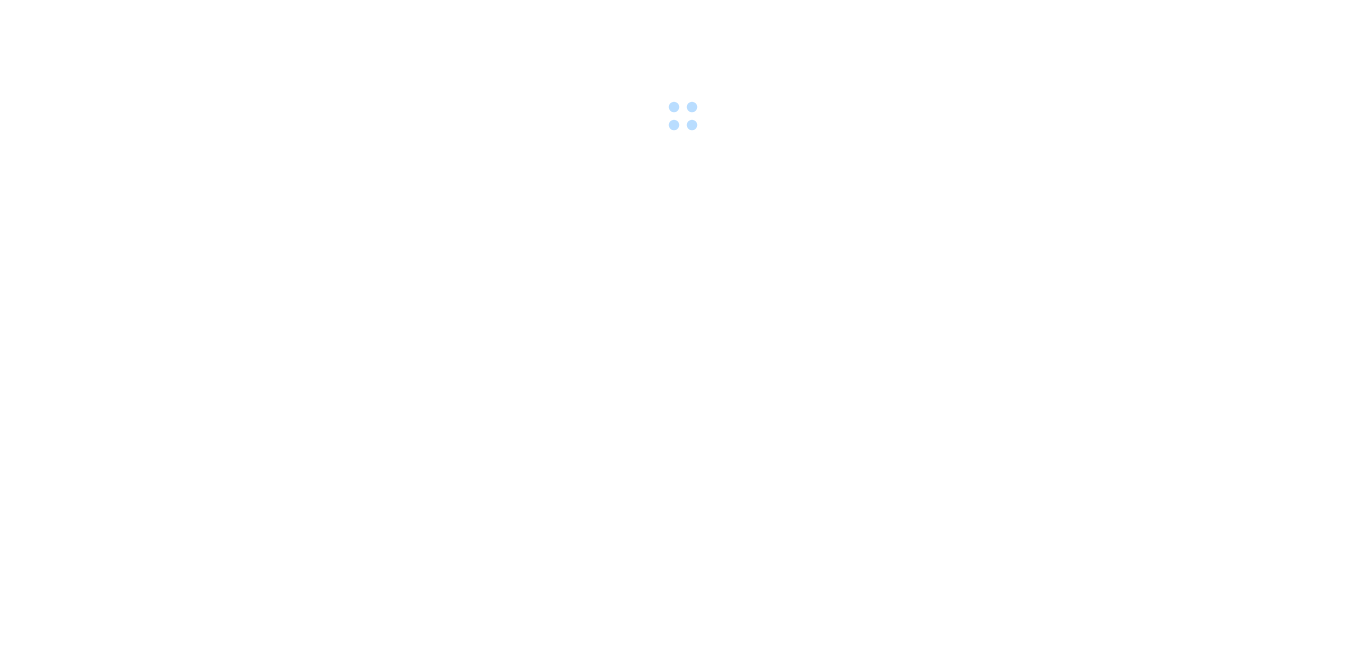 scroll, scrollTop: 0, scrollLeft: 0, axis: both 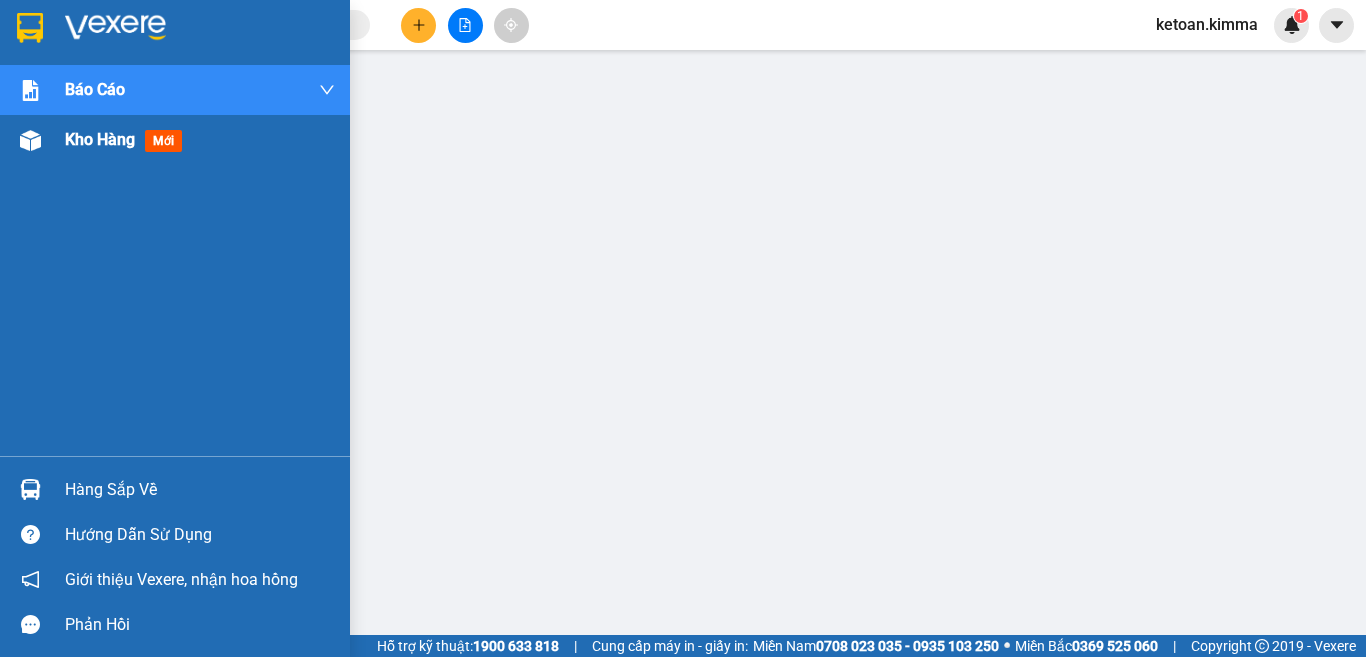click on "Kho hàng" at bounding box center (100, 139) 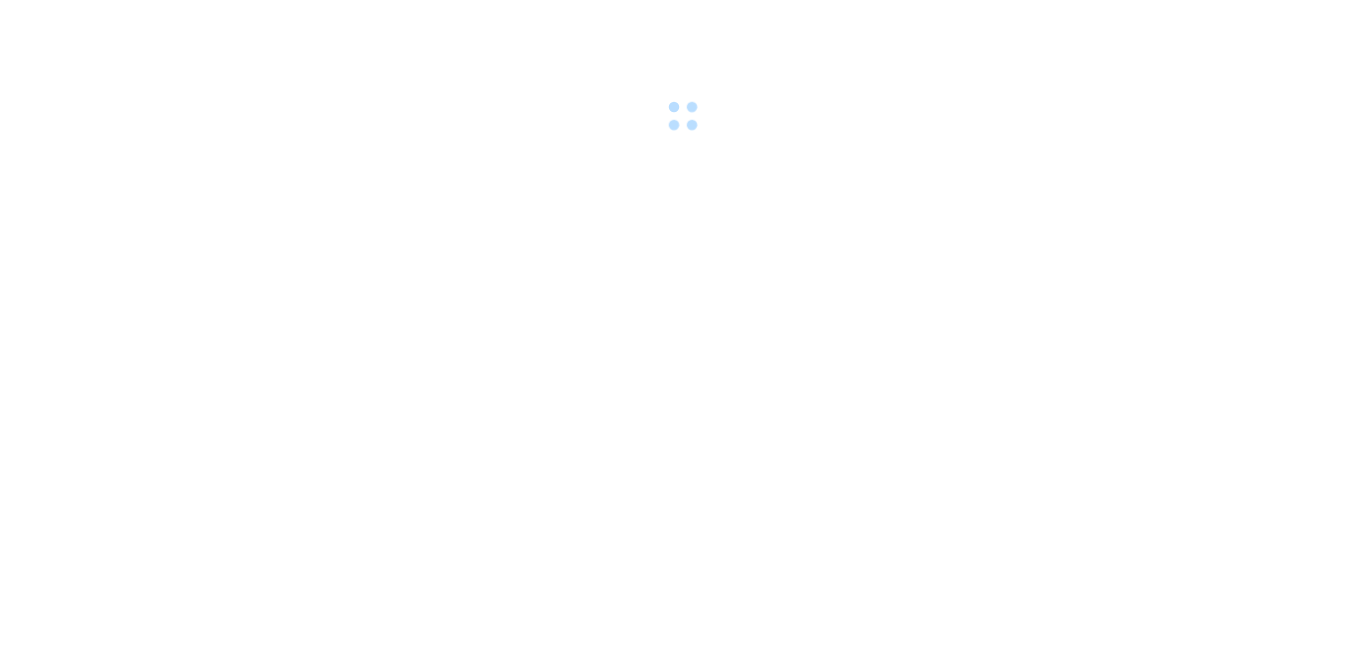 scroll, scrollTop: 0, scrollLeft: 0, axis: both 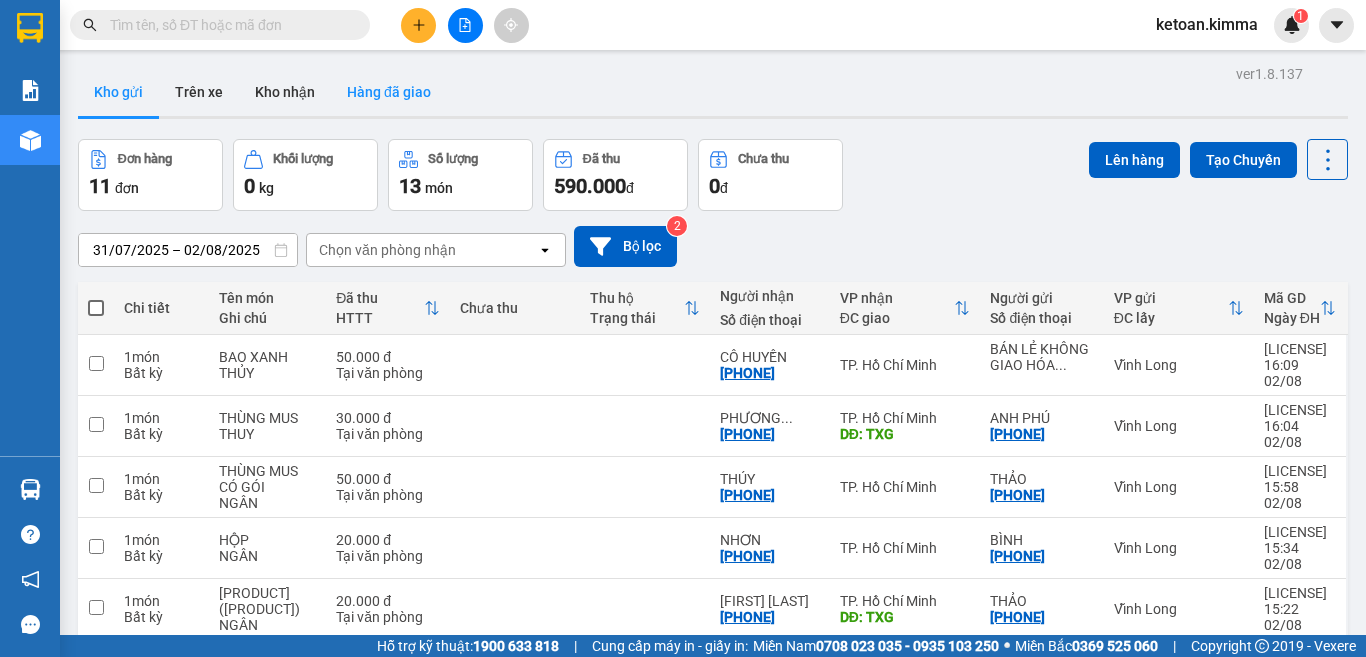 click on "Hàng đã giao" at bounding box center (389, 92) 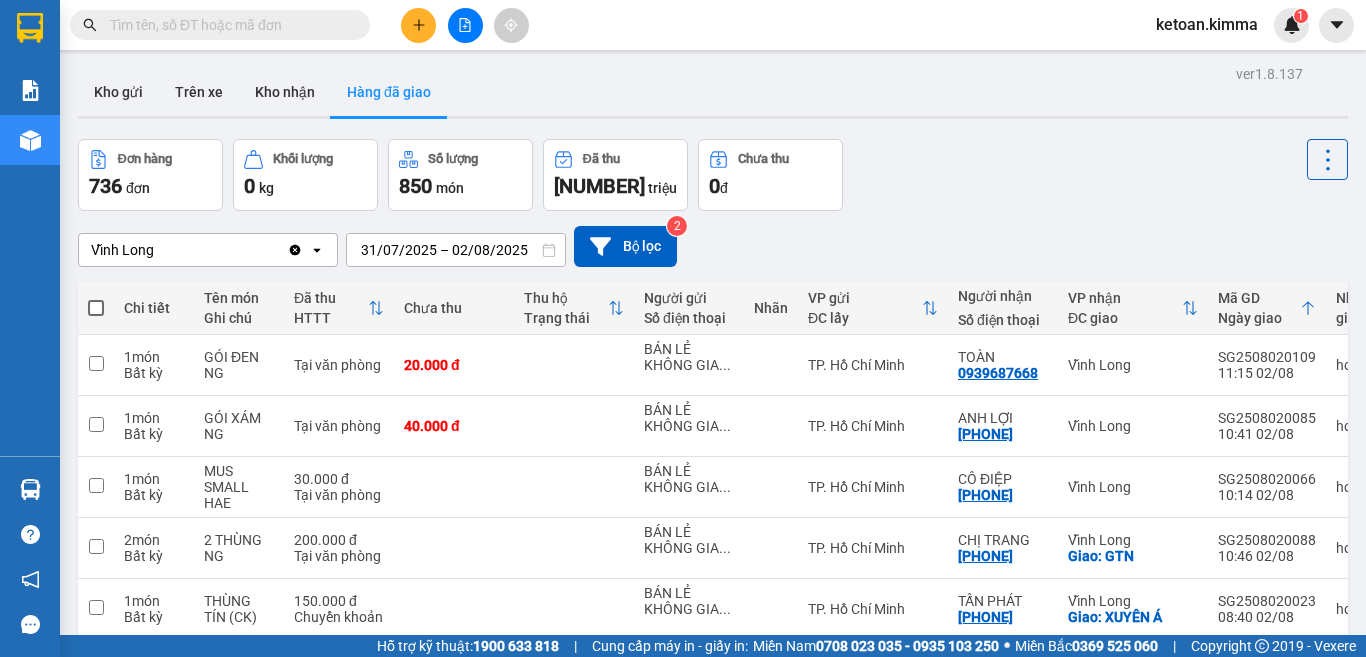 click on "31/07/2025 – 02/08/2025" at bounding box center [456, 250] 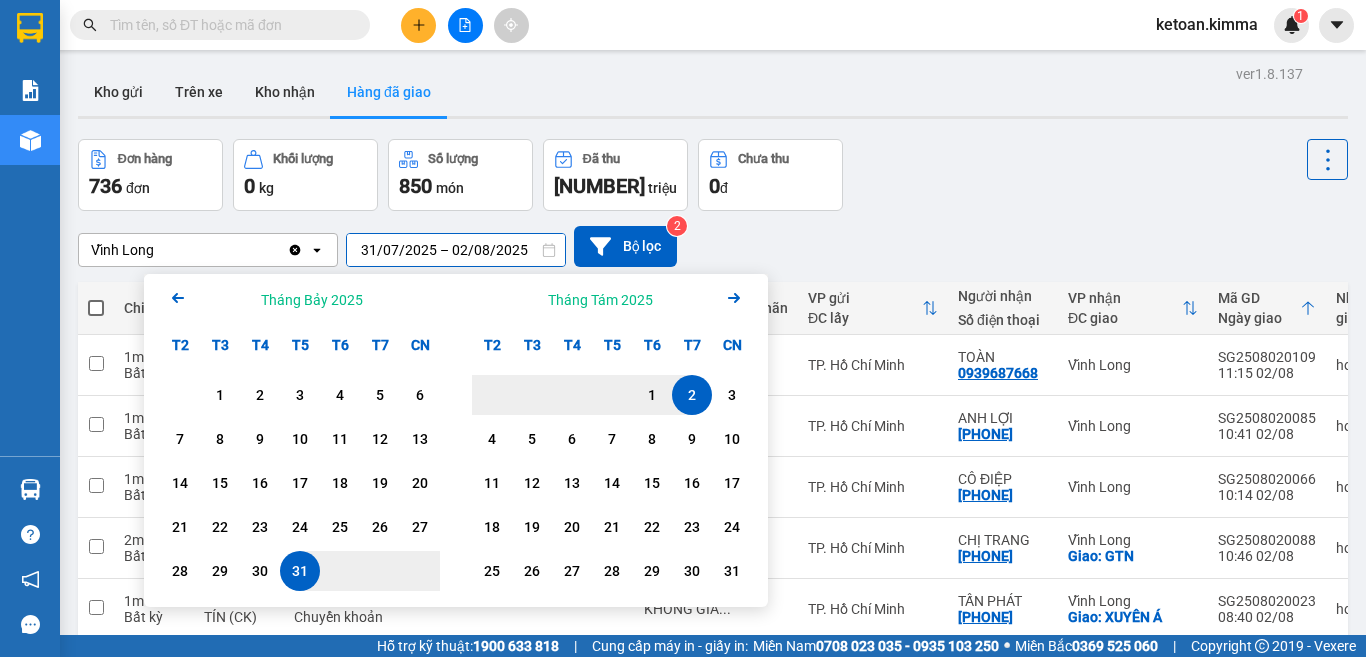 click on "2" at bounding box center [692, 395] 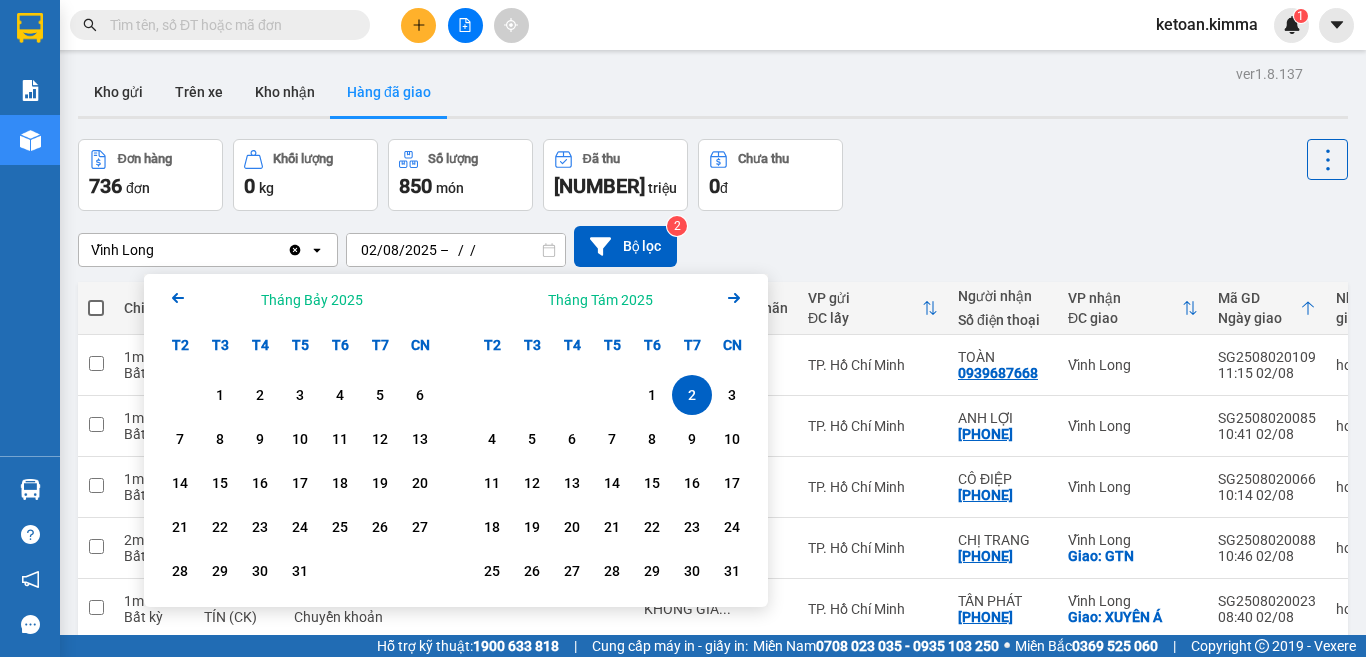 click on "2" at bounding box center (692, 395) 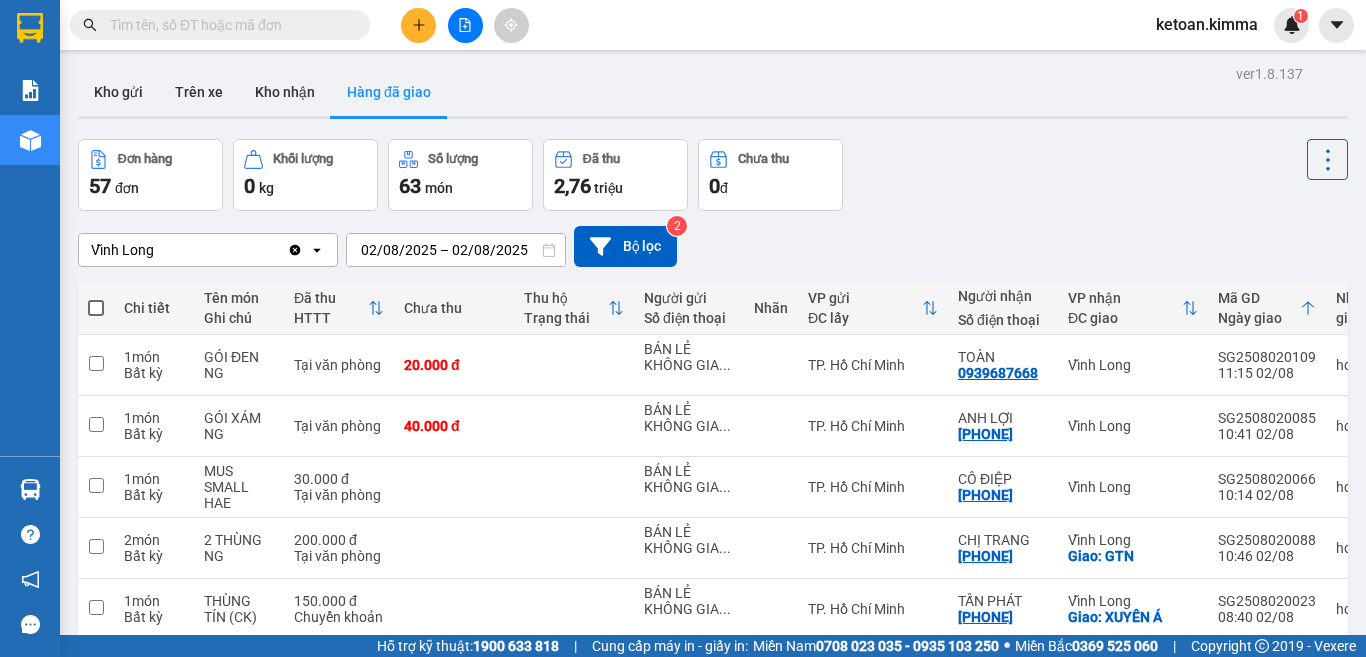scroll, scrollTop: 400, scrollLeft: 0, axis: vertical 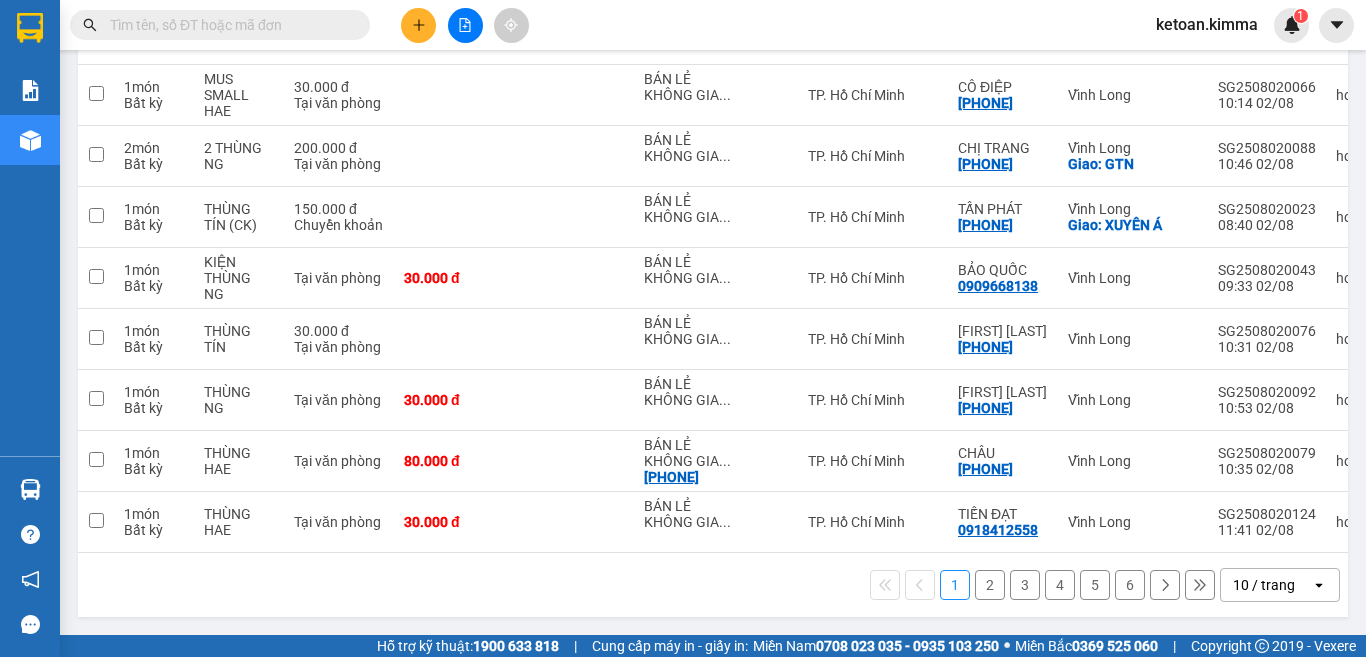 click on "10 / trang" at bounding box center (1266, 585) 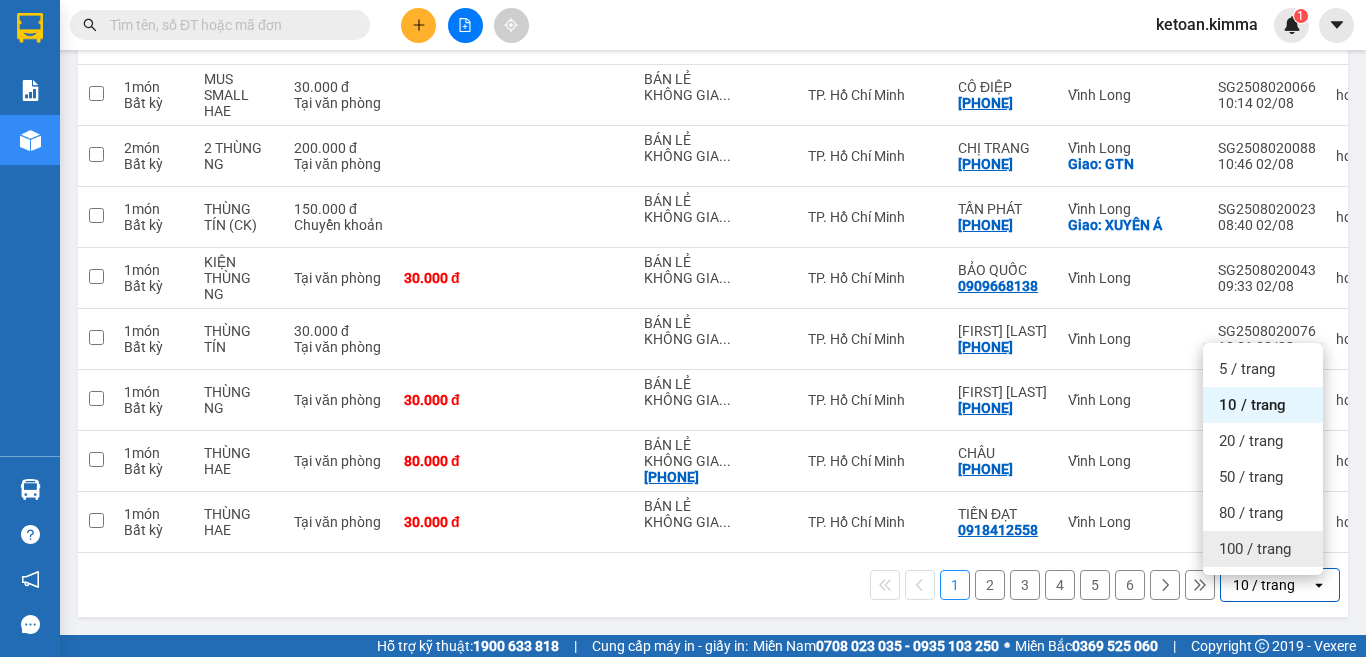 click on "100 / trang" at bounding box center (1255, 549) 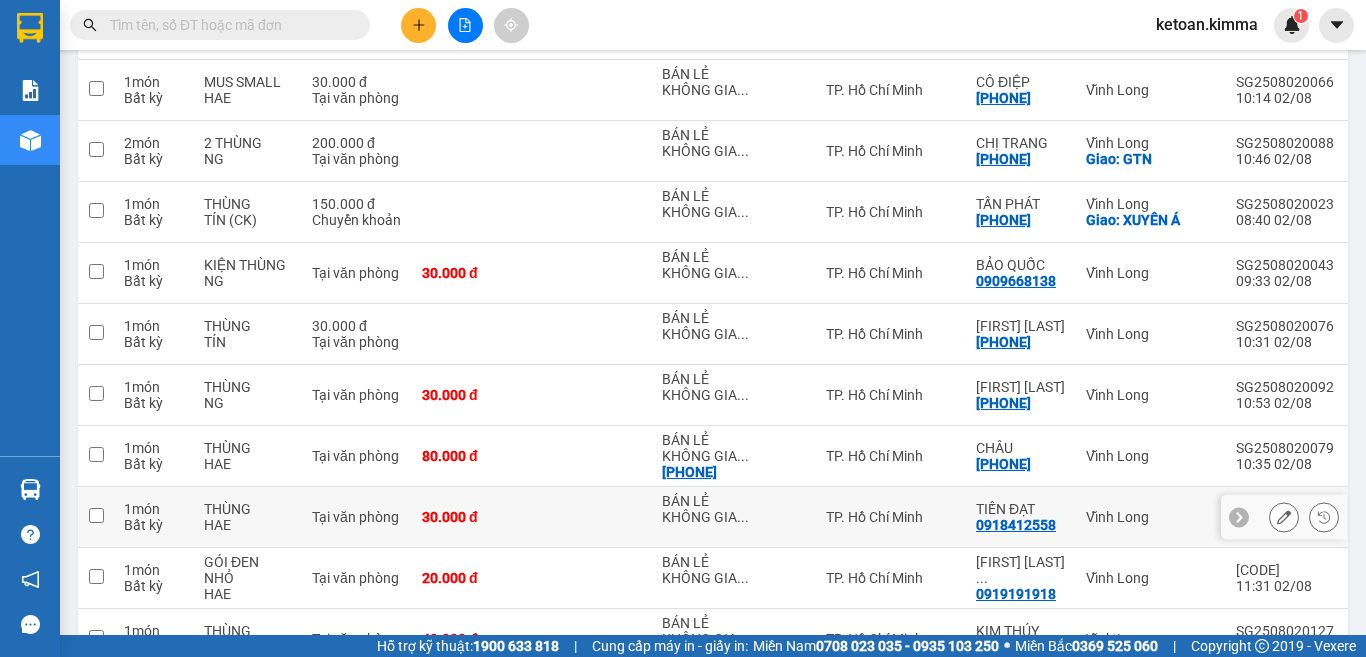 scroll, scrollTop: 400, scrollLeft: 0, axis: vertical 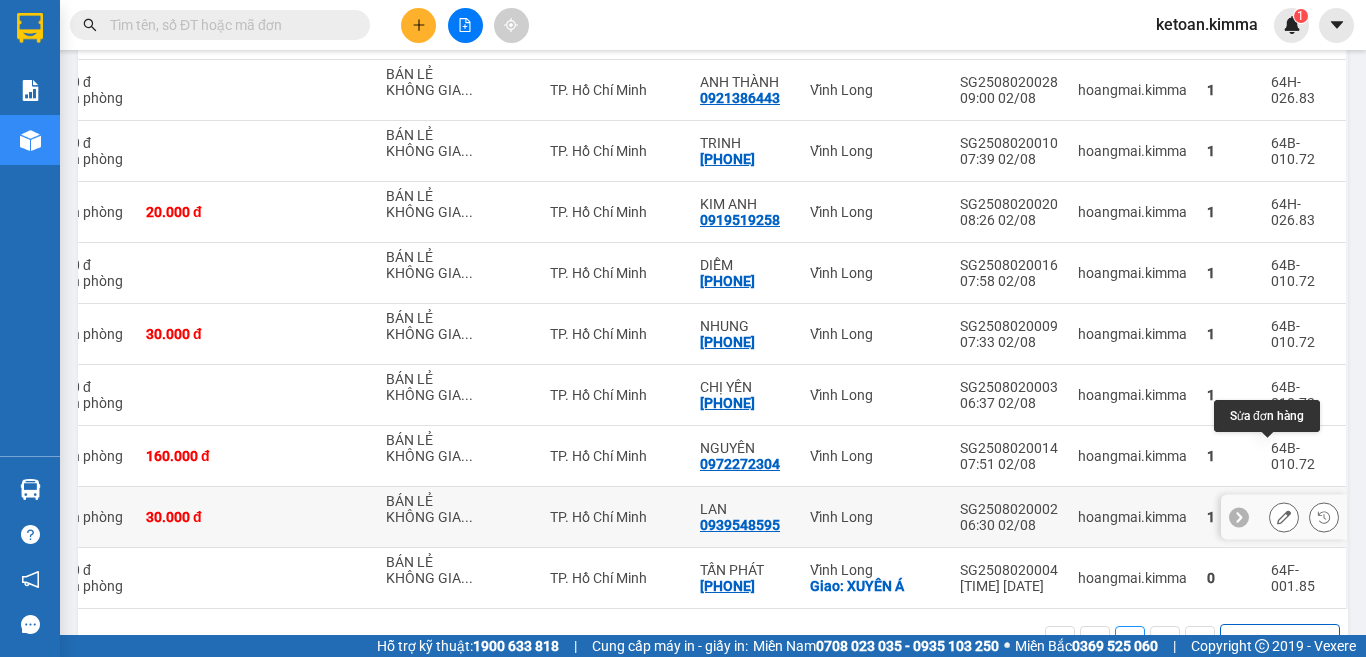 drag, startPoint x: 1269, startPoint y: 451, endPoint x: 1167, endPoint y: 410, distance: 109.9318 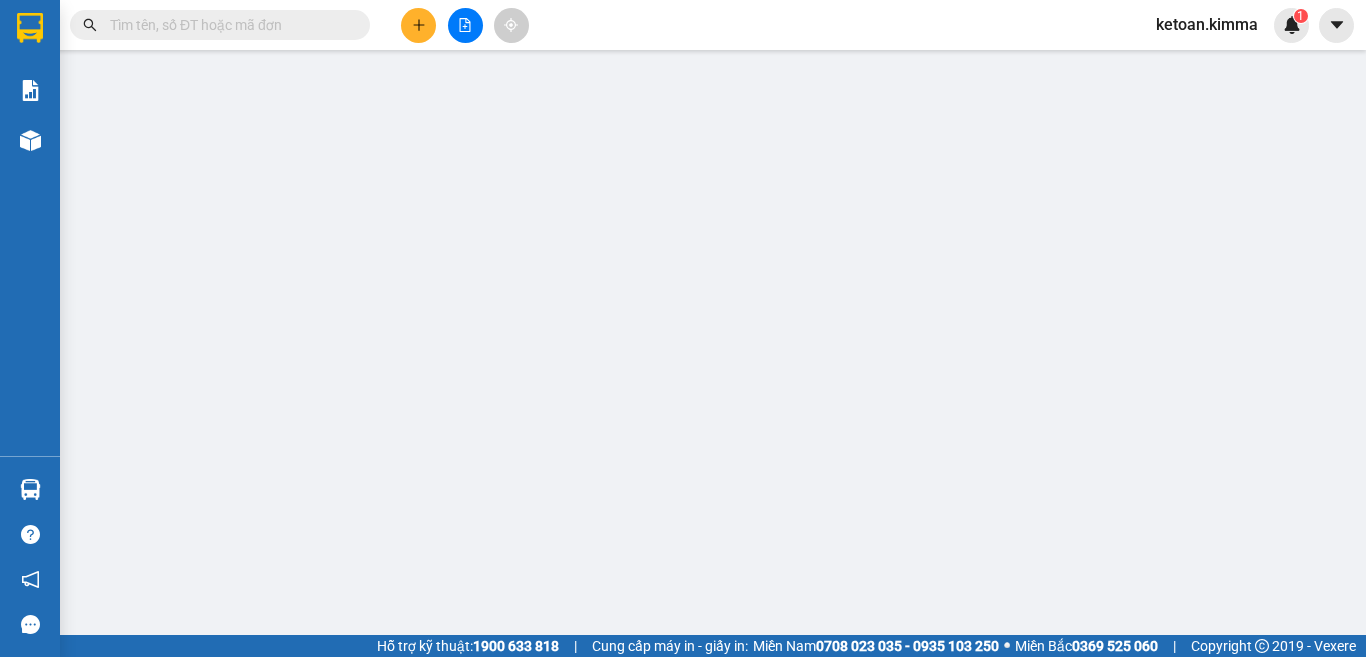 scroll, scrollTop: 0, scrollLeft: 0, axis: both 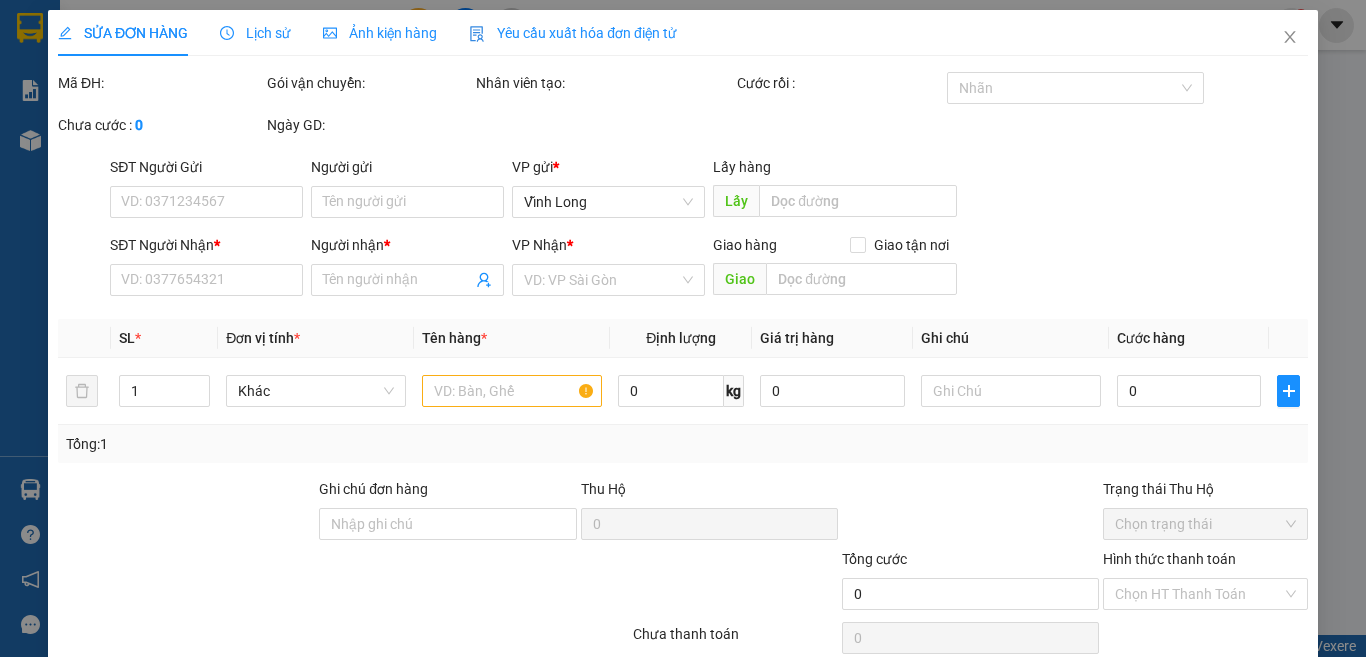 type on "BÁN LẺ KHÔNG GIAO HÓA ĐƠN" 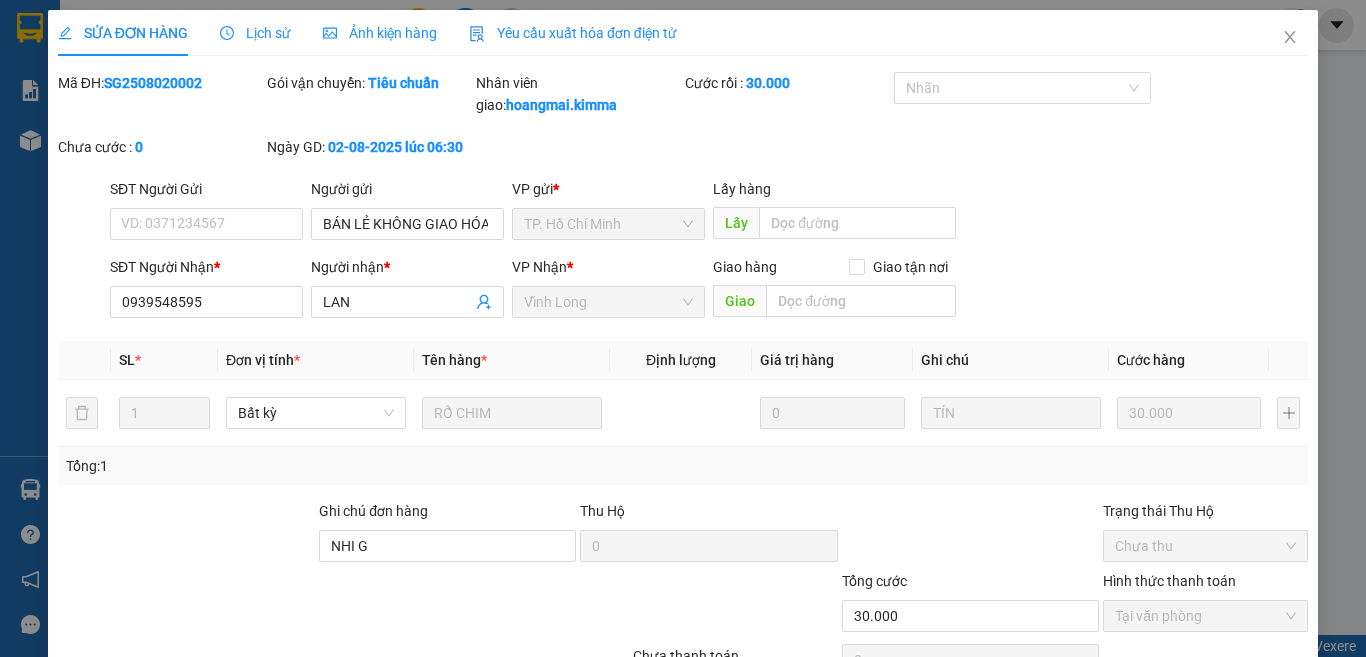 click on "Yêu cầu xuất hóa đơn điện tử" at bounding box center [573, 33] 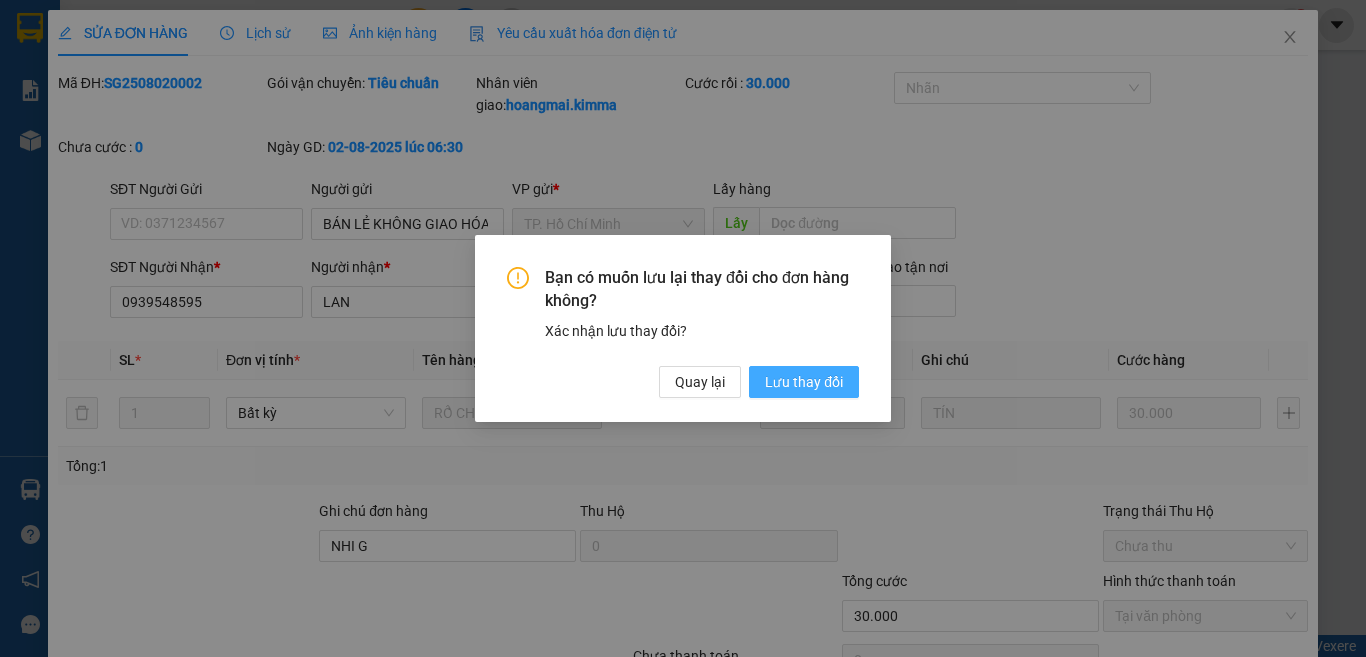 click on "Lưu thay đổi" at bounding box center [804, 382] 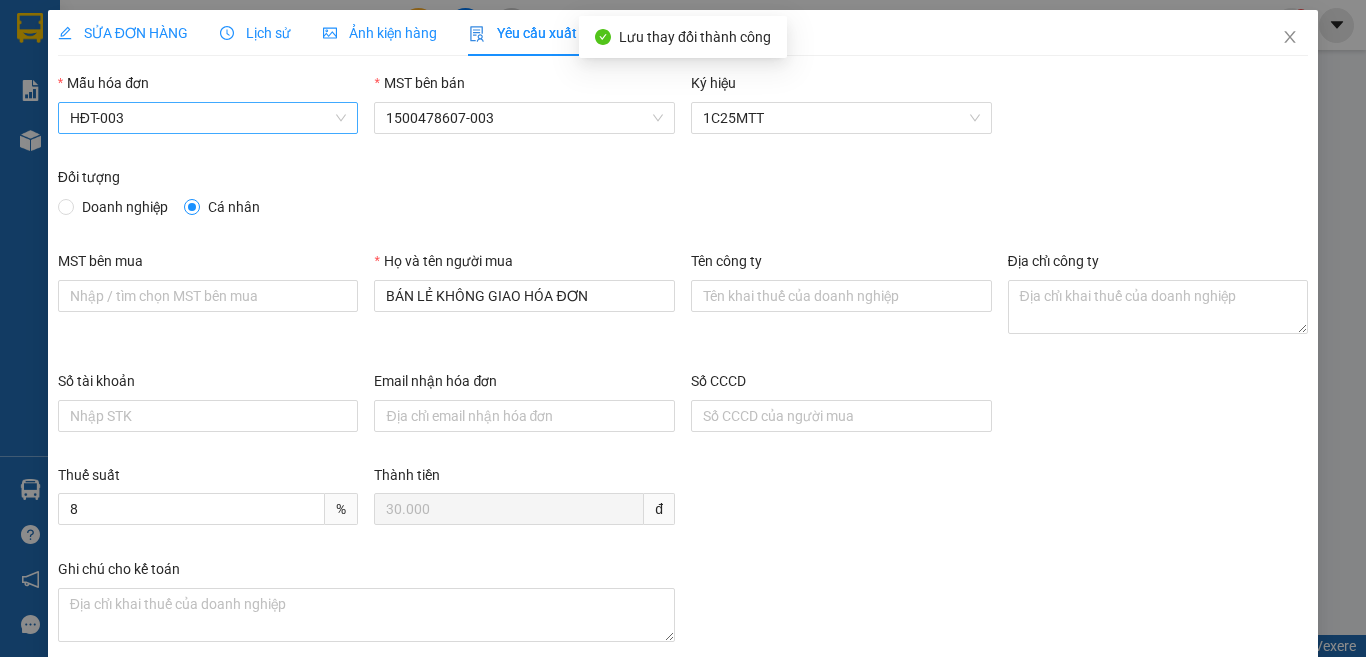 click on "HĐT-003" at bounding box center [208, 118] 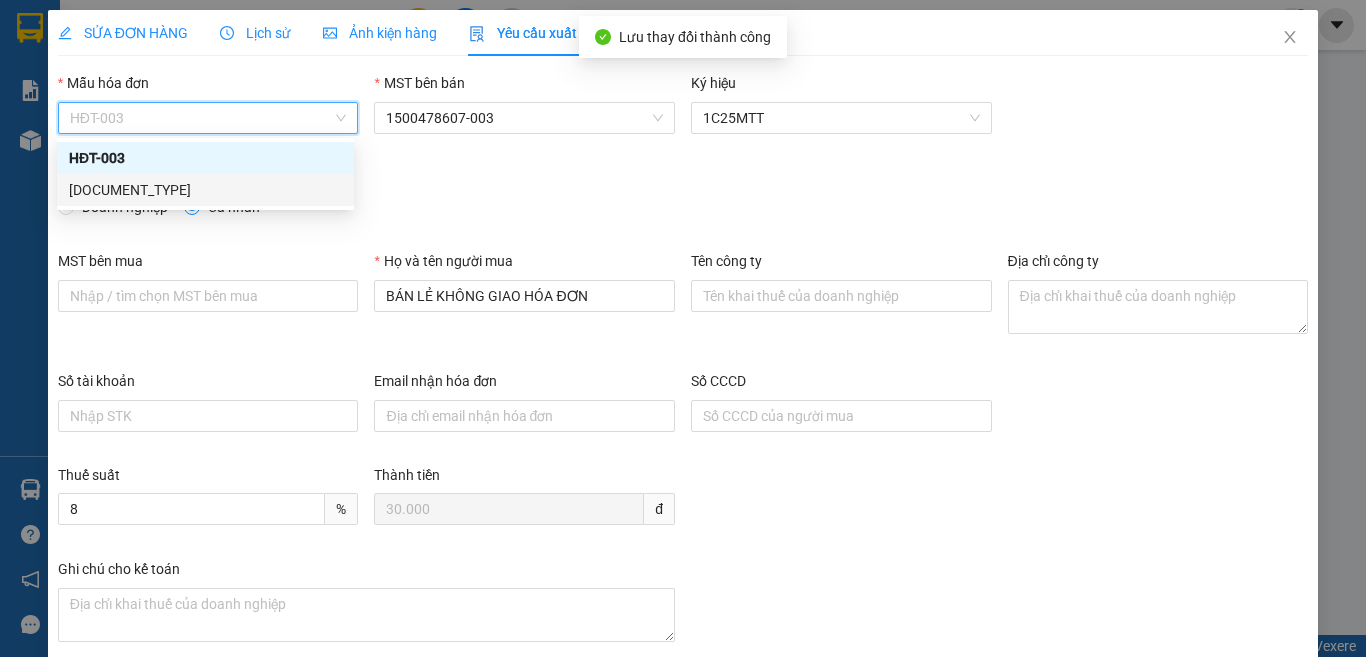 click on "HĐT" at bounding box center (205, 190) 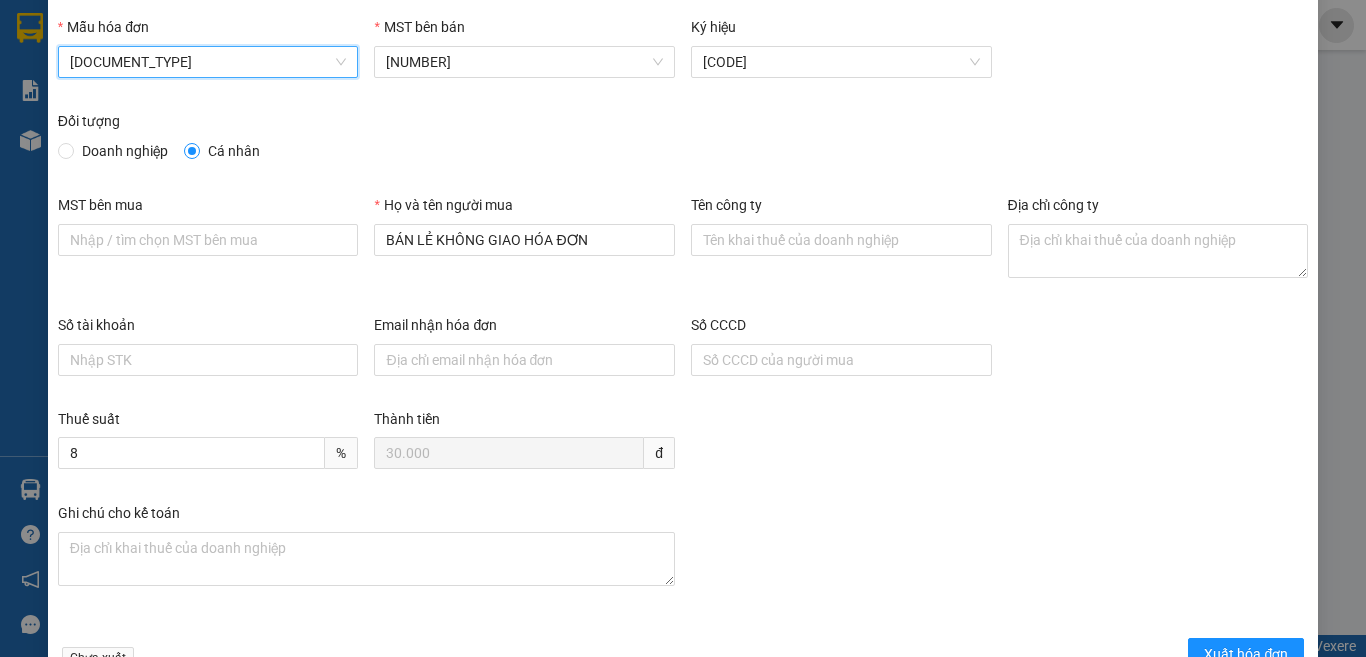 scroll, scrollTop: 0, scrollLeft: 0, axis: both 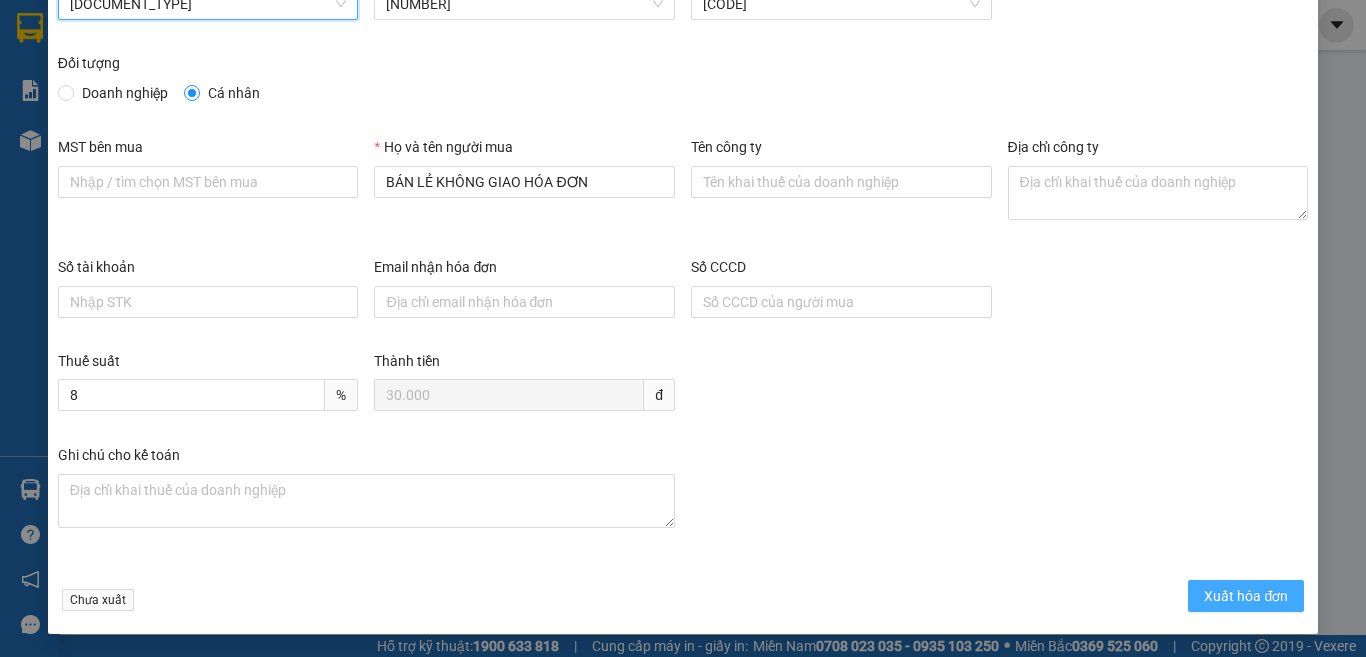 drag, startPoint x: 1258, startPoint y: 597, endPoint x: 1117, endPoint y: 626, distance: 143.95139 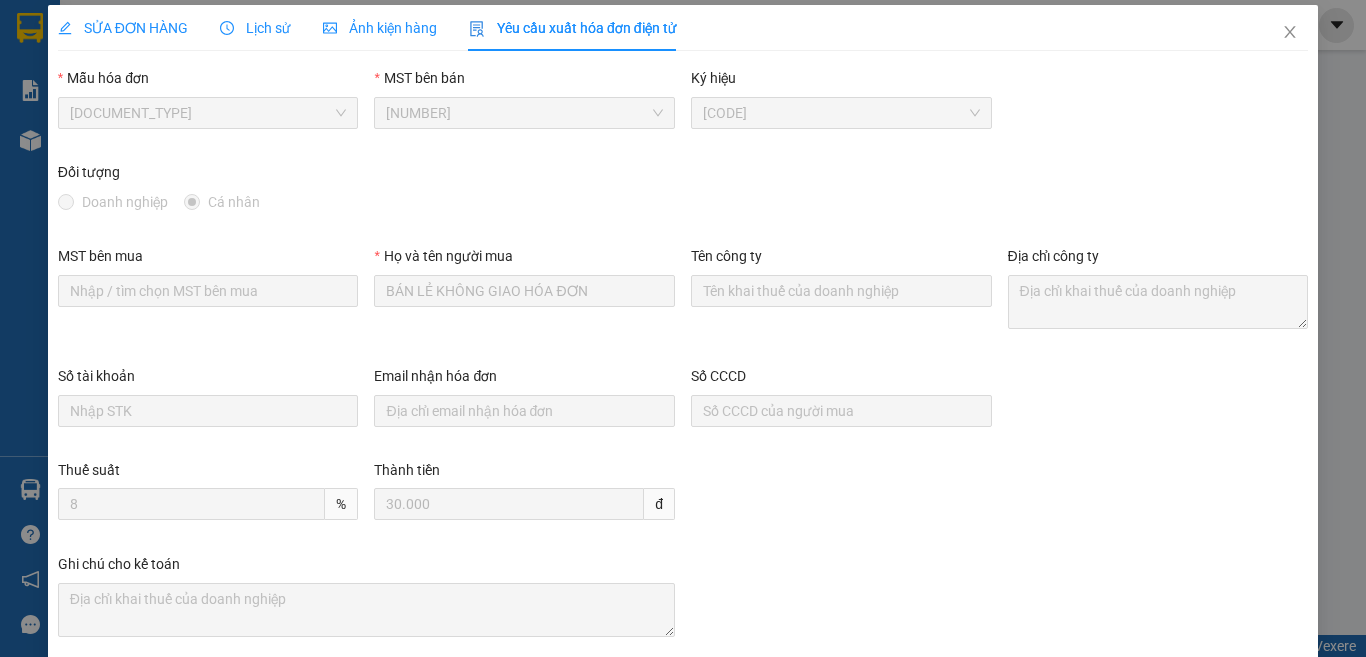scroll, scrollTop: 0, scrollLeft: 0, axis: both 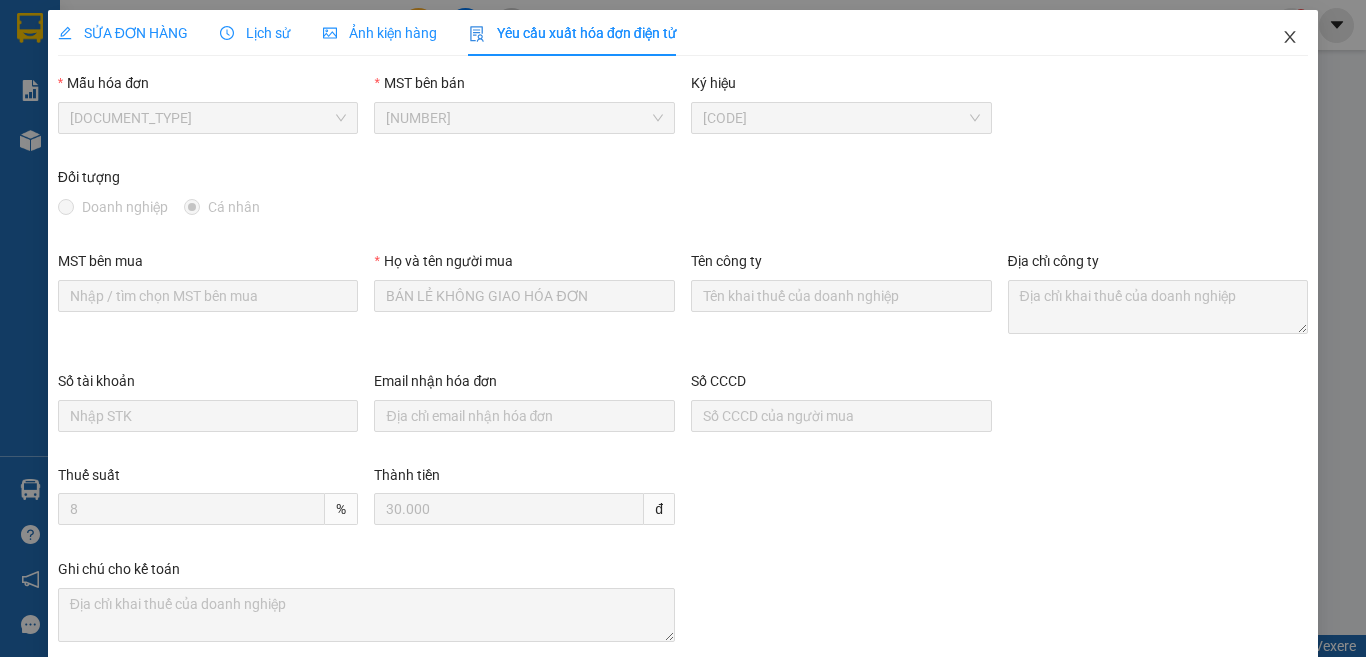 click 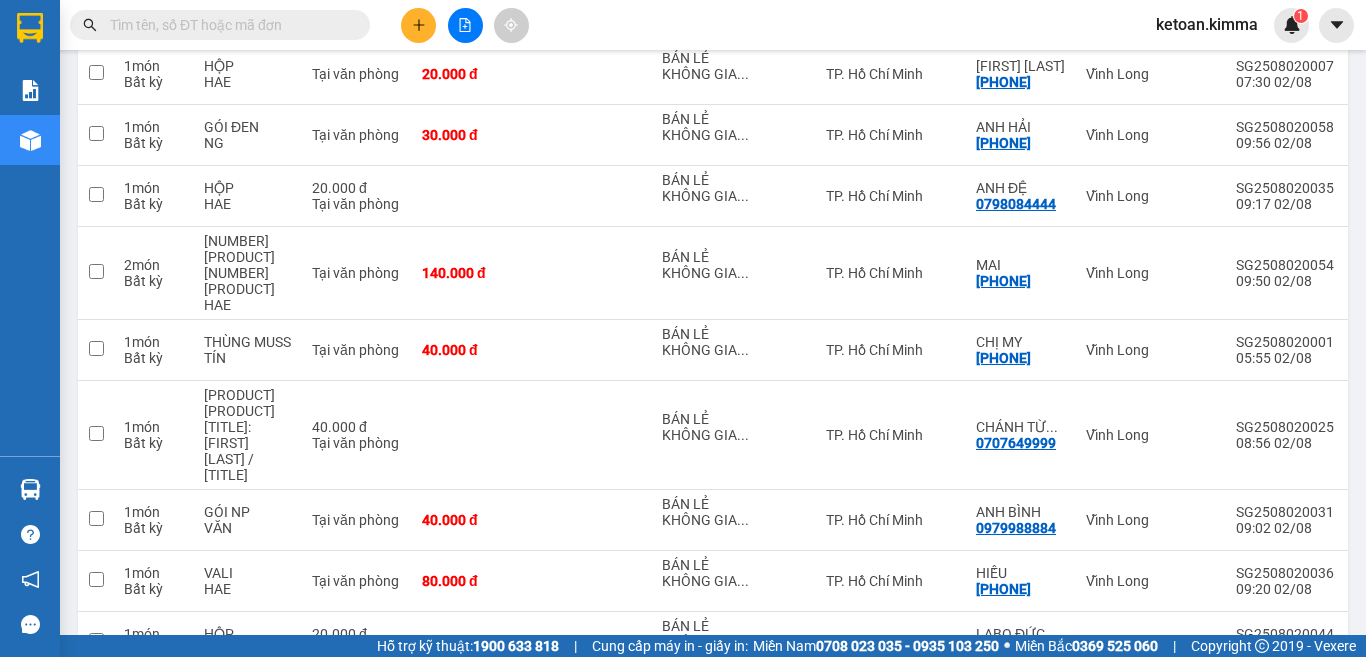 scroll, scrollTop: 3405, scrollLeft: 0, axis: vertical 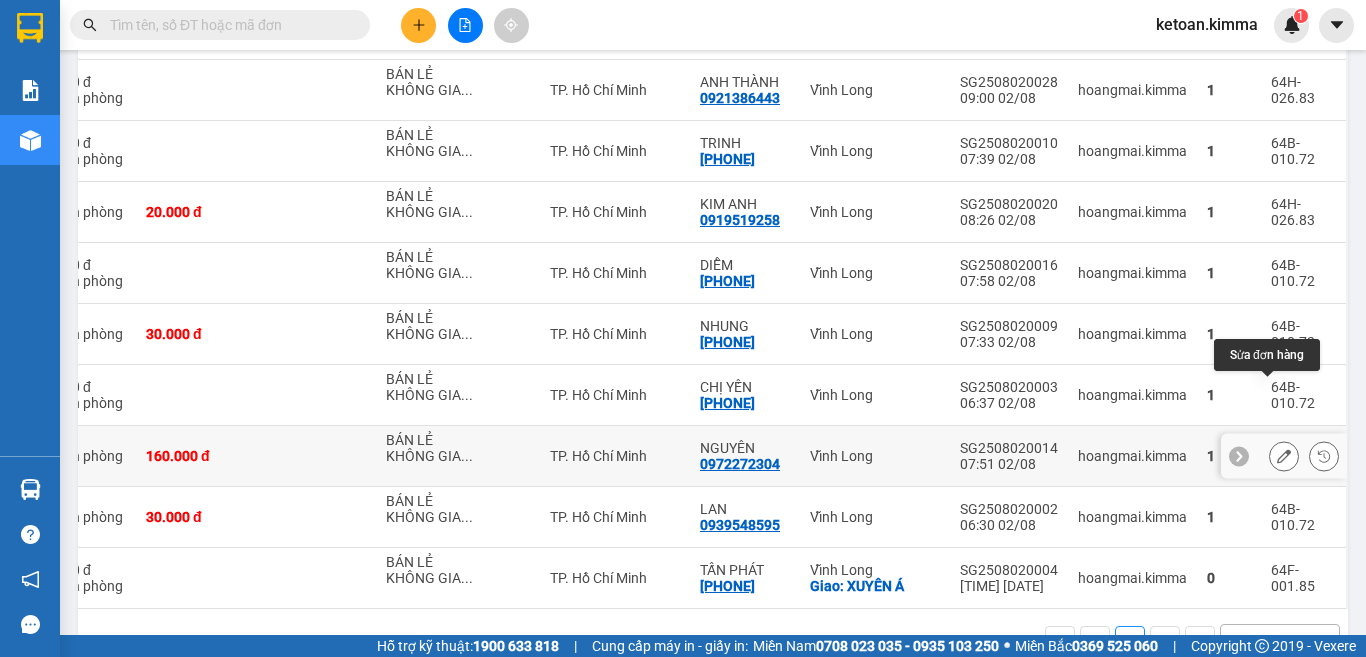 click at bounding box center (1284, 456) 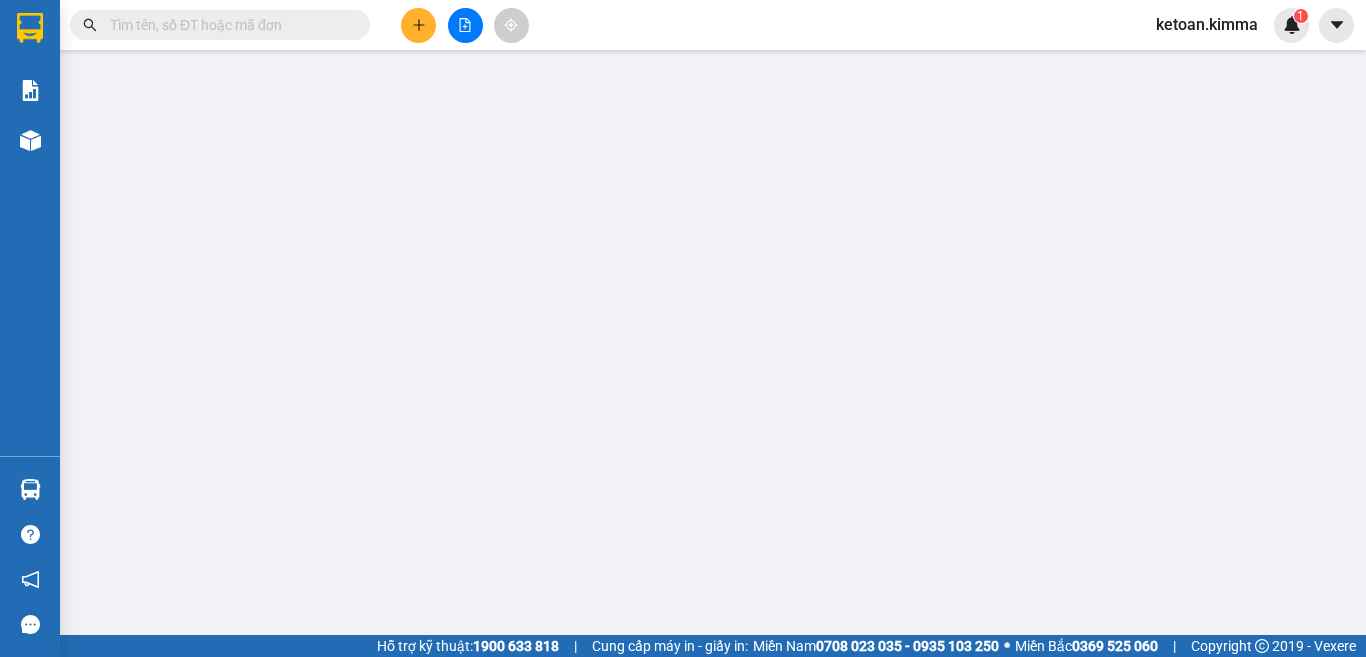 scroll, scrollTop: 0, scrollLeft: 0, axis: both 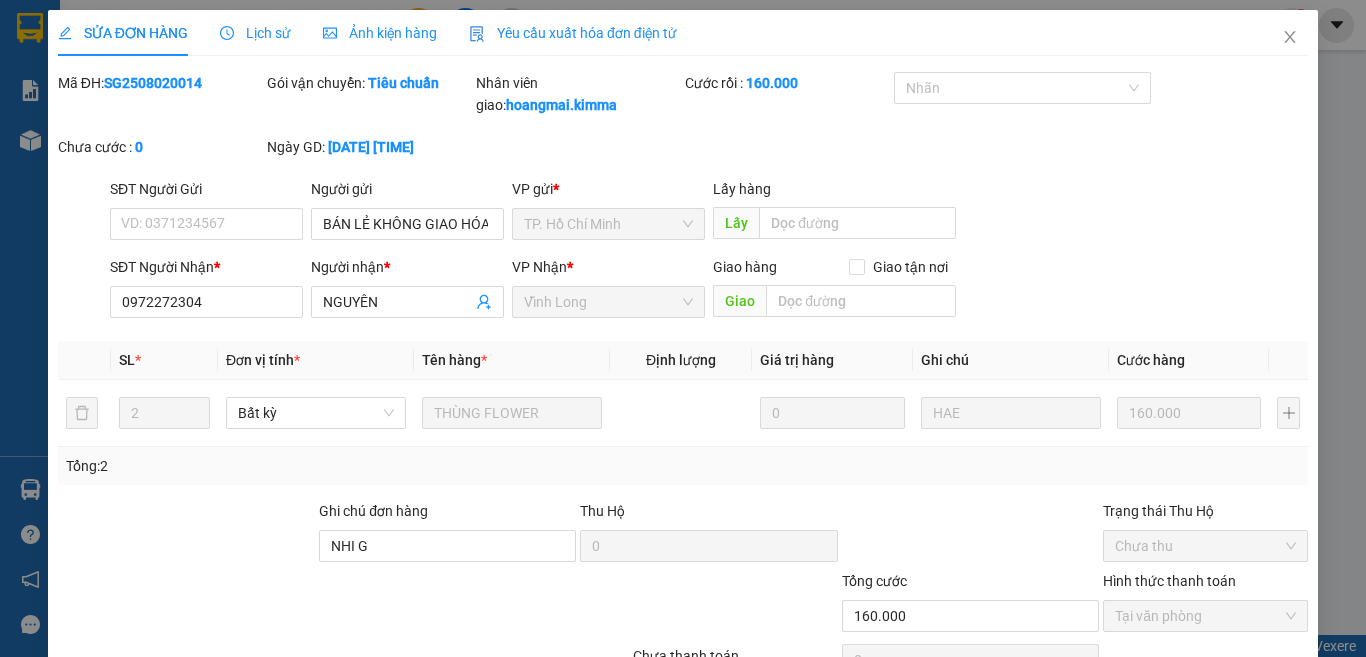 click on "Yêu cầu xuất hóa đơn điện tử" at bounding box center [573, 33] 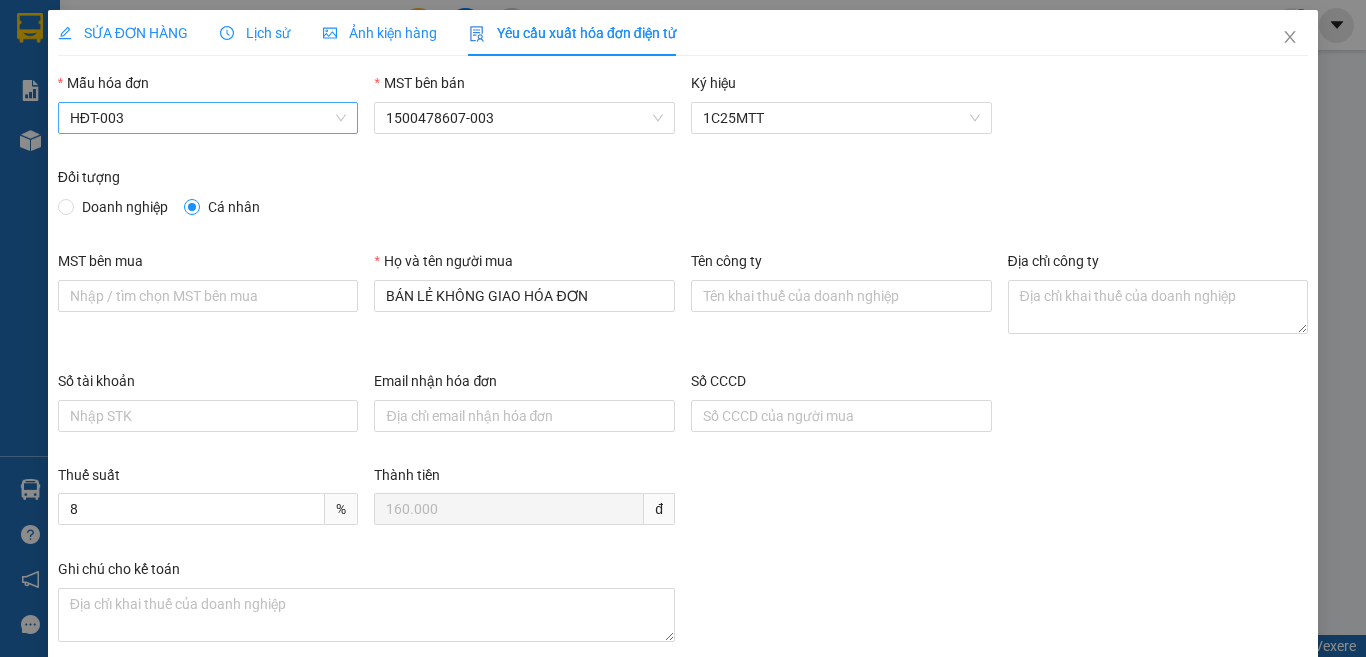 click on "HĐT-003" at bounding box center (208, 118) 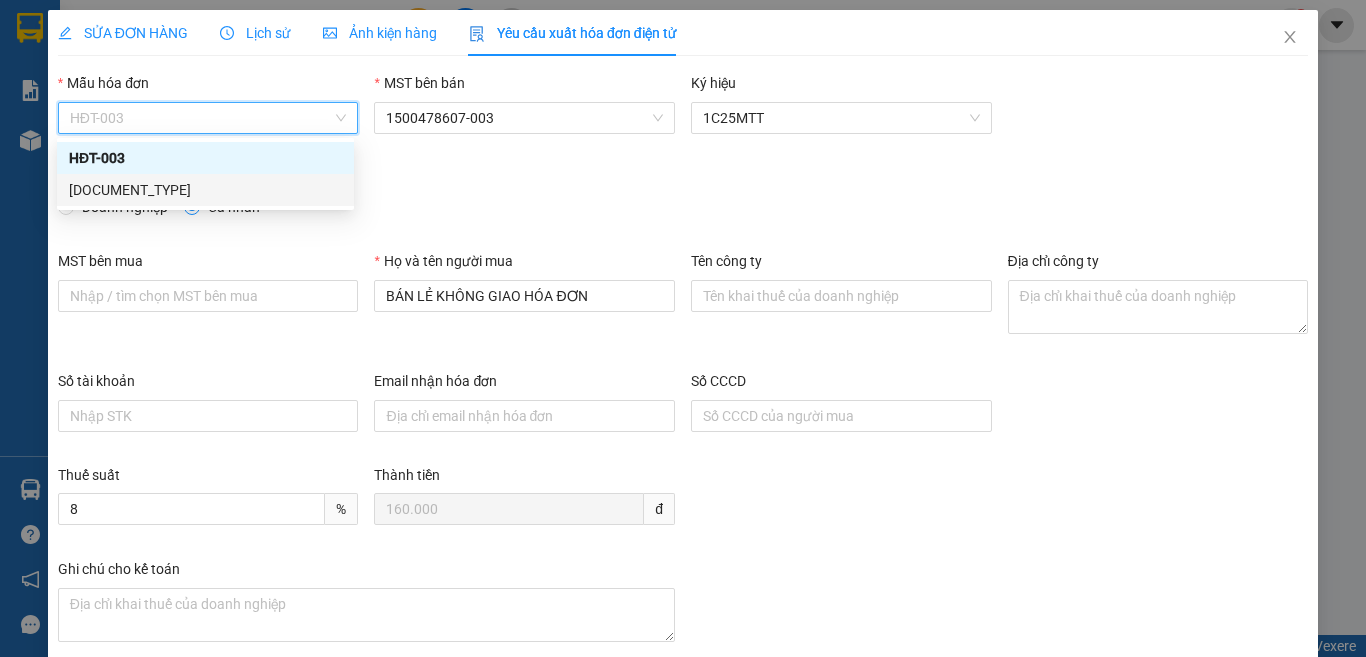 click on "HĐT" at bounding box center [205, 190] 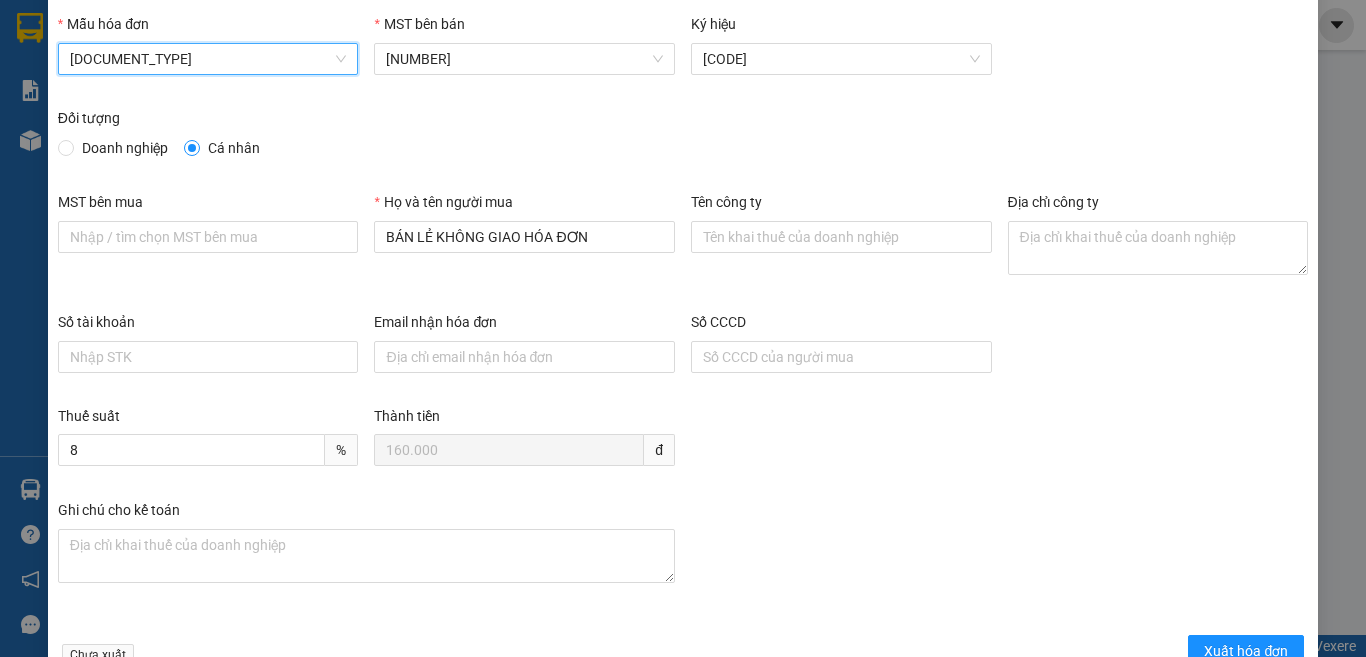 scroll, scrollTop: 114, scrollLeft: 0, axis: vertical 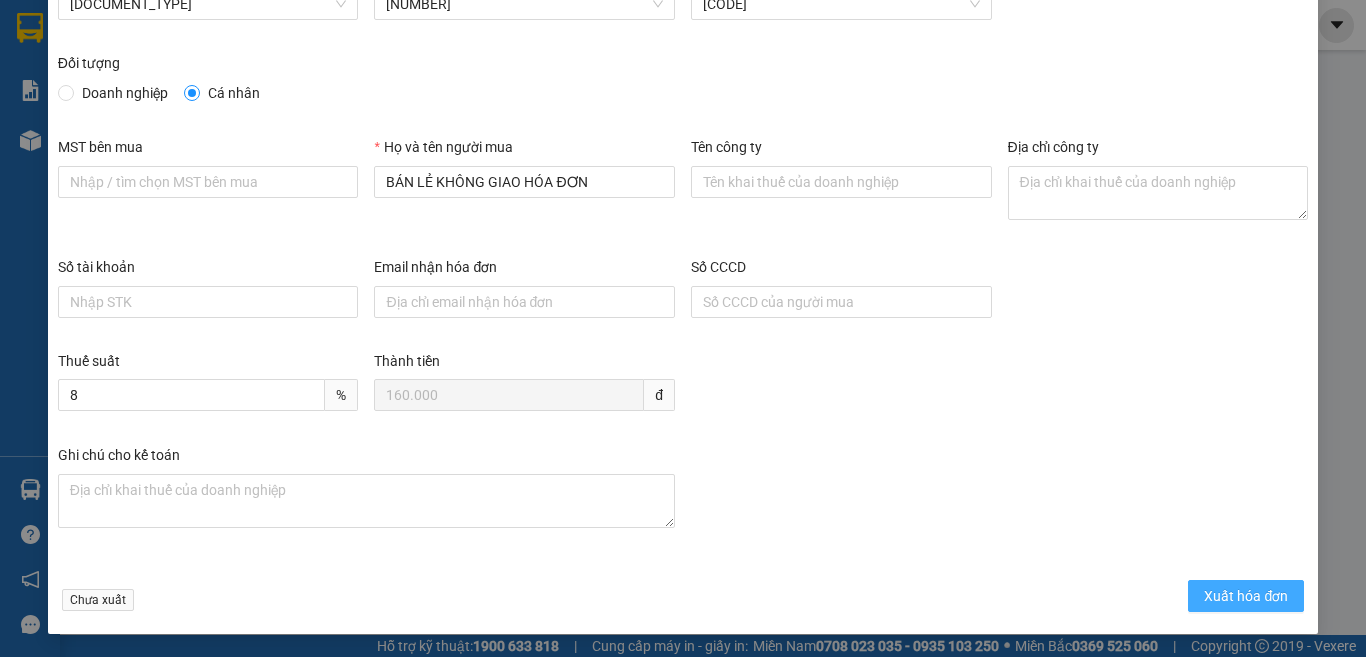click on "Xuất hóa đơn" at bounding box center (1246, 596) 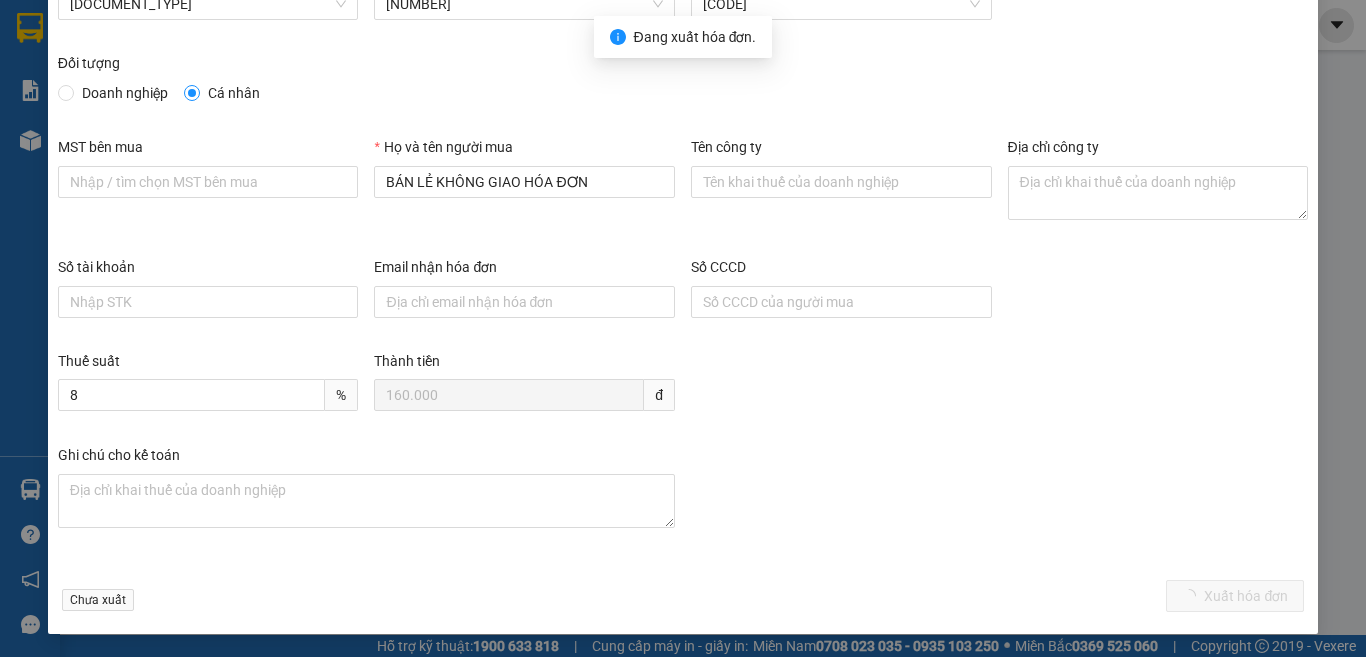 scroll, scrollTop: 0, scrollLeft: 0, axis: both 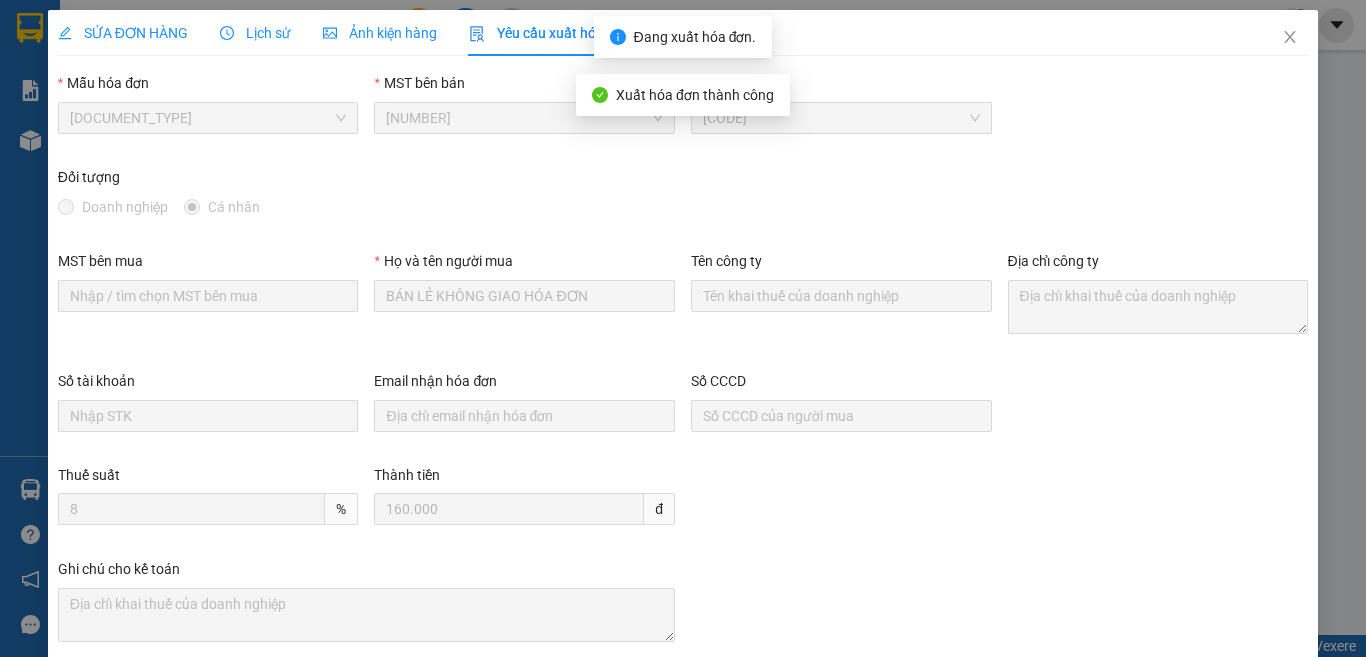 drag, startPoint x: 1217, startPoint y: 397, endPoint x: 1293, endPoint y: 507, distance: 133.70116 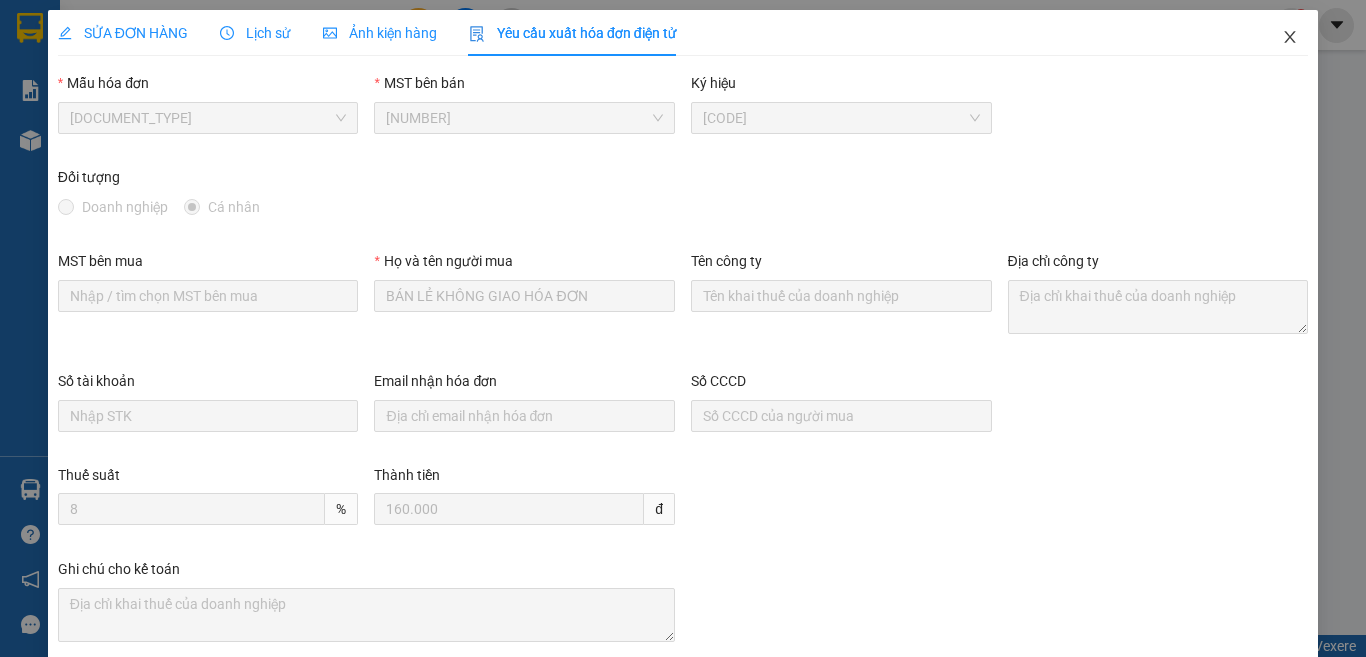 click 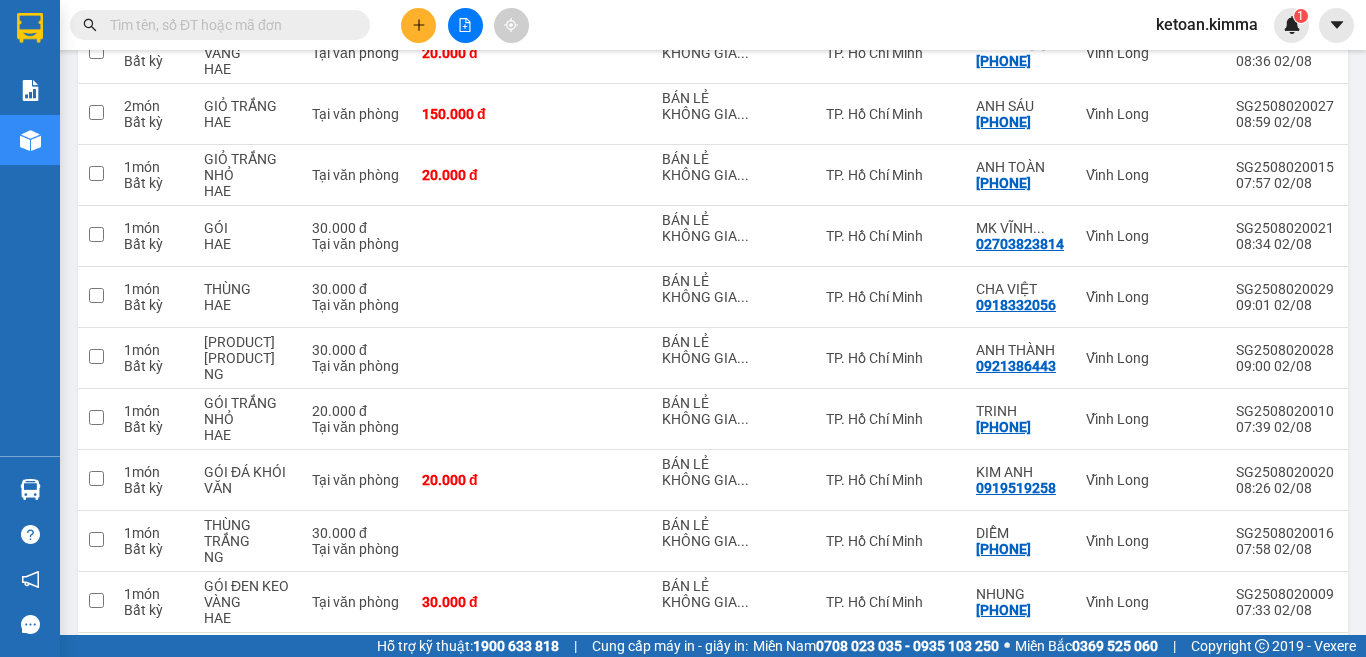 scroll, scrollTop: 3405, scrollLeft: 0, axis: vertical 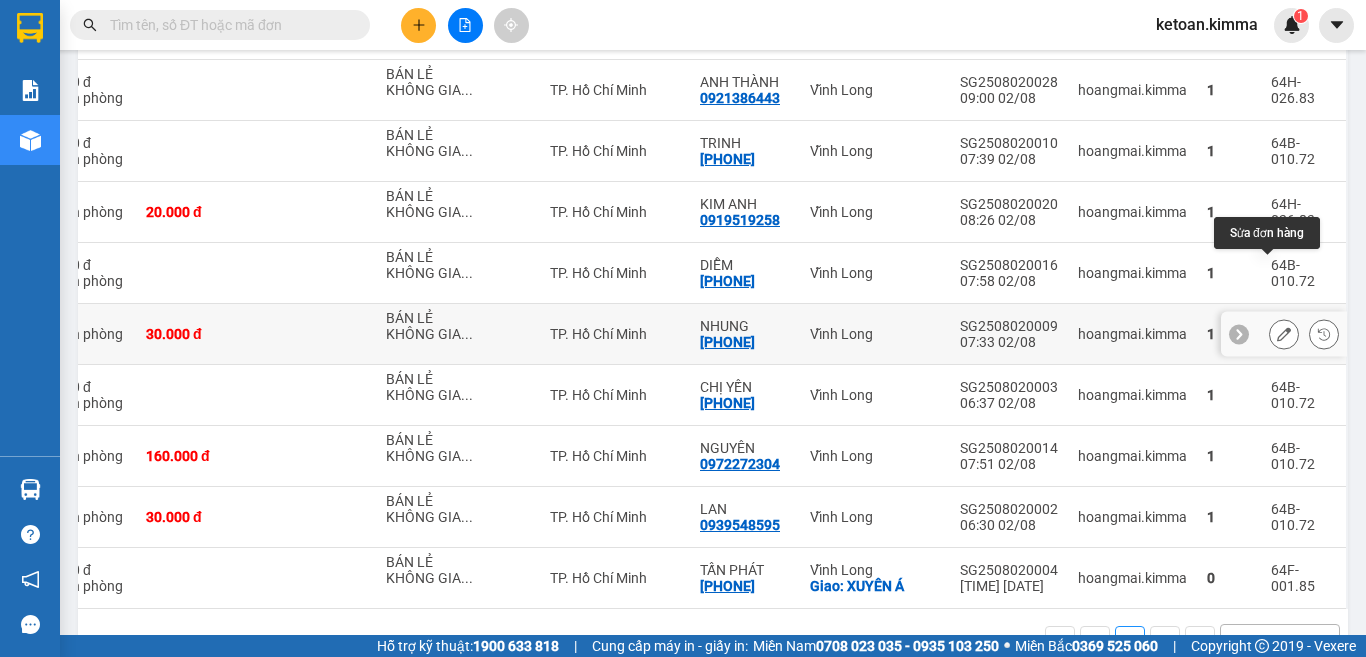 click 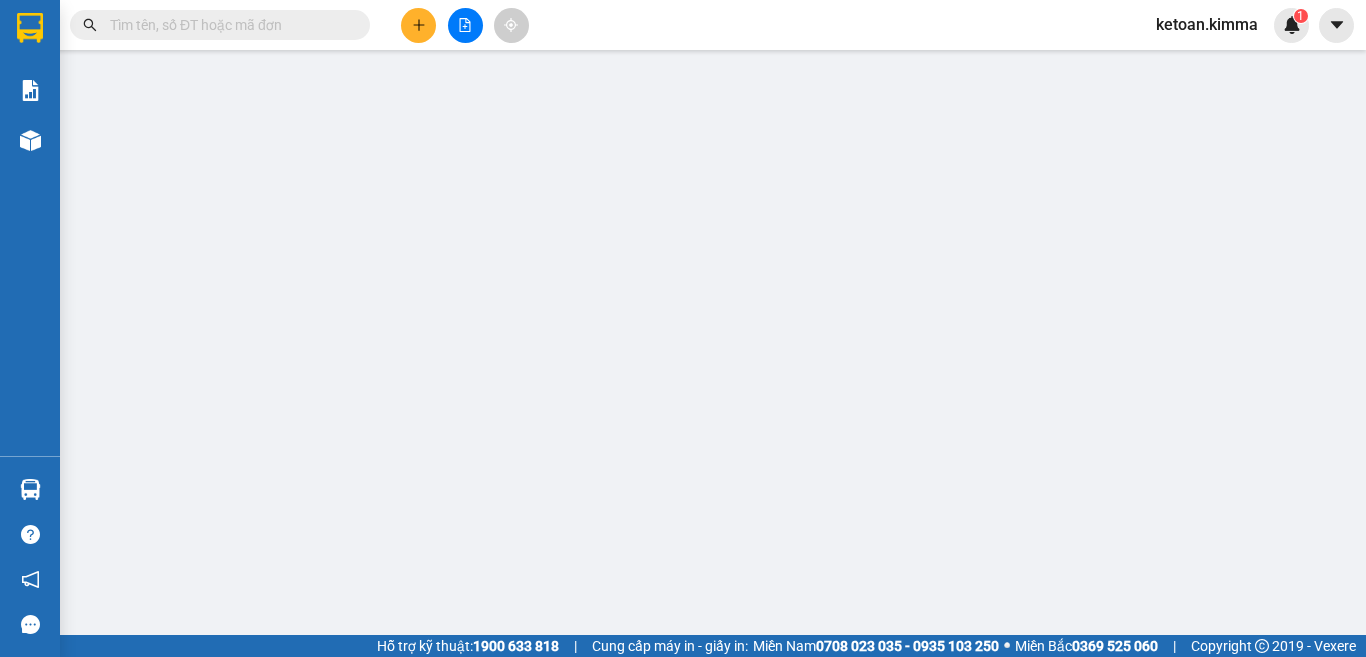 scroll, scrollTop: 0, scrollLeft: 0, axis: both 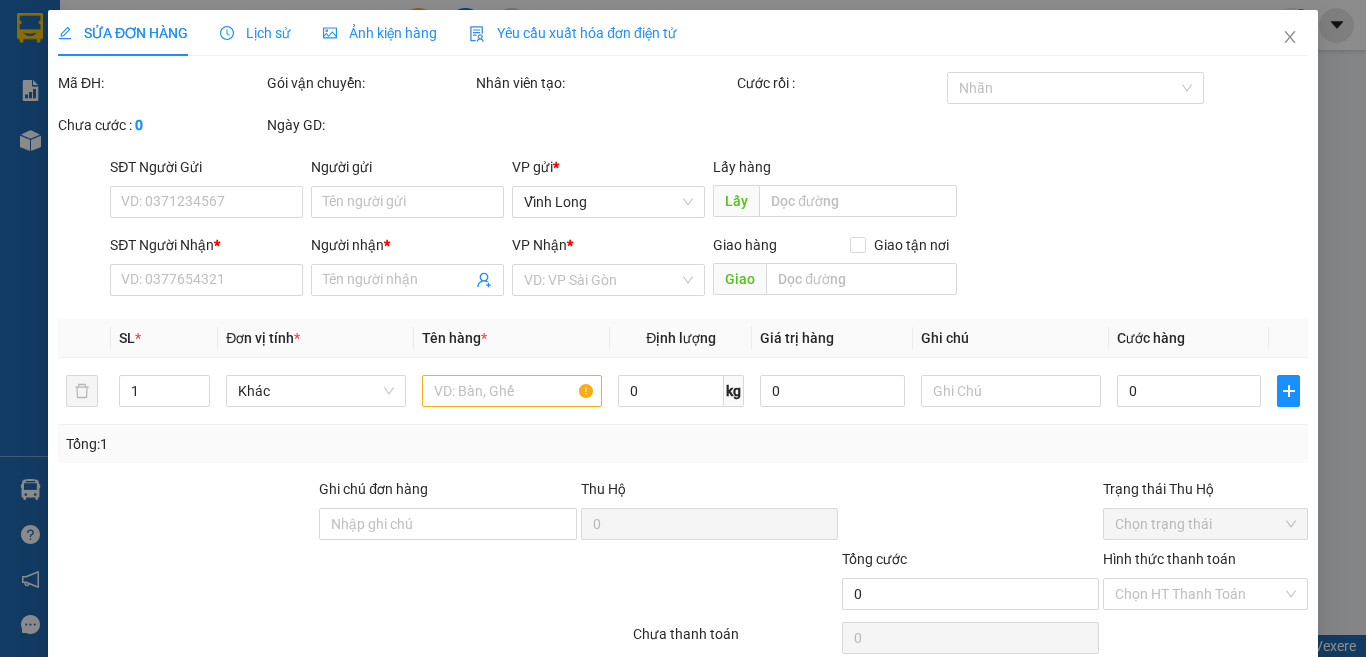 type on "BÁN LẺ KHÔNG GIAO HÓA ĐƠN" 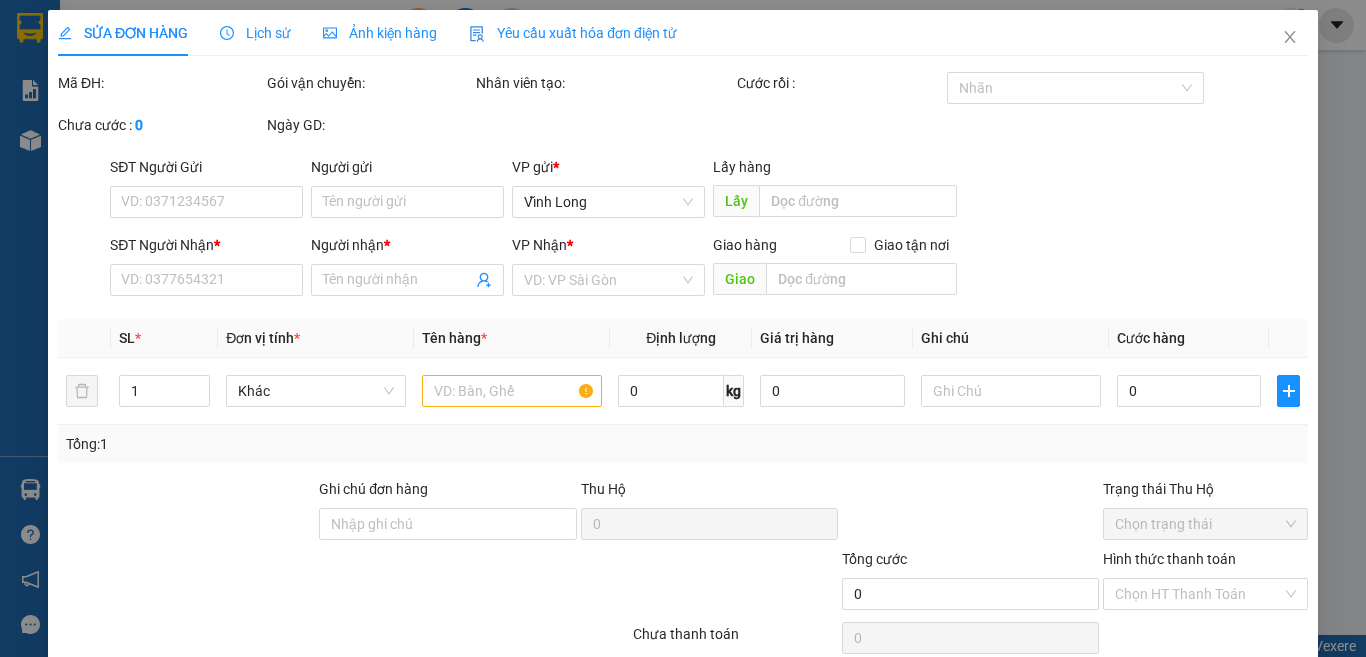 type on "0937534926" 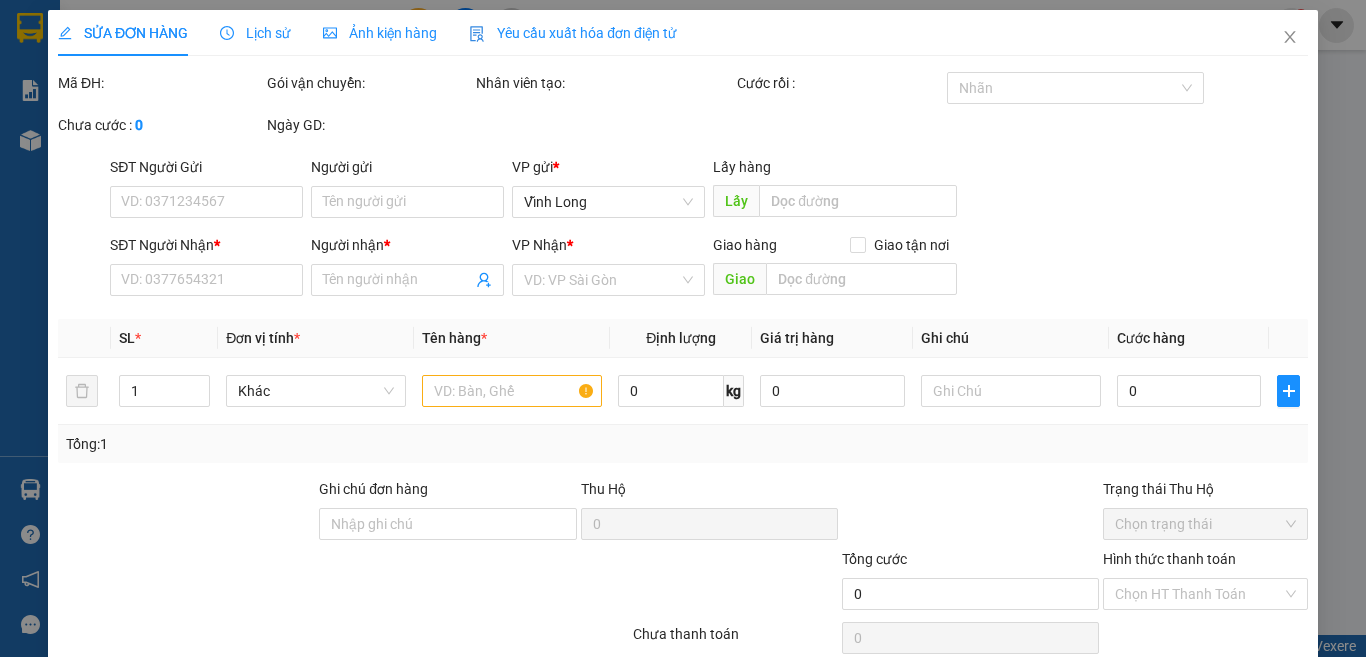 type on "NHUNG" 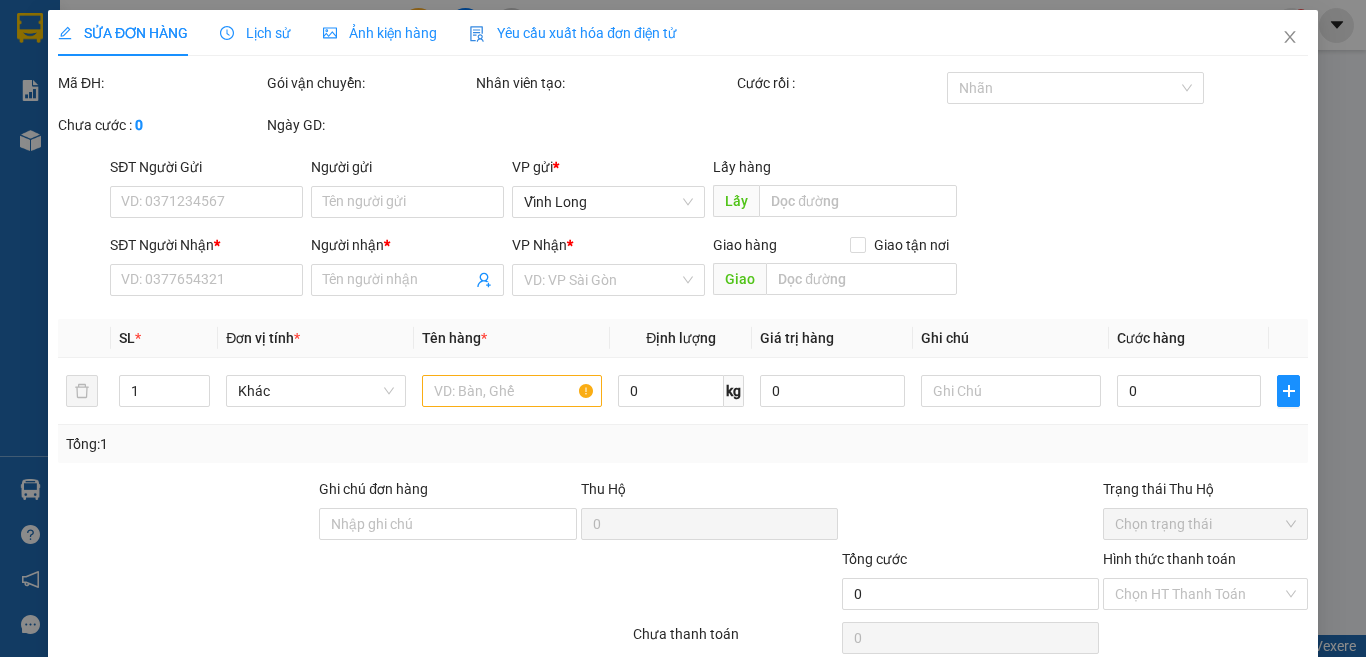 type on "30.000" 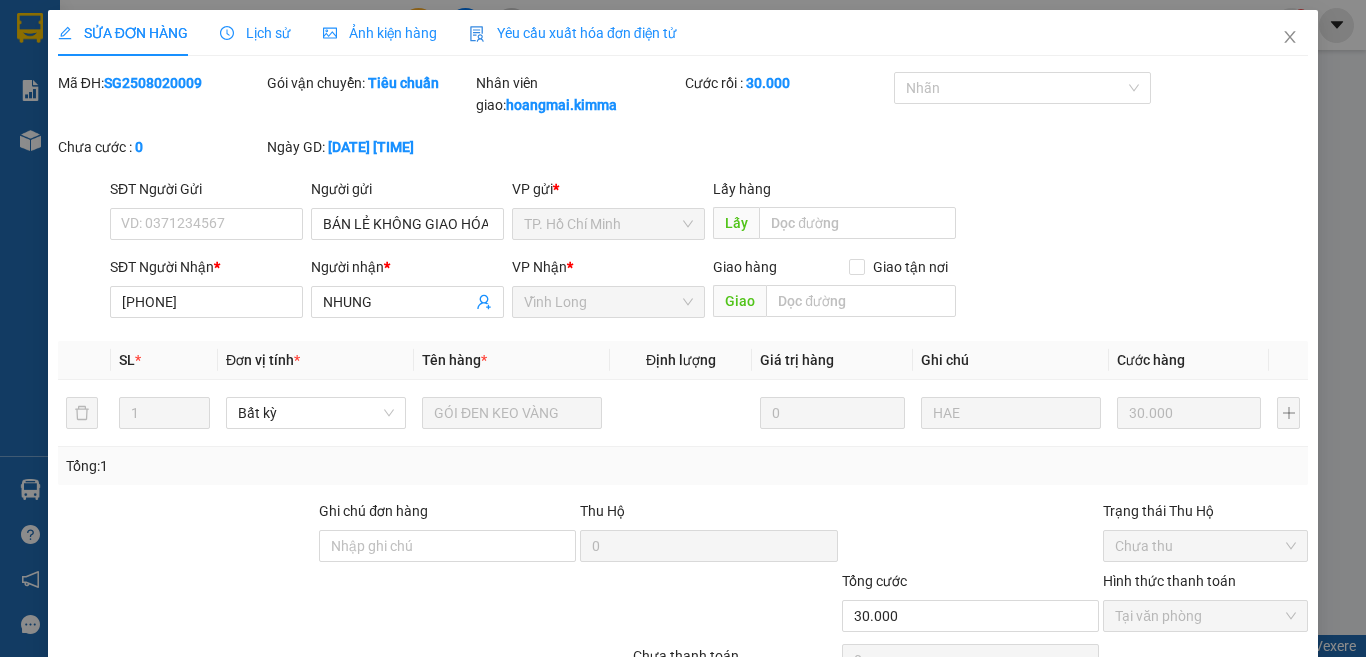 click on "Yêu cầu xuất hóa đơn điện tử" at bounding box center (573, 33) 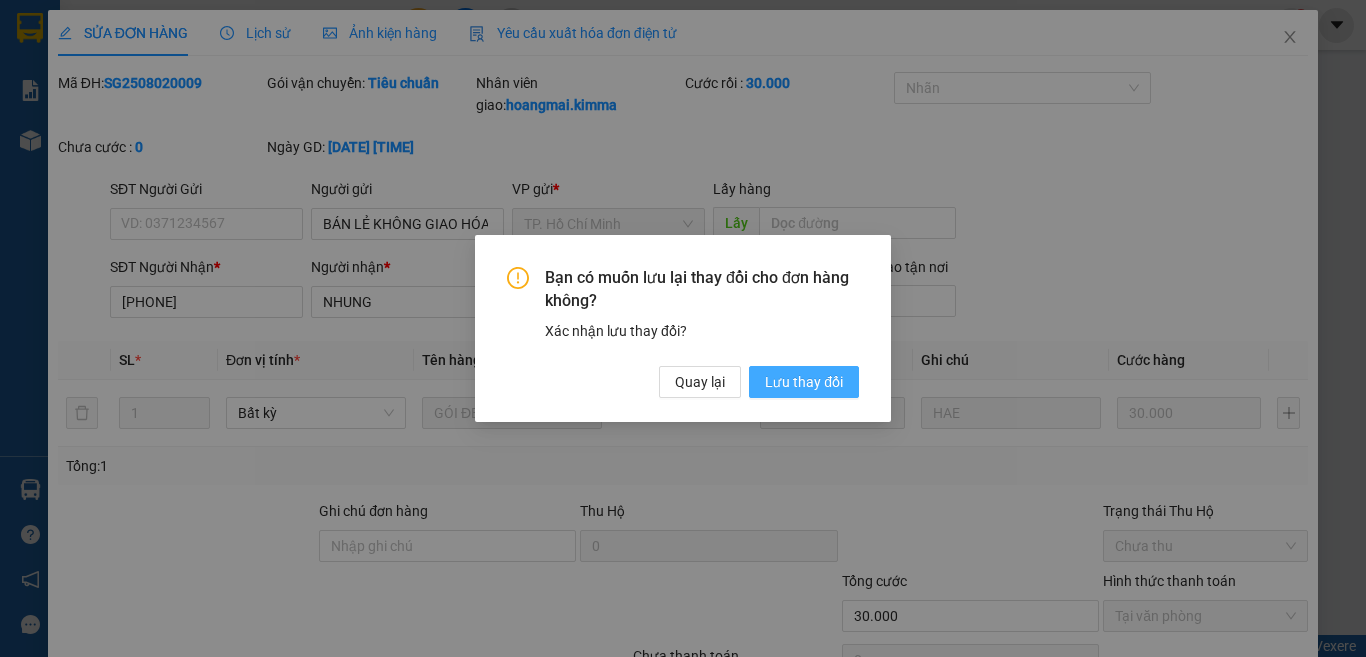 drag, startPoint x: 792, startPoint y: 380, endPoint x: 775, endPoint y: 382, distance: 17.117243 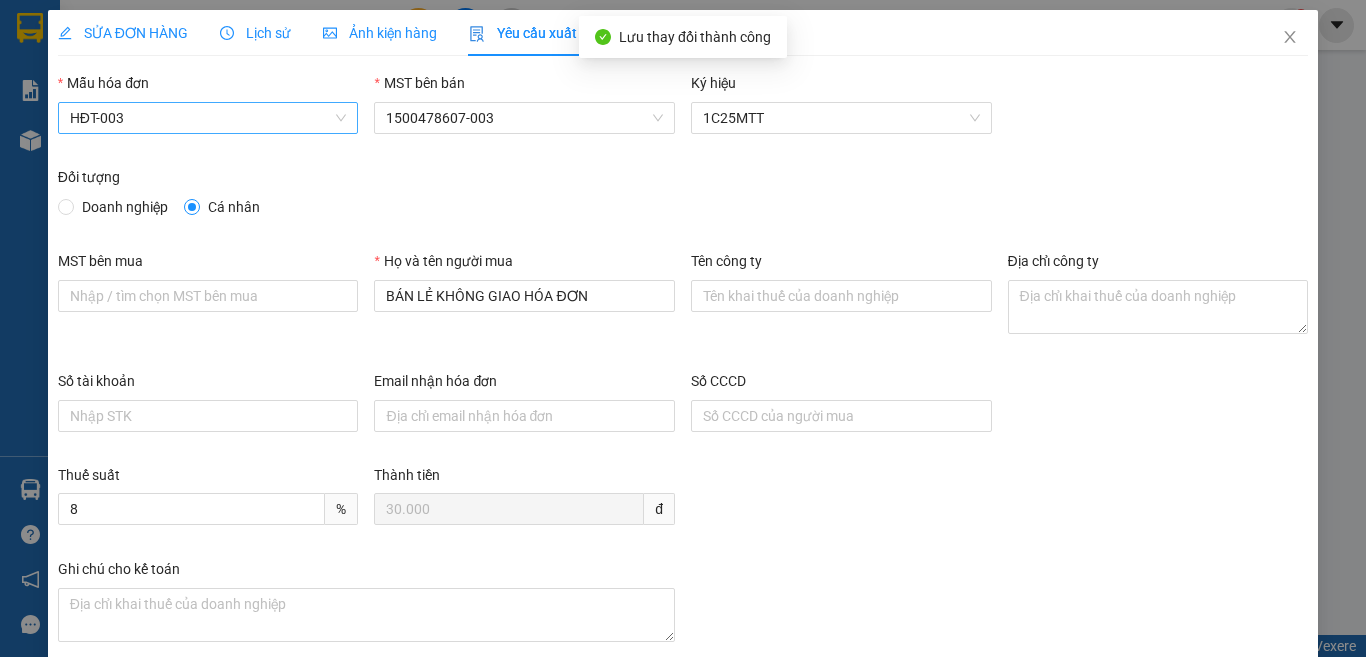 click on "HĐT-003" at bounding box center [208, 118] 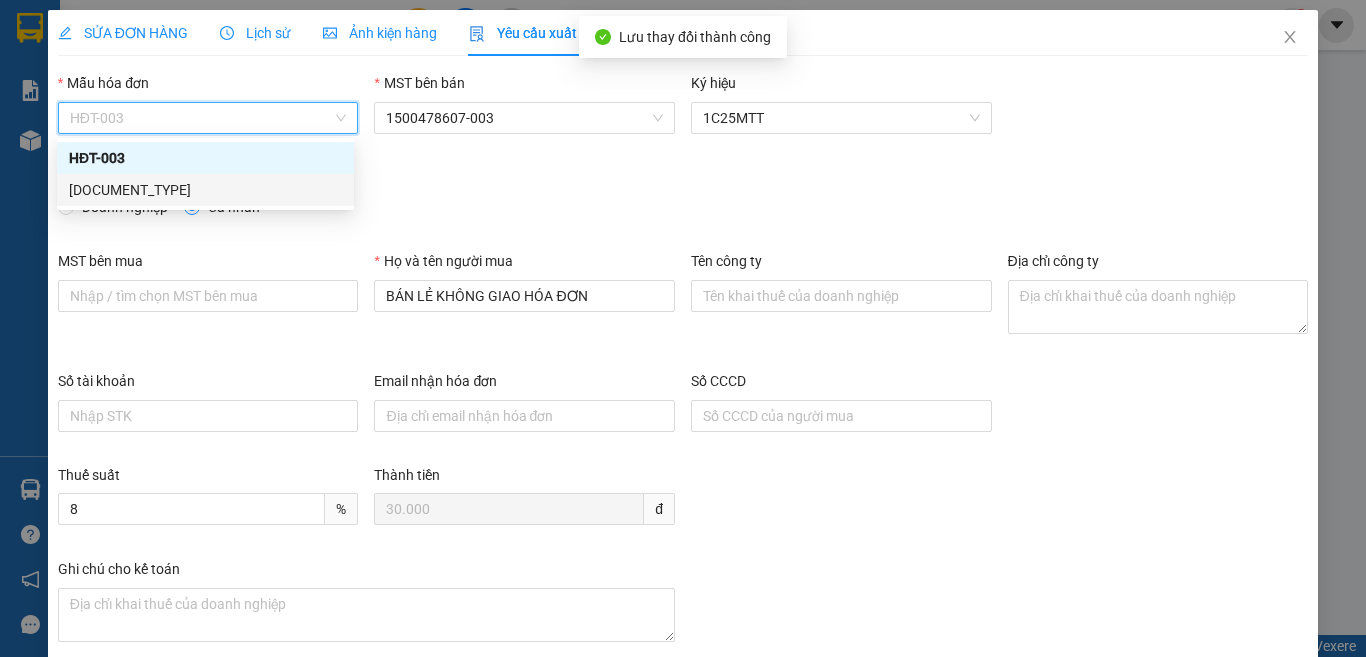 click on "HĐT" at bounding box center [205, 190] 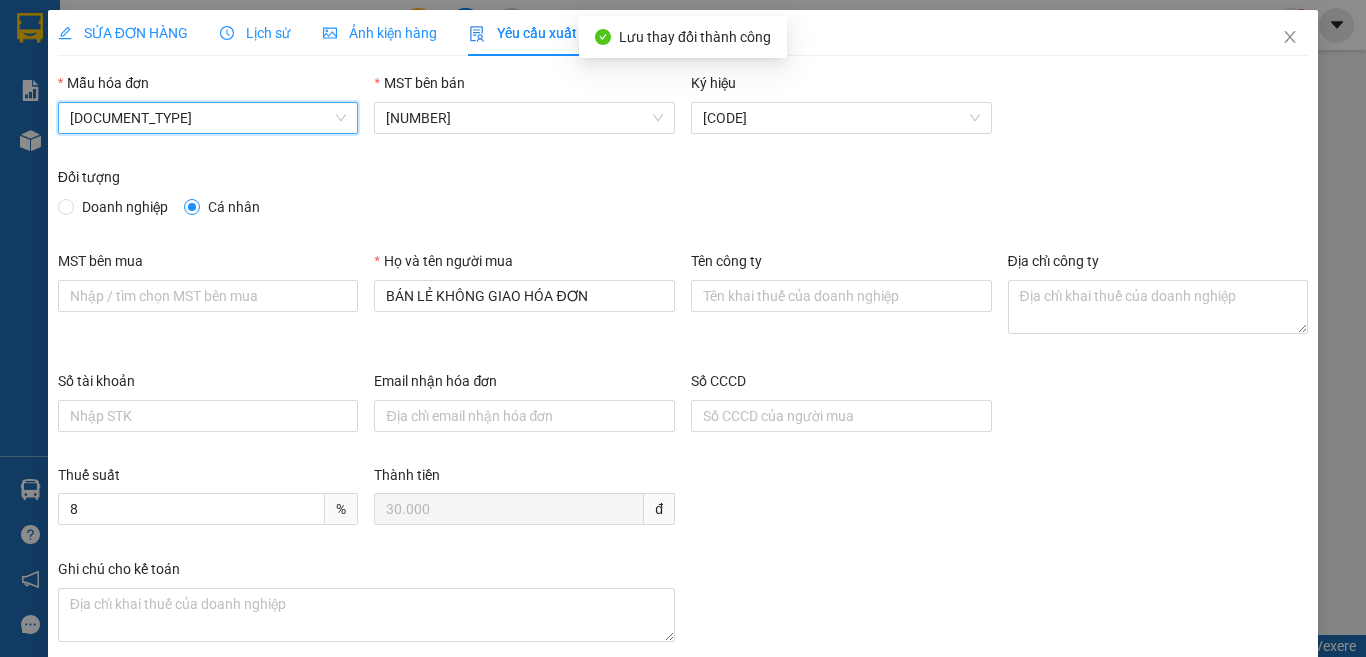 scroll, scrollTop: 114, scrollLeft: 0, axis: vertical 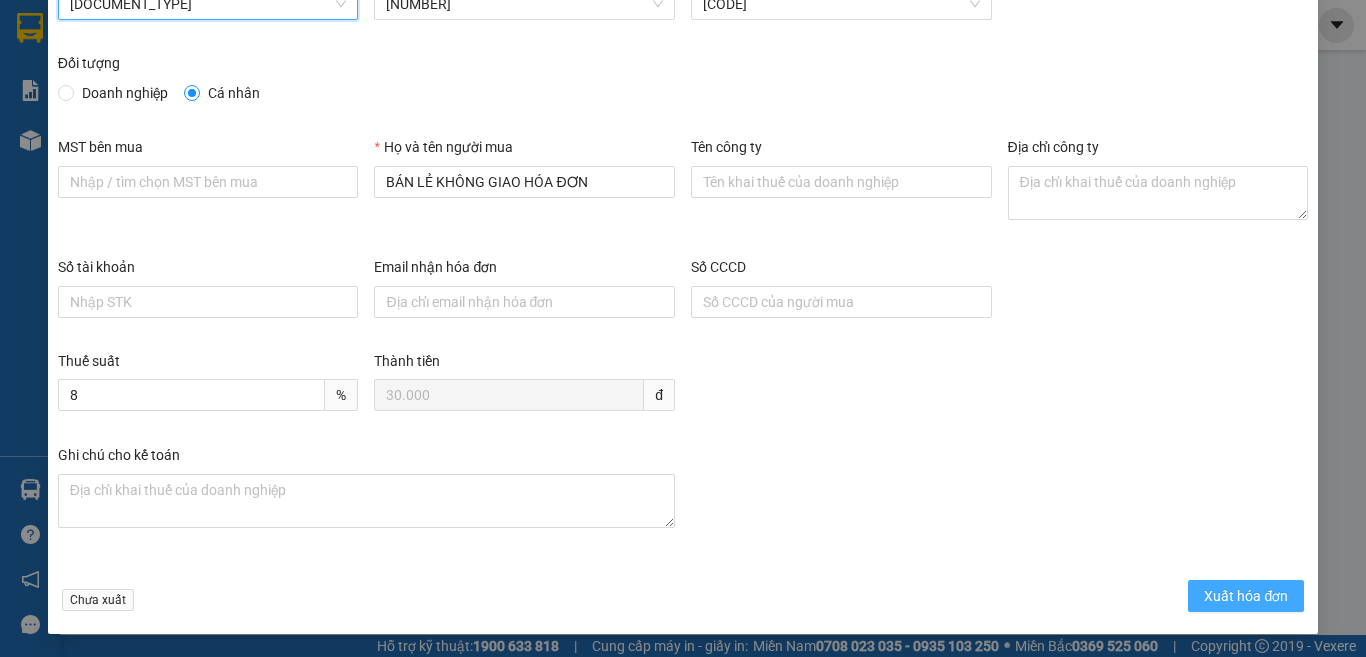 click on "Xuất hóa đơn" at bounding box center [1246, 596] 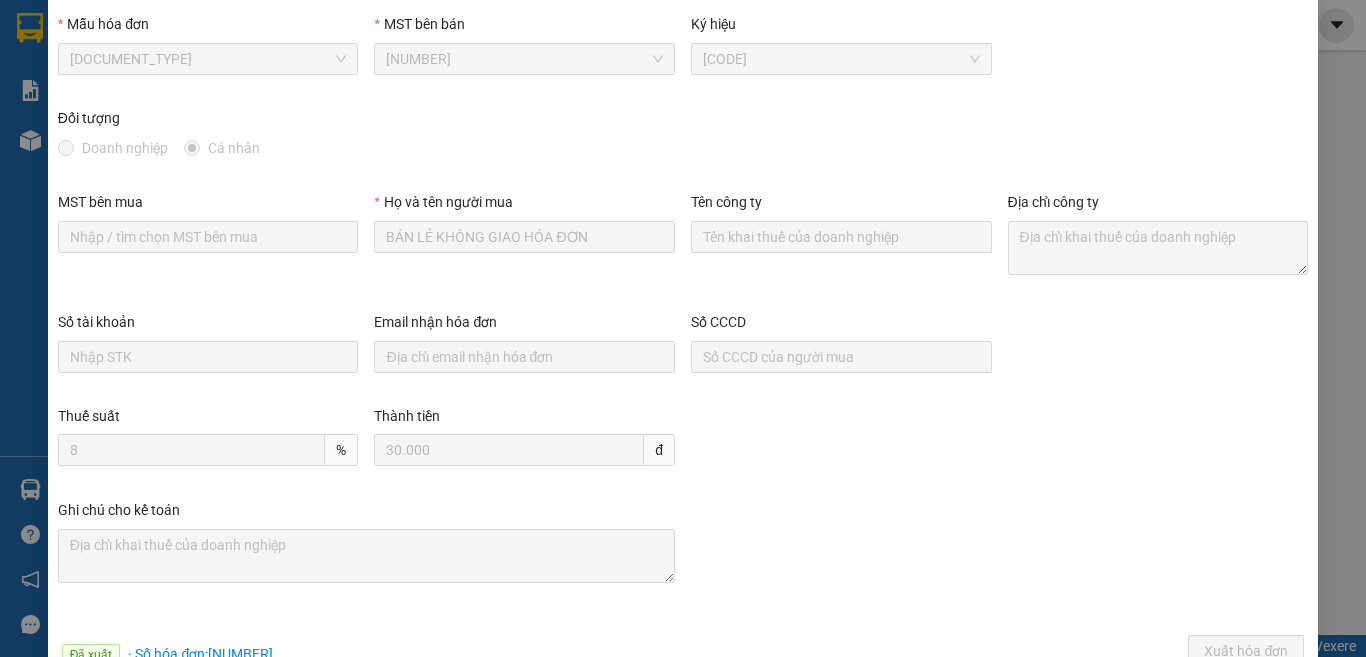 scroll, scrollTop: 0, scrollLeft: 0, axis: both 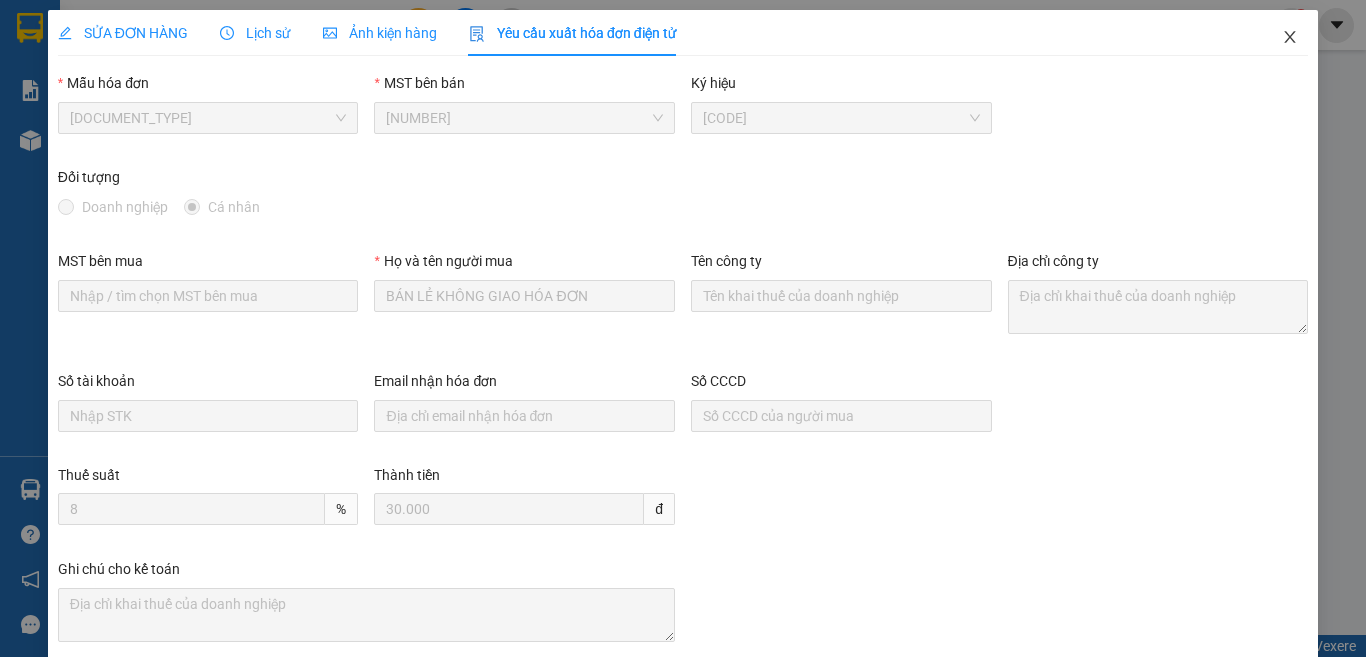 click 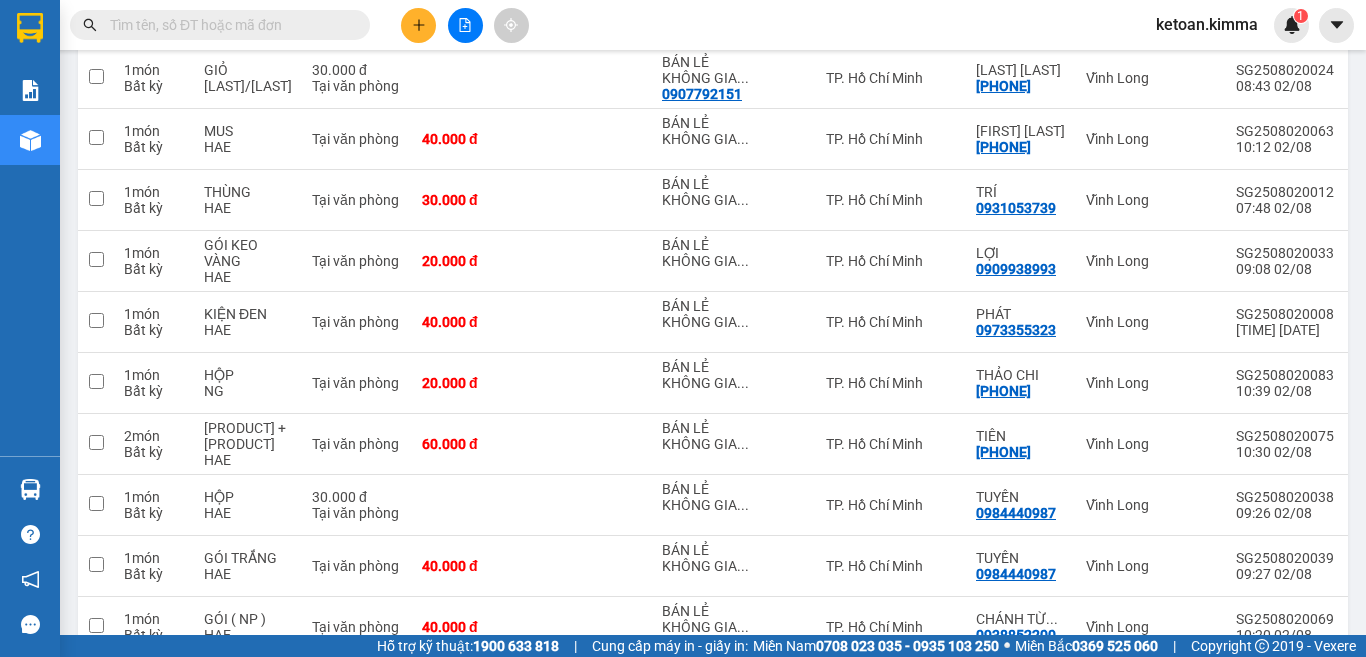 scroll, scrollTop: 3466, scrollLeft: 0, axis: vertical 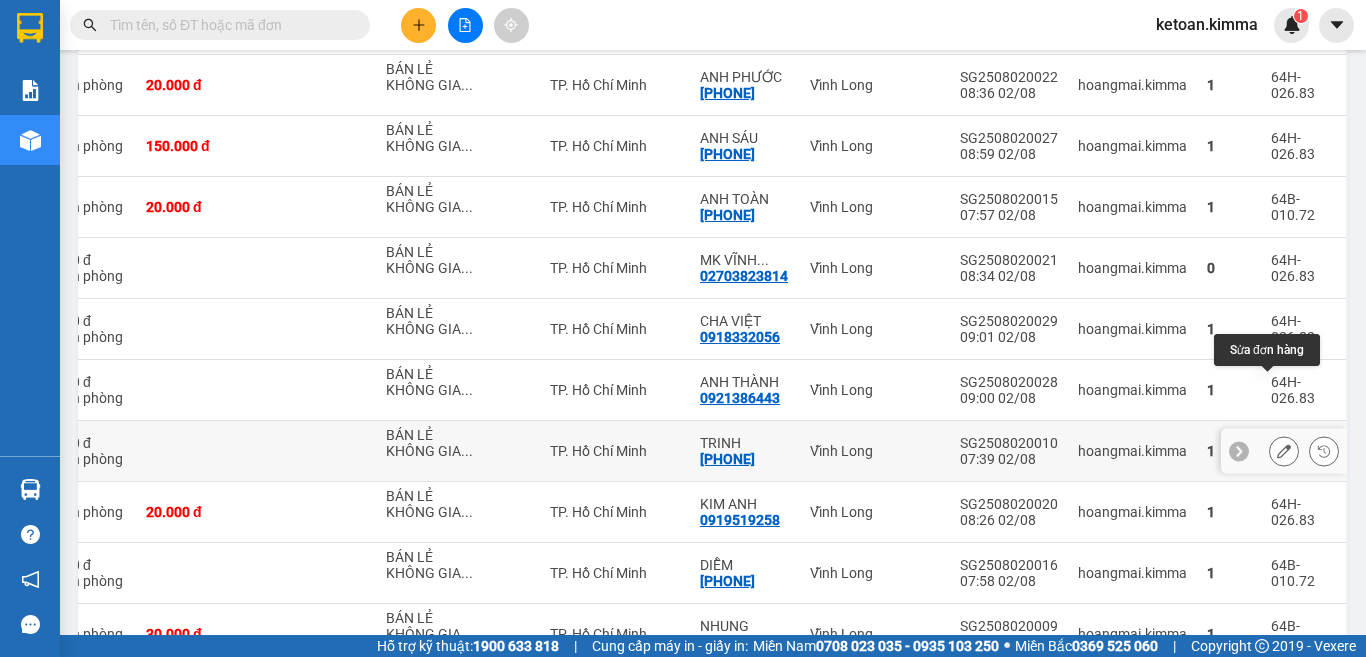 click 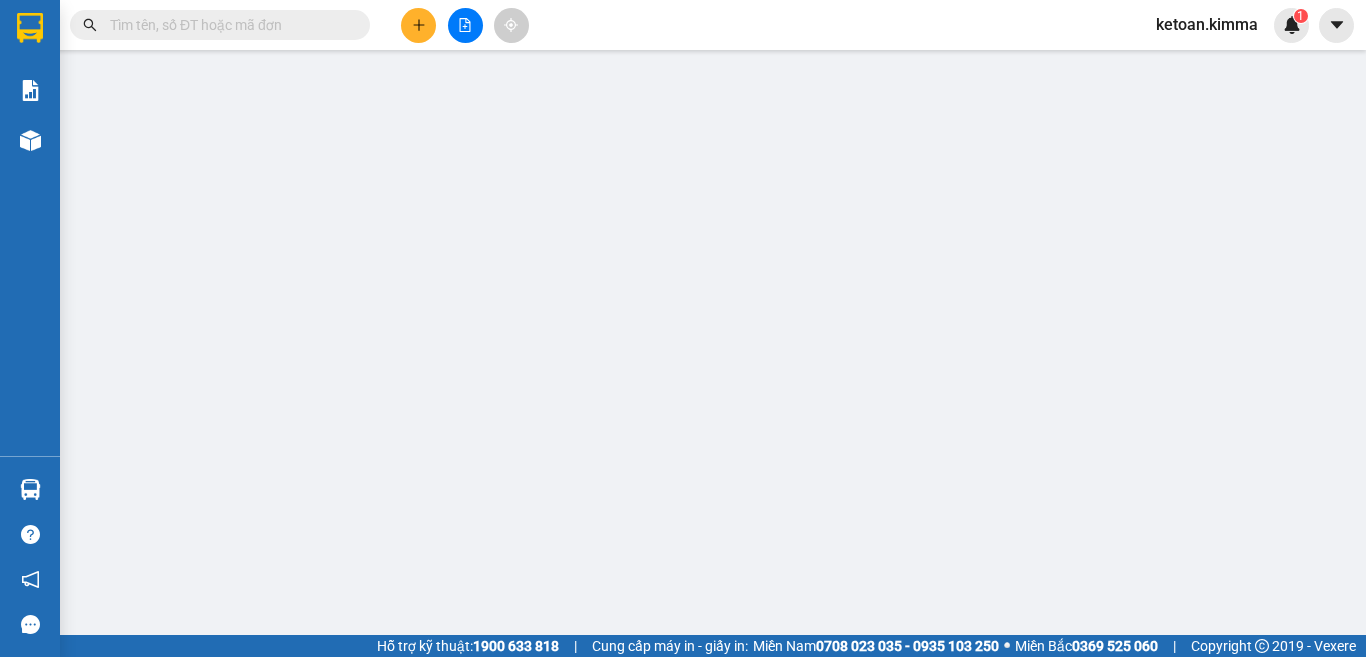 scroll, scrollTop: 0, scrollLeft: 0, axis: both 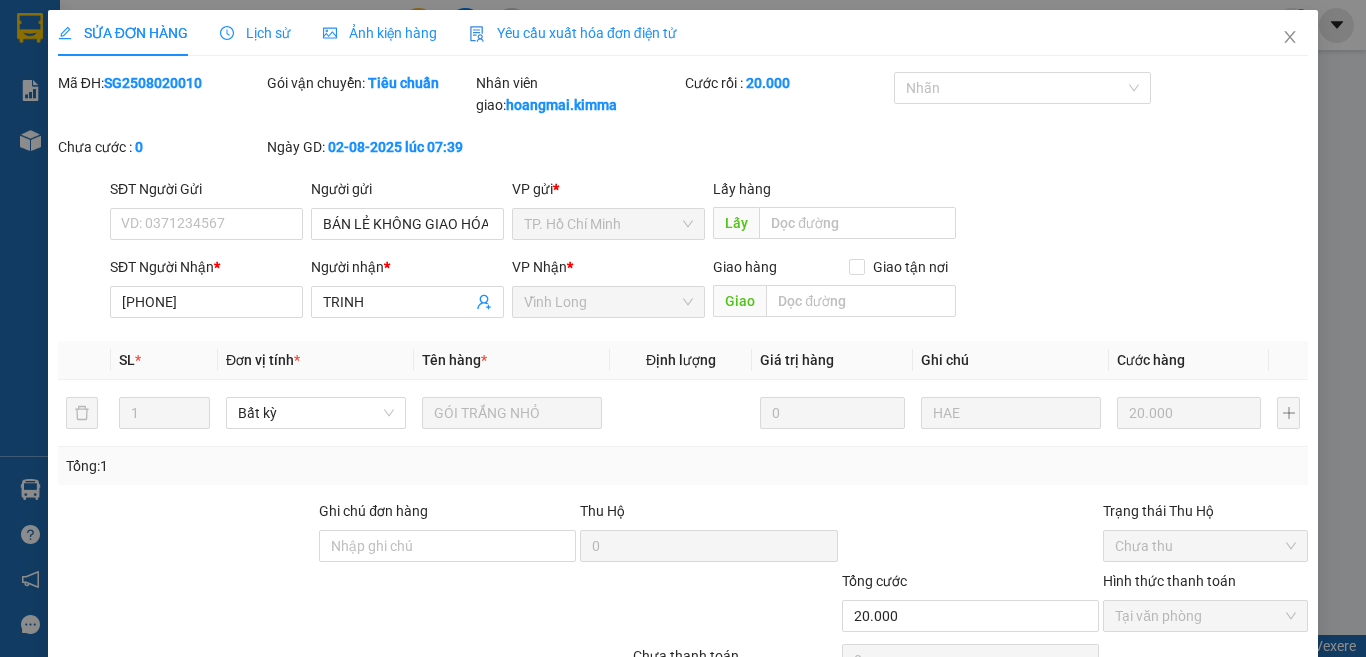 click on "Yêu cầu xuất hóa đơn điện tử" at bounding box center (573, 33) 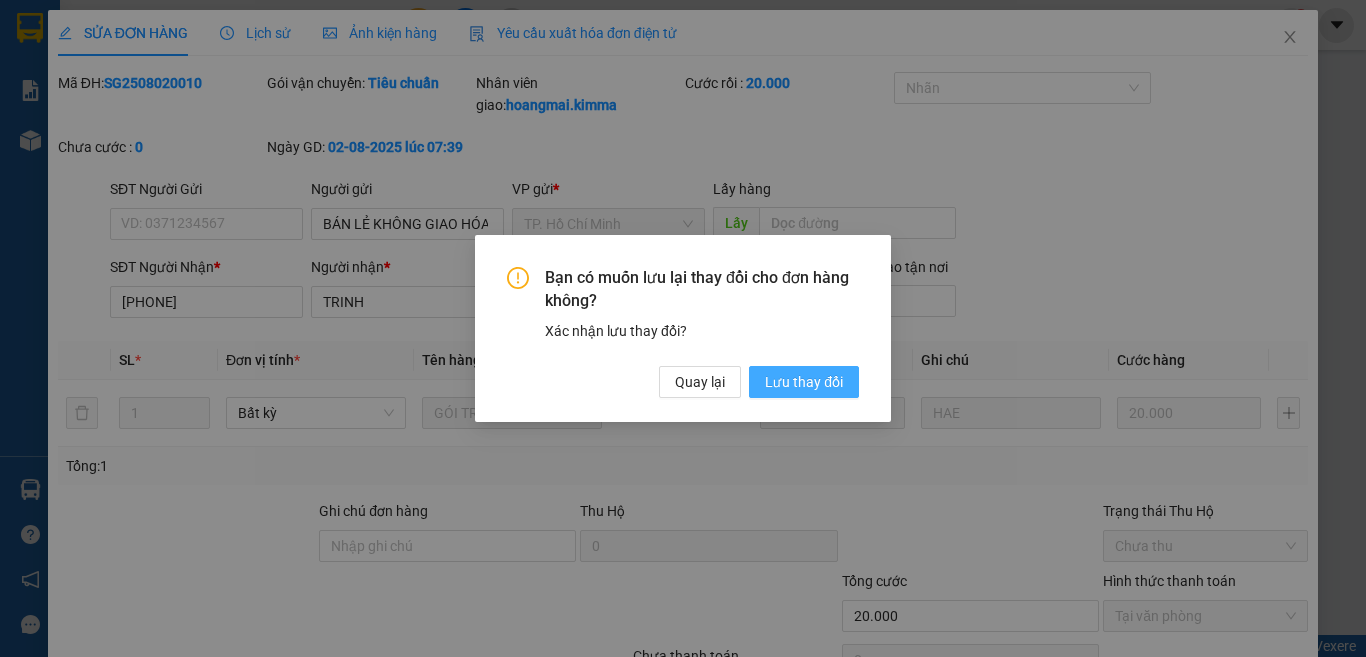 click on "Lưu thay đổi" at bounding box center [804, 382] 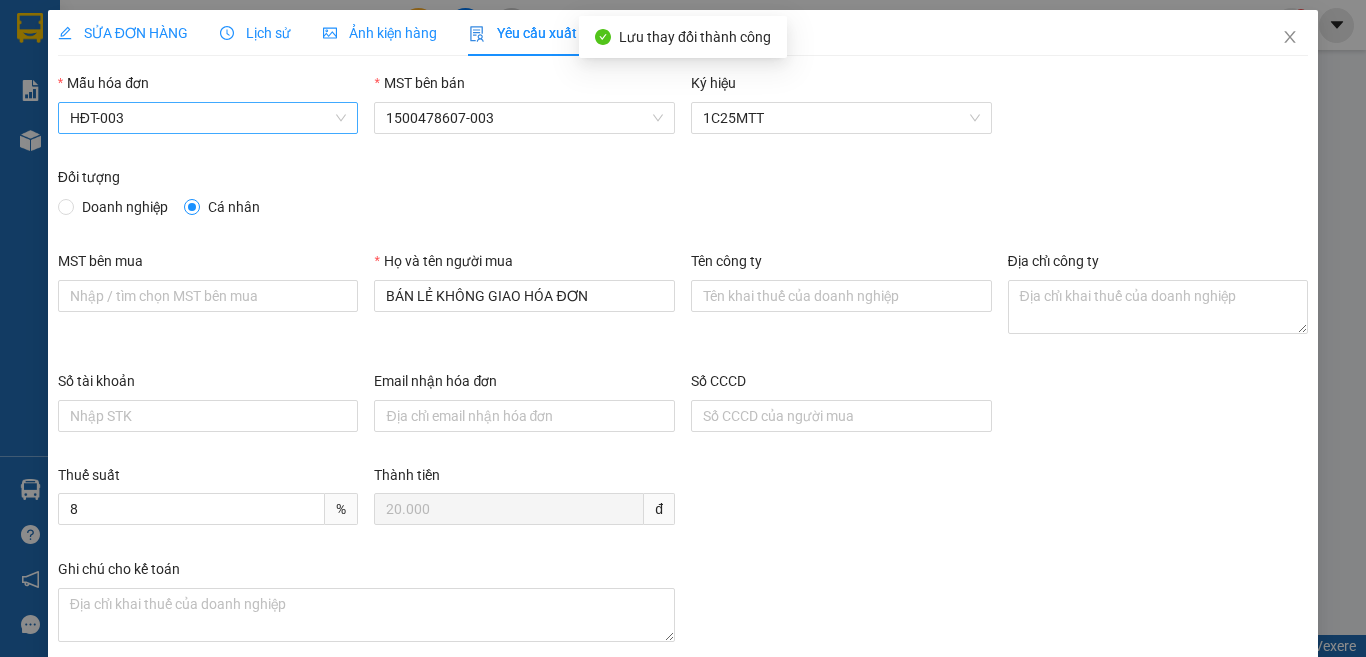 click on "HĐT-003" at bounding box center (208, 118) 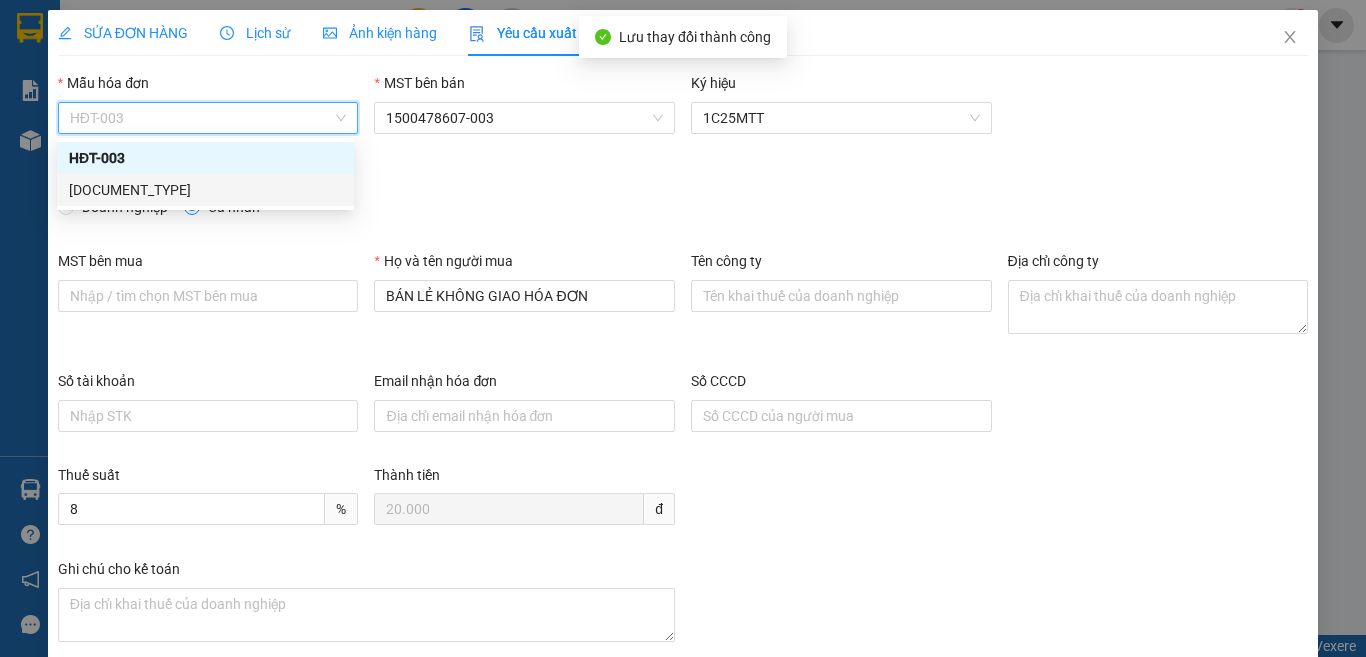click on "HĐT" at bounding box center (205, 190) 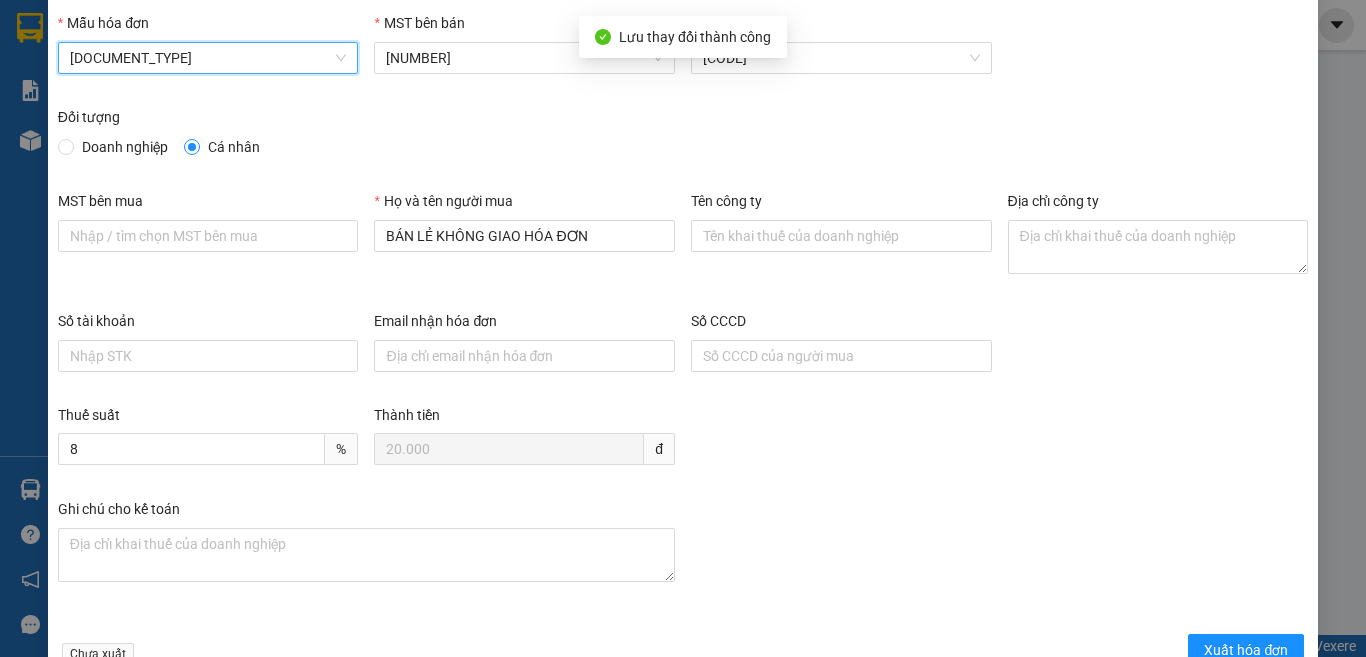 scroll, scrollTop: 114, scrollLeft: 0, axis: vertical 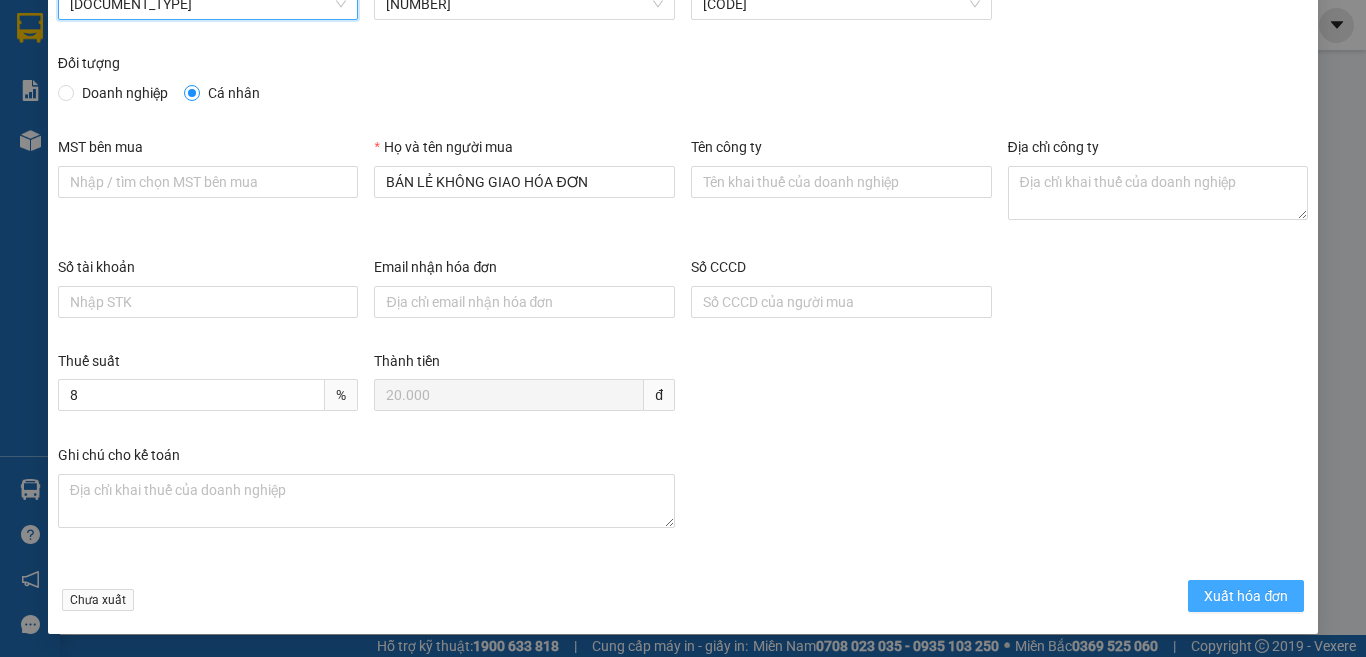 click on "Xuất hóa đơn" at bounding box center (1246, 596) 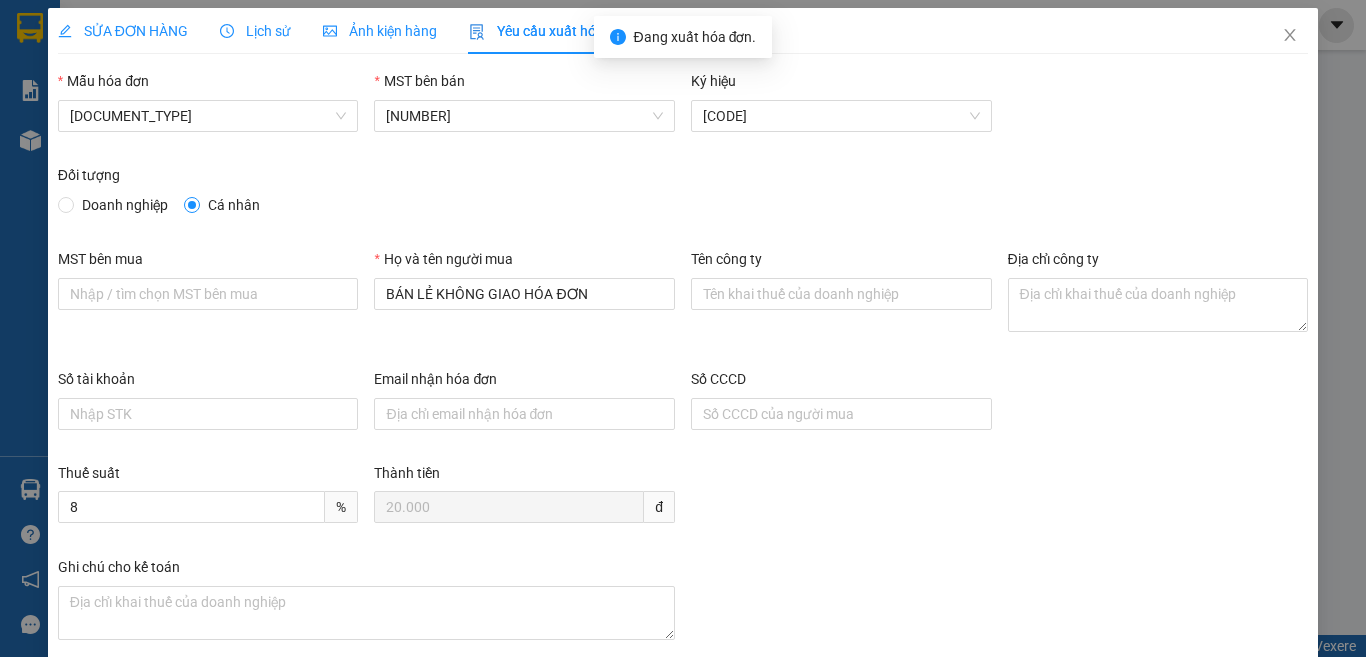 scroll, scrollTop: 0, scrollLeft: 0, axis: both 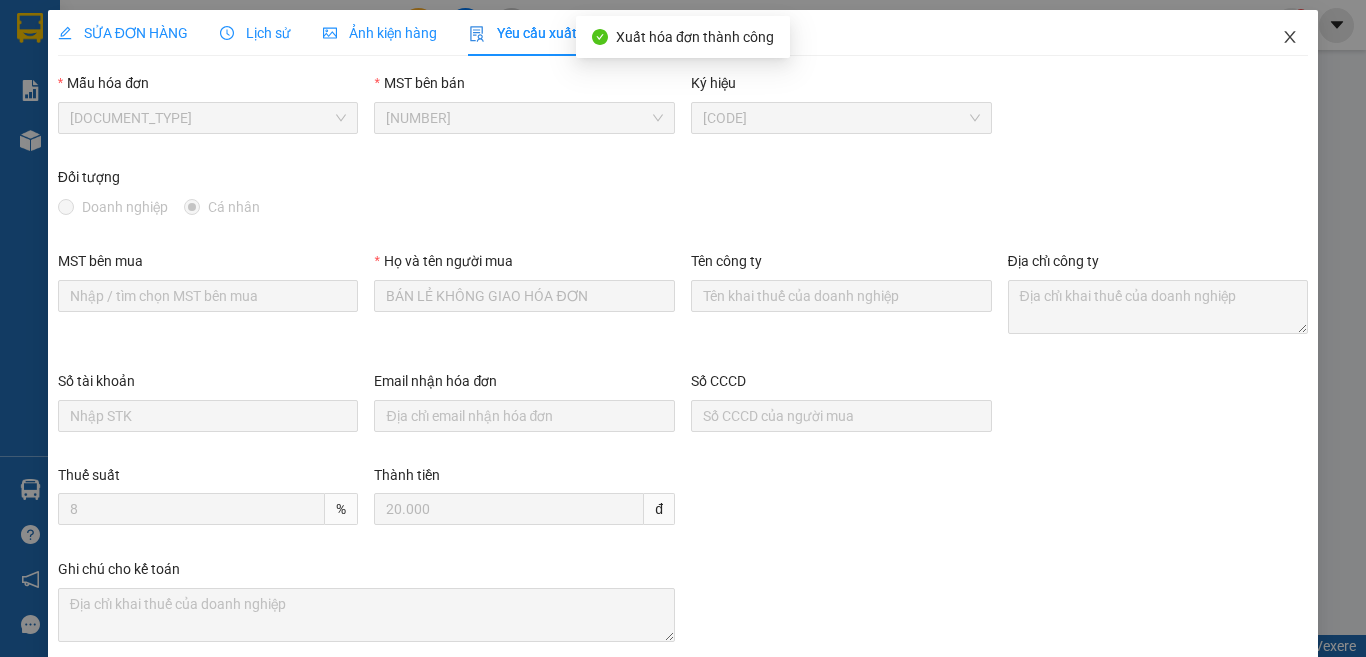 click 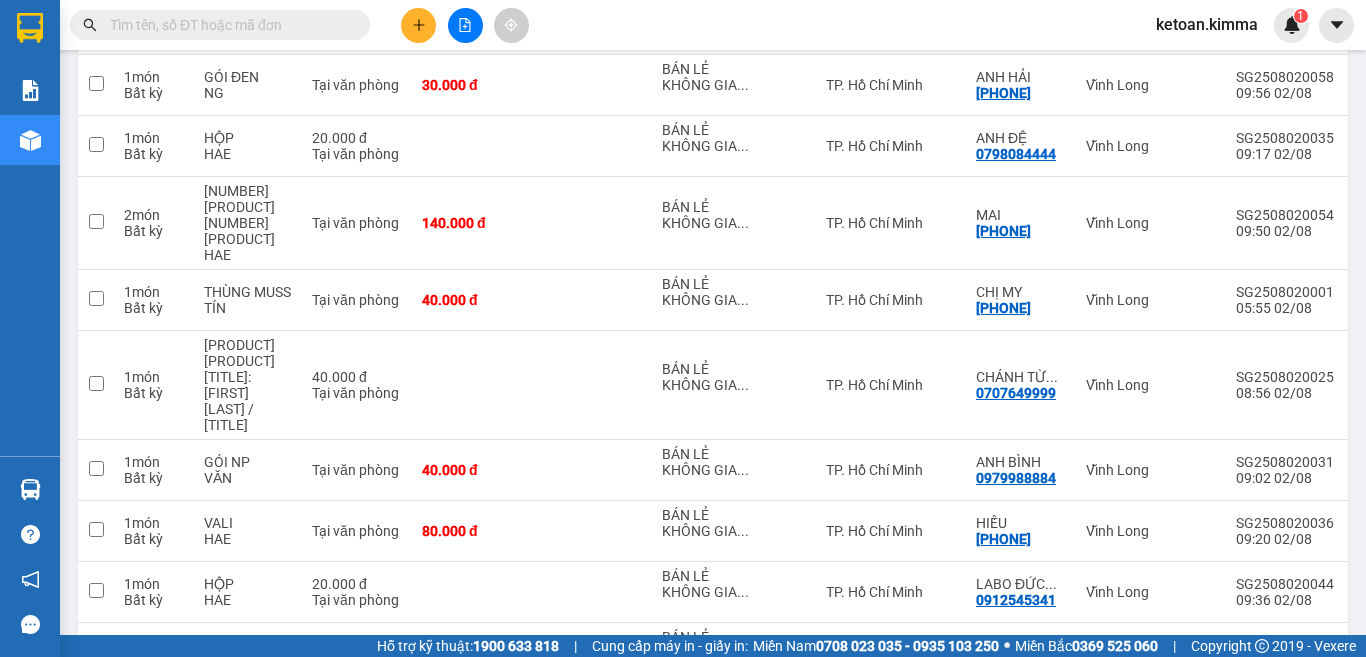 scroll, scrollTop: 3466, scrollLeft: 0, axis: vertical 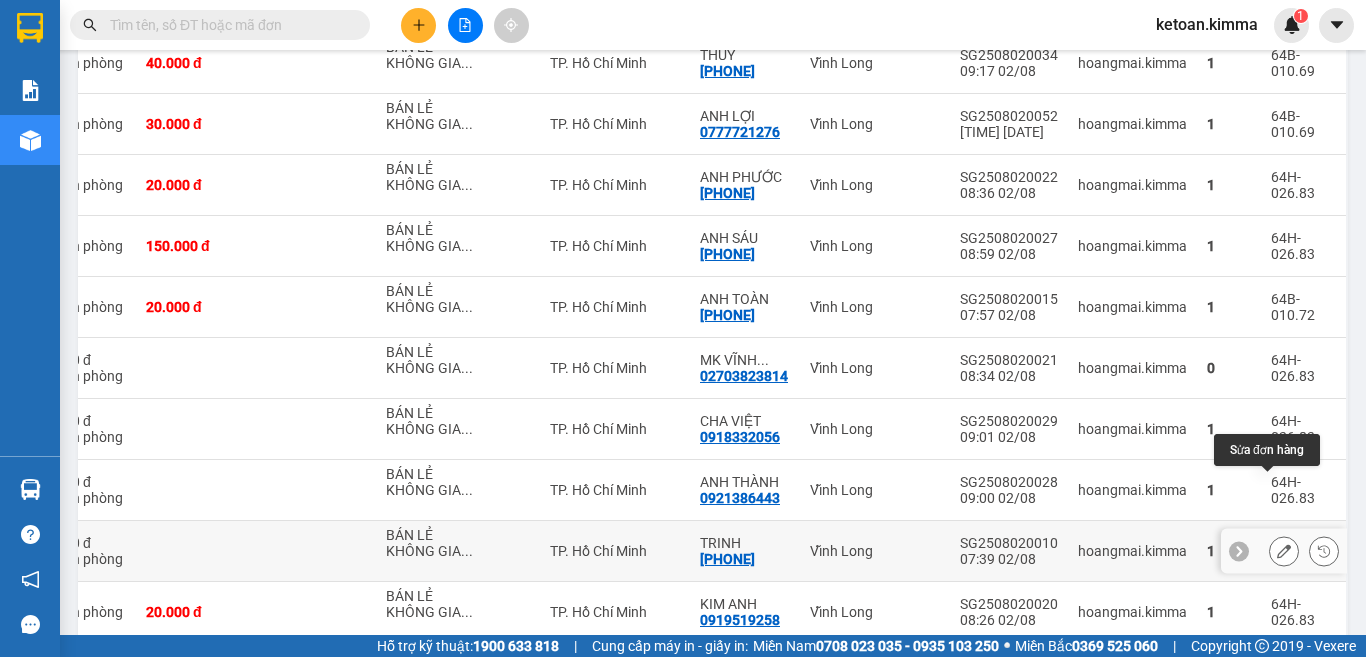 click at bounding box center (1284, 551) 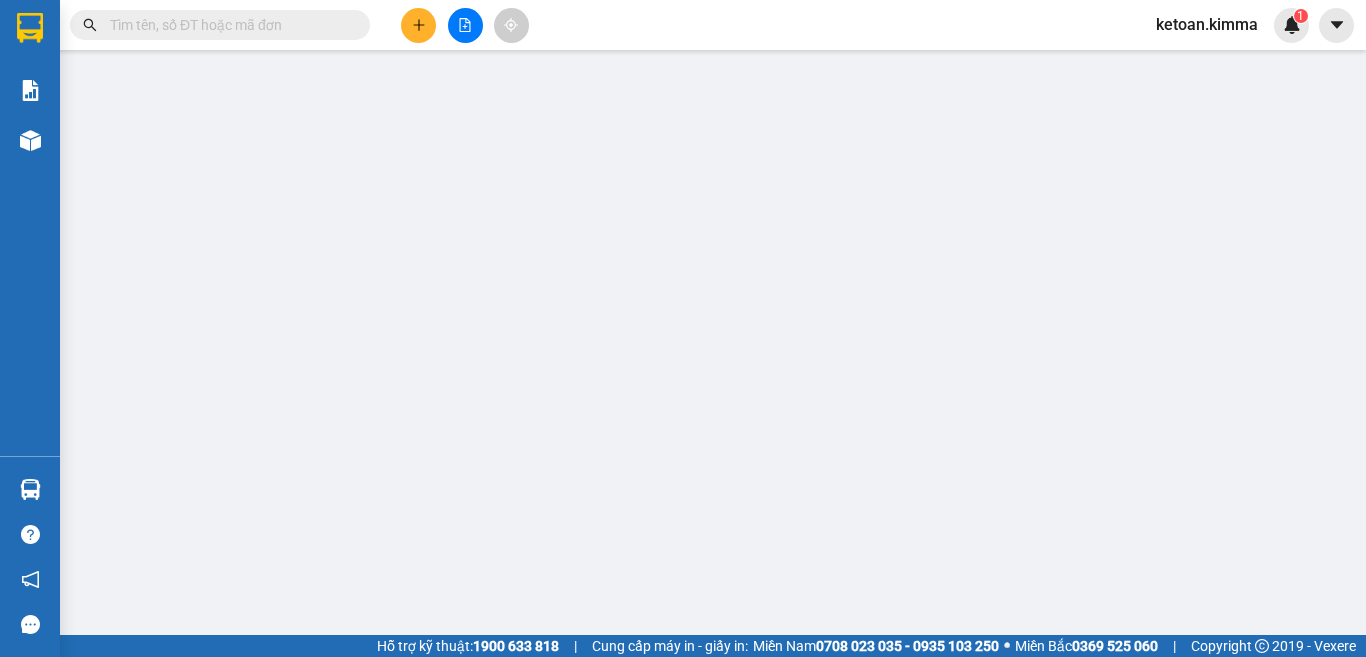 scroll, scrollTop: 0, scrollLeft: 0, axis: both 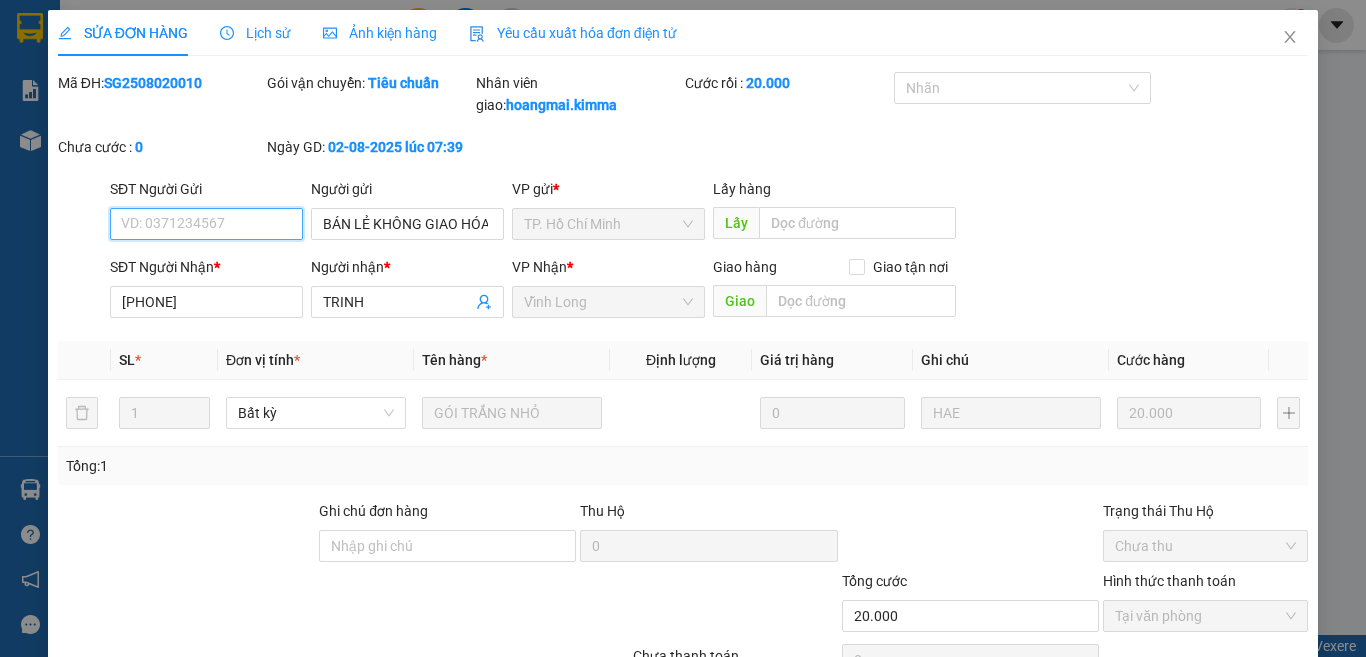 checkbox on "true" 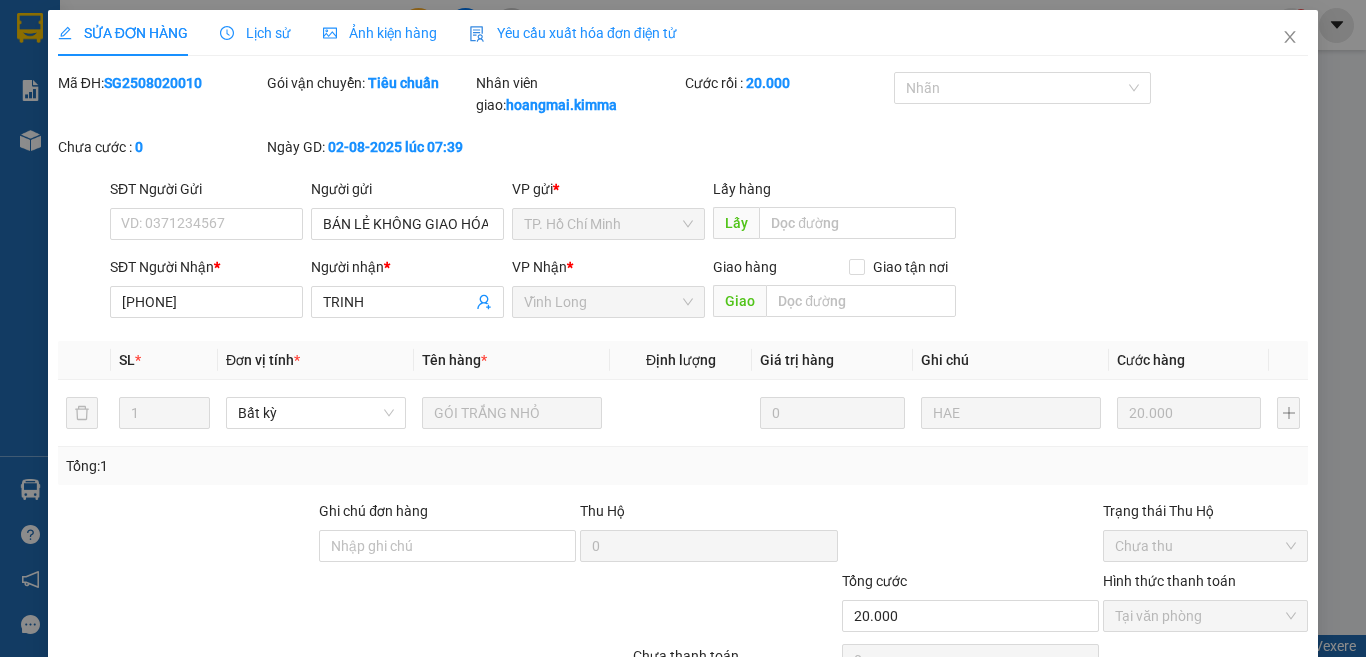 click on "Yêu cầu xuất hóa đơn điện tử" at bounding box center [573, 33] 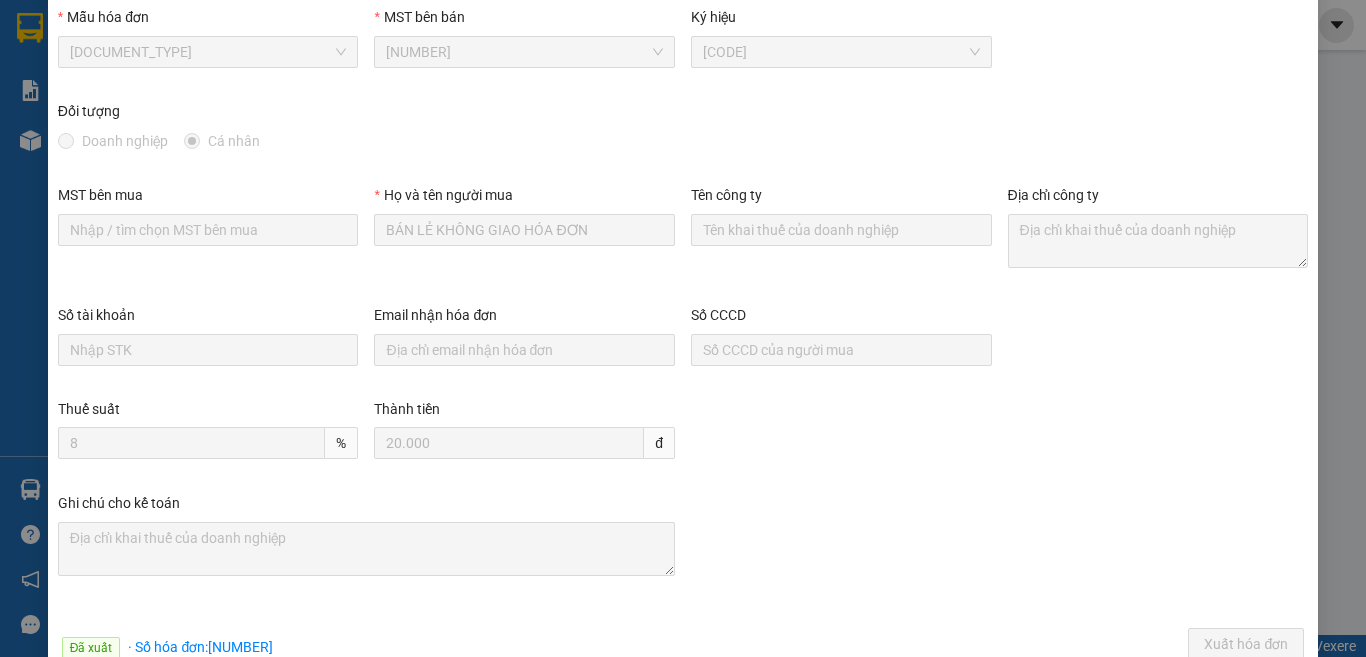 scroll, scrollTop: 0, scrollLeft: 0, axis: both 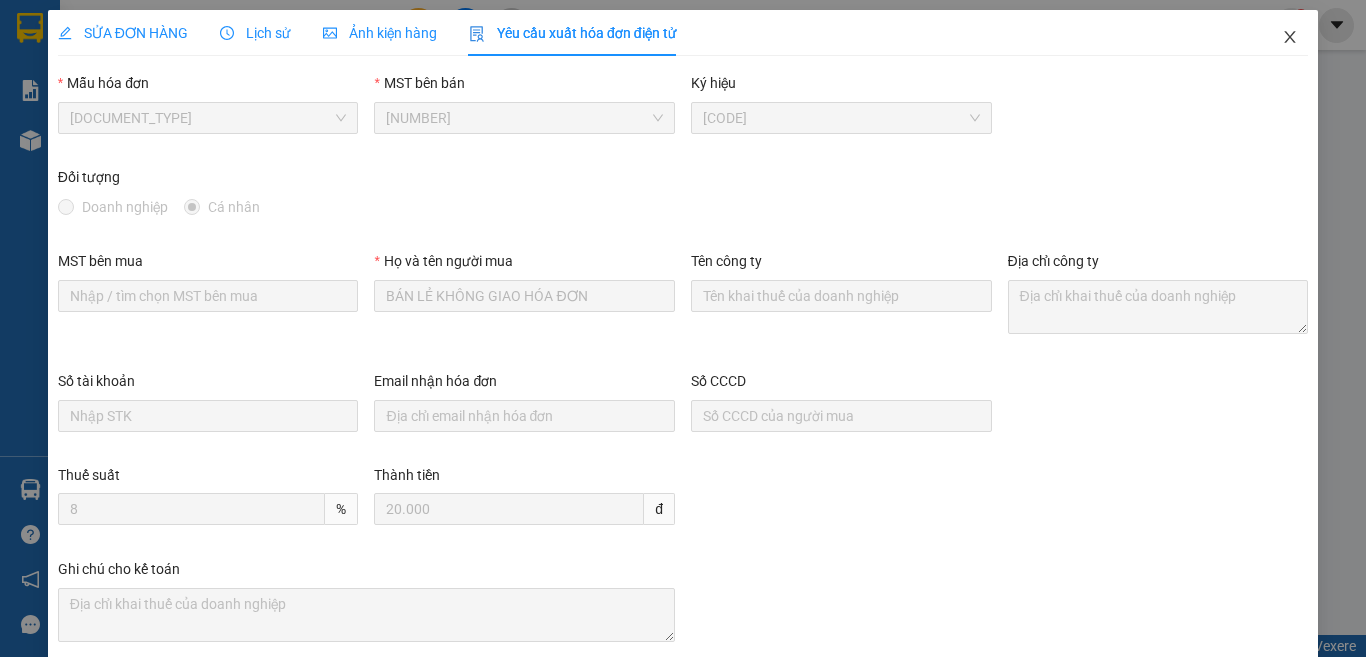 click 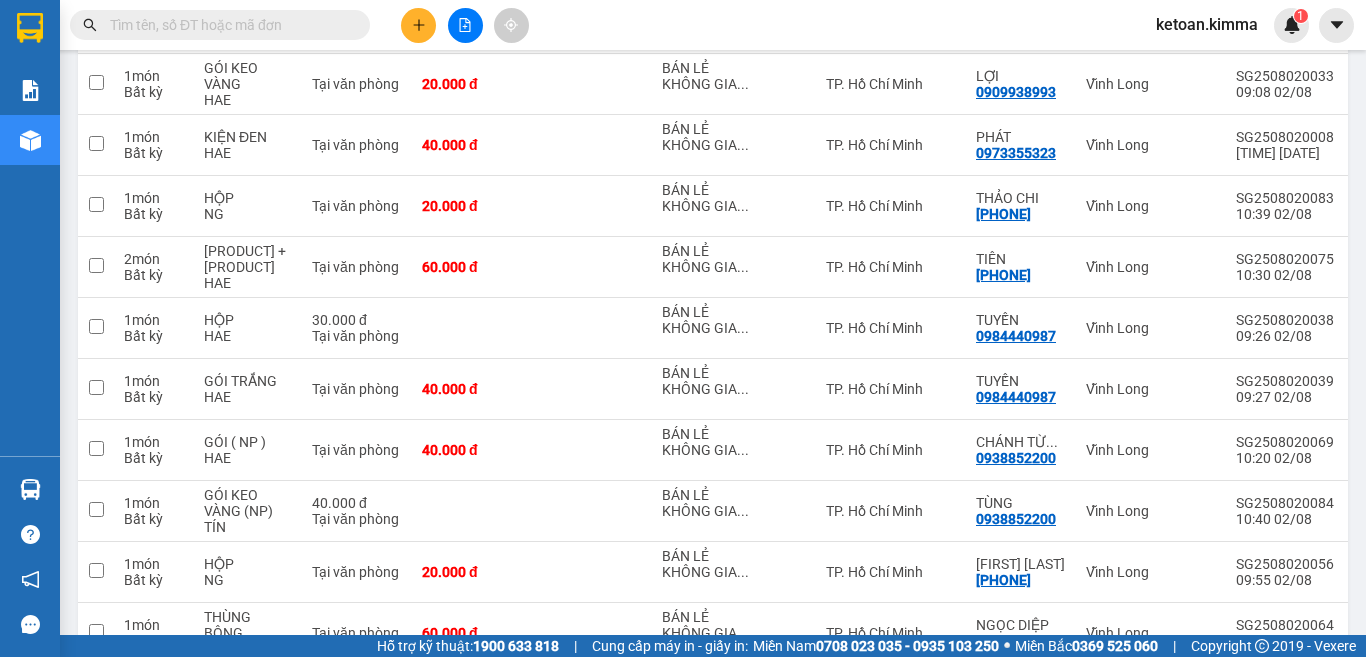 scroll, scrollTop: 3466, scrollLeft: 0, axis: vertical 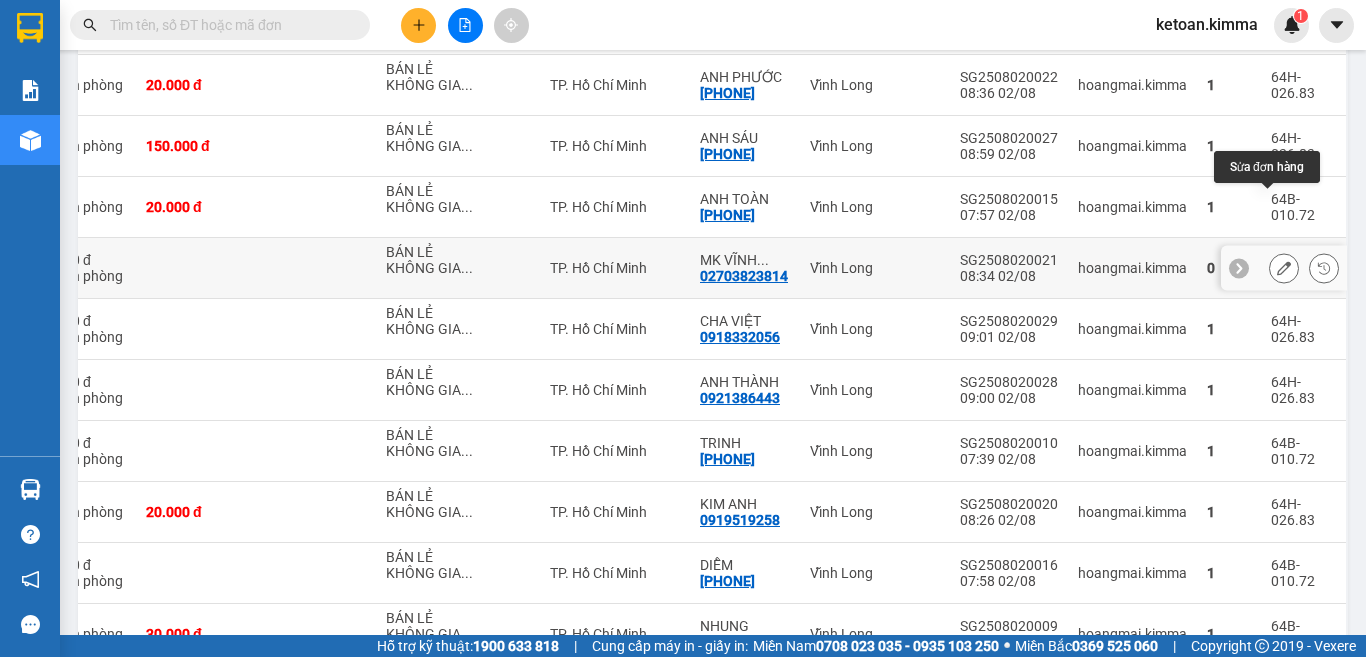 click 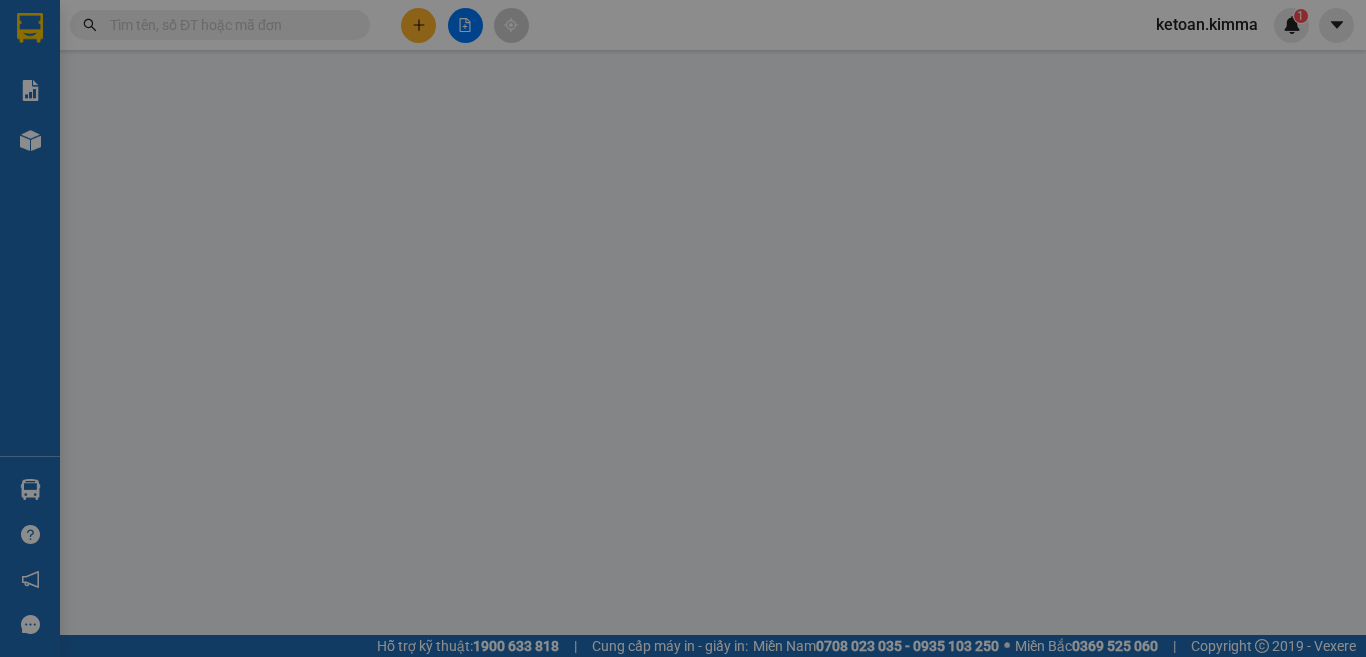 type on "BÁN LẺ KHÔNG GIAO HÓA ĐƠN" 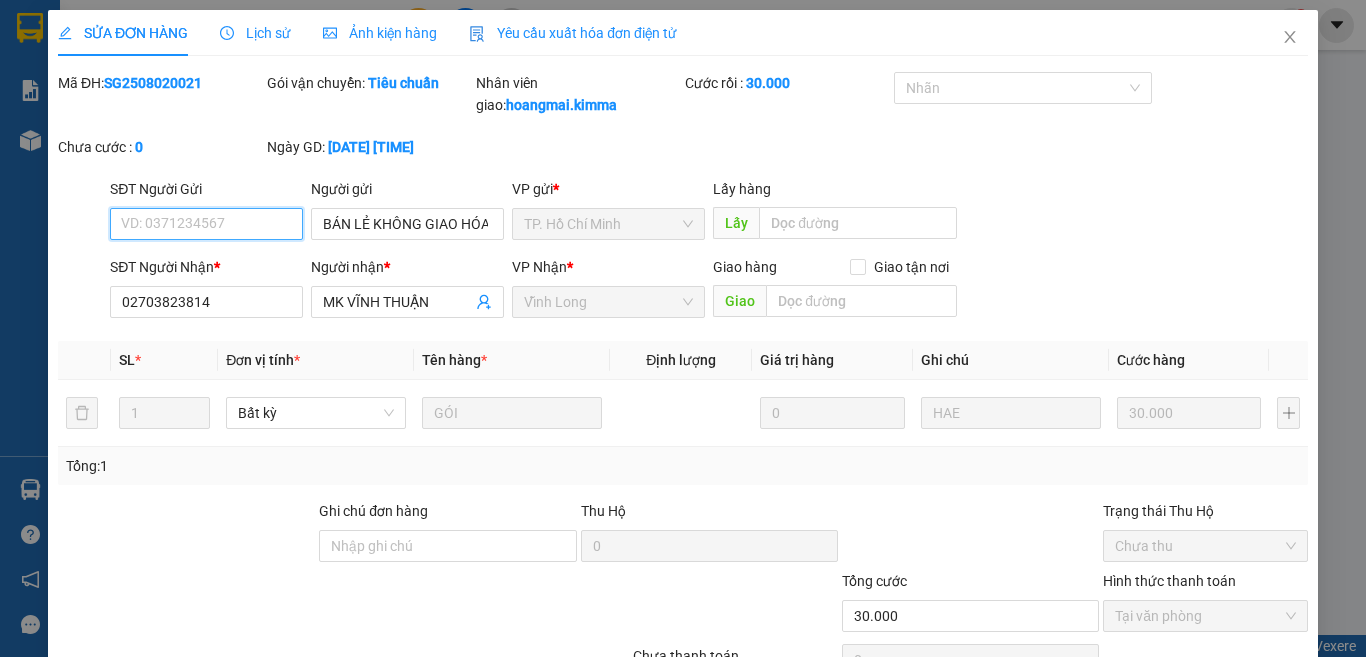 scroll, scrollTop: 0, scrollLeft: 0, axis: both 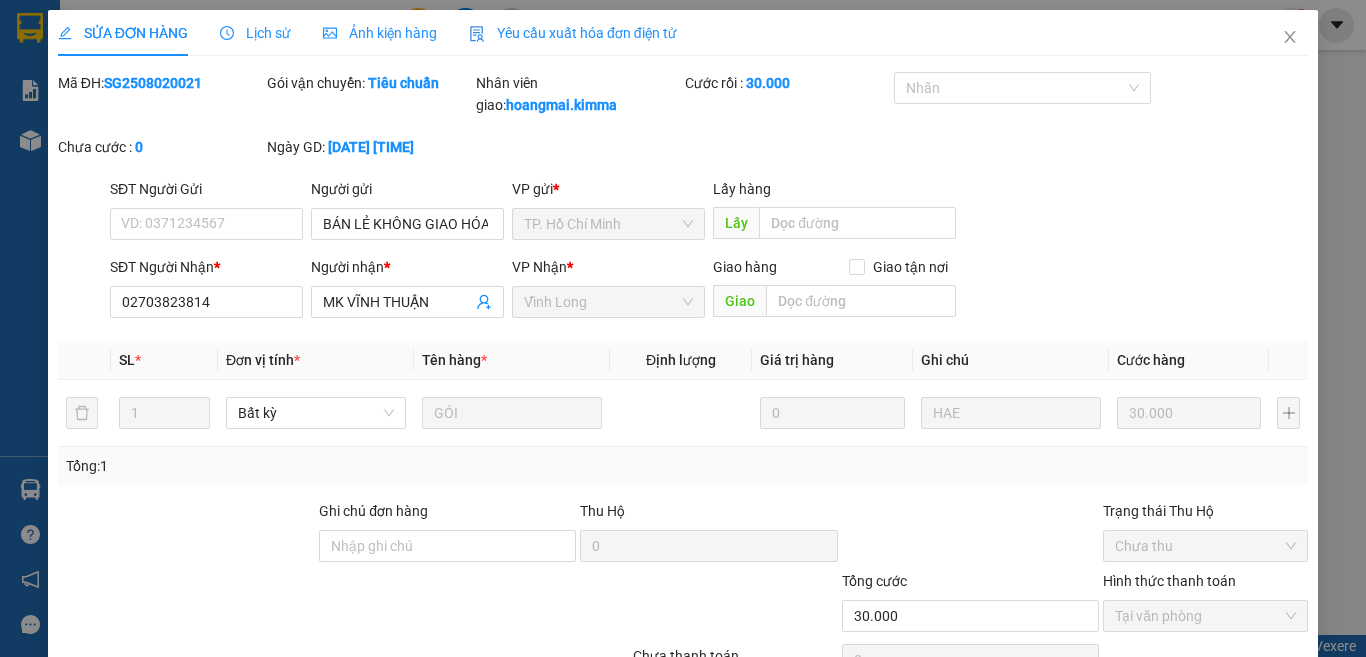 click on "Yêu cầu xuất hóa đơn điện tử" at bounding box center (573, 33) 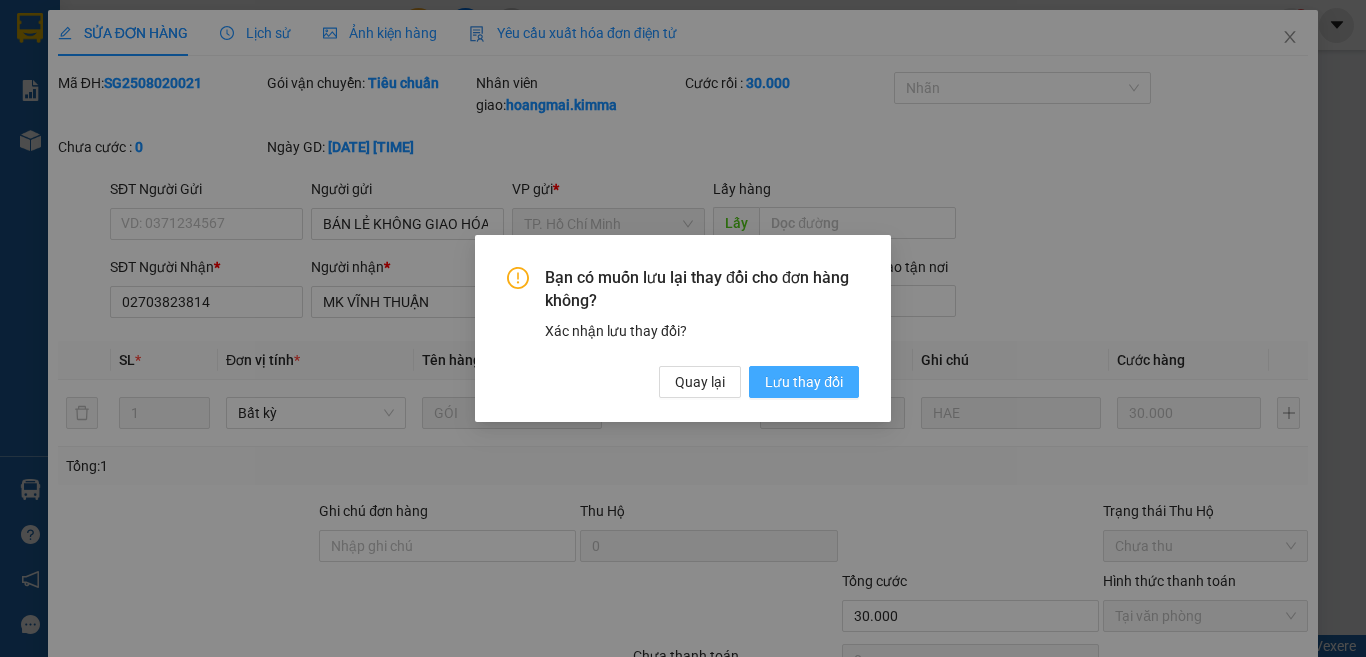 click on "Lưu thay đổi" at bounding box center (804, 382) 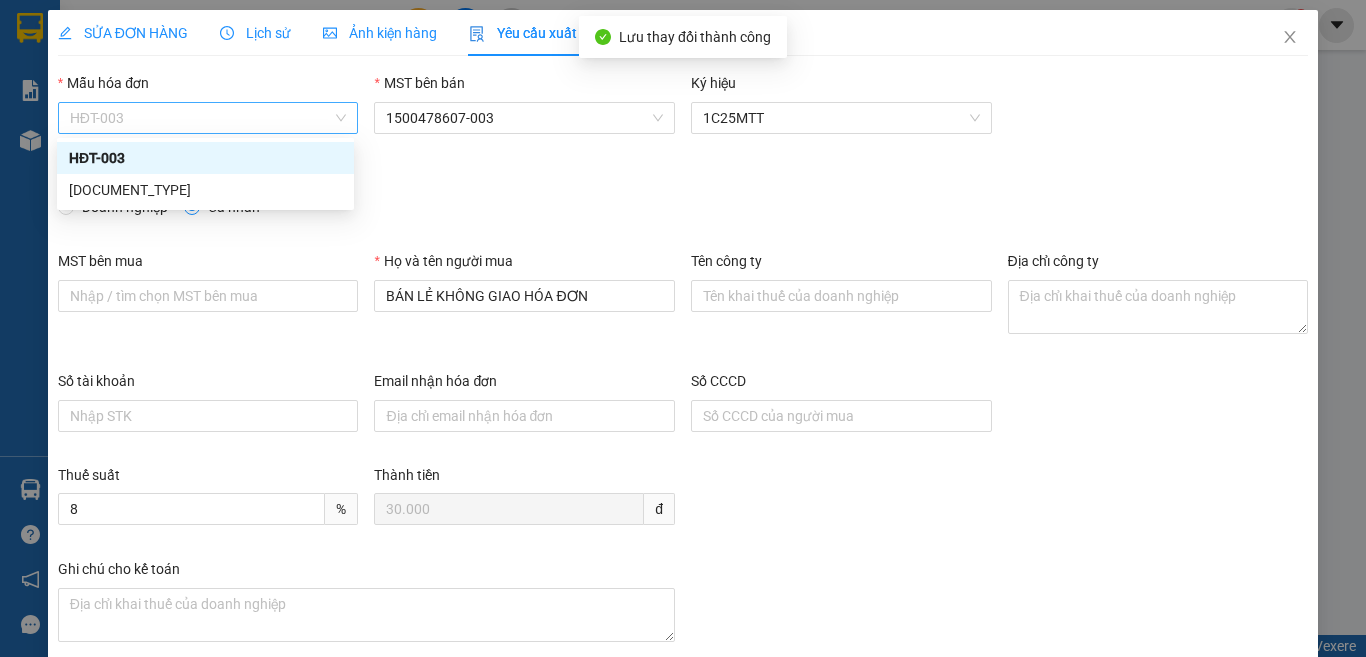 click on "HĐT-003" at bounding box center [208, 118] 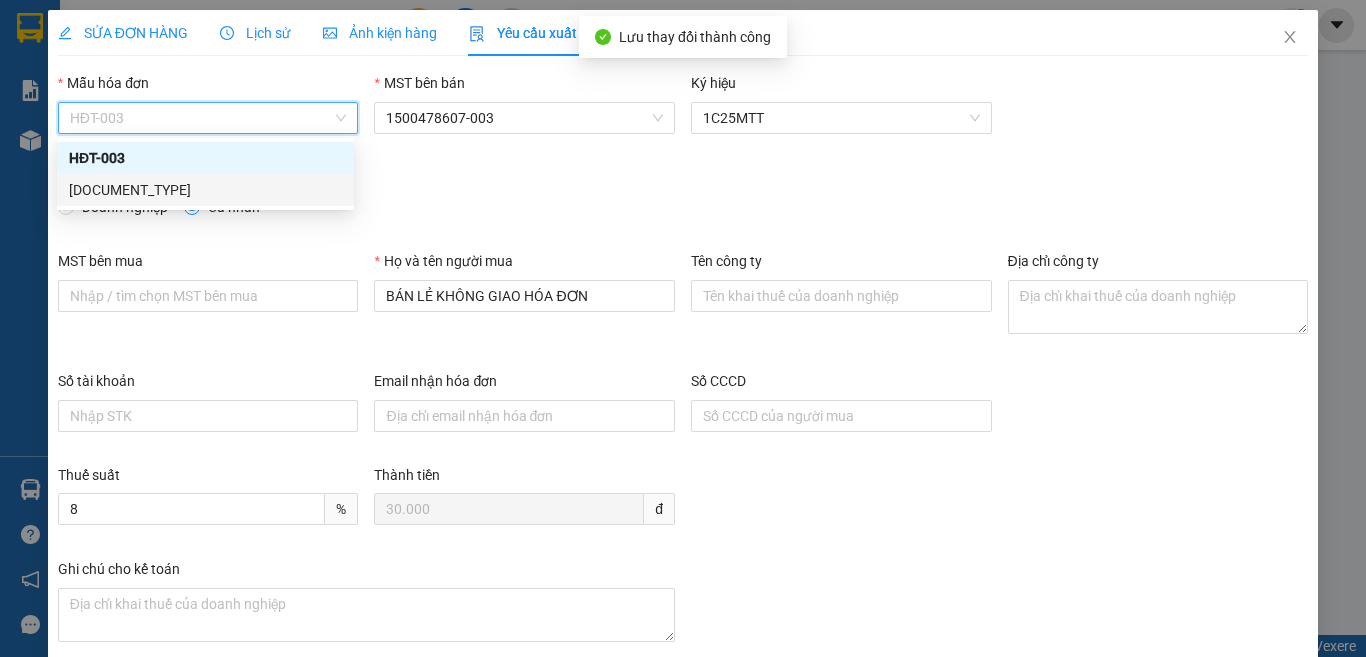 click on "HĐT" at bounding box center (205, 190) 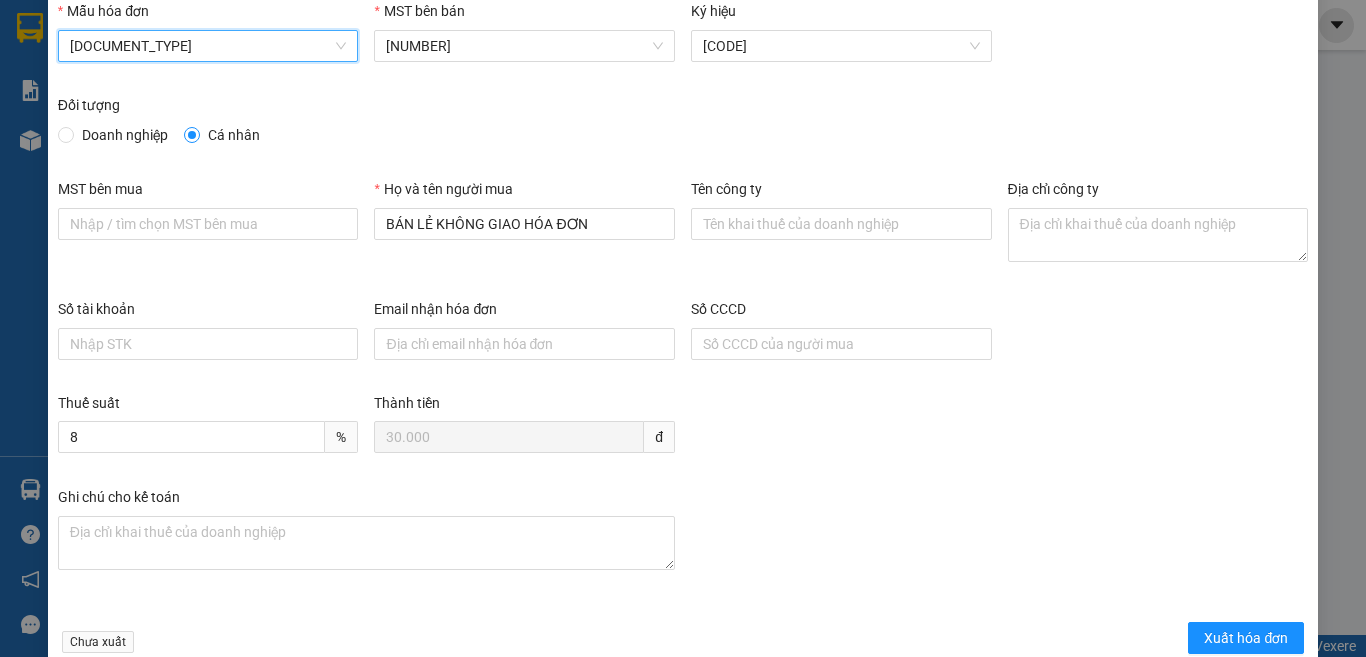 scroll, scrollTop: 114, scrollLeft: 0, axis: vertical 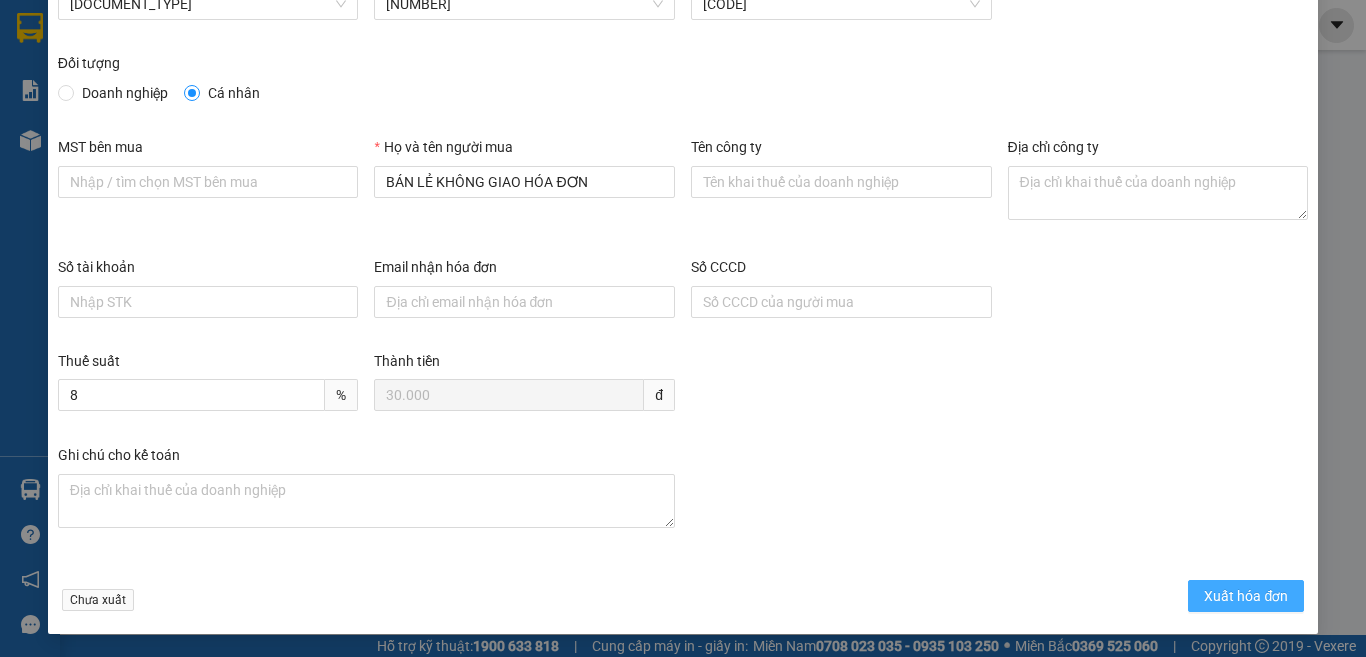 click on "Xuất hóa đơn" at bounding box center [1246, 596] 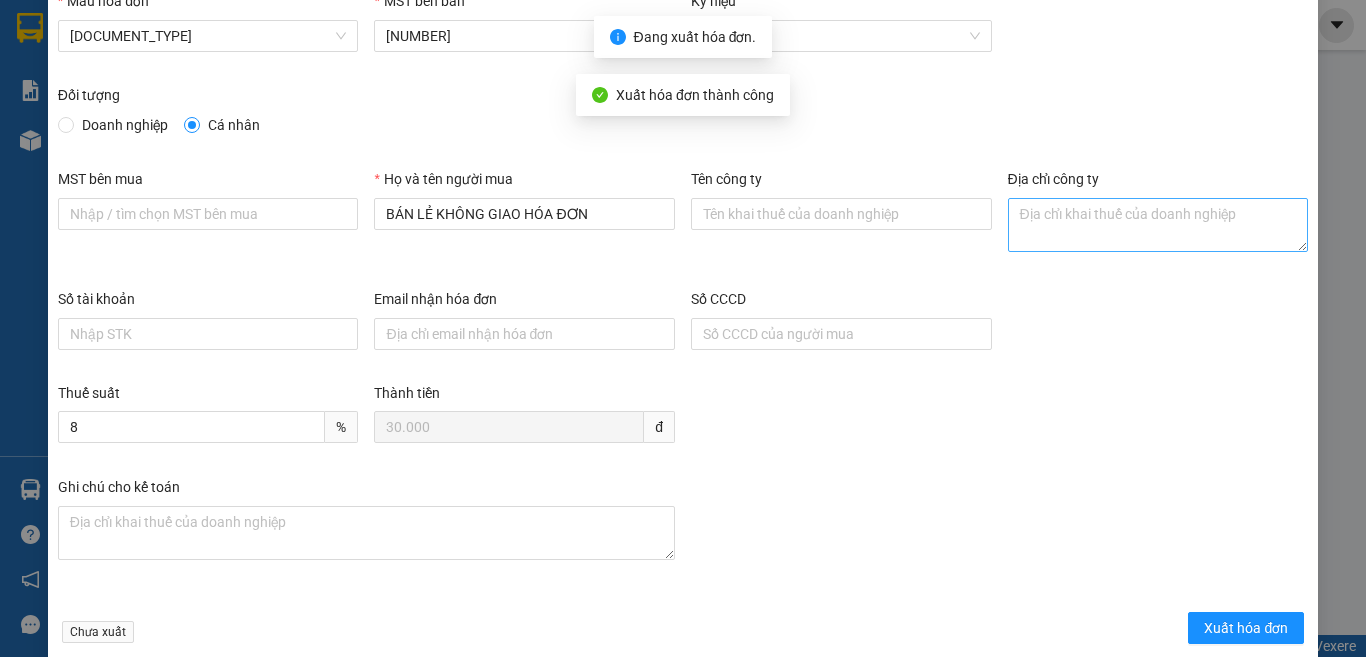 scroll, scrollTop: 0, scrollLeft: 0, axis: both 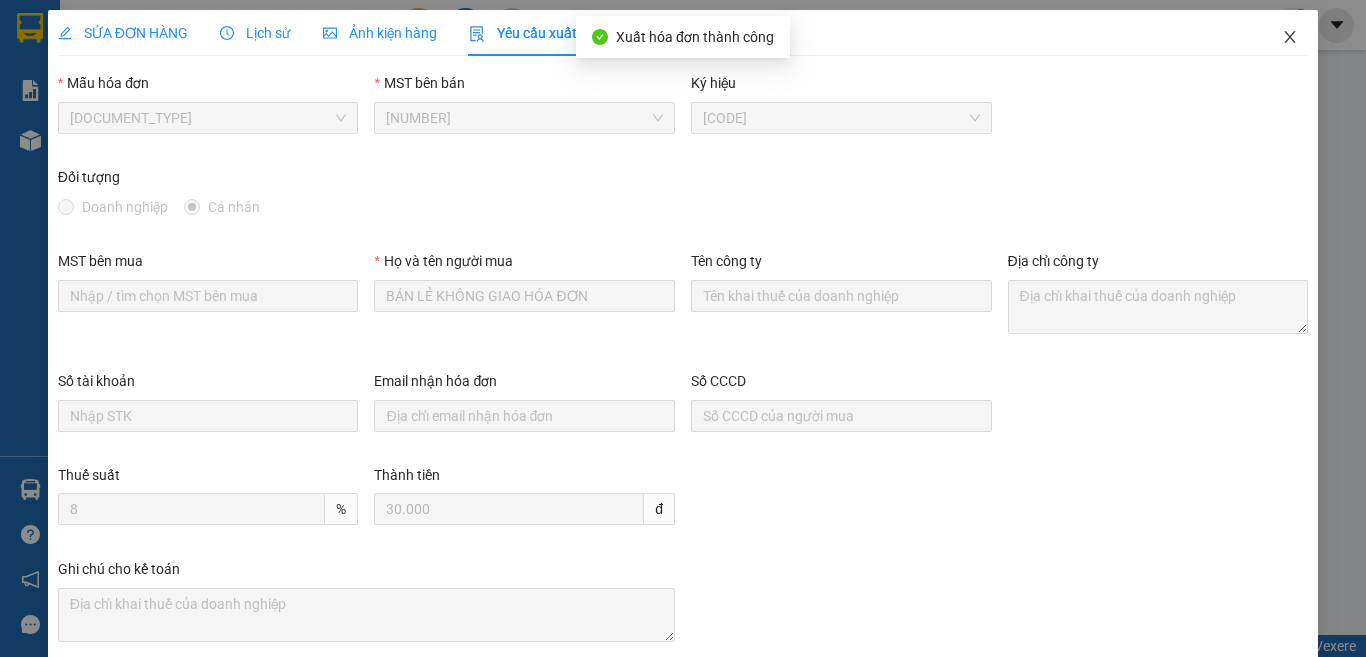click 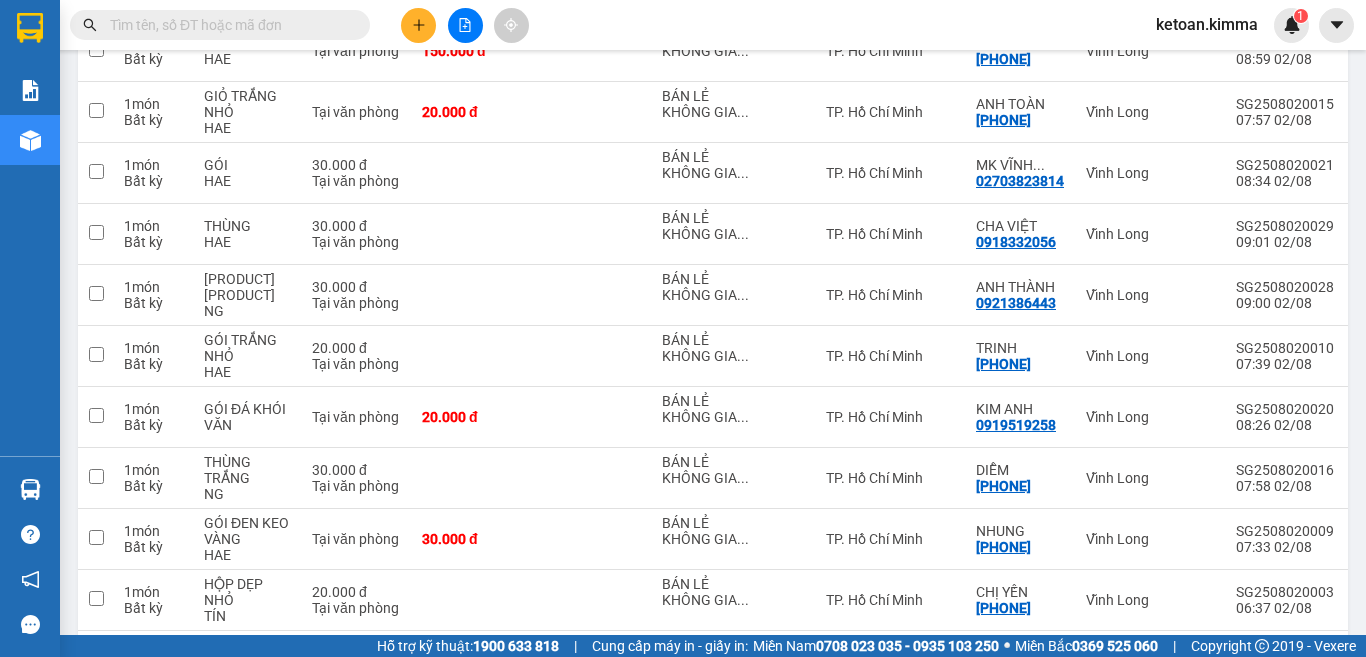 scroll, scrollTop: 3466, scrollLeft: 0, axis: vertical 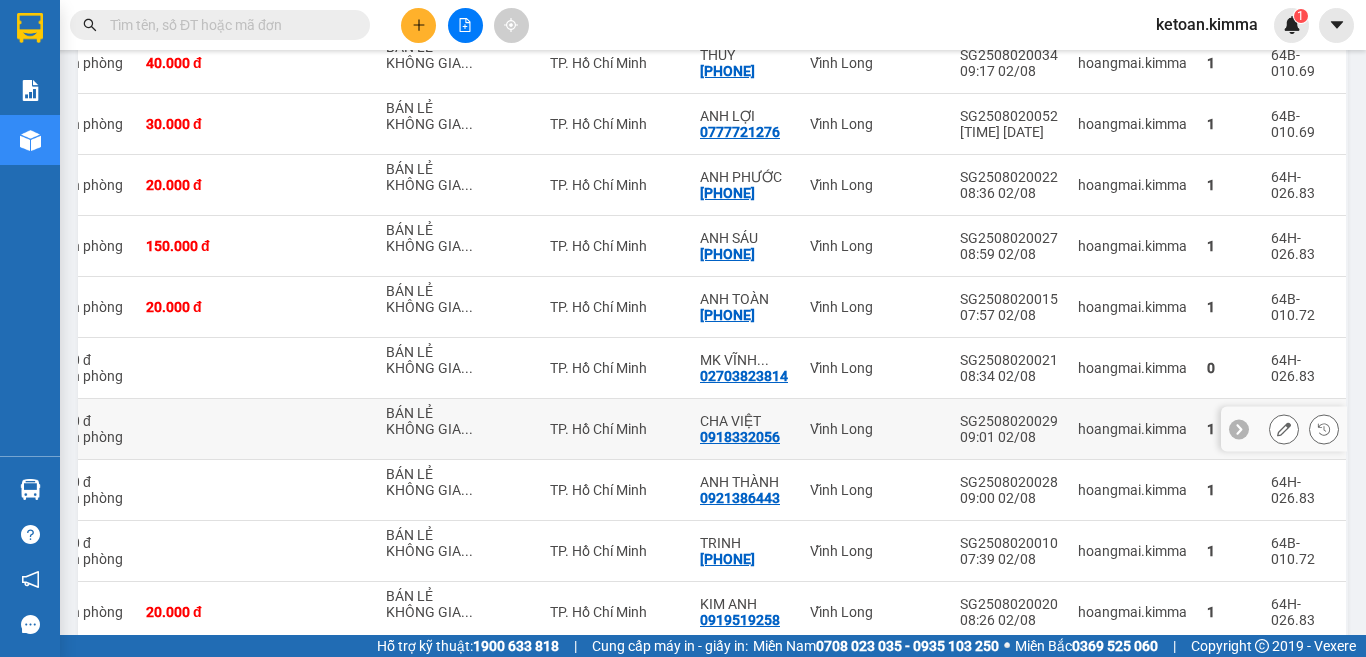 click 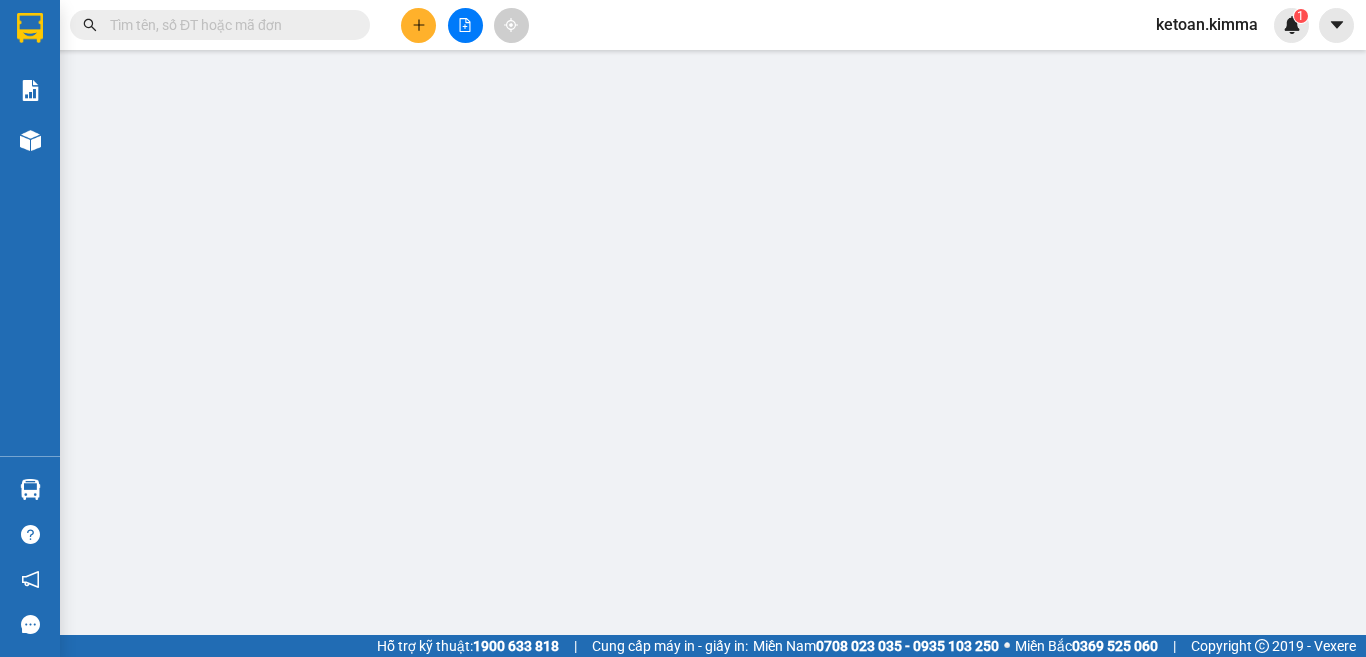 scroll, scrollTop: 0, scrollLeft: 0, axis: both 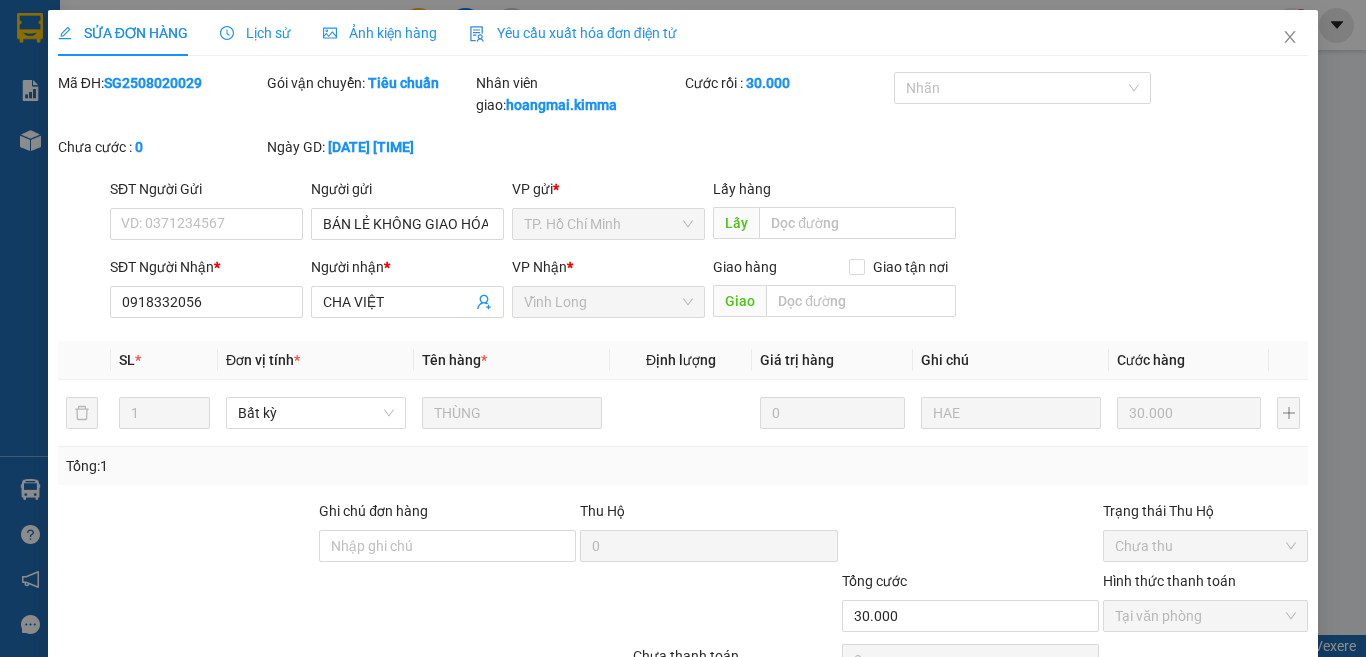 click on "Yêu cầu xuất hóa đơn điện tử" at bounding box center [573, 33] 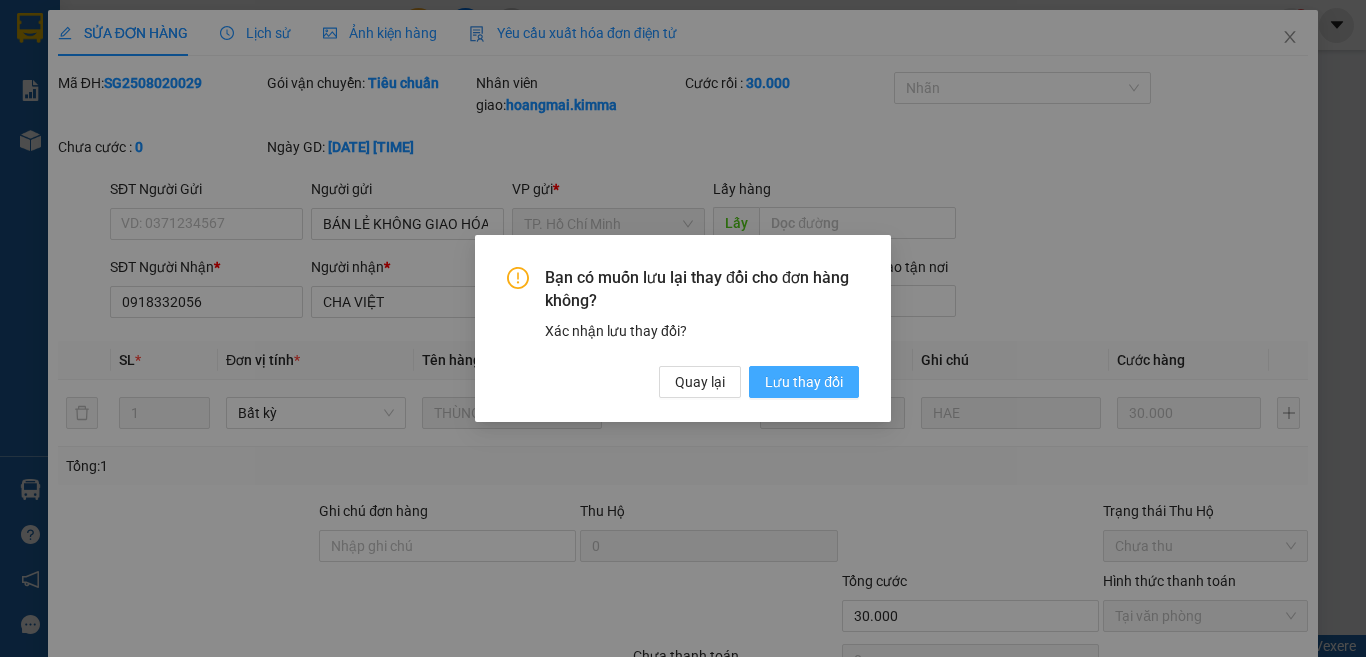 click on "Lưu thay đổi" at bounding box center (804, 382) 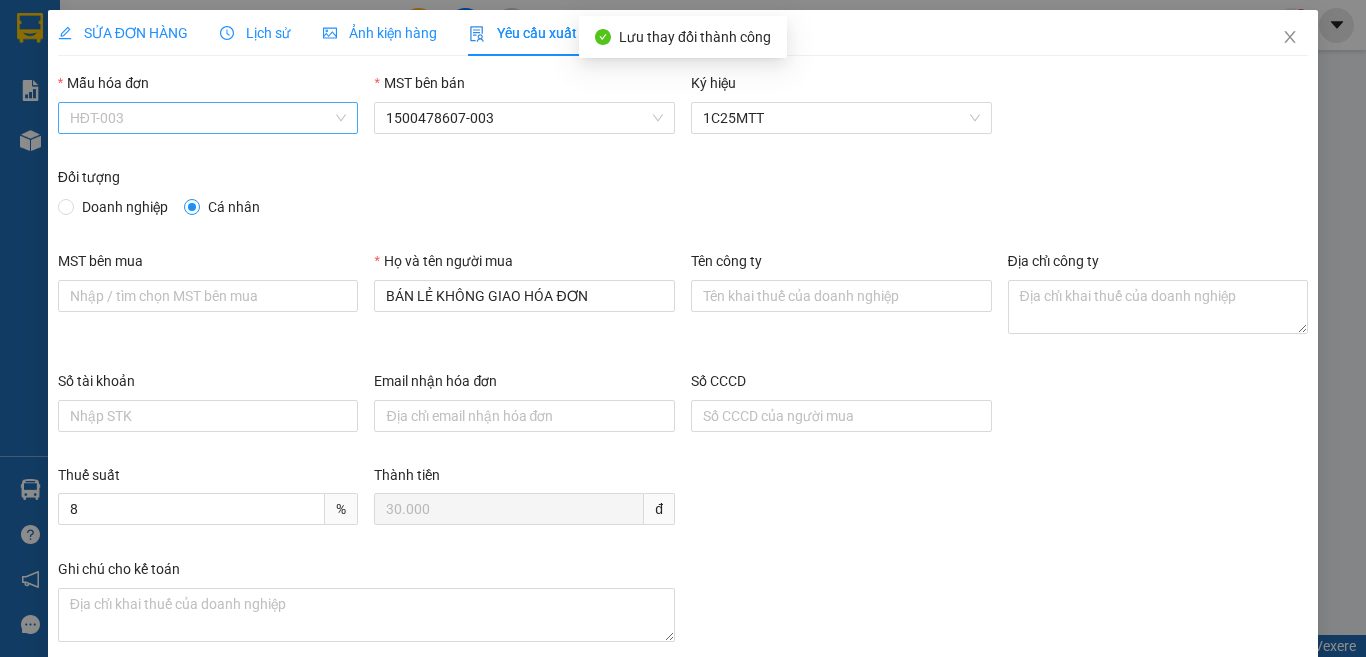 click on "HĐT-003" at bounding box center (208, 118) 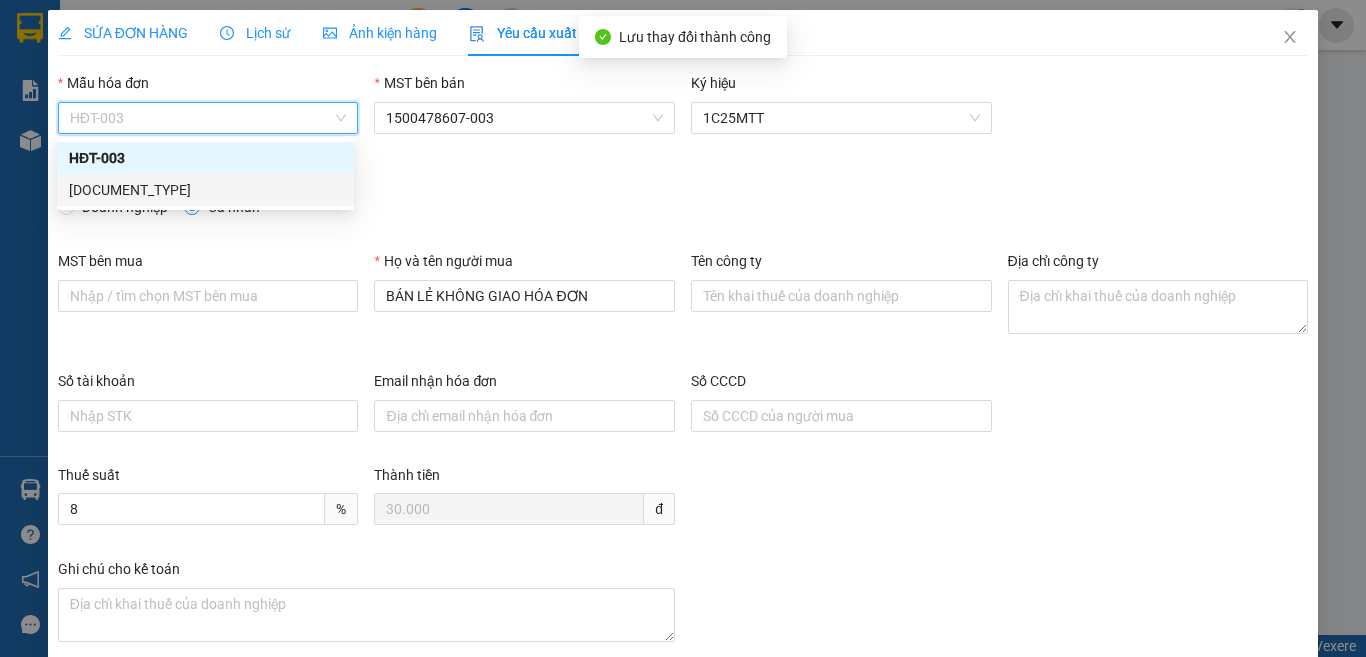 click on "HĐT" at bounding box center [205, 190] 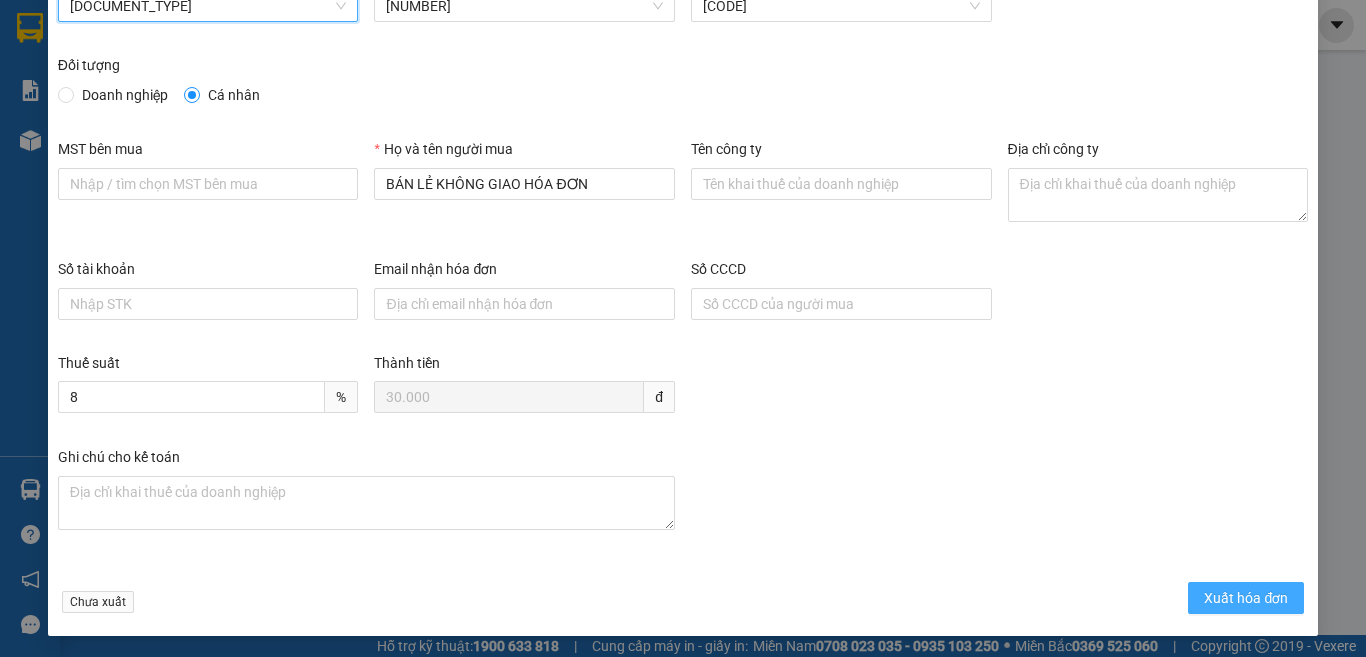 scroll, scrollTop: 114, scrollLeft: 0, axis: vertical 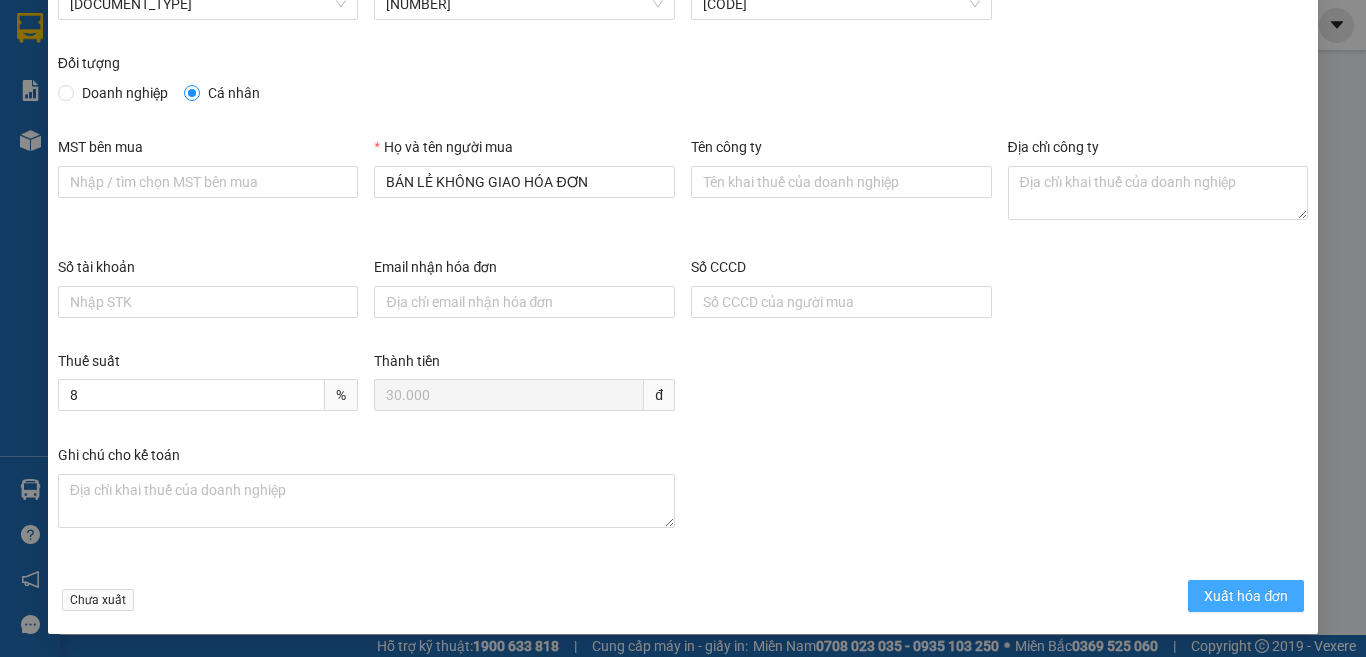 click on "Xuất hóa đơn" at bounding box center (1246, 596) 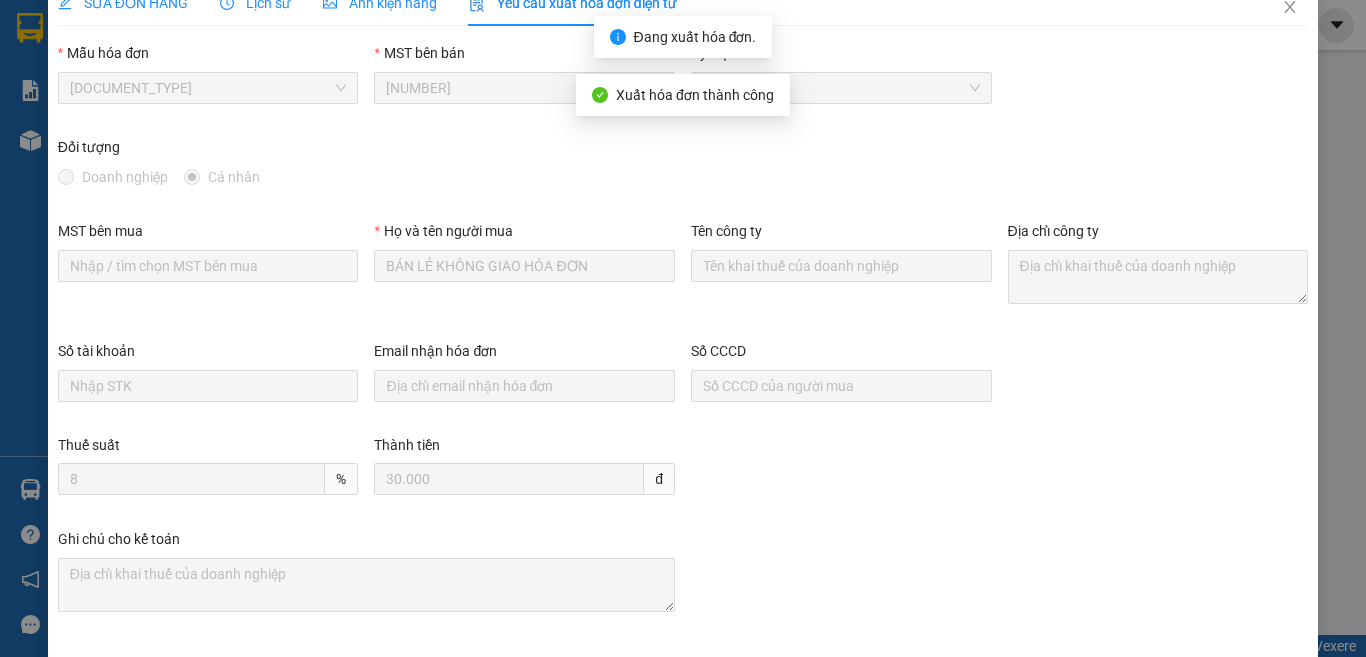 scroll, scrollTop: 0, scrollLeft: 0, axis: both 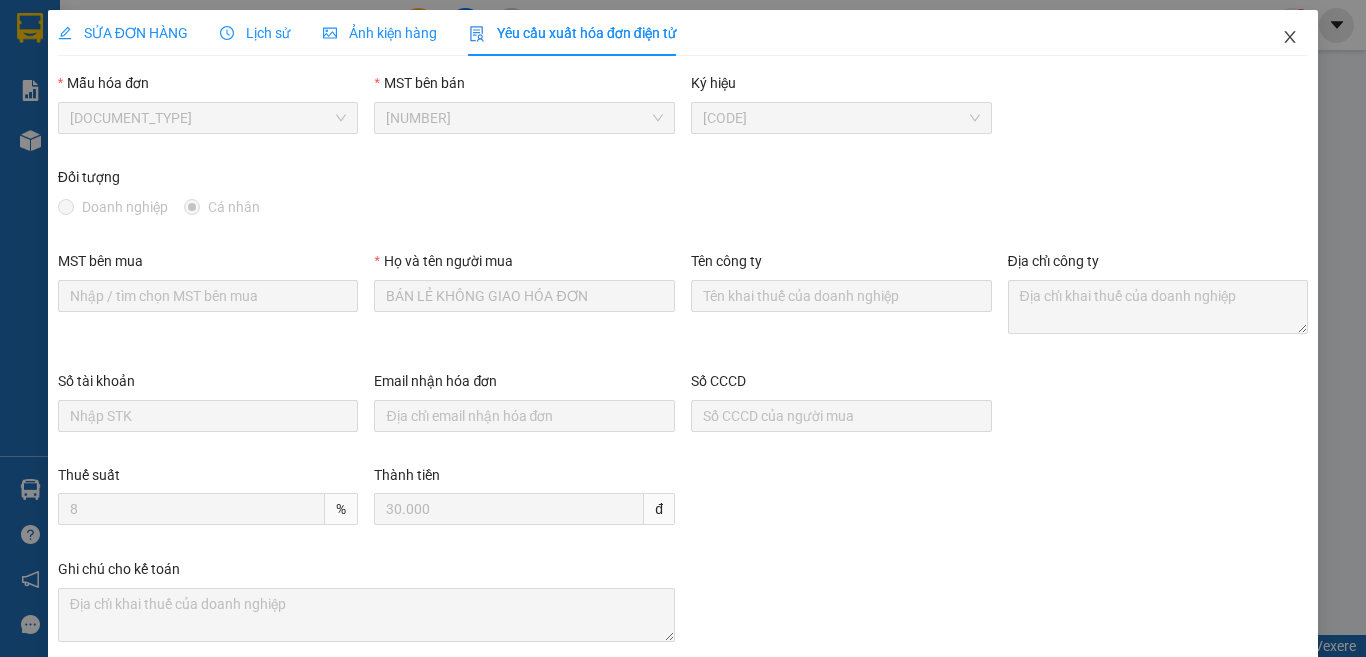 click 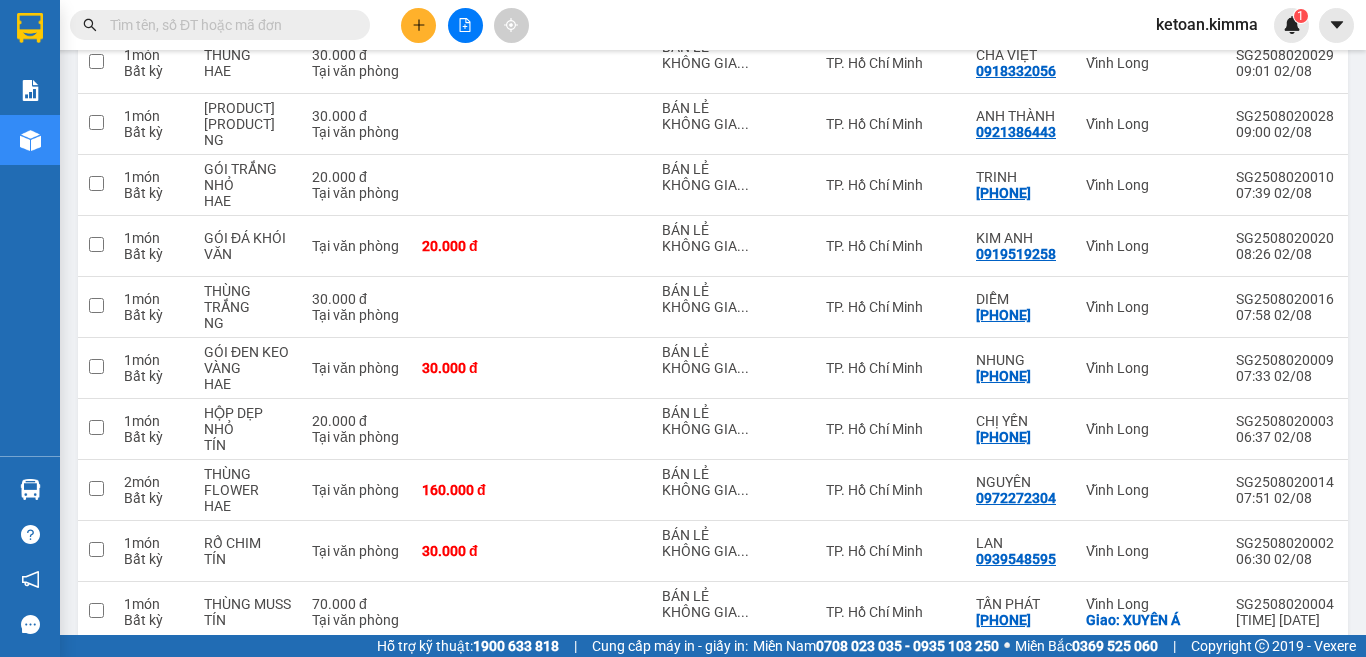 scroll, scrollTop: 3466, scrollLeft: 0, axis: vertical 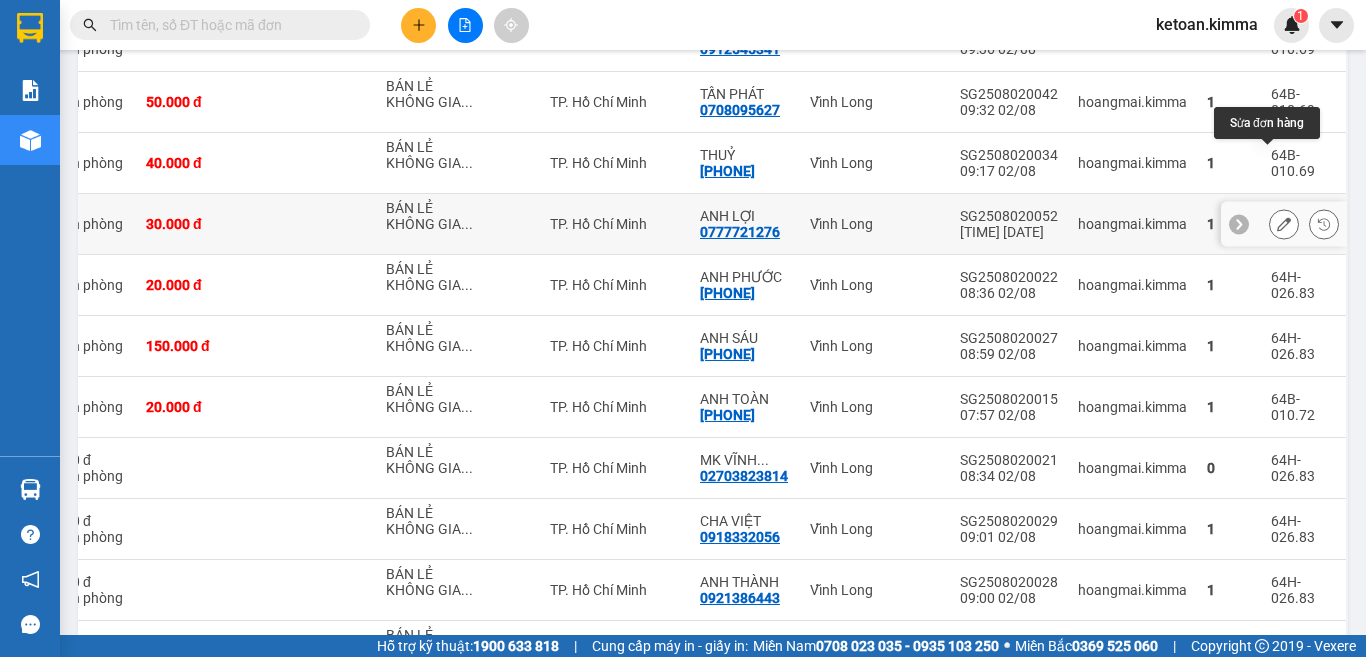 click 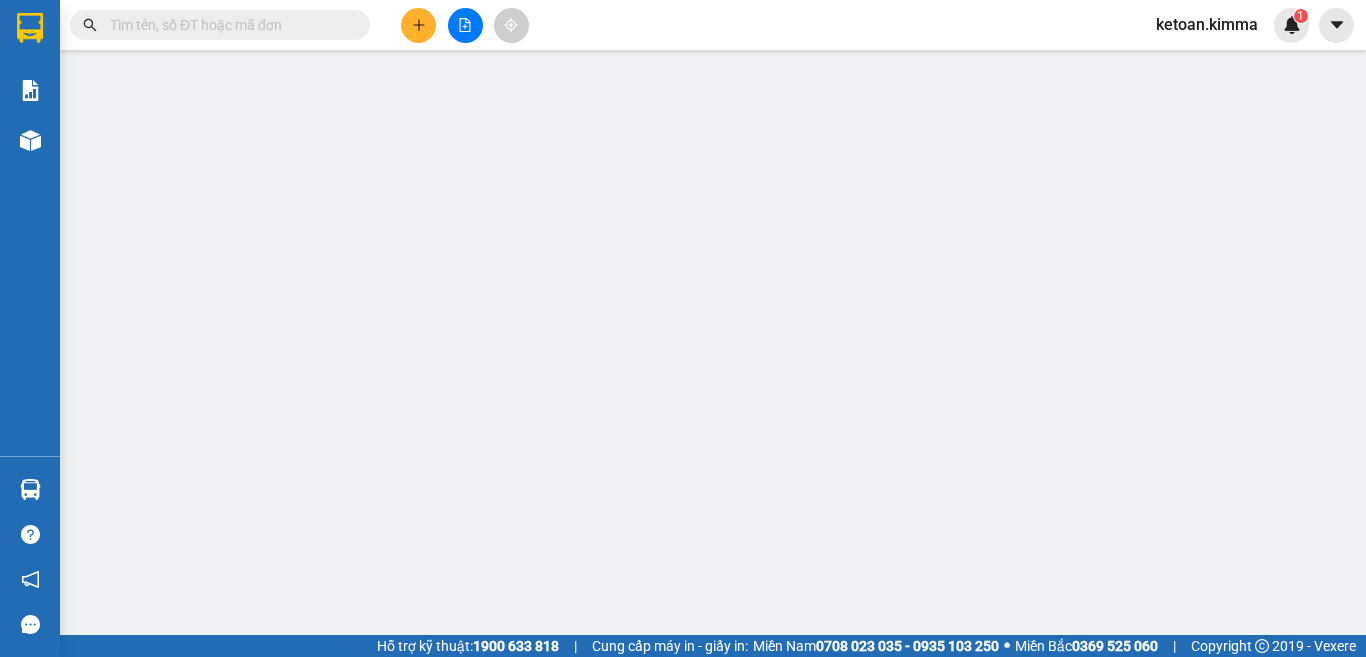 scroll, scrollTop: 0, scrollLeft: 0, axis: both 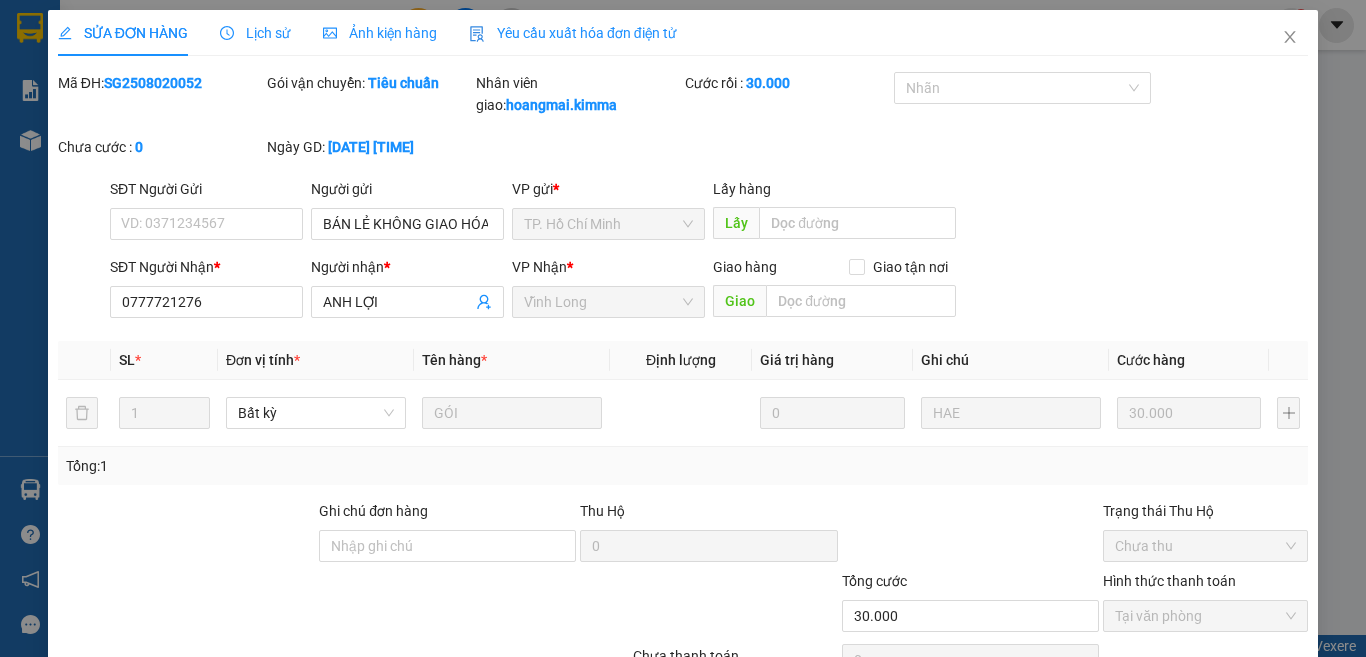 click on "Yêu cầu xuất hóa đơn điện tử" at bounding box center (573, 33) 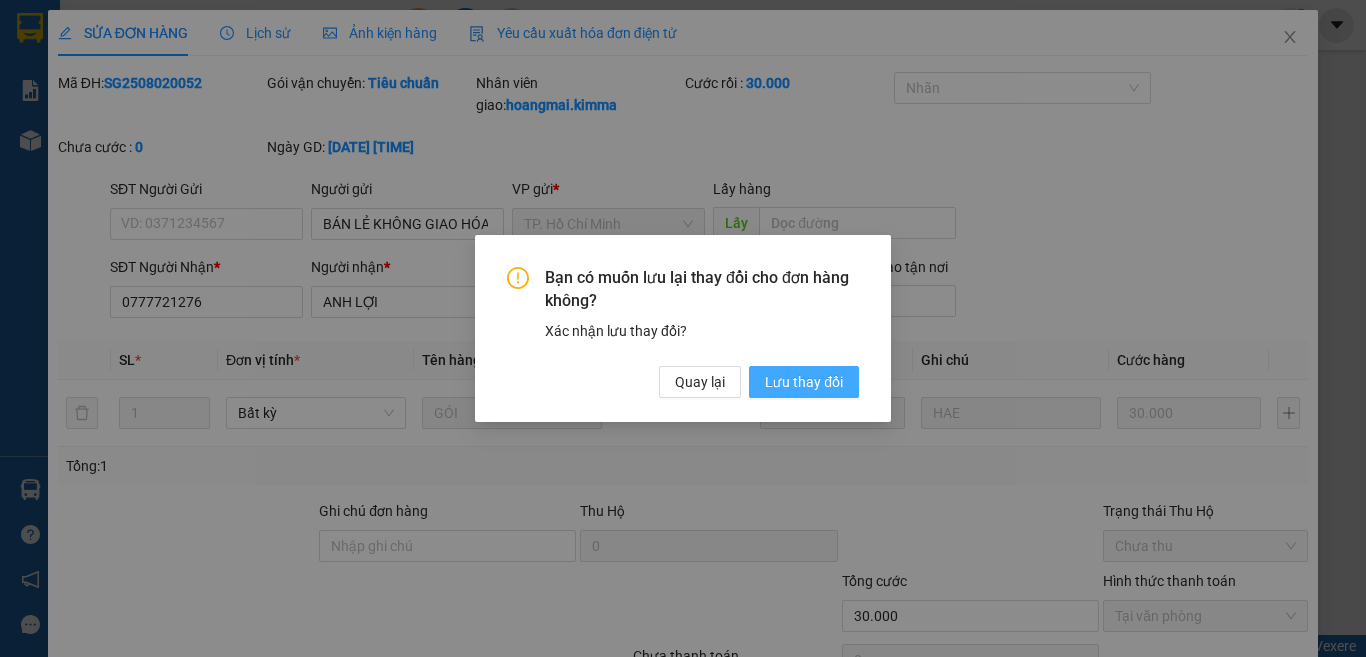 click on "Lưu thay đổi" at bounding box center (804, 382) 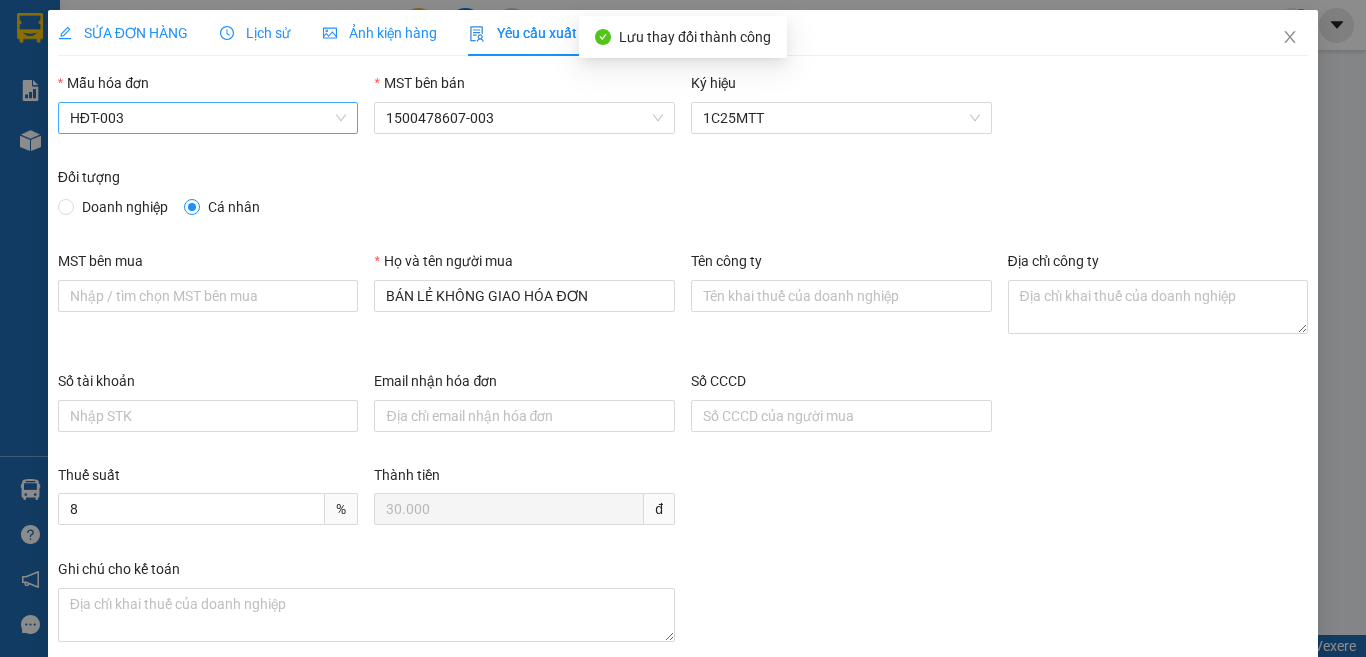 click on "HĐT-003" at bounding box center [208, 118] 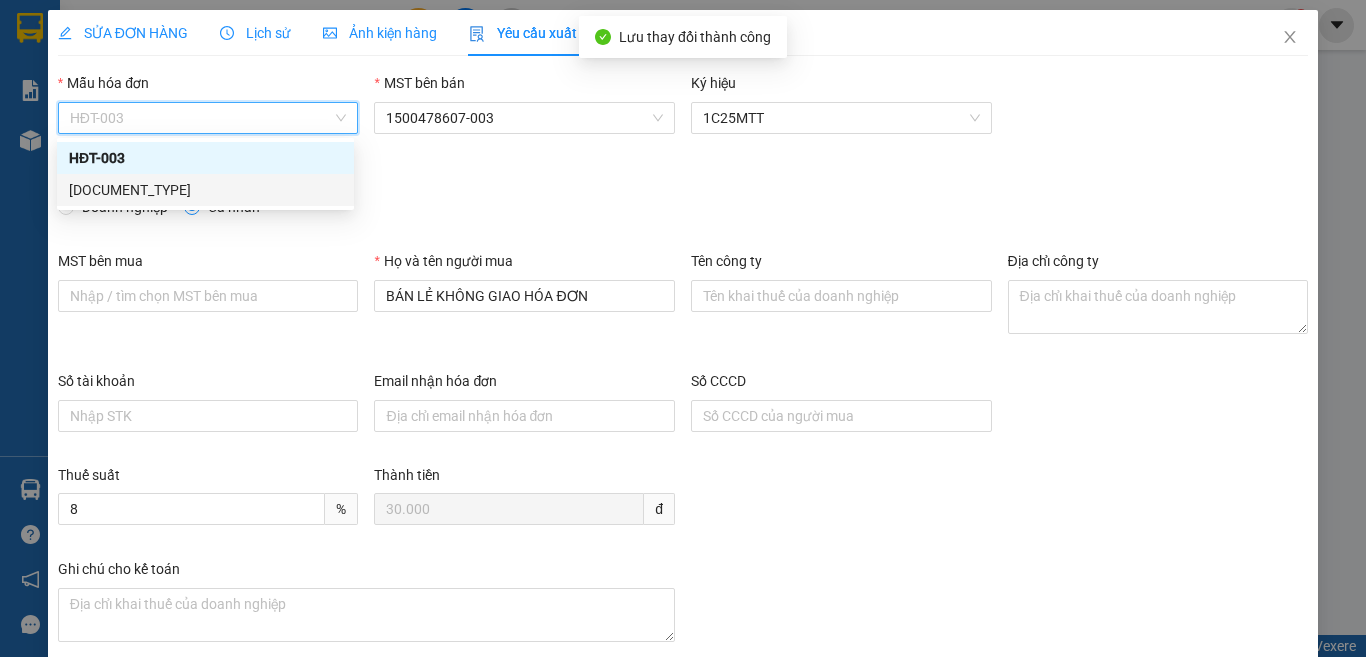 click on "HĐT" at bounding box center [205, 190] 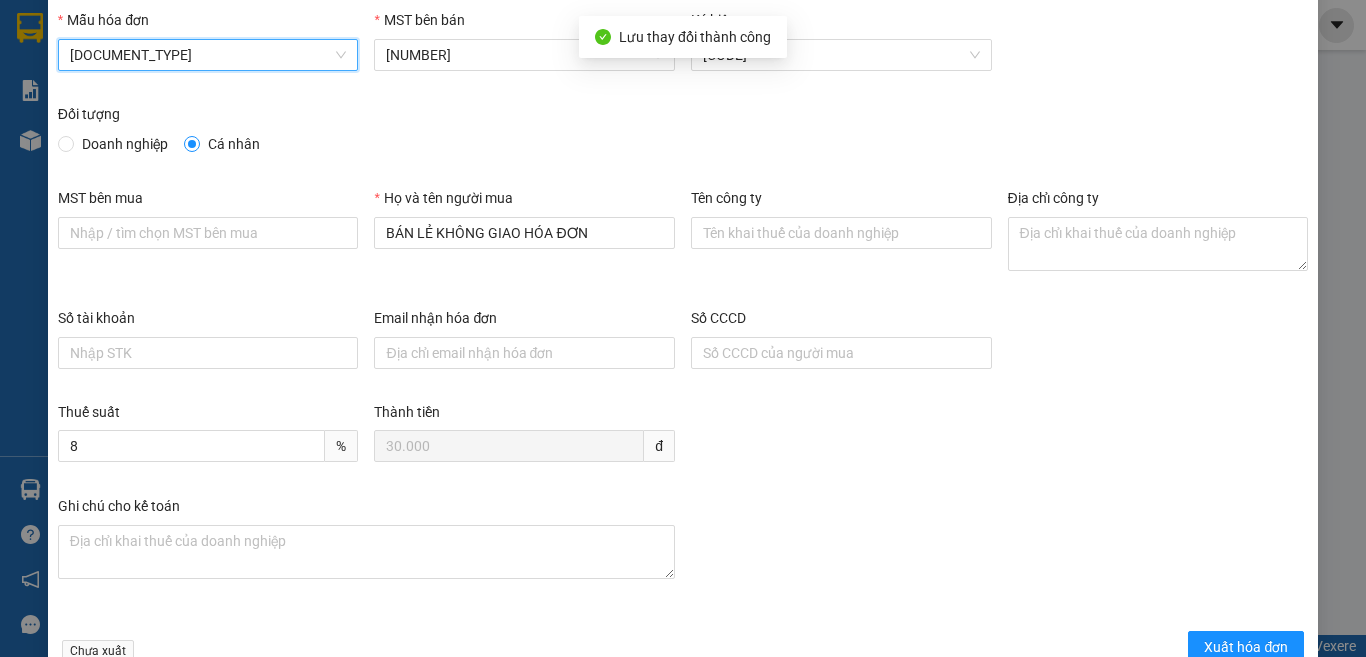 scroll, scrollTop: 114, scrollLeft: 0, axis: vertical 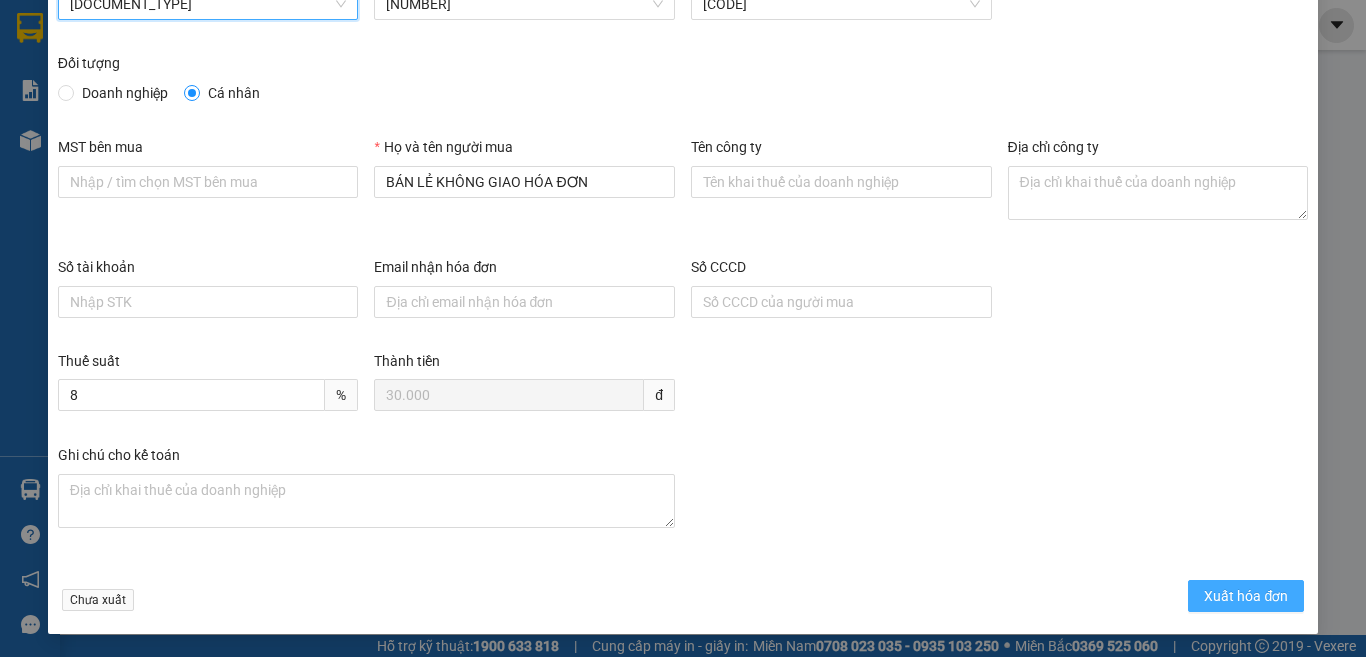 click on "Xuất hóa đơn" at bounding box center (1246, 596) 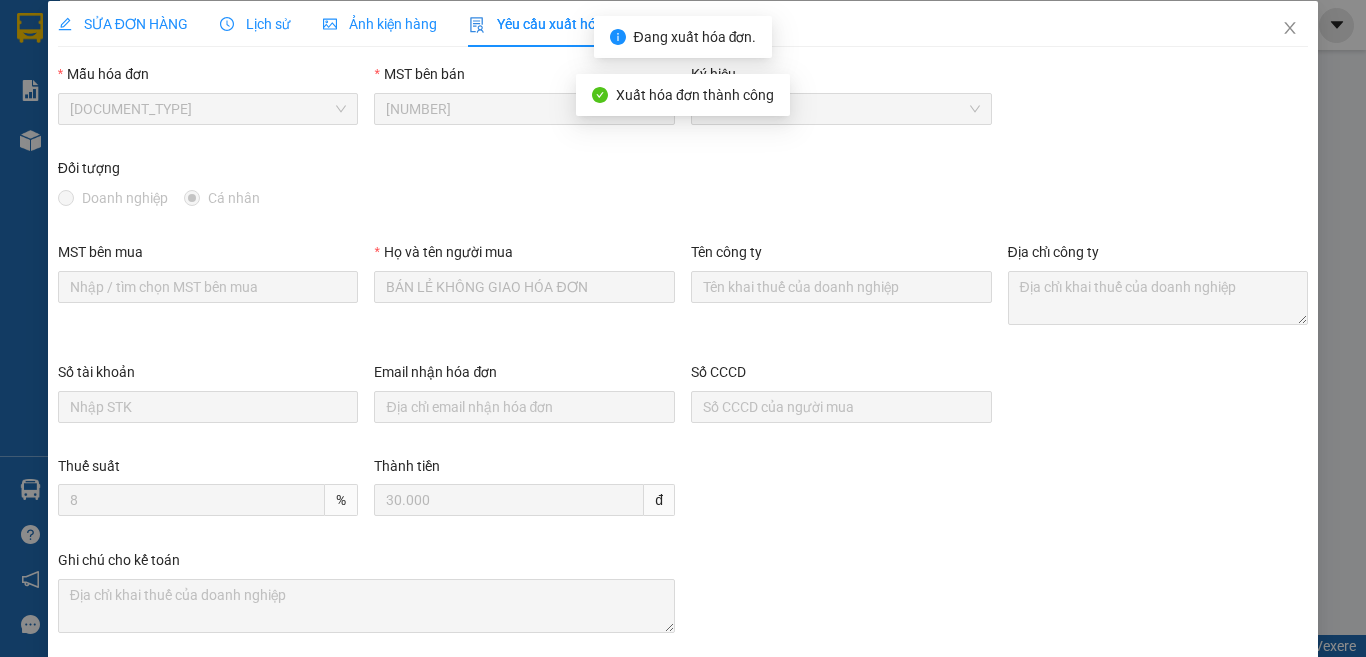 scroll, scrollTop: 0, scrollLeft: 0, axis: both 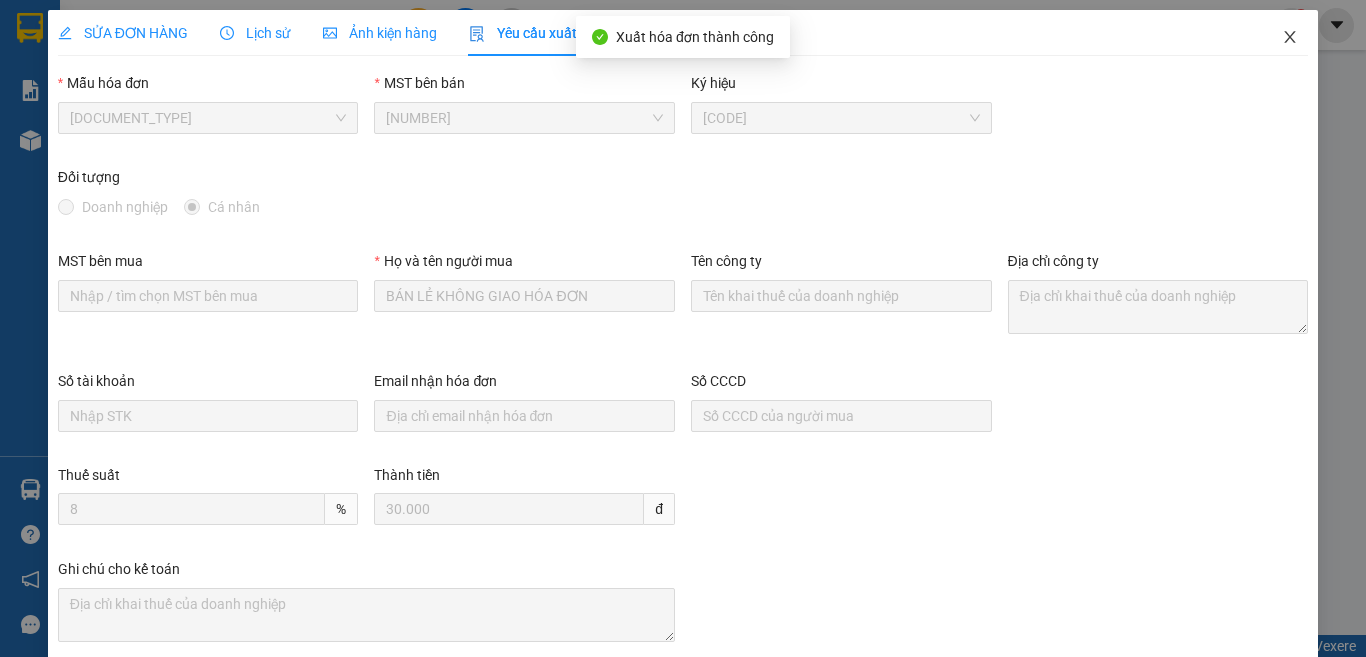click 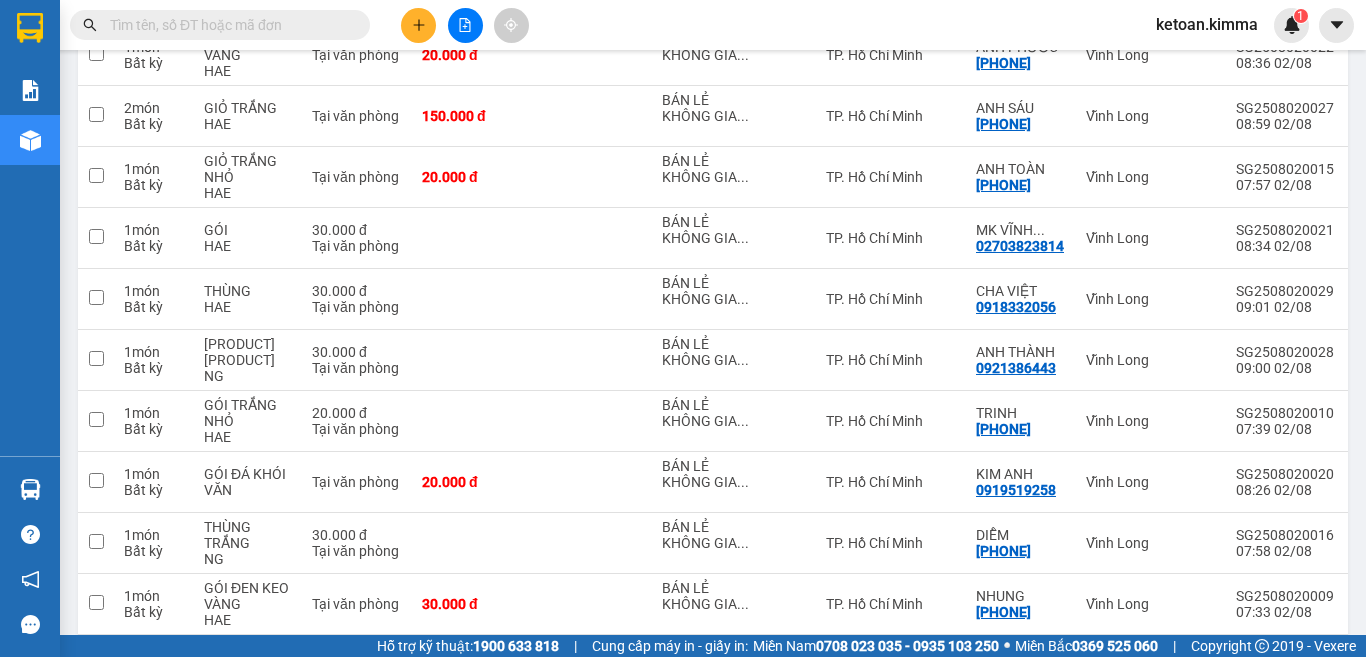 scroll, scrollTop: 3527, scrollLeft: 0, axis: vertical 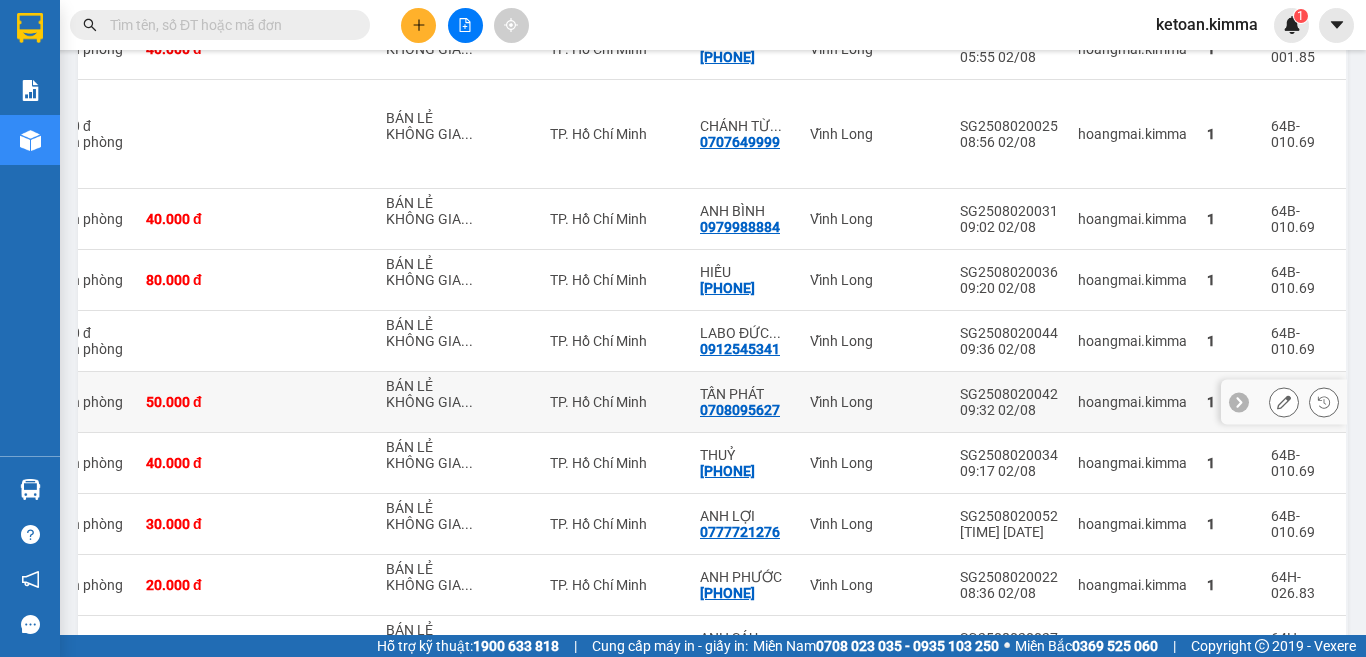 click at bounding box center (1284, 402) 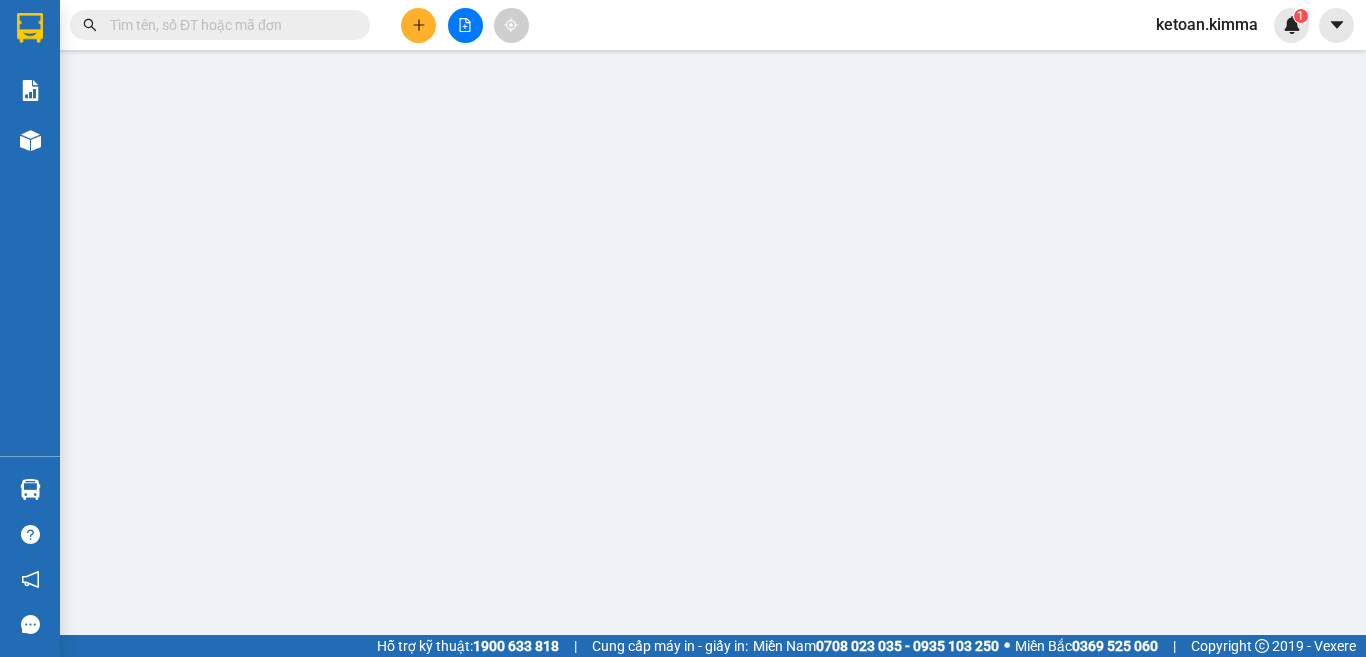 scroll, scrollTop: 0, scrollLeft: 0, axis: both 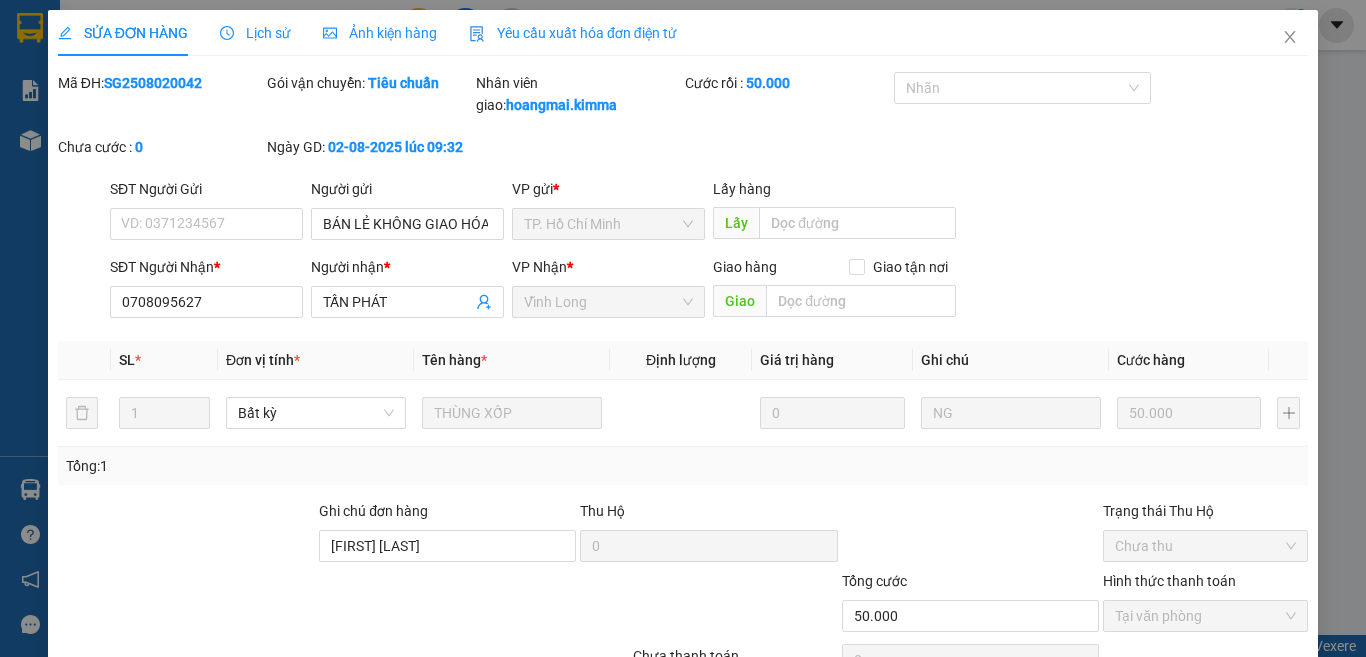 click on "Yêu cầu xuất hóa đơn điện tử" at bounding box center (573, 33) 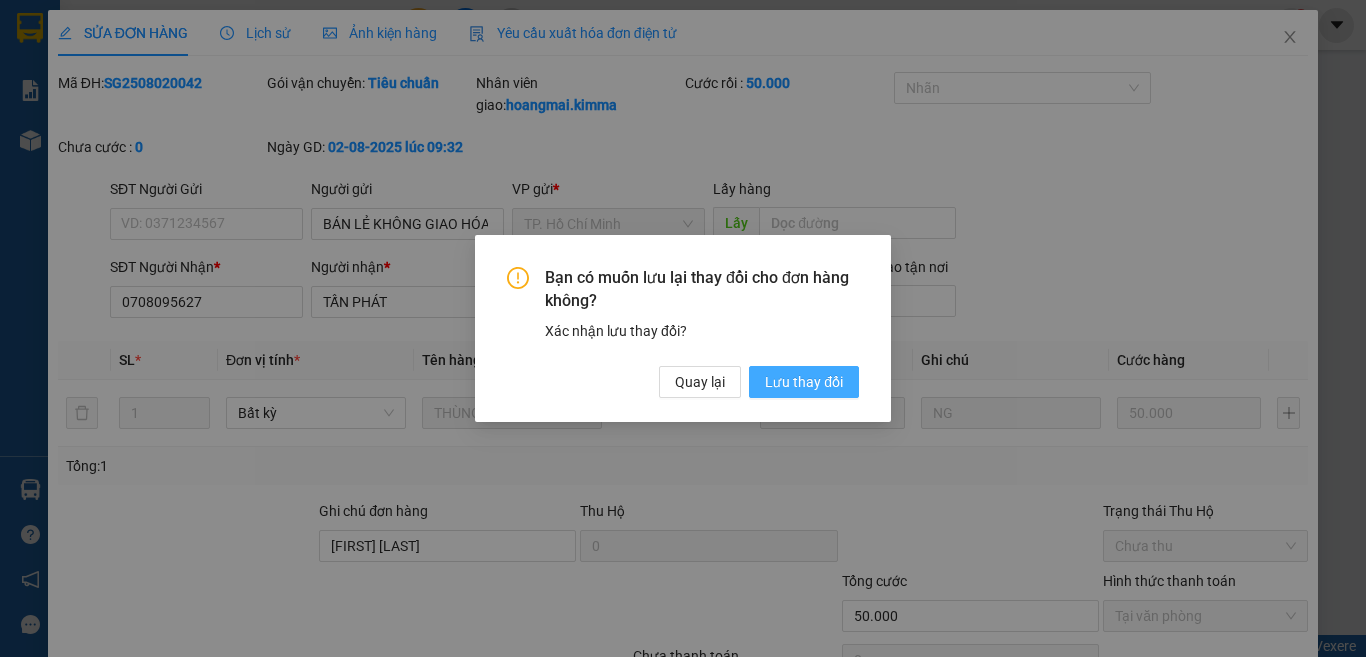 click on "Lưu thay đổi" at bounding box center (804, 382) 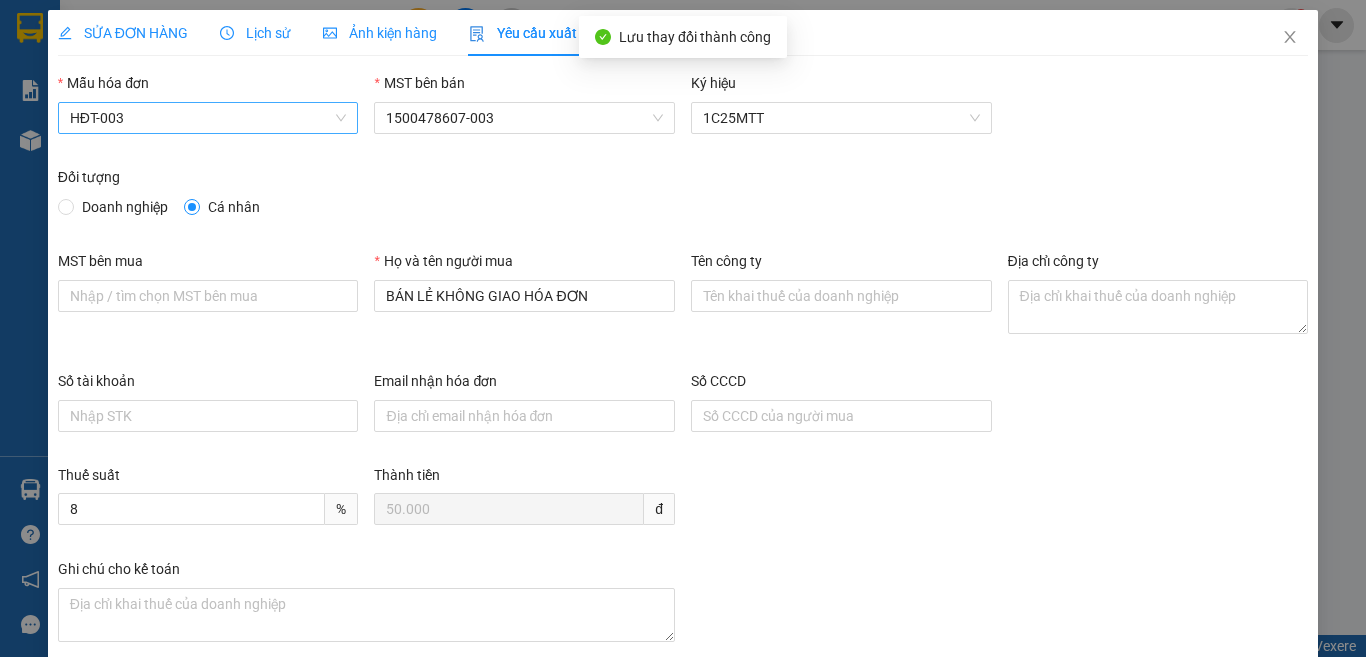 click on "HĐT-003" at bounding box center [208, 118] 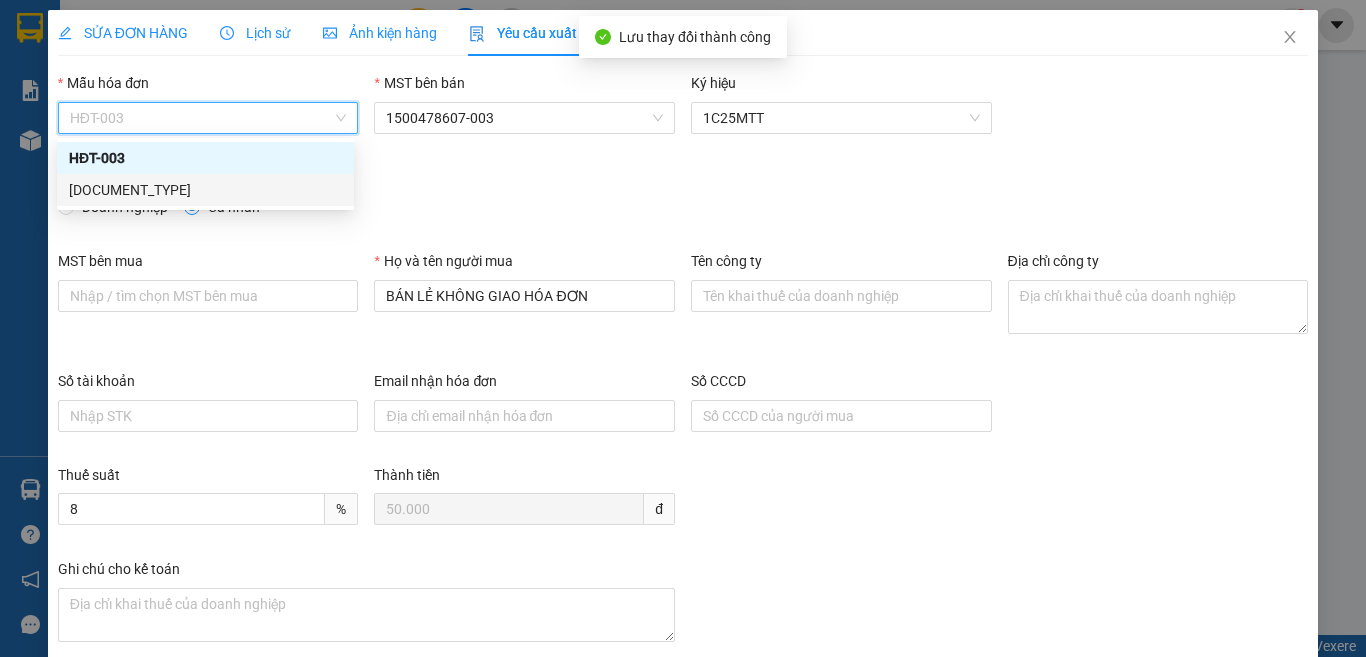 click on "HĐT" at bounding box center (205, 190) 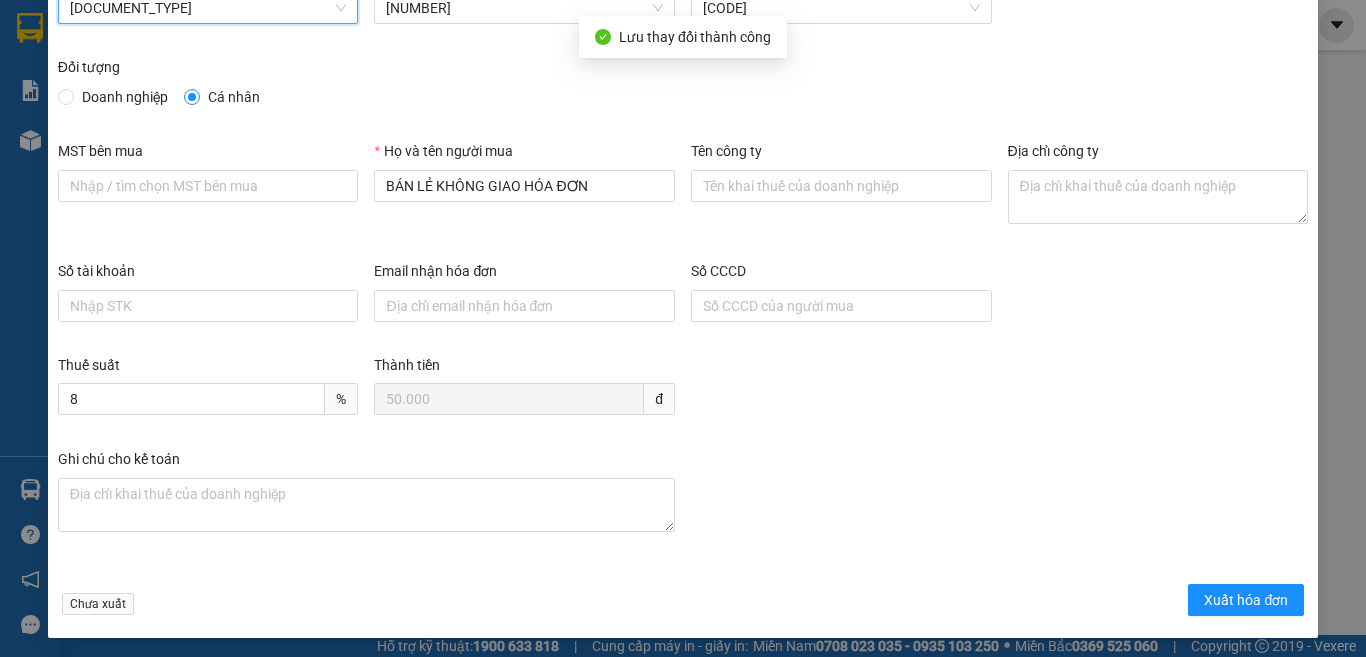 scroll, scrollTop: 114, scrollLeft: 0, axis: vertical 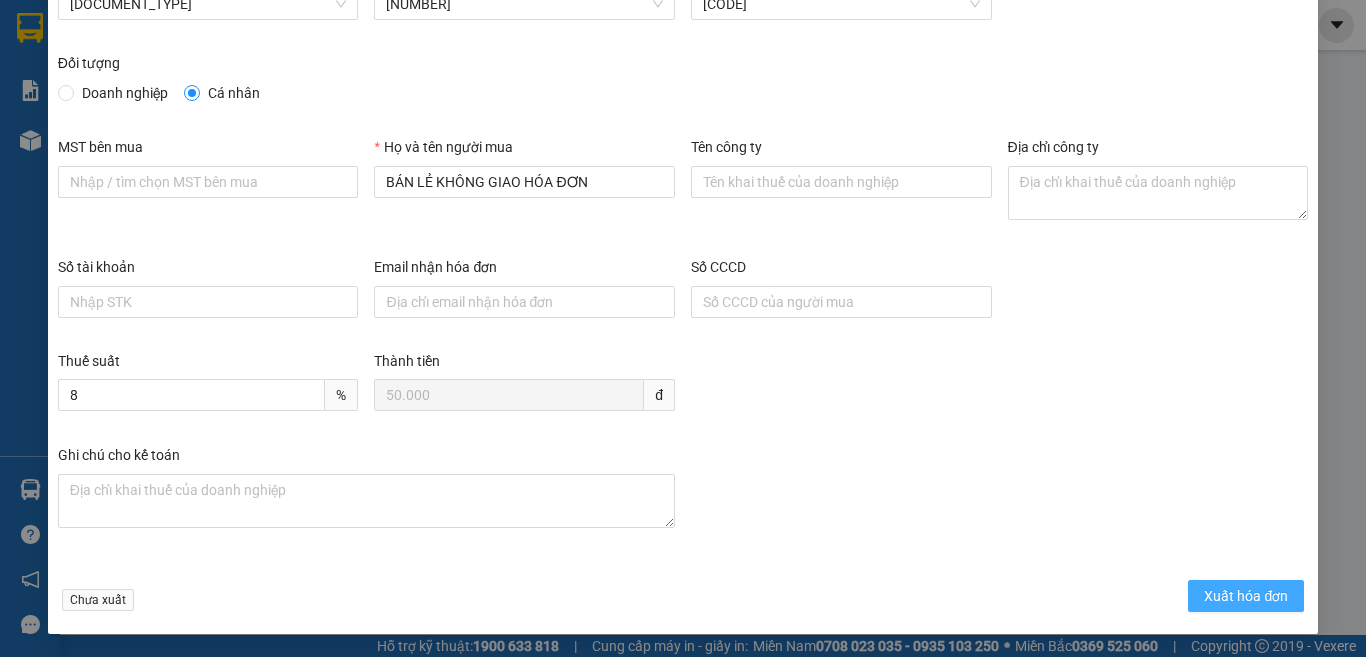 click on "Xuất hóa đơn" at bounding box center [1246, 596] 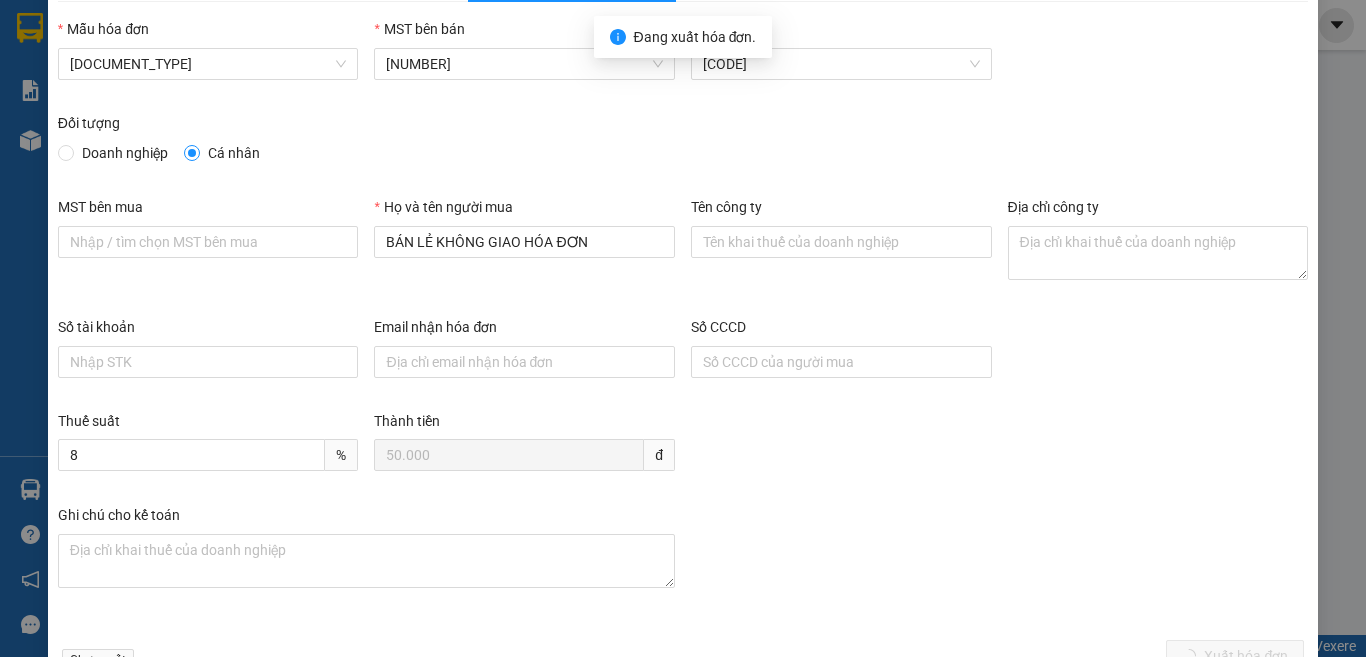 scroll, scrollTop: 0, scrollLeft: 0, axis: both 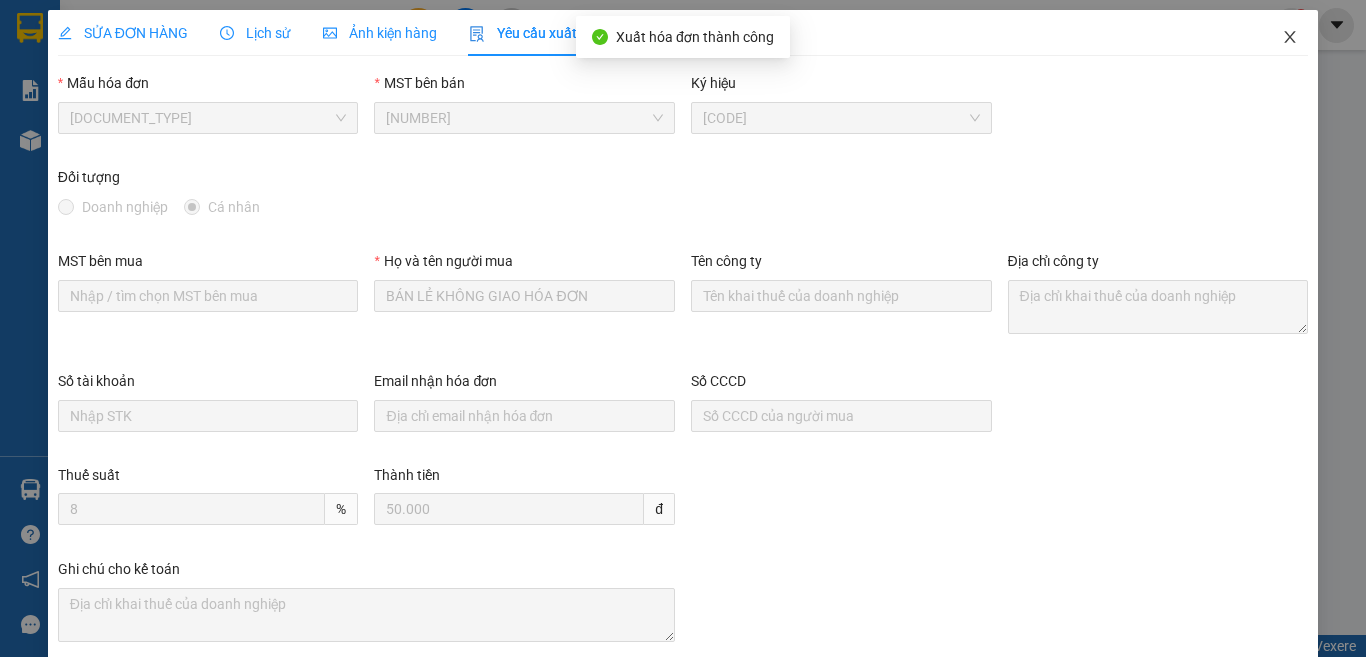 click 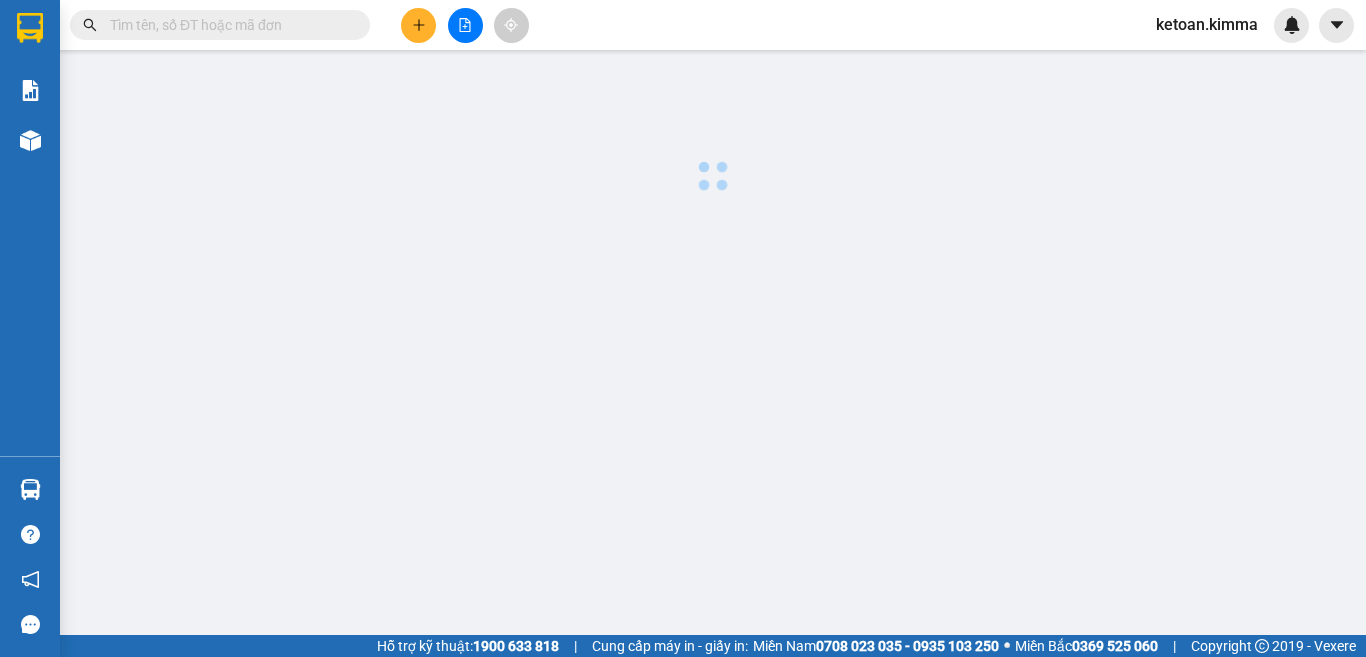 scroll, scrollTop: 0, scrollLeft: 0, axis: both 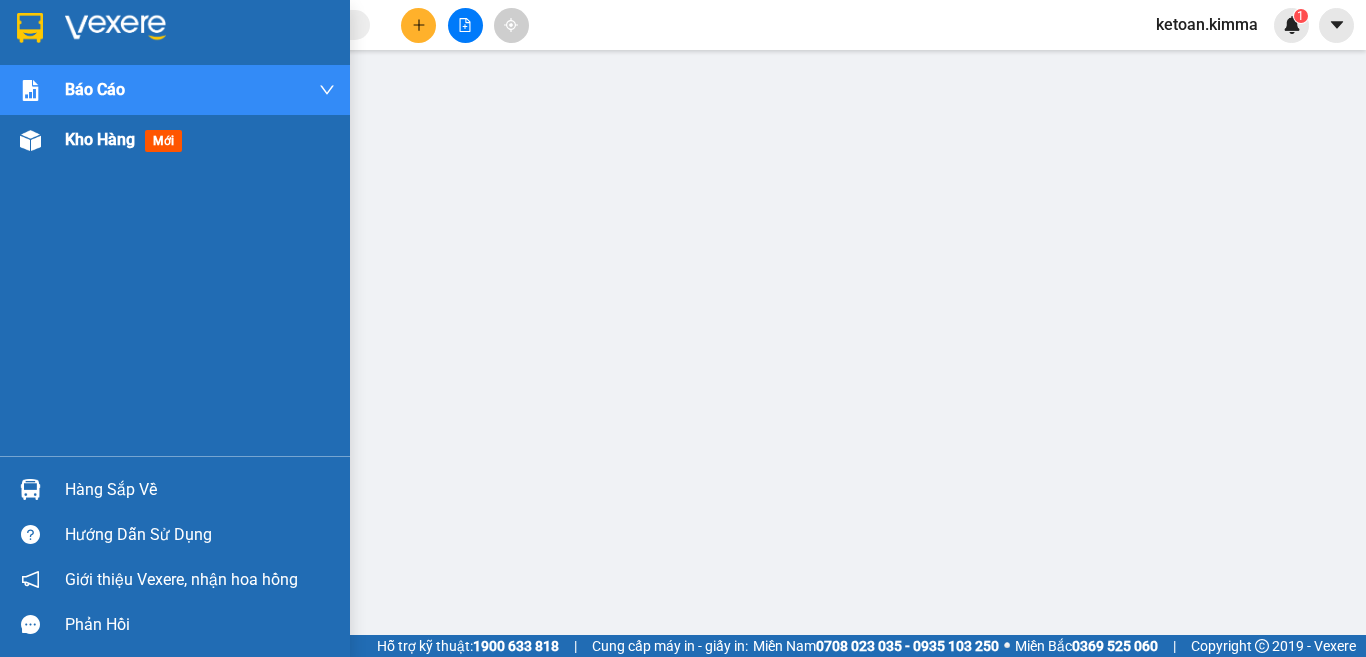 click on "Kho hàng" at bounding box center (100, 139) 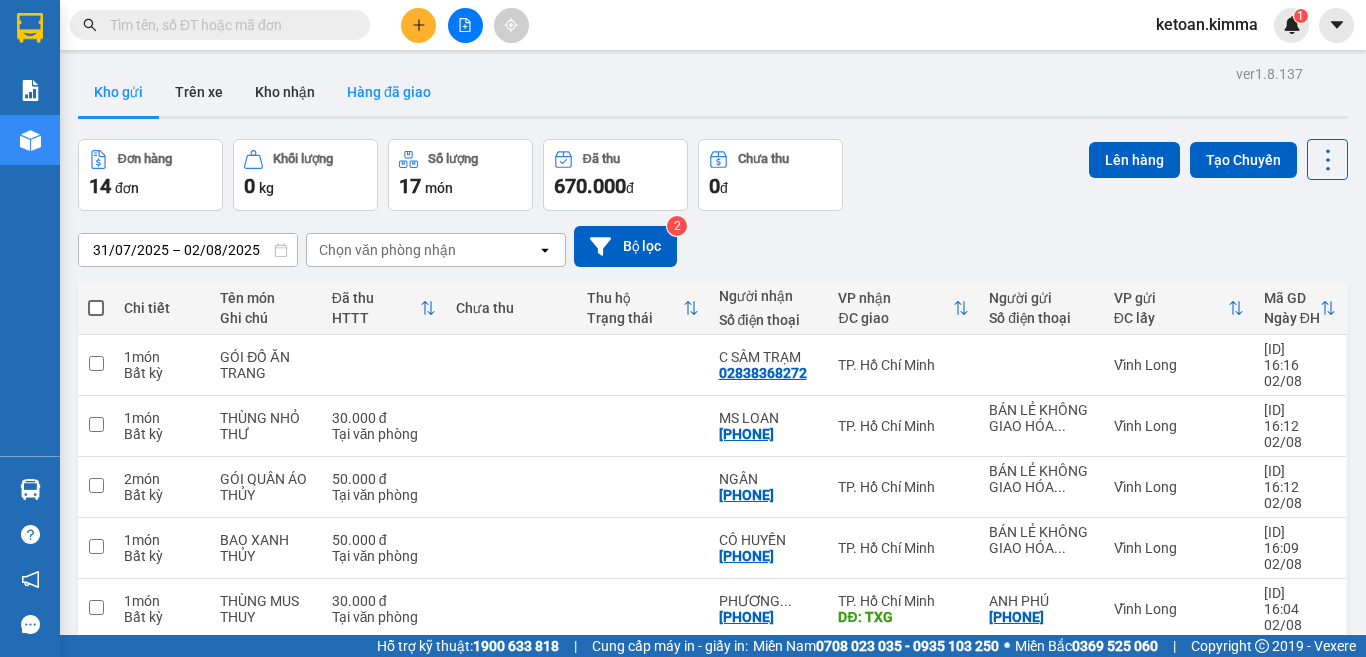 click on "Hàng đã giao" at bounding box center [389, 92] 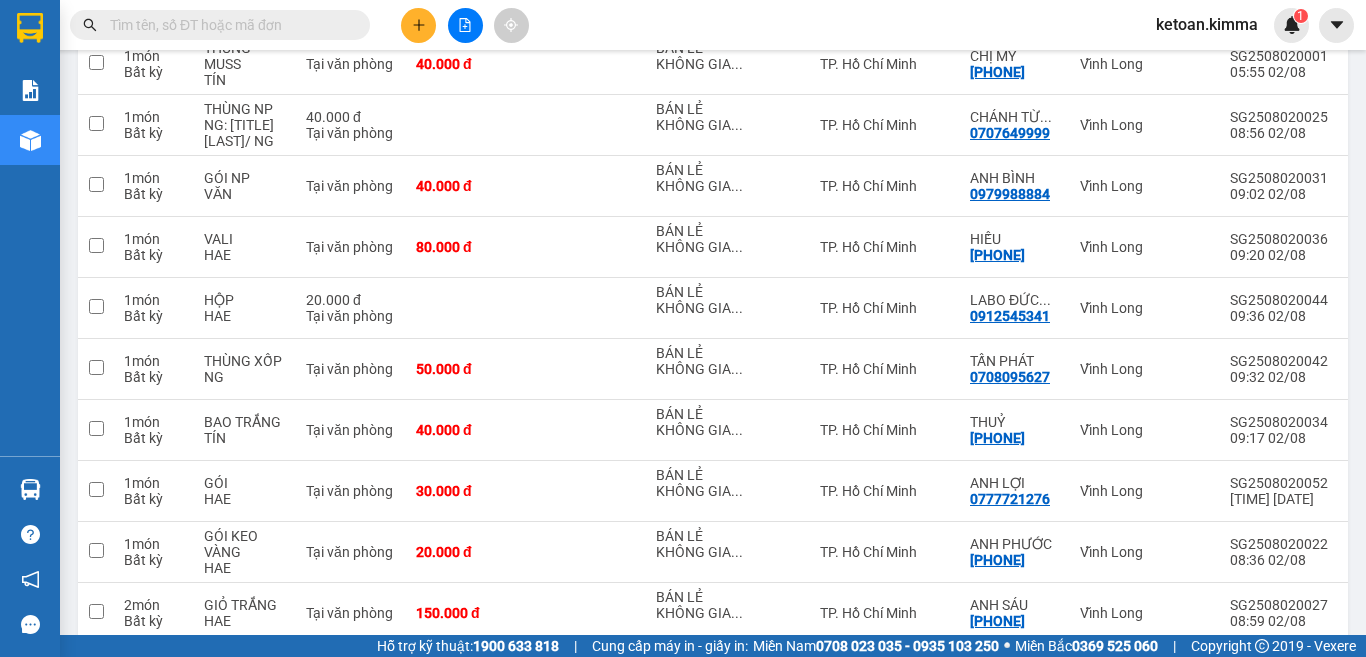 scroll, scrollTop: 3527, scrollLeft: 0, axis: vertical 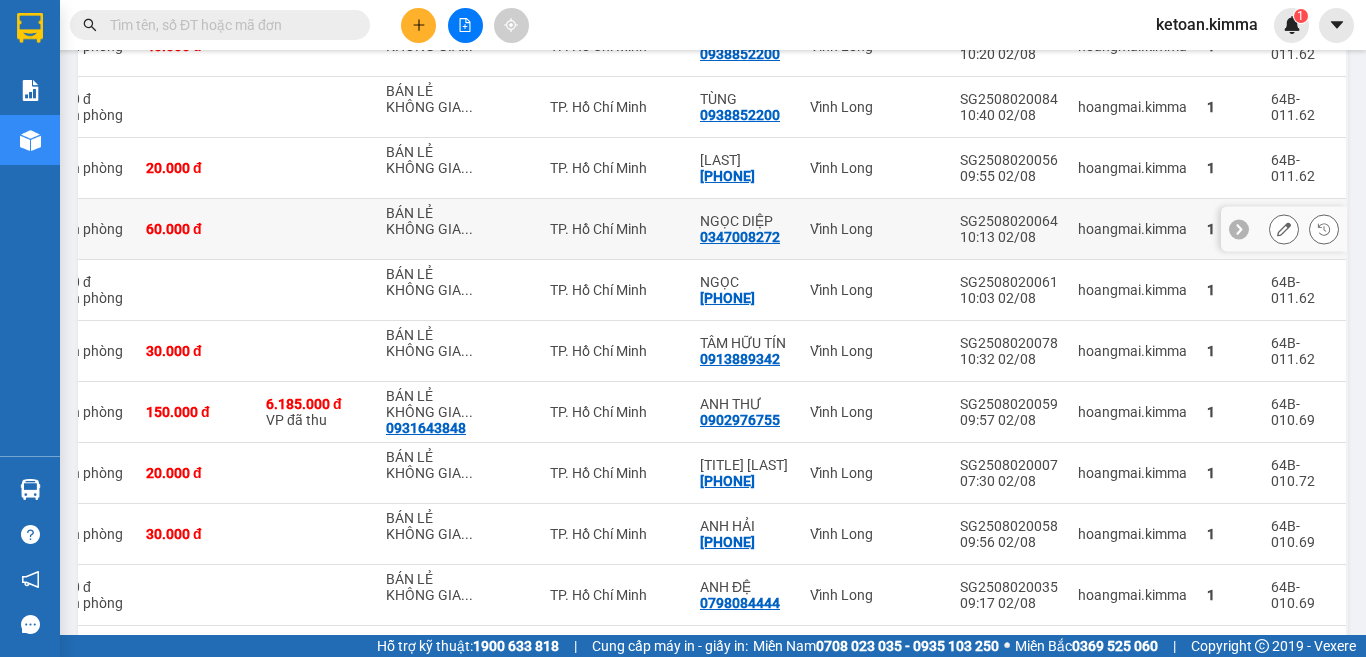 click 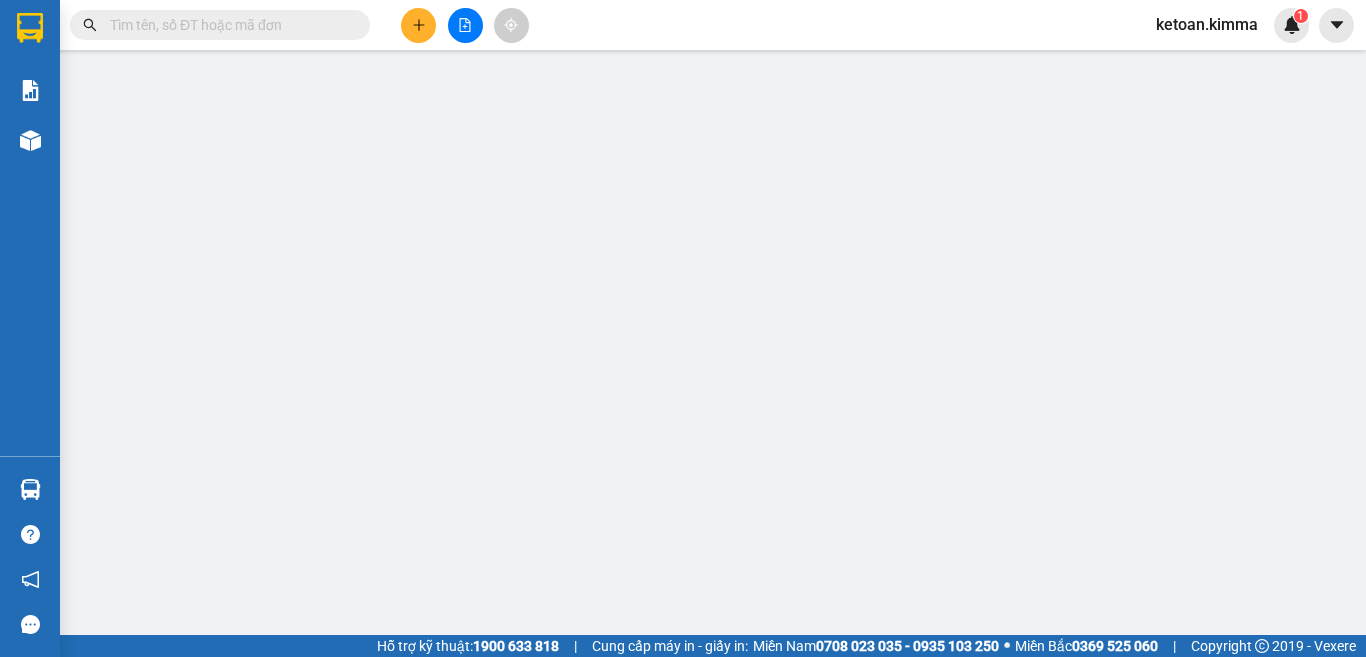 scroll, scrollTop: 0, scrollLeft: 0, axis: both 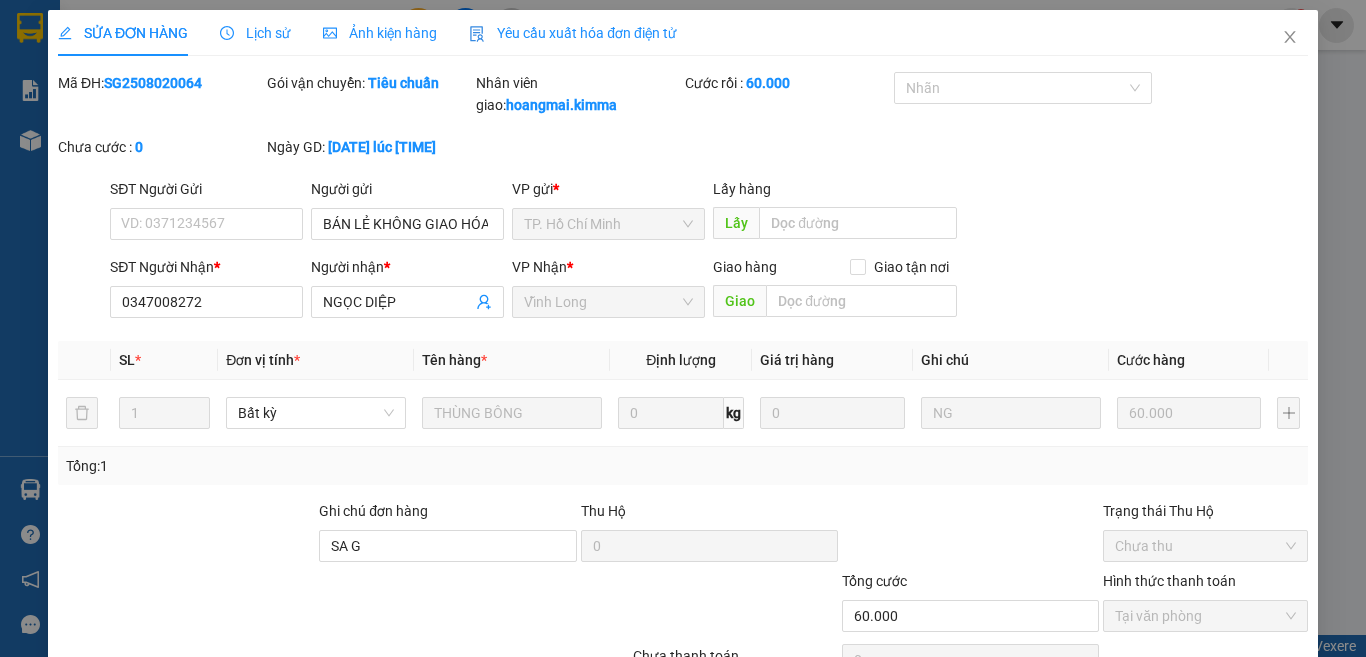 type on "BÁN LẺ KHÔNG GIAO HÓA ĐƠN" 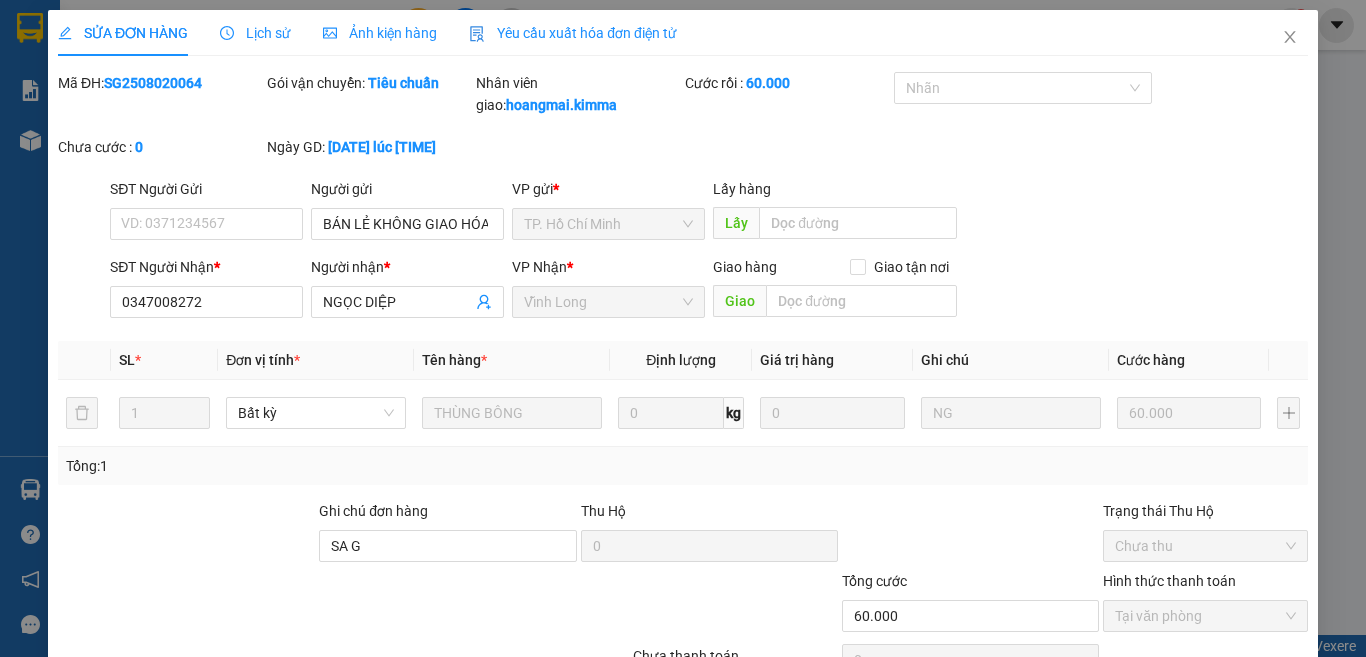 type on "0347008272" 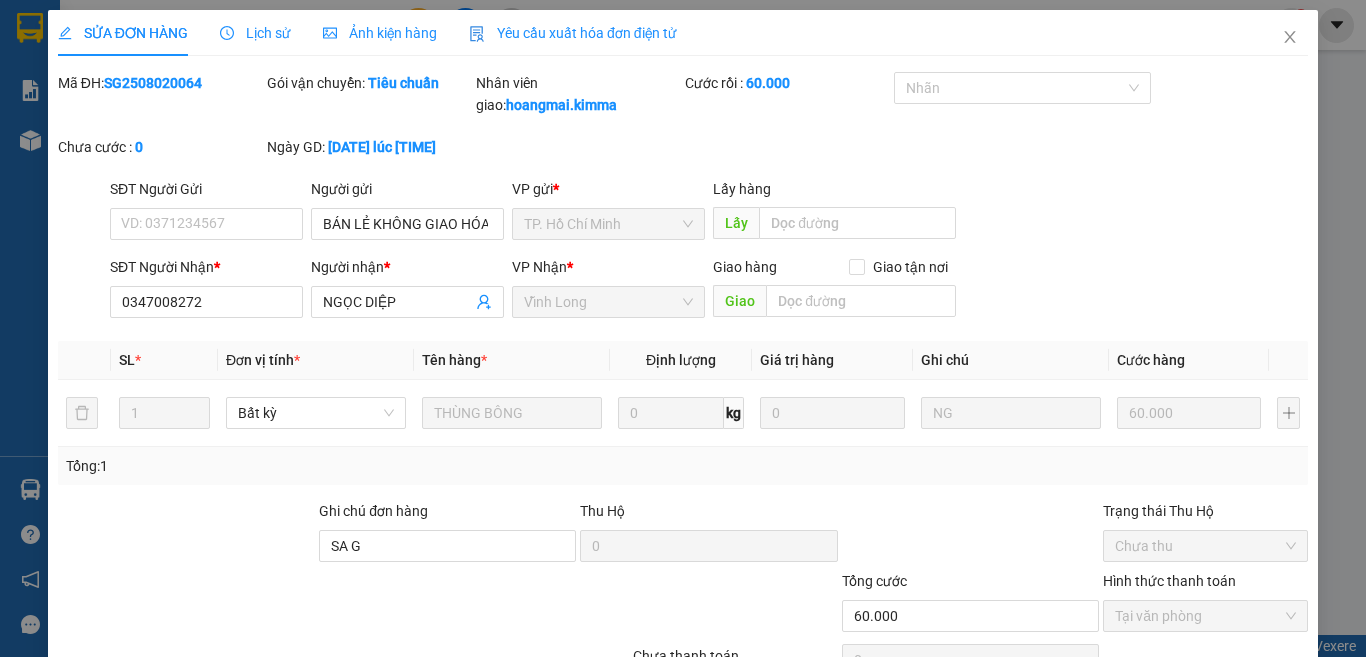 click on "Yêu cầu xuất hóa đơn điện tử" at bounding box center [573, 33] 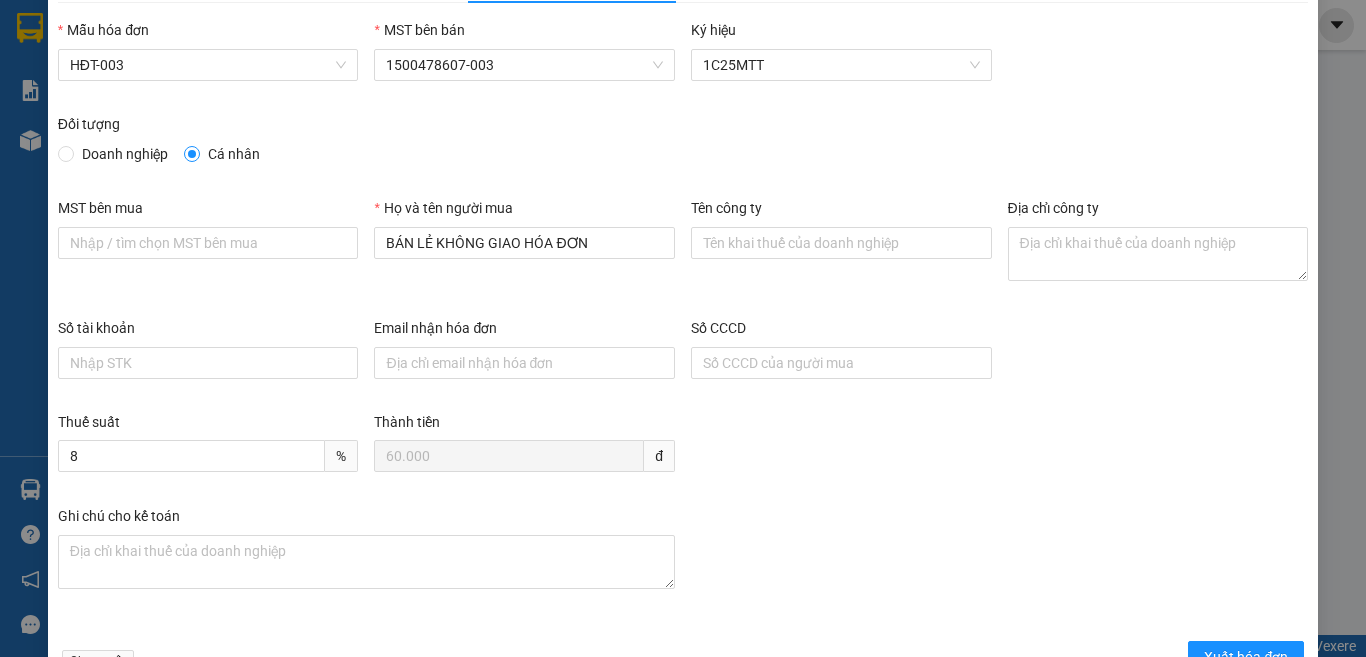 scroll, scrollTop: 0, scrollLeft: 0, axis: both 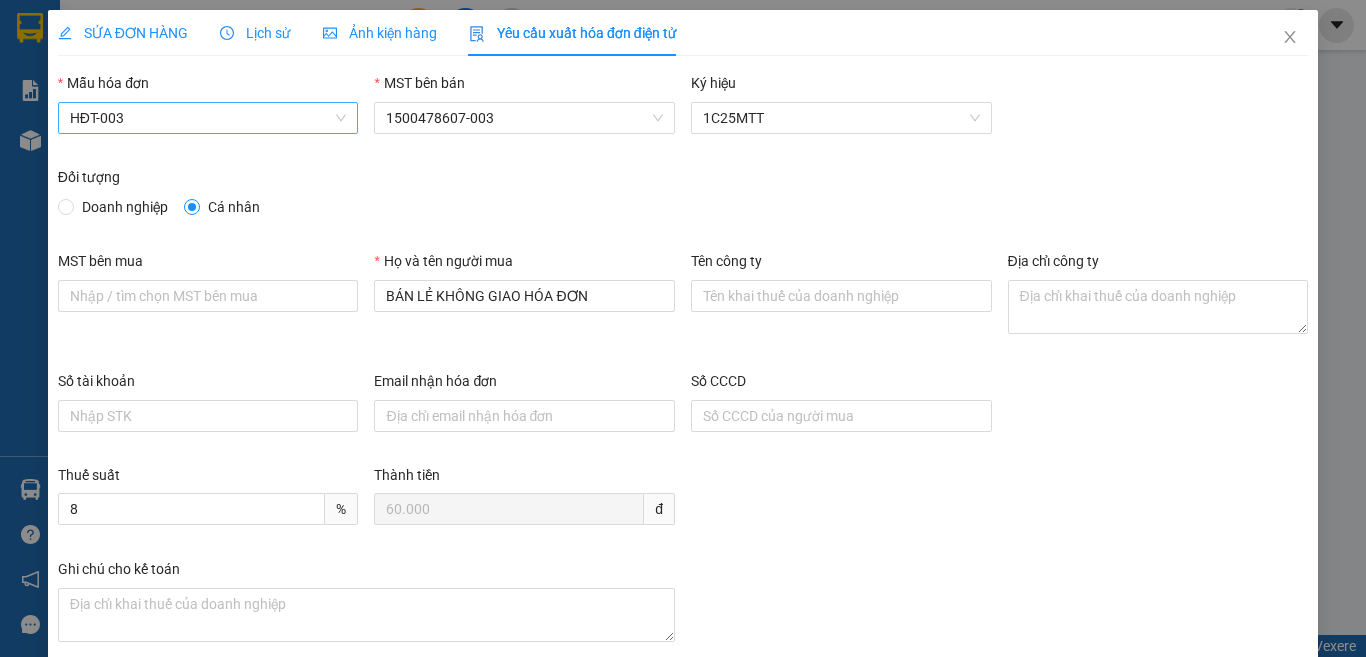 click on "HĐT-003" at bounding box center [208, 118] 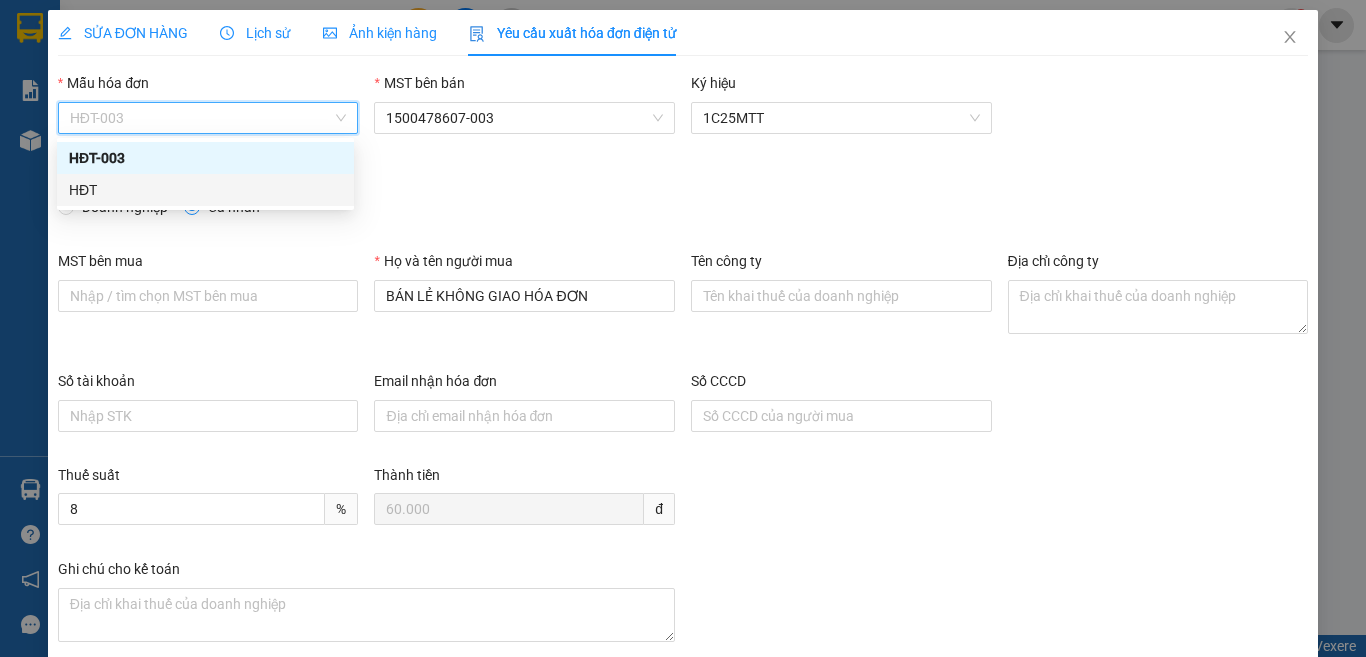 click on "HĐT" at bounding box center [205, 190] 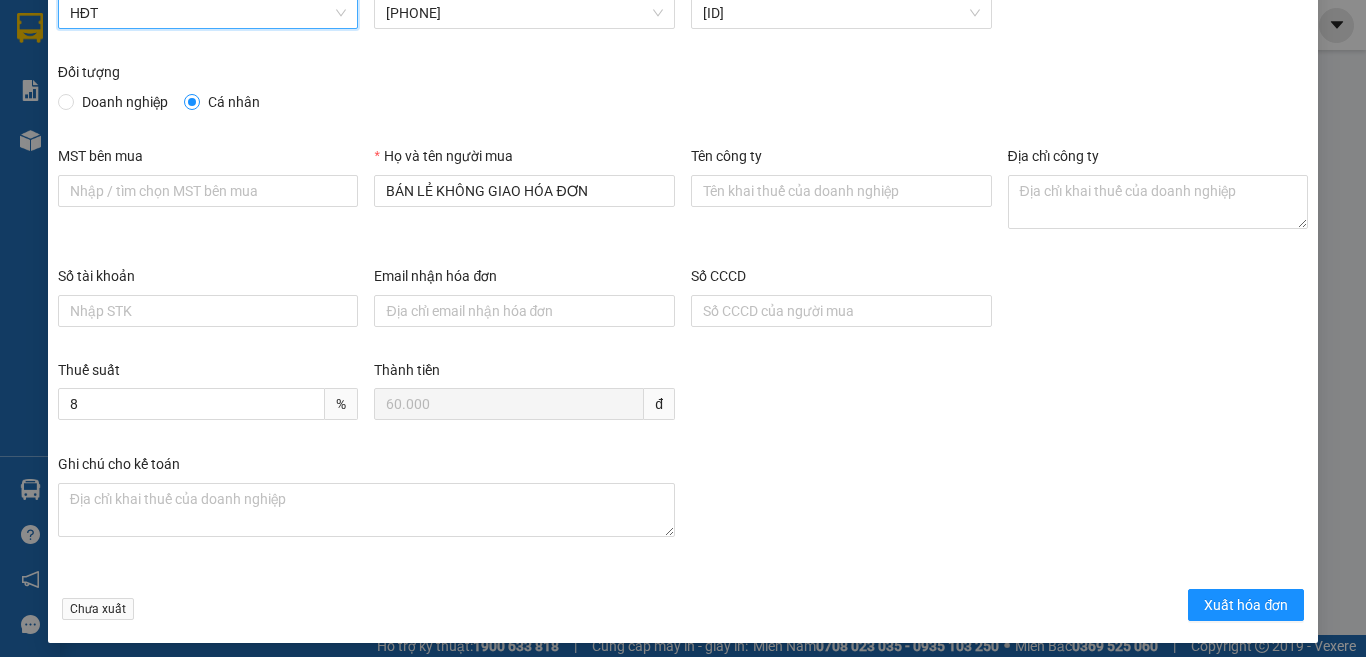 scroll, scrollTop: 114, scrollLeft: 0, axis: vertical 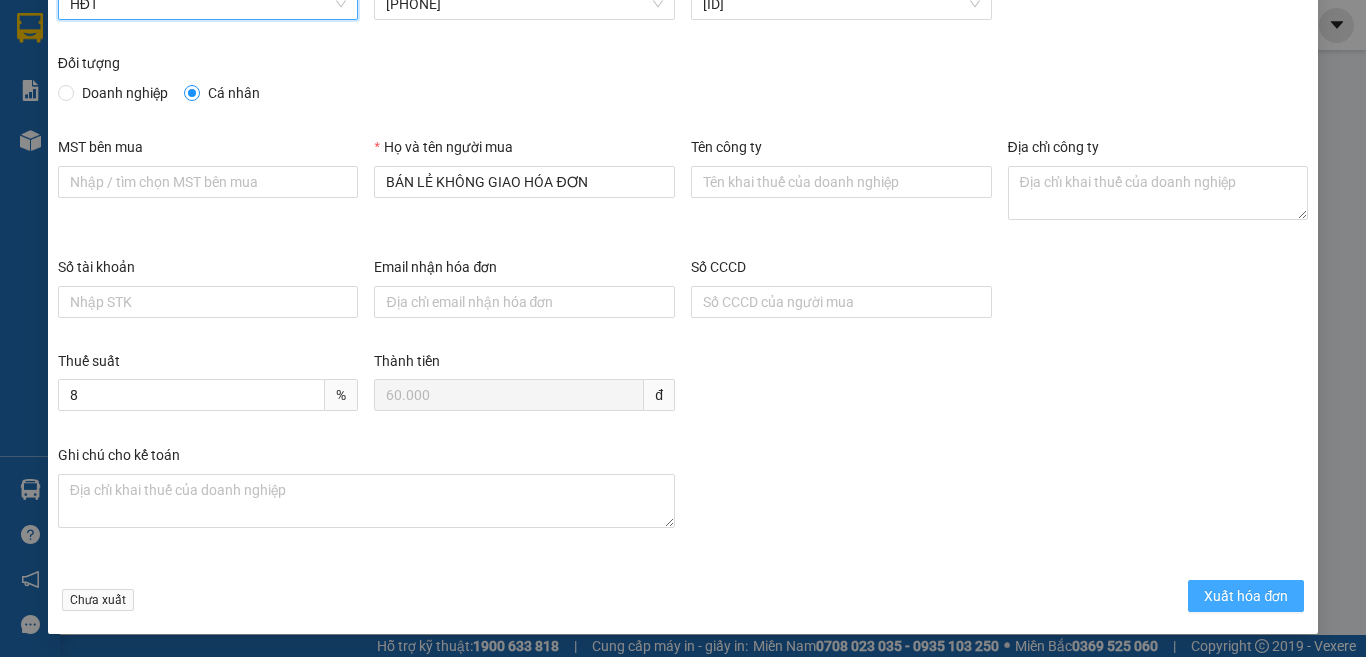 click on "Xuất hóa đơn" at bounding box center [1246, 596] 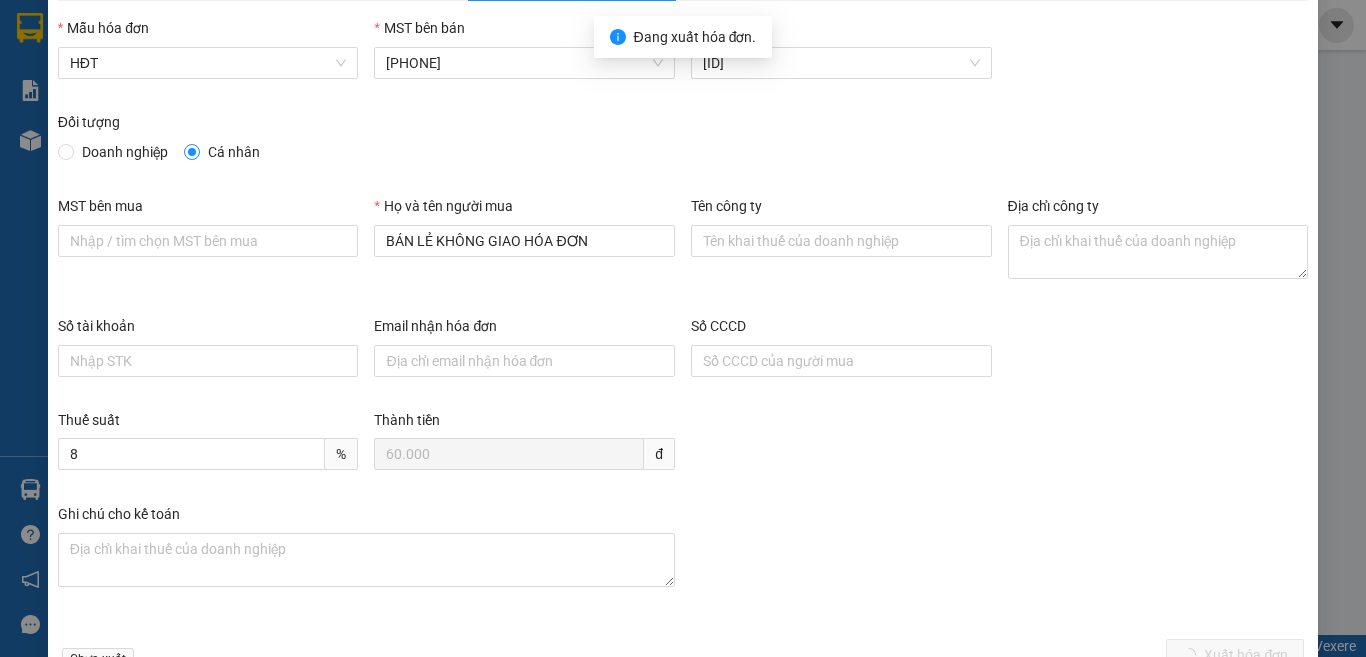 scroll, scrollTop: 0, scrollLeft: 0, axis: both 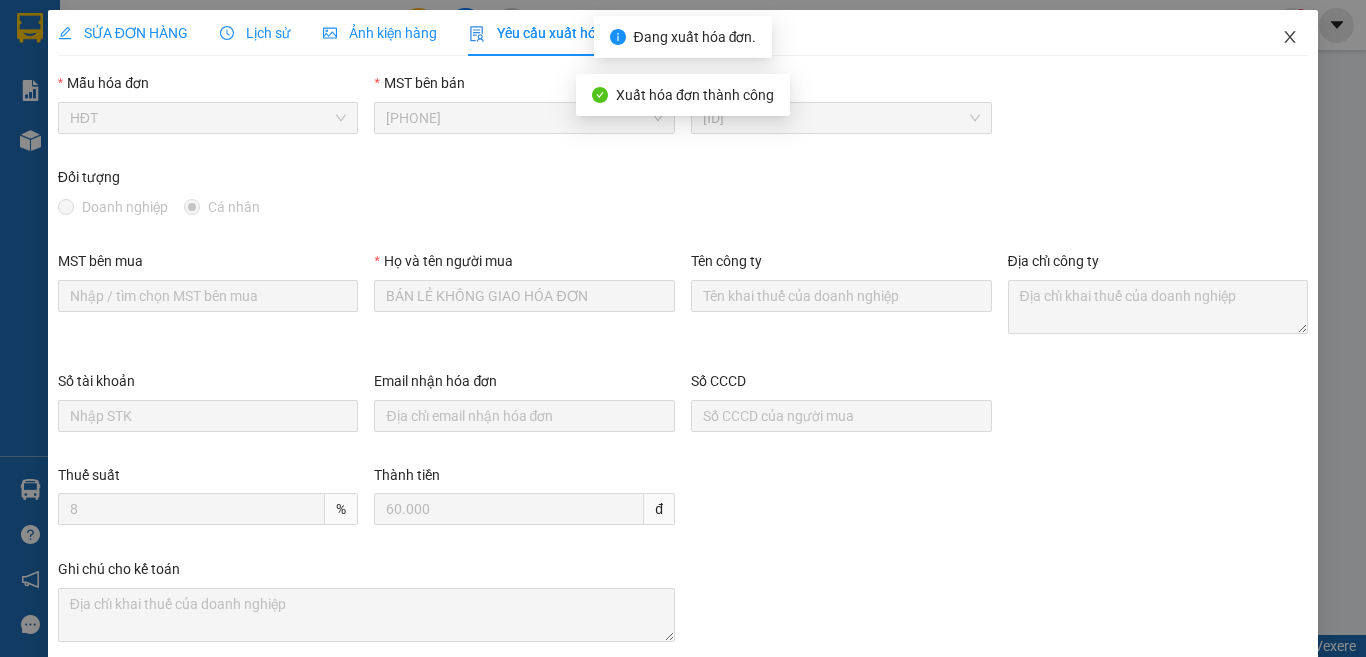 click 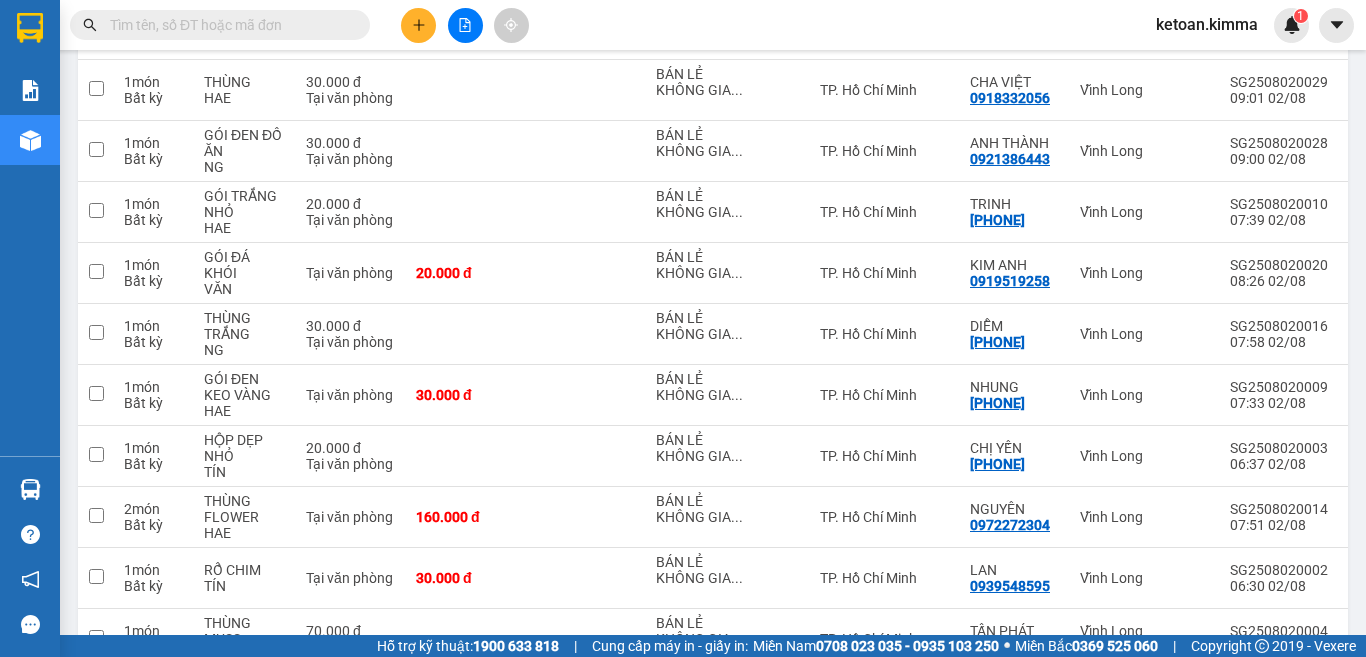 scroll, scrollTop: 3527, scrollLeft: 0, axis: vertical 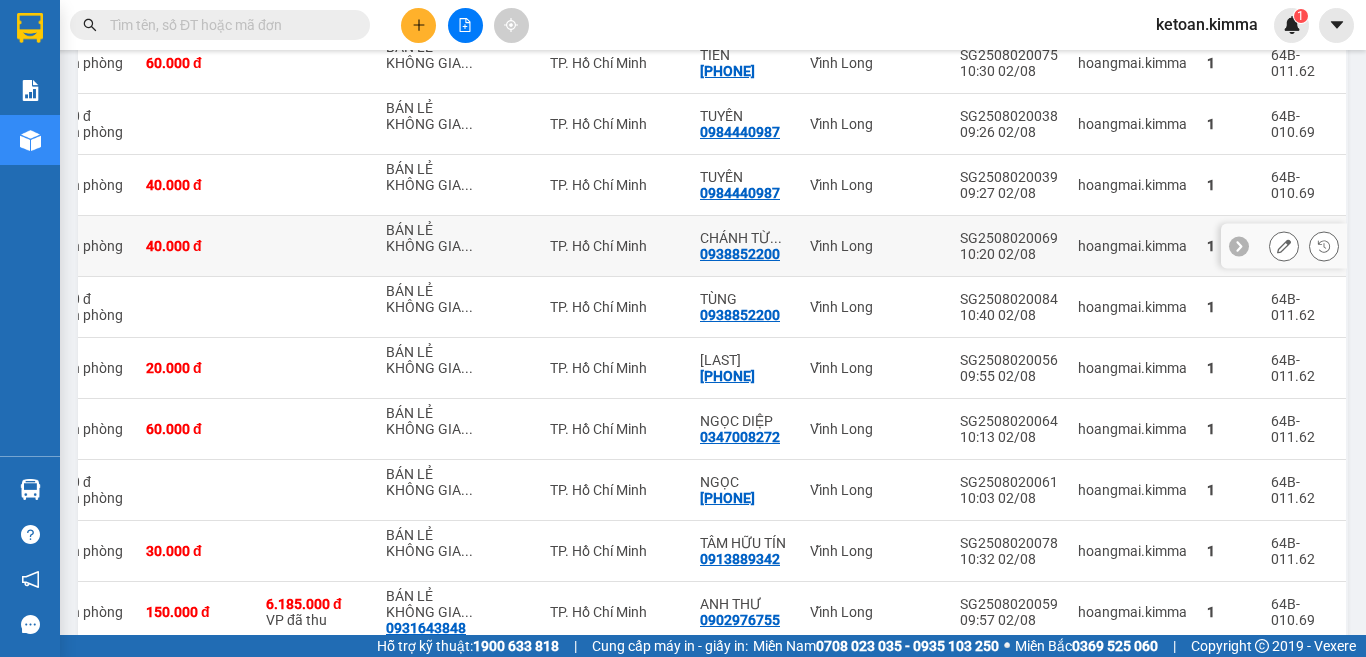 click 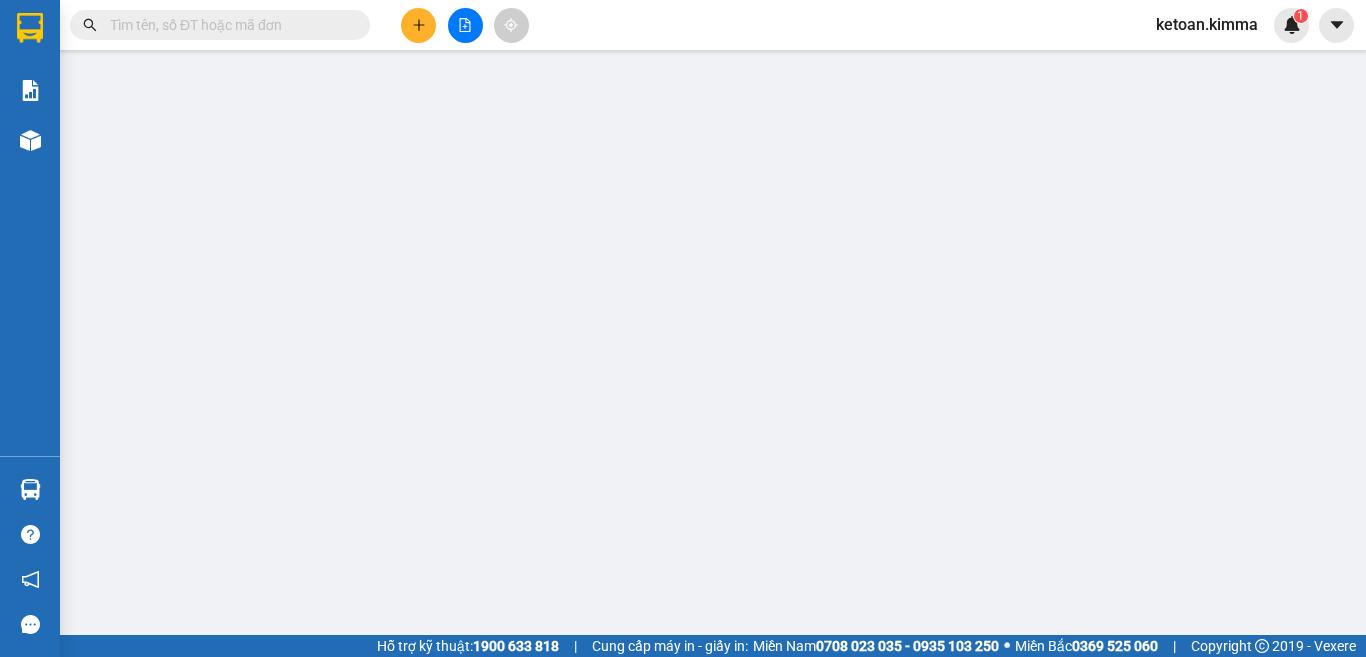 scroll, scrollTop: 0, scrollLeft: 0, axis: both 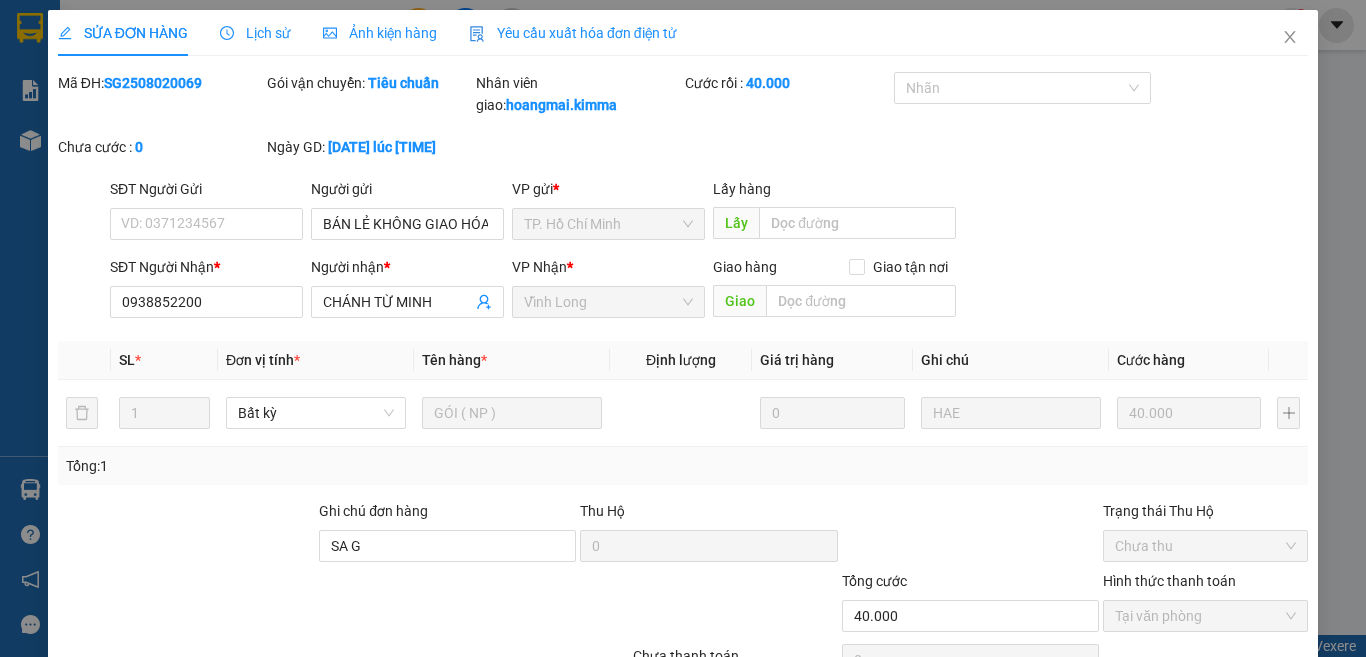 click on "Yêu cầu xuất hóa đơn điện tử" at bounding box center [573, 33] 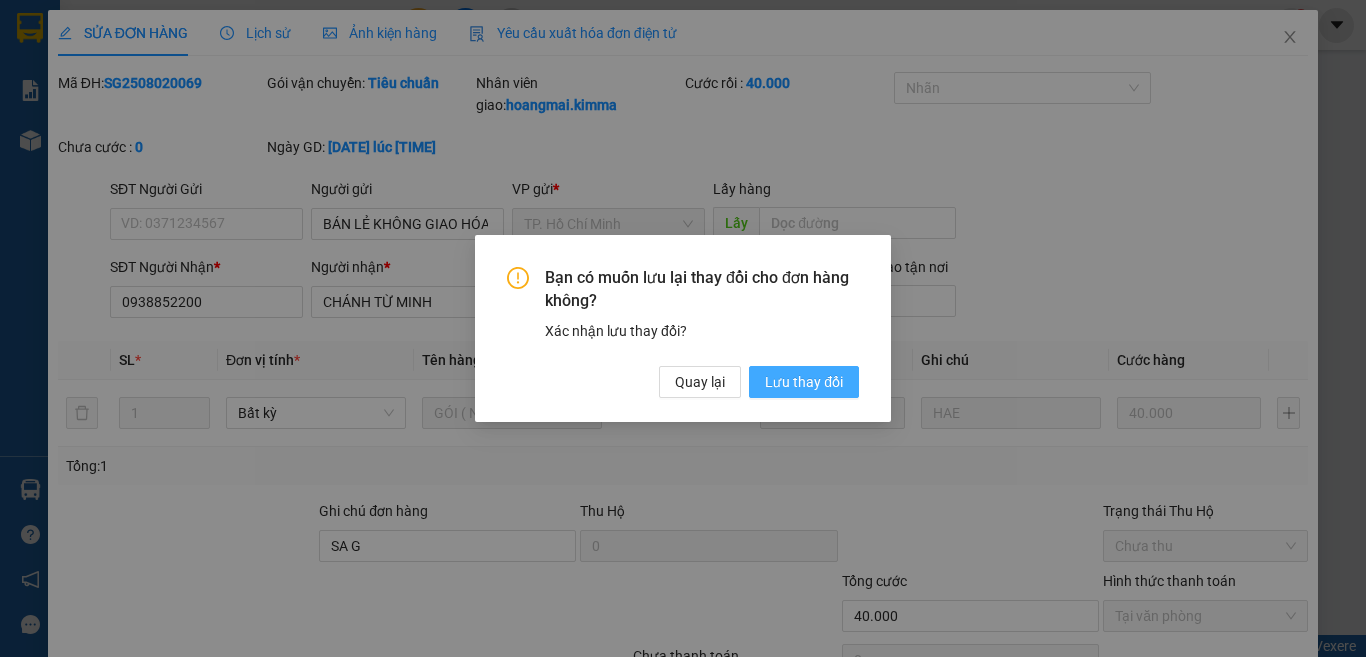 click on "Lưu thay đổi" at bounding box center (804, 382) 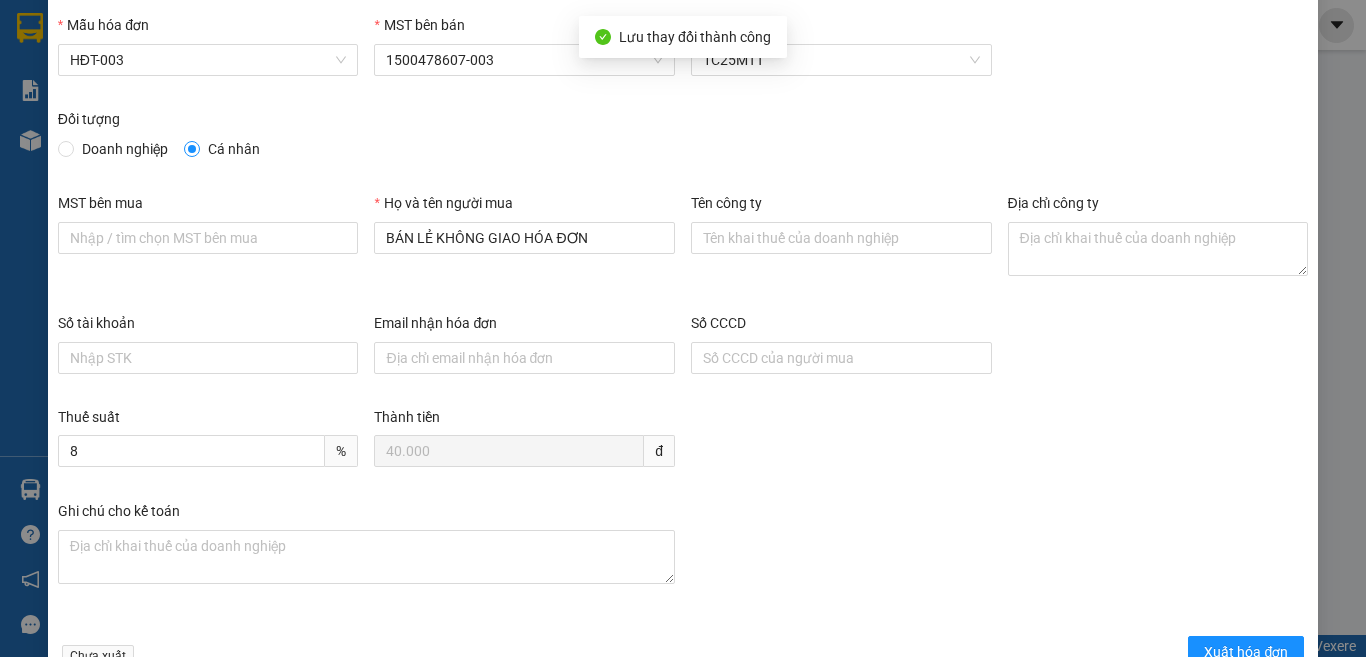 scroll, scrollTop: 0, scrollLeft: 0, axis: both 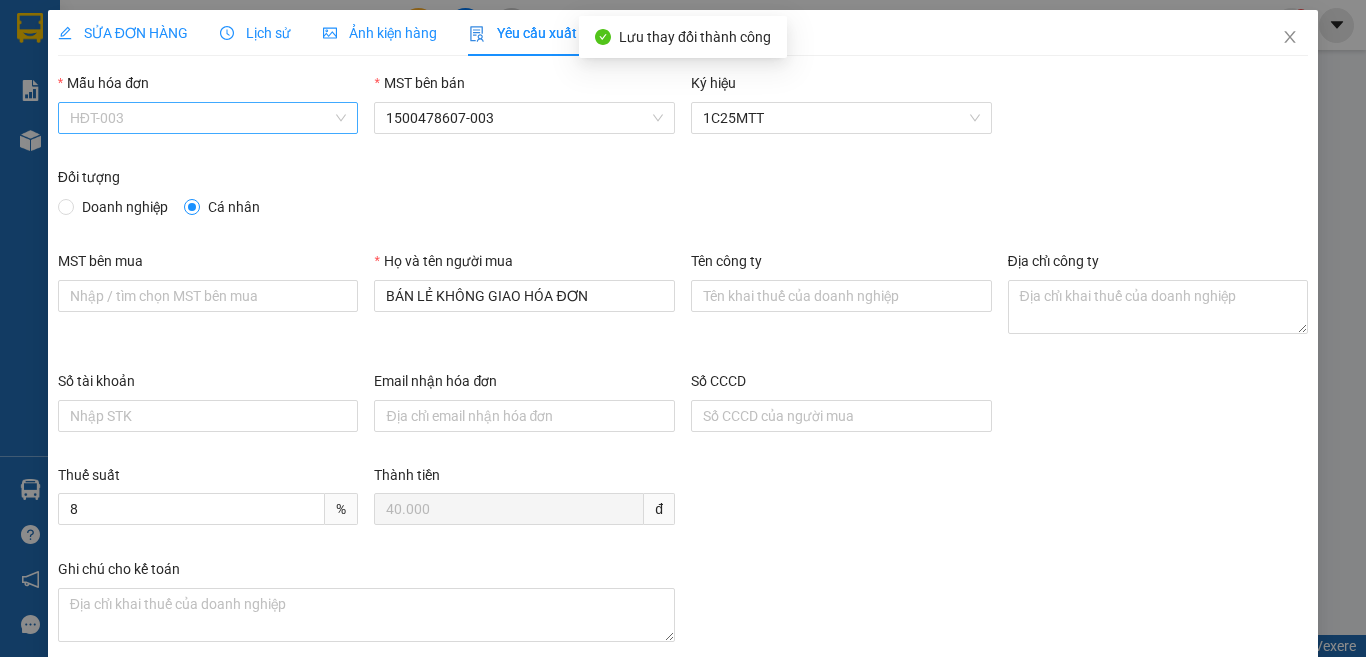 click on "HĐT-003" at bounding box center (208, 118) 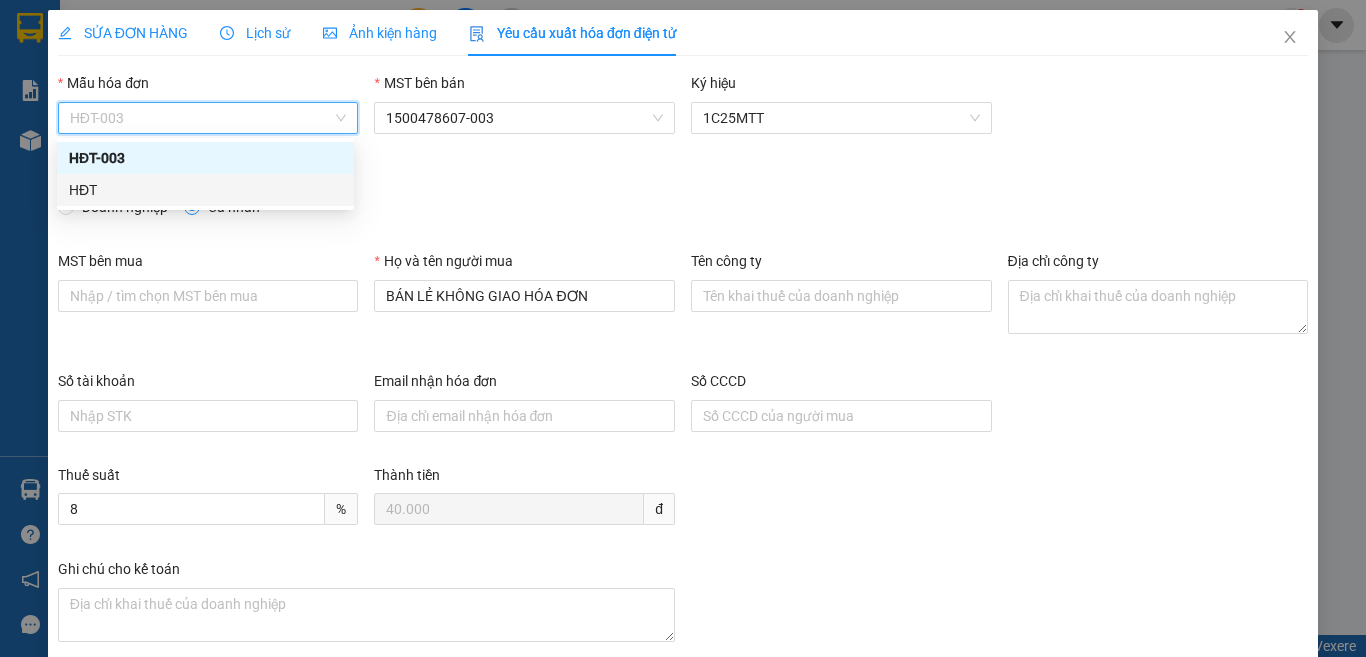 click on "HĐT" at bounding box center [205, 190] 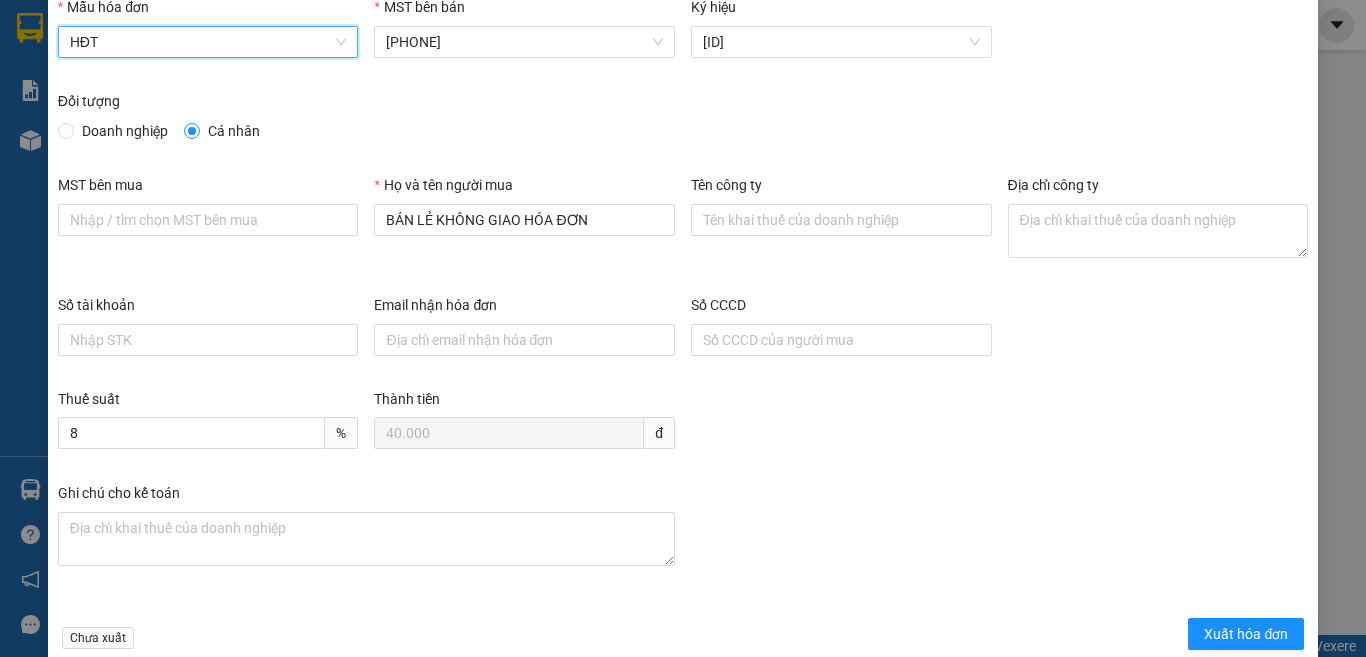 scroll, scrollTop: 114, scrollLeft: 0, axis: vertical 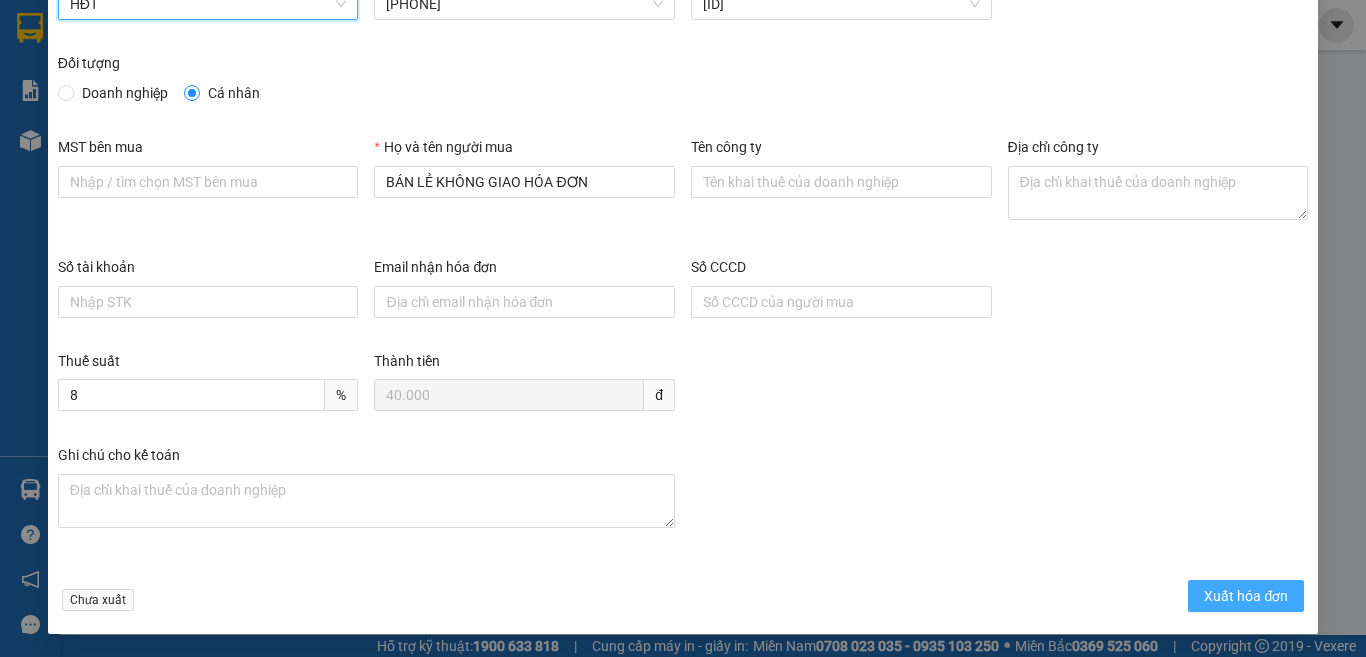 click on "Xuất hóa đơn" at bounding box center (1246, 596) 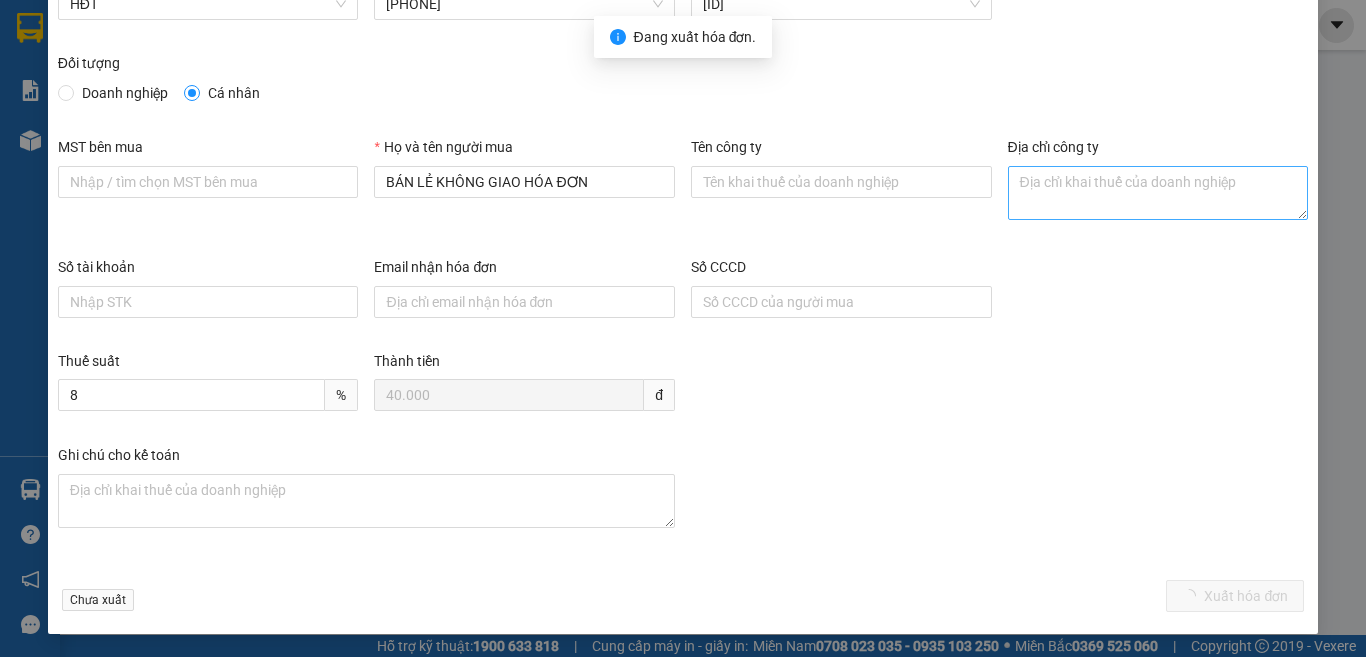 scroll, scrollTop: 0, scrollLeft: 0, axis: both 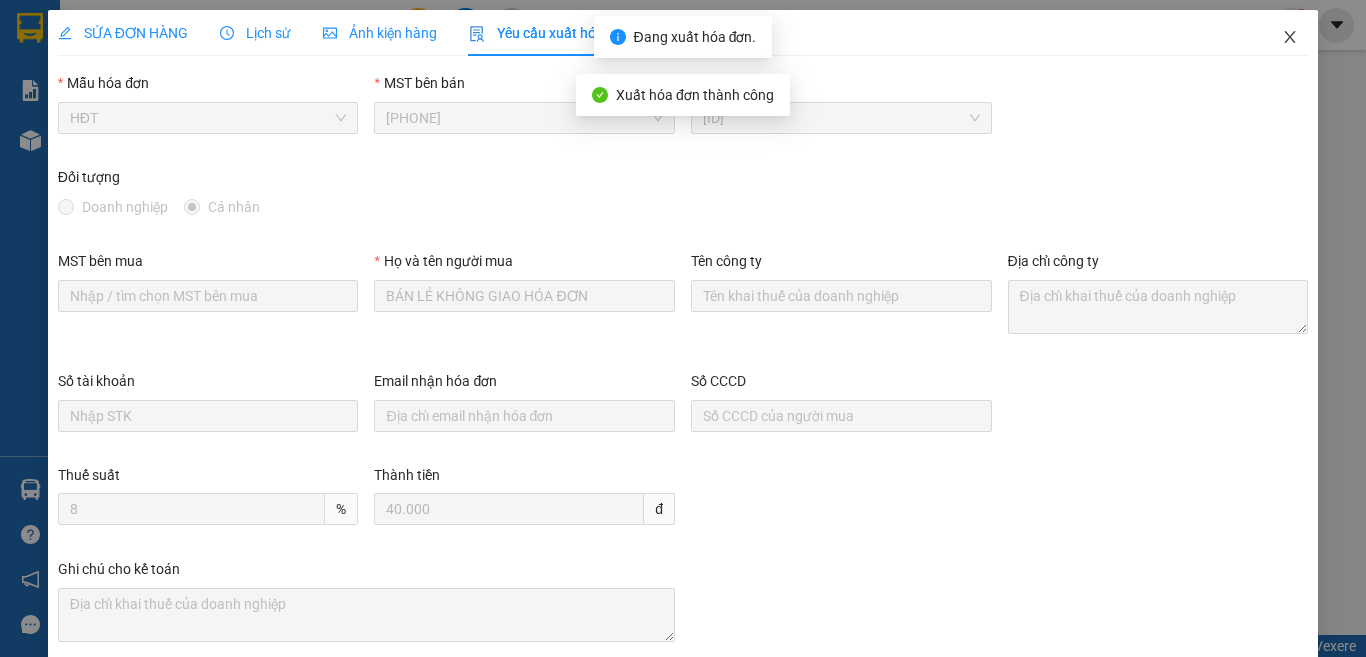 click 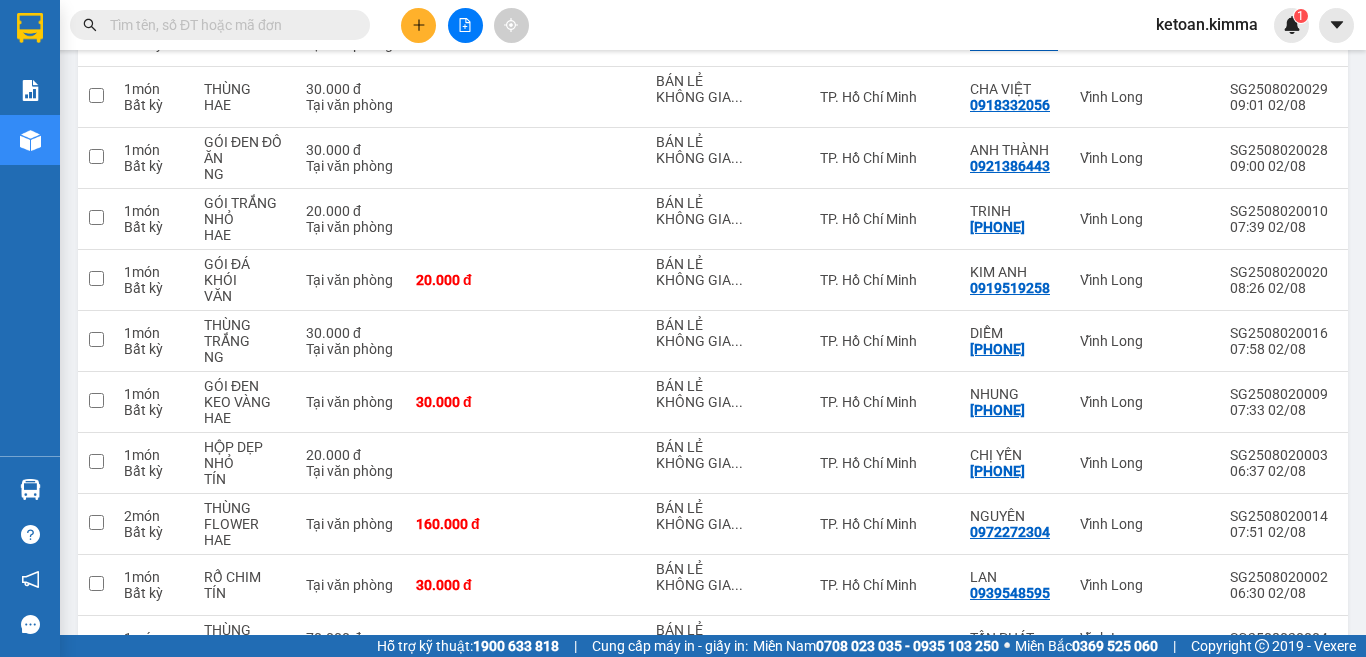 scroll, scrollTop: 3527, scrollLeft: 0, axis: vertical 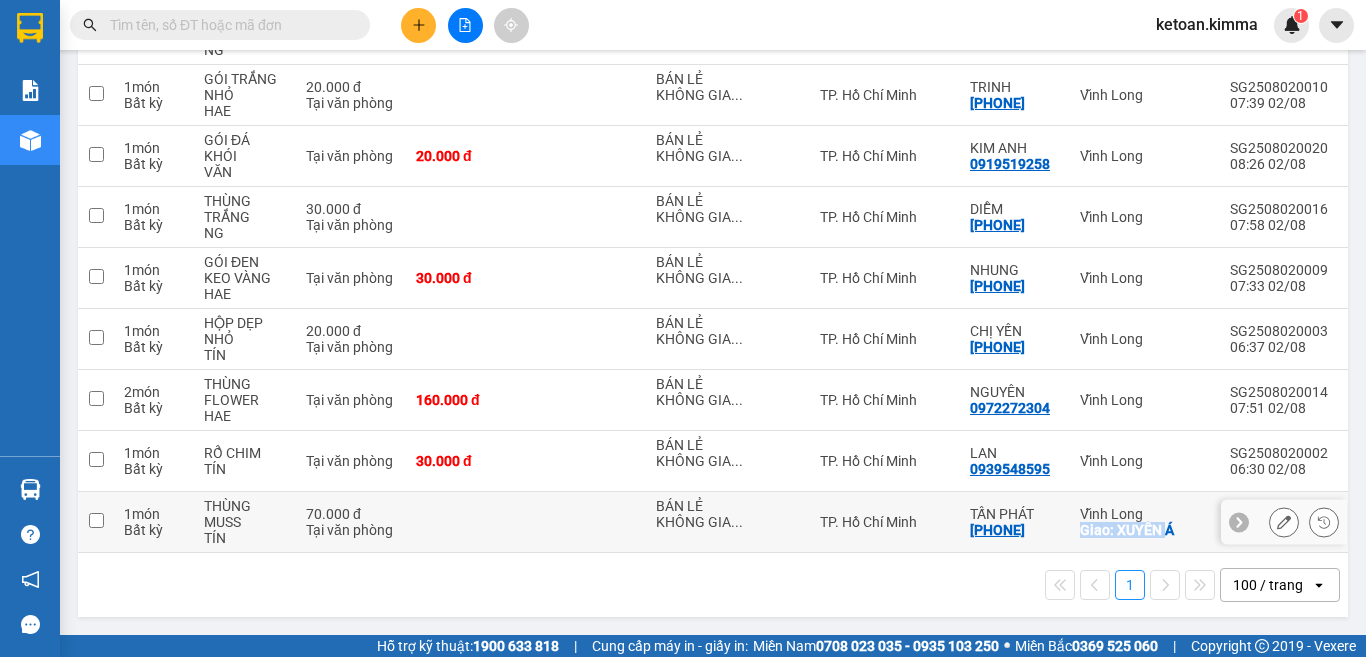 drag, startPoint x: 1074, startPoint y: 543, endPoint x: 1099, endPoint y: 550, distance: 25.96151 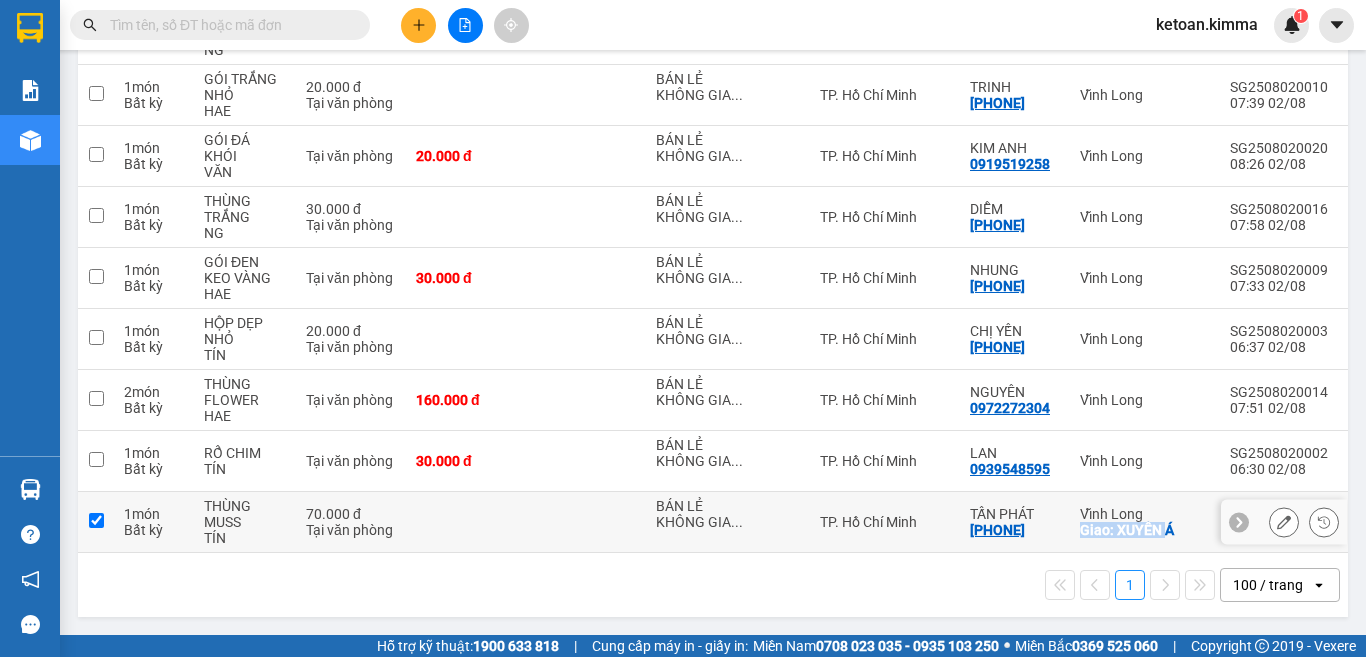 checkbox on "true" 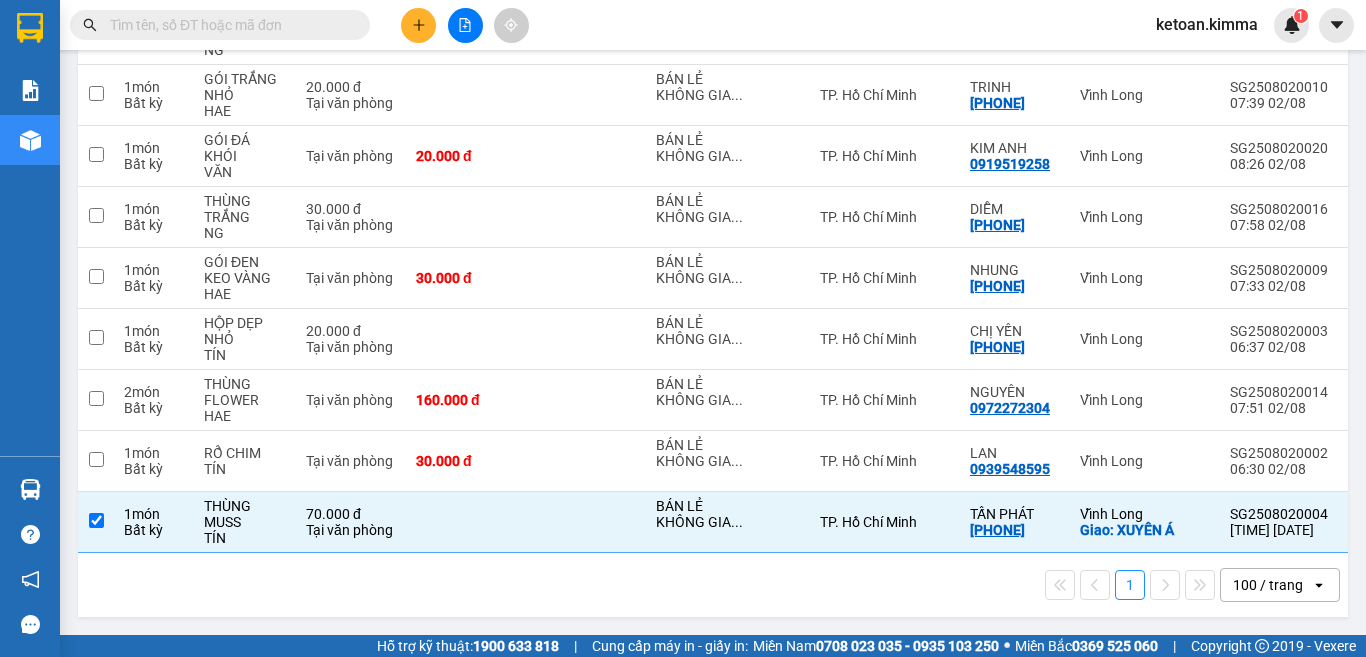 click on "1 100 / trang open" at bounding box center [713, 585] 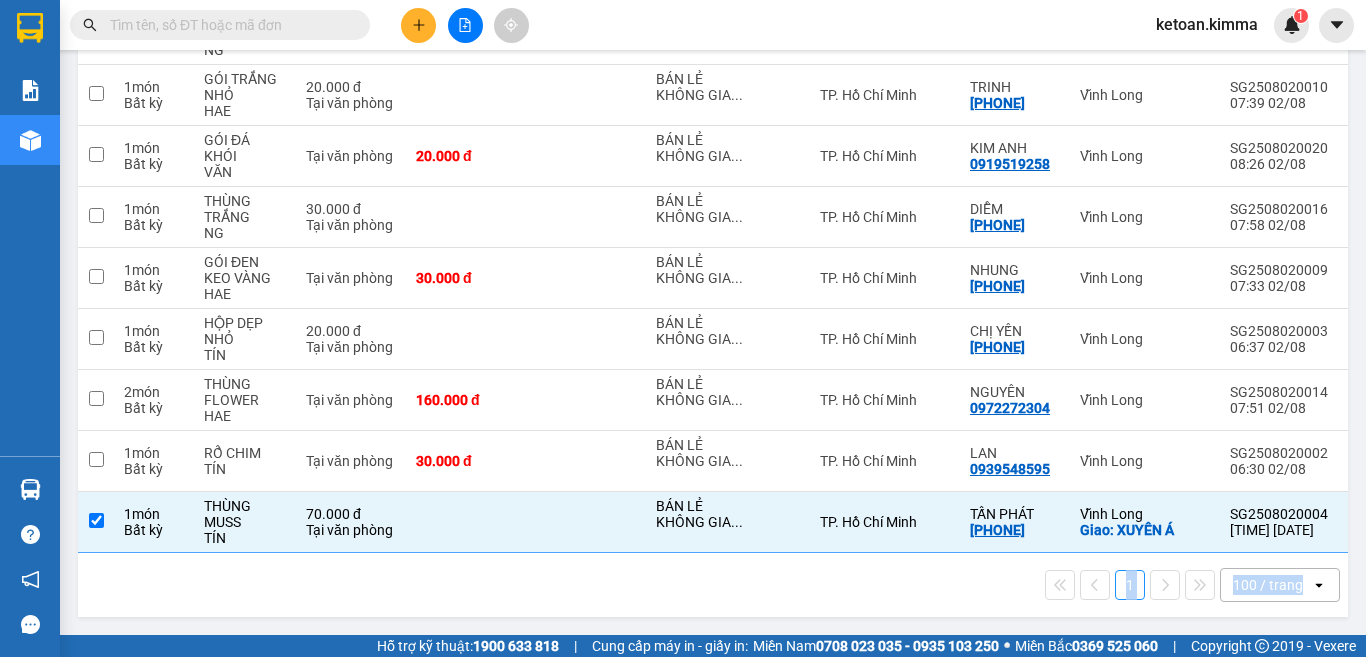 scroll, scrollTop: 0, scrollLeft: 278, axis: horizontal 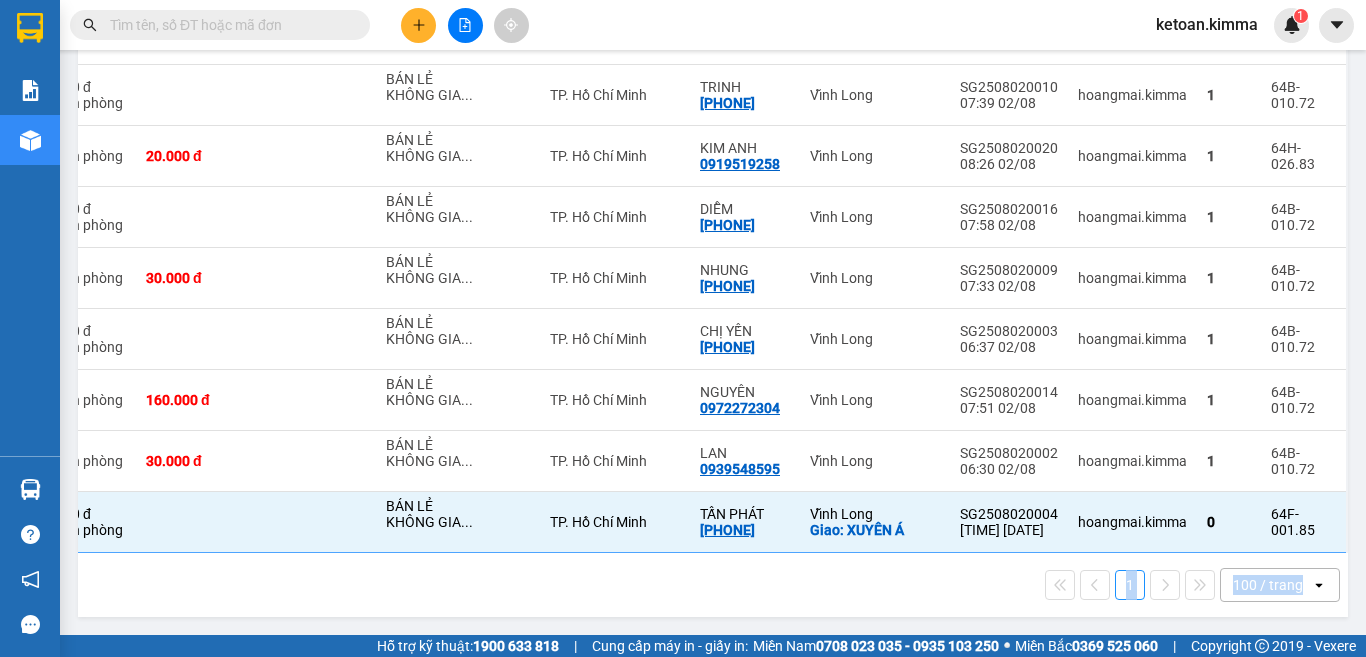drag, startPoint x: 1036, startPoint y: 553, endPoint x: 1365, endPoint y: 586, distance: 330.65088 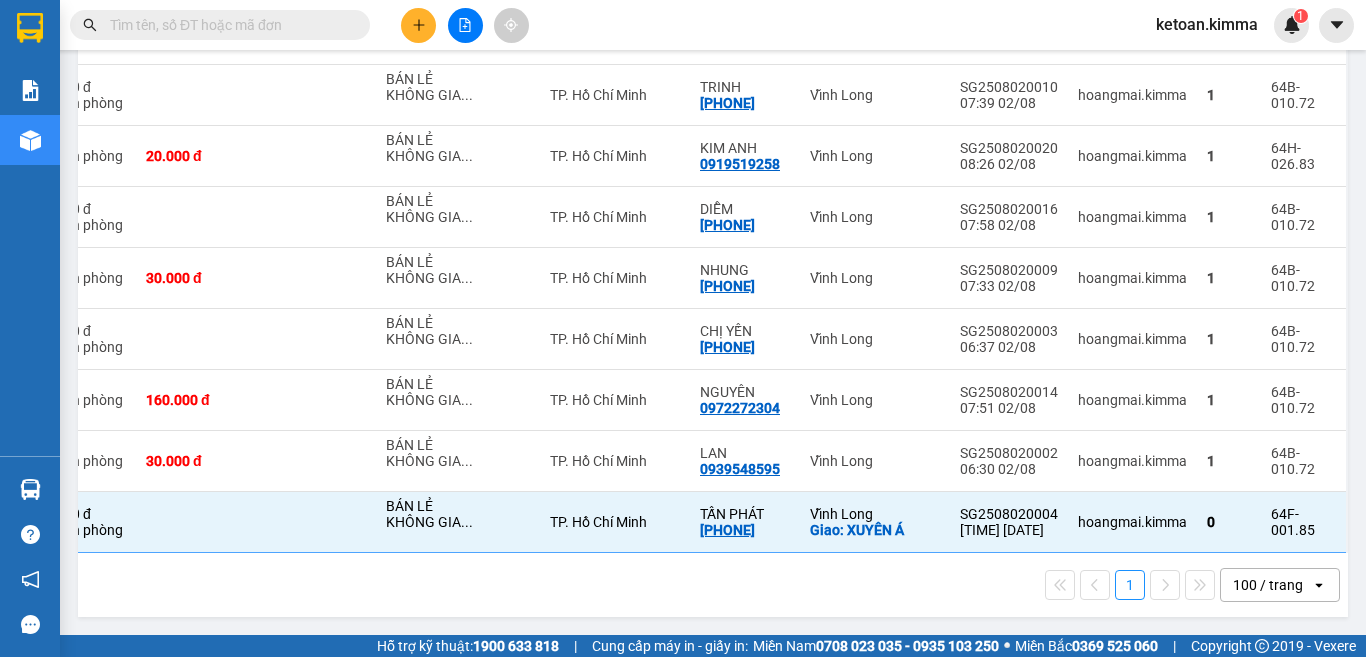 click on "1 100 / trang open" at bounding box center (713, 585) 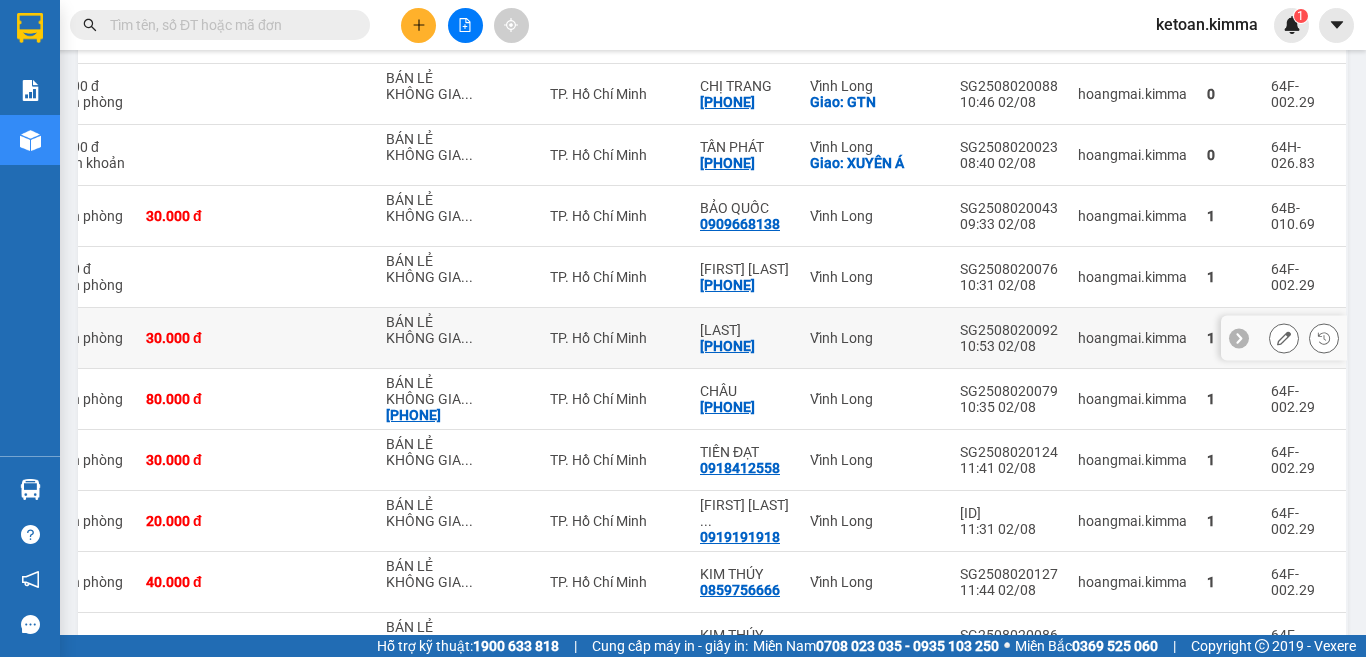 scroll, scrollTop: 566, scrollLeft: 0, axis: vertical 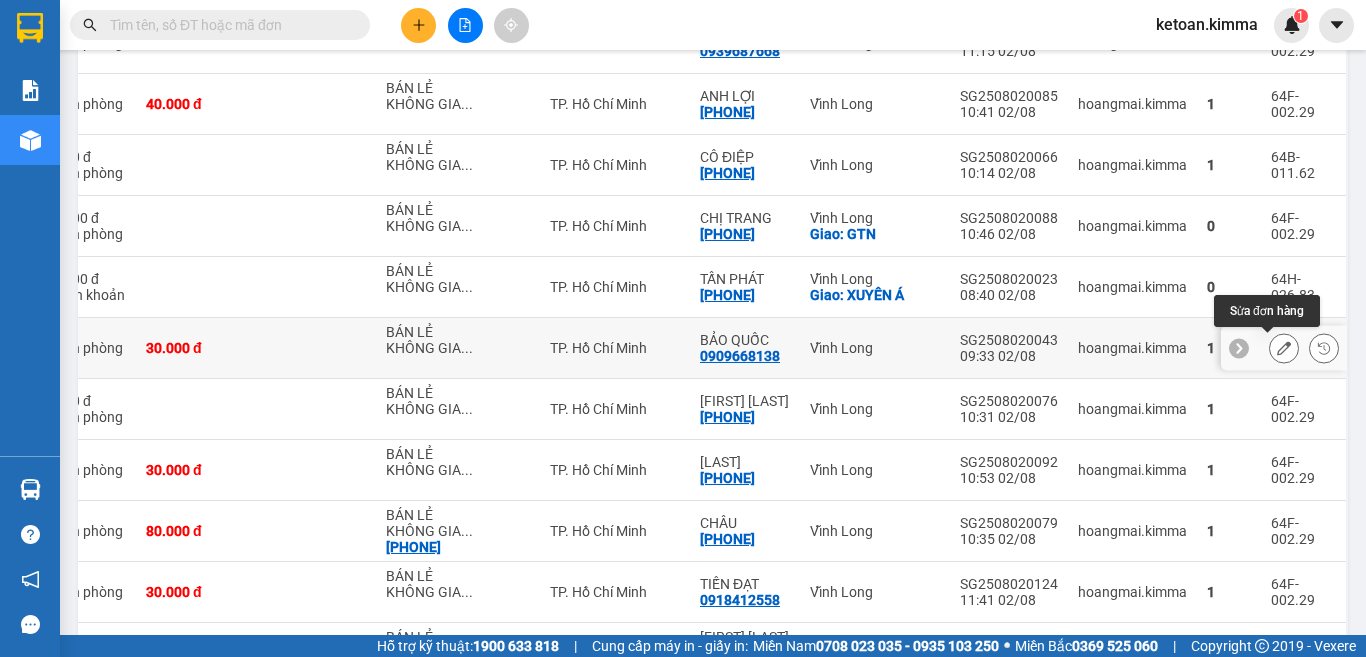 click 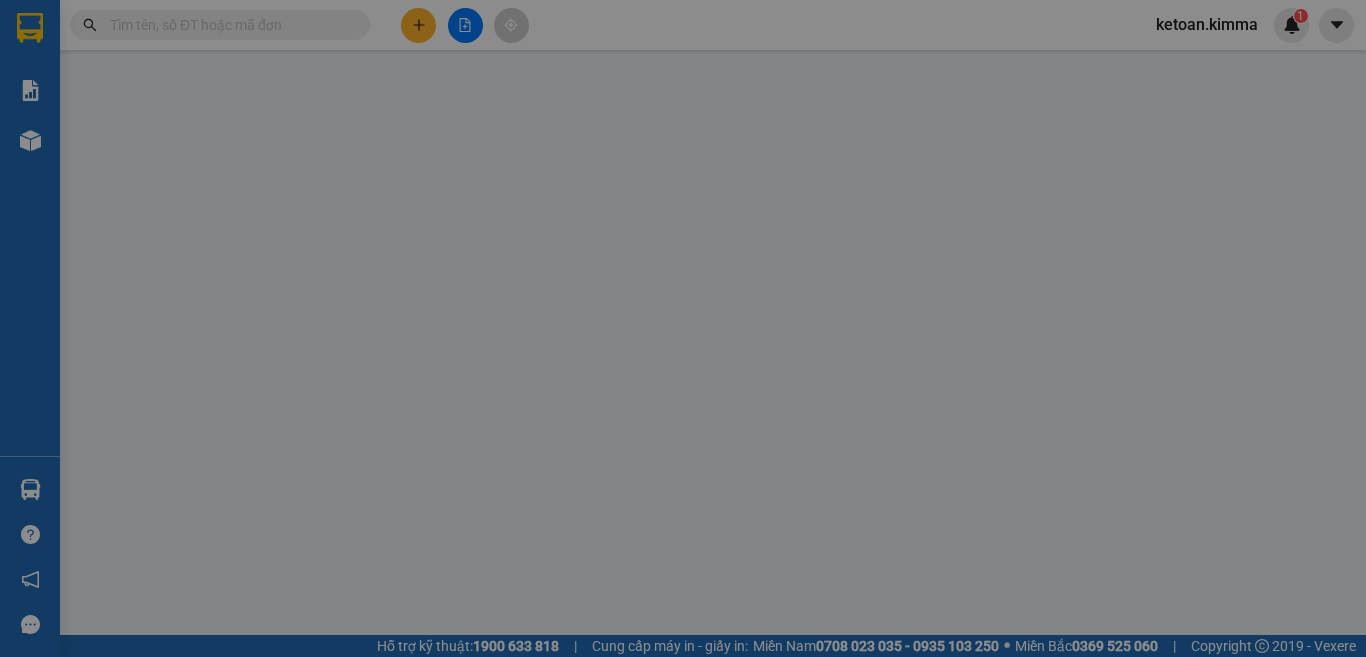 scroll, scrollTop: 0, scrollLeft: 0, axis: both 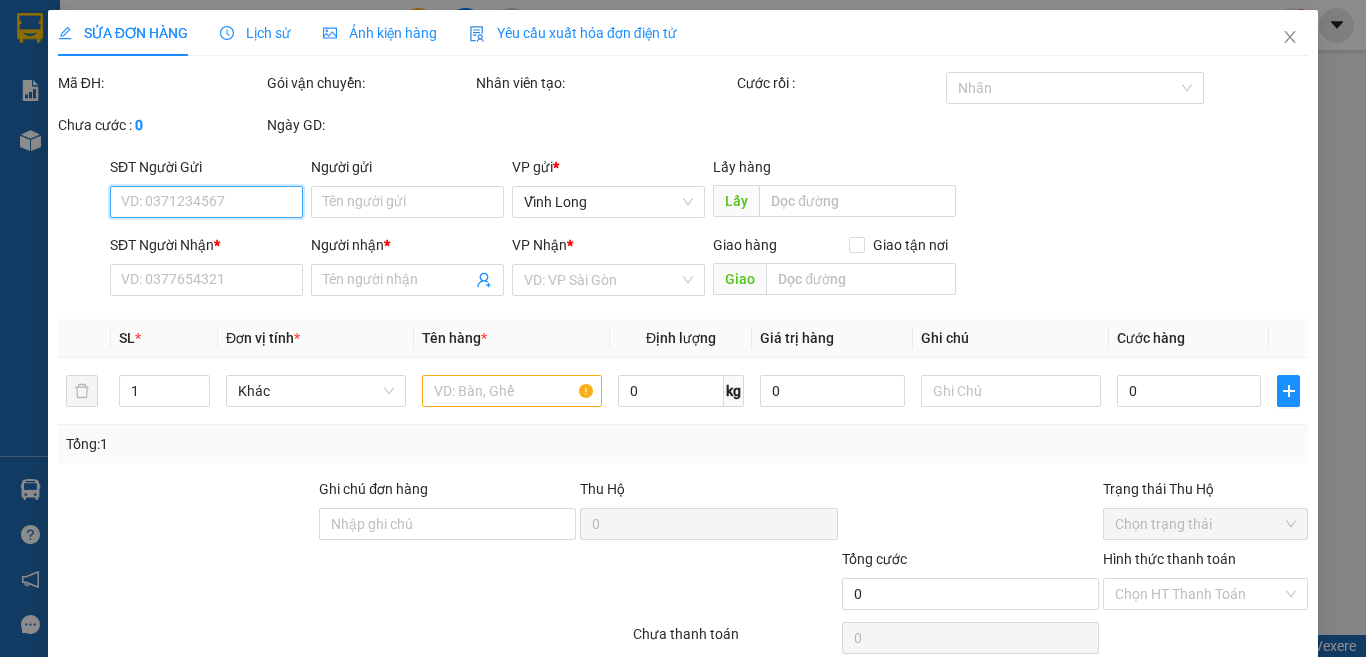 type on "BÁN LẺ KHÔNG GIAO HÓA ĐƠN" 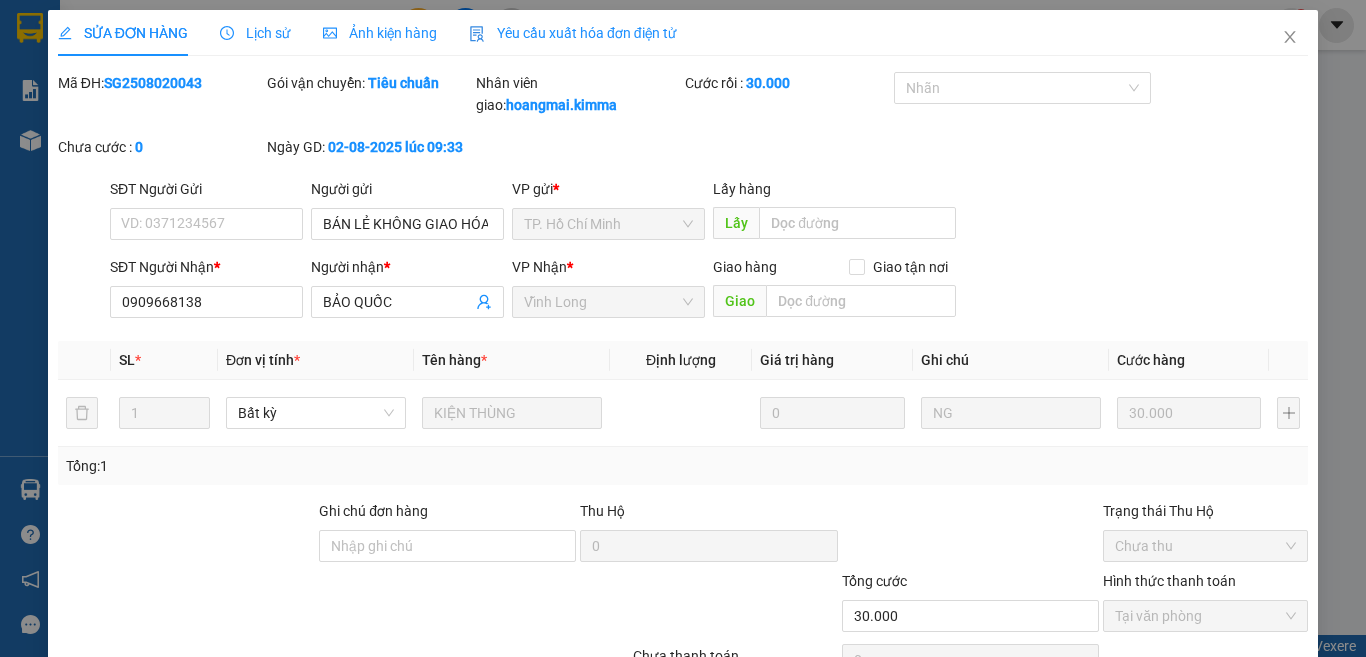 click on "Yêu cầu xuất hóa đơn điện tử" at bounding box center (573, 33) 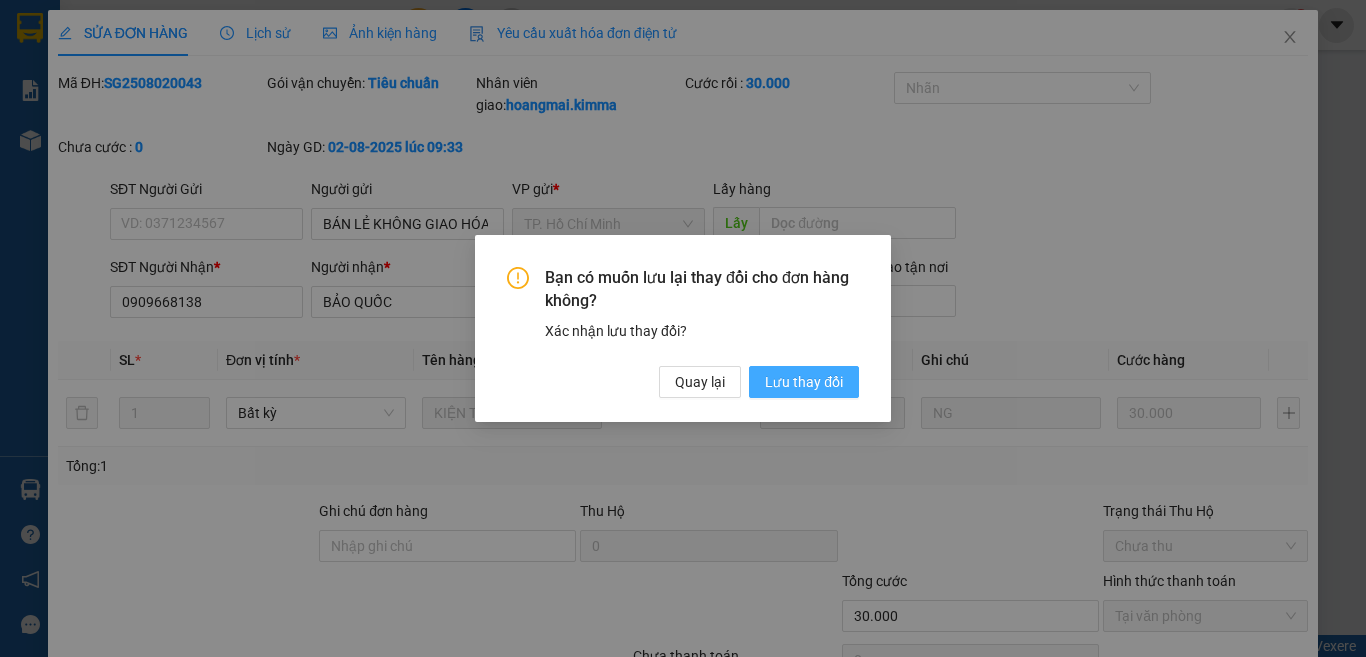 click on "Lưu thay đổi" at bounding box center [804, 382] 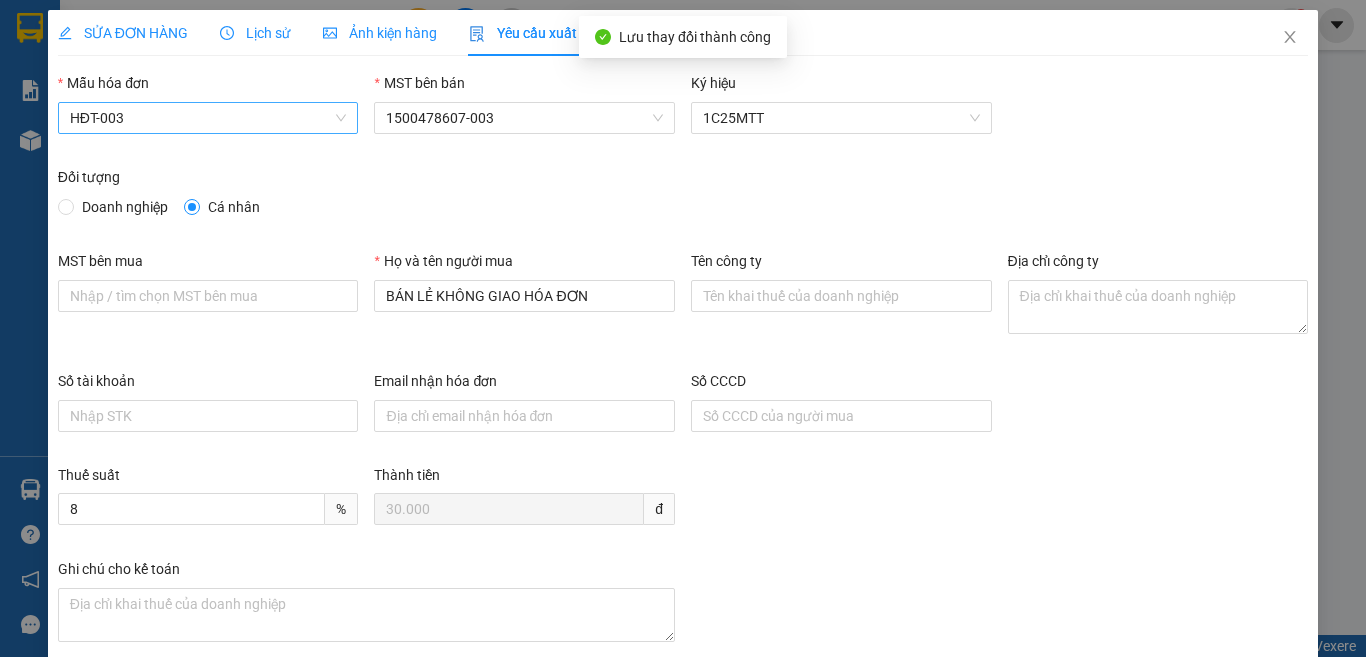 click on "HĐT-003" at bounding box center [208, 118] 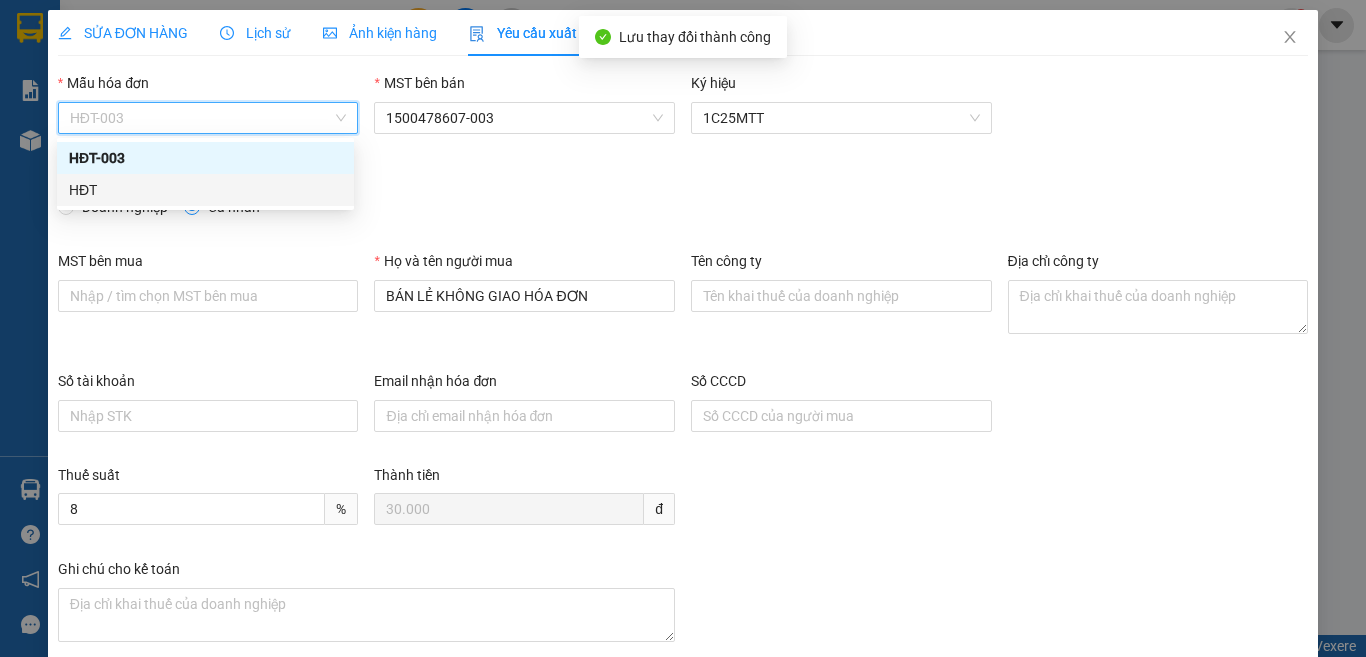 click on "HĐT" at bounding box center [205, 190] 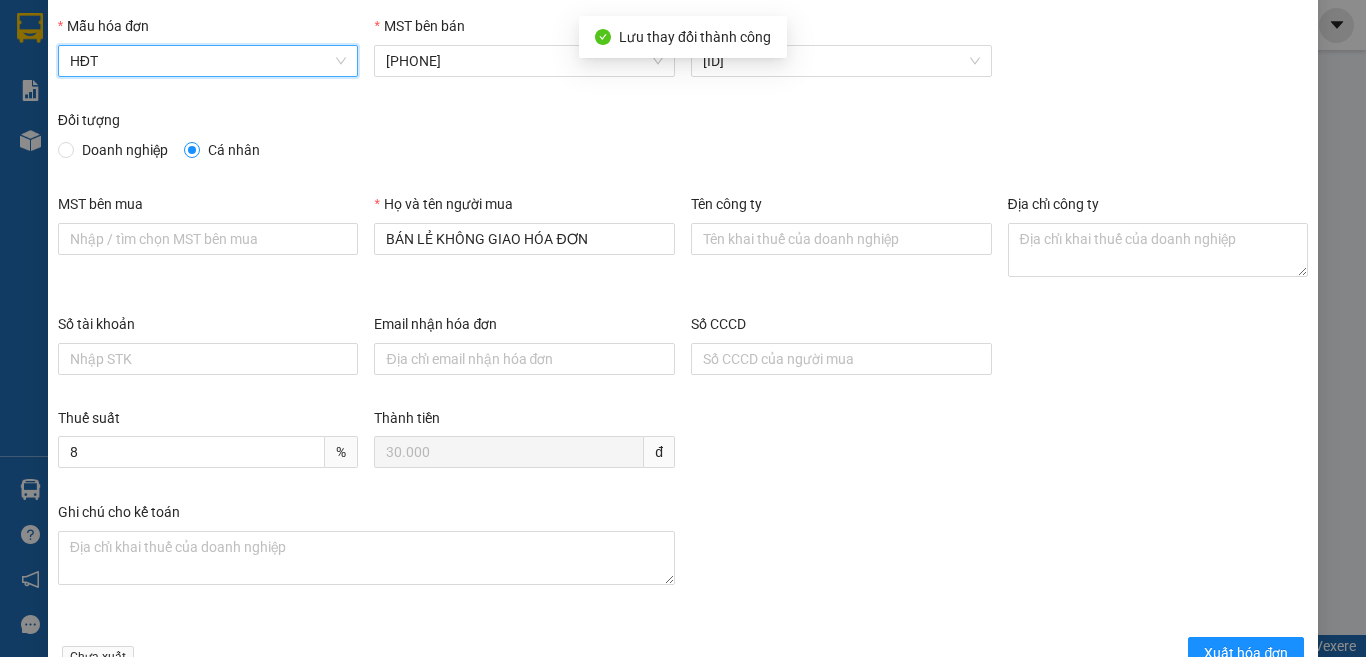 scroll, scrollTop: 114, scrollLeft: 0, axis: vertical 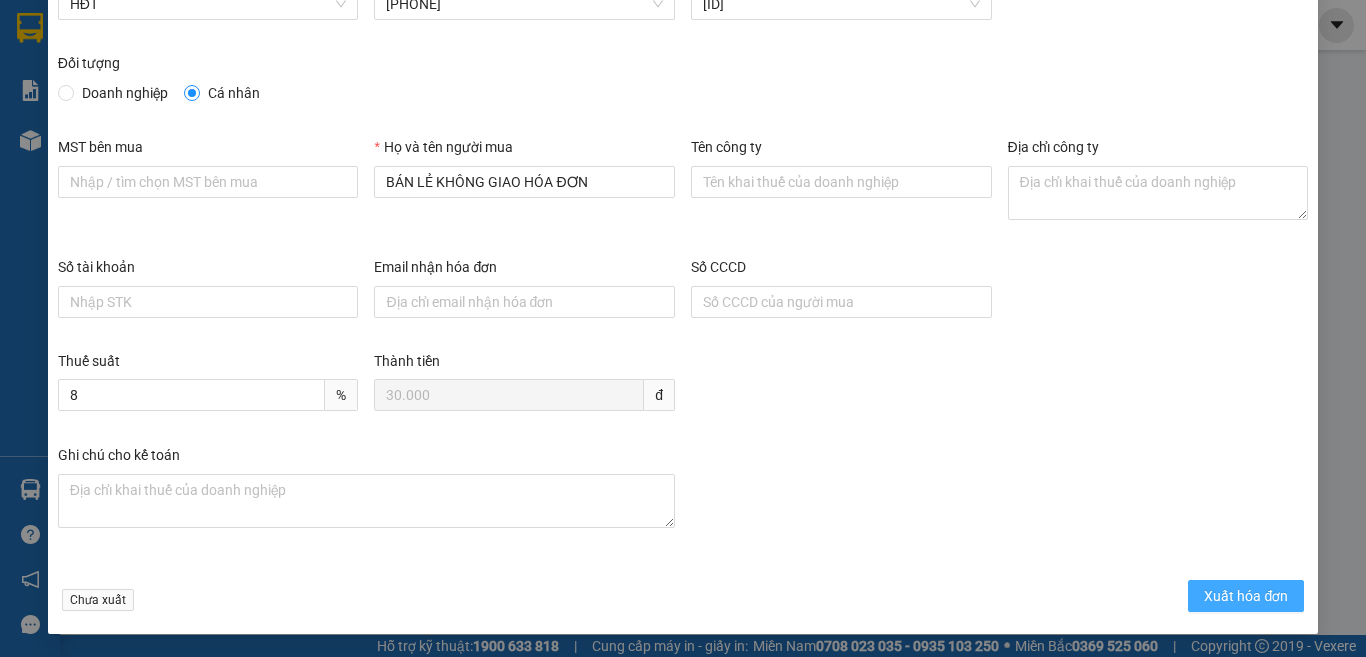click on "Xuất hóa đơn" at bounding box center (1246, 596) 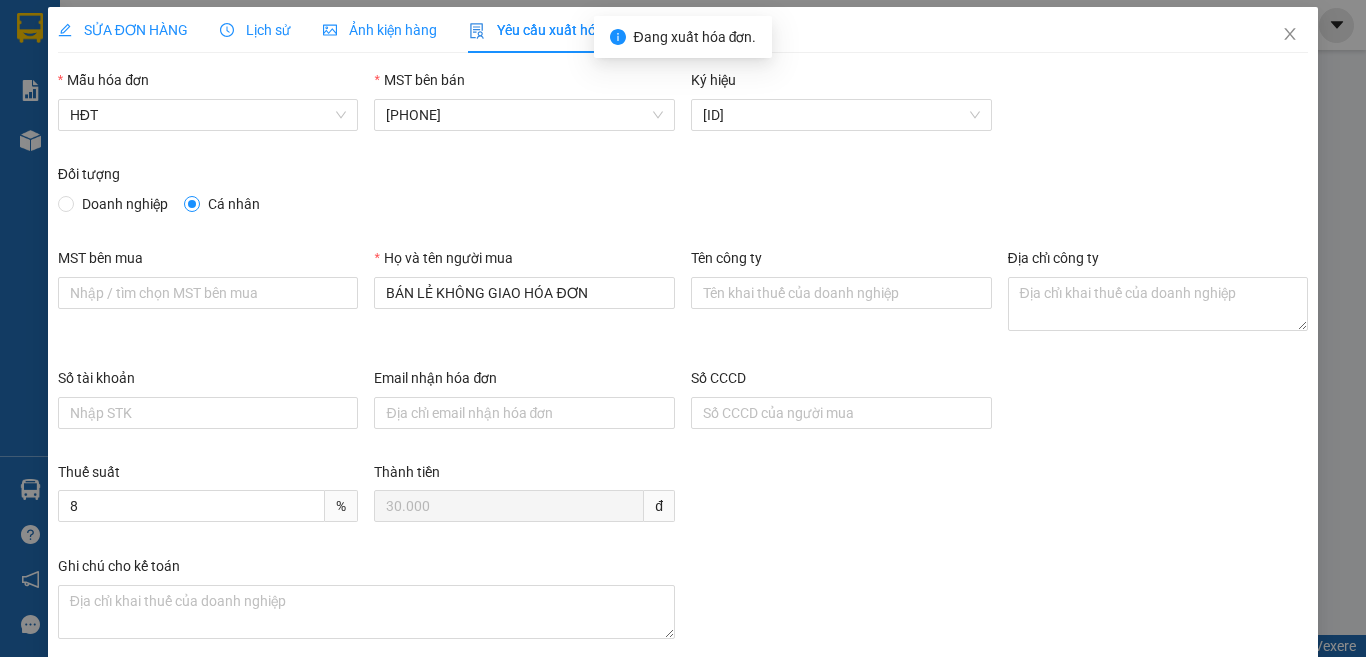scroll, scrollTop: 0, scrollLeft: 0, axis: both 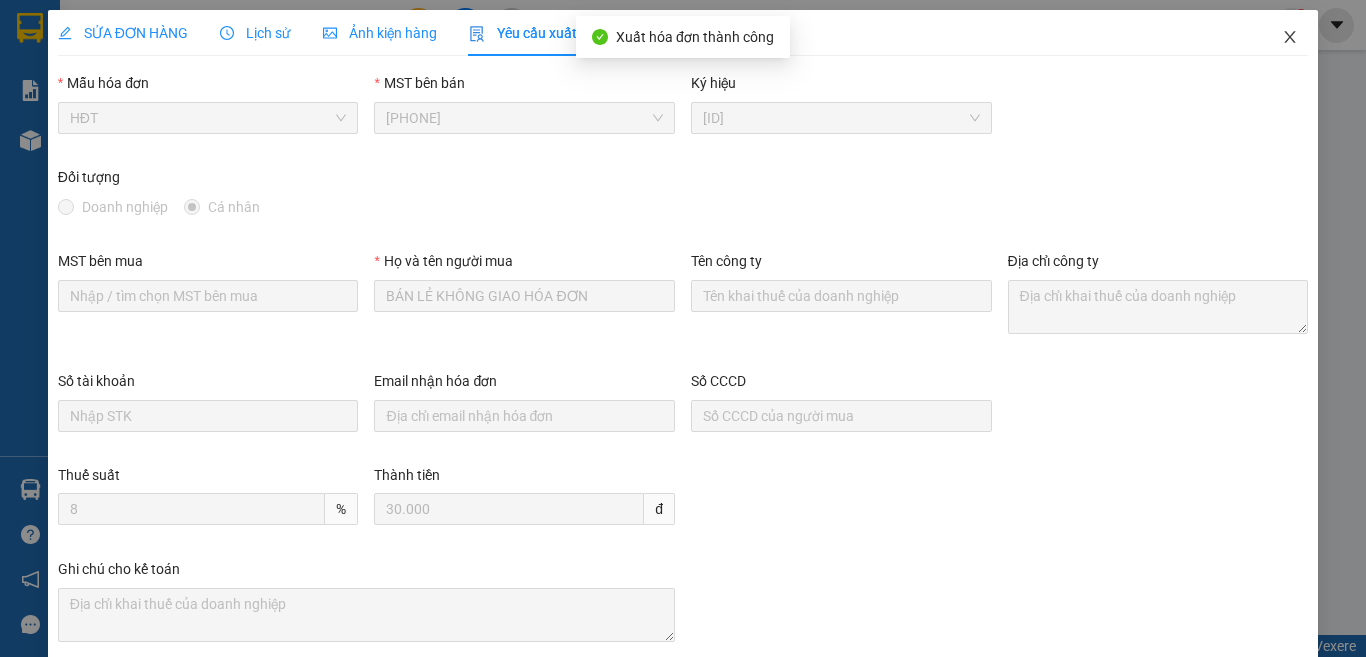 click 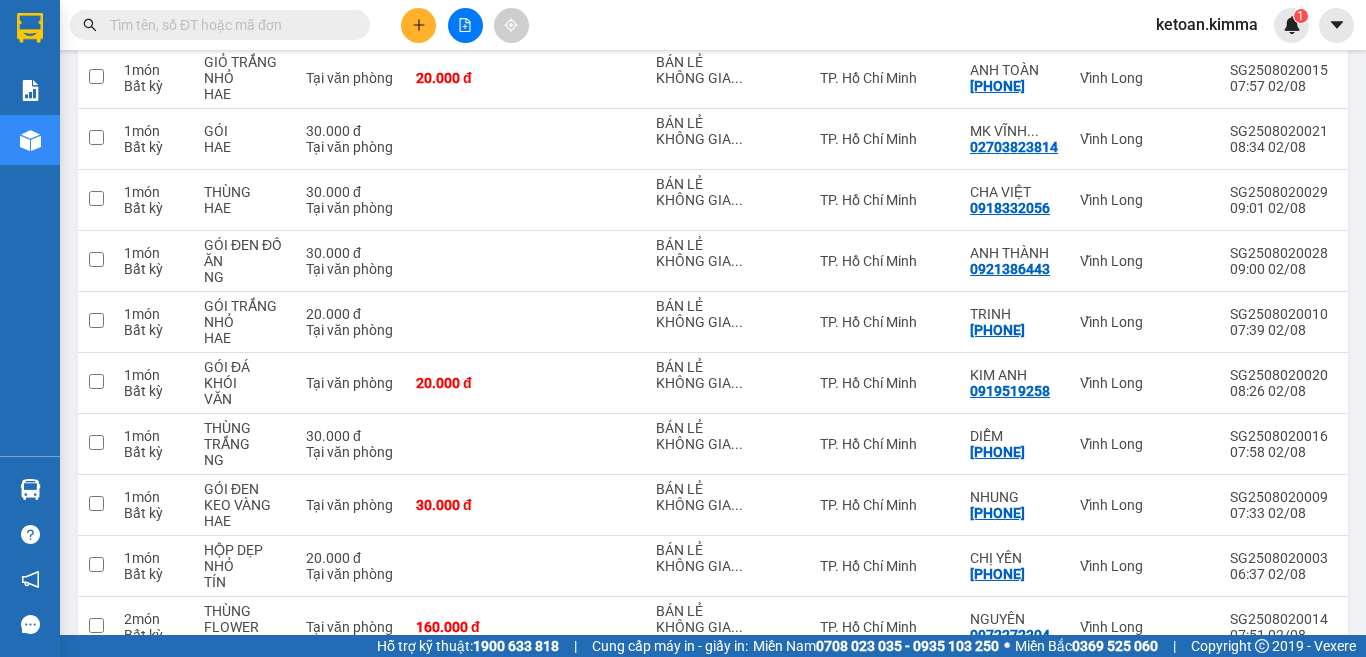 scroll, scrollTop: 3527, scrollLeft: 0, axis: vertical 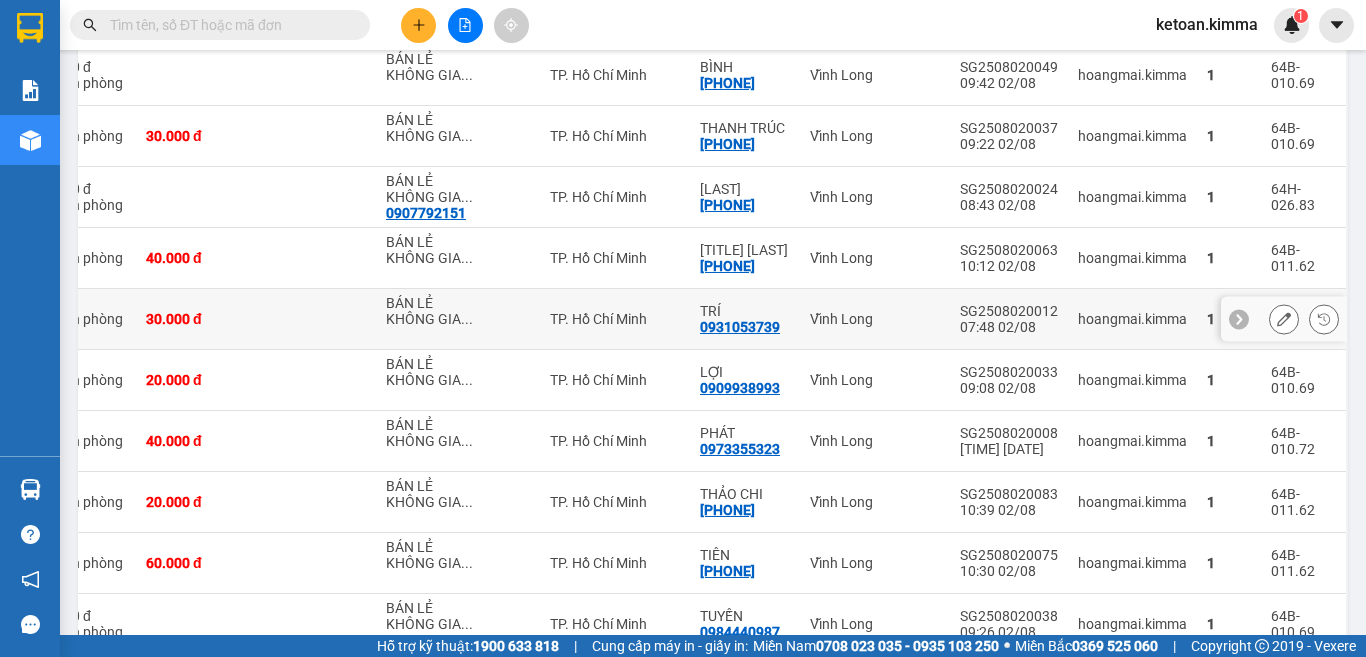 click 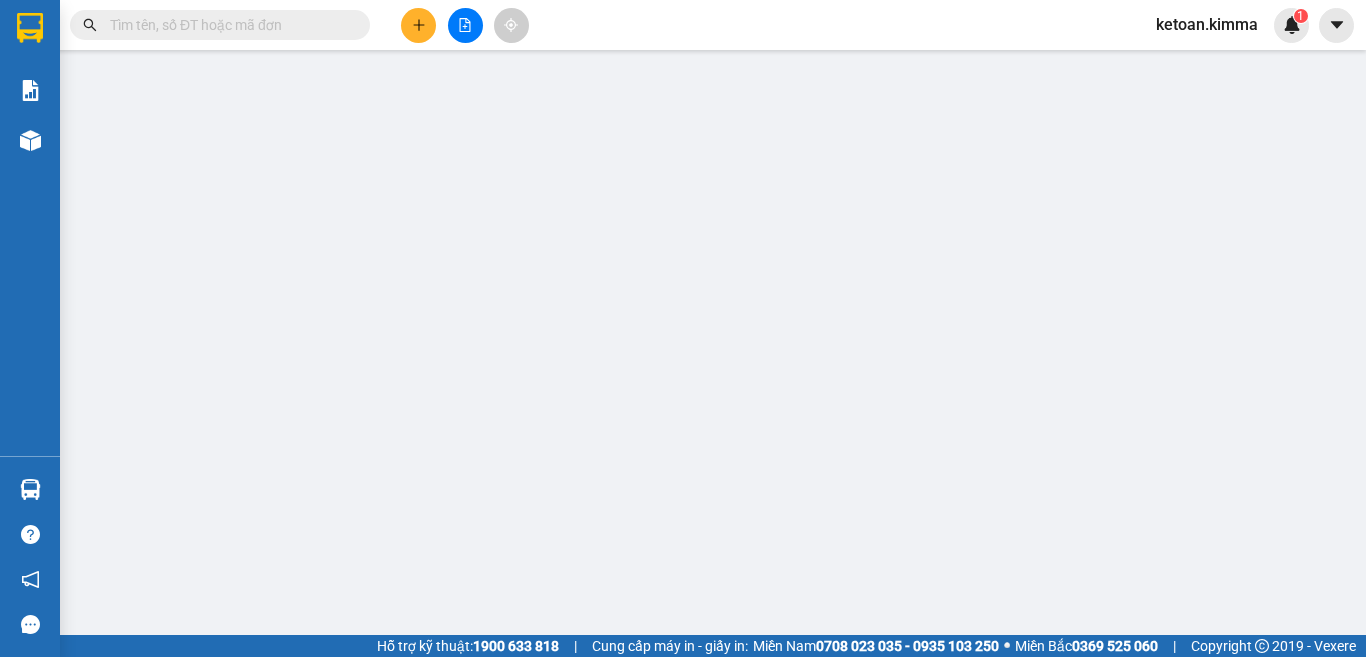 type on "BÁN LẺ KHÔNG GIAO HÓA ĐƠN" 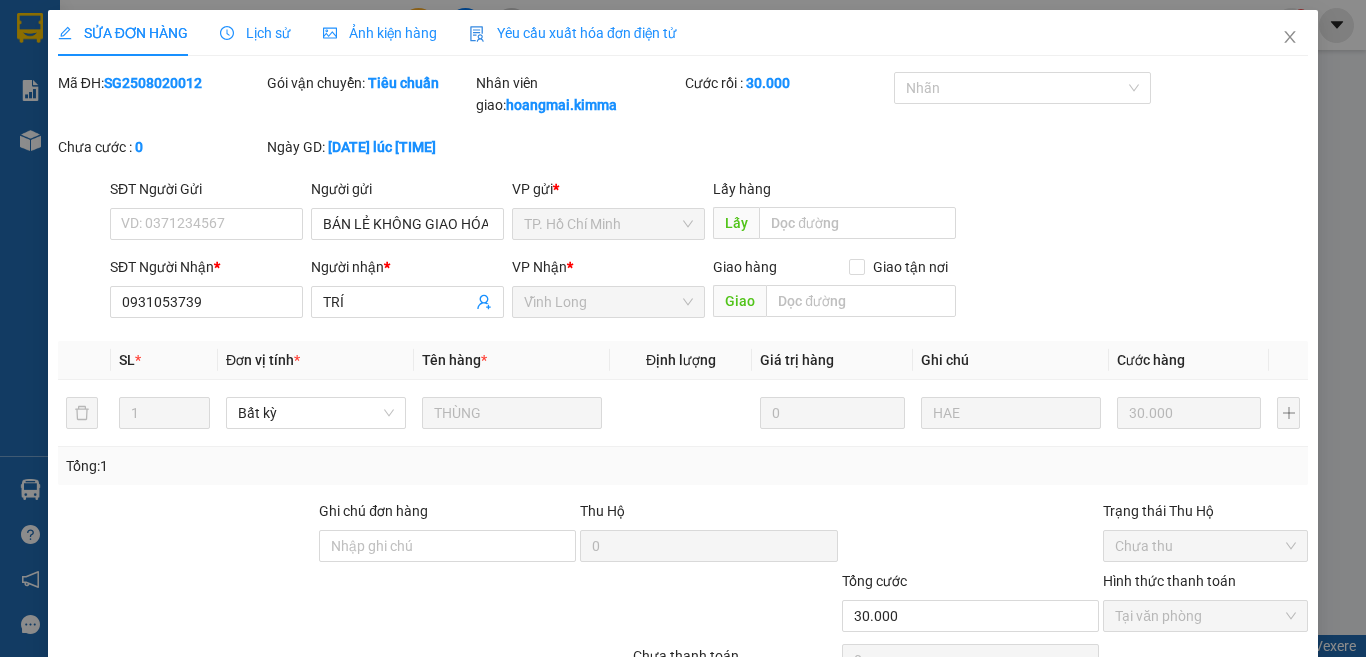 click on "Yêu cầu xuất hóa đơn điện tử" at bounding box center (573, 33) 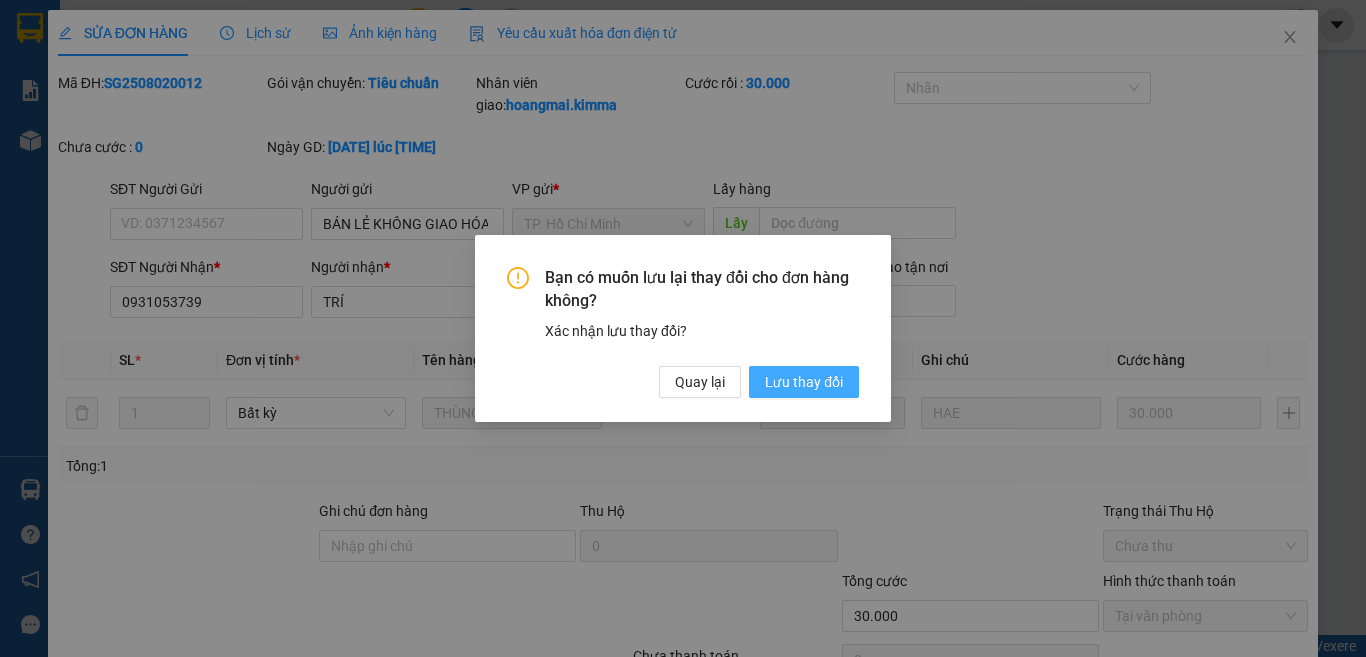 click on "Lưu thay đổi" at bounding box center [804, 382] 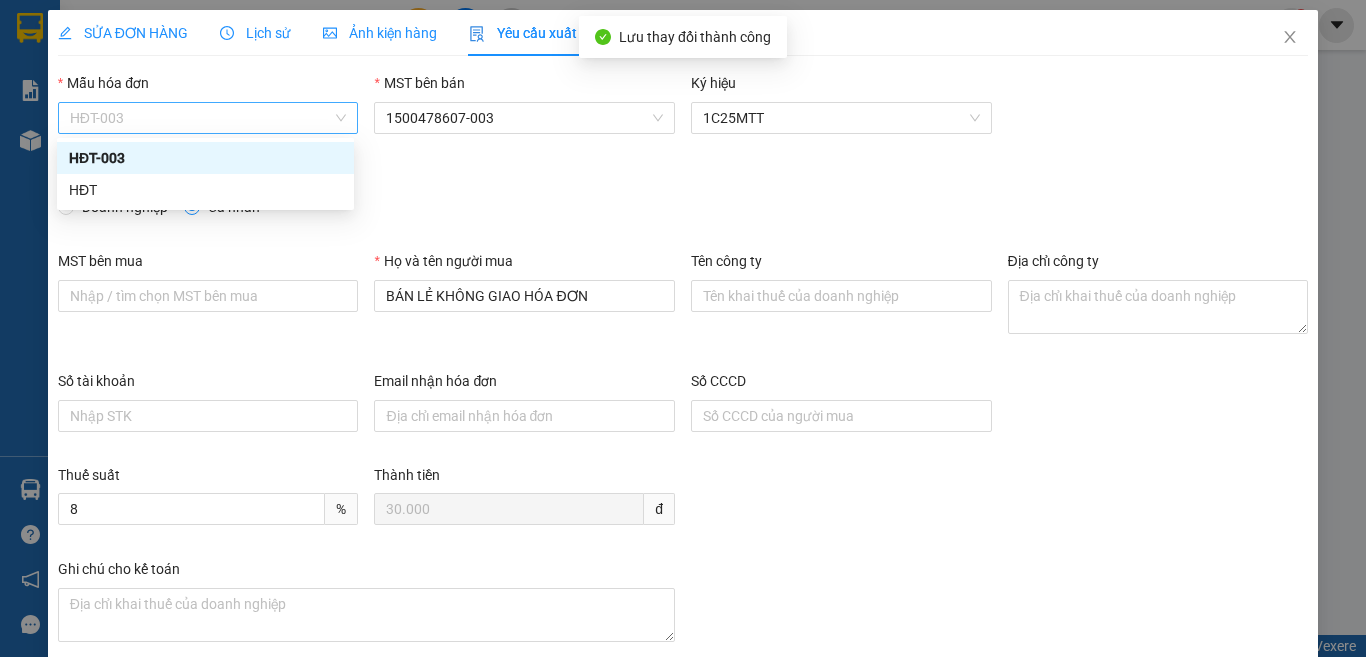 click on "HĐT-003" at bounding box center (208, 118) 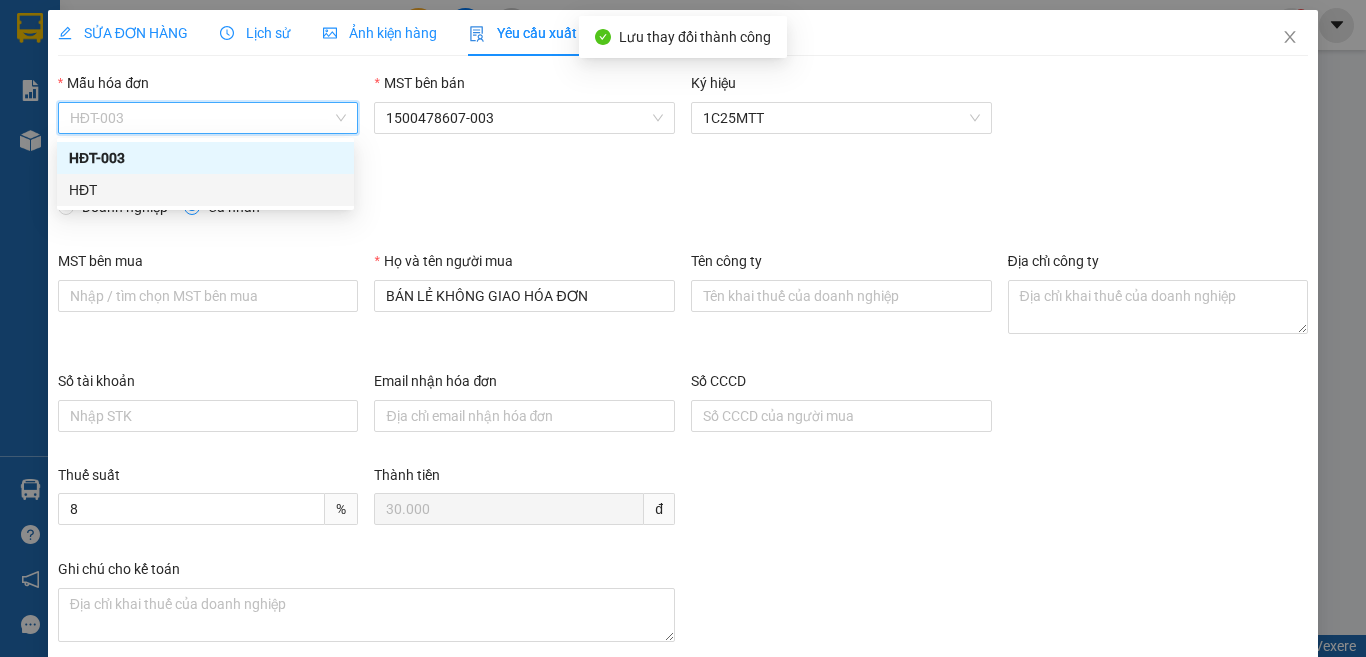 drag, startPoint x: 81, startPoint y: 192, endPoint x: 92, endPoint y: 189, distance: 11.401754 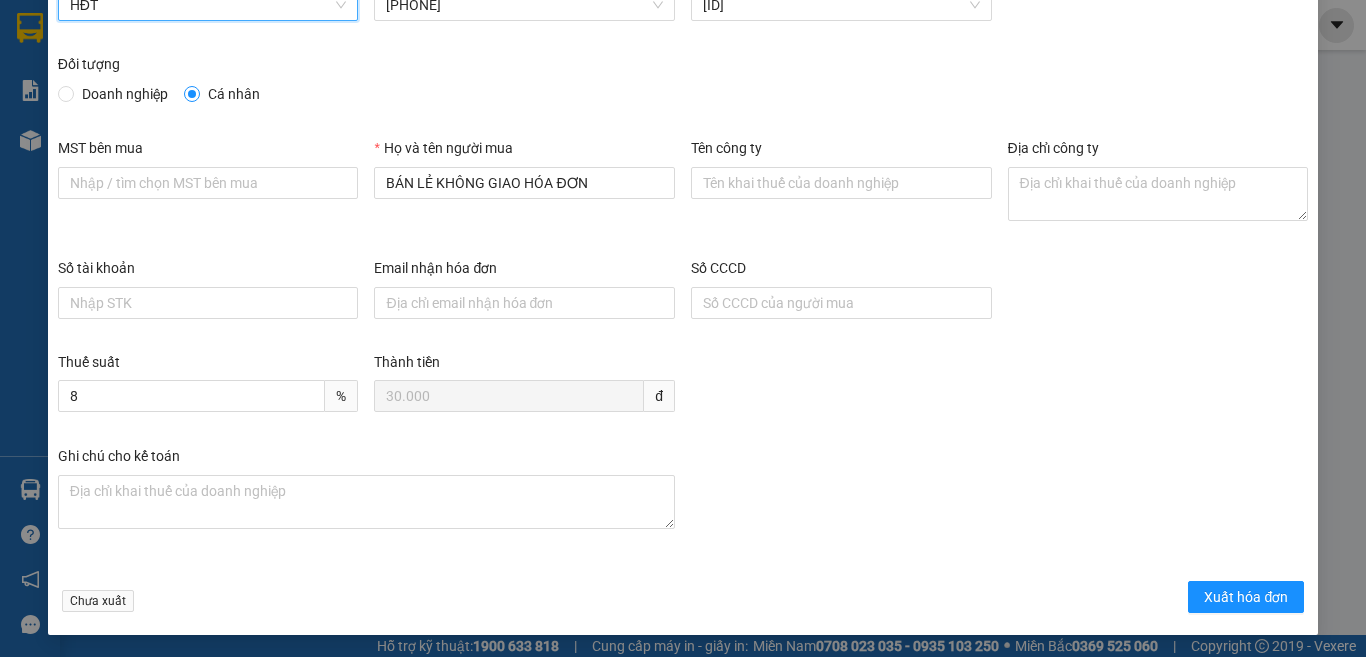 scroll, scrollTop: 114, scrollLeft: 0, axis: vertical 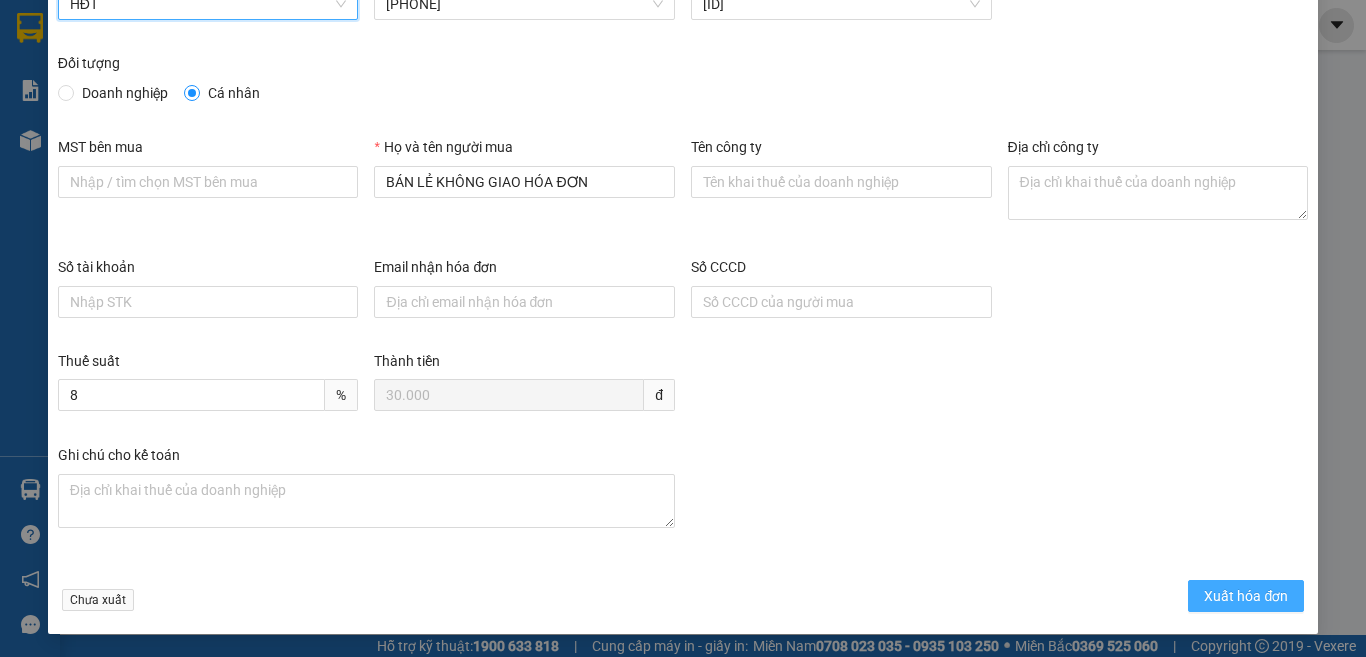click on "Xuất hóa đơn" at bounding box center [1246, 596] 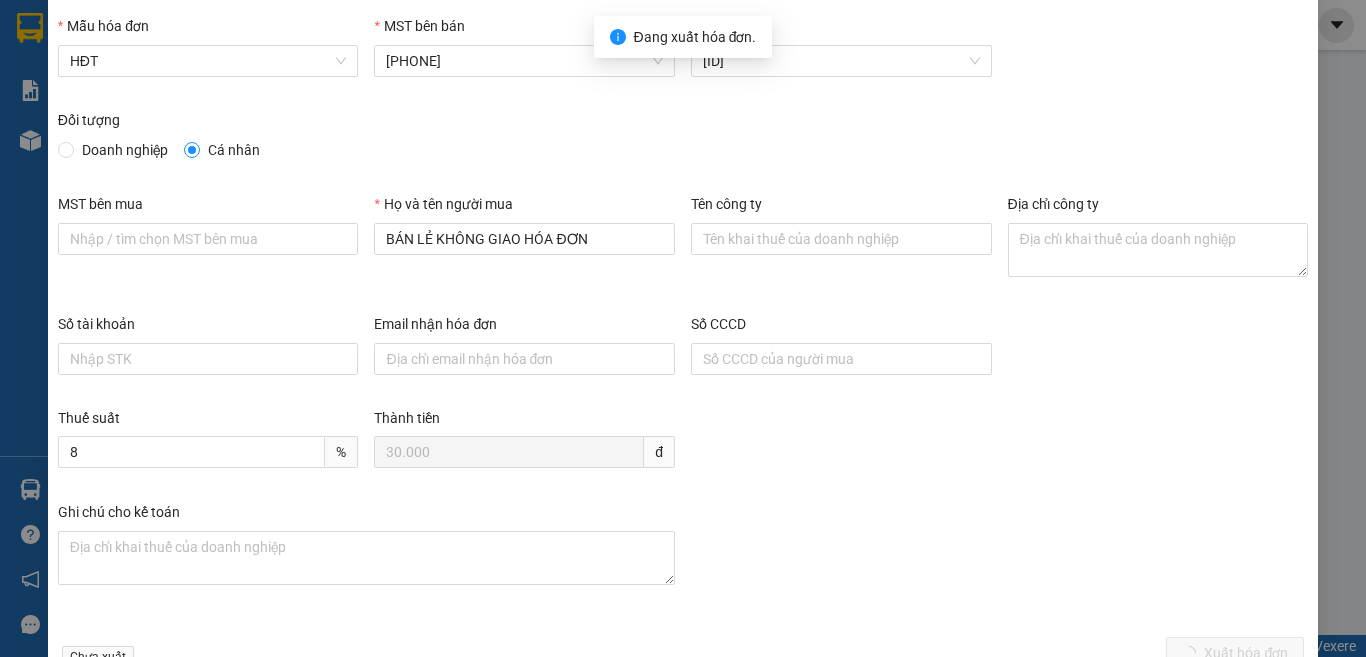 scroll, scrollTop: 0, scrollLeft: 0, axis: both 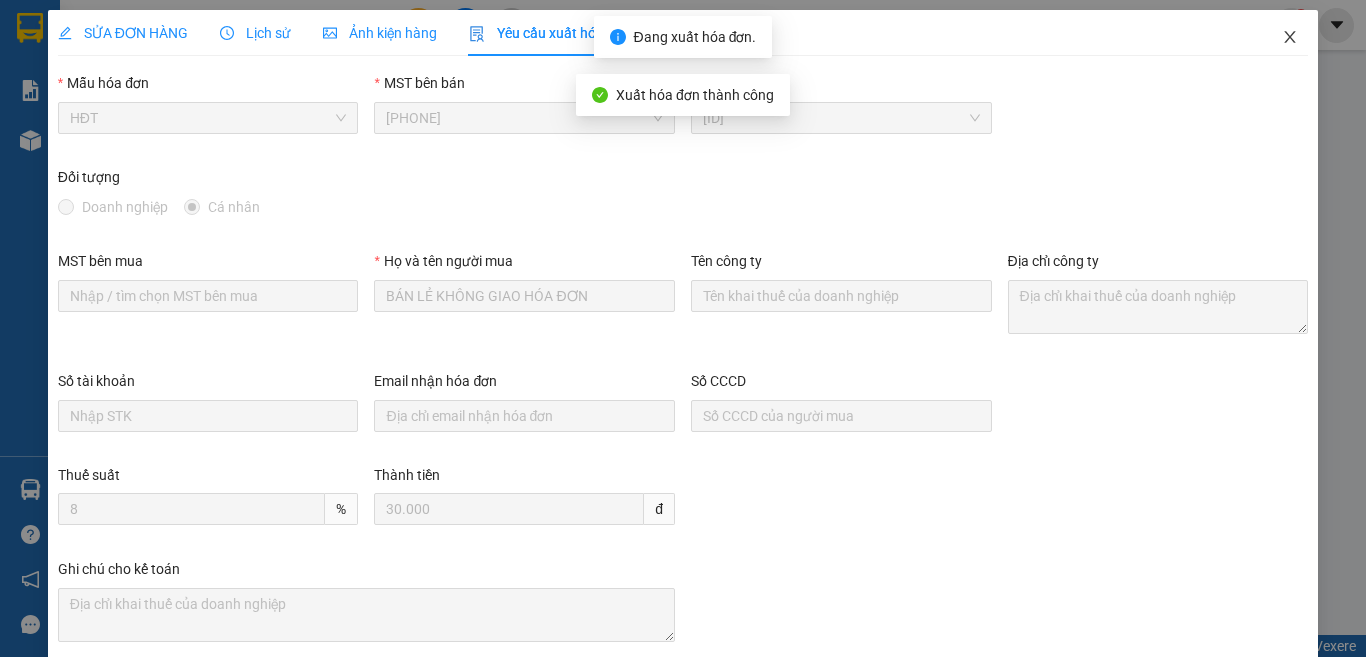 click 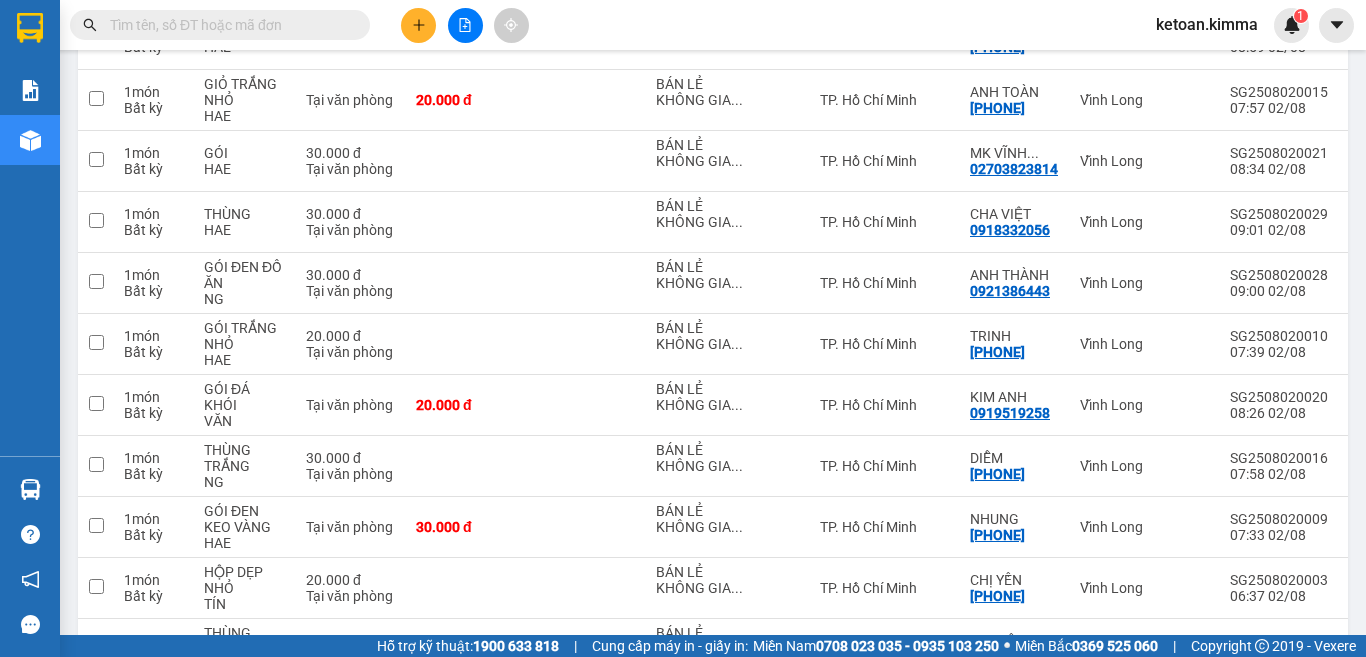 scroll, scrollTop: 3527, scrollLeft: 0, axis: vertical 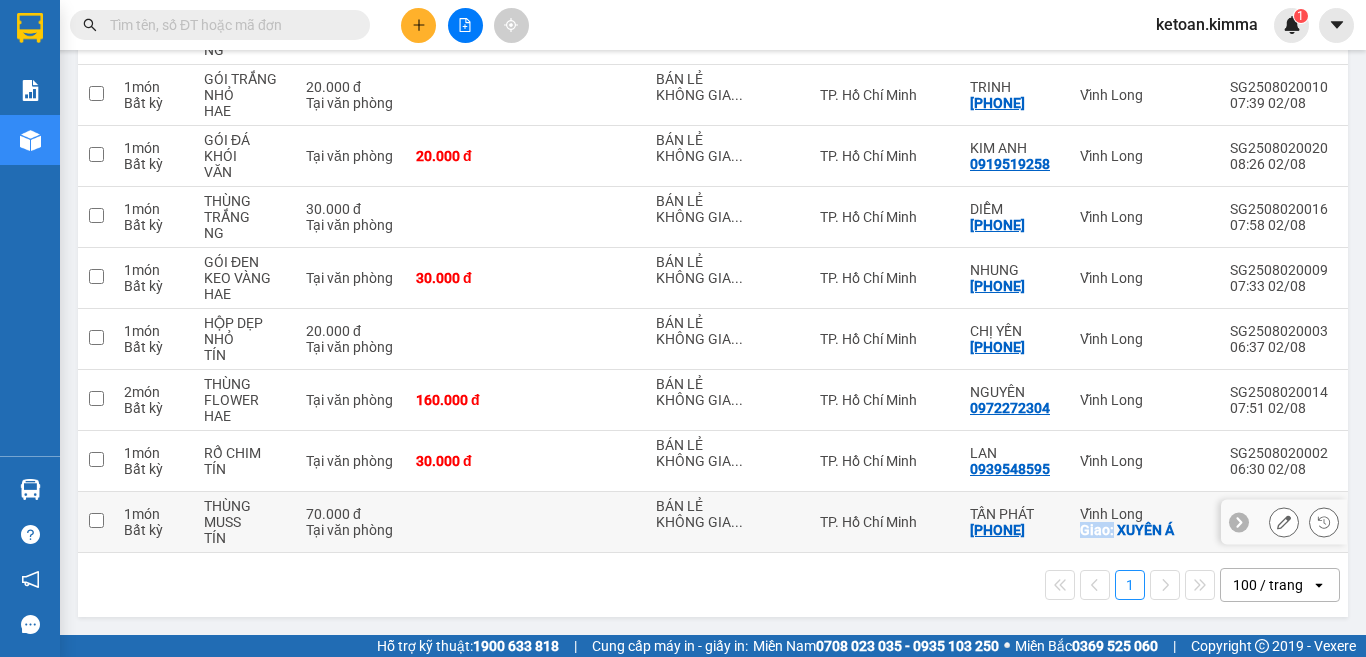 drag, startPoint x: 1078, startPoint y: 543, endPoint x: 1113, endPoint y: 536, distance: 35.69314 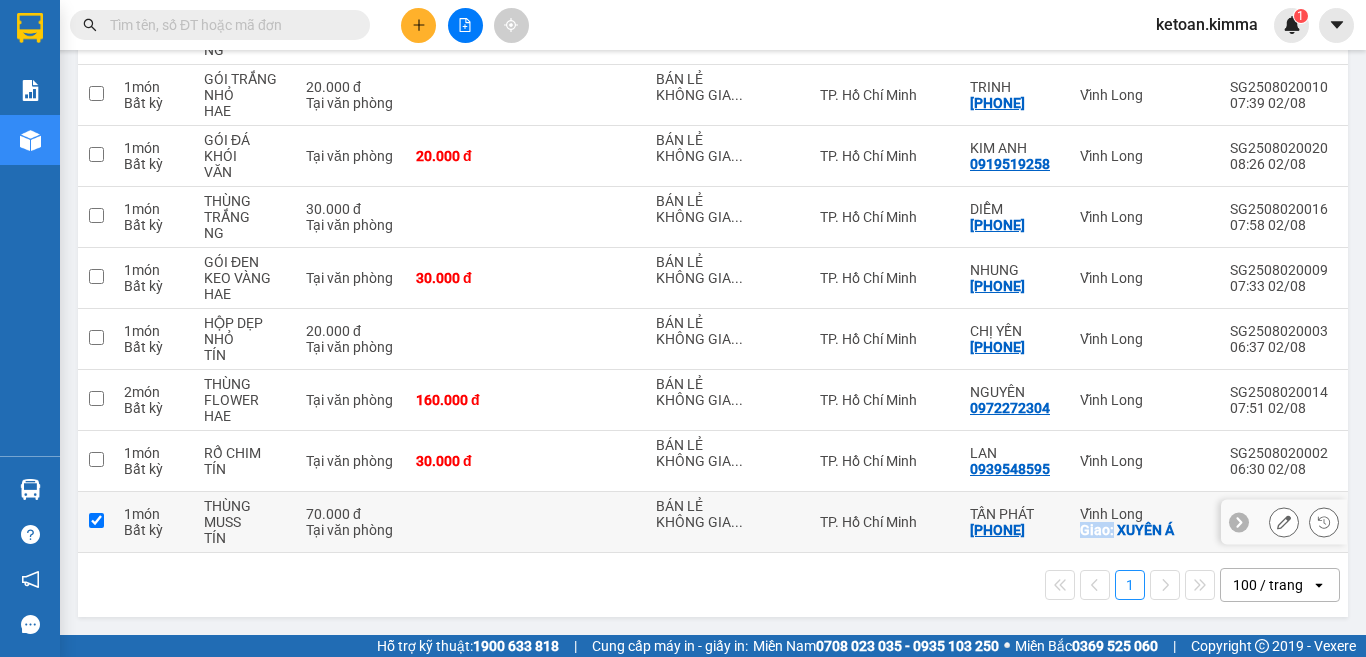 checkbox on "true" 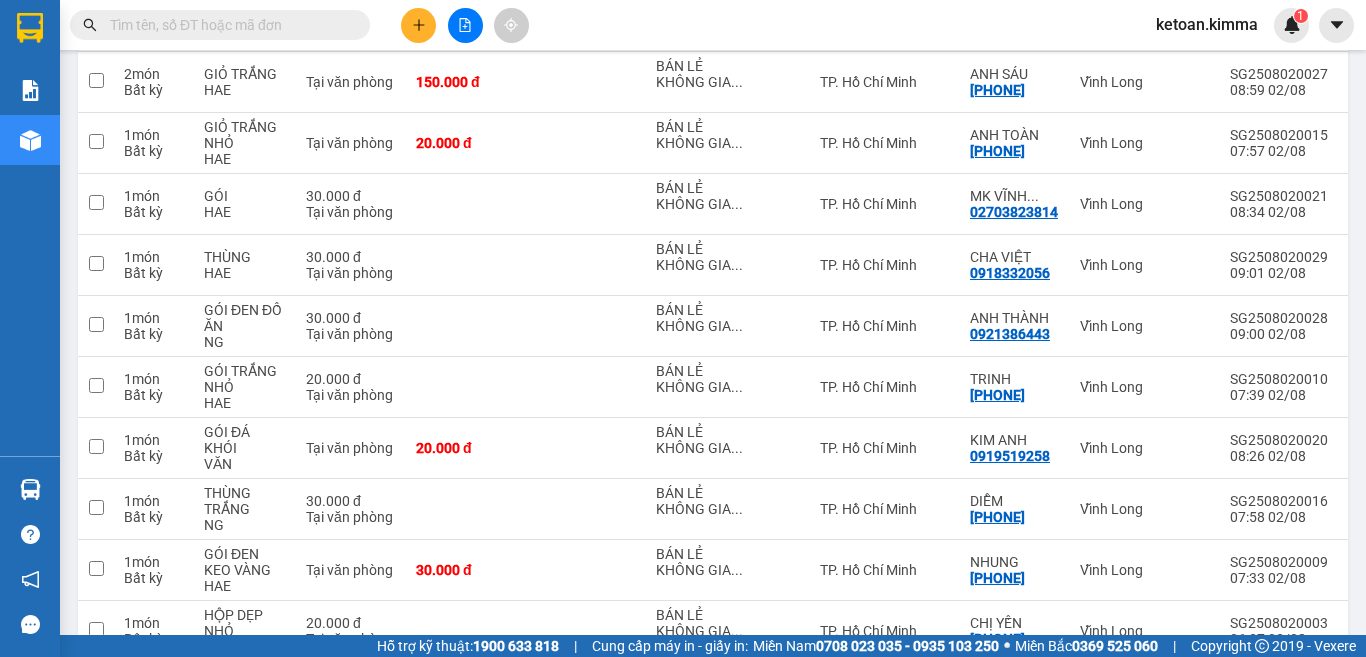 scroll, scrollTop: 3527, scrollLeft: 0, axis: vertical 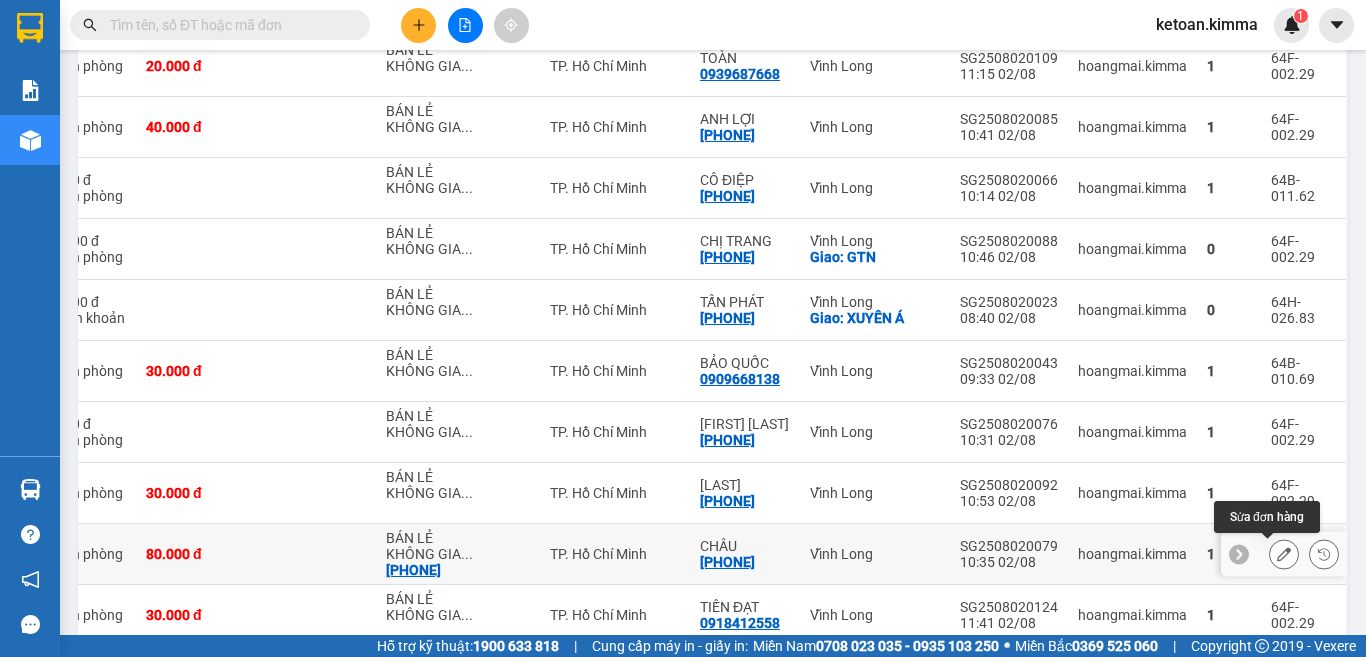 click 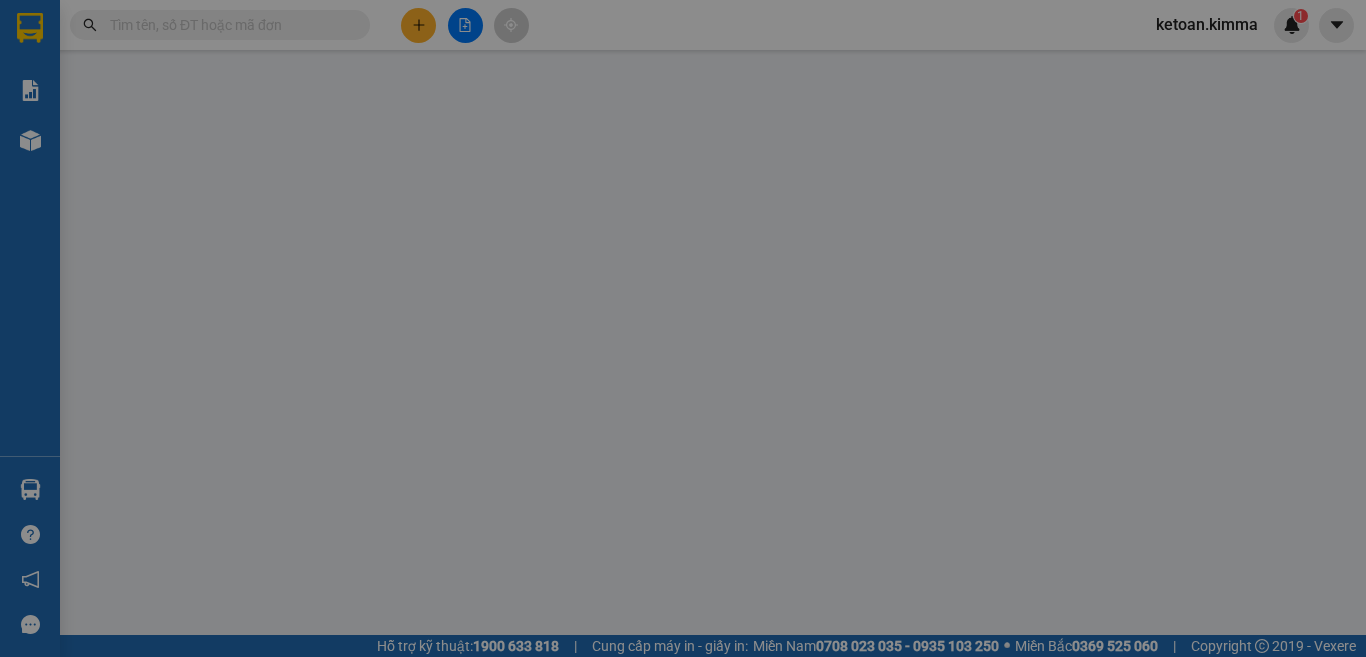 scroll, scrollTop: 0, scrollLeft: 0, axis: both 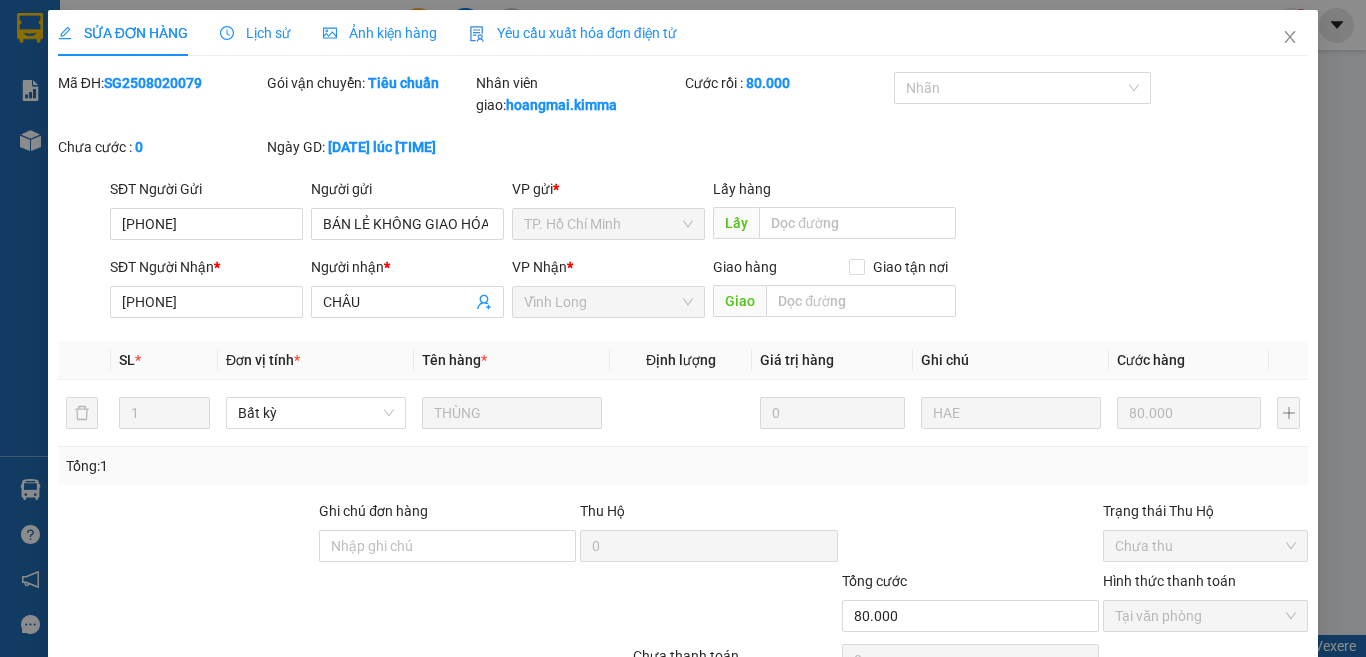 click on "Yêu cầu xuất hóa đơn điện tử" at bounding box center (573, 33) 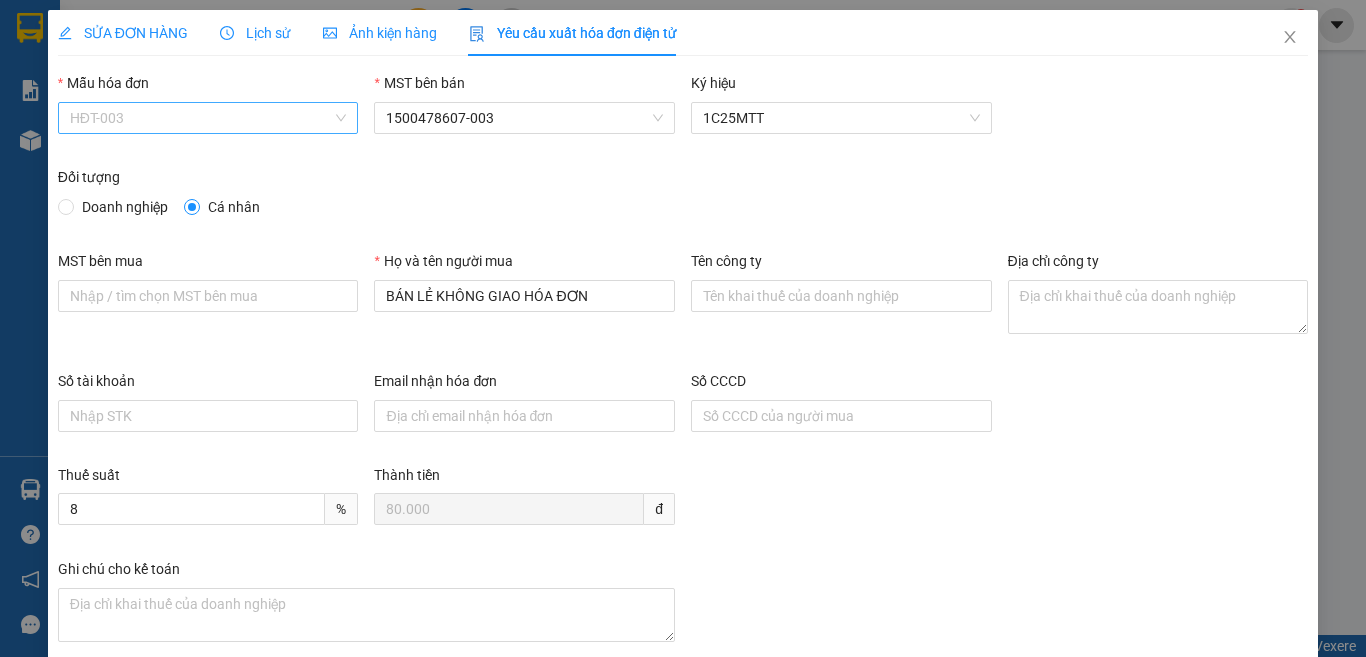 drag, startPoint x: 169, startPoint y: 115, endPoint x: 124, endPoint y: 153, distance: 58.898216 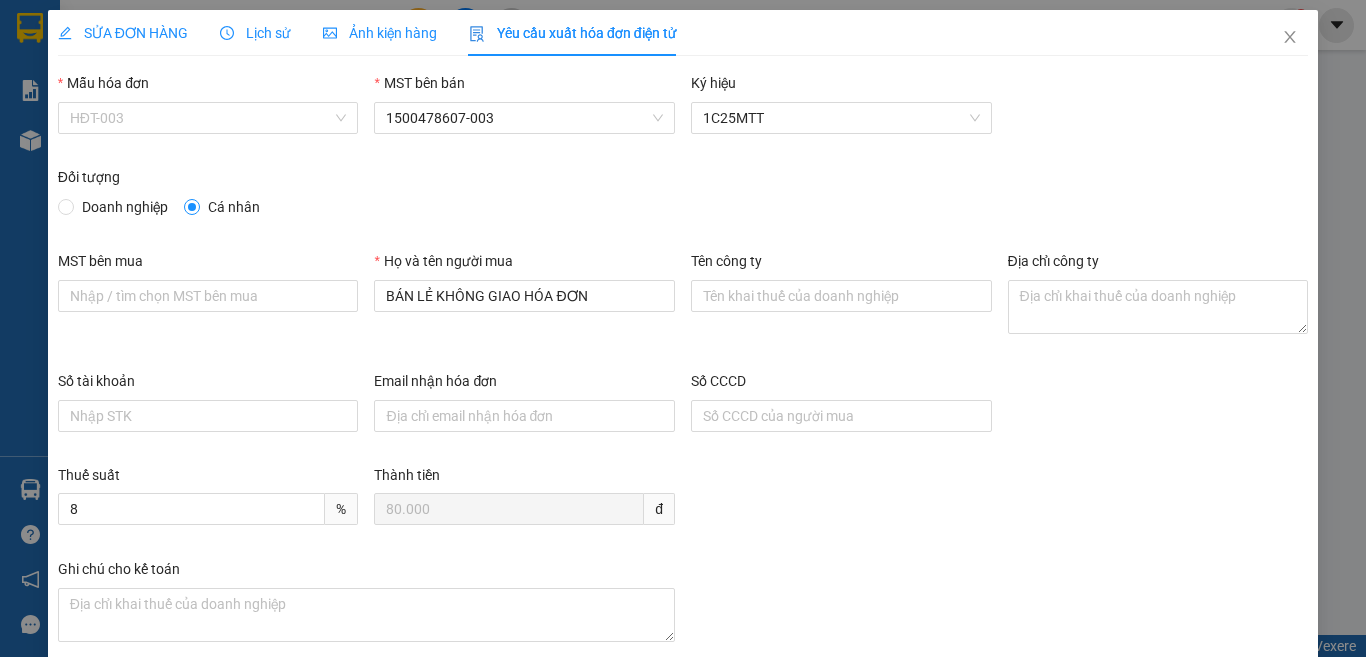 click on "HĐT-003" at bounding box center (208, 118) 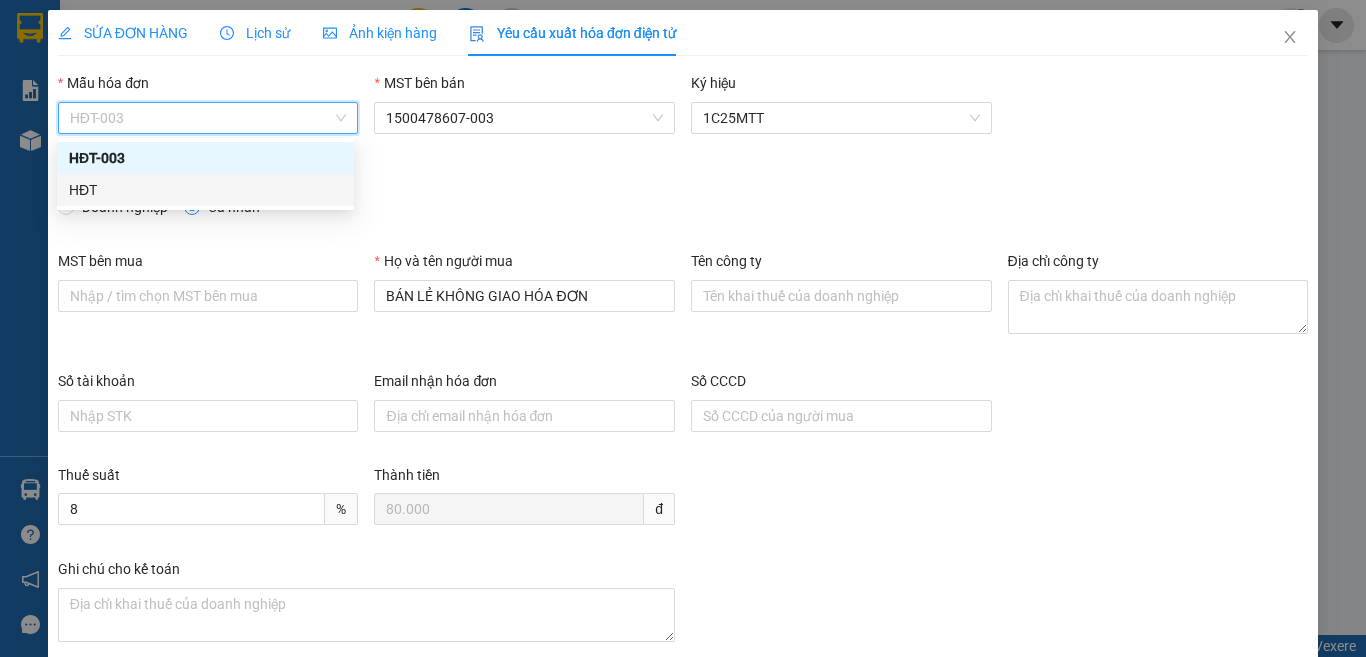 click on "HĐT" at bounding box center (205, 190) 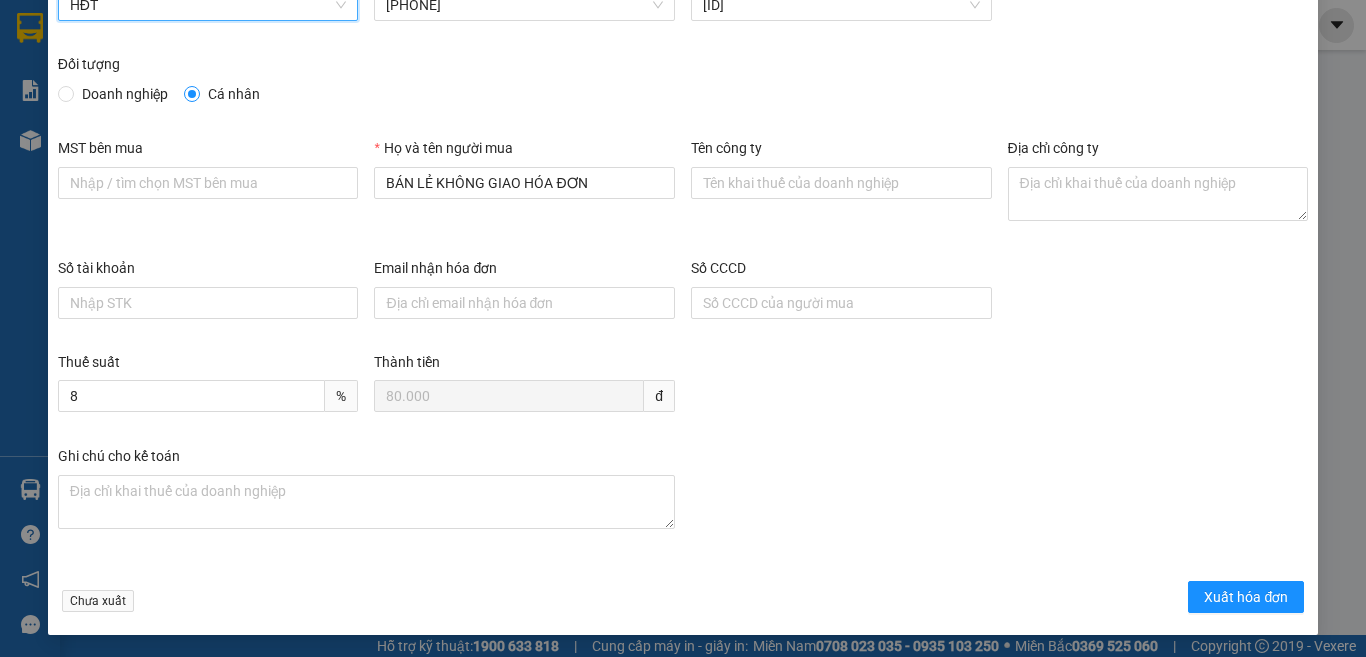 scroll, scrollTop: 114, scrollLeft: 0, axis: vertical 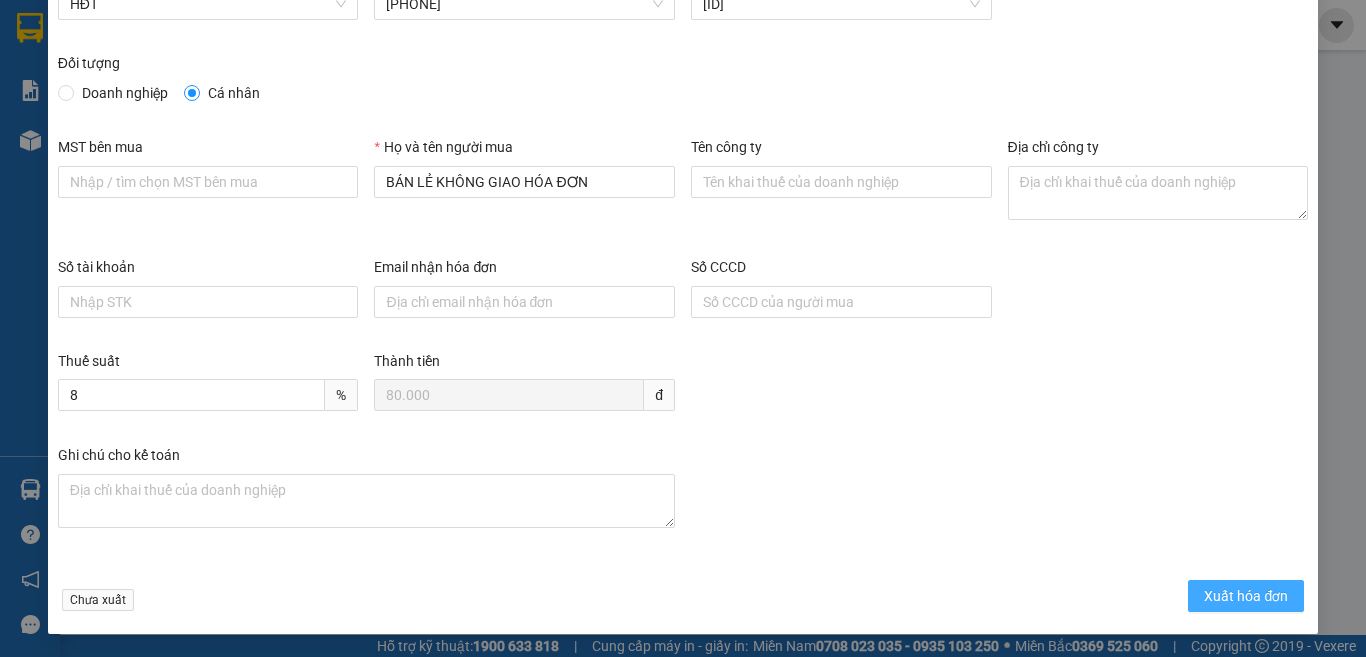 click on "Xuất hóa đơn" at bounding box center (1246, 596) 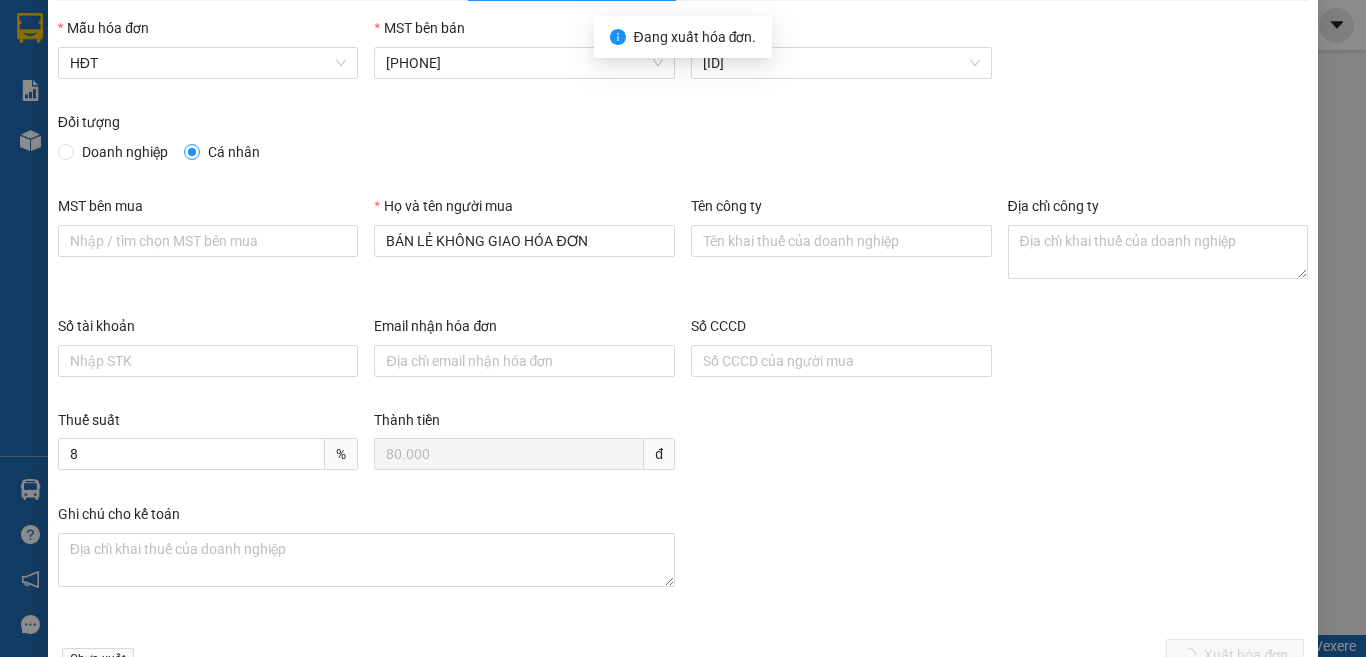 scroll, scrollTop: 0, scrollLeft: 0, axis: both 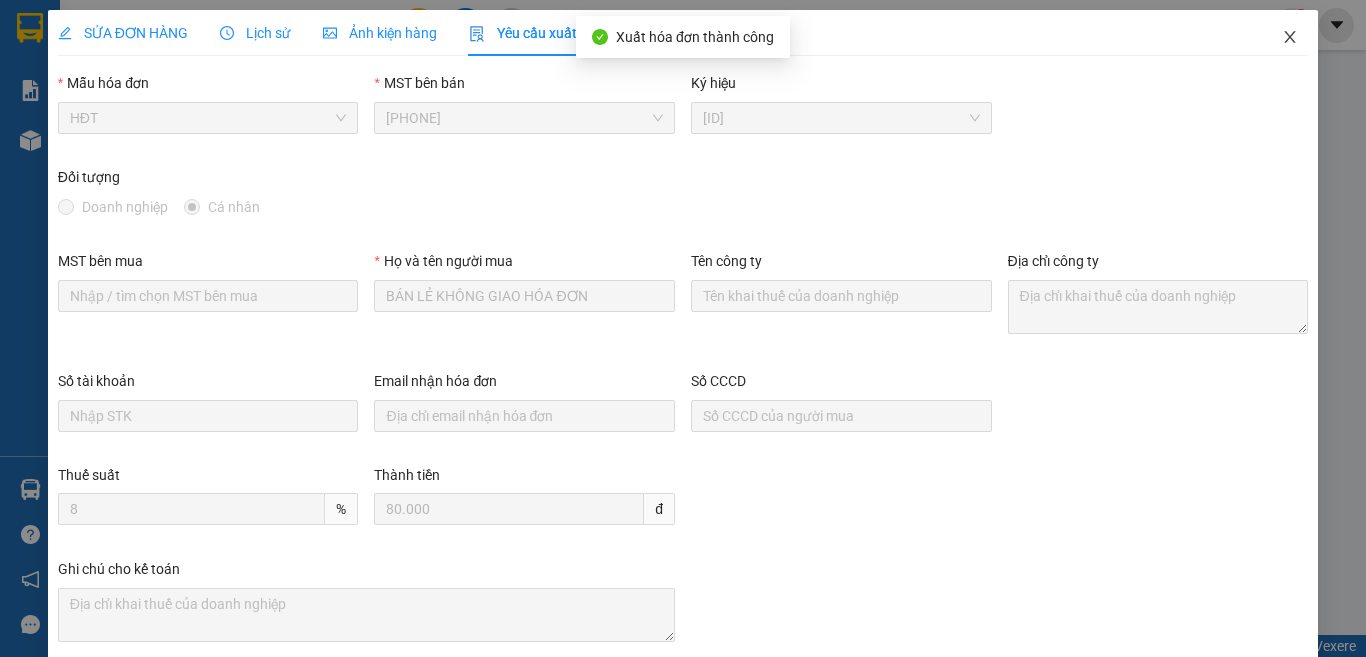 click 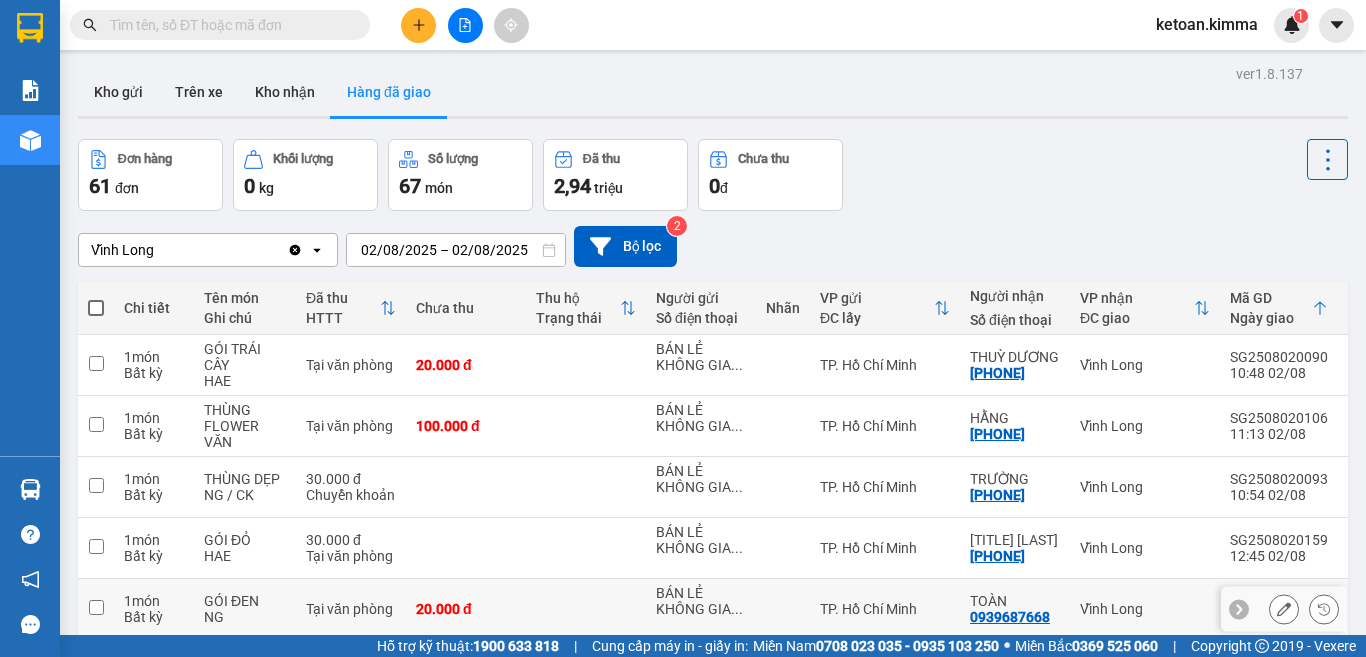 scroll, scrollTop: 300, scrollLeft: 0, axis: vertical 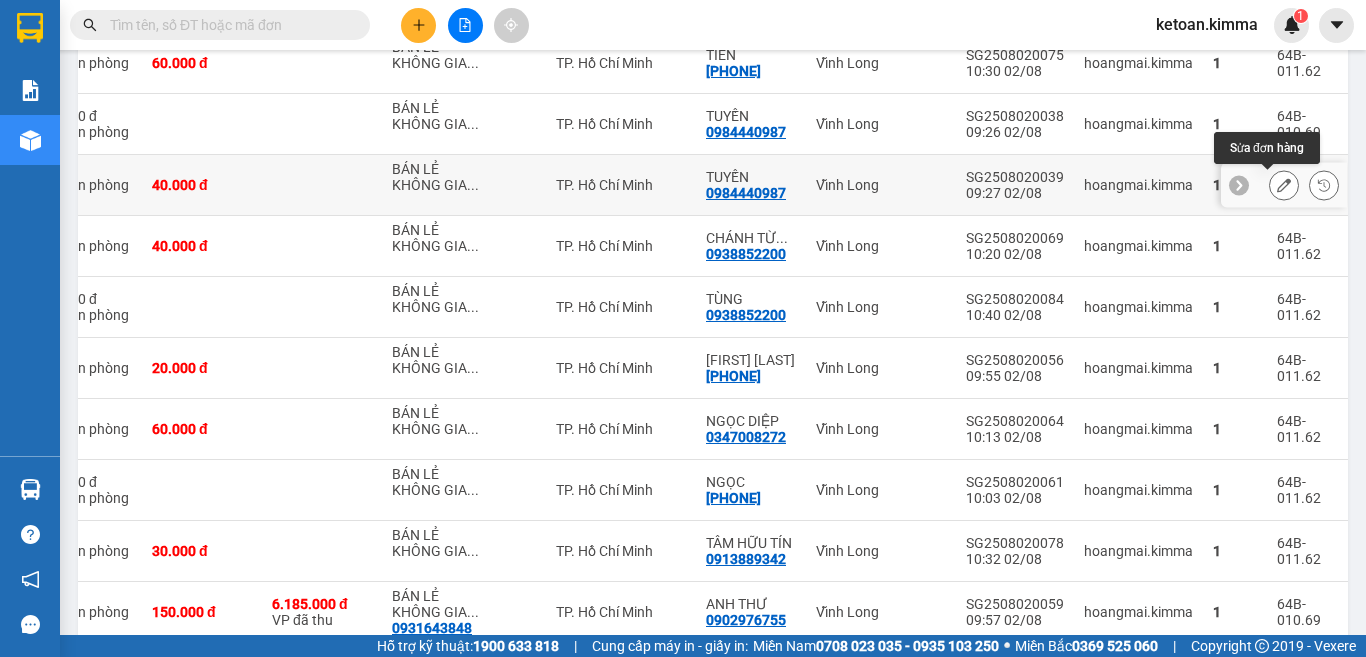 drag, startPoint x: 1269, startPoint y: 181, endPoint x: 1082, endPoint y: 230, distance: 193.31322 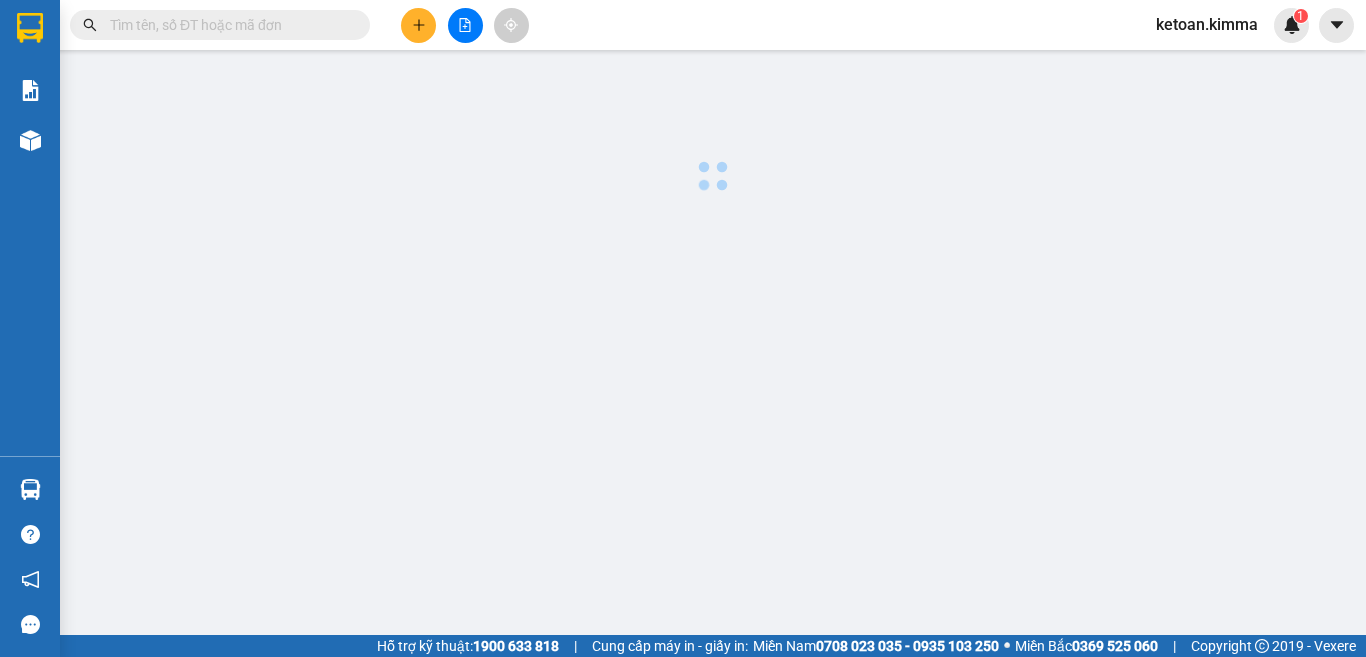 scroll, scrollTop: 0, scrollLeft: 0, axis: both 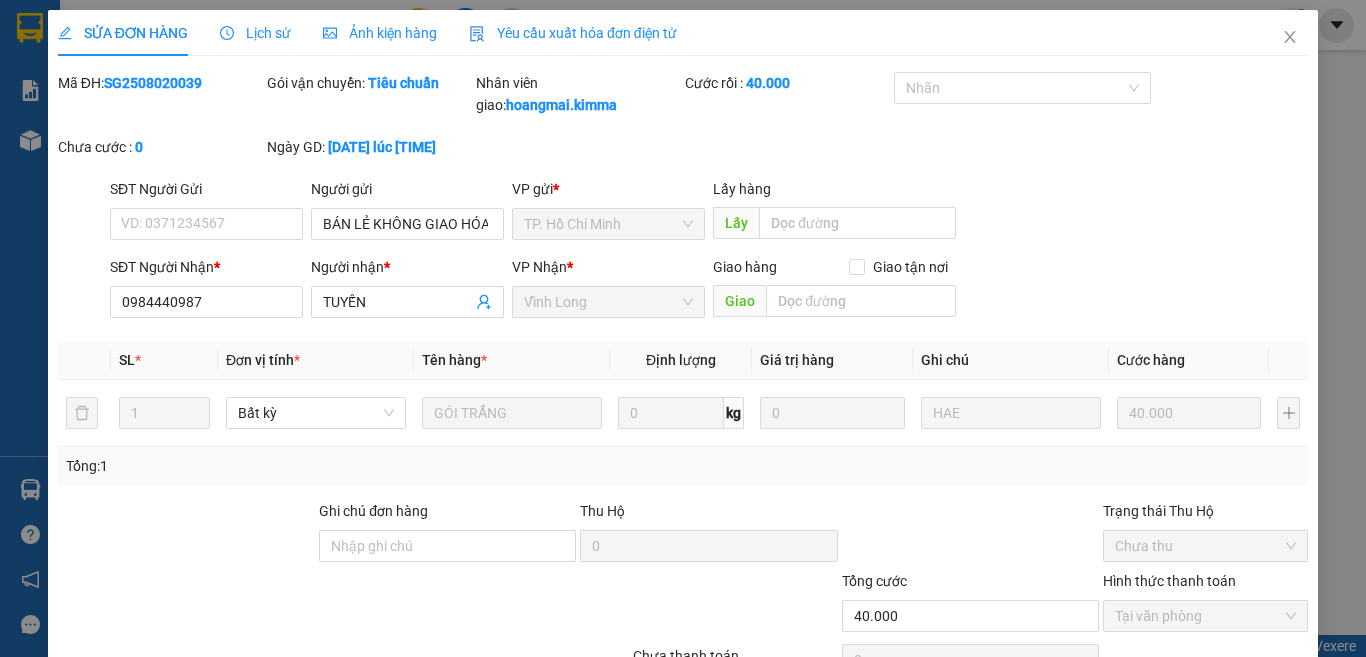 type on "BÁN LẺ KHÔNG GIAO HÓA ĐƠN" 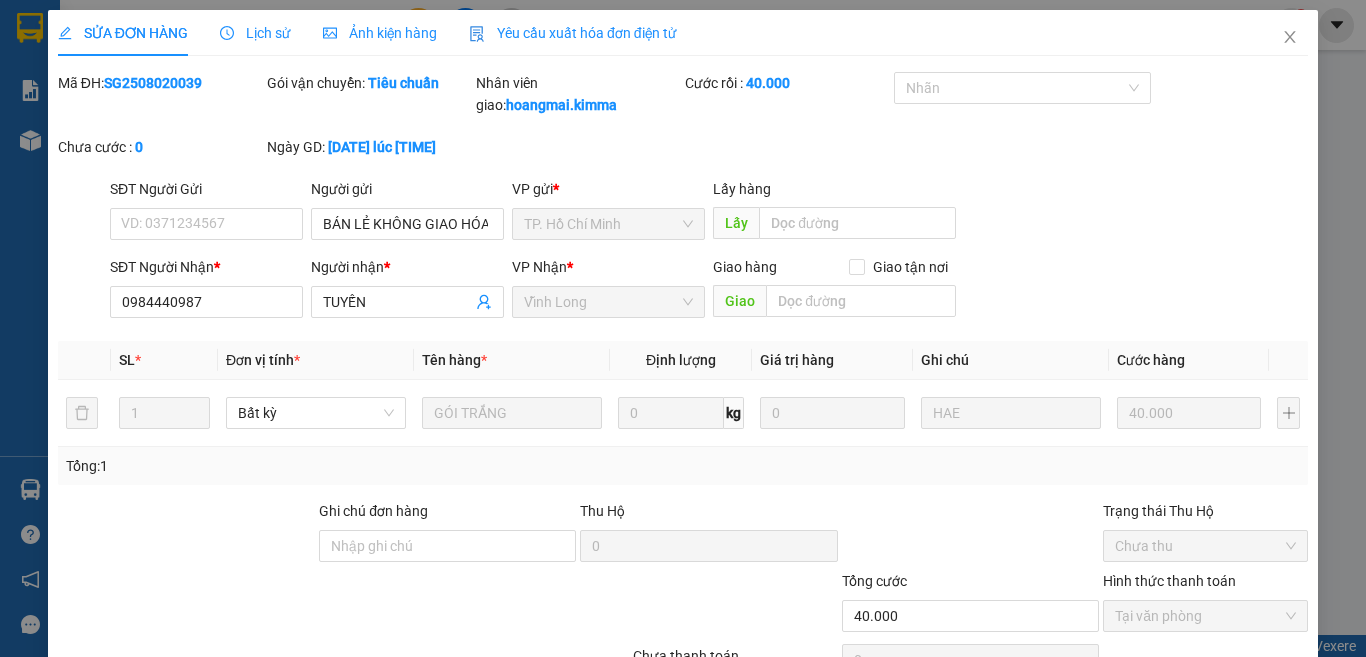 type on "0984440987" 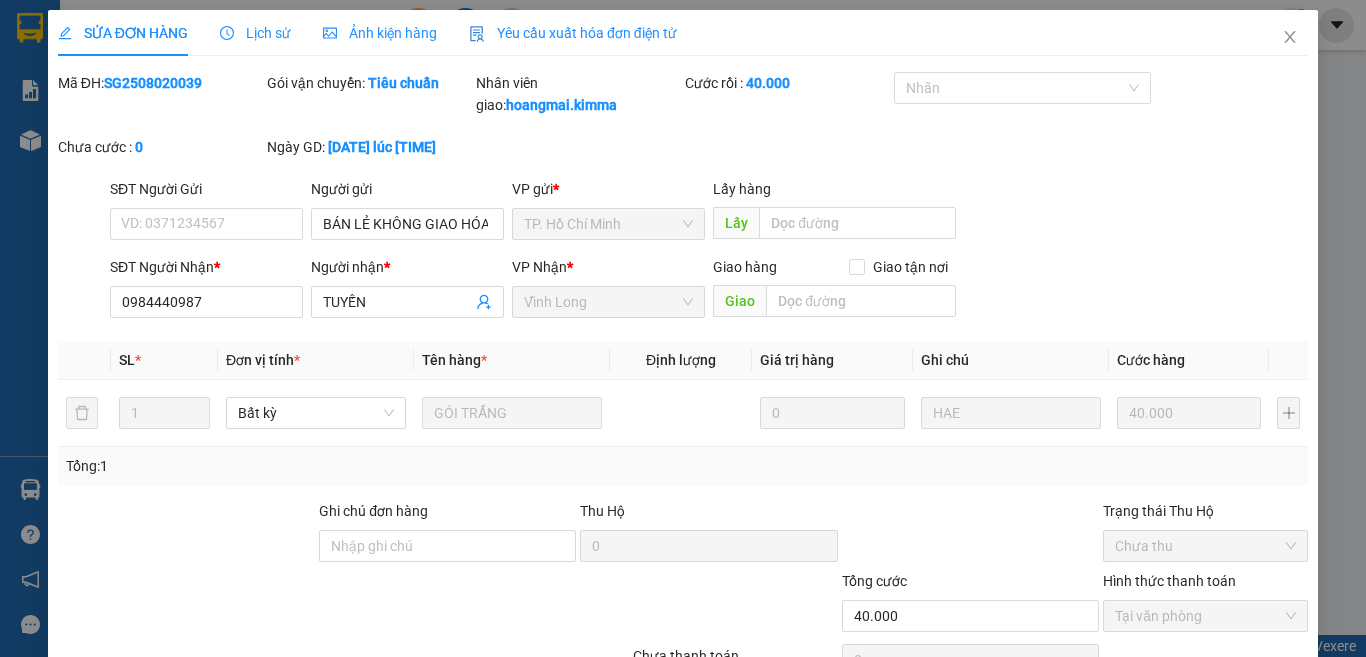 click on "Yêu cầu xuất hóa đơn điện tử" at bounding box center [573, 33] 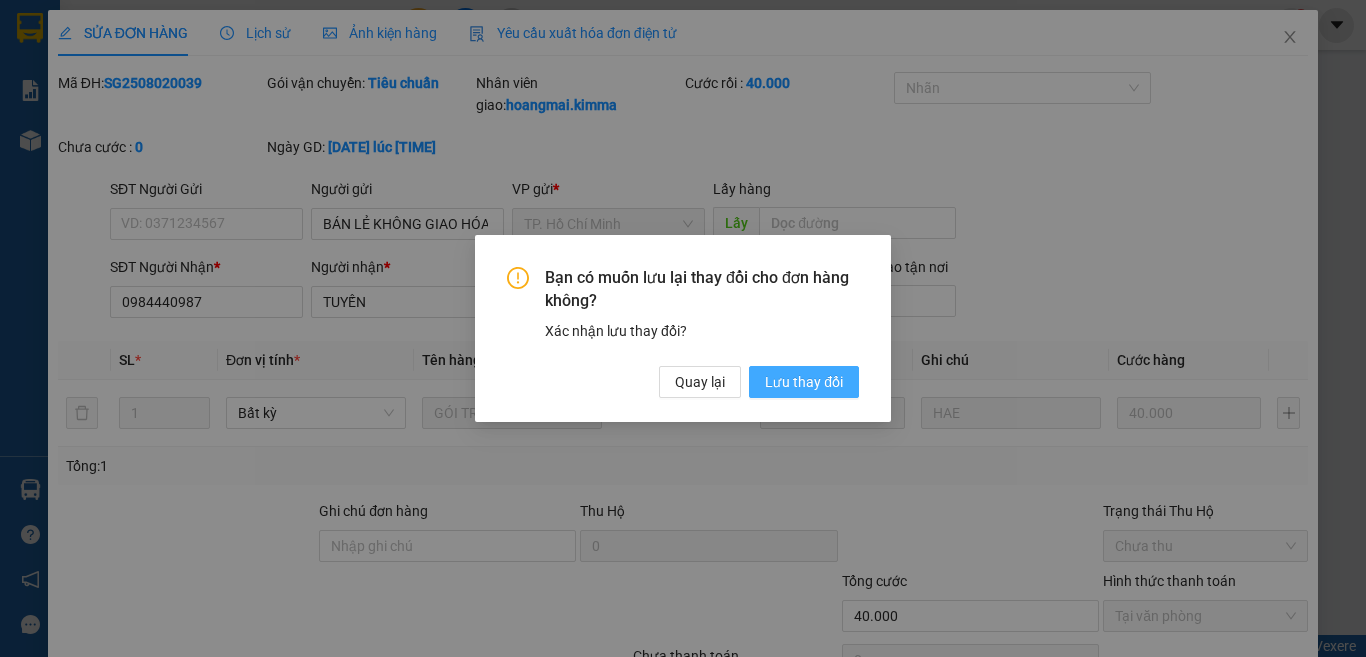 click on "Lưu thay đổi" at bounding box center [804, 382] 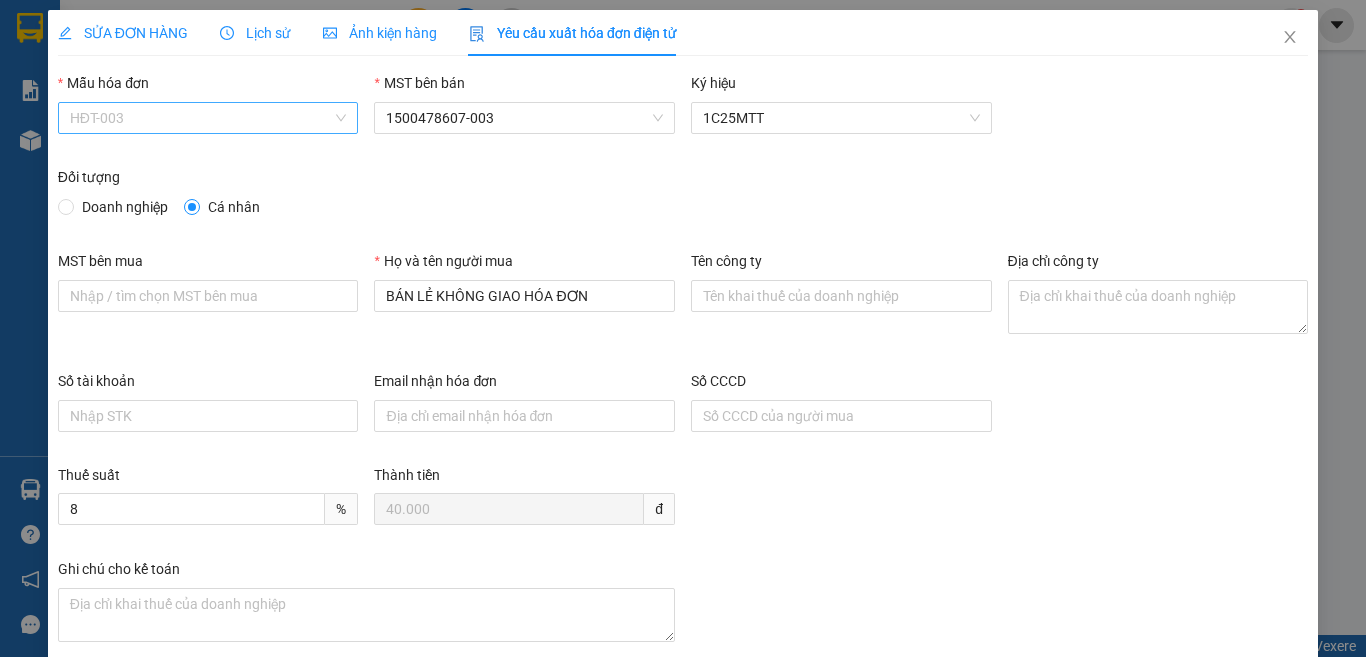 click on "HĐT-003" at bounding box center [208, 118] 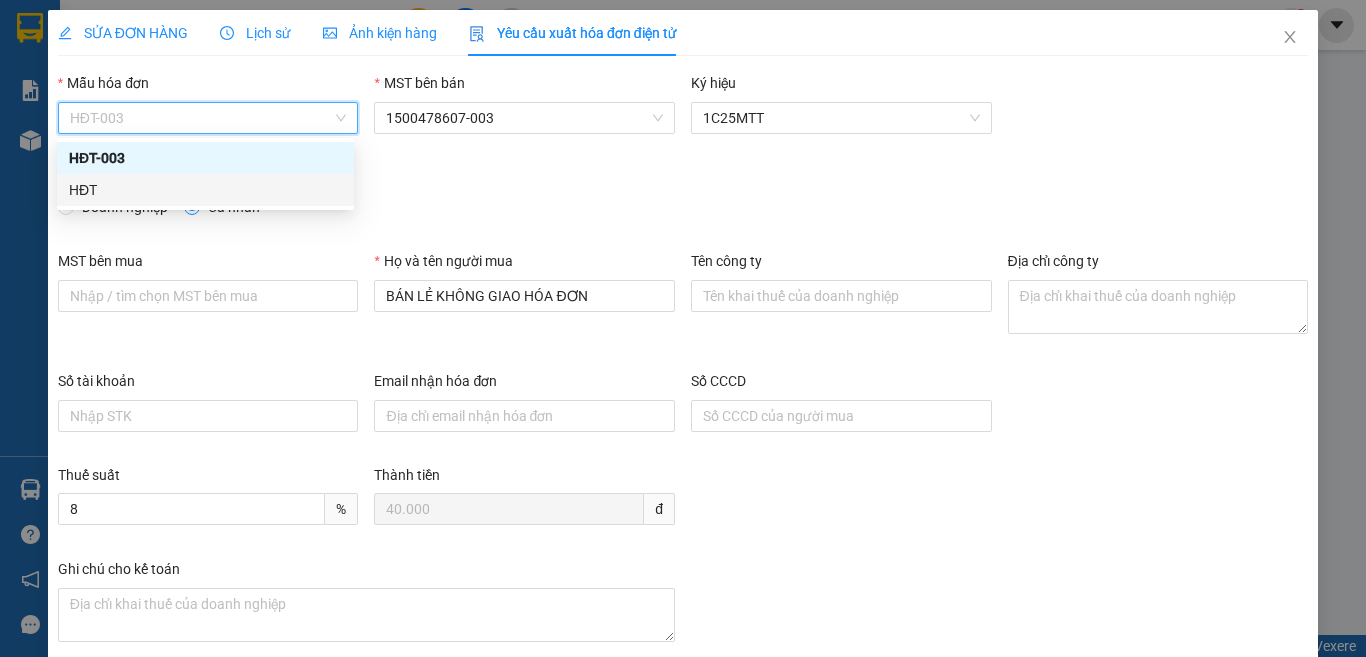 click on "HĐT" at bounding box center (205, 190) 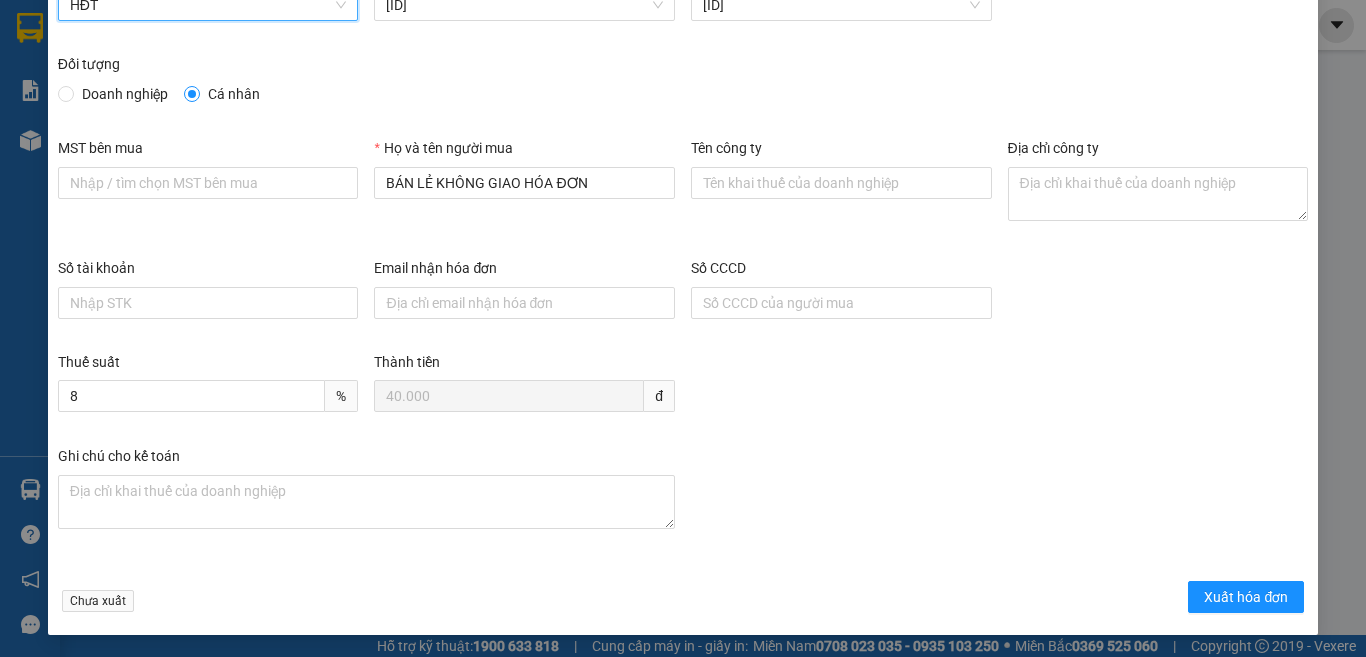 scroll, scrollTop: 114, scrollLeft: 0, axis: vertical 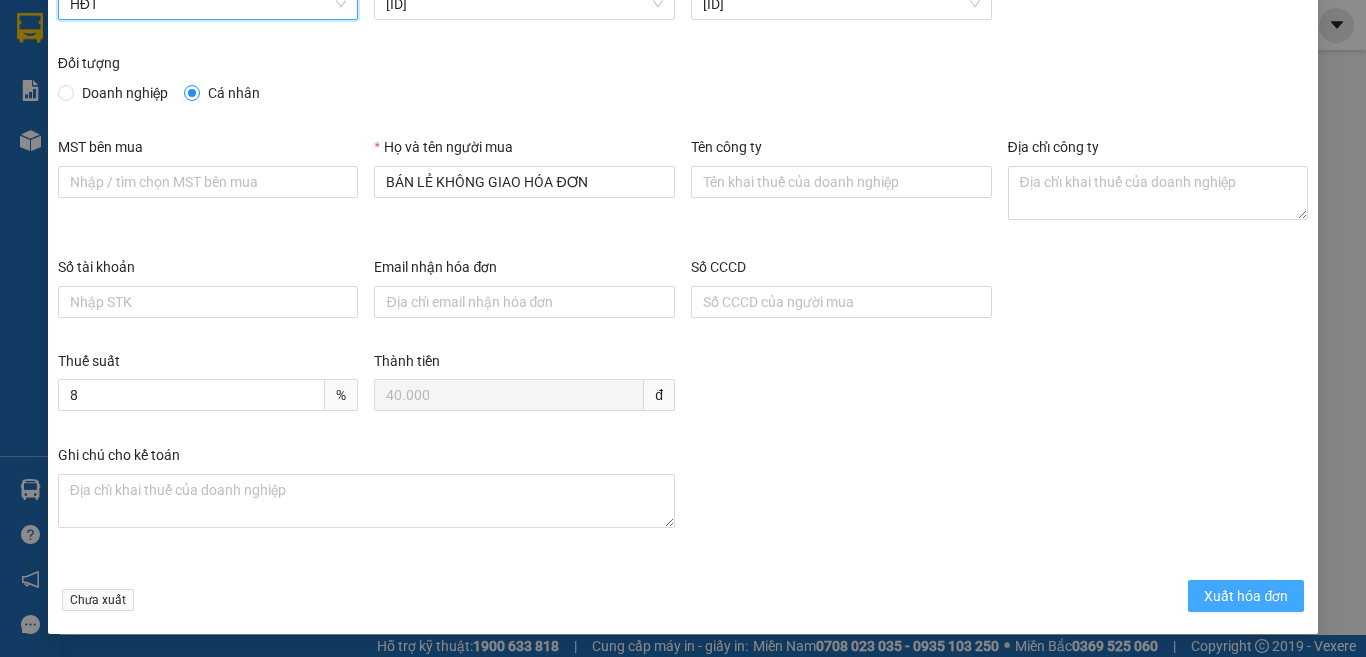 click on "Xuất hóa đơn" at bounding box center (1246, 596) 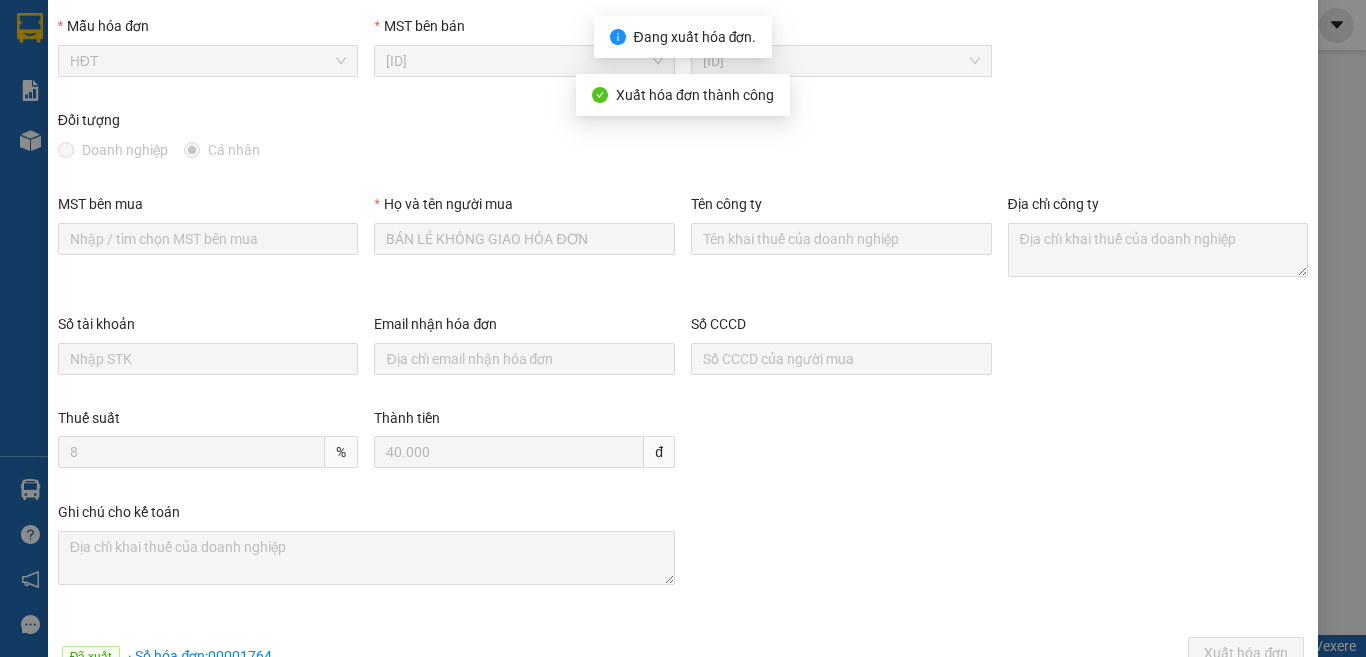 scroll, scrollTop: 0, scrollLeft: 0, axis: both 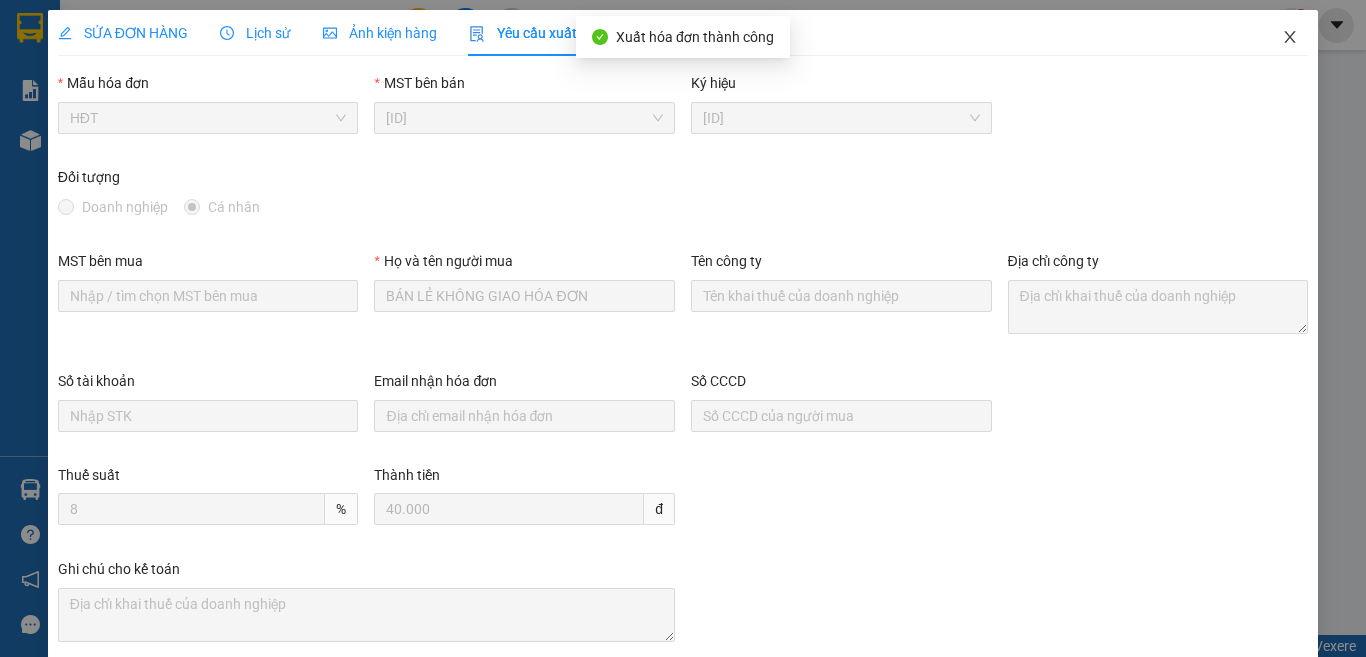 click 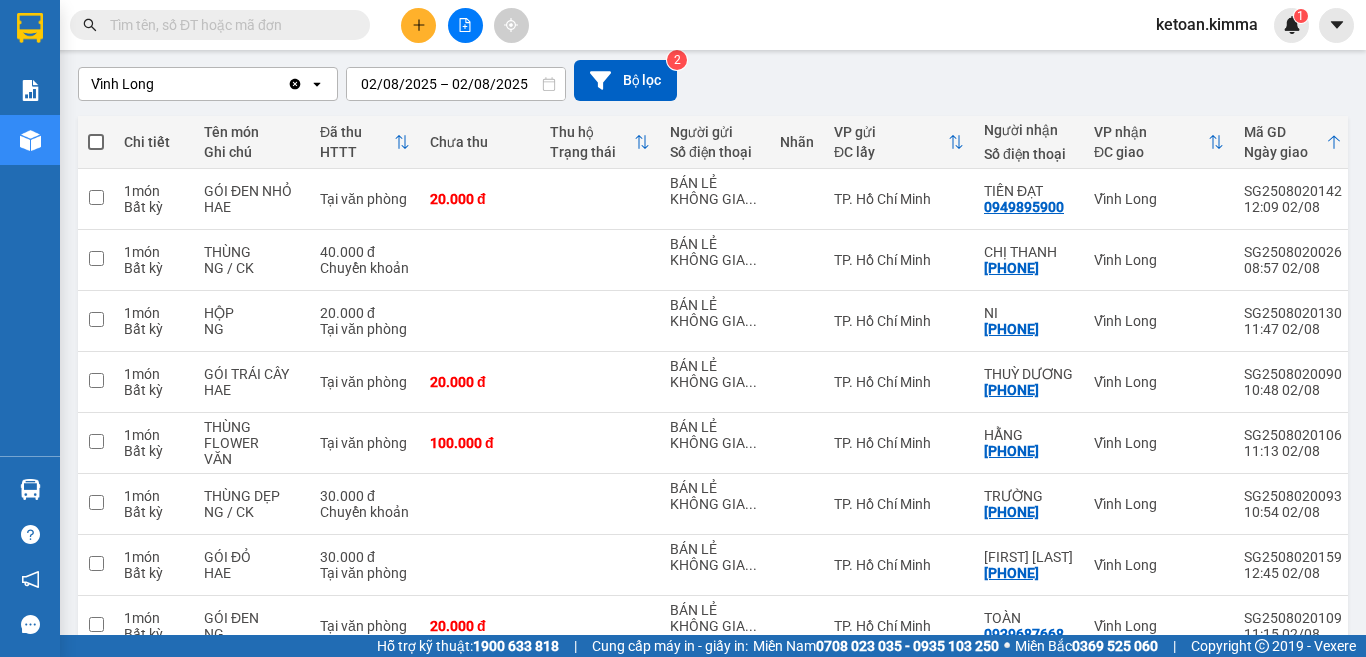 scroll, scrollTop: 14, scrollLeft: 0, axis: vertical 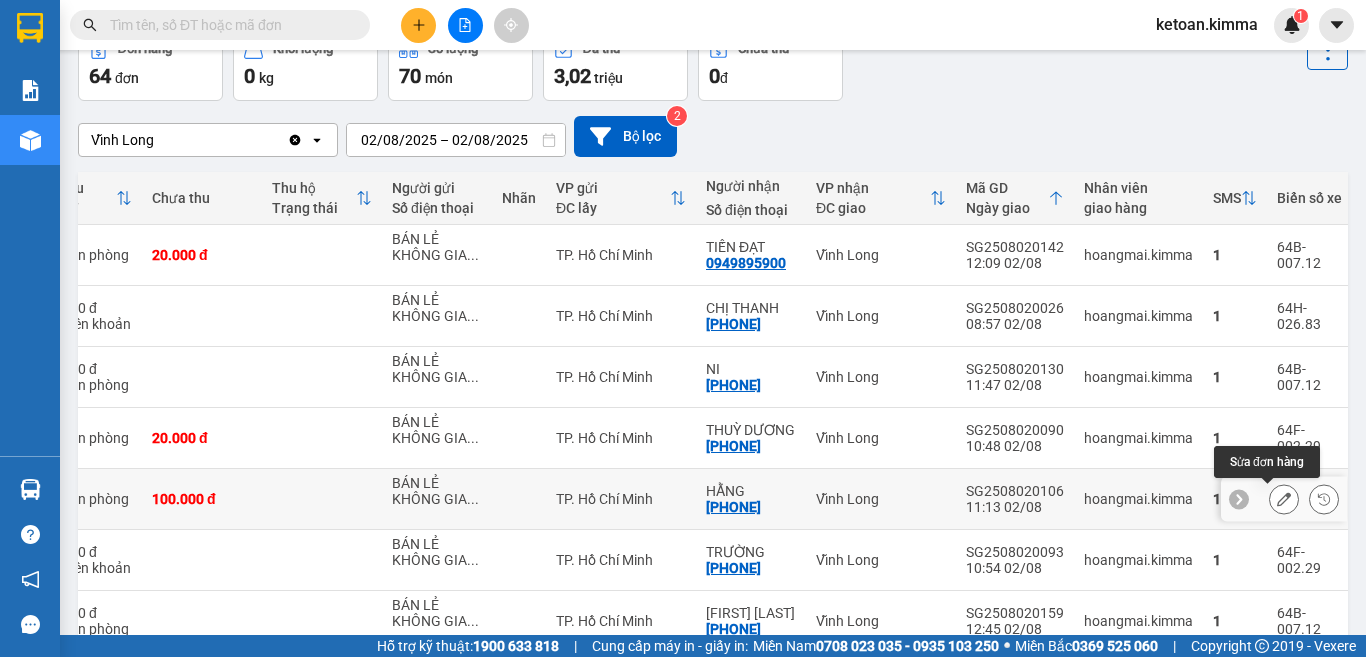 click 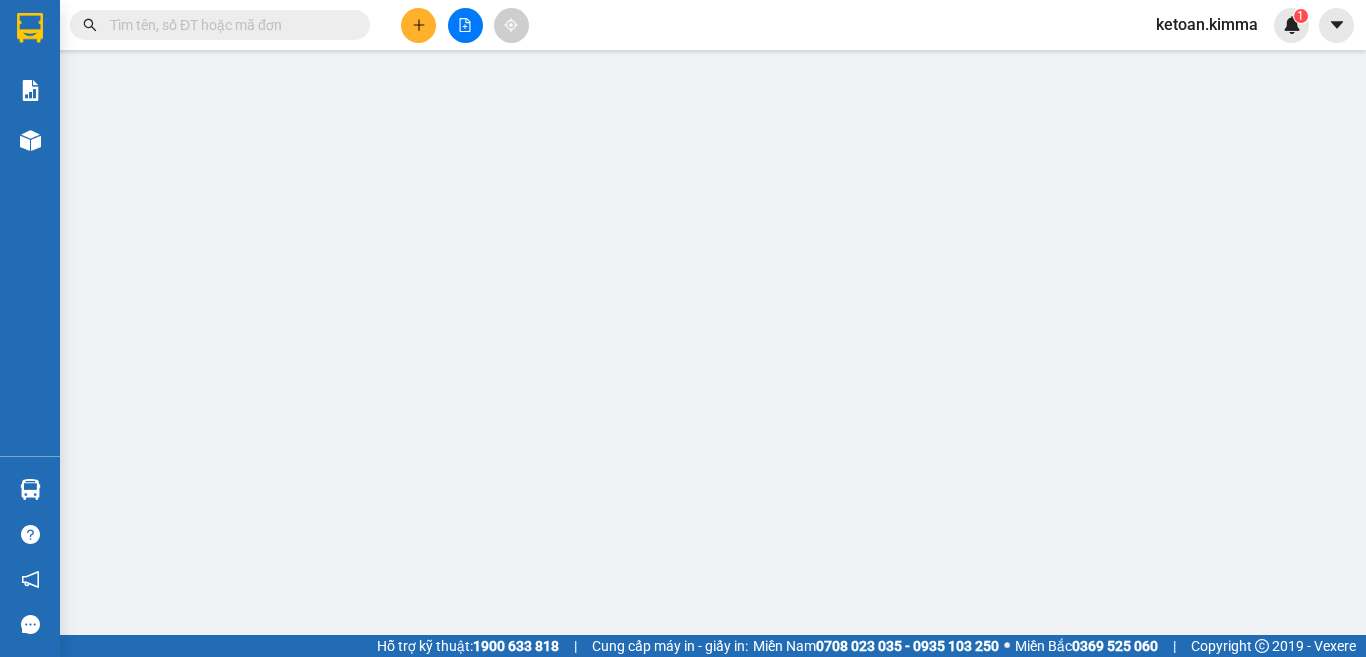 scroll, scrollTop: 0, scrollLeft: 0, axis: both 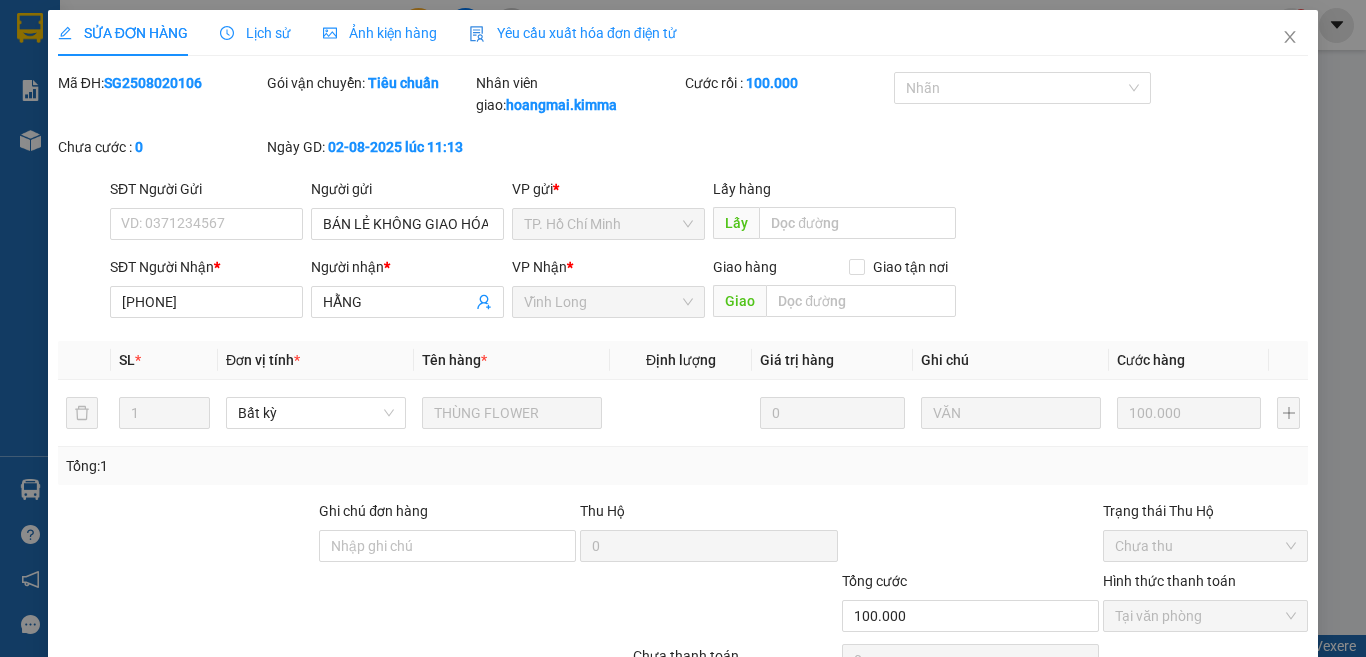 click on "Yêu cầu xuất hóa đơn điện tử" at bounding box center [573, 33] 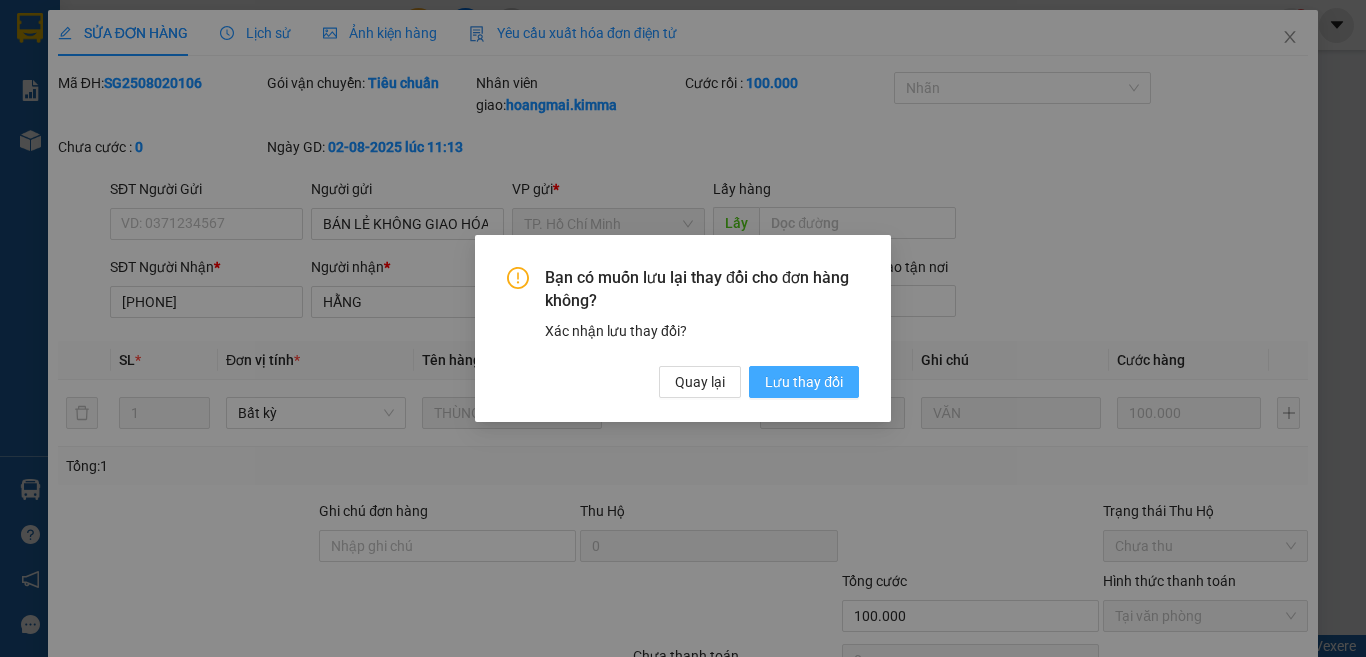 click on "Lưu thay đổi" at bounding box center [804, 382] 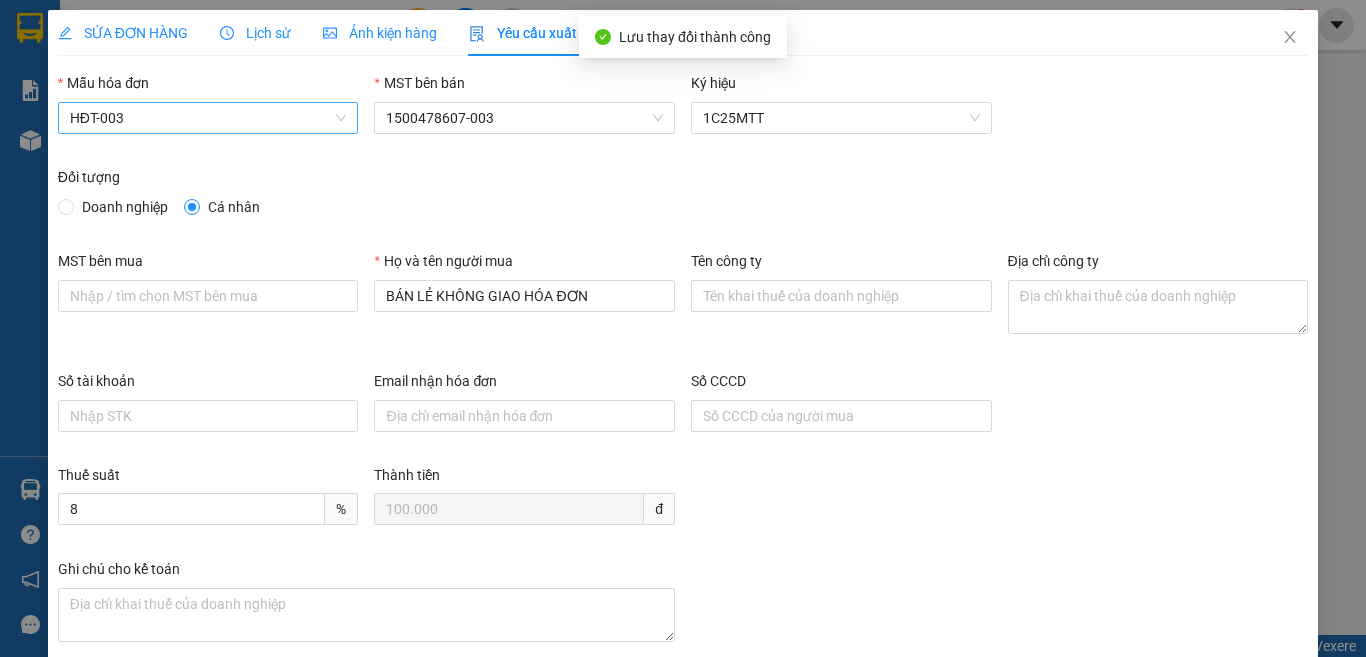 click on "HĐT-003" at bounding box center [208, 118] 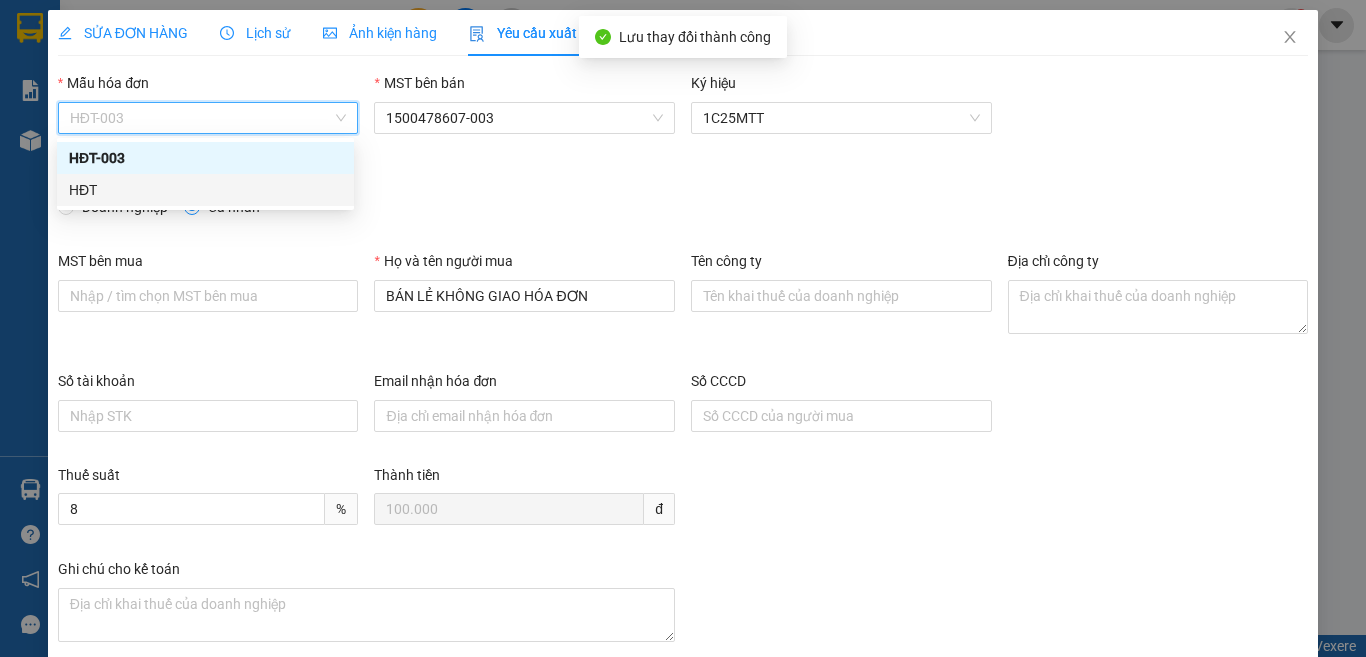 click on "HĐT" at bounding box center [205, 190] 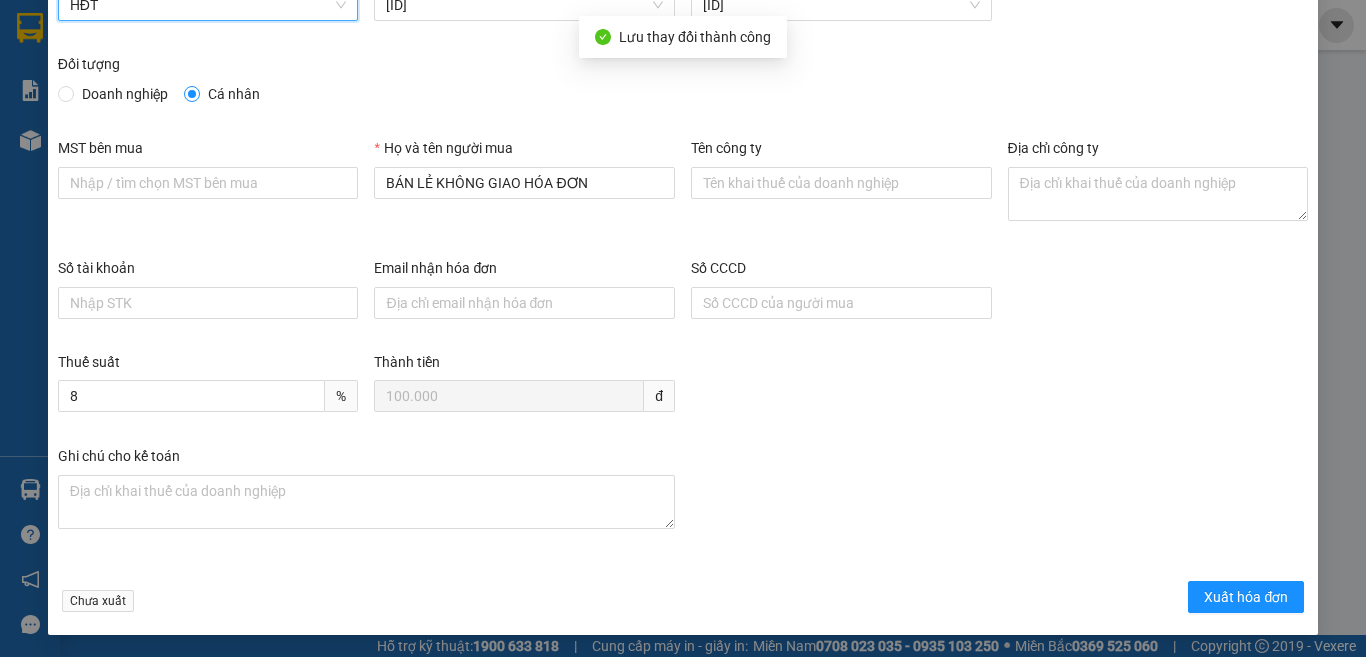scroll, scrollTop: 114, scrollLeft: 0, axis: vertical 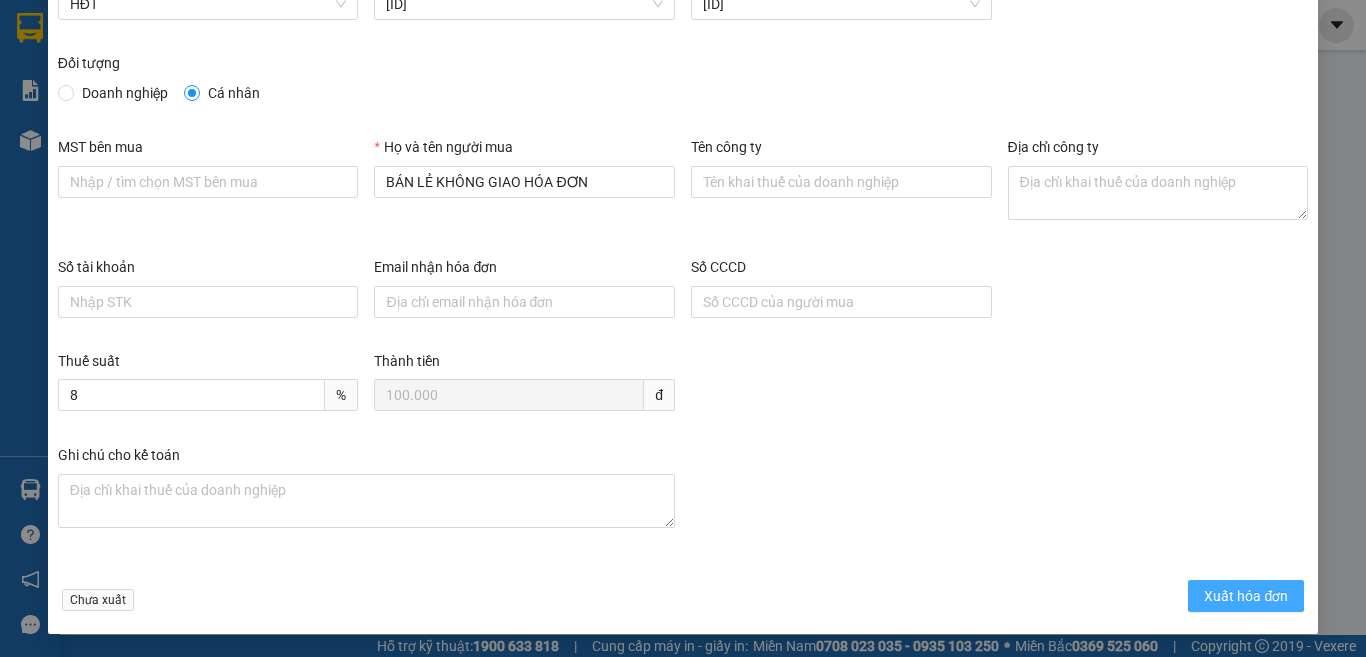 click on "Xuất hóa đơn" at bounding box center (1246, 596) 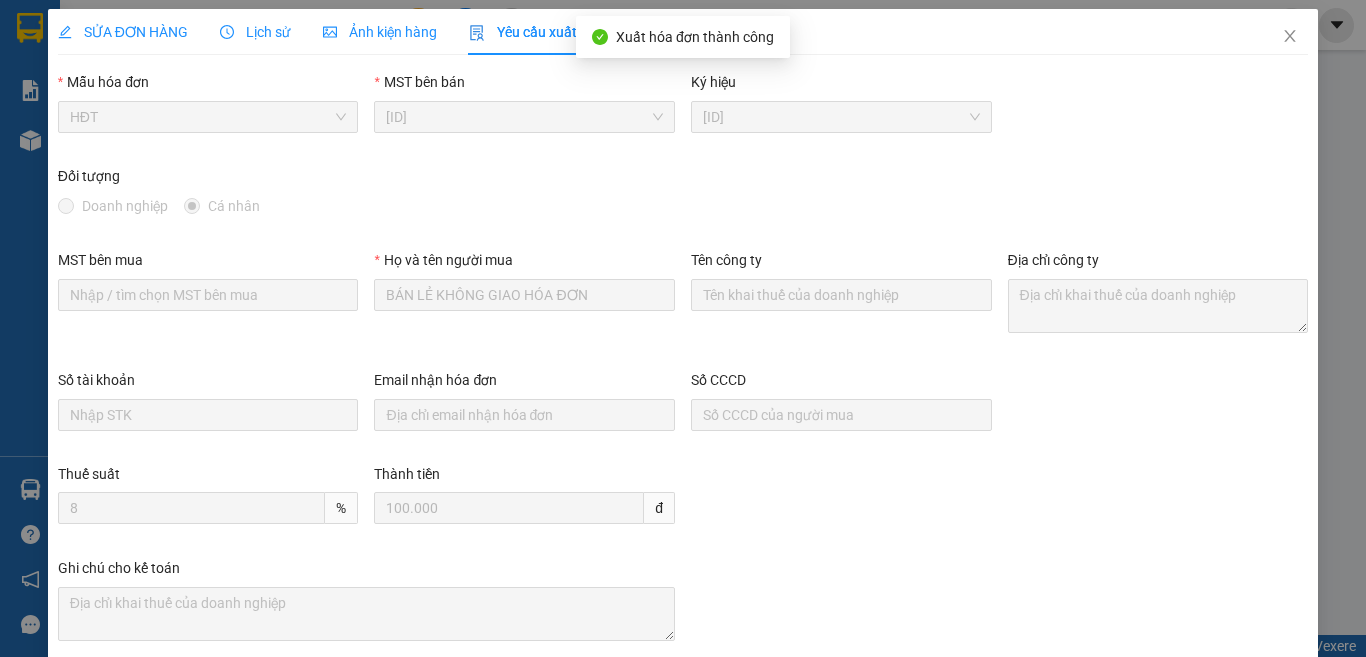scroll, scrollTop: 0, scrollLeft: 0, axis: both 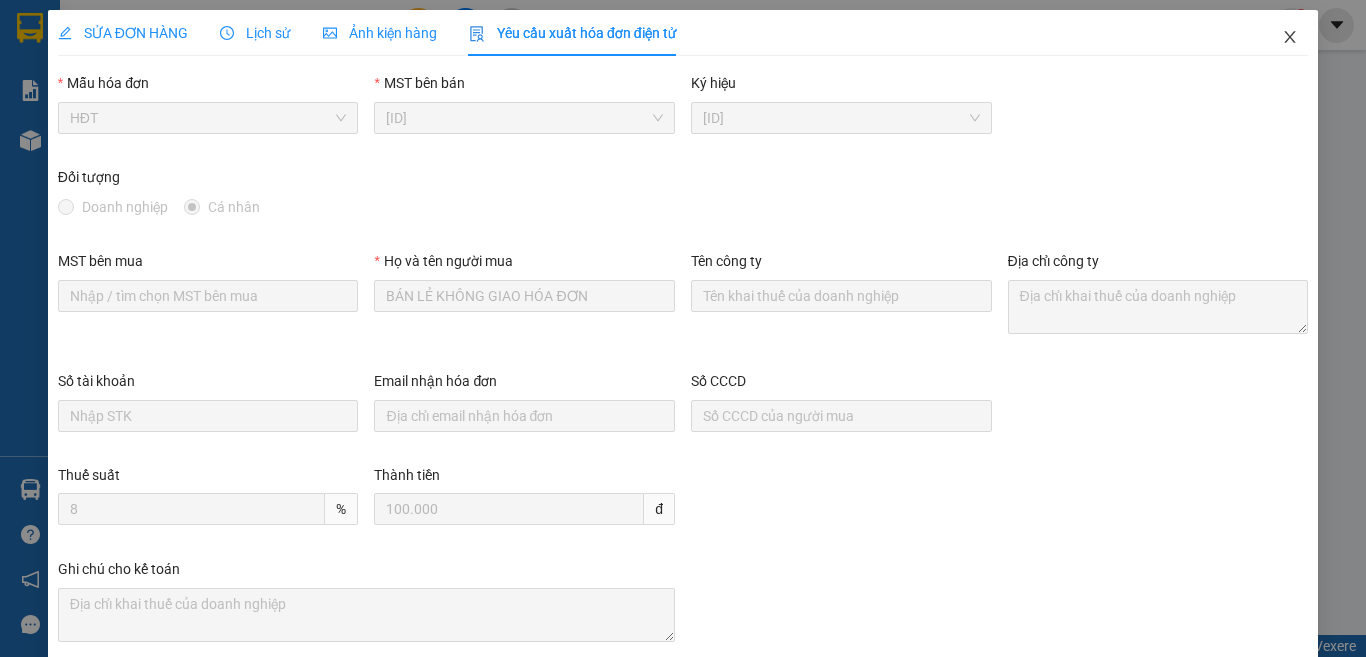 click 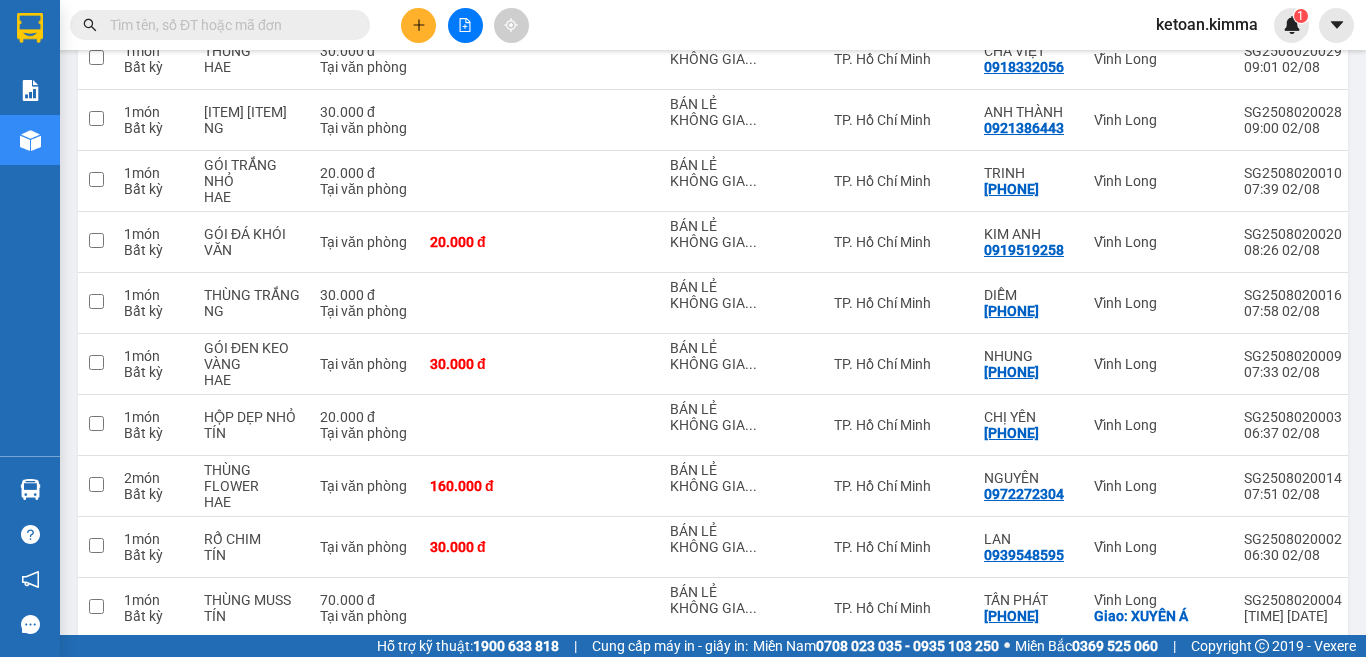 scroll, scrollTop: 3771, scrollLeft: 0, axis: vertical 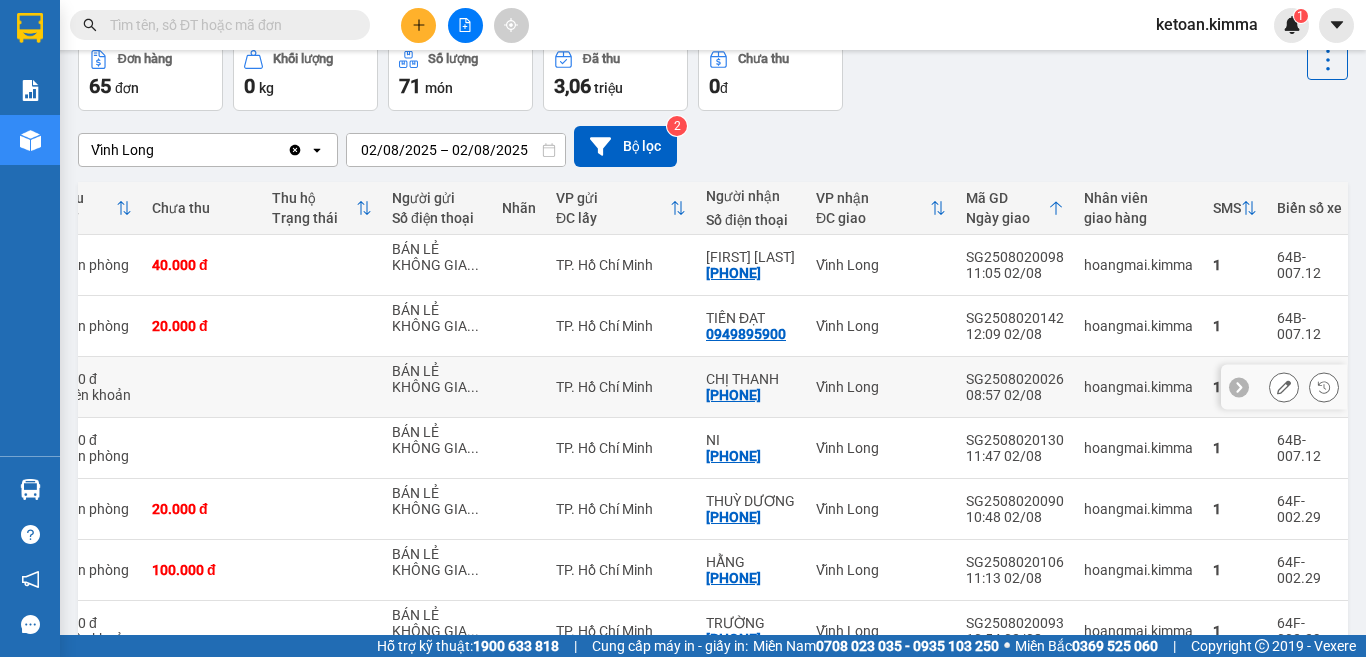 click 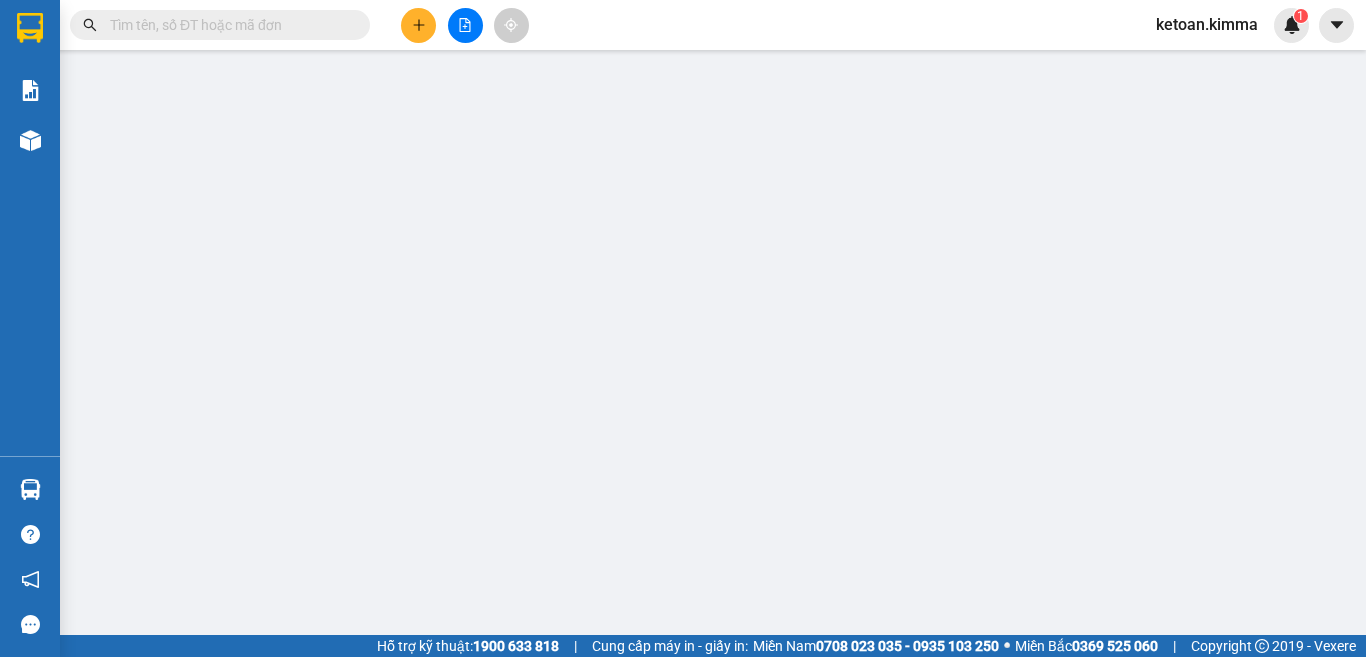 type on "BÁN LẺ KHÔNG GIAO HÓA ĐƠN" 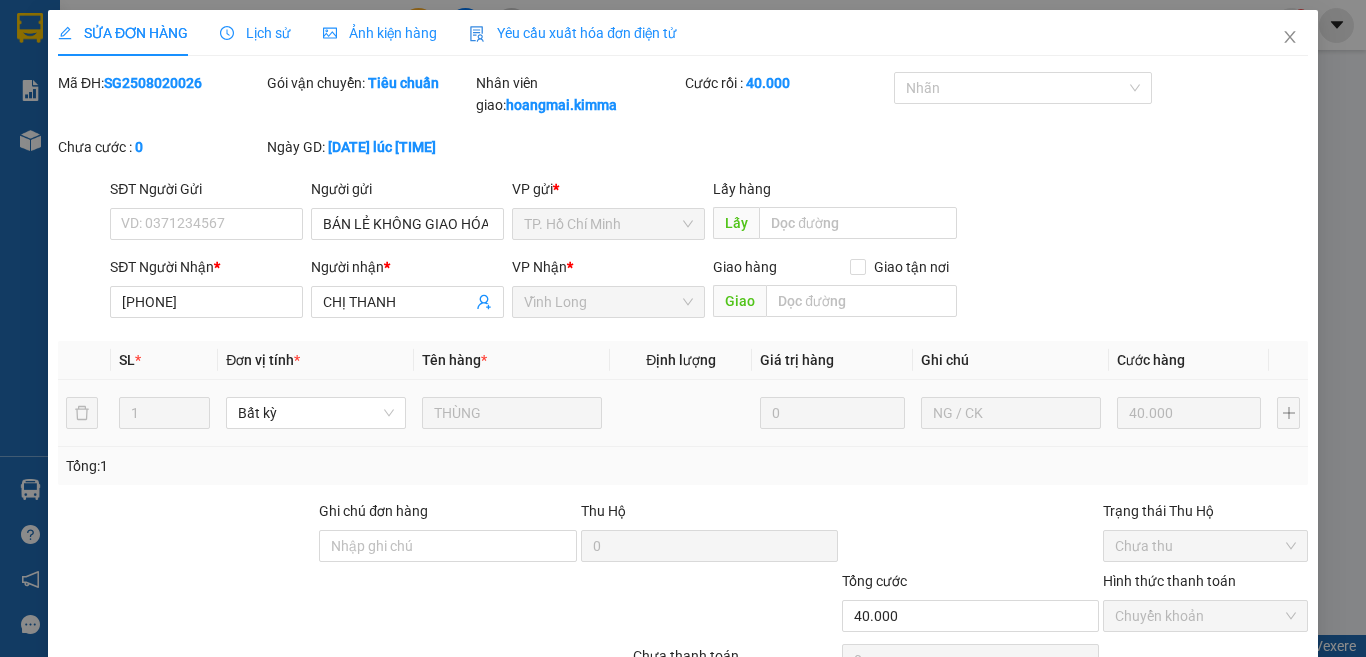 scroll, scrollTop: 0, scrollLeft: 0, axis: both 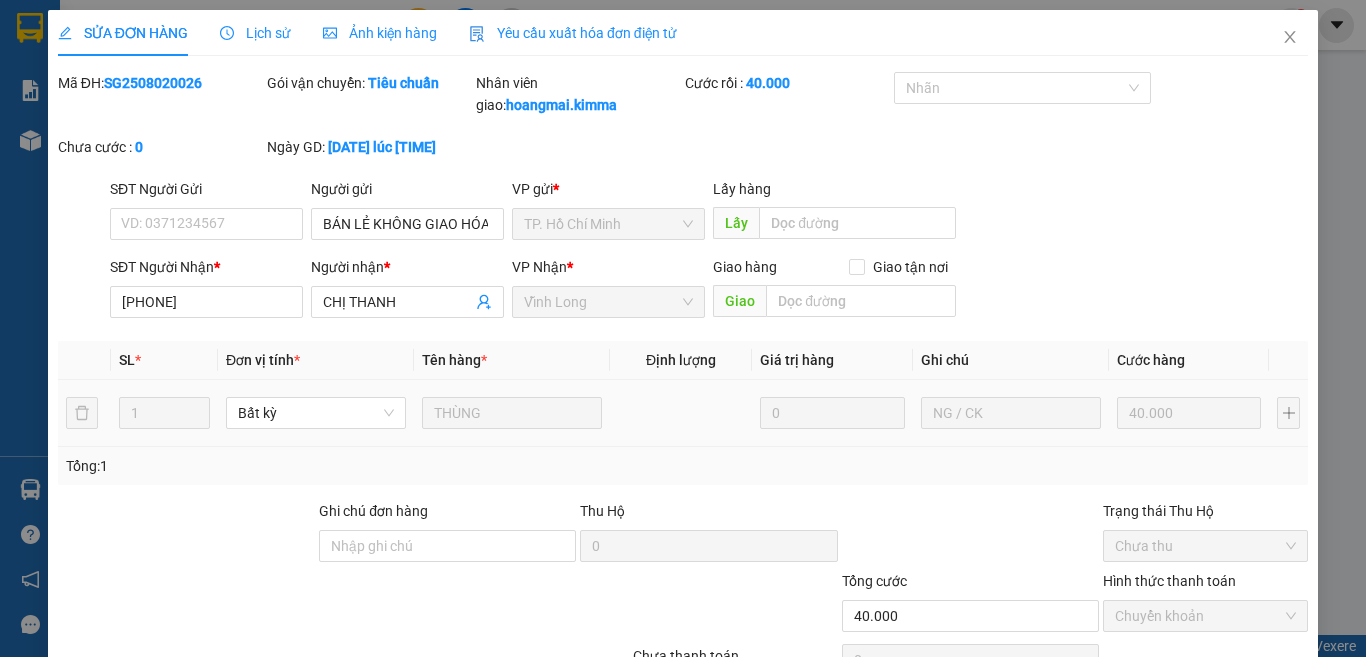 click on "Yêu cầu xuất hóa đơn điện tử" at bounding box center (573, 33) 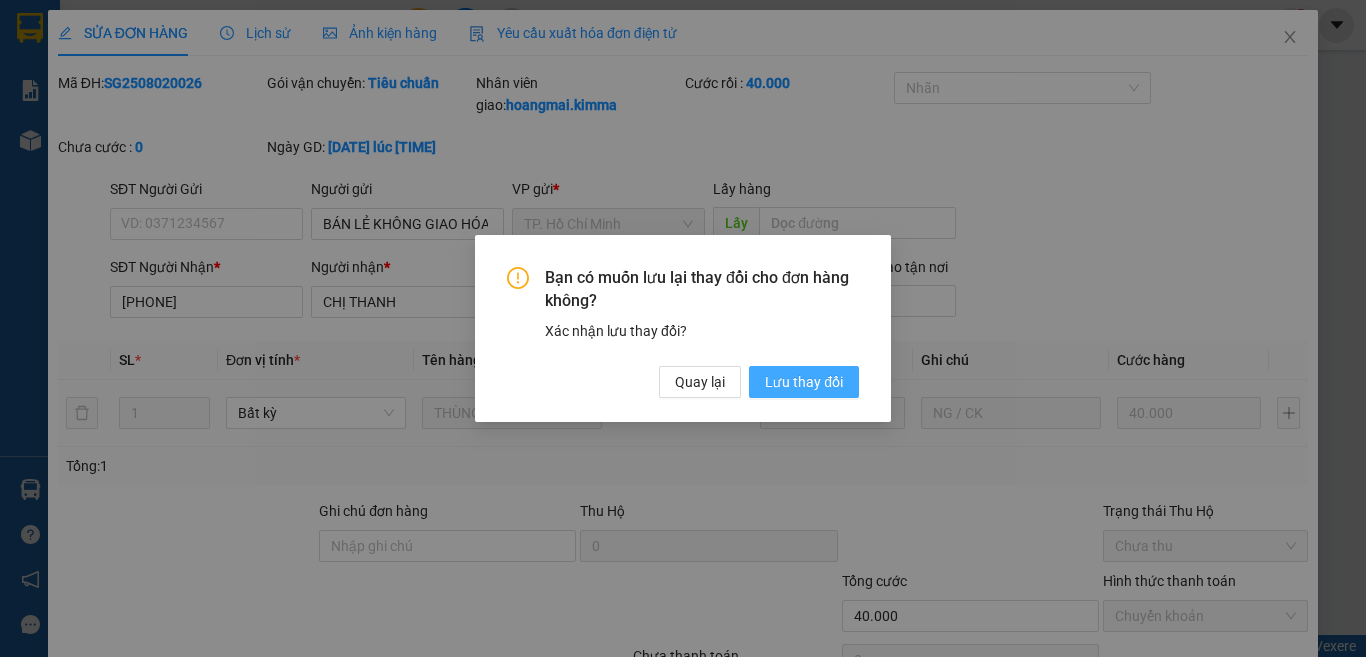 click on "Lưu thay đổi" at bounding box center [804, 382] 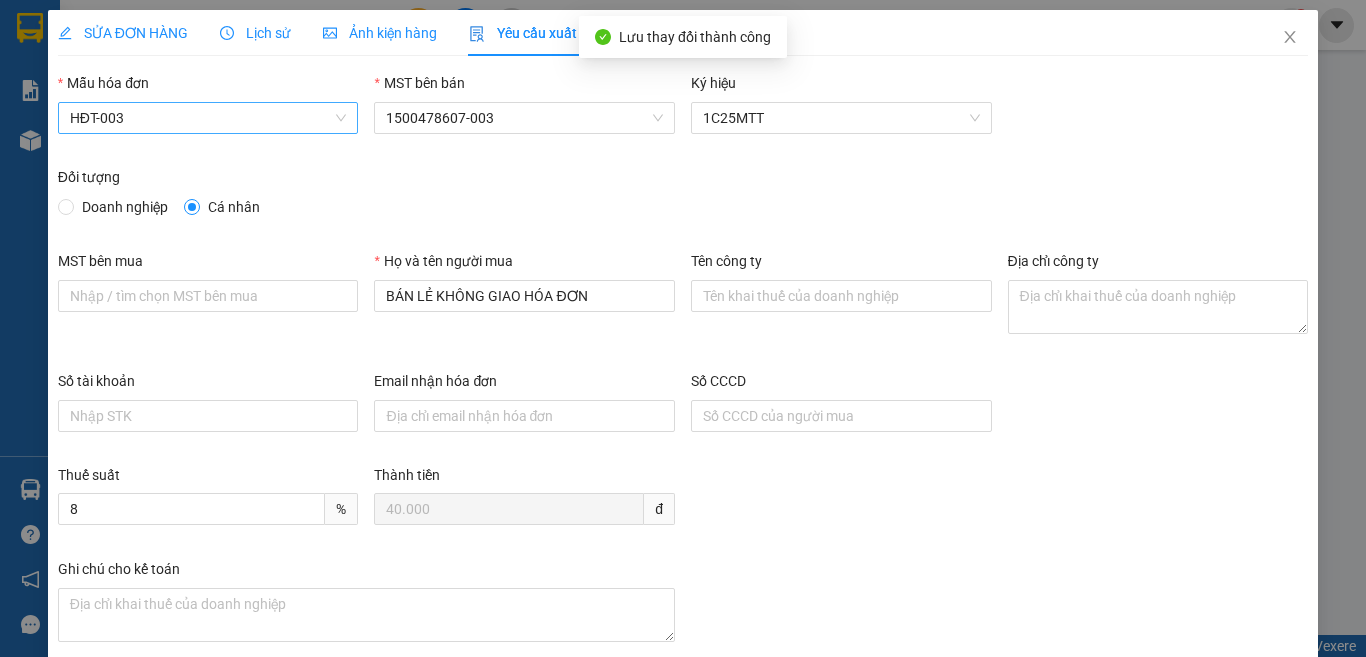 click on "HĐT-003" at bounding box center [208, 118] 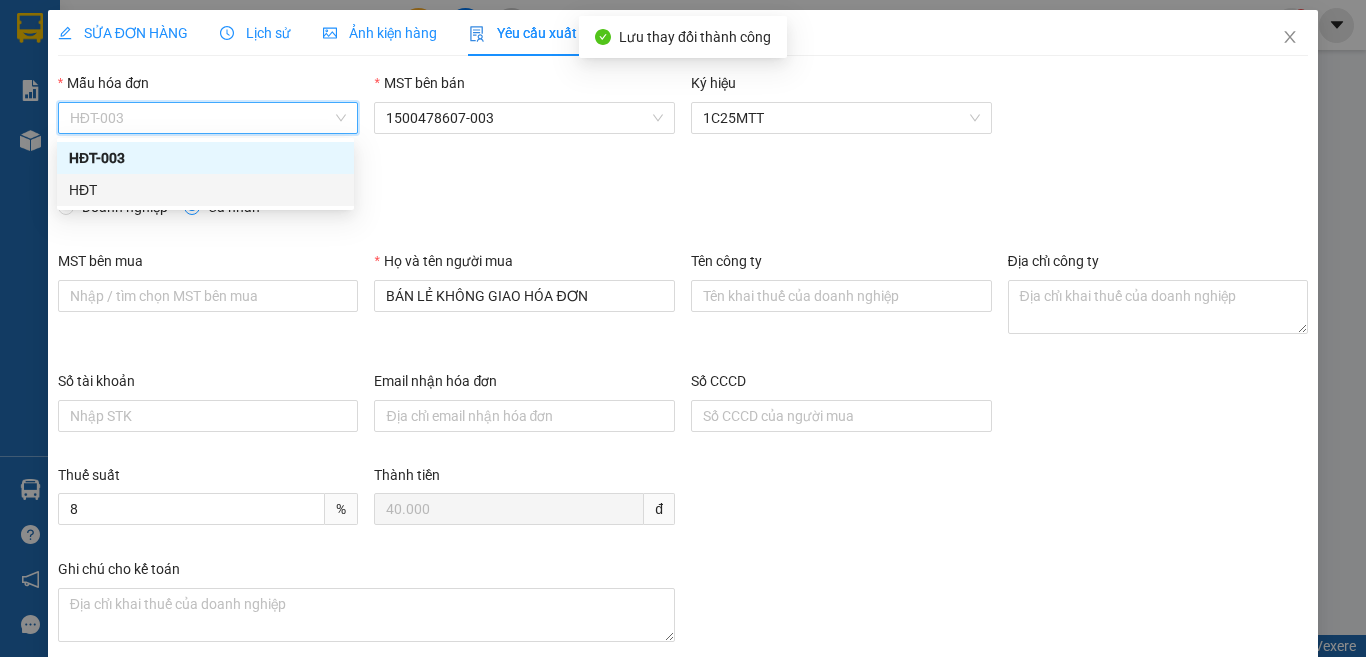 click on "HĐT" at bounding box center (205, 190) 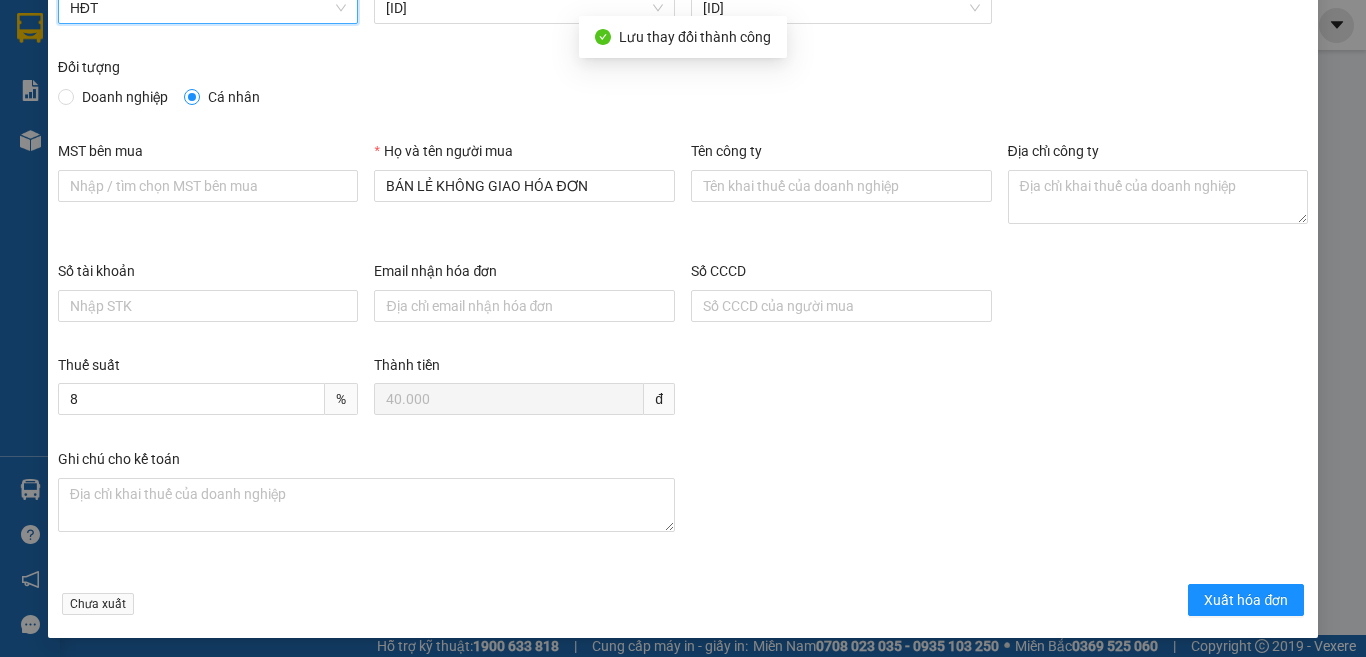 scroll, scrollTop: 114, scrollLeft: 0, axis: vertical 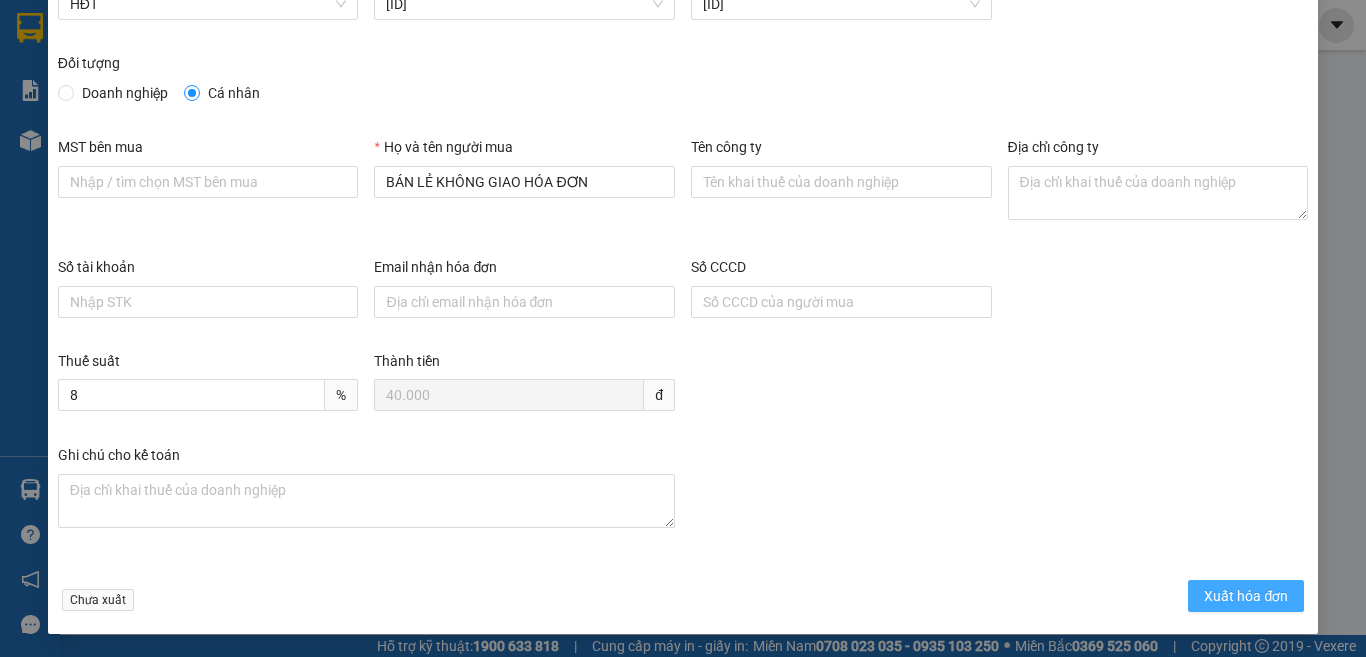 click on "Xuất hóa đơn" at bounding box center [1246, 596] 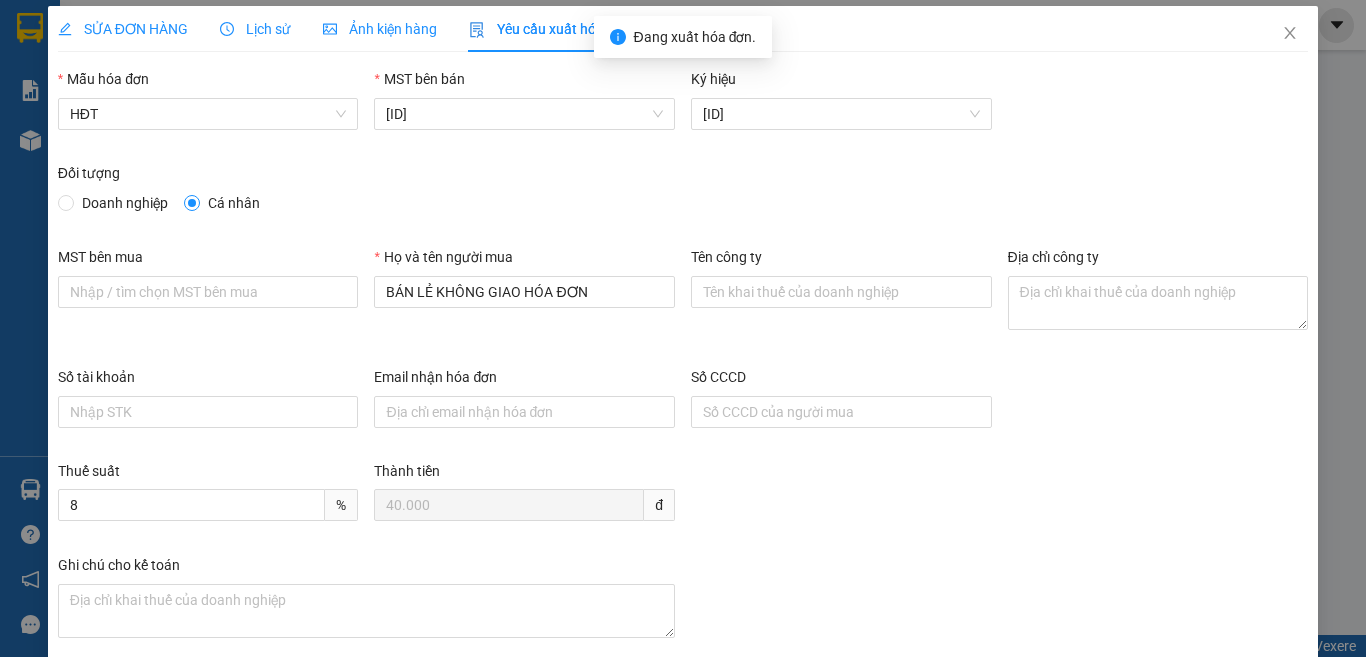 scroll, scrollTop: 0, scrollLeft: 0, axis: both 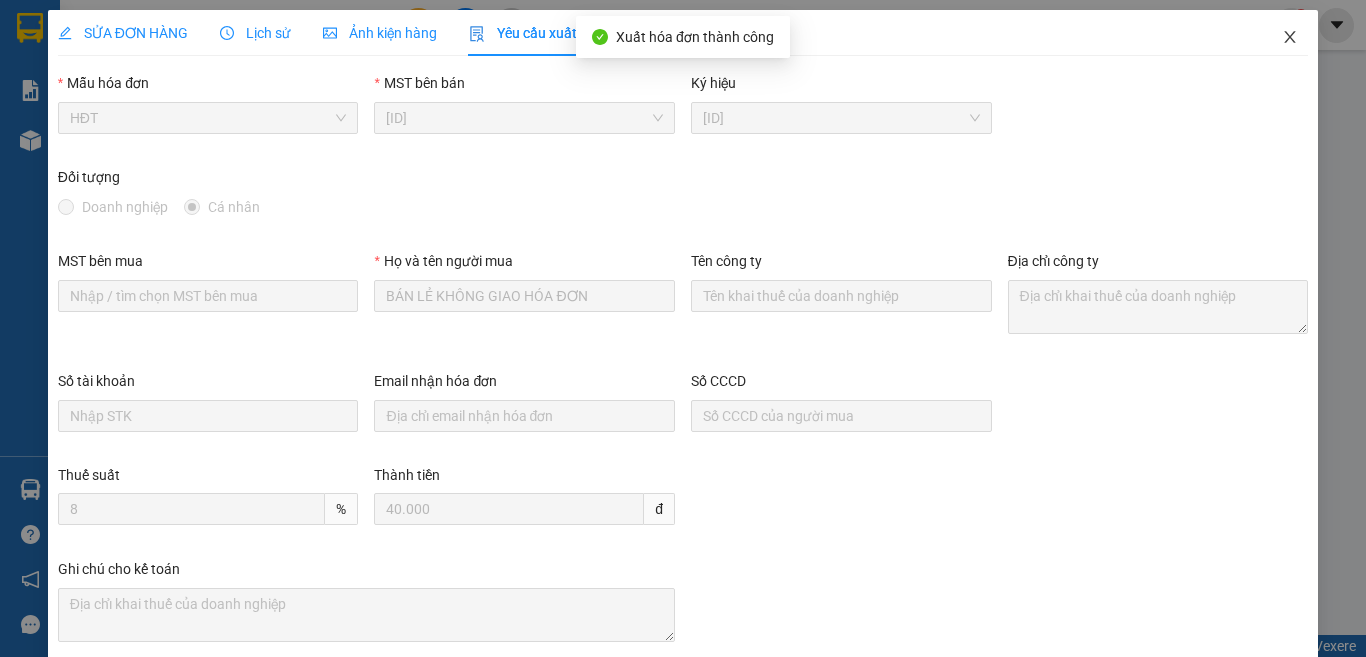 click 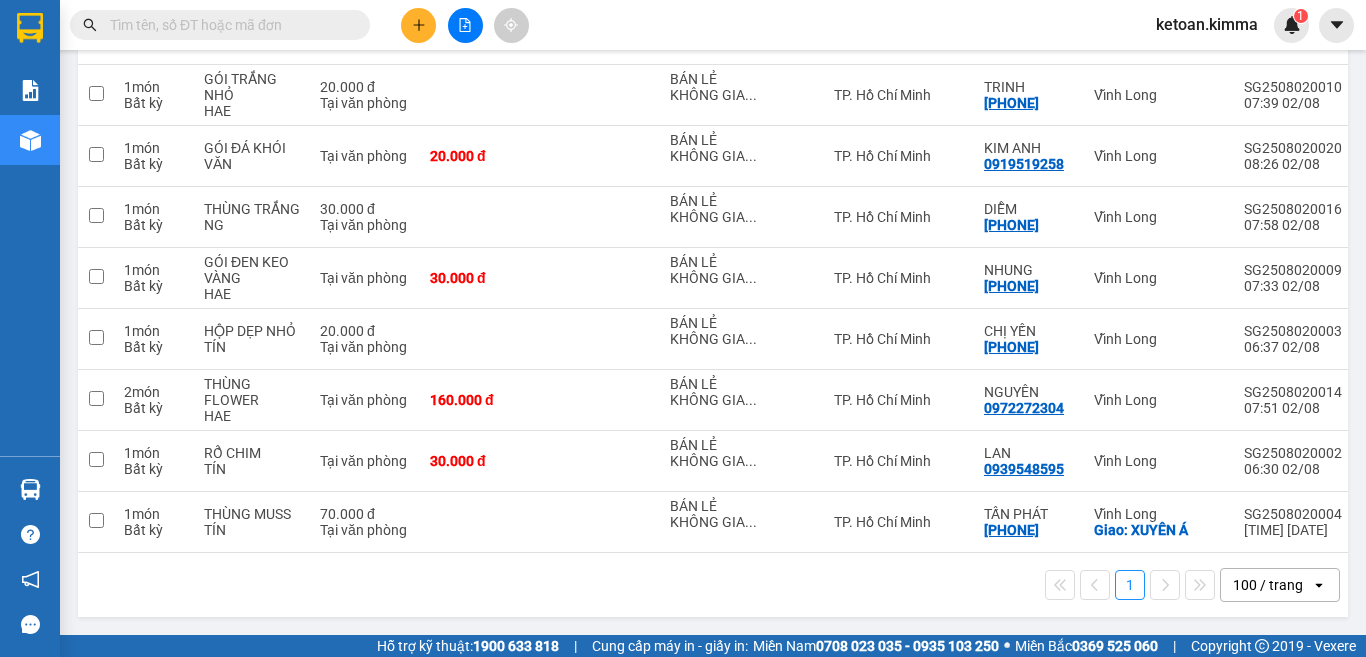 scroll, scrollTop: 3771, scrollLeft: 0, axis: vertical 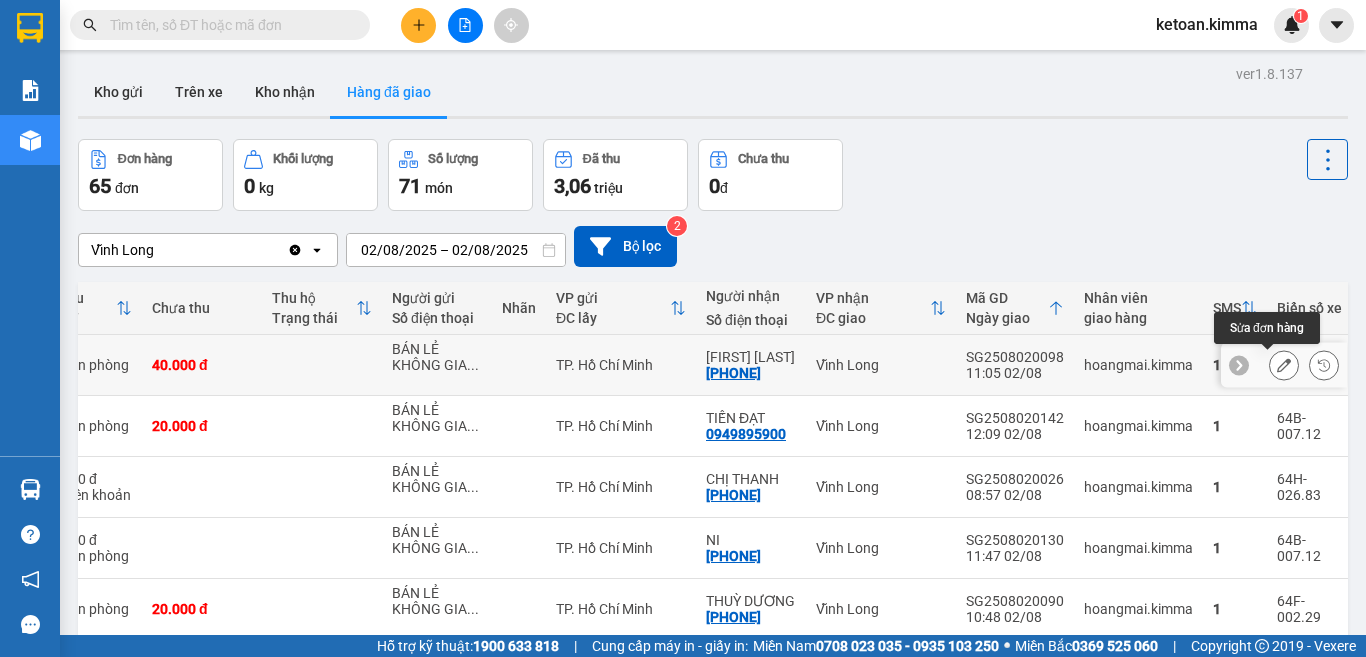 click 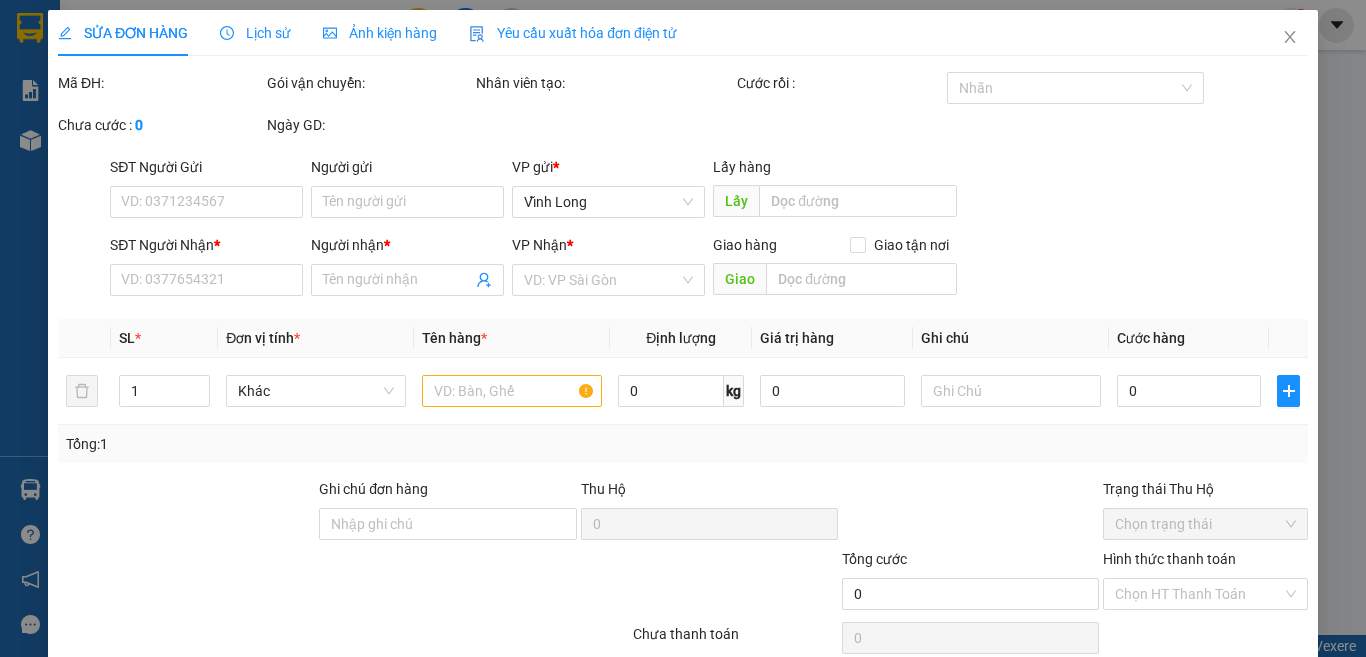 type on "BÁN LẺ KHÔNG GIAO HÓA ĐƠN" 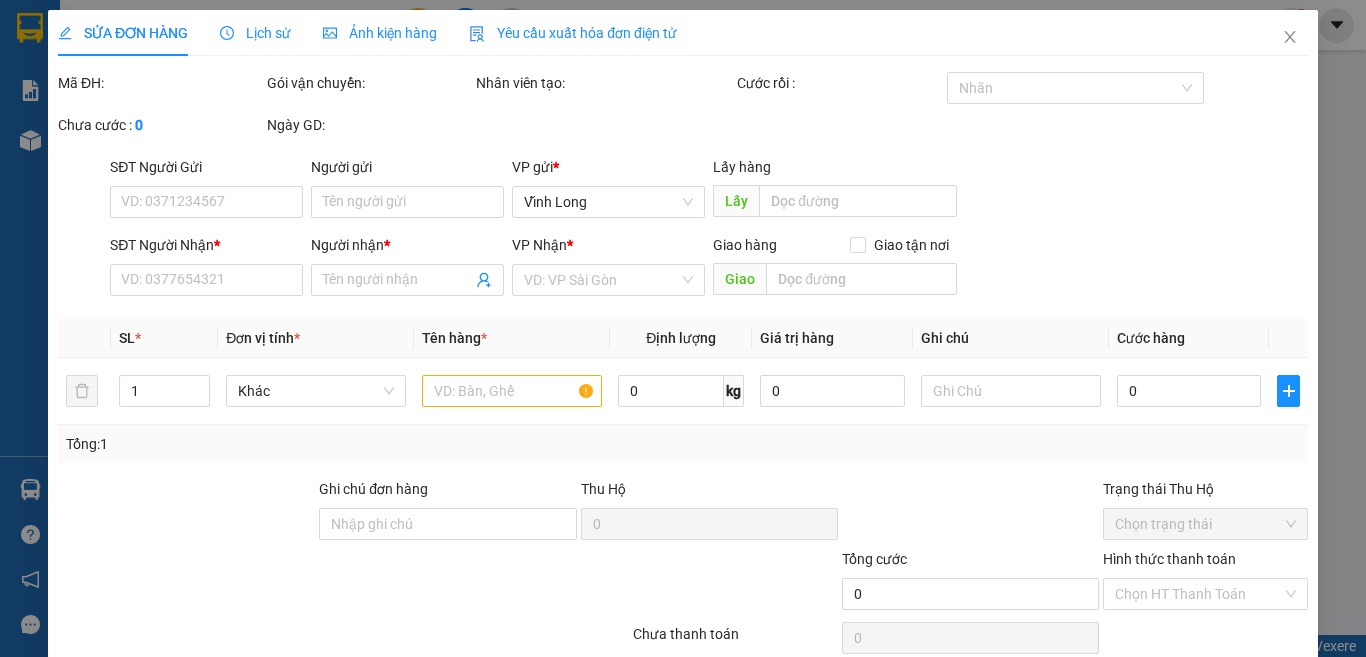 type on "40.000" 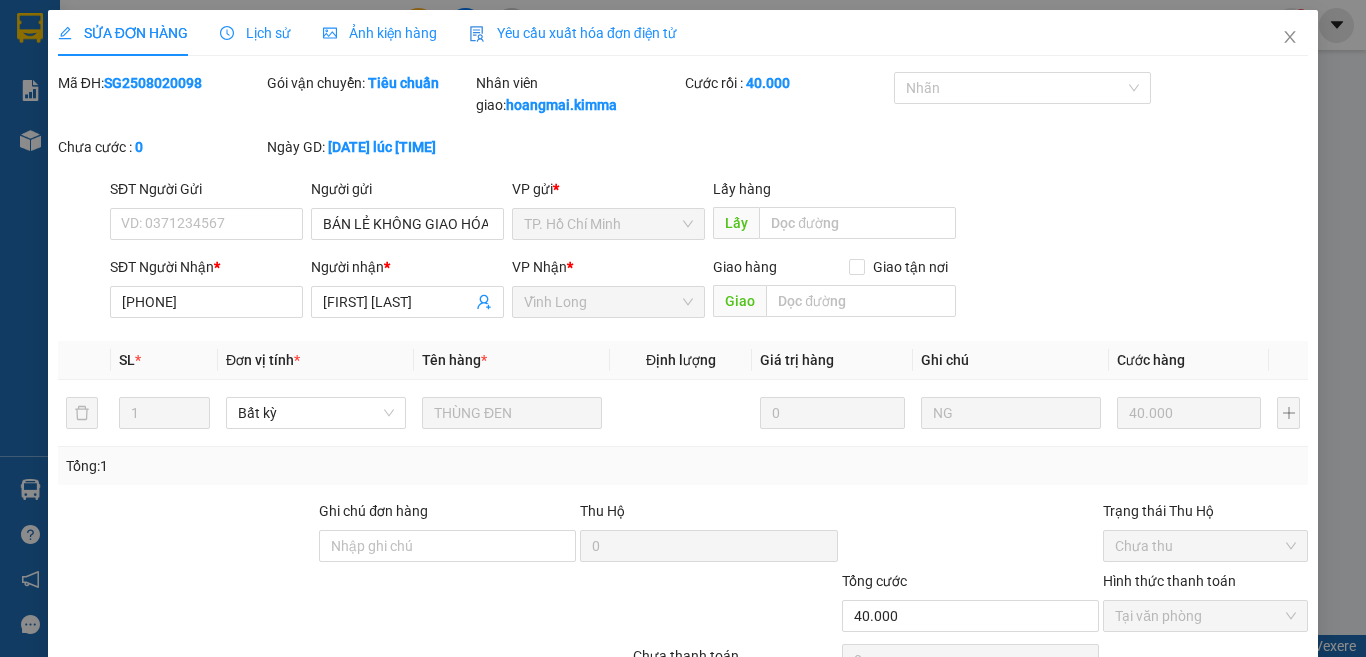 click on "Yêu cầu xuất hóa đơn điện tử" at bounding box center [573, 33] 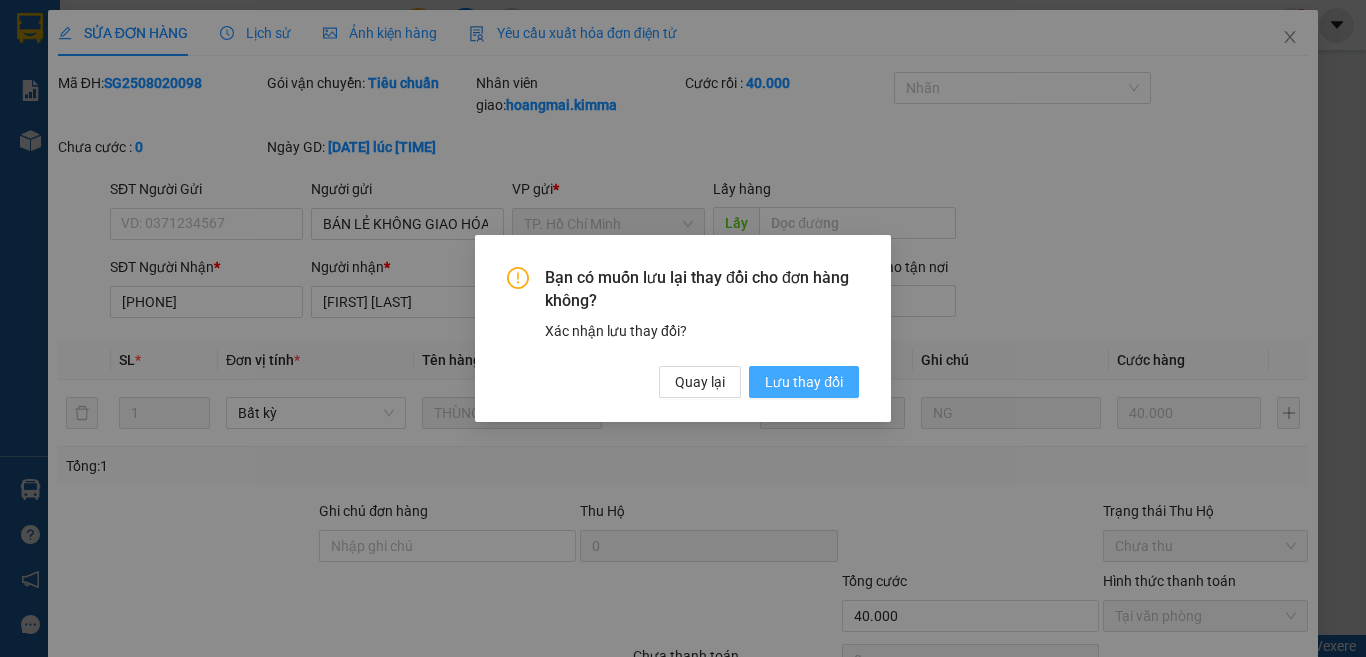 drag, startPoint x: 808, startPoint y: 380, endPoint x: 798, endPoint y: 374, distance: 11.661903 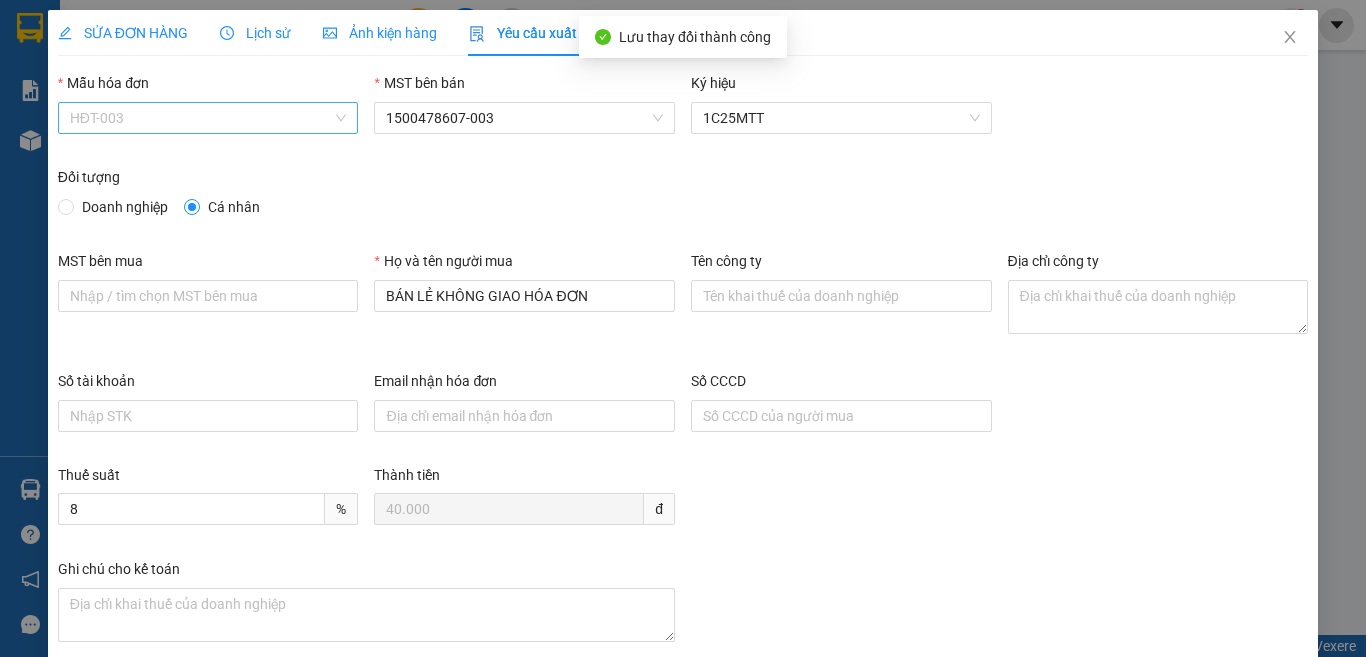 click on "HĐT-003" at bounding box center [208, 118] 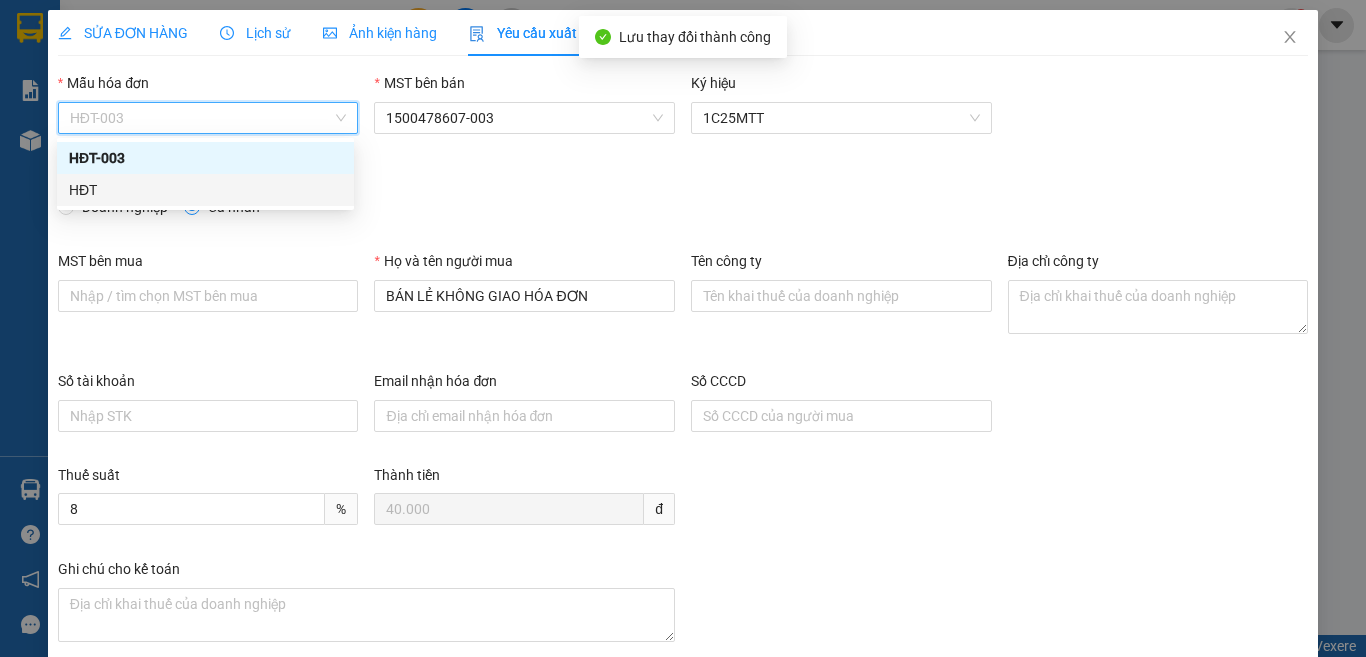 click on "HĐT" at bounding box center (205, 190) 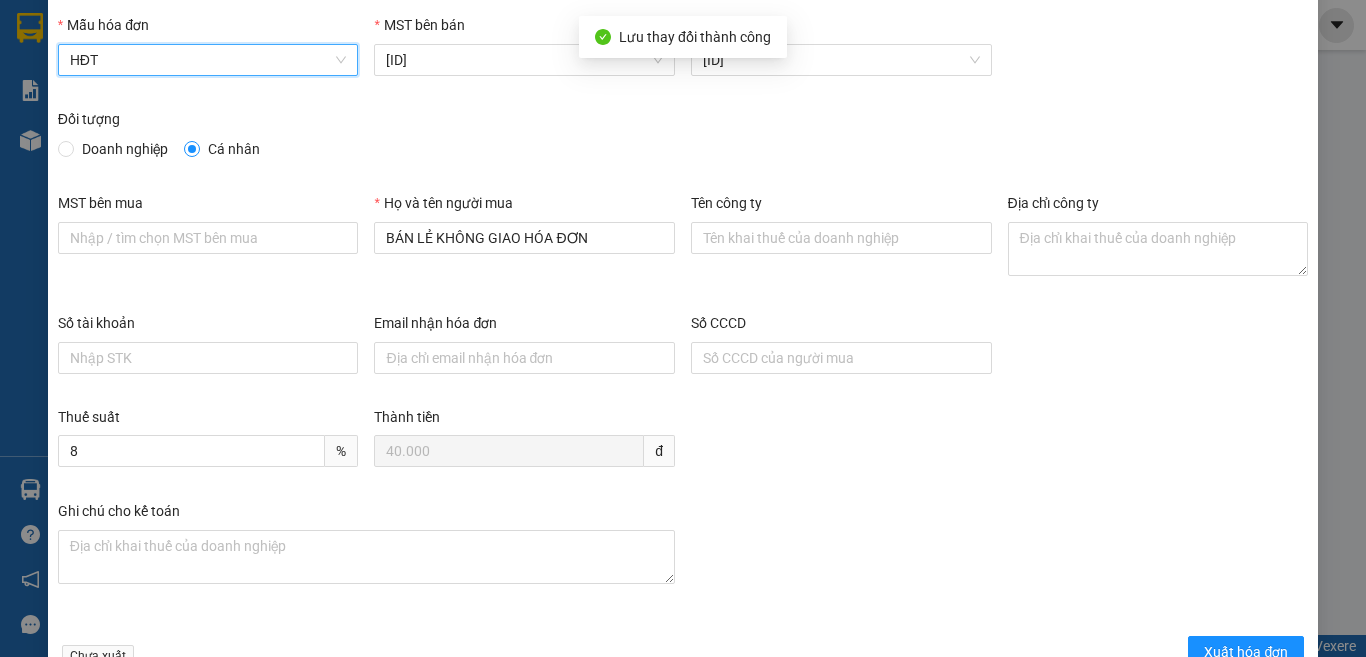 scroll, scrollTop: 114, scrollLeft: 0, axis: vertical 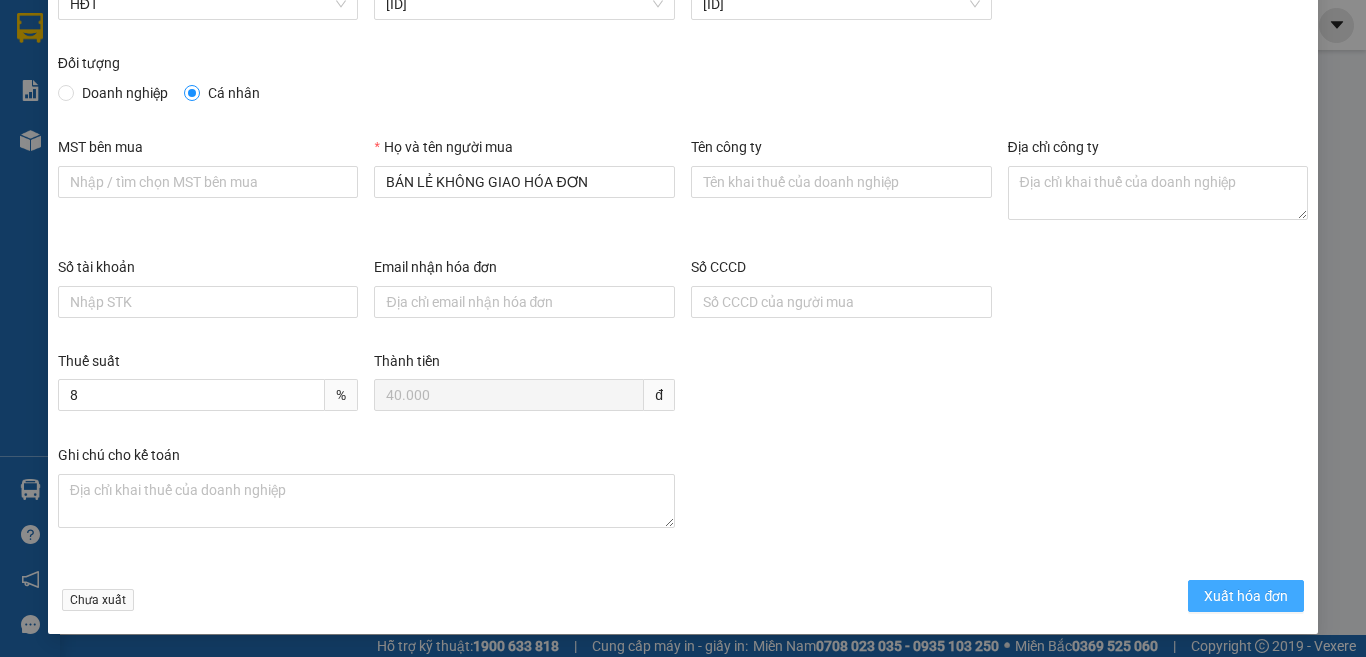 click on "Xuất hóa đơn" at bounding box center (1246, 596) 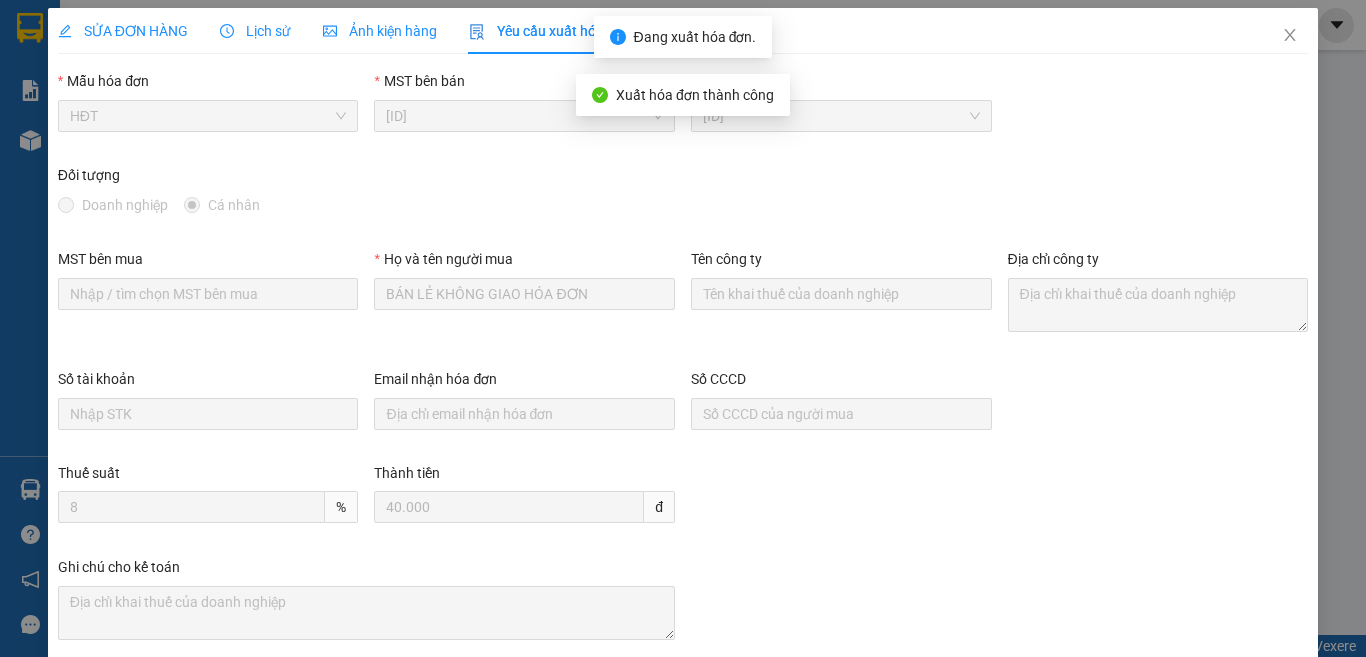 scroll, scrollTop: 0, scrollLeft: 0, axis: both 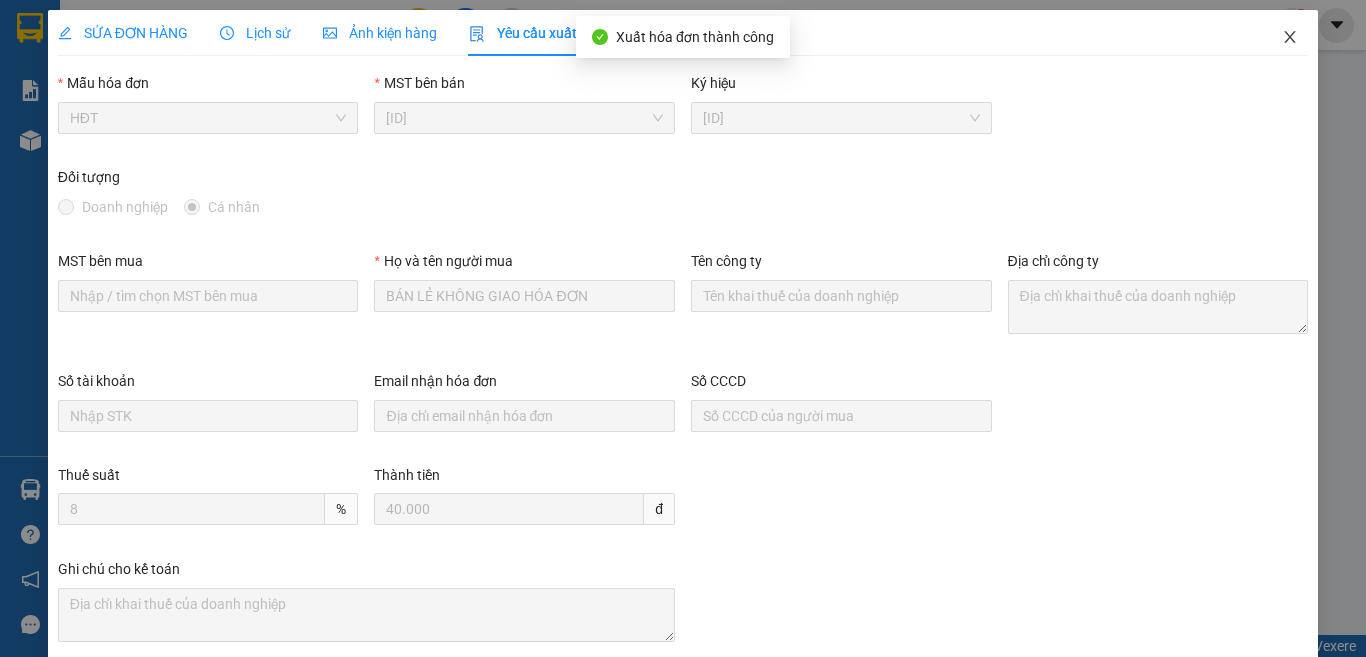 click 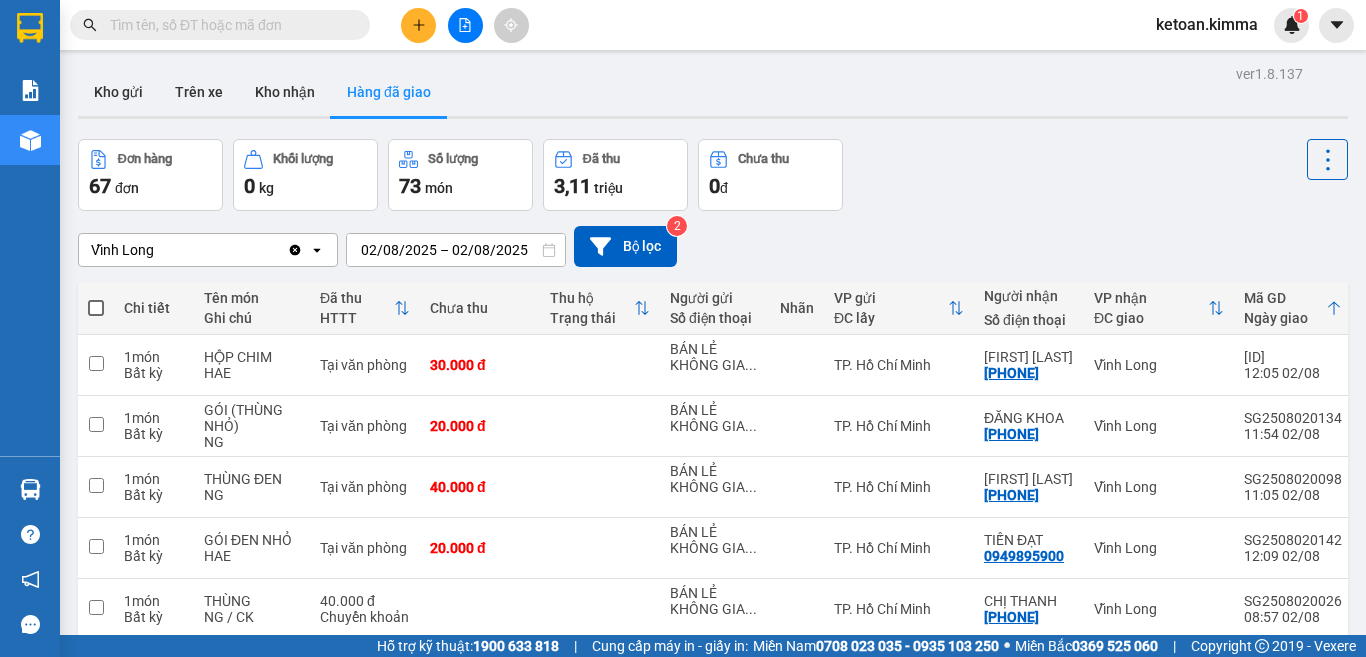 click on "Vĩnh Long" at bounding box center (183, 250) 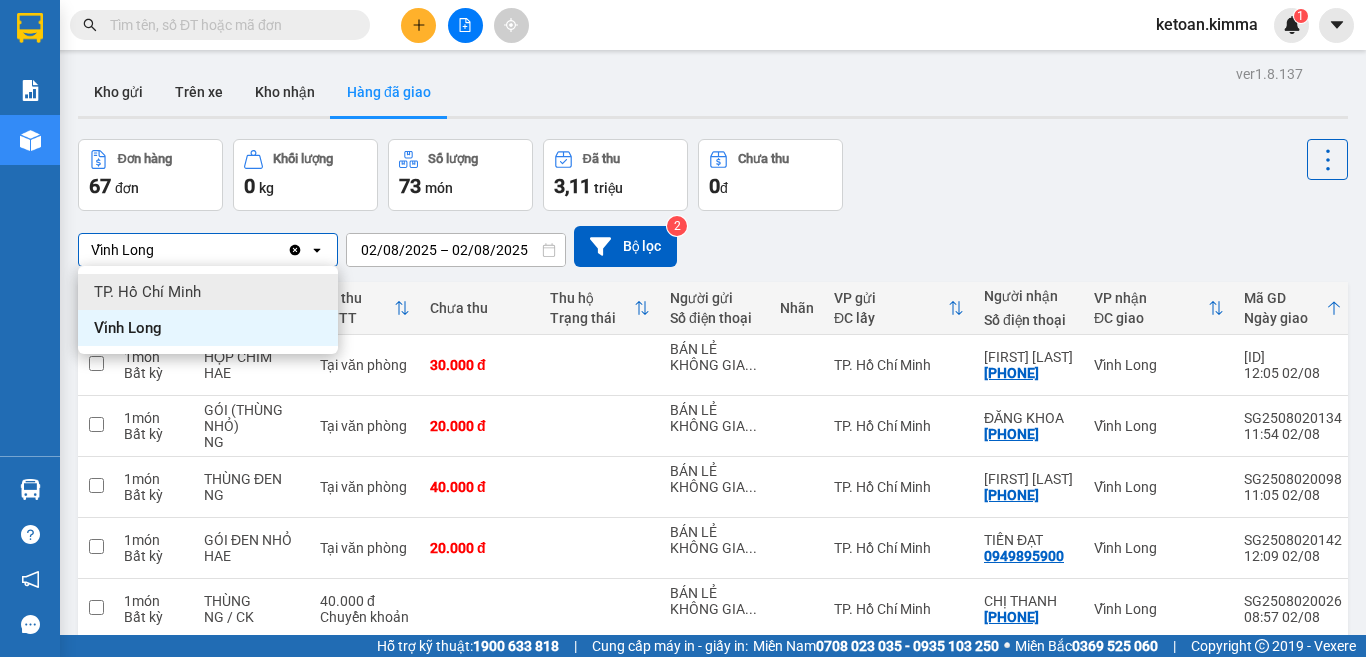click on "TP. Hồ Chí Minh" at bounding box center [147, 292] 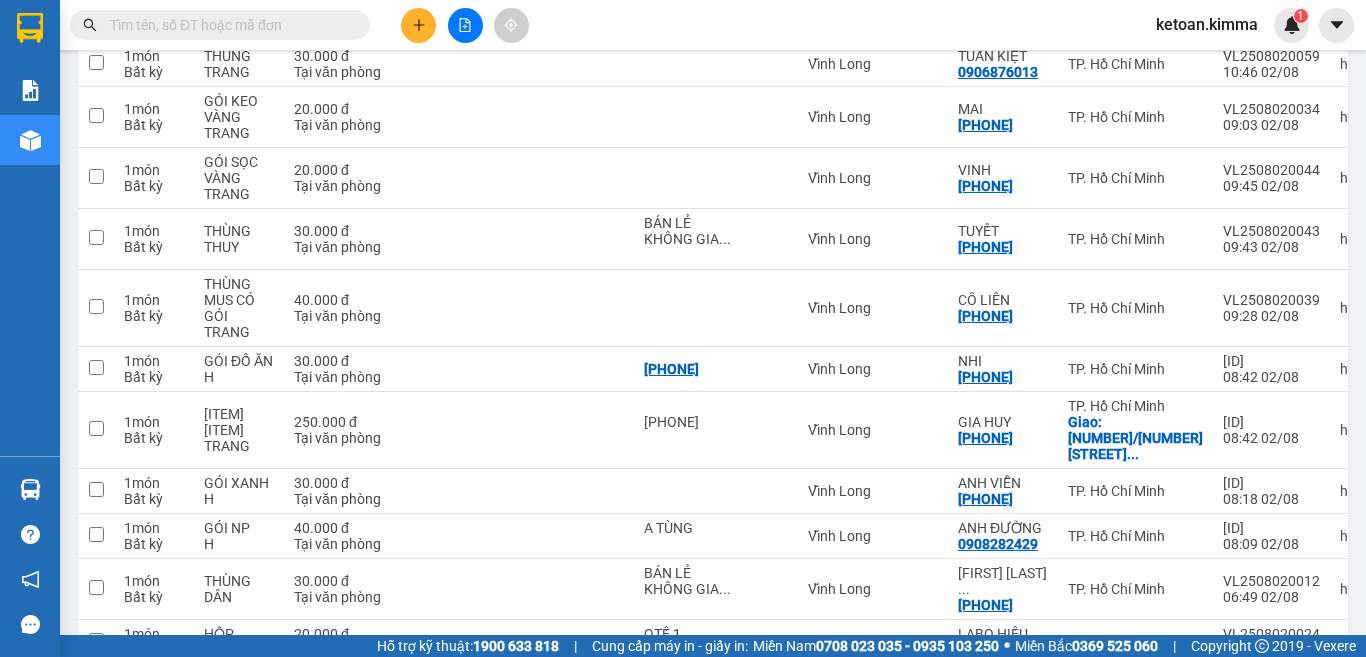 scroll, scrollTop: 2690, scrollLeft: 0, axis: vertical 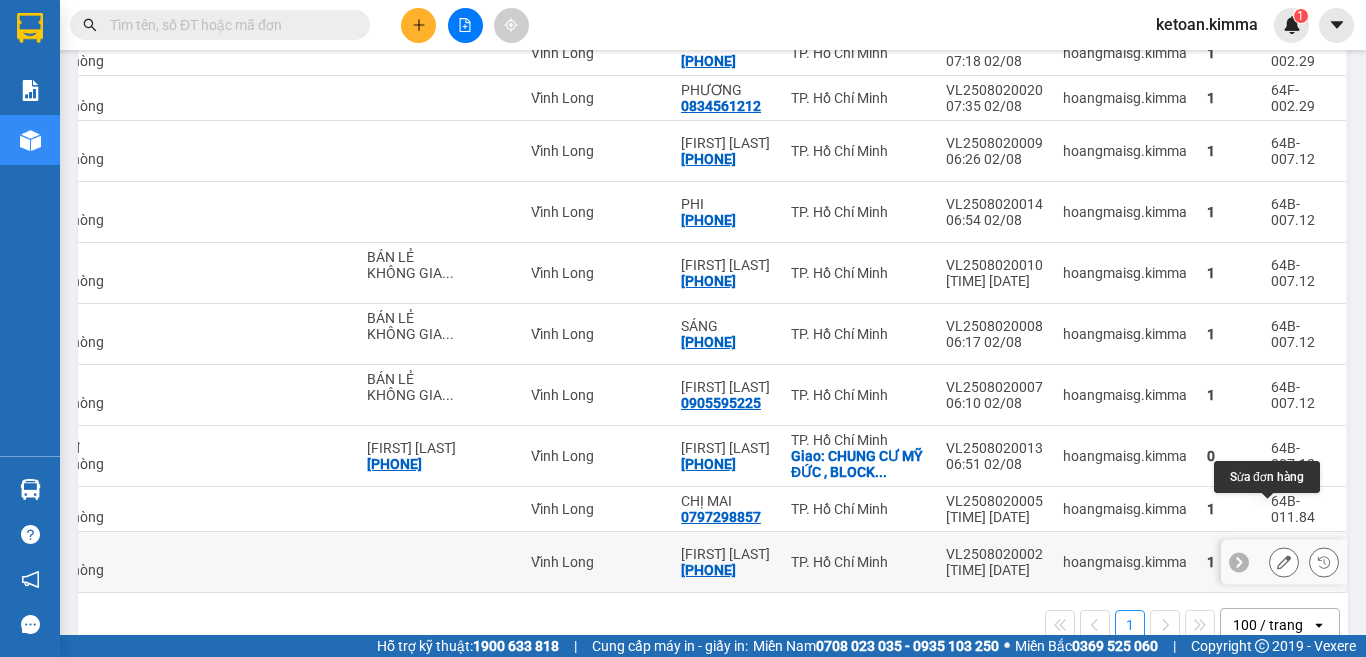 click 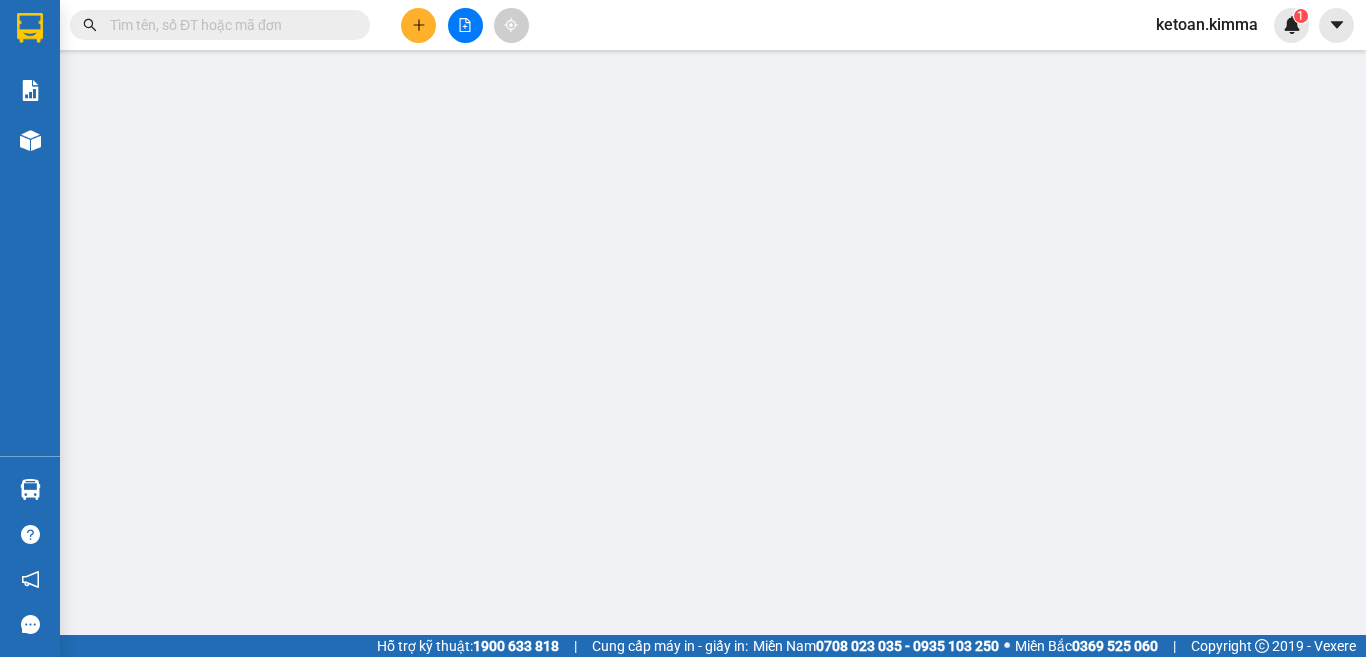 scroll, scrollTop: 0, scrollLeft: 0, axis: both 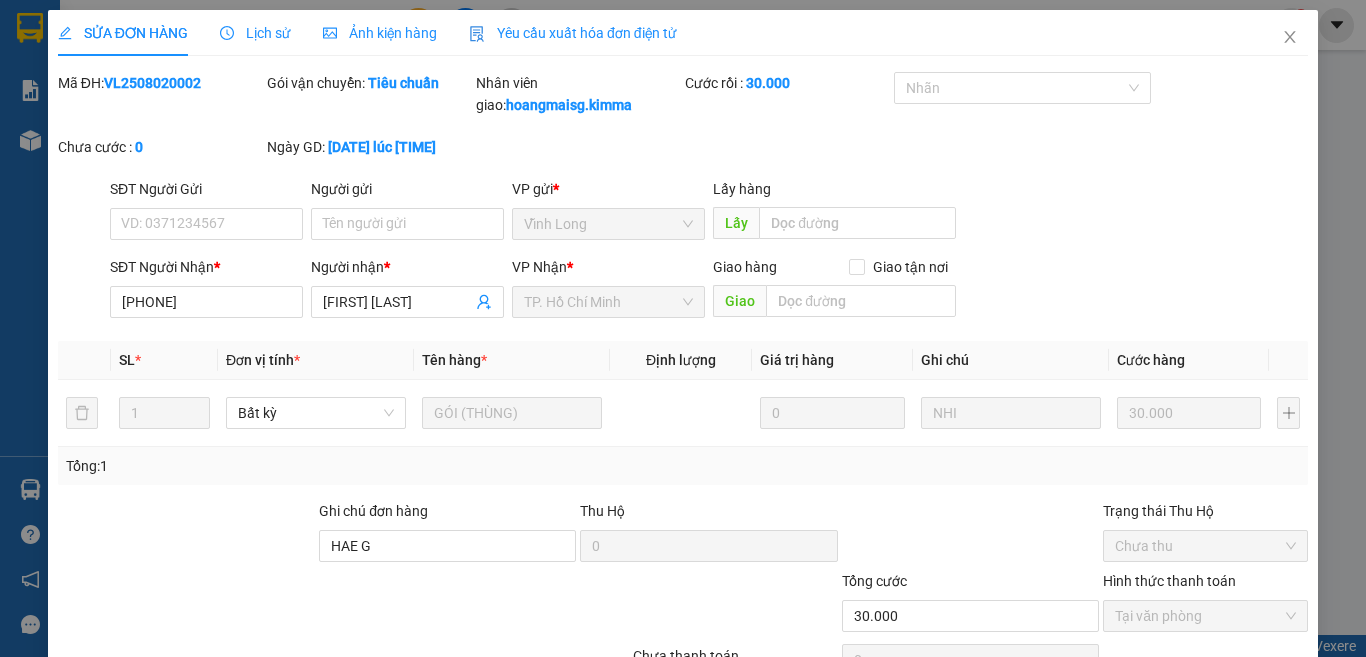 click on "Yêu cầu xuất hóa đơn điện tử" at bounding box center [573, 33] 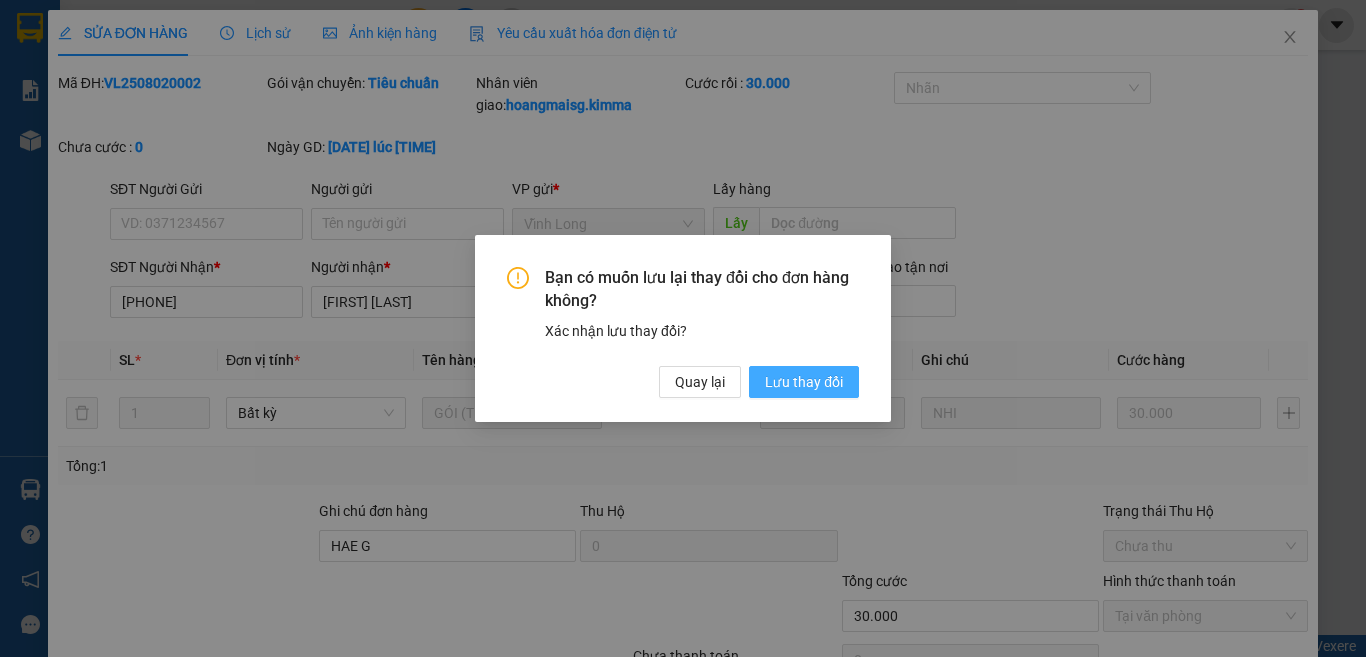 click on "Lưu thay đổi" at bounding box center [804, 382] 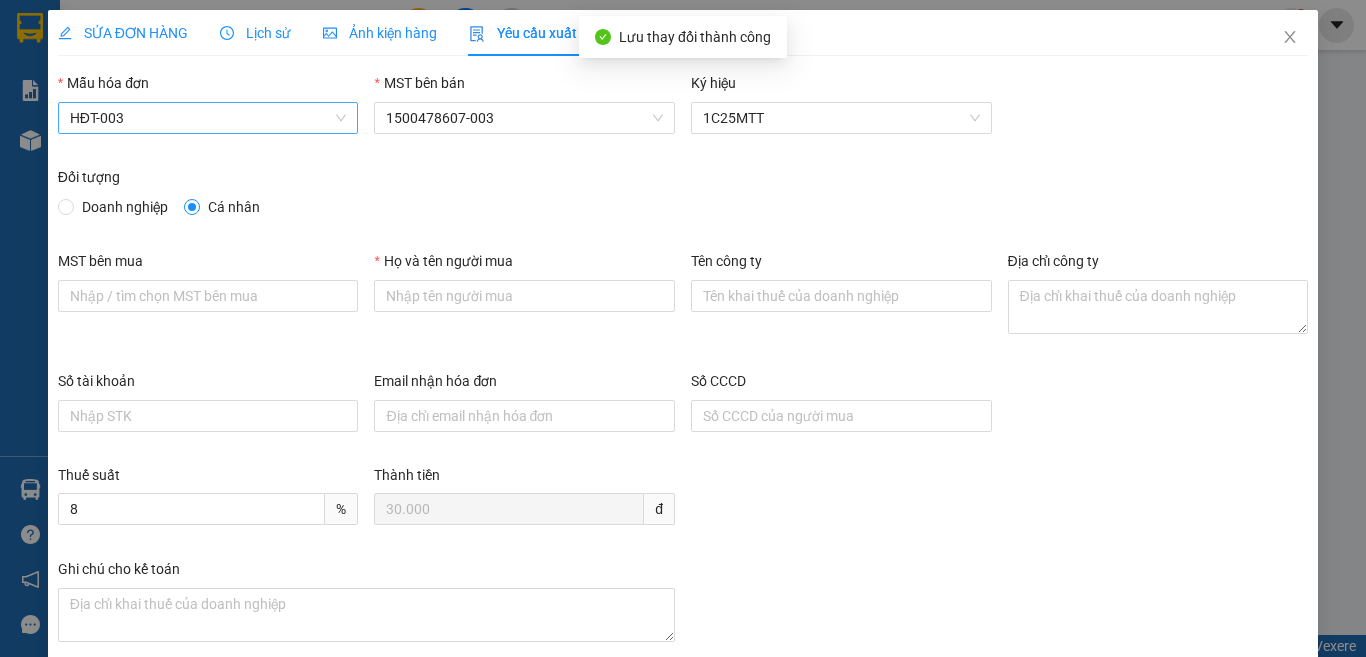 click on "HĐT-003" at bounding box center [208, 118] 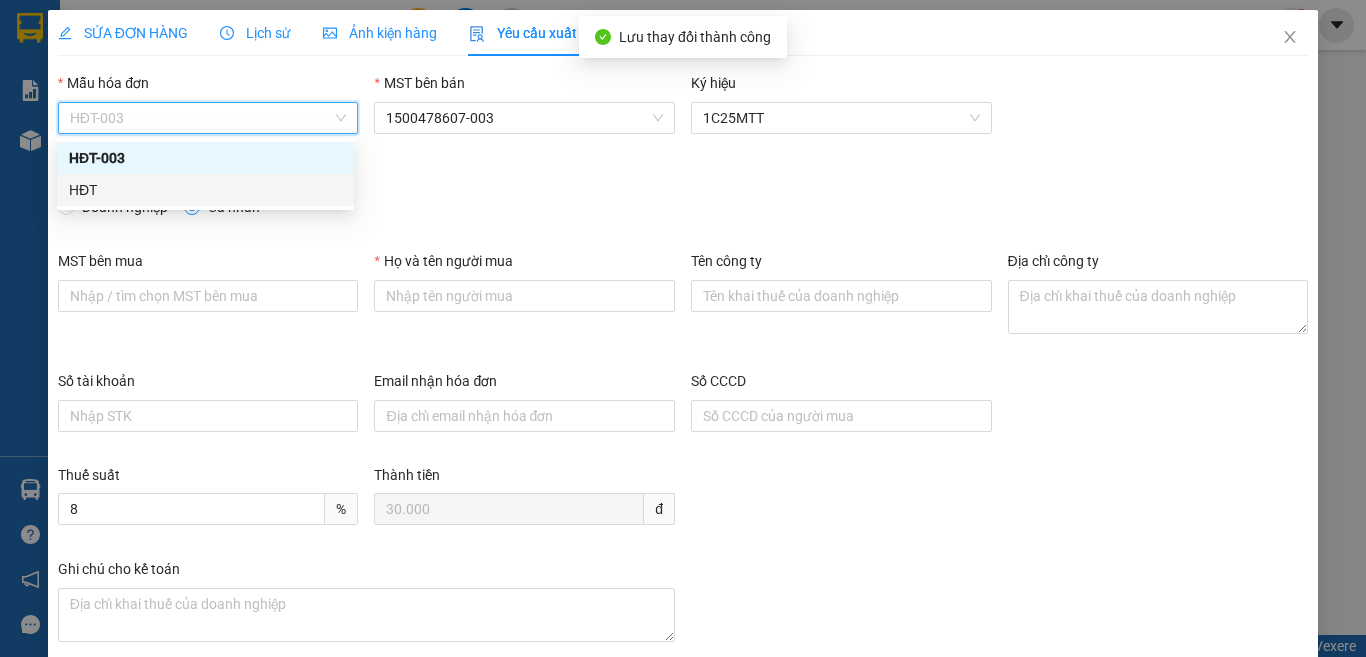 click on "HĐT" at bounding box center [205, 190] 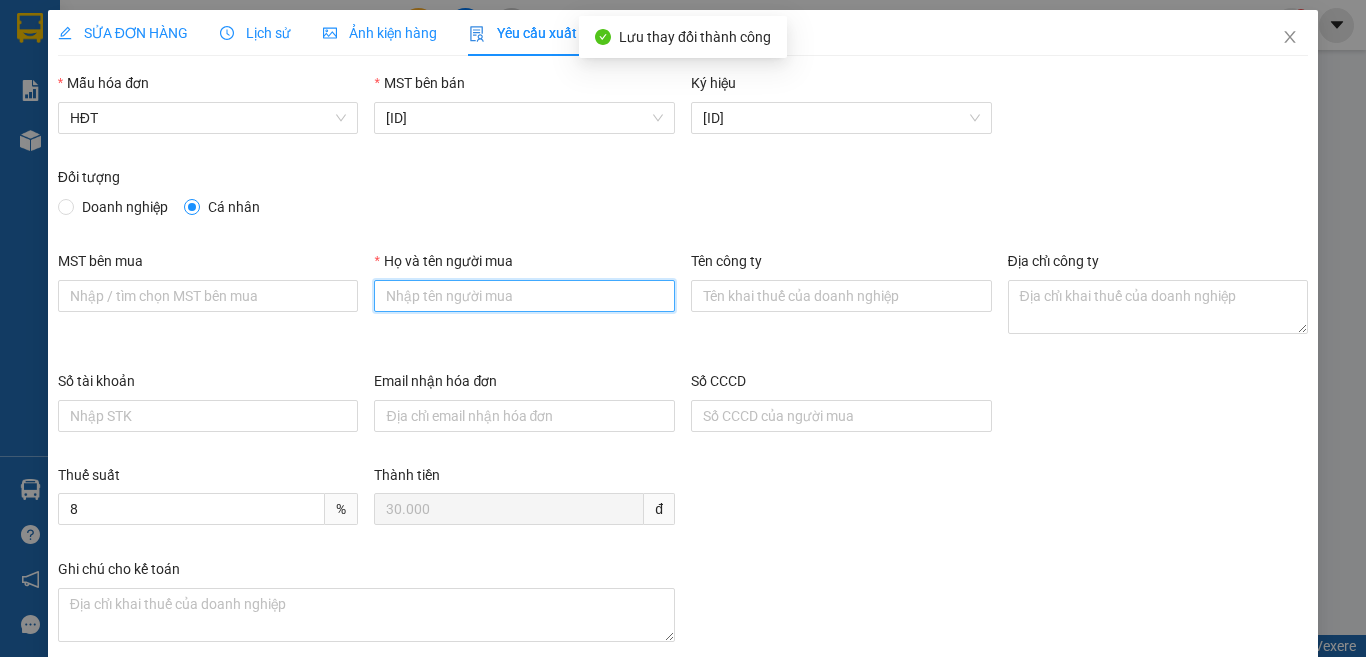 click on "Họ và tên người mua" at bounding box center [524, 296] 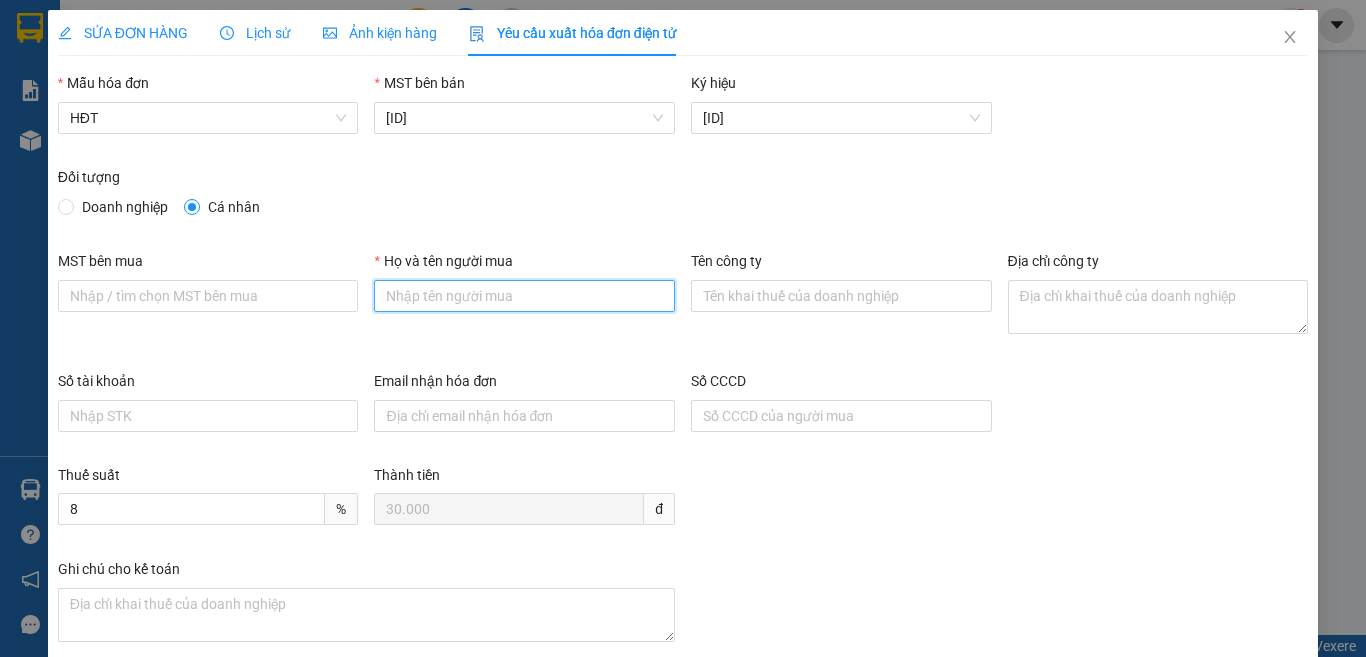 type on "Bán lẻ không giao hóa đơn" 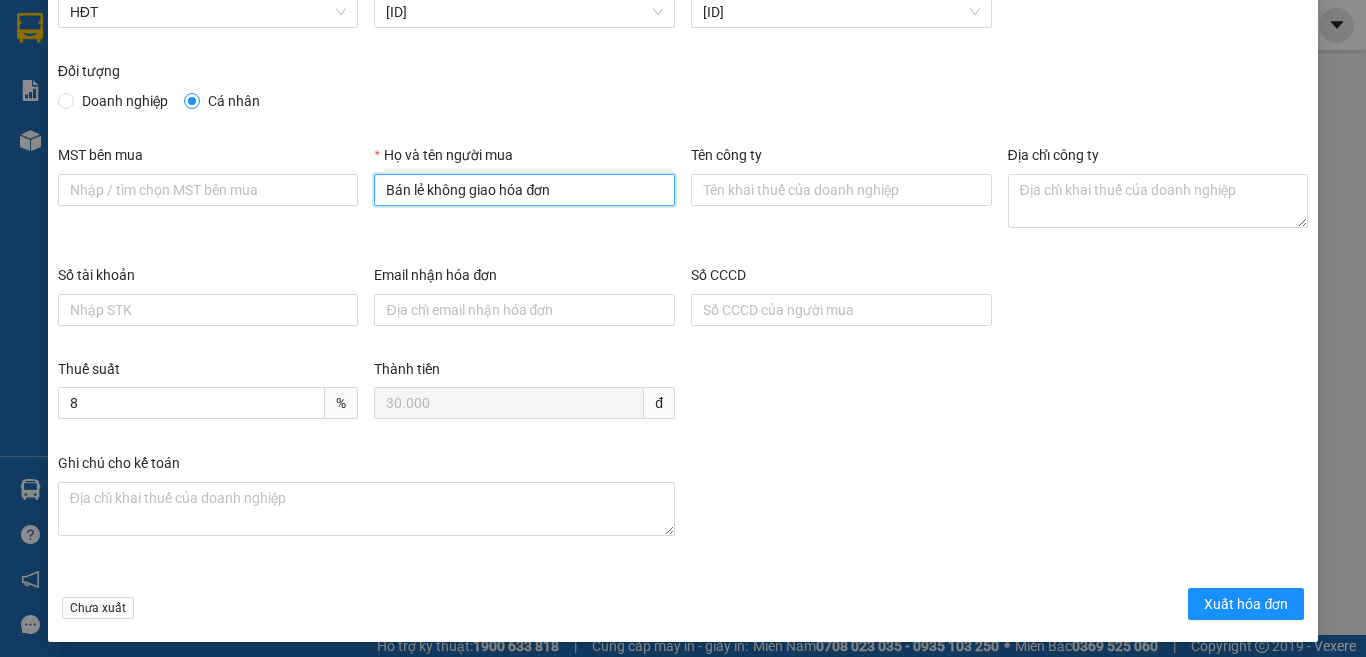 scroll, scrollTop: 114, scrollLeft: 0, axis: vertical 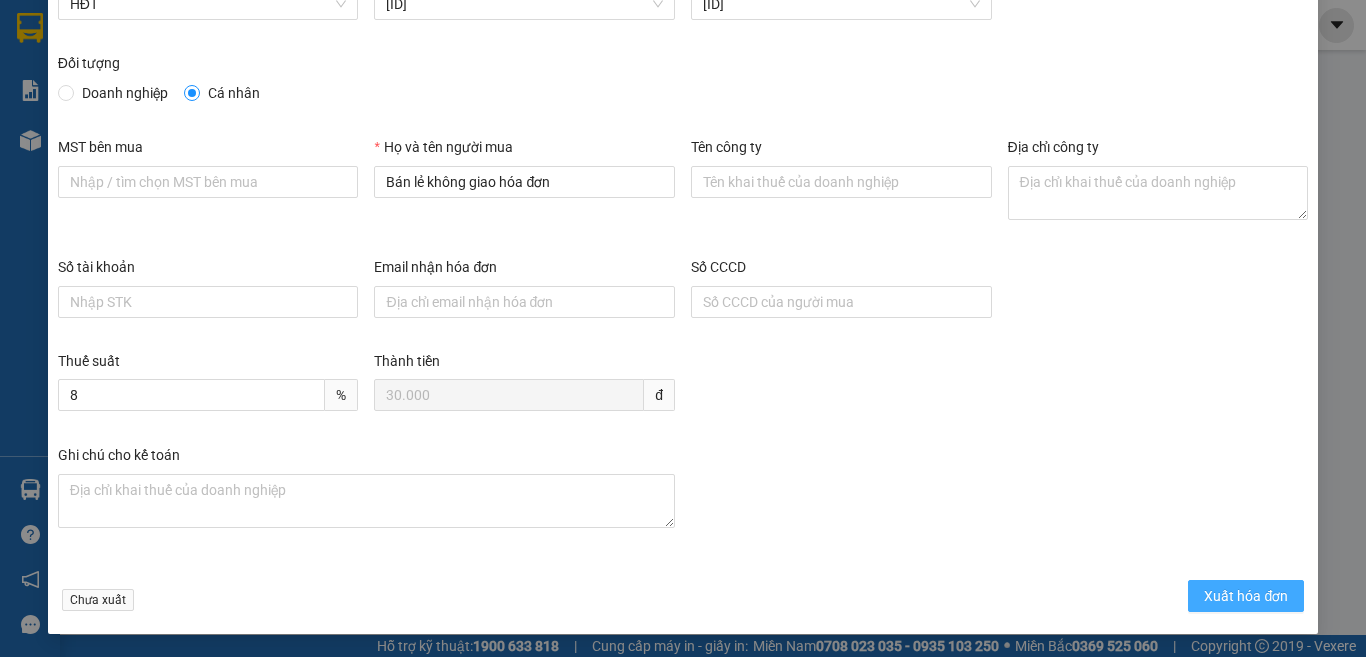 click on "Xuất hóa đơn" at bounding box center (1246, 596) 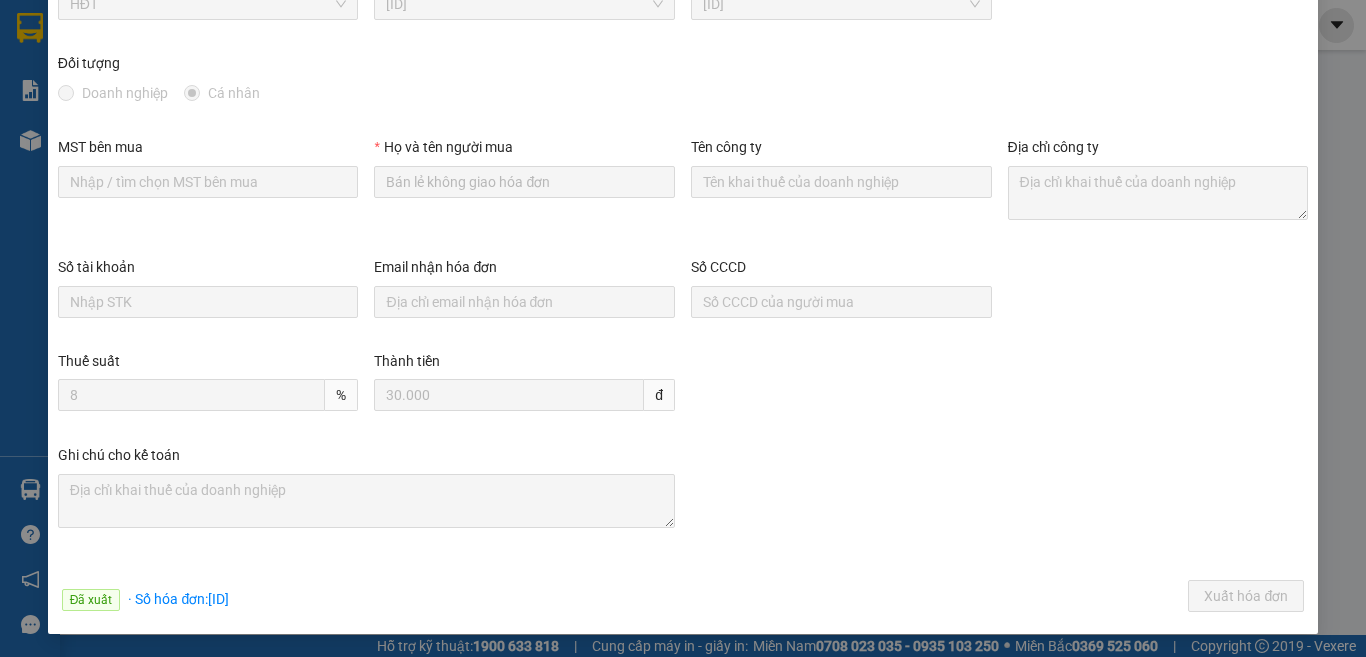 scroll, scrollTop: 43, scrollLeft: 0, axis: vertical 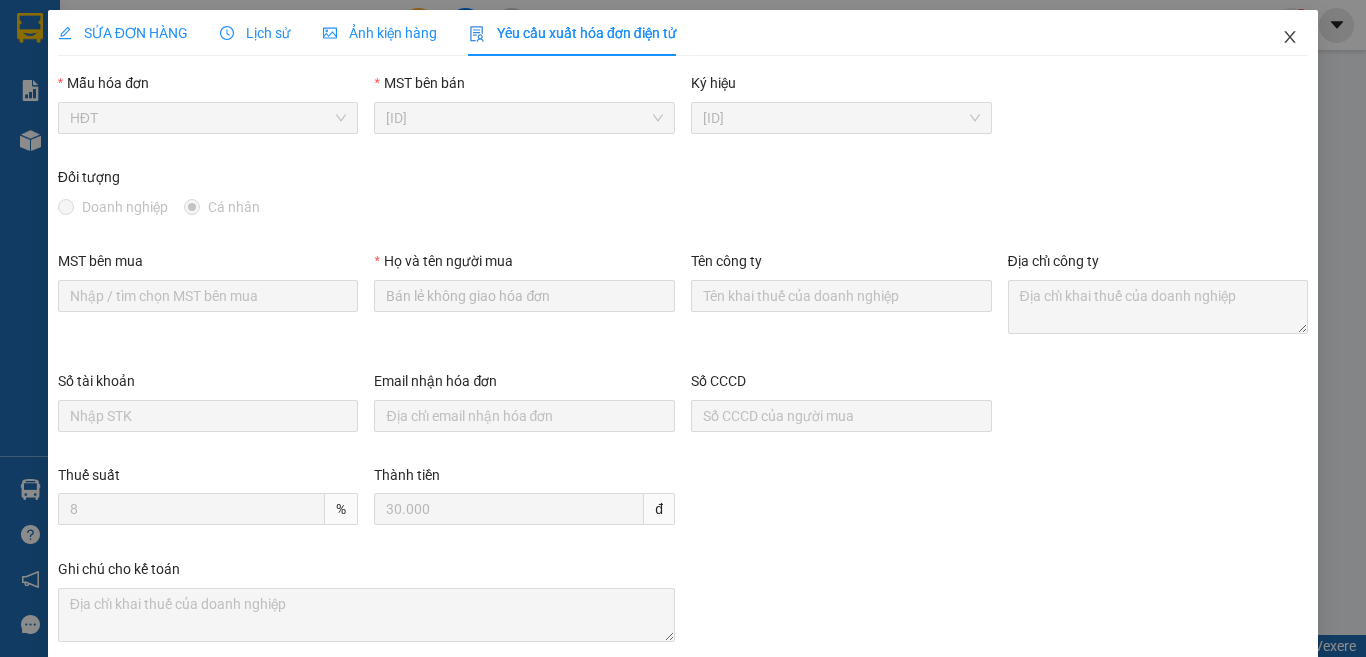 click at bounding box center (1290, 38) 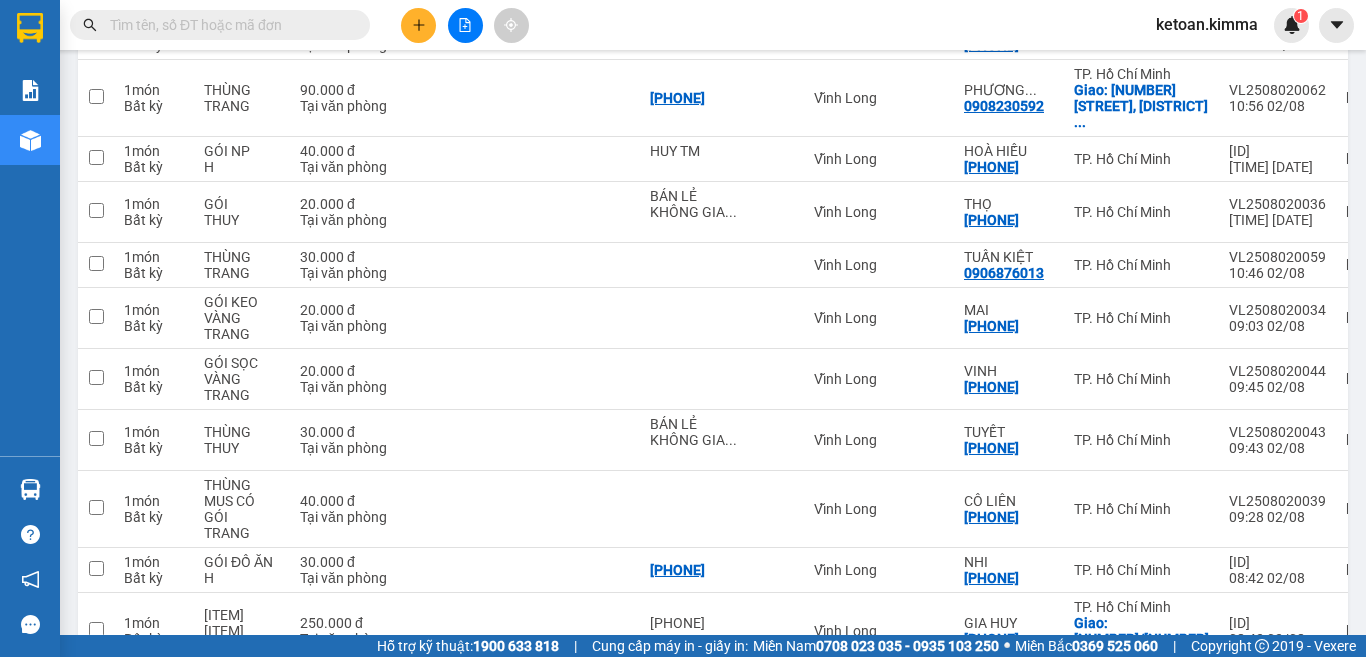 scroll, scrollTop: 2841, scrollLeft: 0, axis: vertical 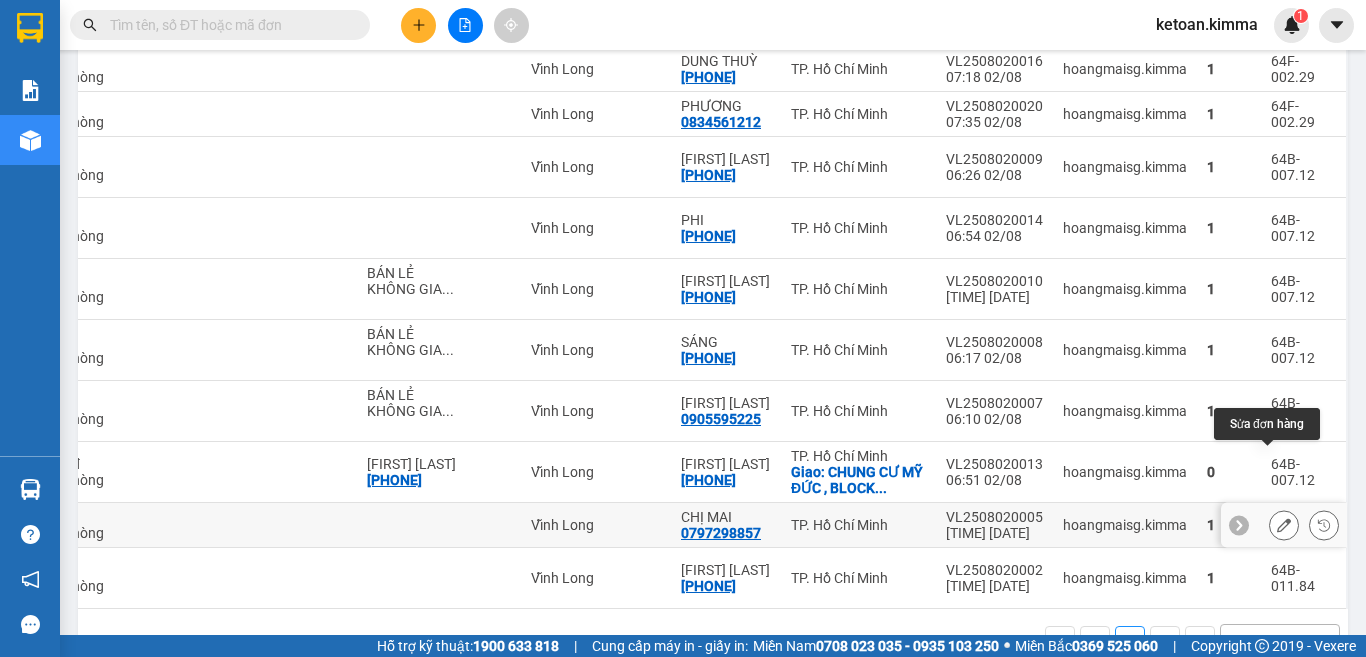 click 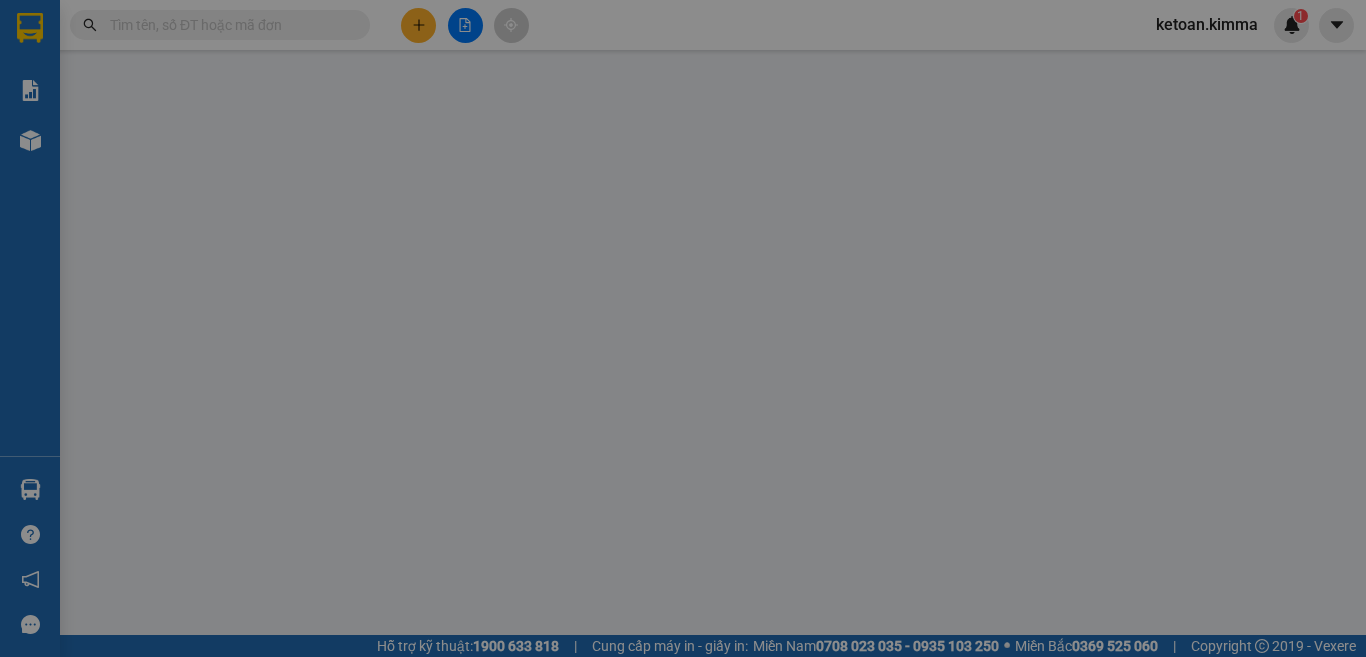 type on "0797298857" 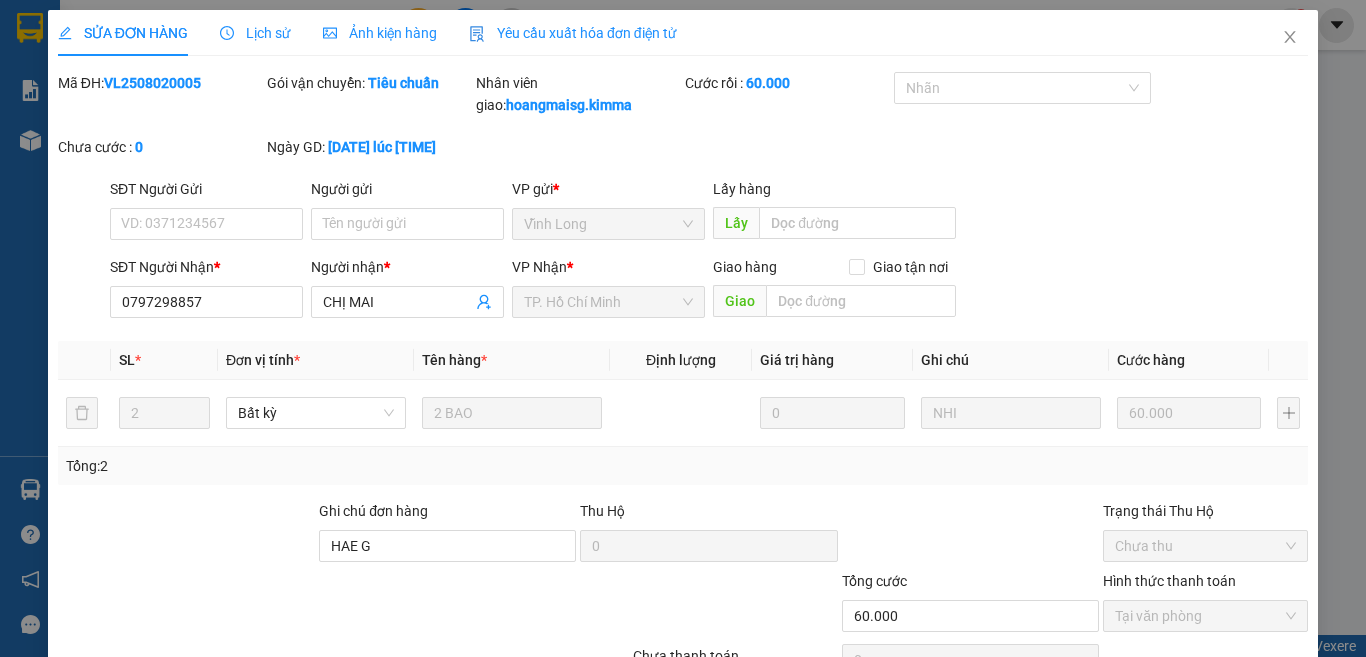 click on "Yêu cầu xuất hóa đơn điện tử" at bounding box center [573, 33] 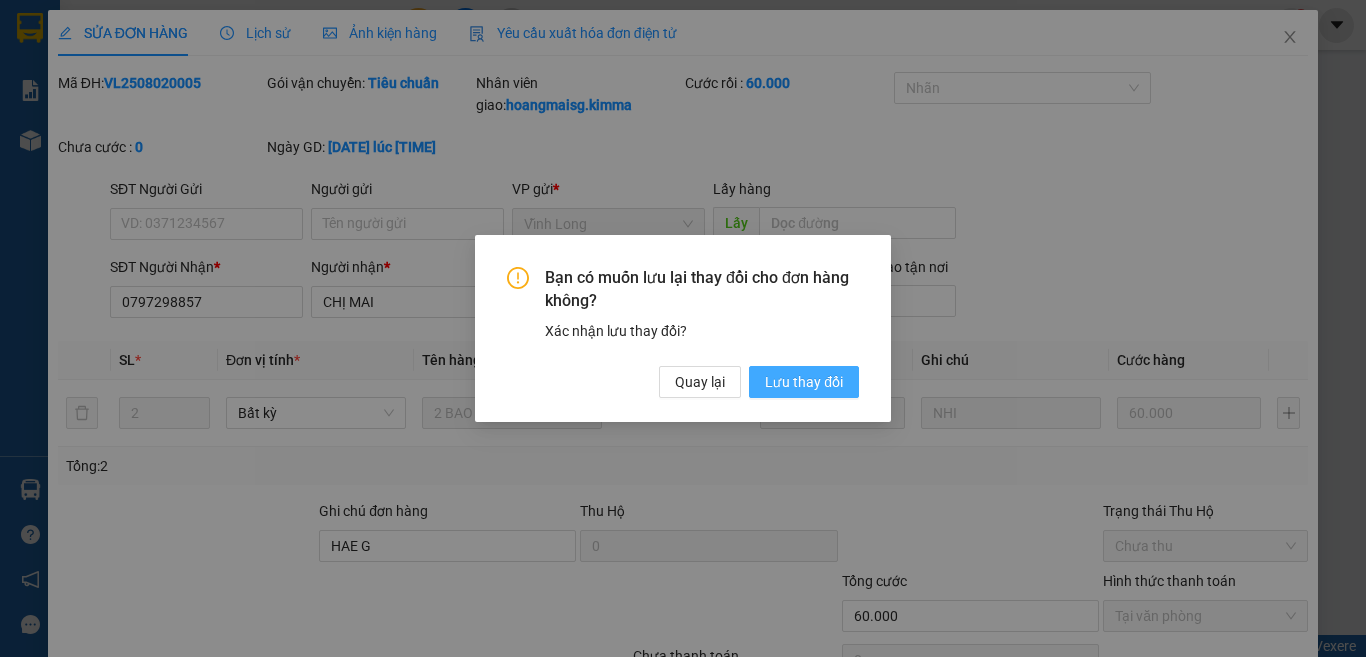 click on "Lưu thay đổi" at bounding box center (804, 382) 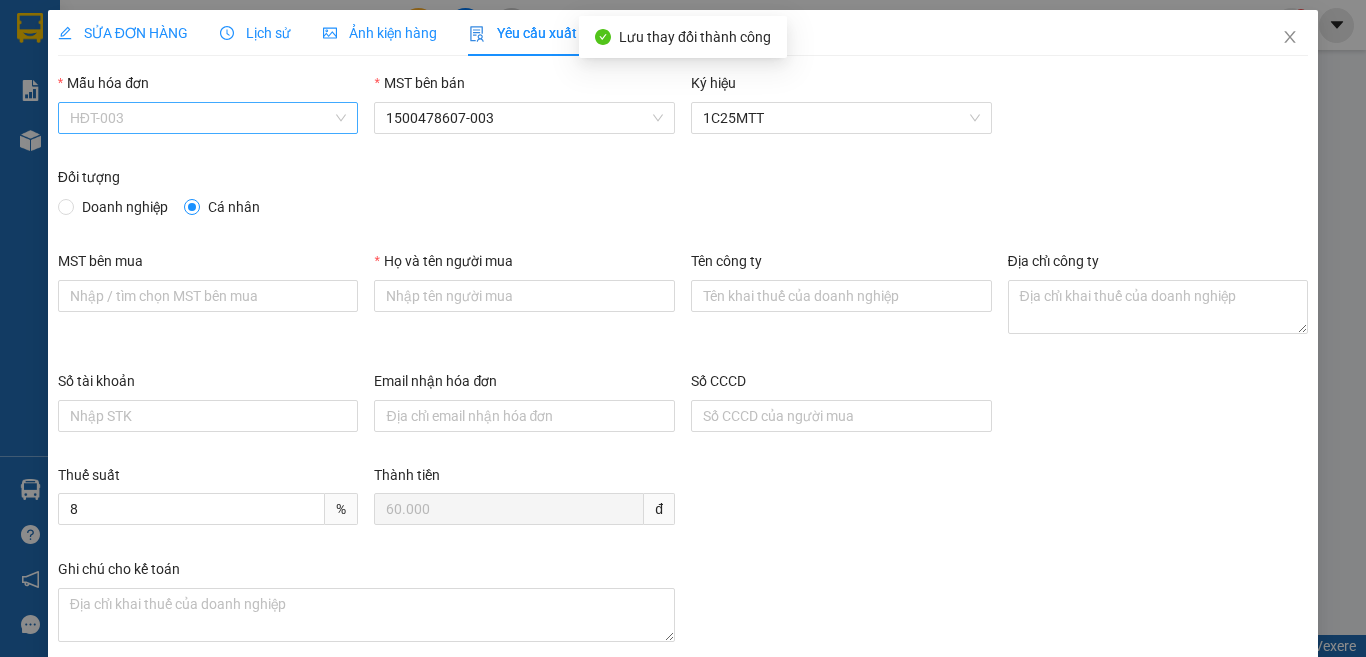 click on "HĐT-003" at bounding box center (208, 118) 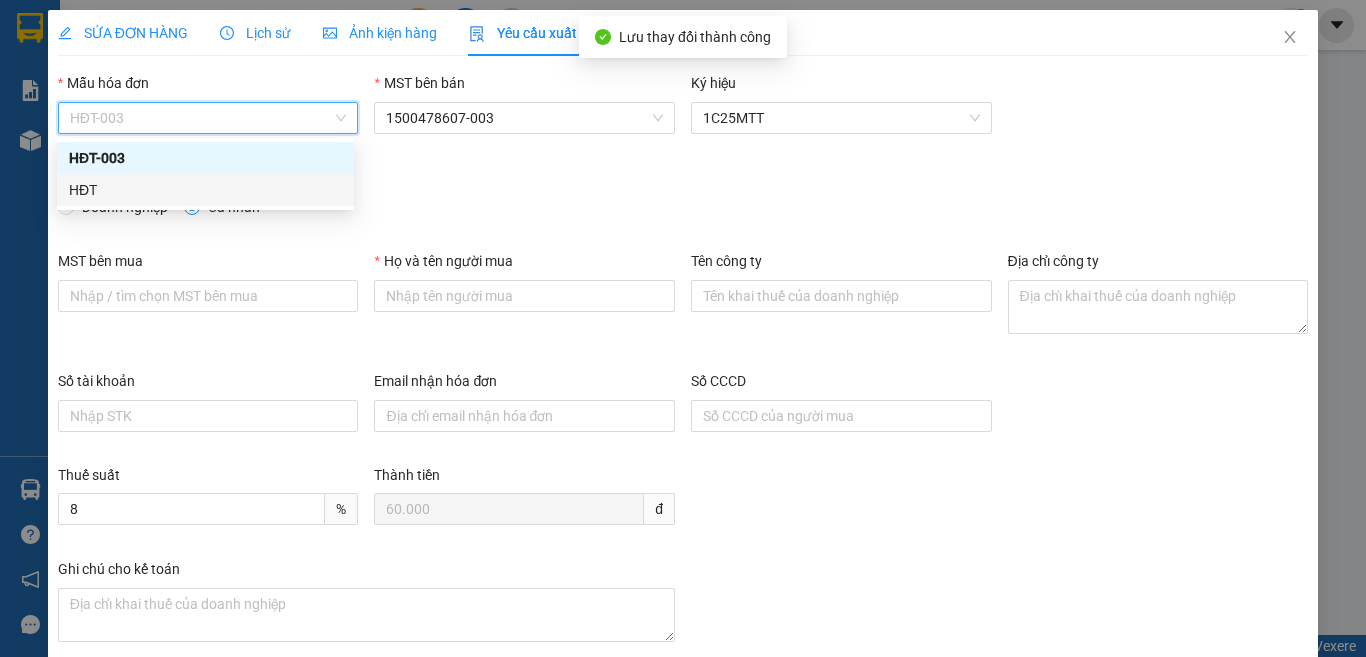 click on "HĐT" at bounding box center (205, 190) 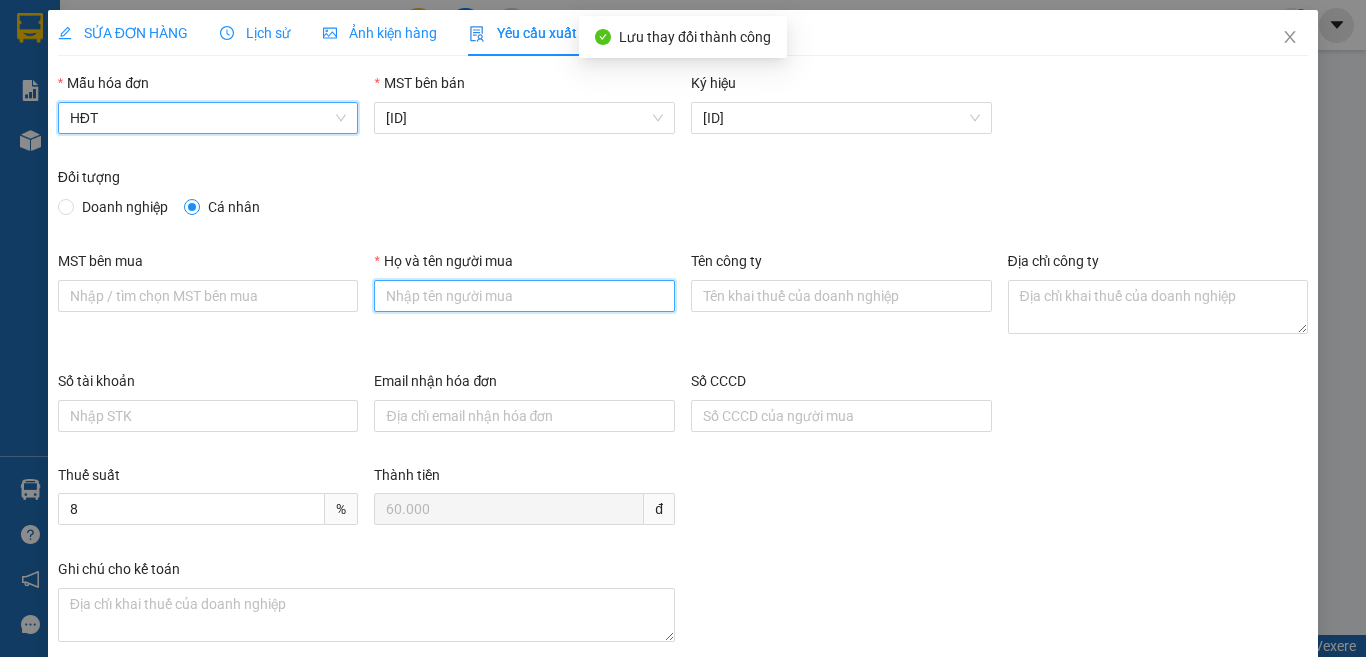 click on "Họ và tên người mua" at bounding box center [524, 296] 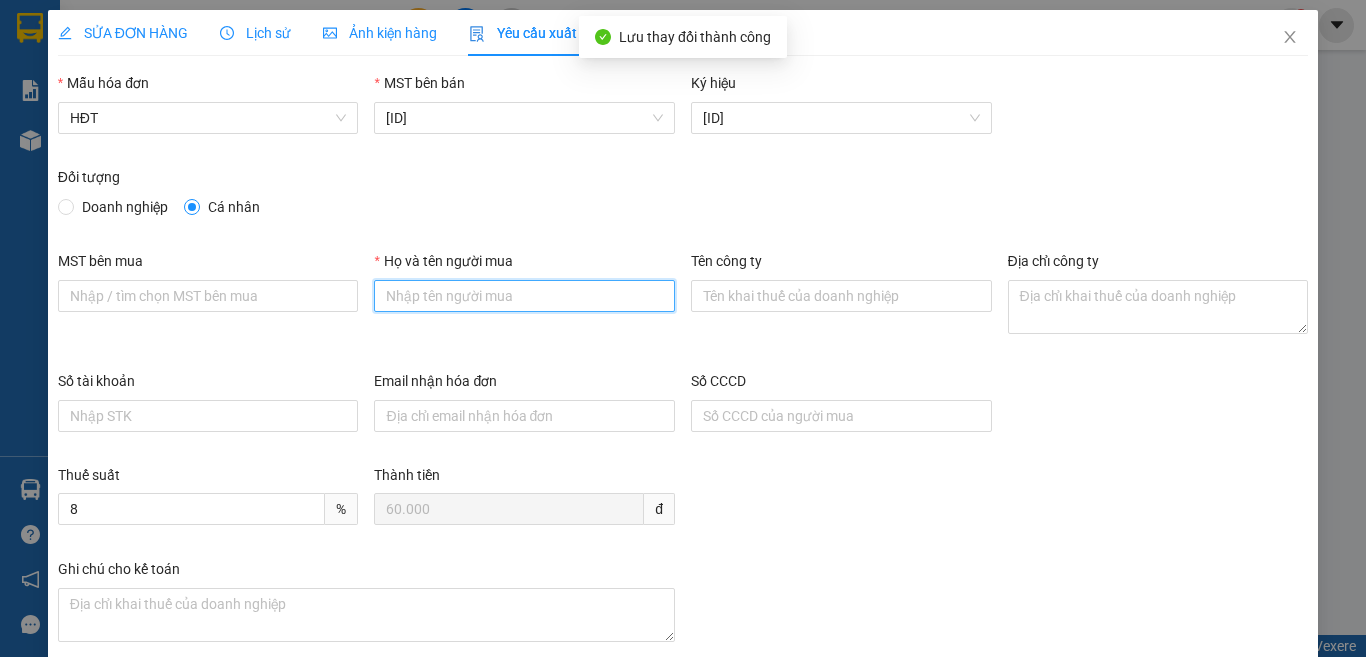 type on "Bán lẻ không giao hóa đơn" 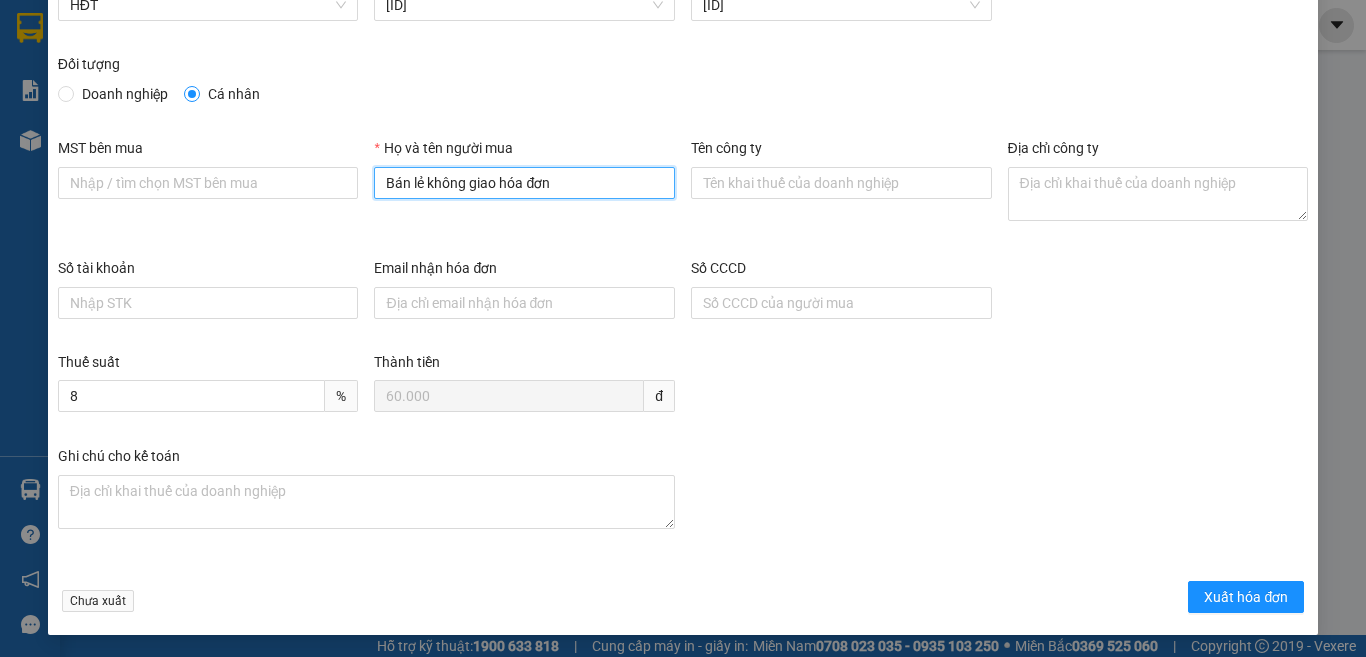 scroll, scrollTop: 114, scrollLeft: 0, axis: vertical 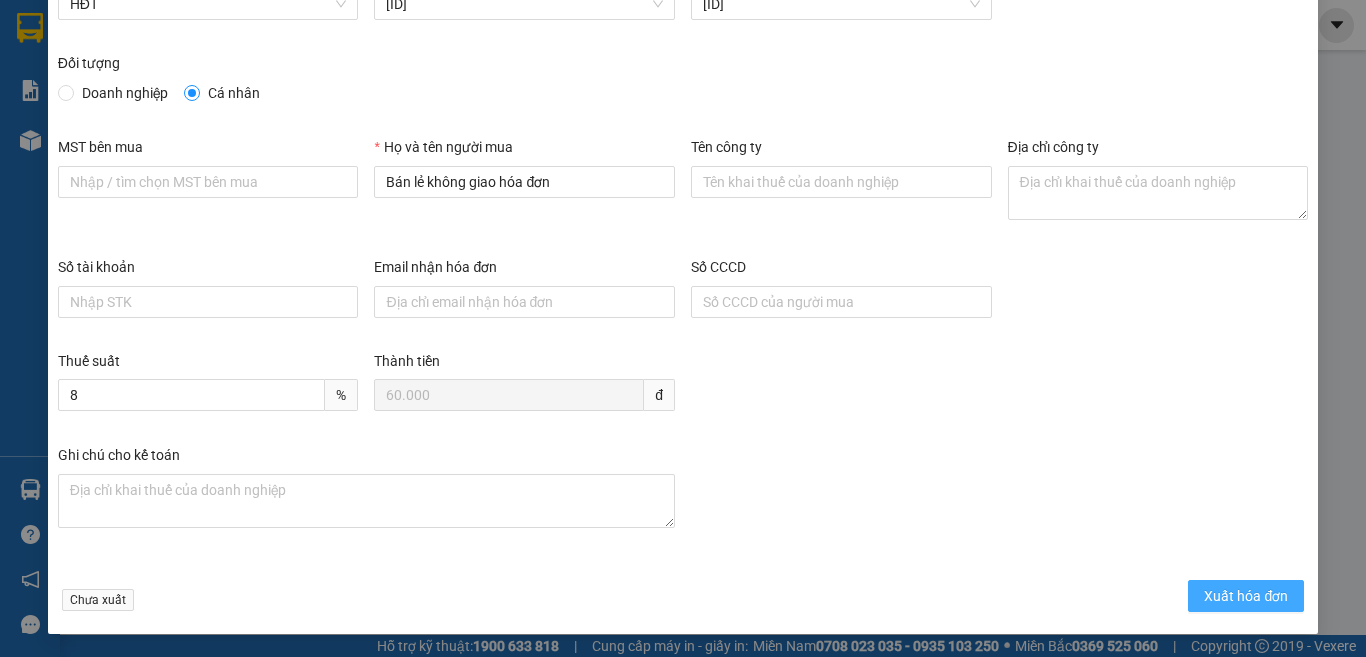 click on "Xuất hóa đơn" at bounding box center [1246, 596] 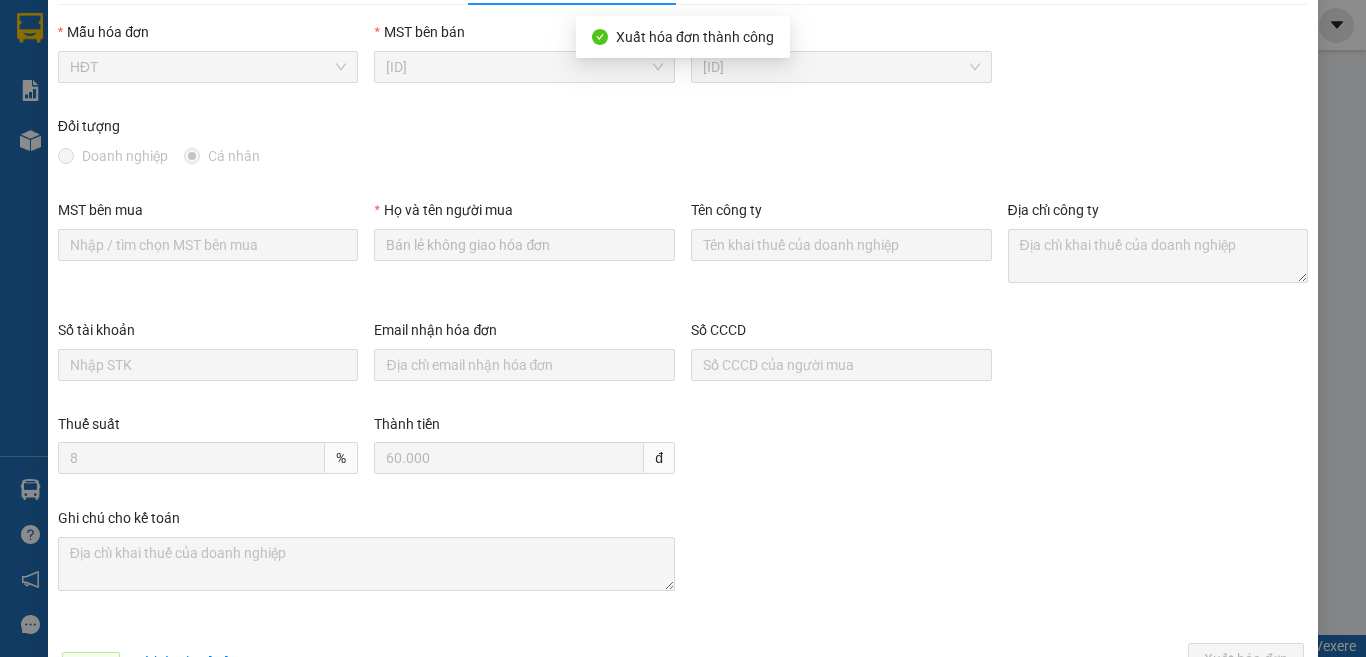 scroll, scrollTop: 0, scrollLeft: 0, axis: both 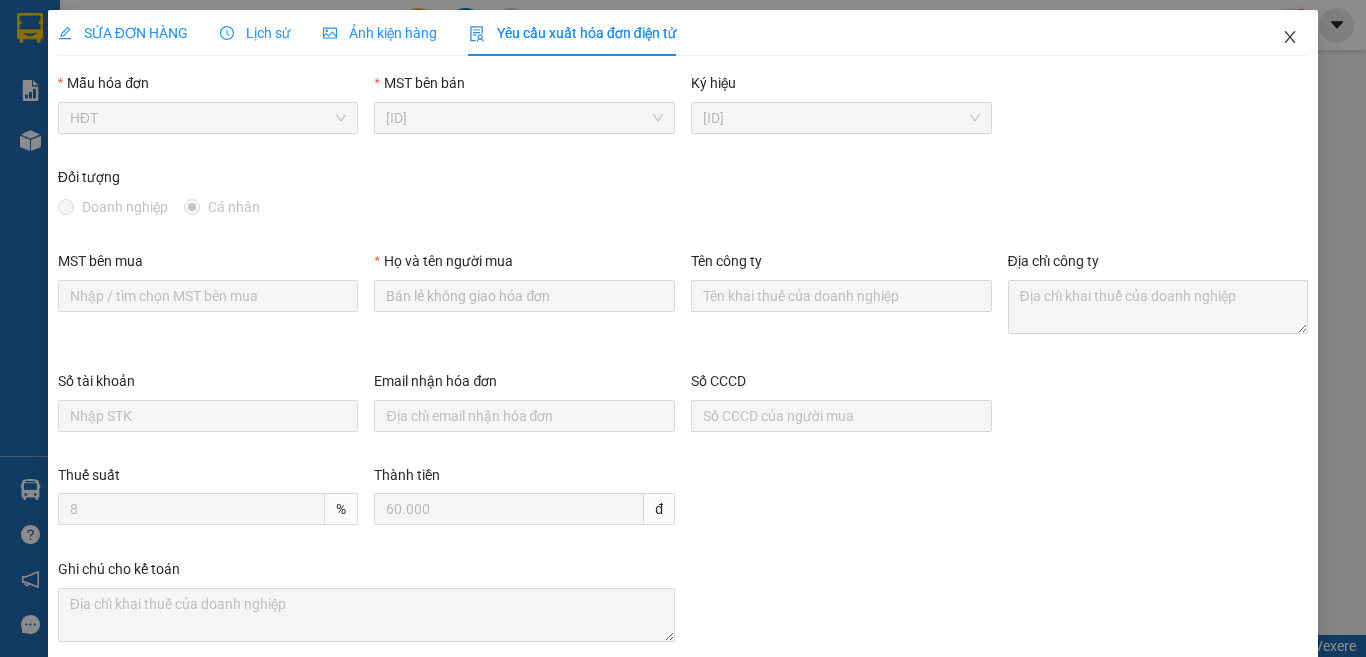 click 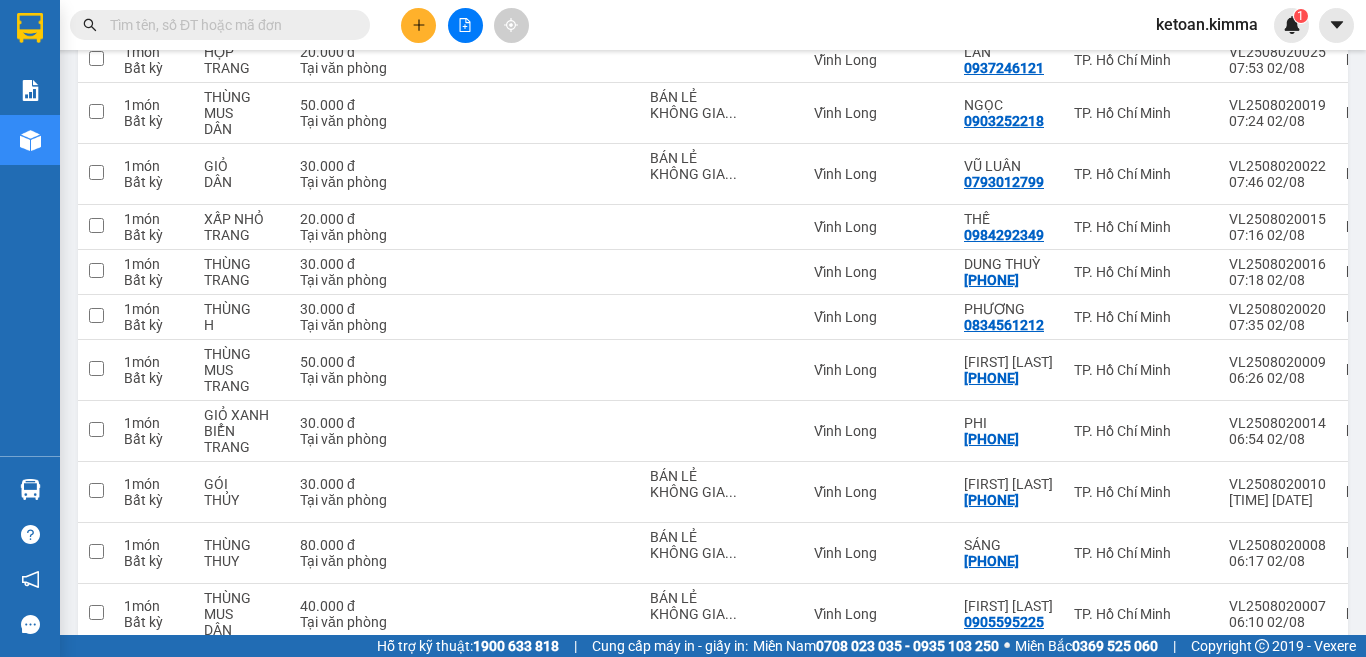 scroll, scrollTop: 2841, scrollLeft: 0, axis: vertical 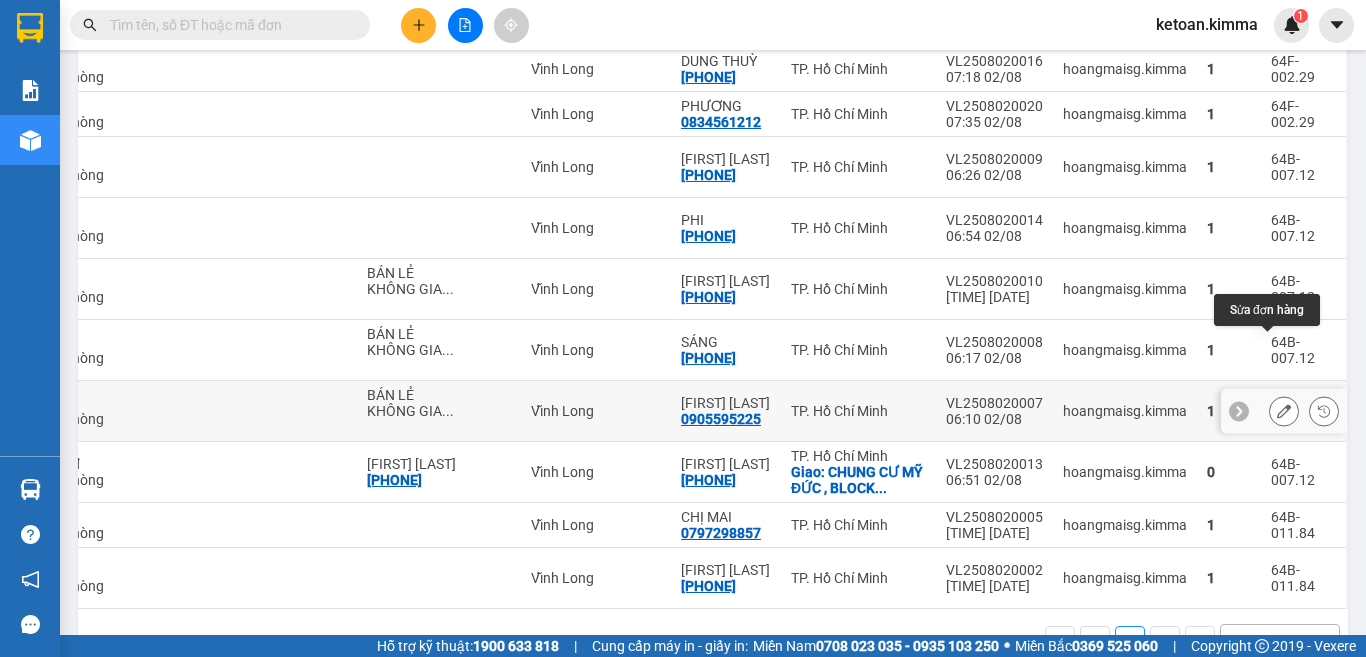 click 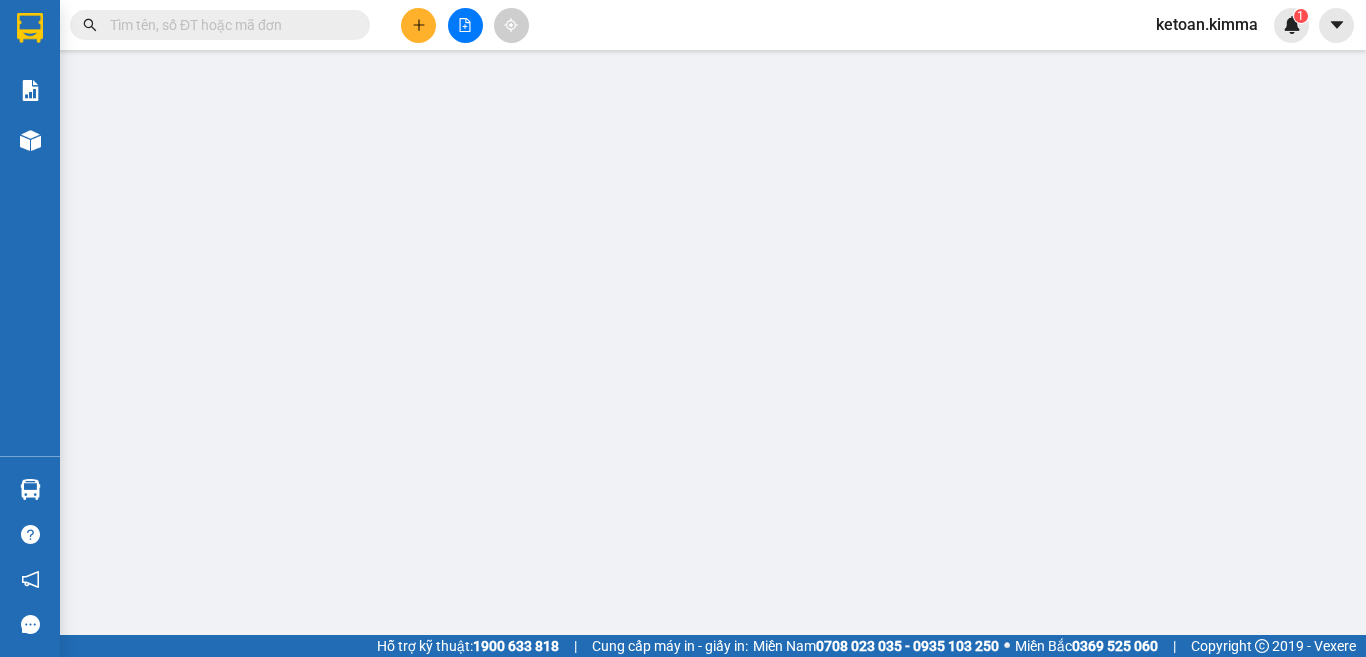 type on "BÁN LẺ KHÔNG GIAO HÓA ĐƠN" 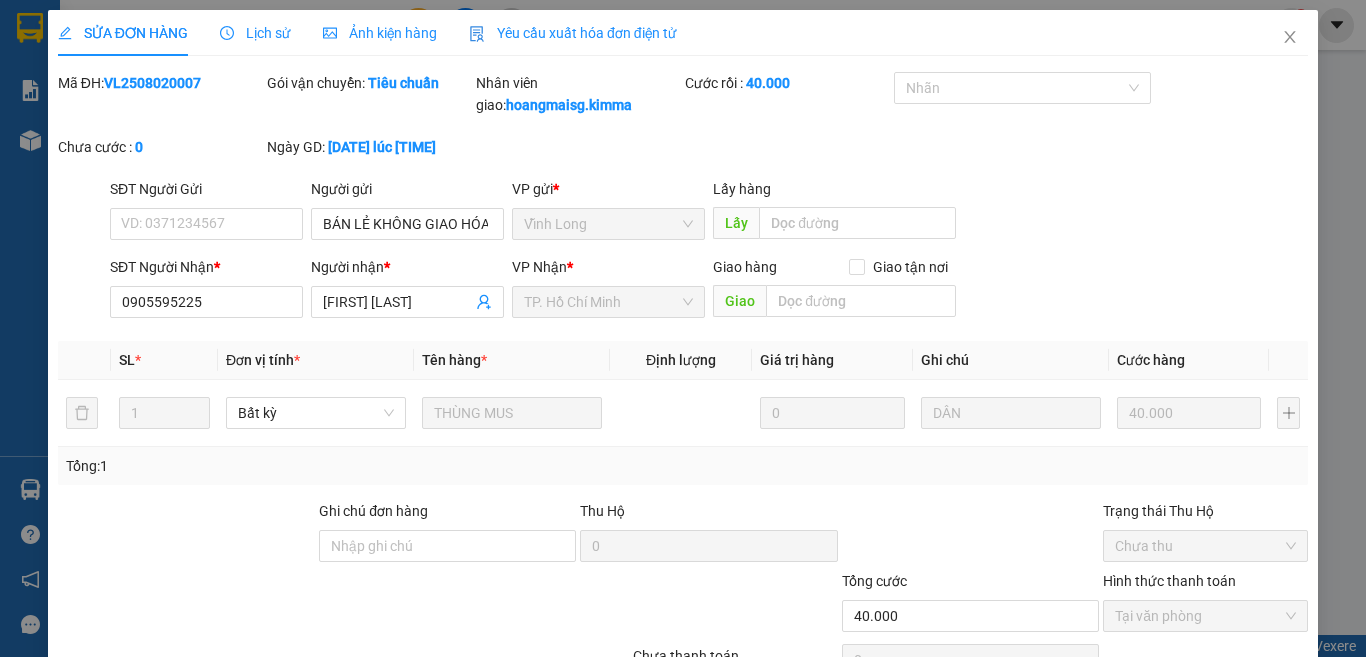 scroll, scrollTop: 0, scrollLeft: 0, axis: both 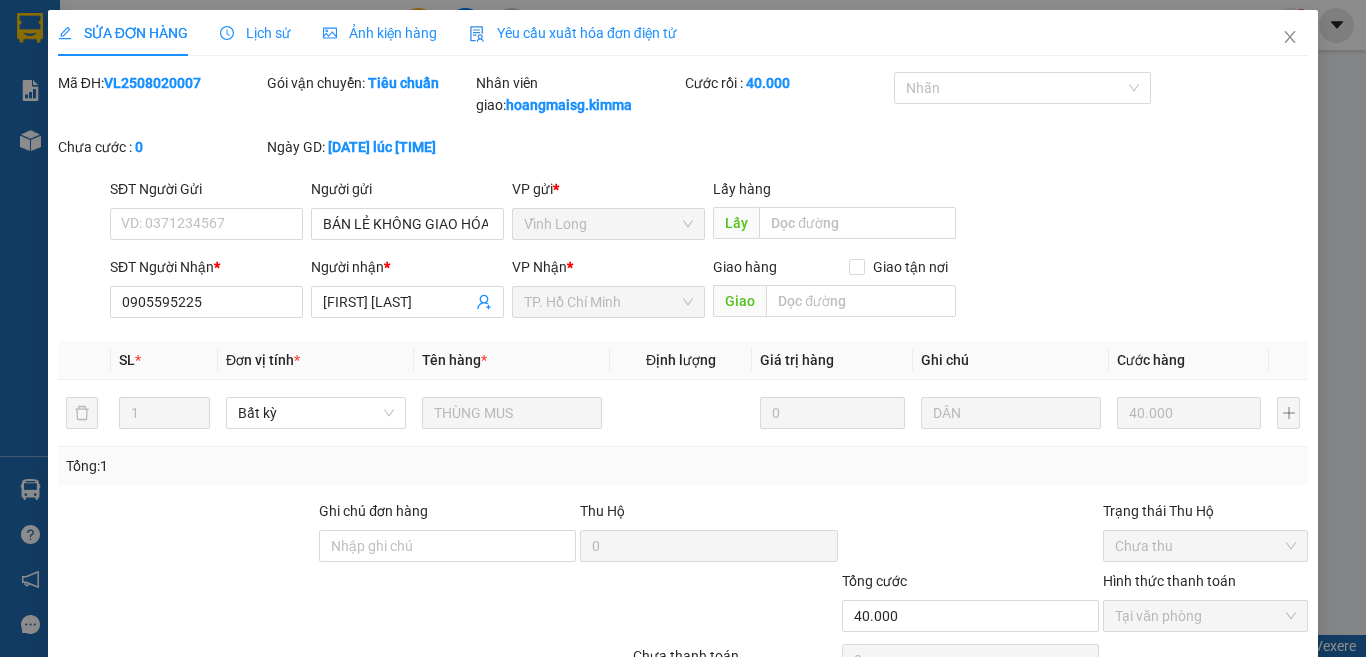 click on "Yêu cầu xuất hóa đơn điện tử" at bounding box center [573, 33] 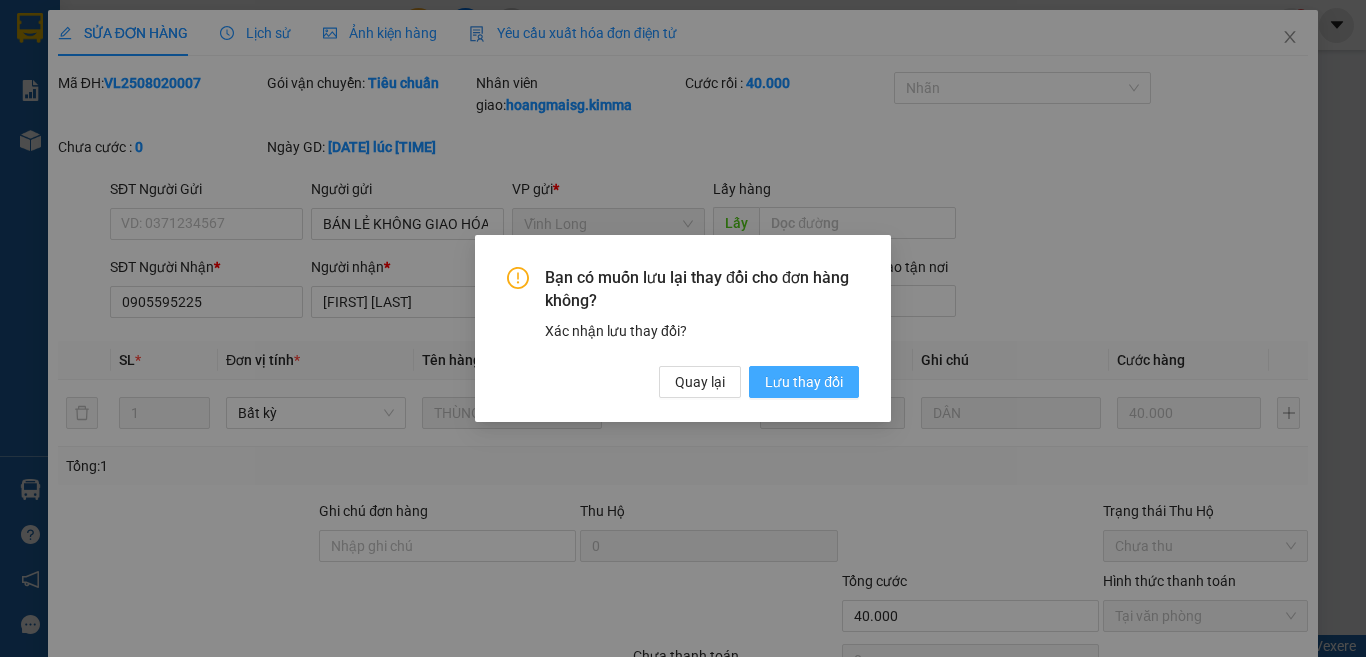 click on "Lưu thay đổi" at bounding box center [804, 382] 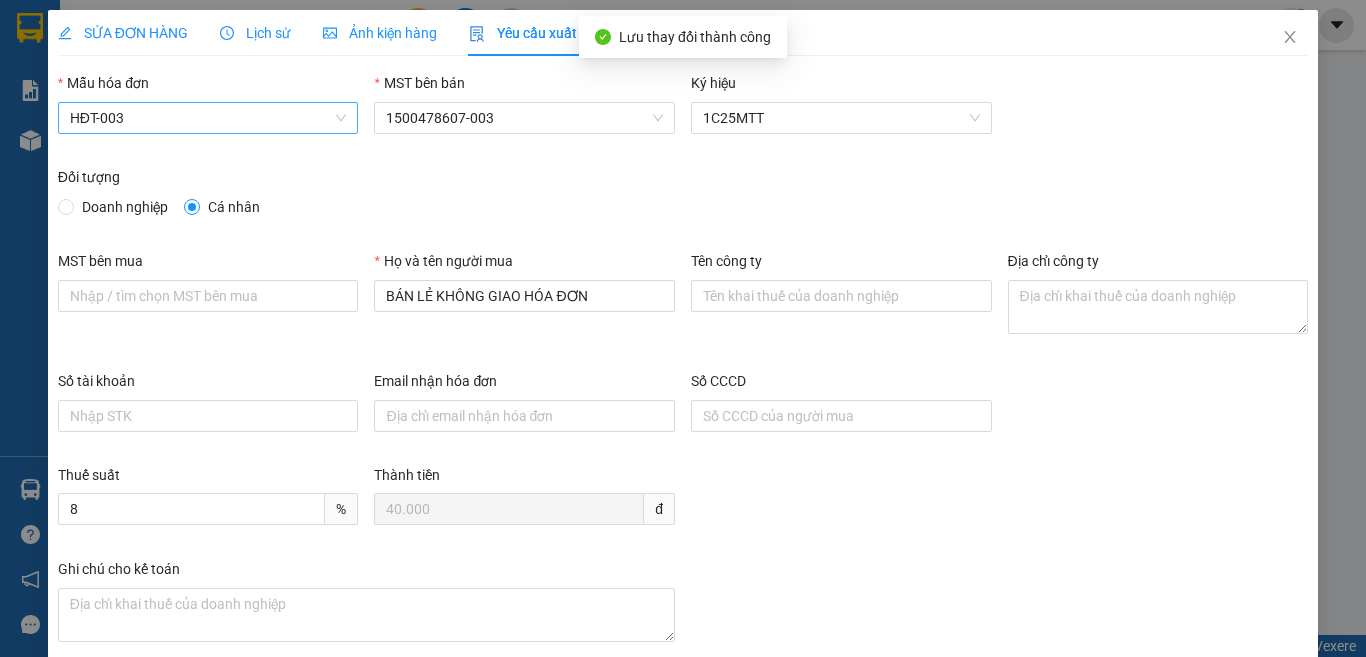 click on "HĐT-003" at bounding box center (208, 118) 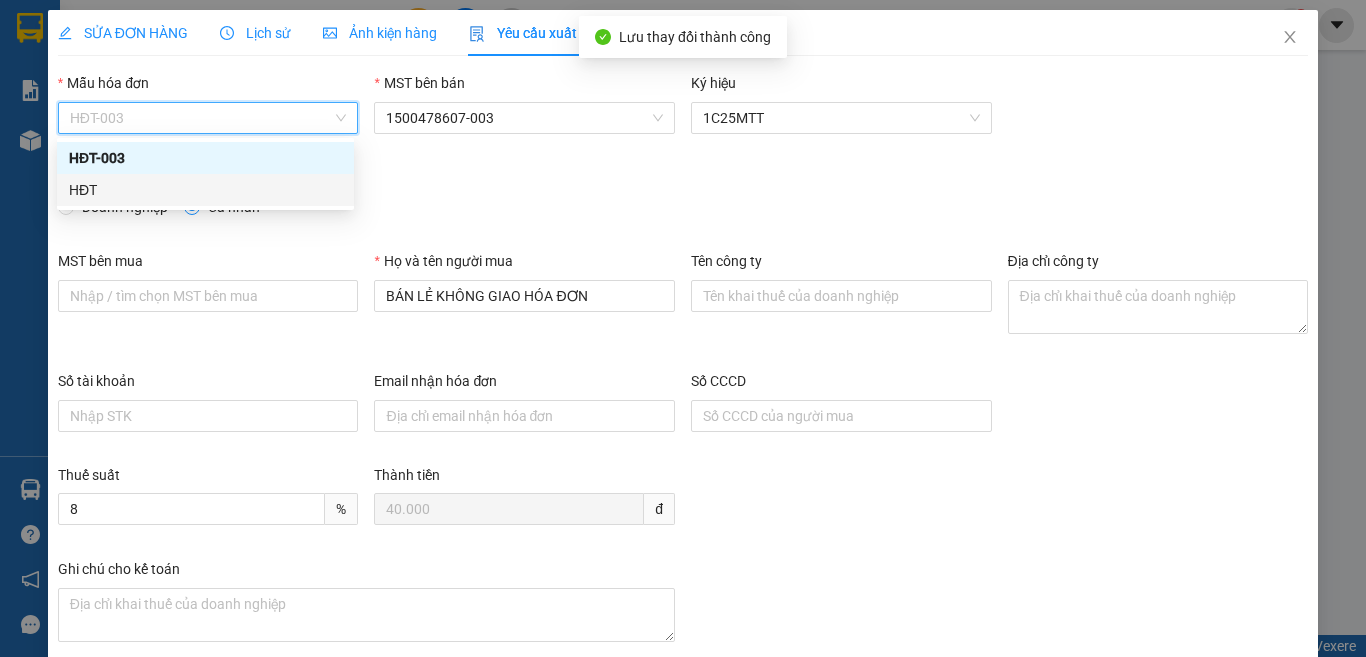 click on "HĐT" at bounding box center [205, 190] 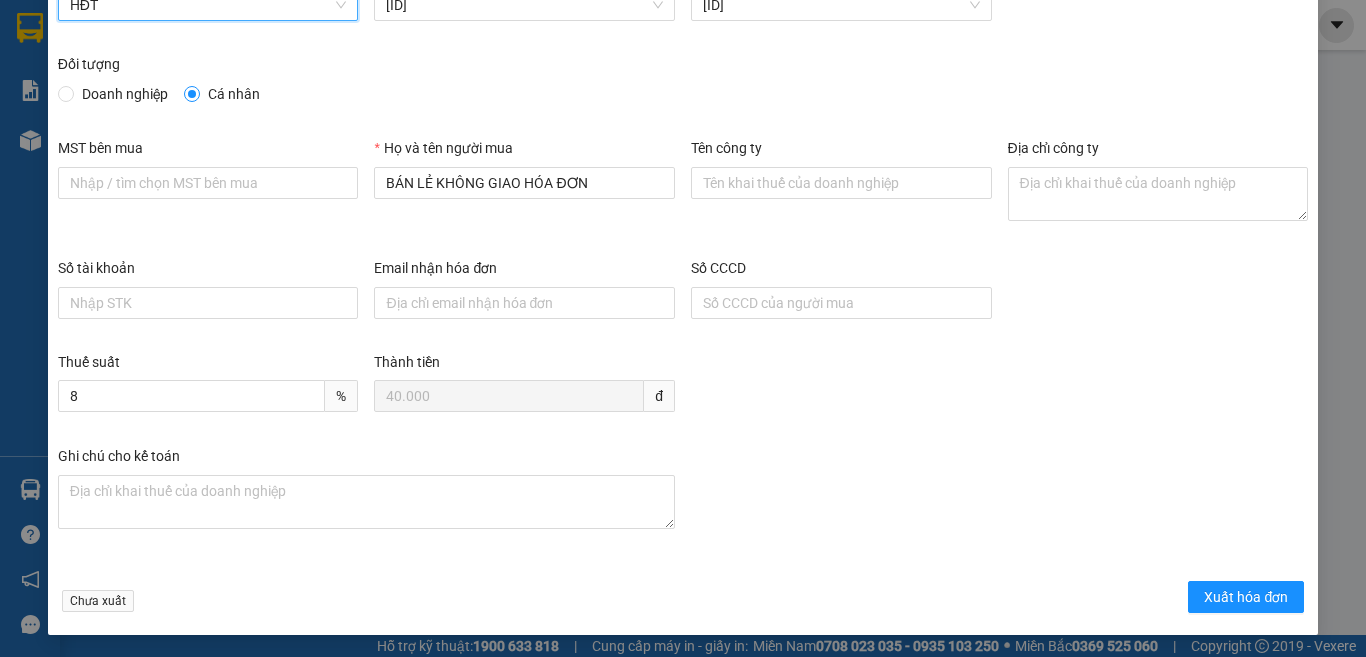 scroll, scrollTop: 114, scrollLeft: 0, axis: vertical 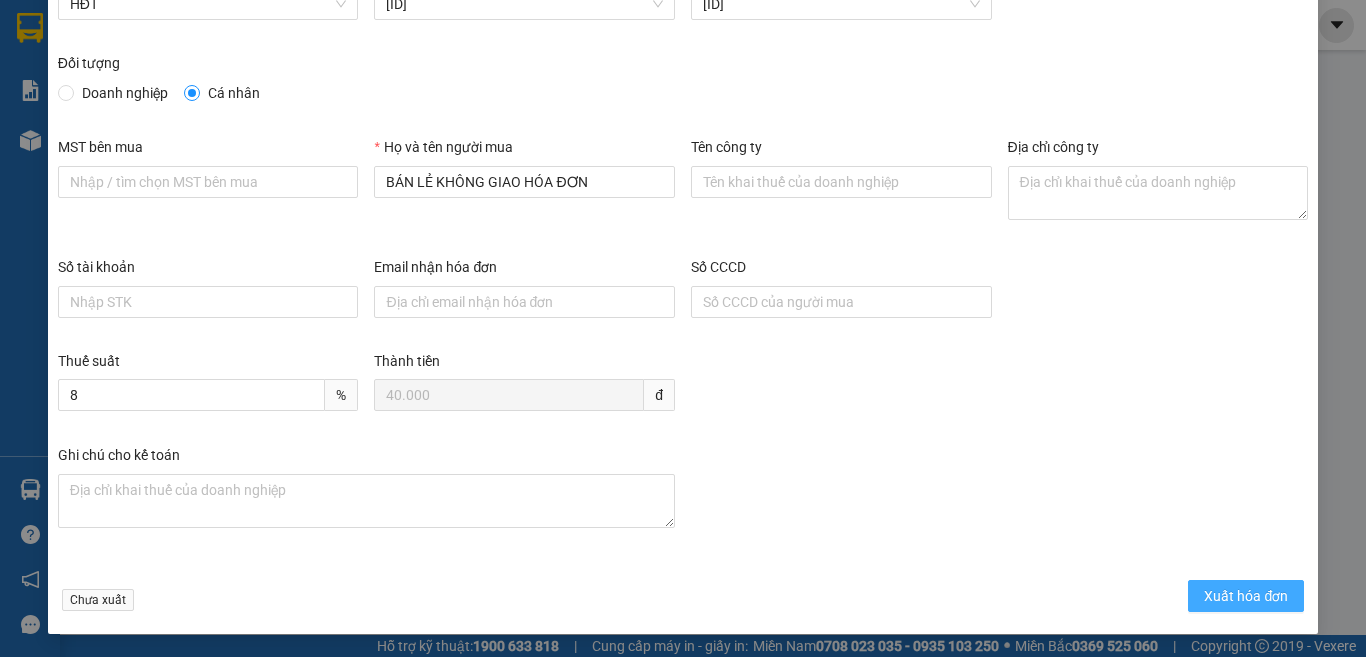 click on "Xuất hóa đơn" at bounding box center (1246, 596) 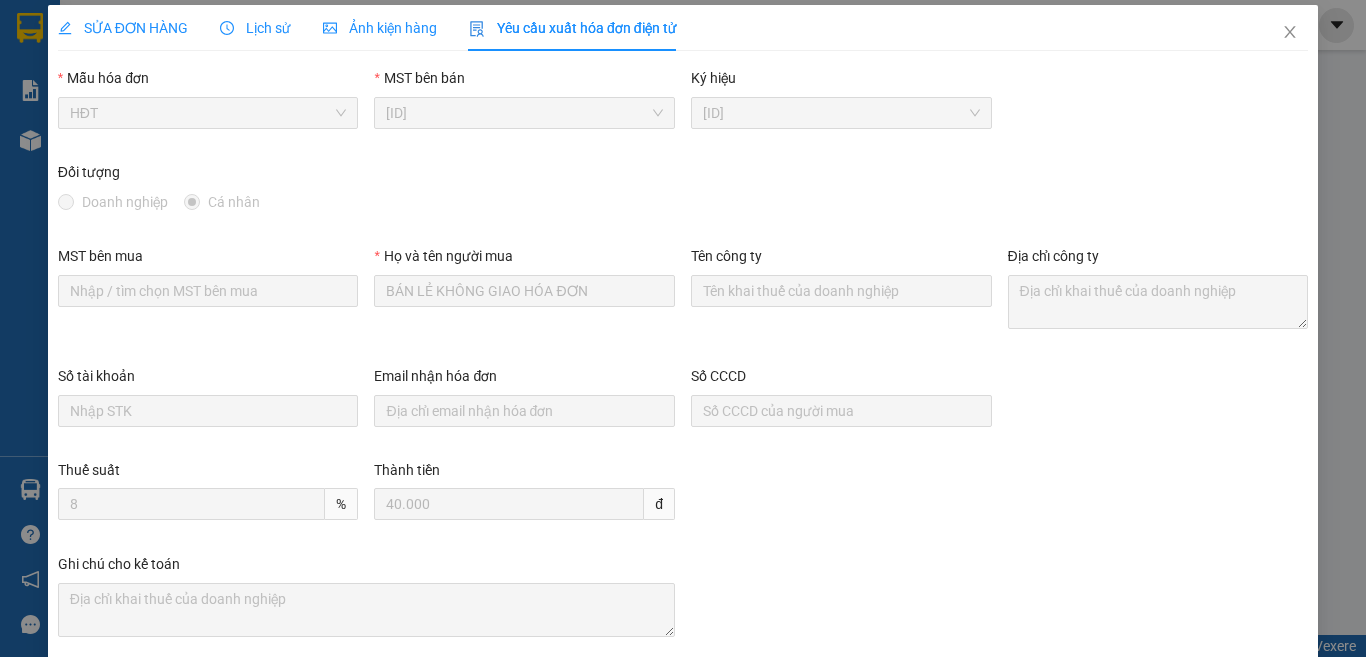 scroll, scrollTop: 0, scrollLeft: 0, axis: both 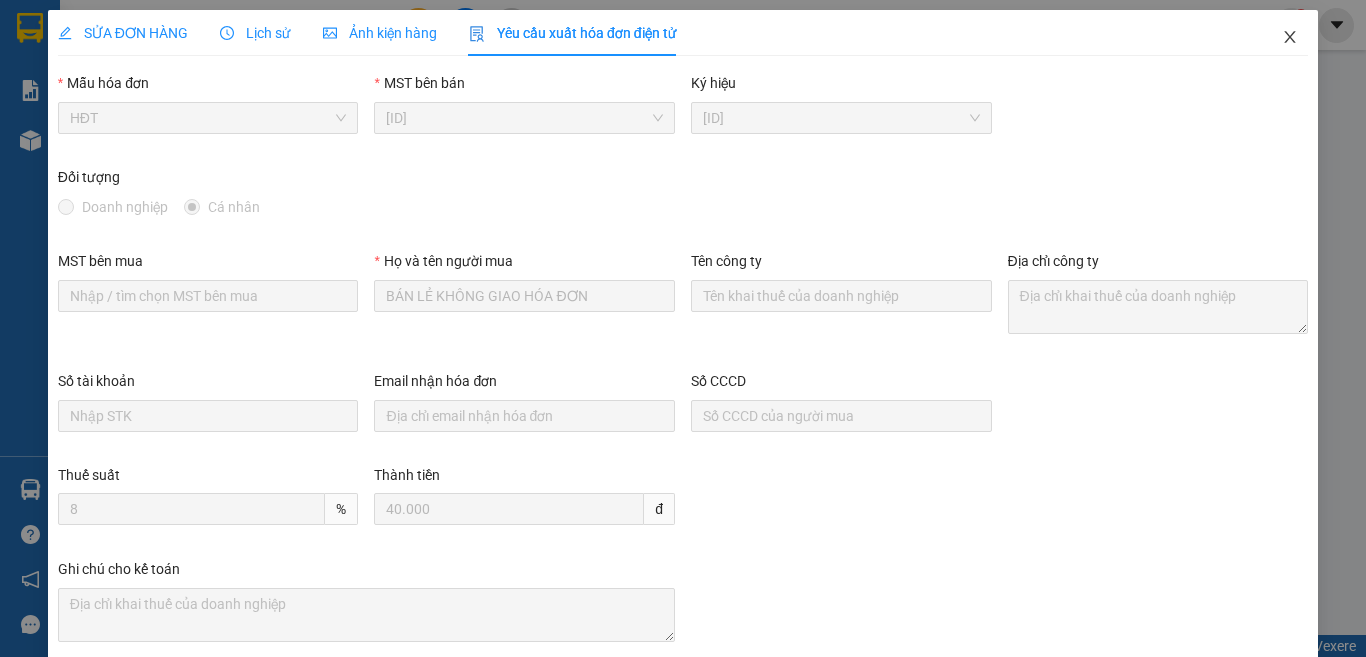 click 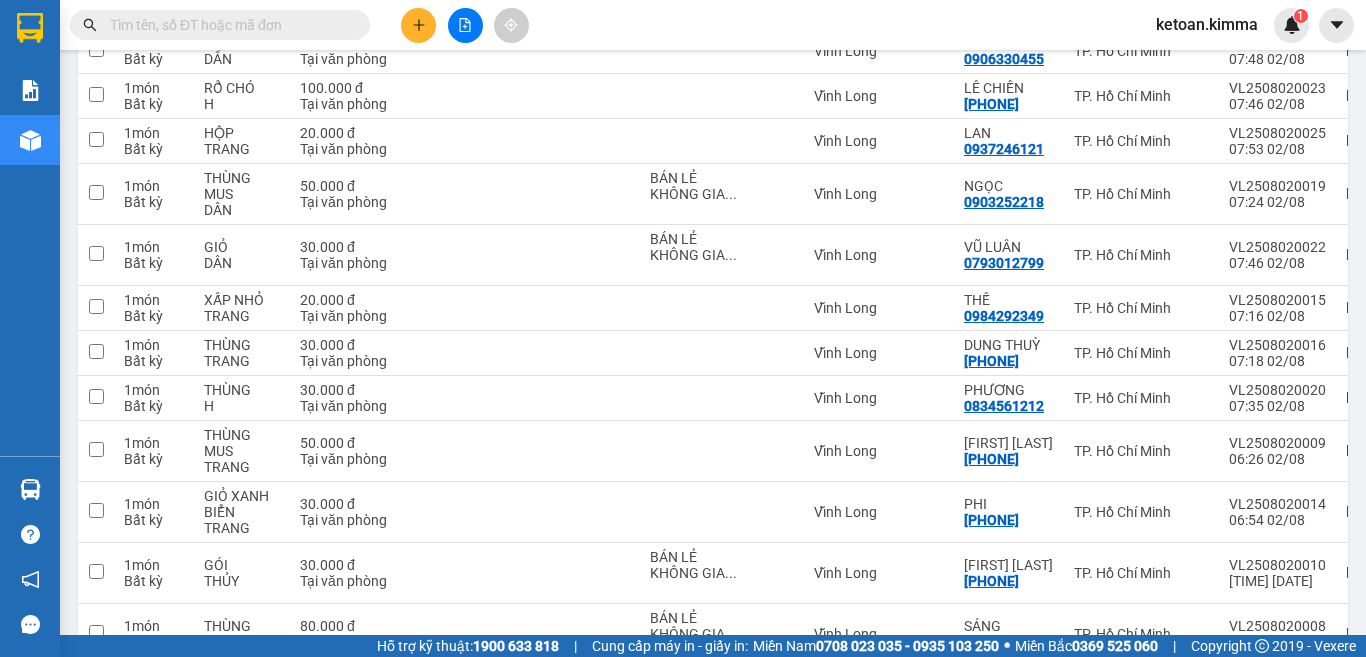 scroll, scrollTop: 2841, scrollLeft: 0, axis: vertical 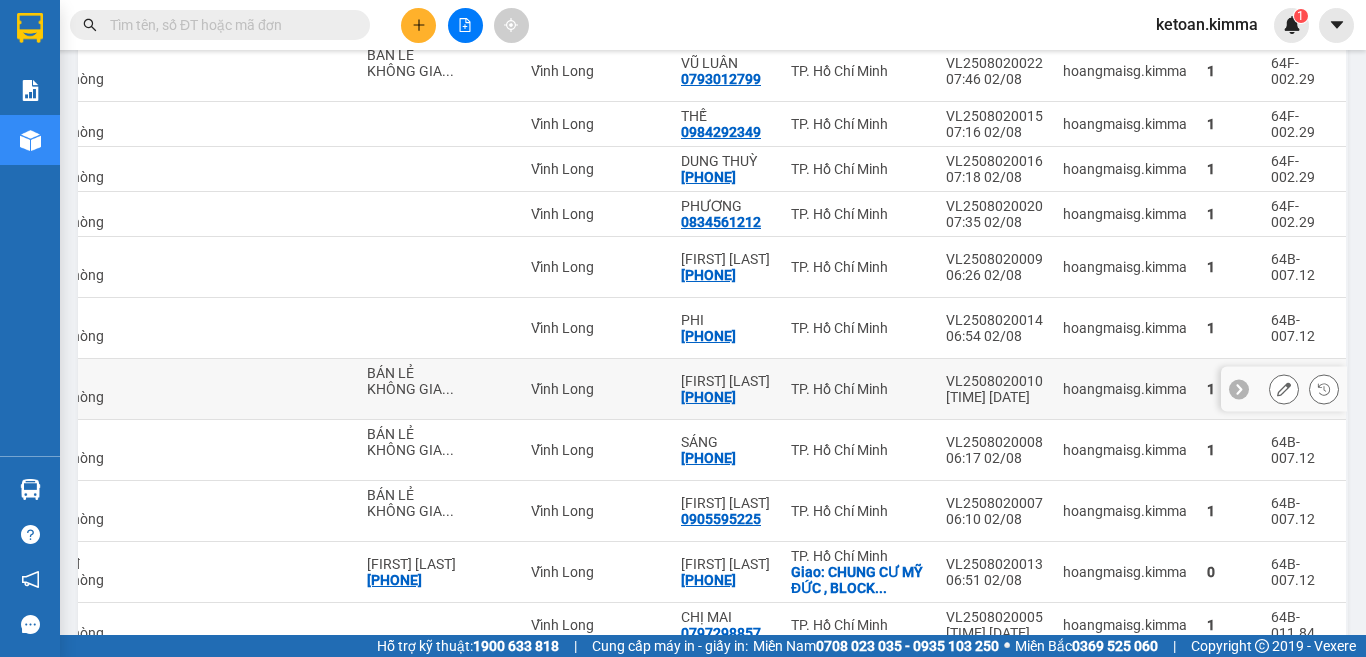 click 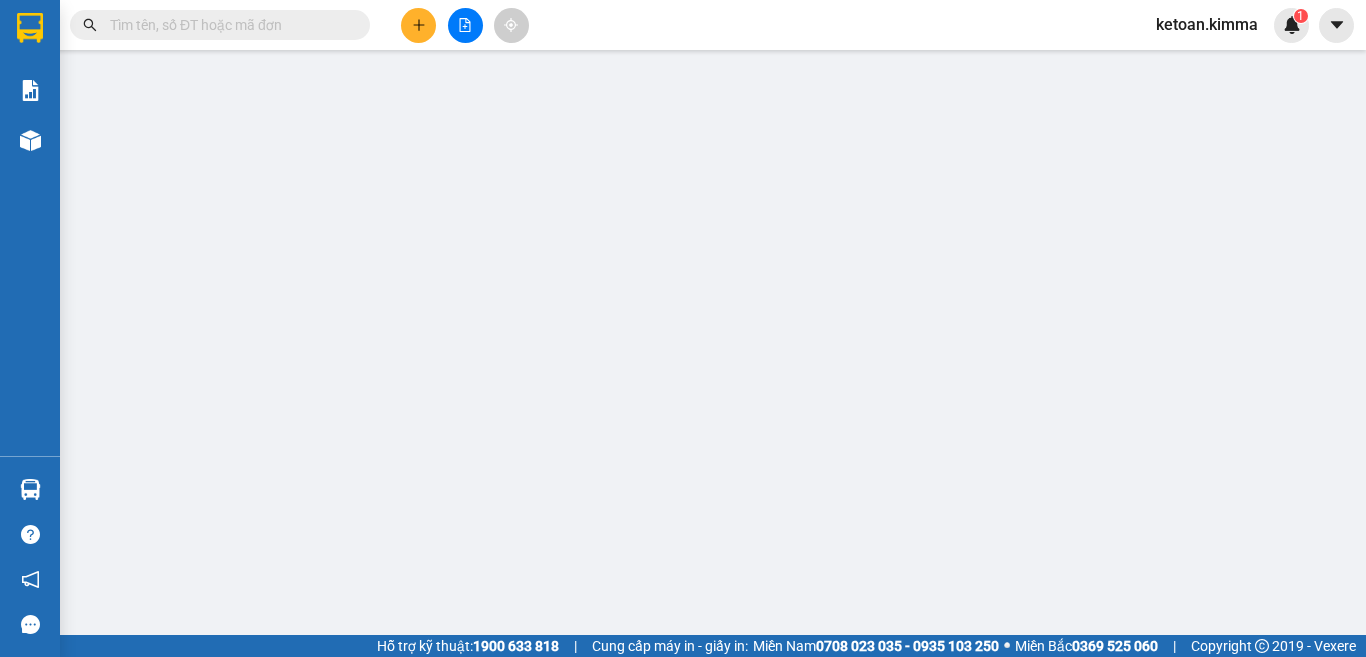 scroll, scrollTop: 0, scrollLeft: 0, axis: both 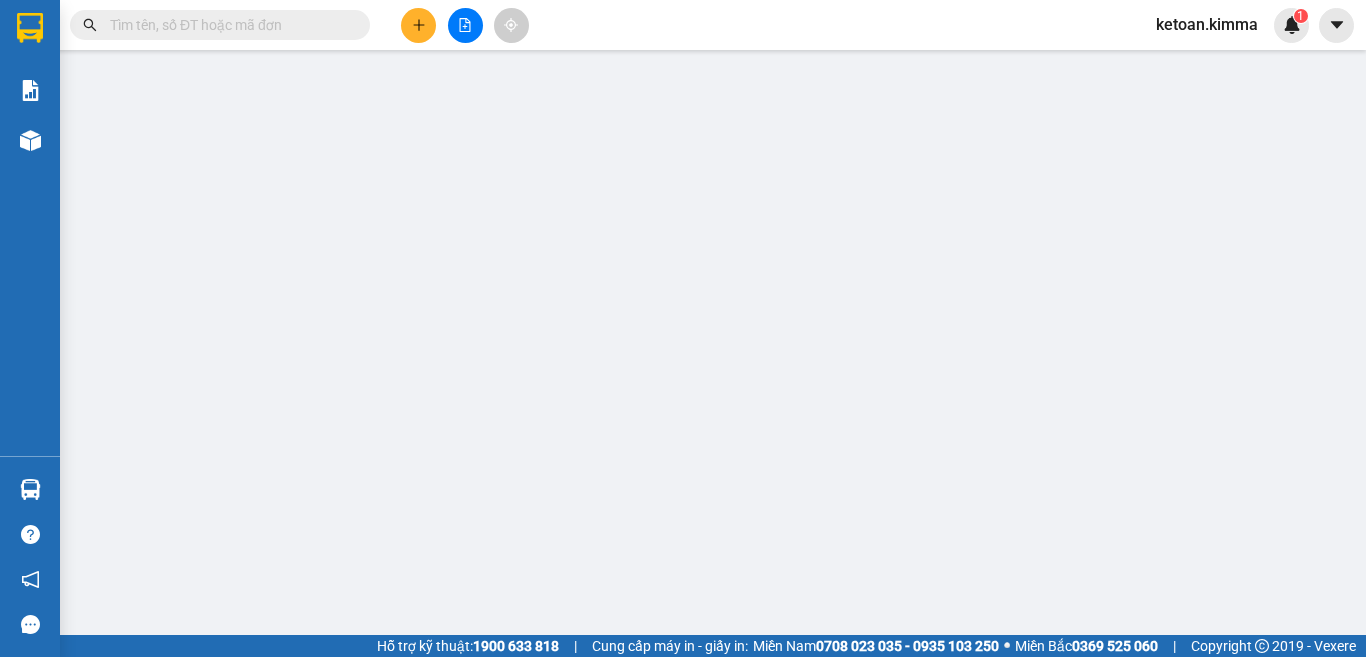 type on "30.000" 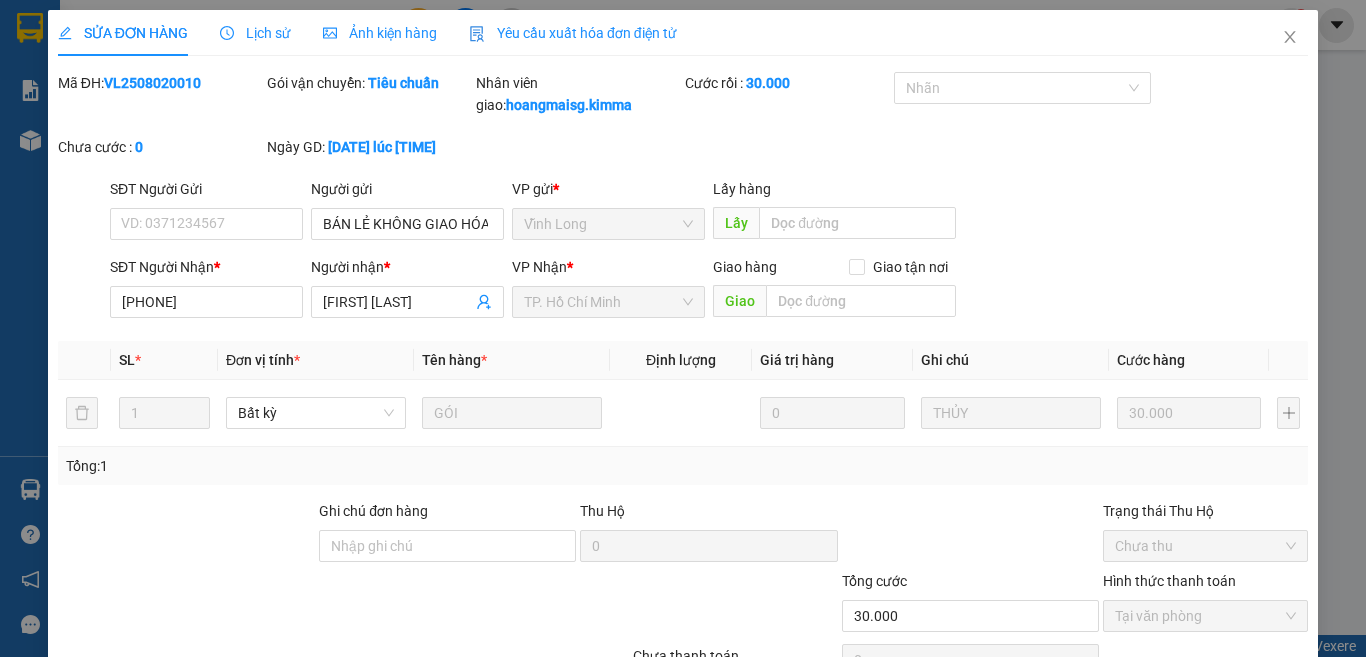drag, startPoint x: 588, startPoint y: 32, endPoint x: 591, endPoint y: 21, distance: 11.401754 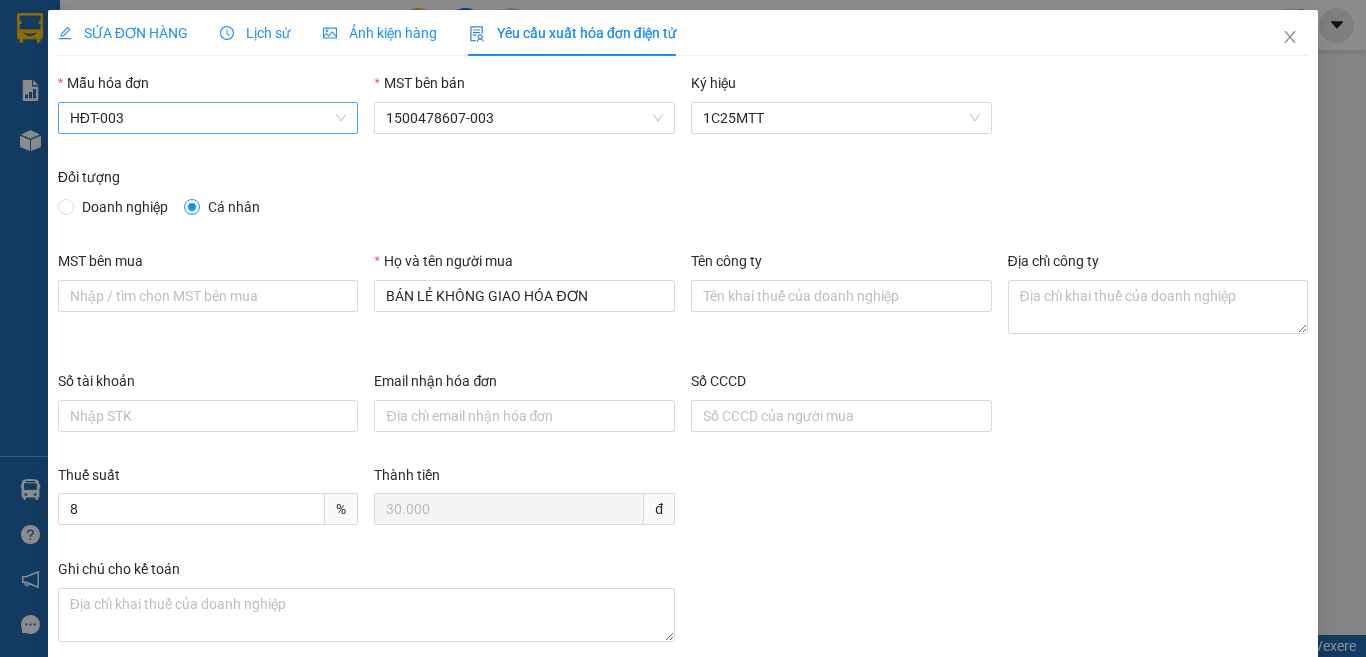 click on "HĐT-003" at bounding box center [208, 118] 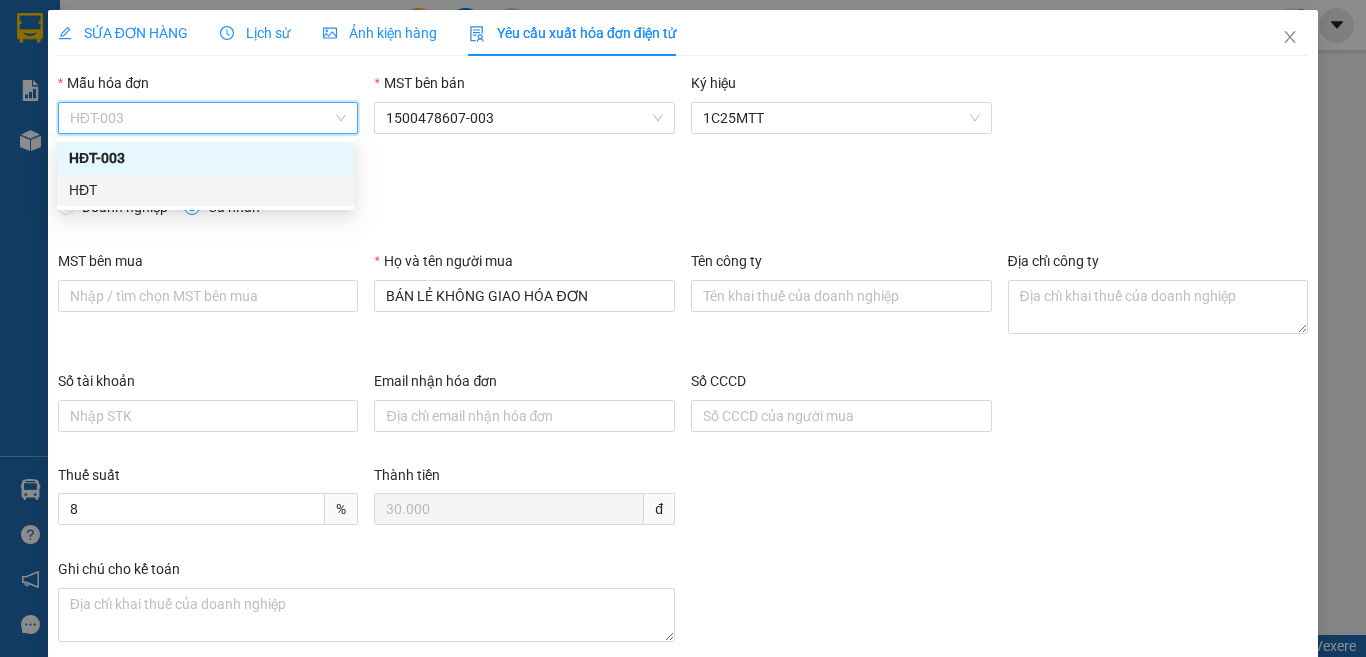 click on "HĐT" at bounding box center (205, 190) 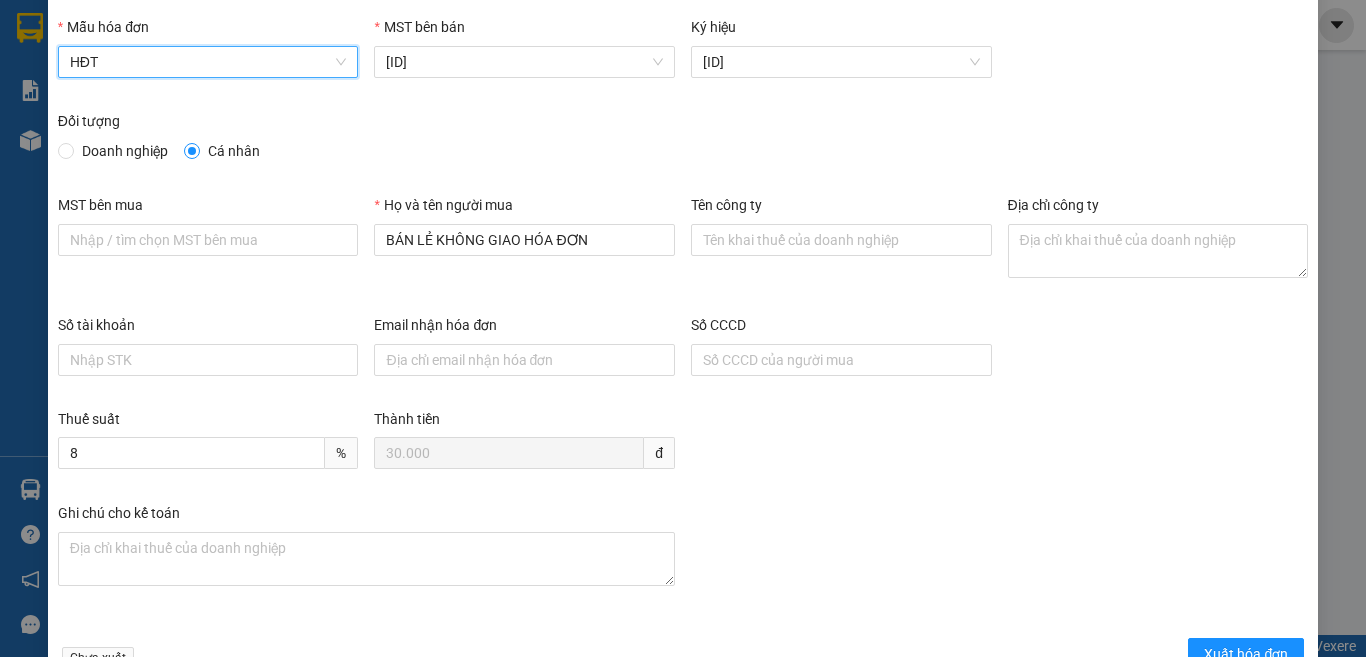 scroll, scrollTop: 114, scrollLeft: 0, axis: vertical 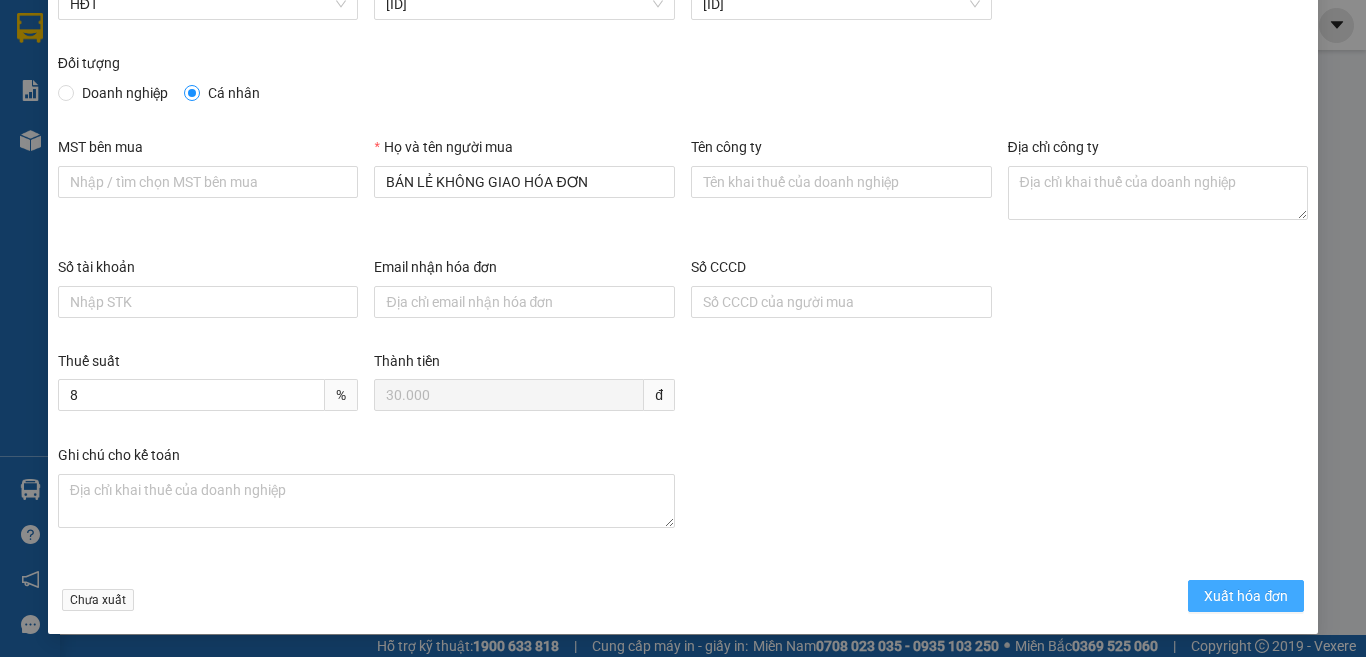 click on "Xuất hóa đơn" at bounding box center [1246, 596] 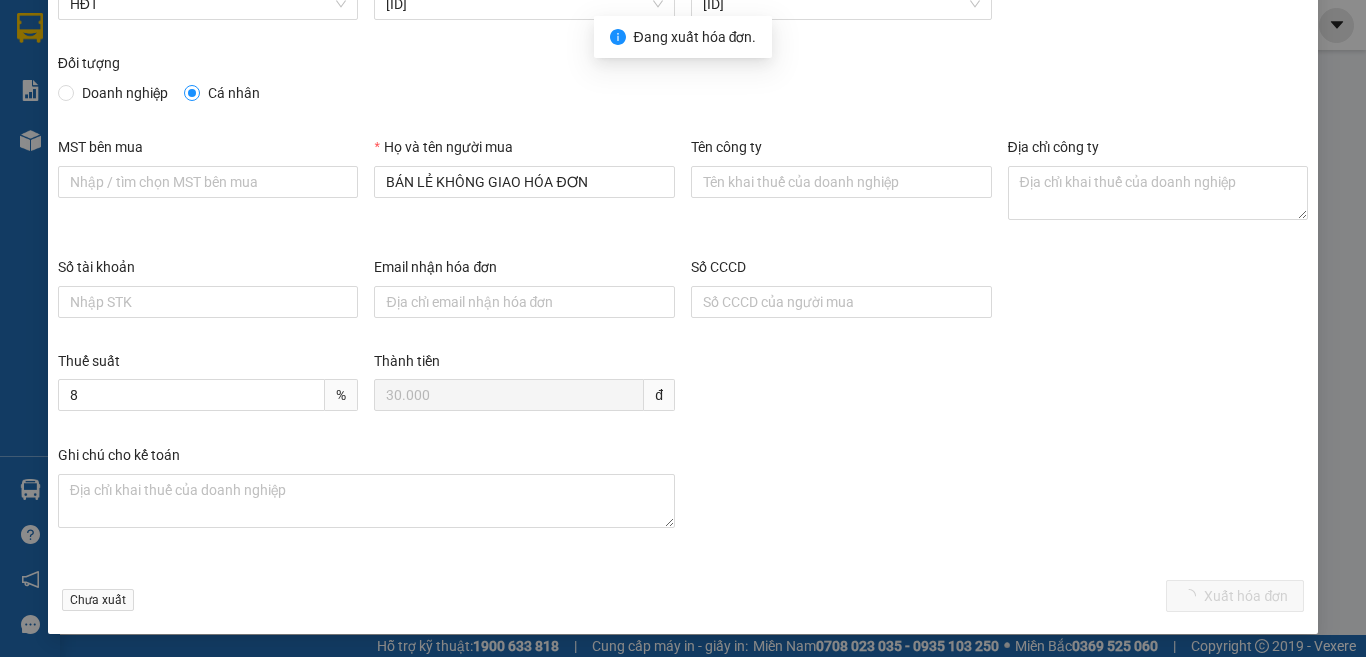 scroll, scrollTop: 0, scrollLeft: 0, axis: both 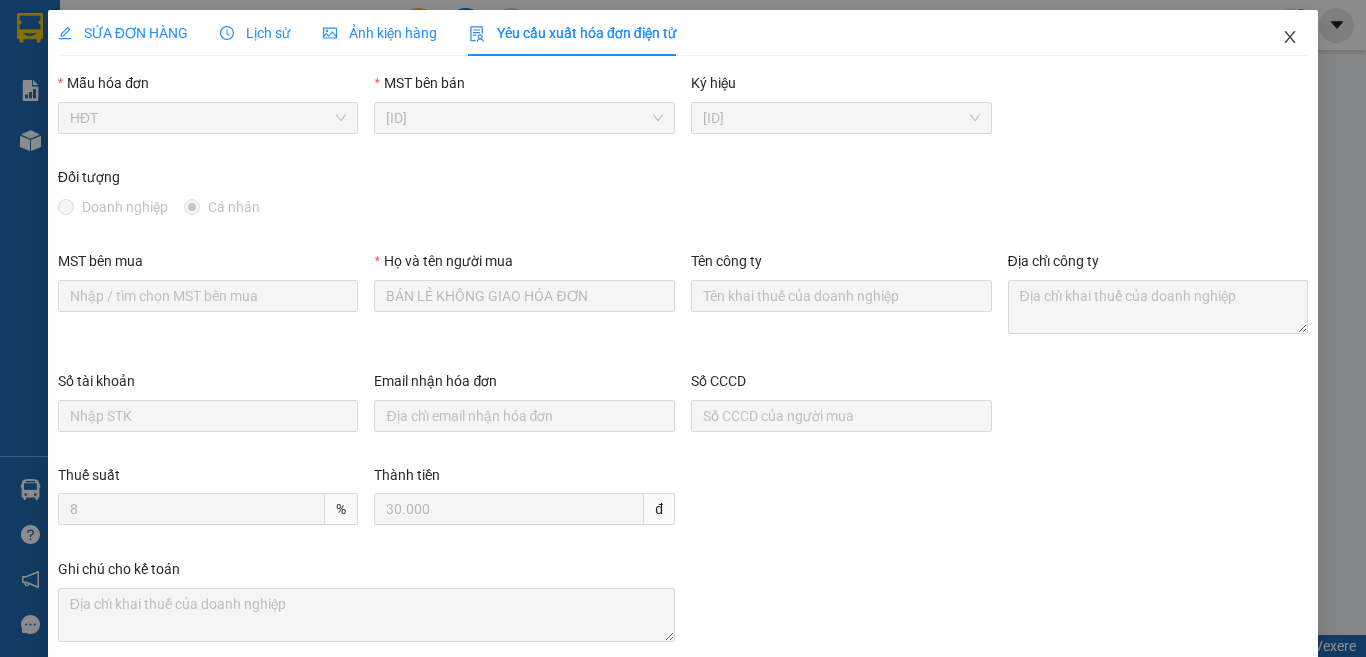 click 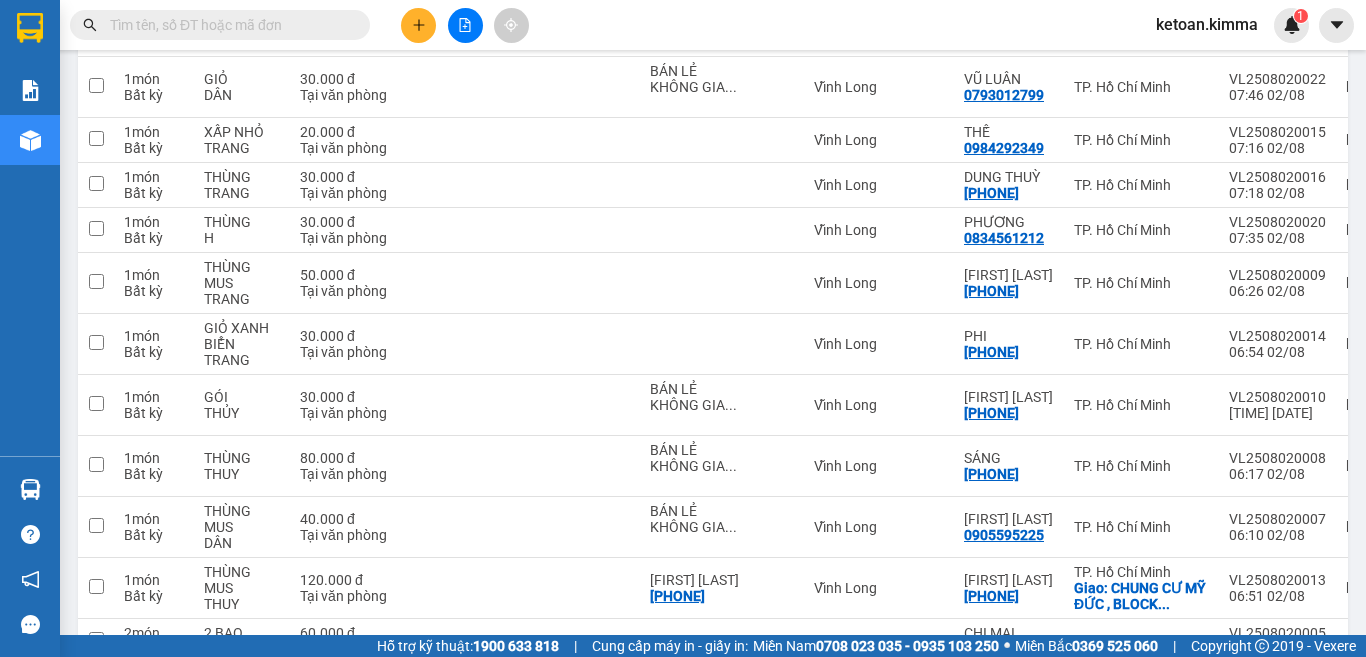 scroll, scrollTop: 2841, scrollLeft: 0, axis: vertical 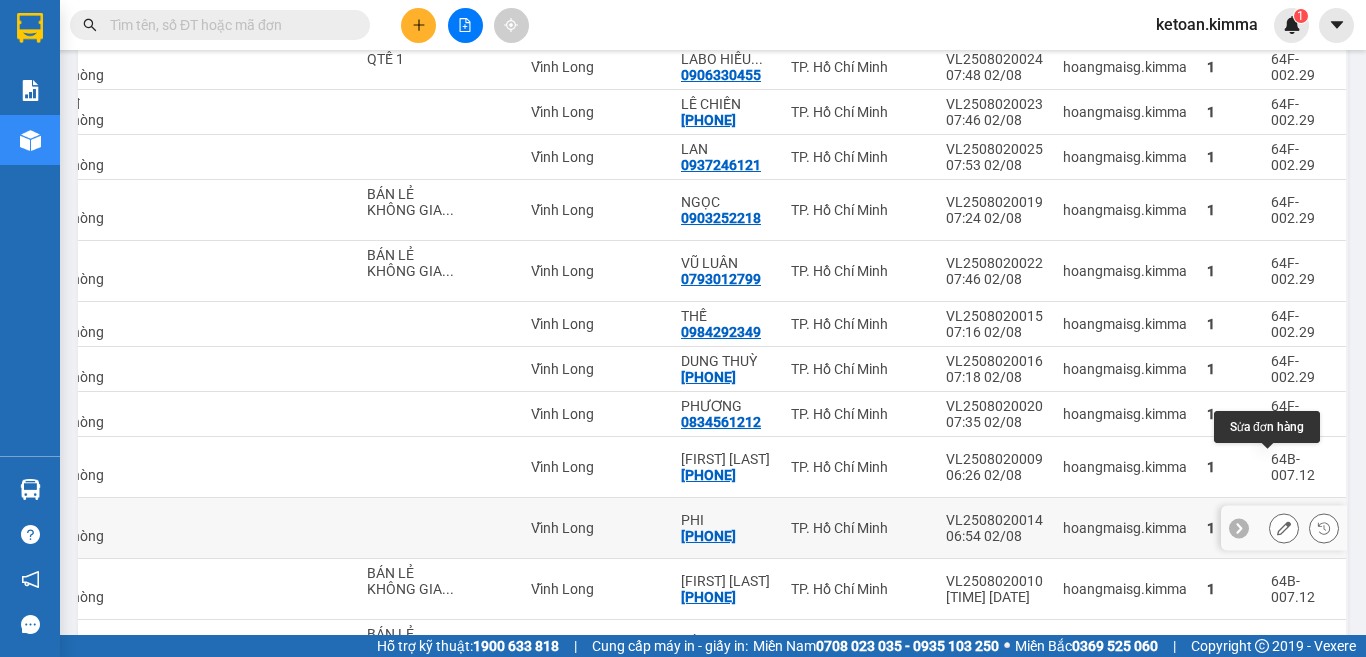 click at bounding box center (1284, 528) 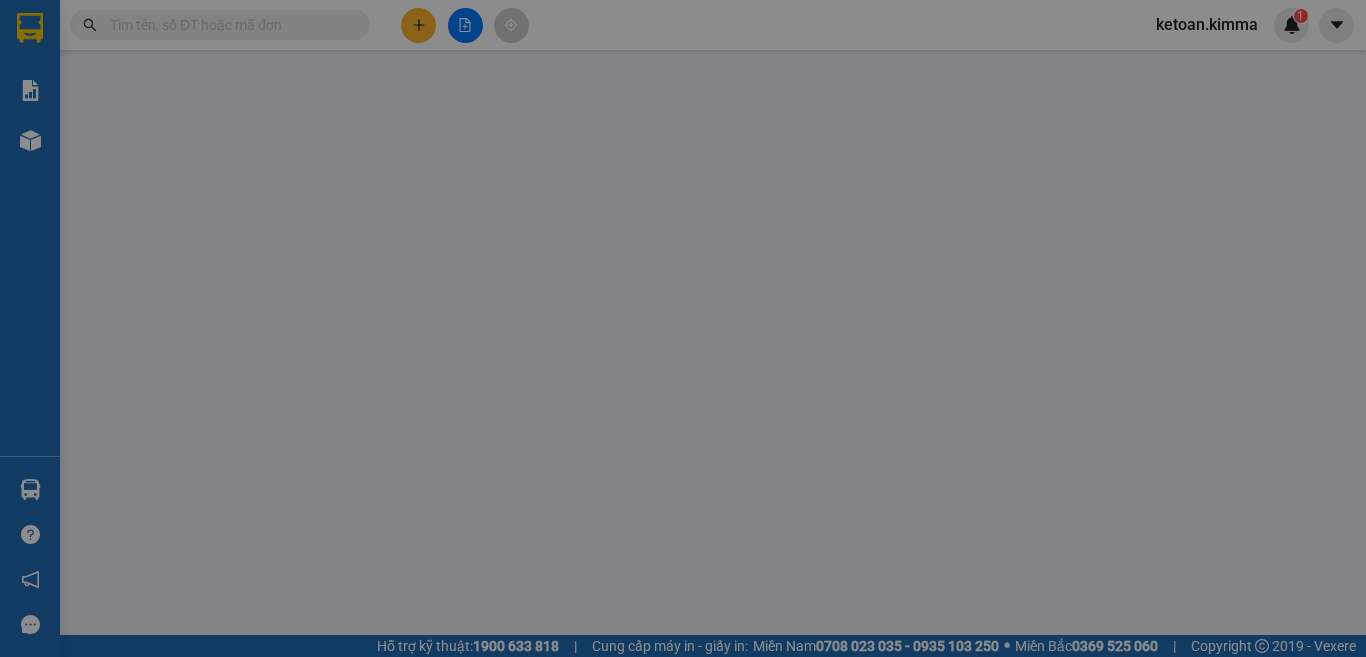 scroll, scrollTop: 0, scrollLeft: 0, axis: both 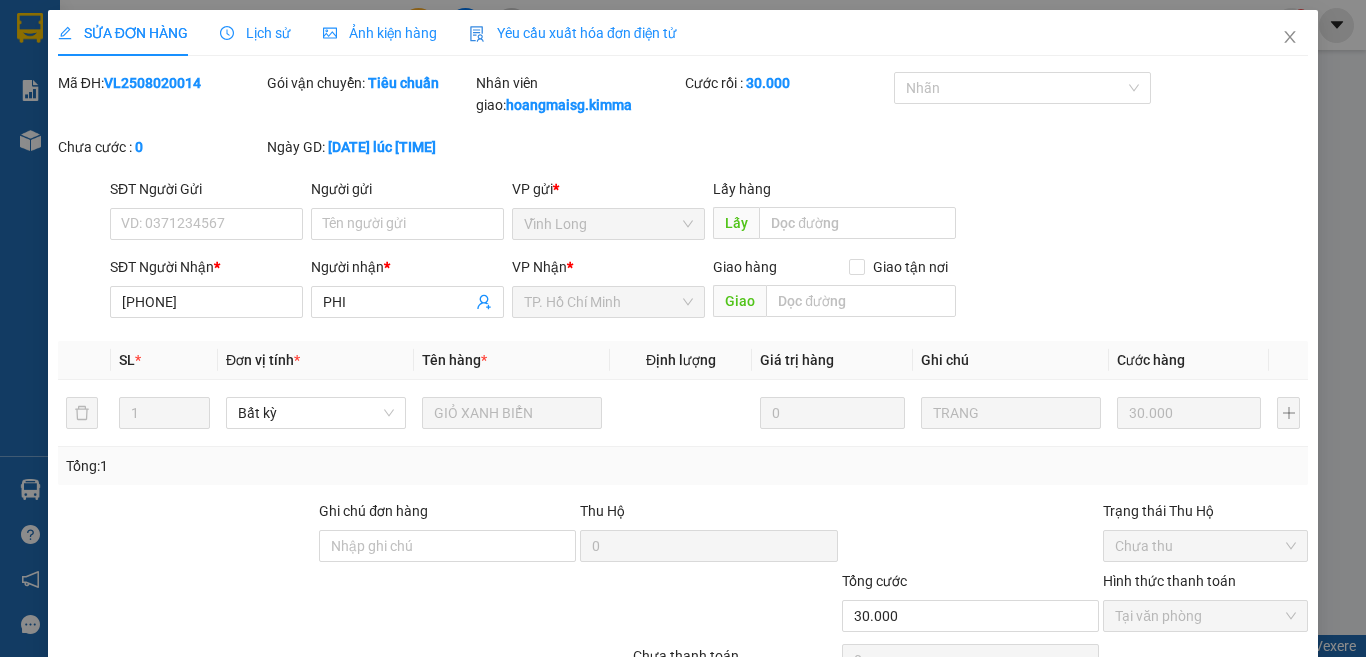 click on "Yêu cầu xuất hóa đơn điện tử" at bounding box center (573, 33) 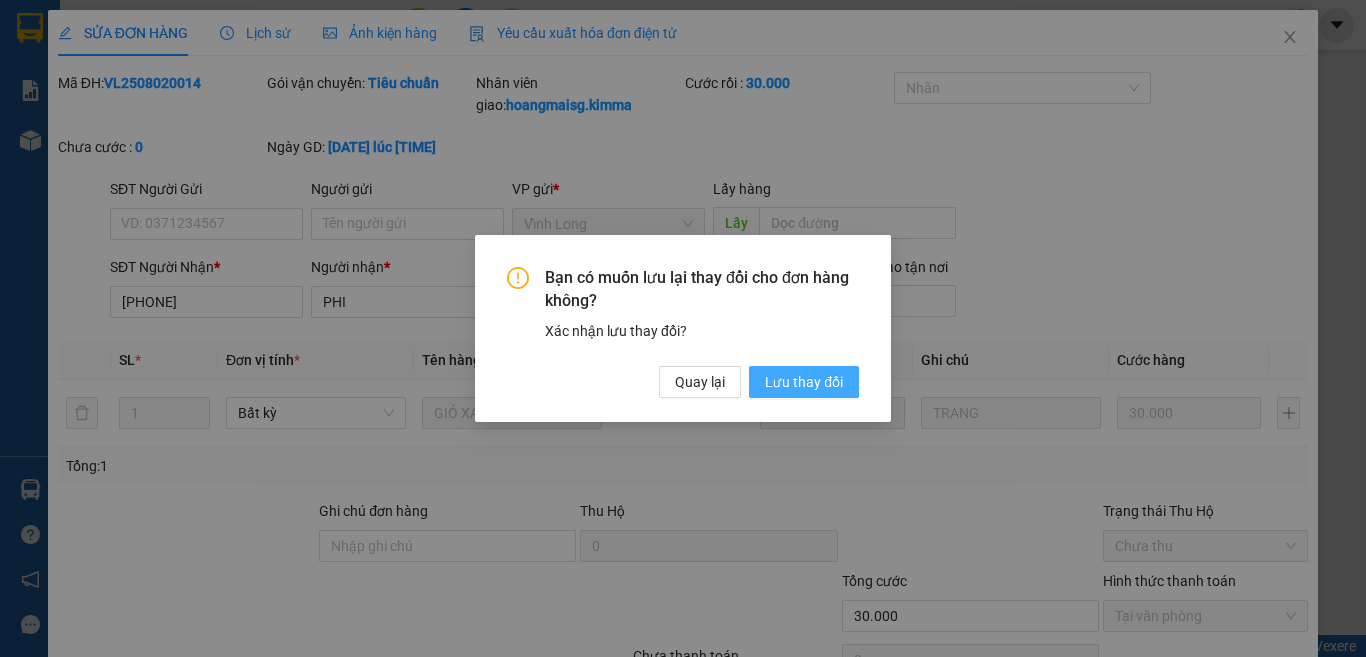 click on "Lưu thay đổi" at bounding box center (804, 382) 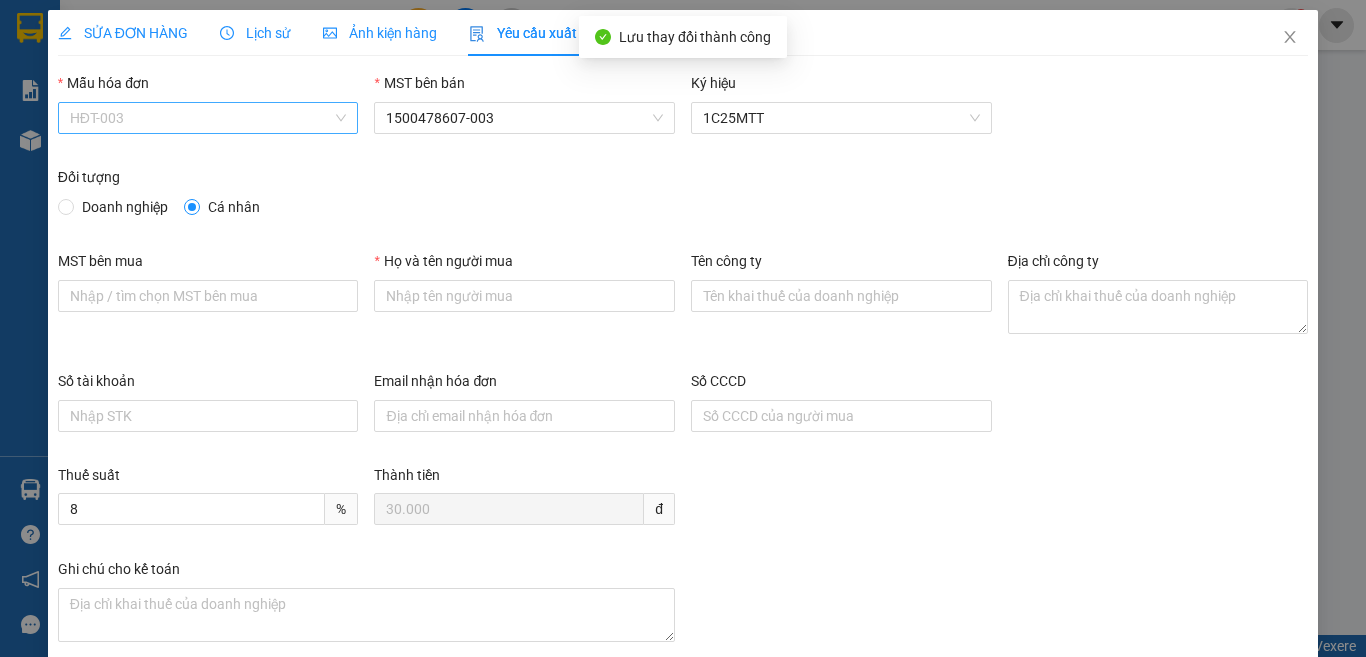 click on "HĐT-003" at bounding box center [208, 118] 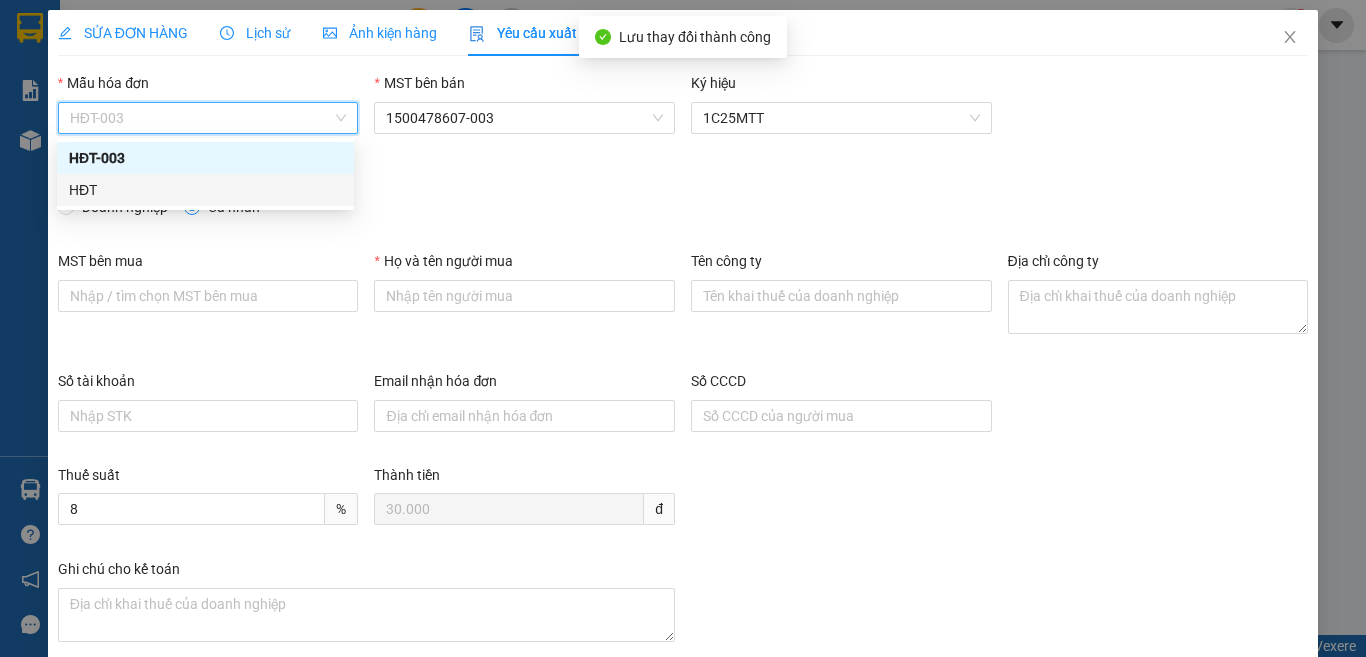 drag, startPoint x: 84, startPoint y: 186, endPoint x: 99, endPoint y: 180, distance: 16.155495 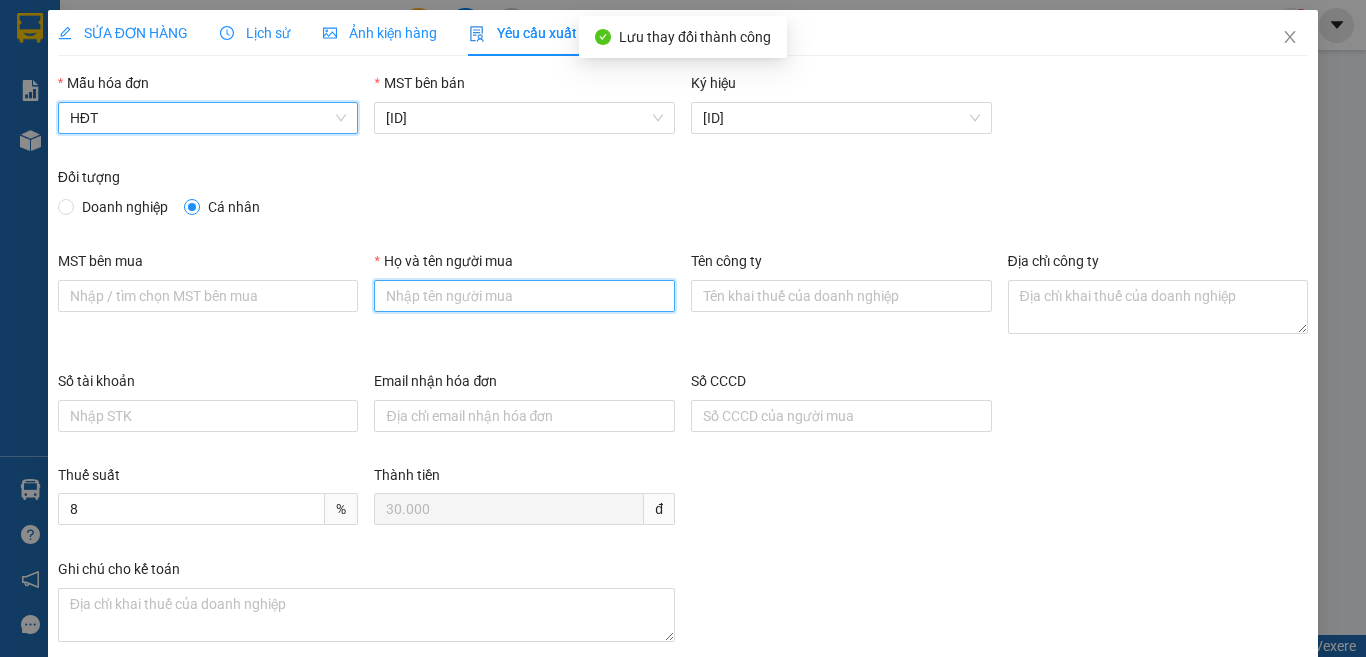 click on "Họ và tên người mua" at bounding box center [524, 296] 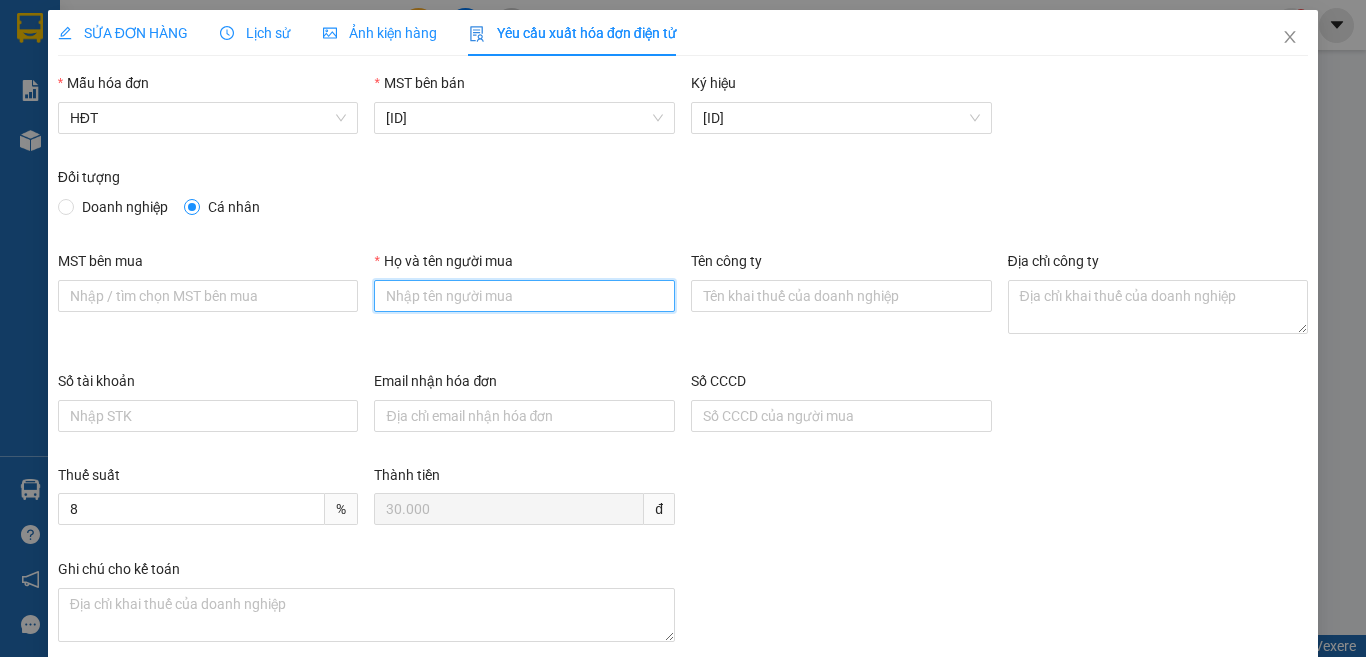 type on "Bán lẻ không giao hóa đơn" 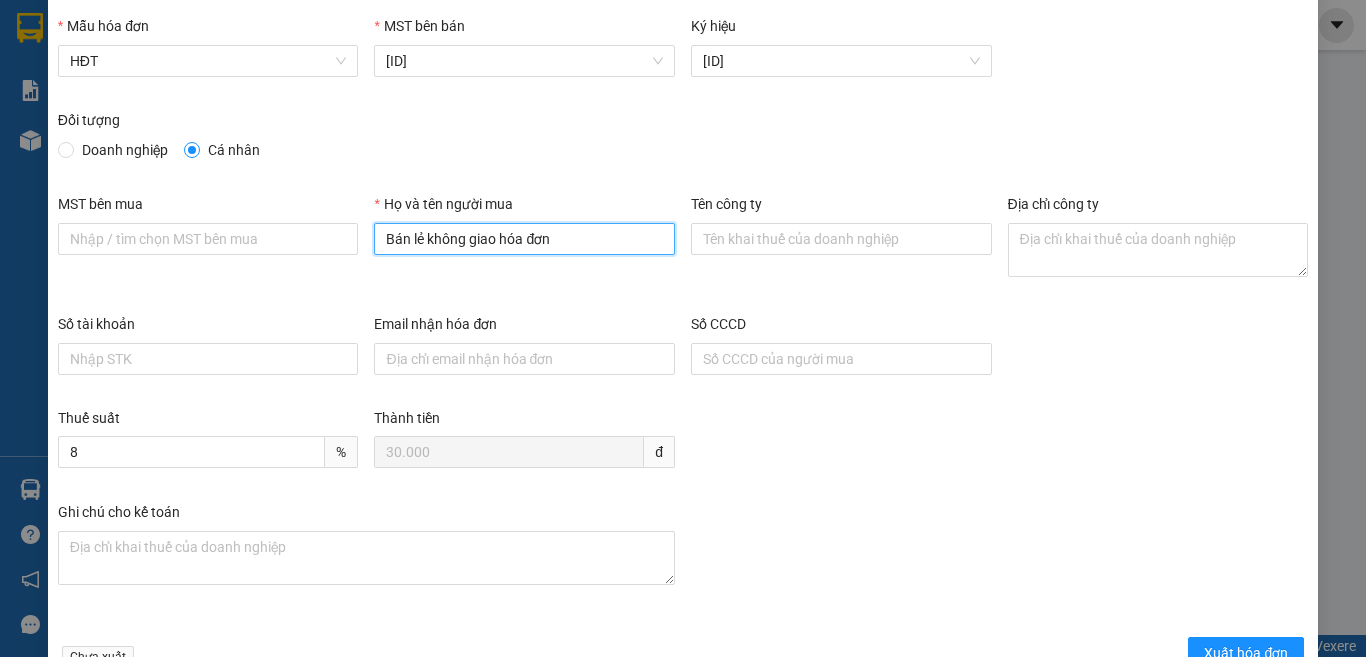 scroll, scrollTop: 114, scrollLeft: 0, axis: vertical 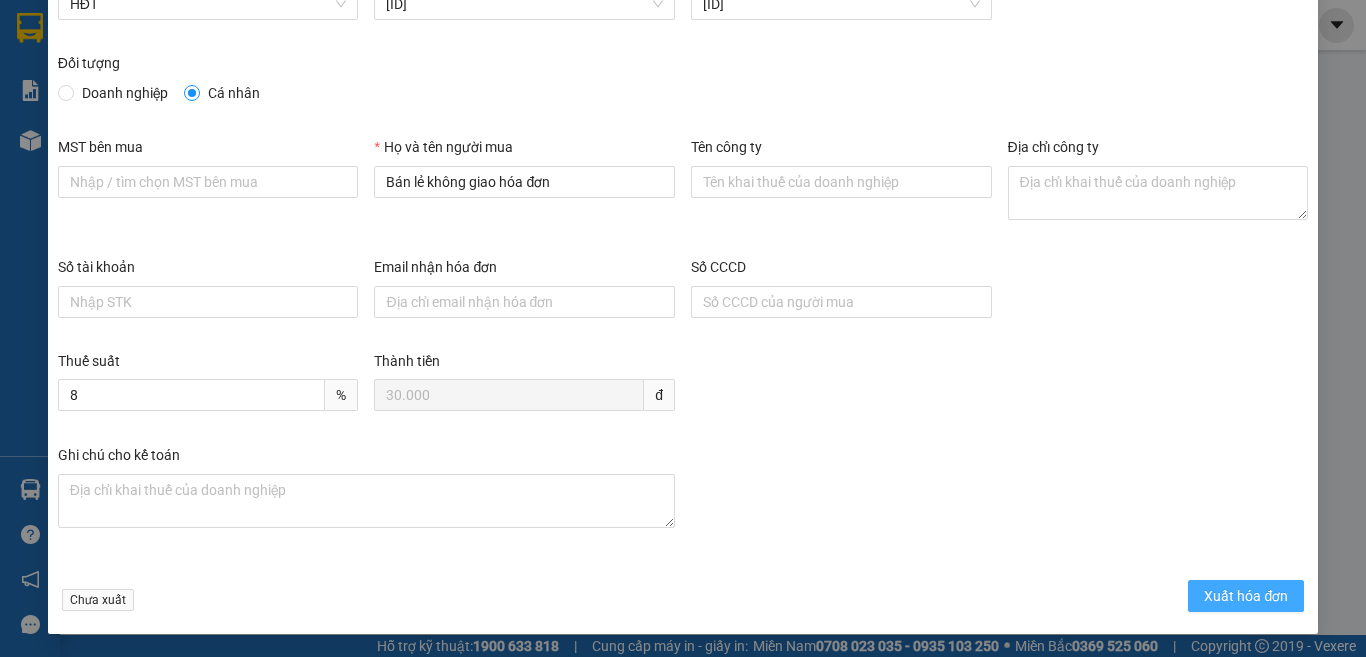 click on "Xuất hóa đơn" at bounding box center (1246, 596) 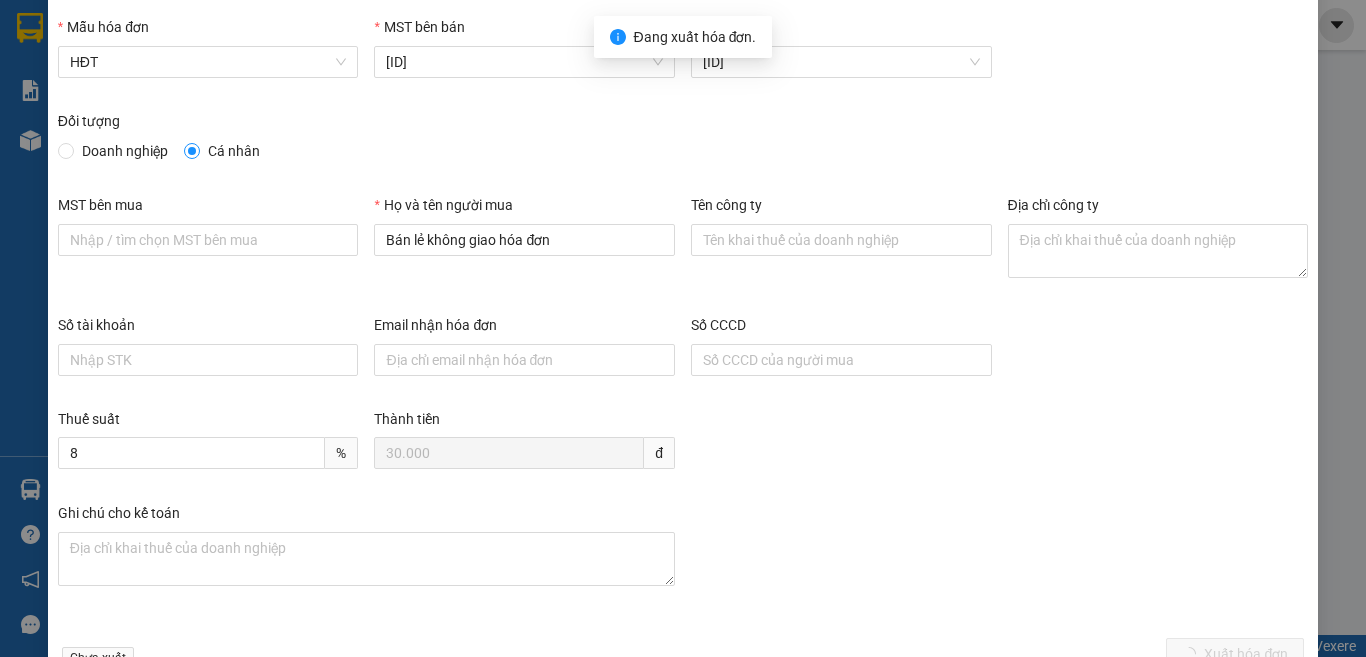 scroll, scrollTop: 0, scrollLeft: 0, axis: both 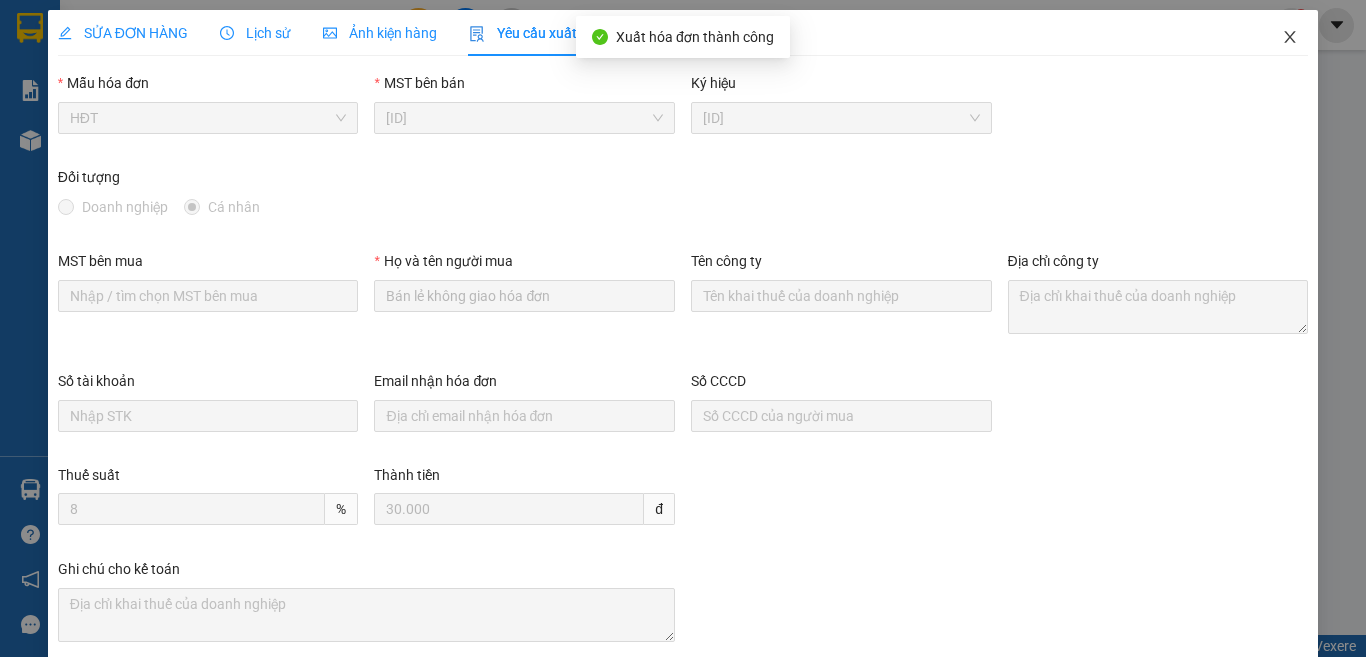 click 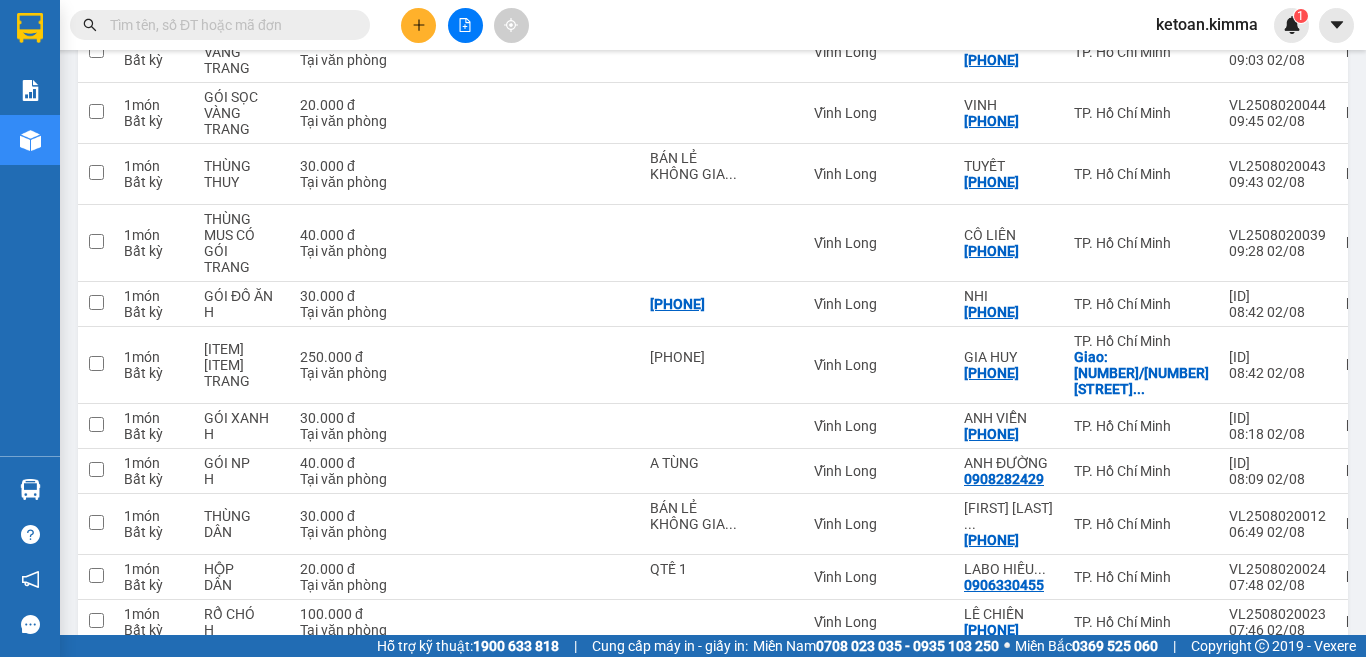 scroll, scrollTop: 2841, scrollLeft: 0, axis: vertical 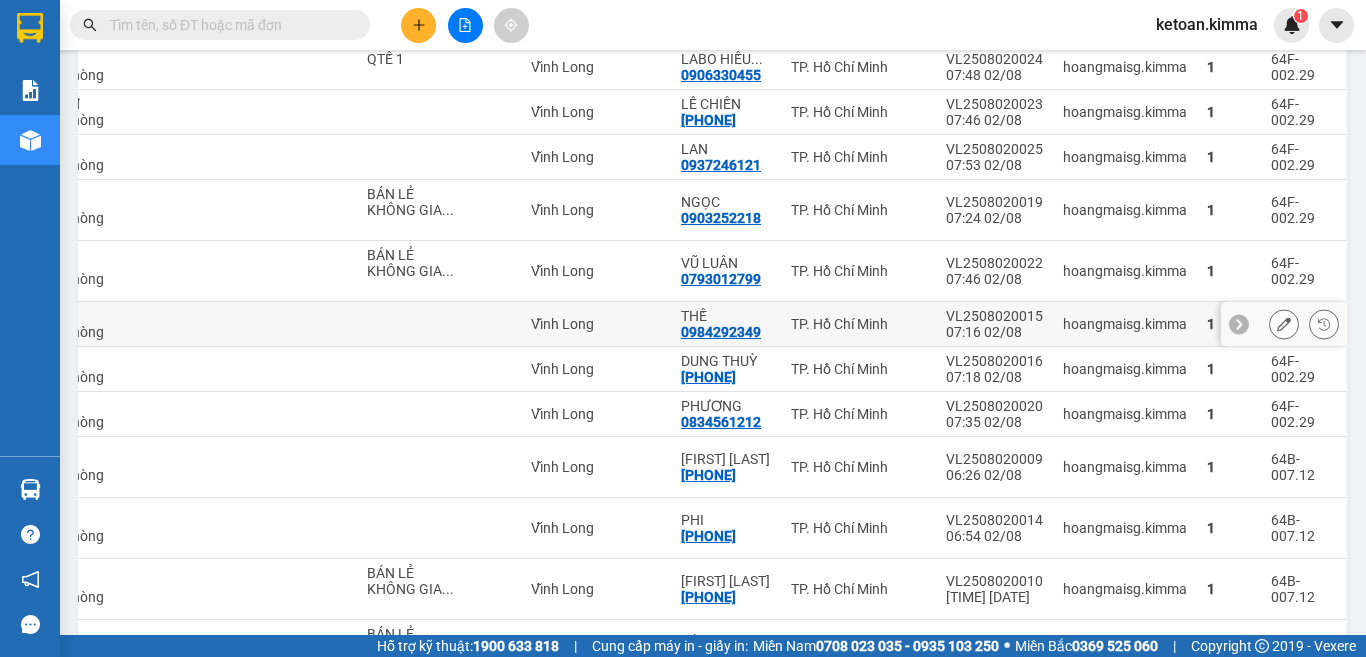 click 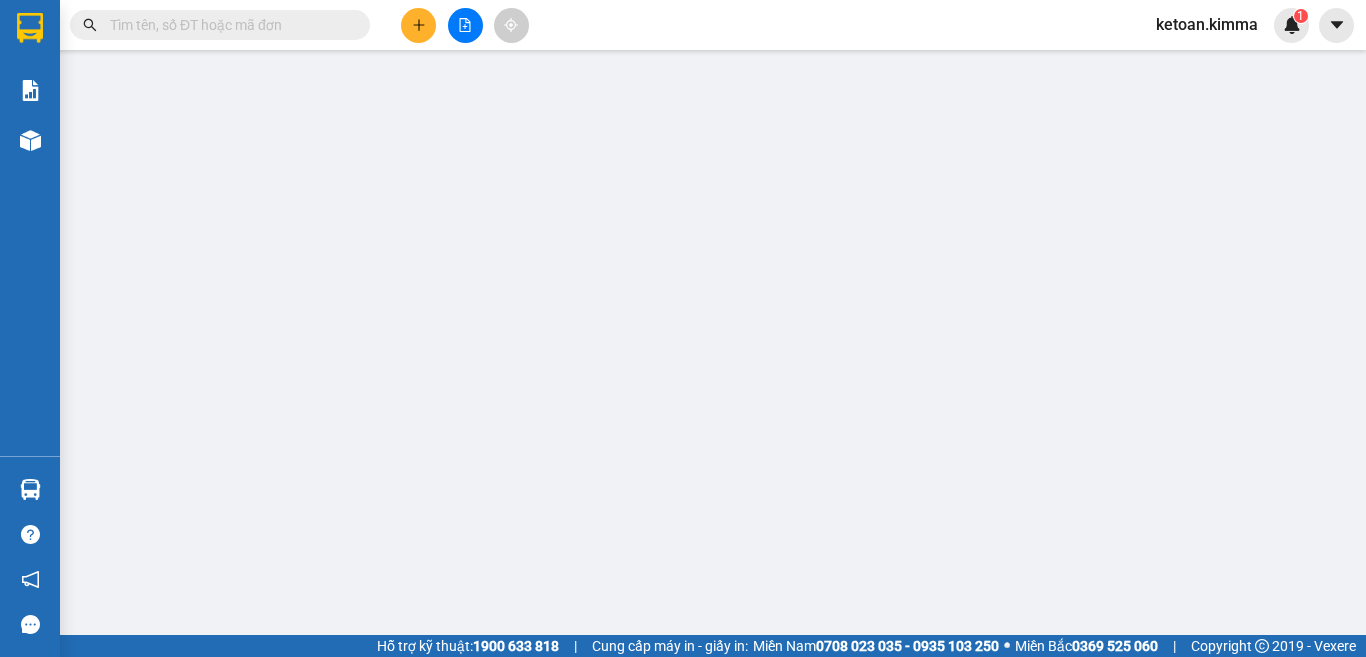 scroll, scrollTop: 0, scrollLeft: 0, axis: both 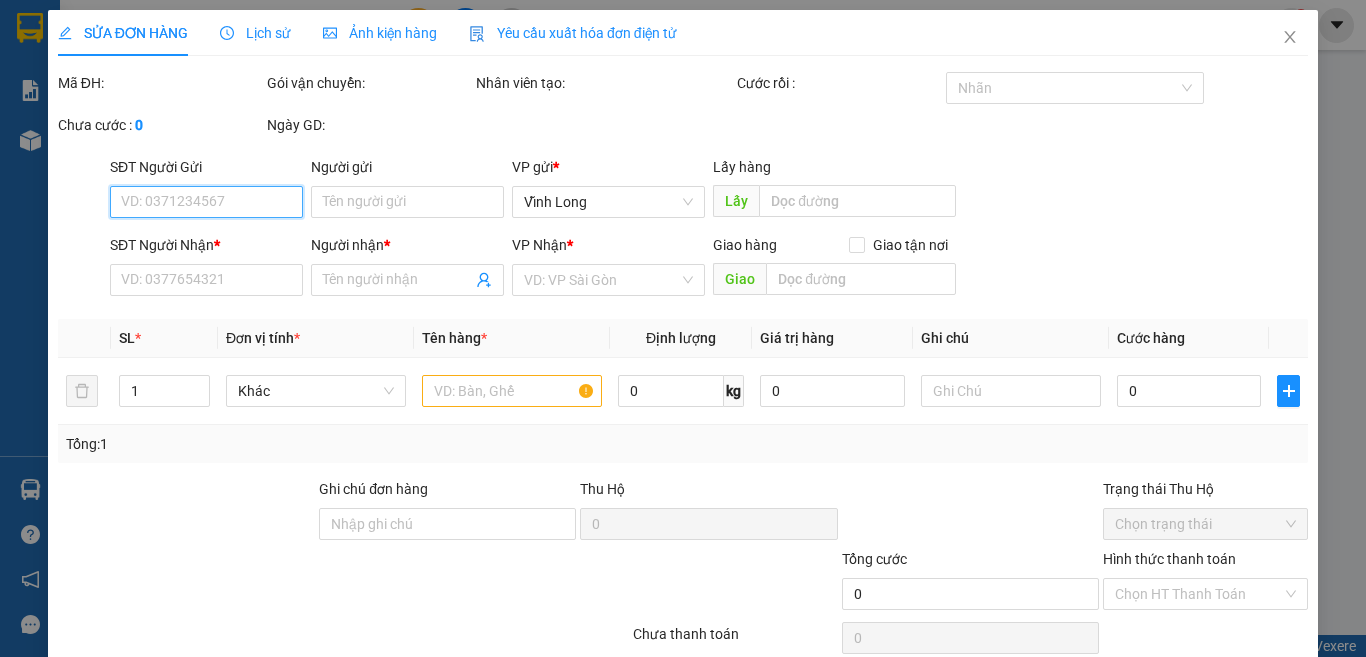 type on "0984292349" 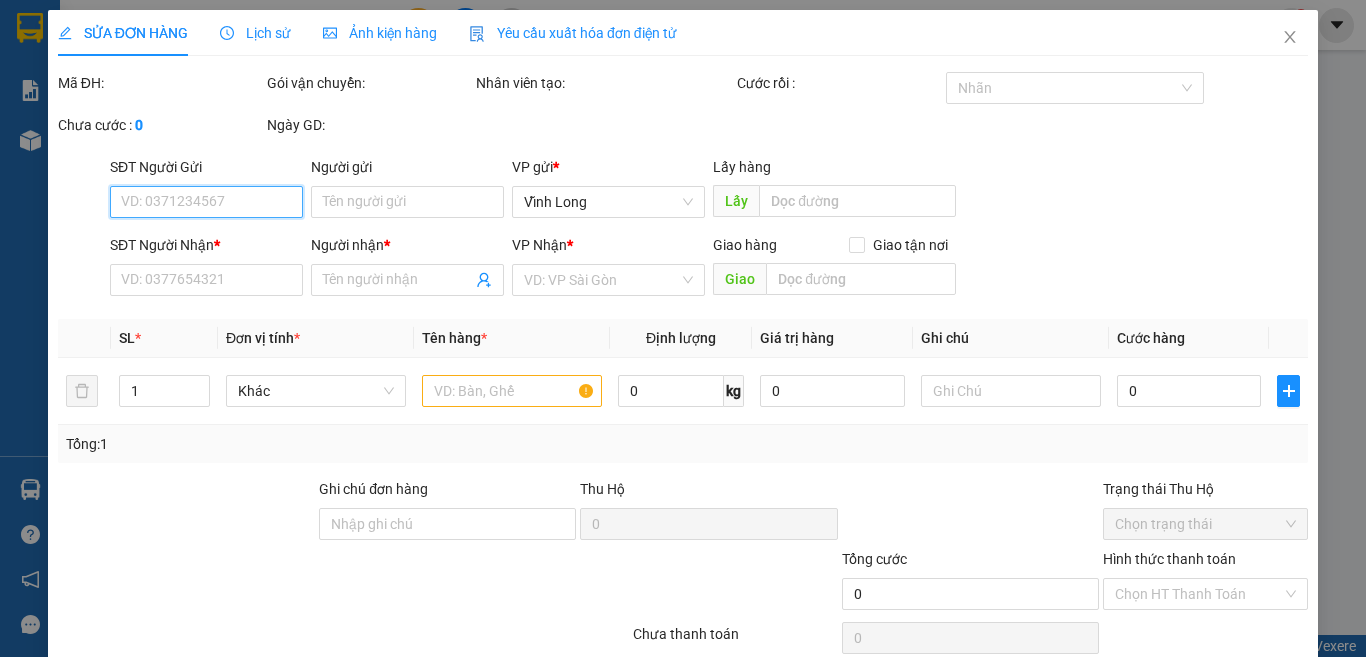 type on "THẾ" 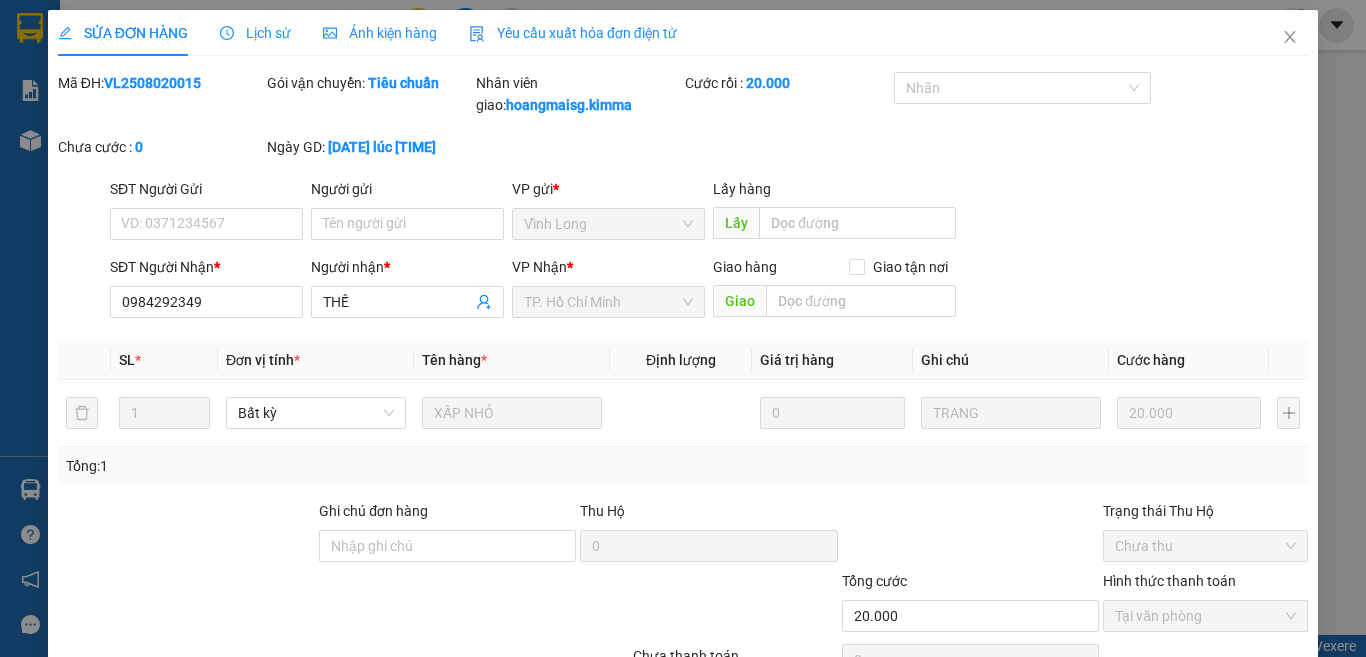 click on "Yêu cầu xuất hóa đơn điện tử" at bounding box center (573, 33) 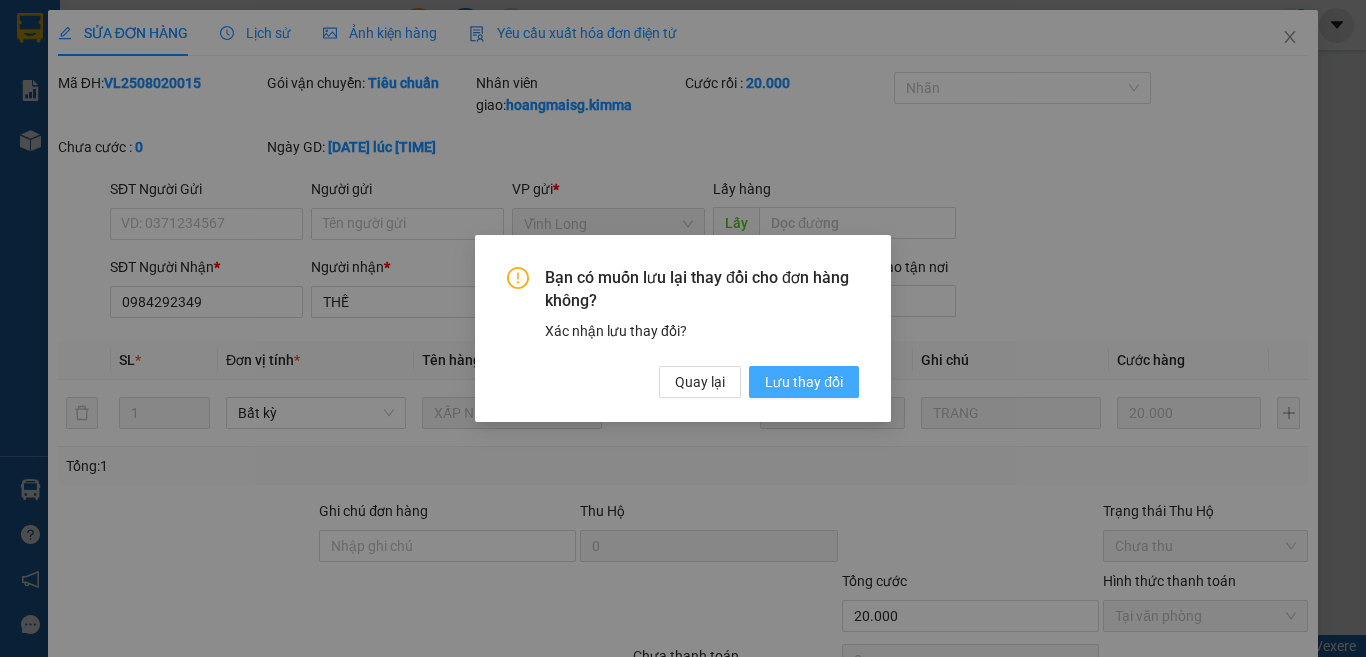 drag, startPoint x: 776, startPoint y: 389, endPoint x: 758, endPoint y: 385, distance: 18.439089 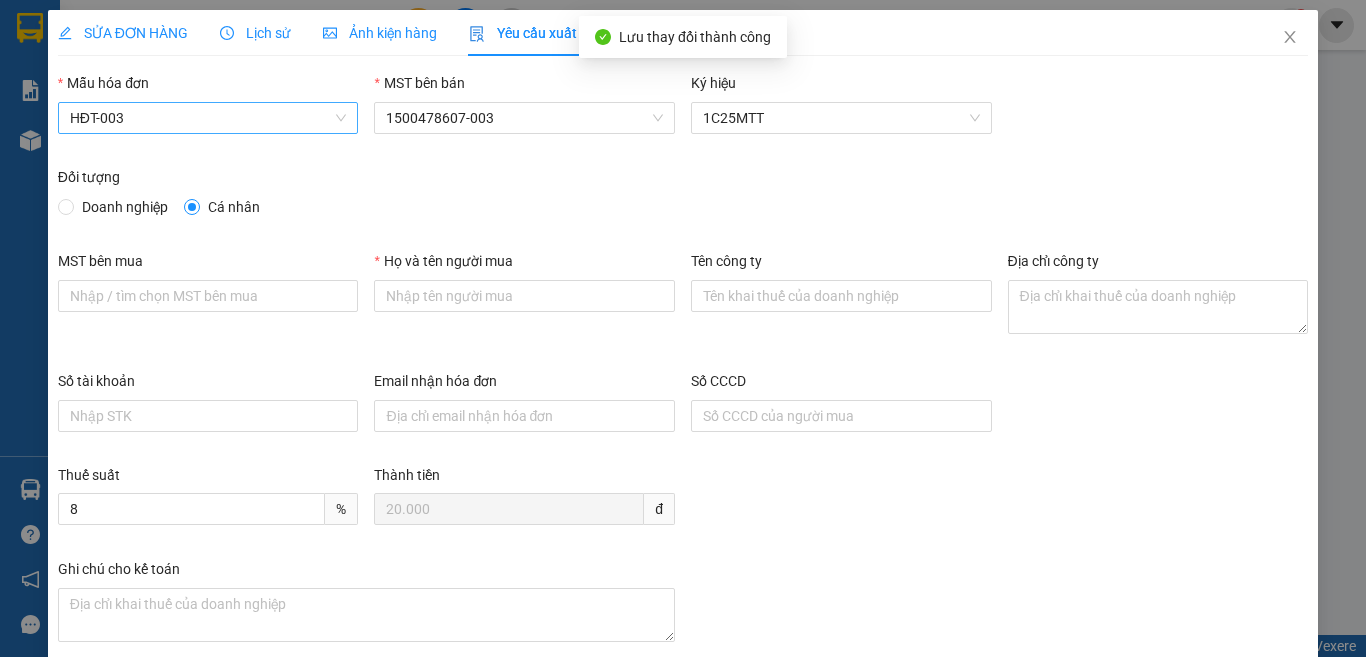 click on "HĐT-003" at bounding box center [208, 118] 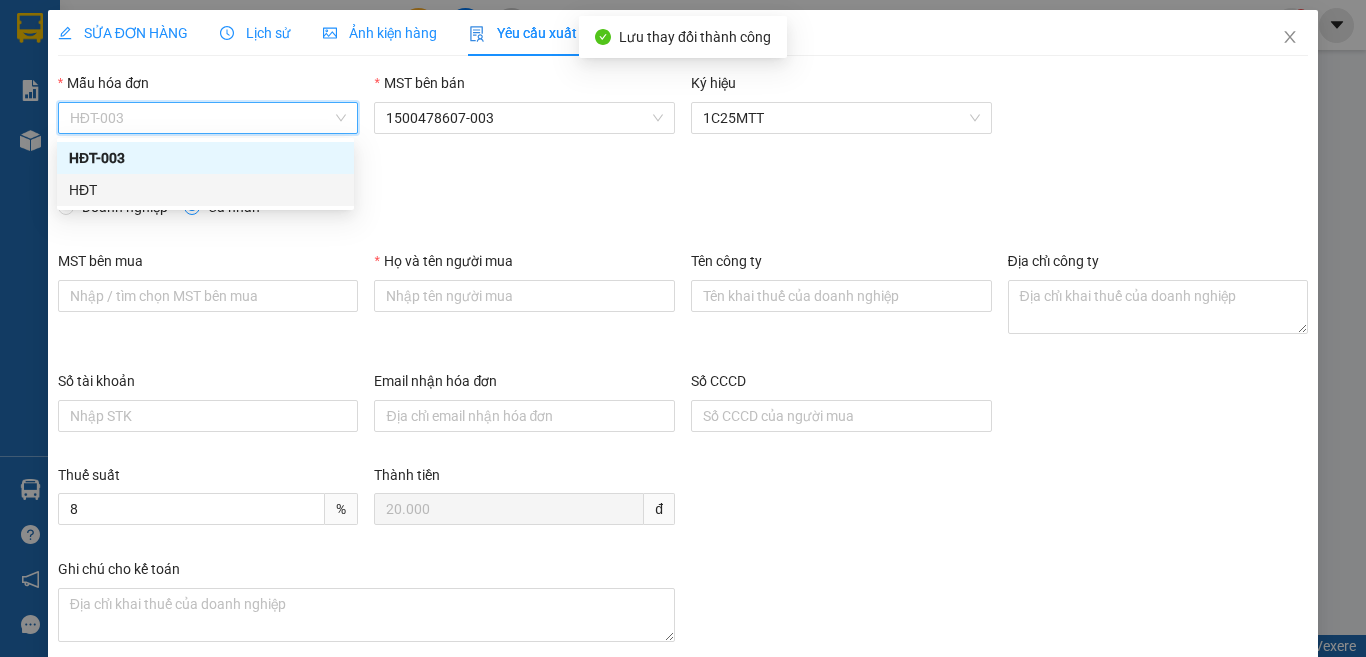 click on "HĐT" at bounding box center [205, 190] 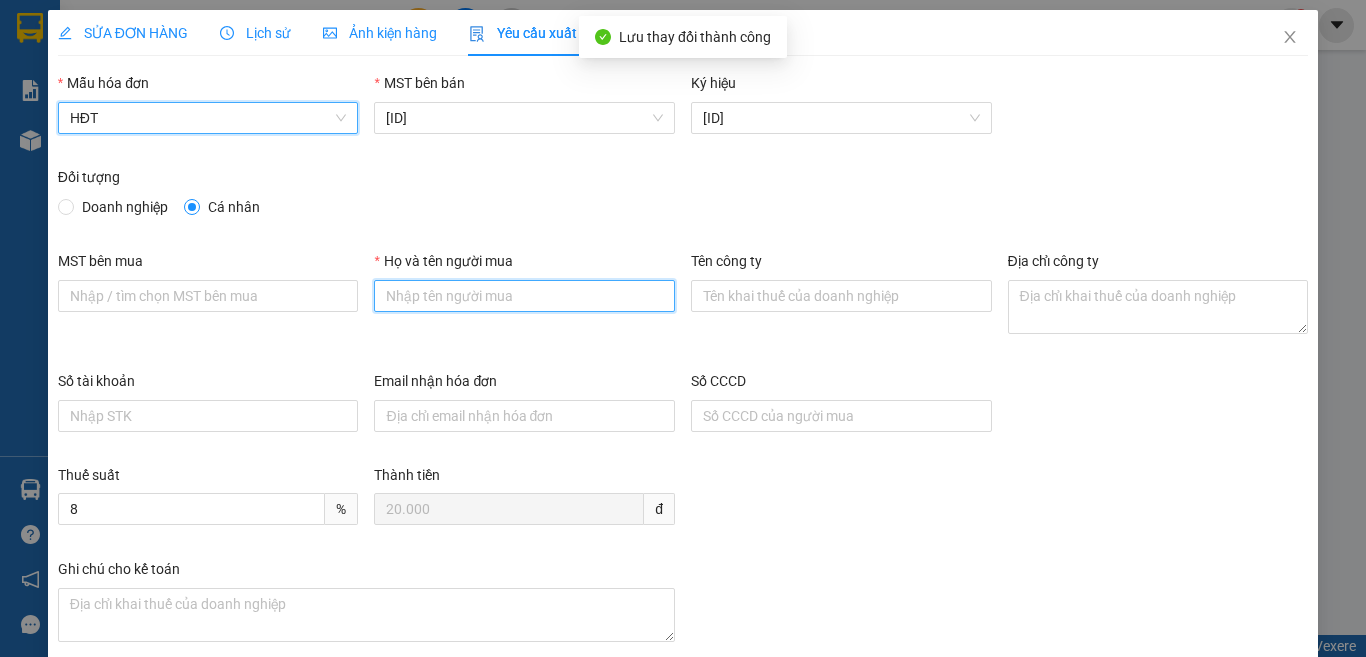click on "Họ và tên người mua" at bounding box center [524, 296] 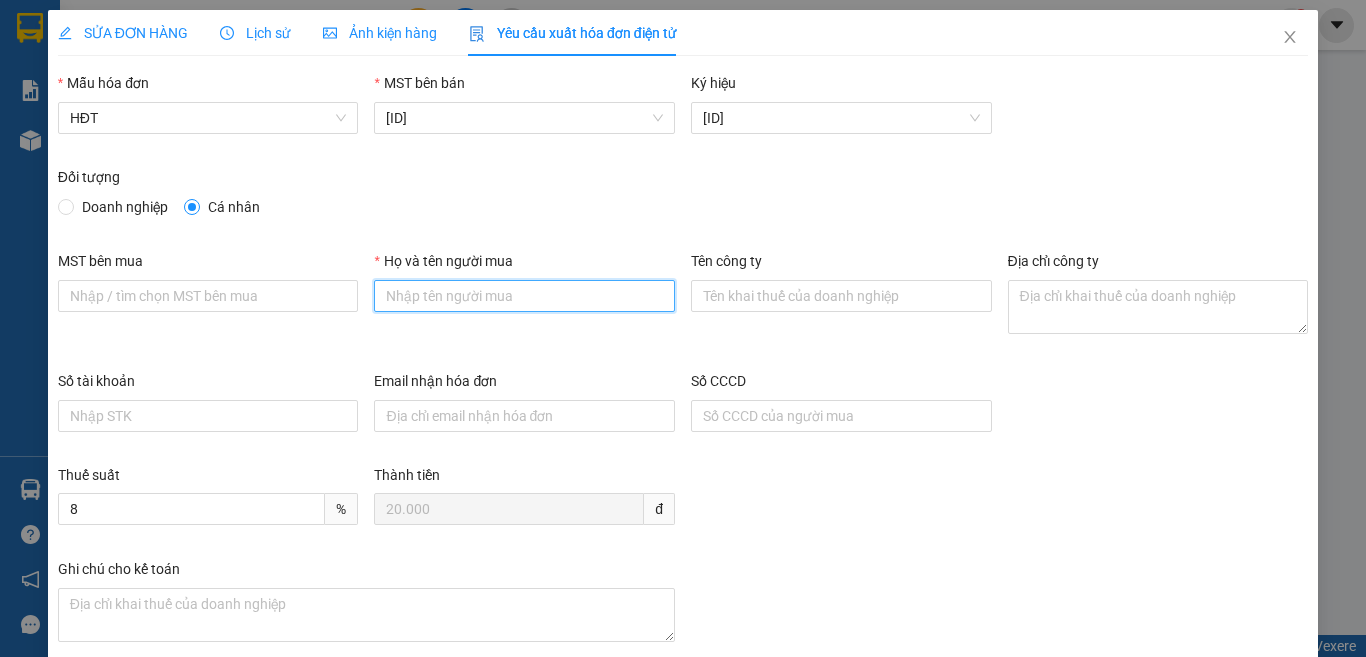 type on "Bán lẻ không giao hóa đơn" 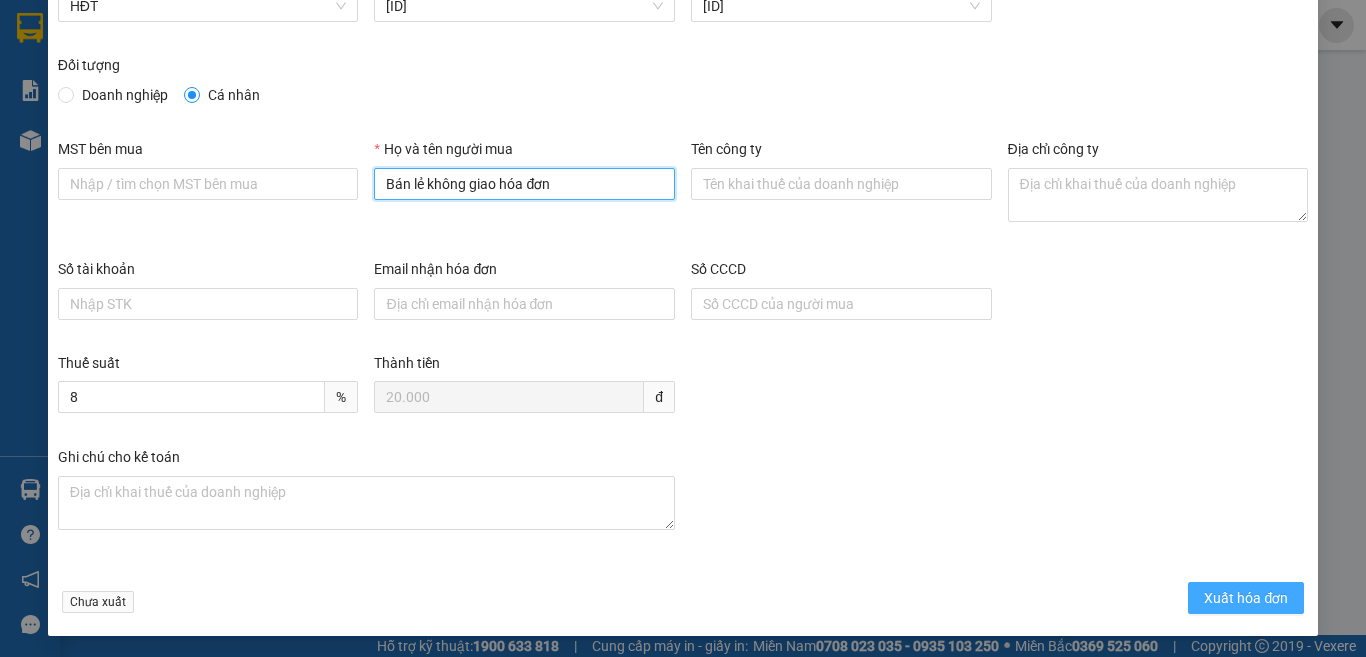 scroll, scrollTop: 114, scrollLeft: 0, axis: vertical 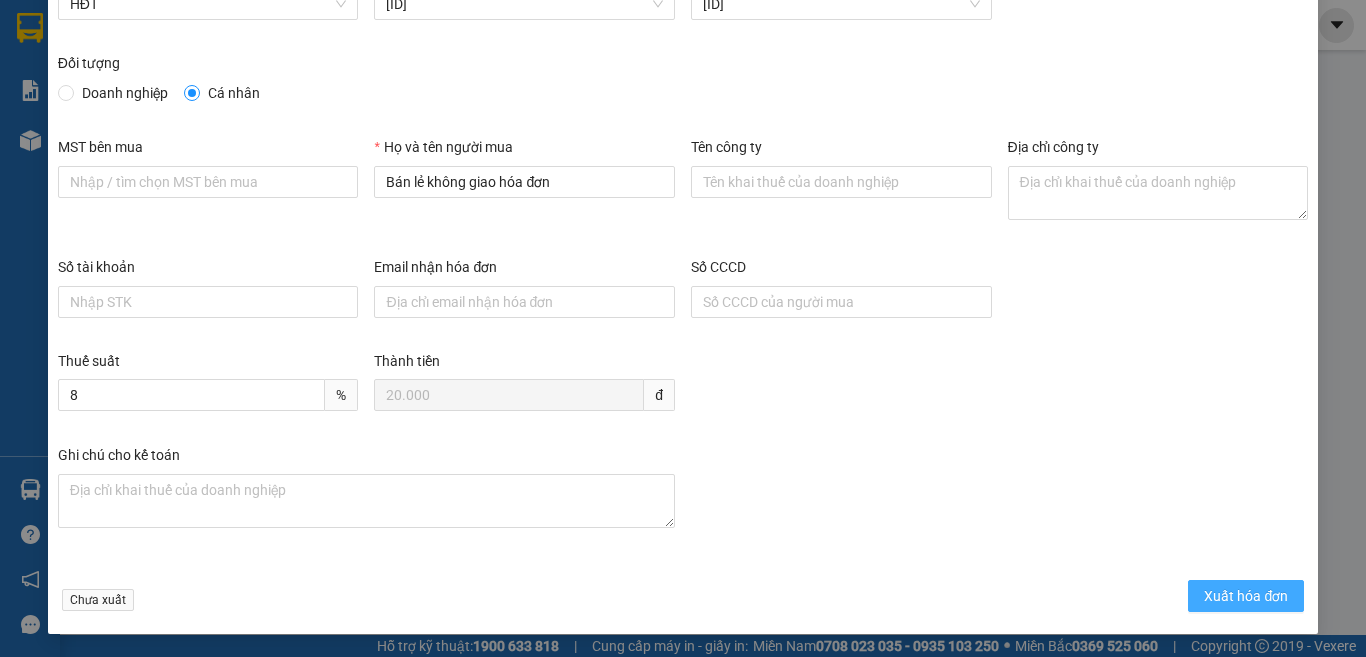 click on "Xuất hóa đơn" at bounding box center [1246, 596] 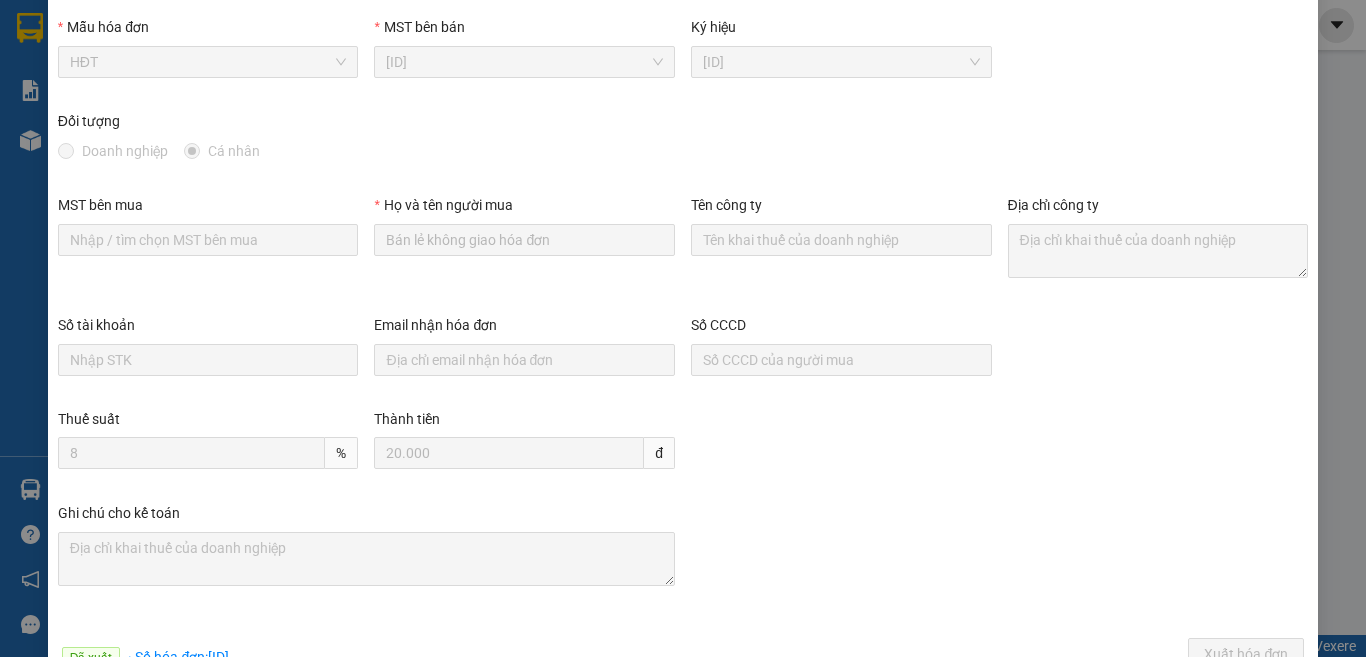 scroll, scrollTop: 0, scrollLeft: 0, axis: both 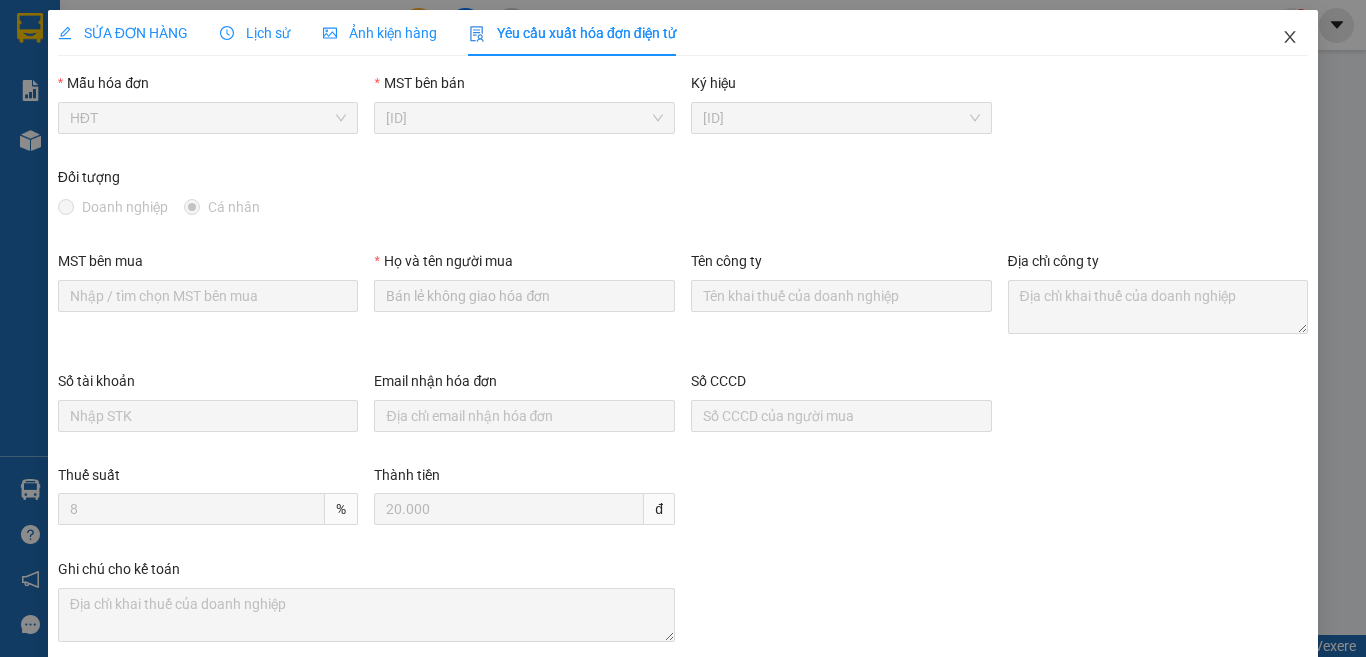 click 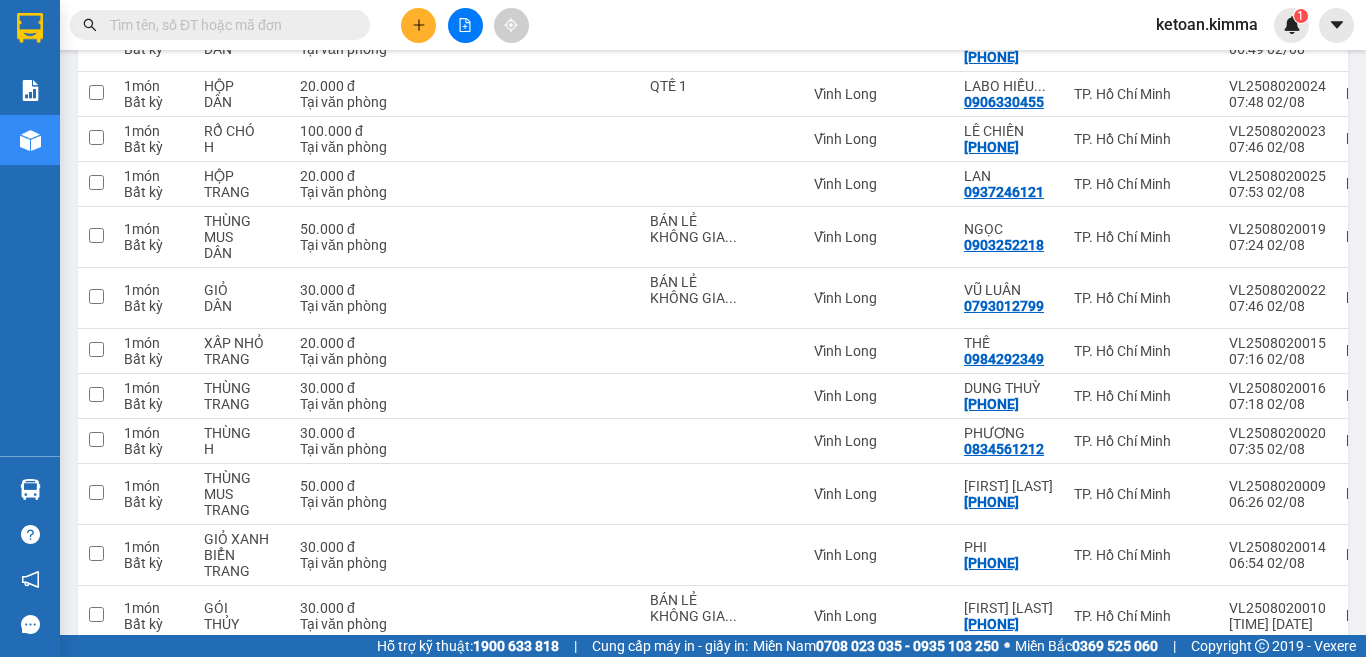 scroll, scrollTop: 3008, scrollLeft: 0, axis: vertical 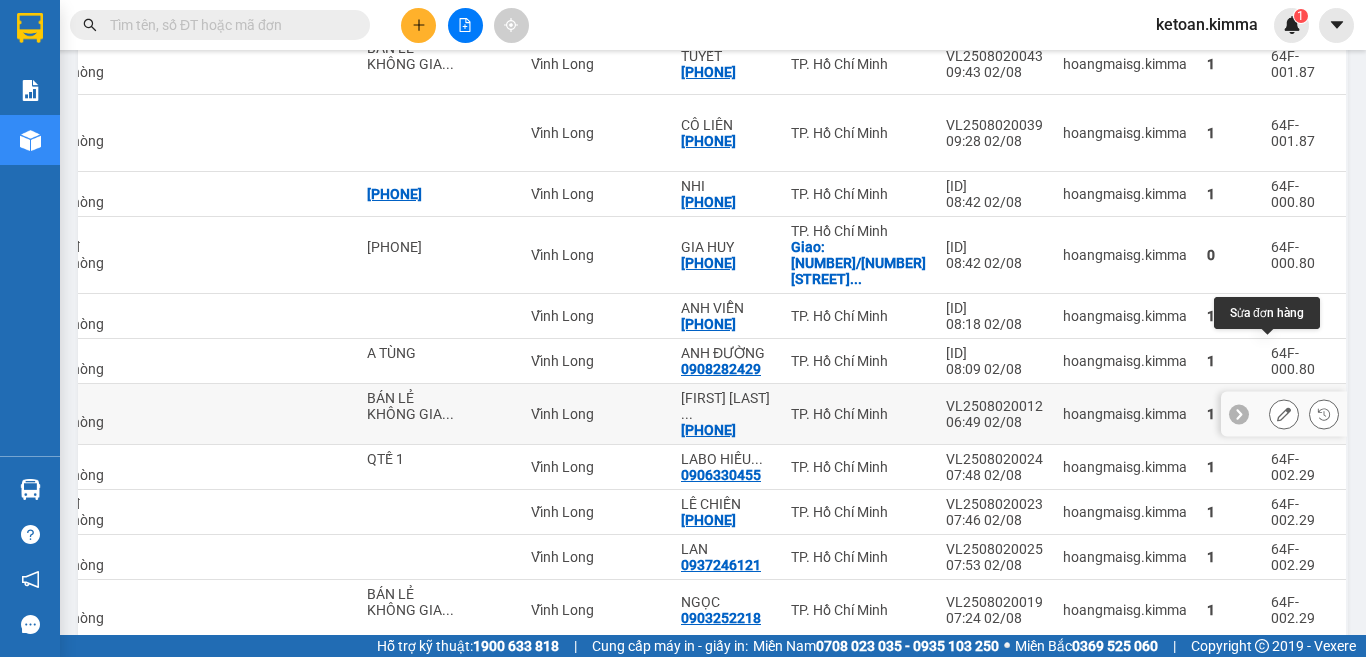 click 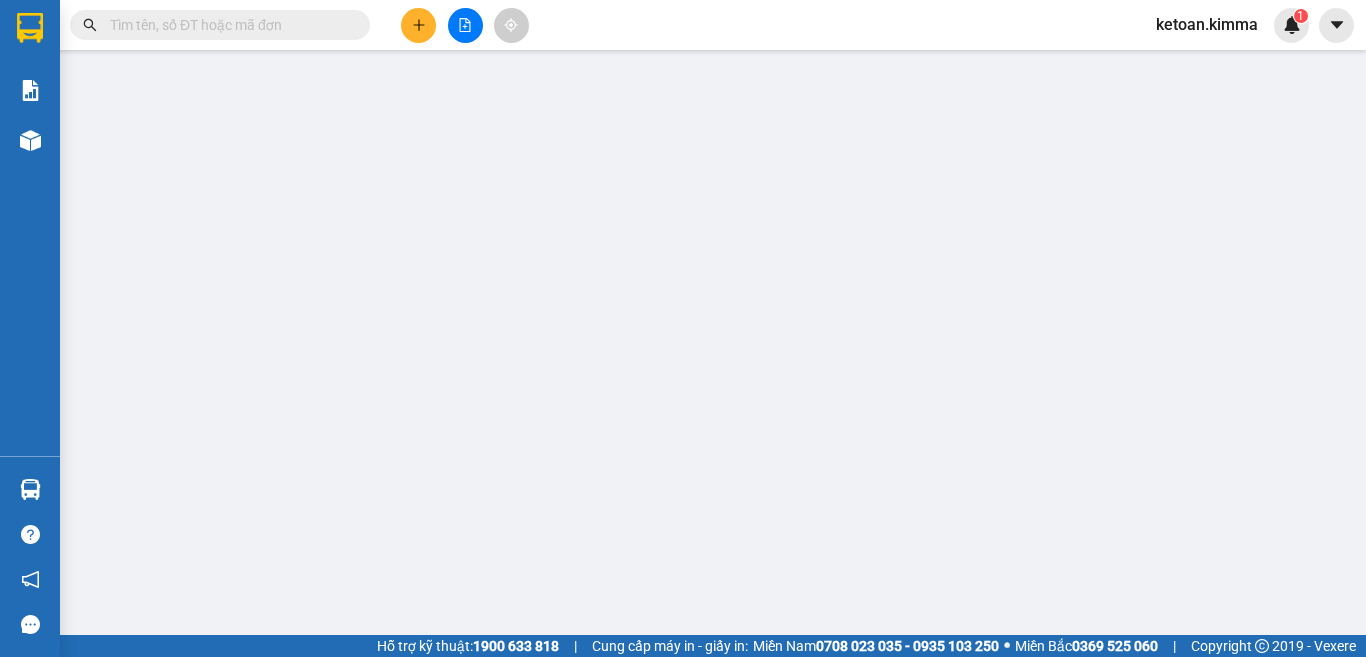 scroll, scrollTop: 0, scrollLeft: 0, axis: both 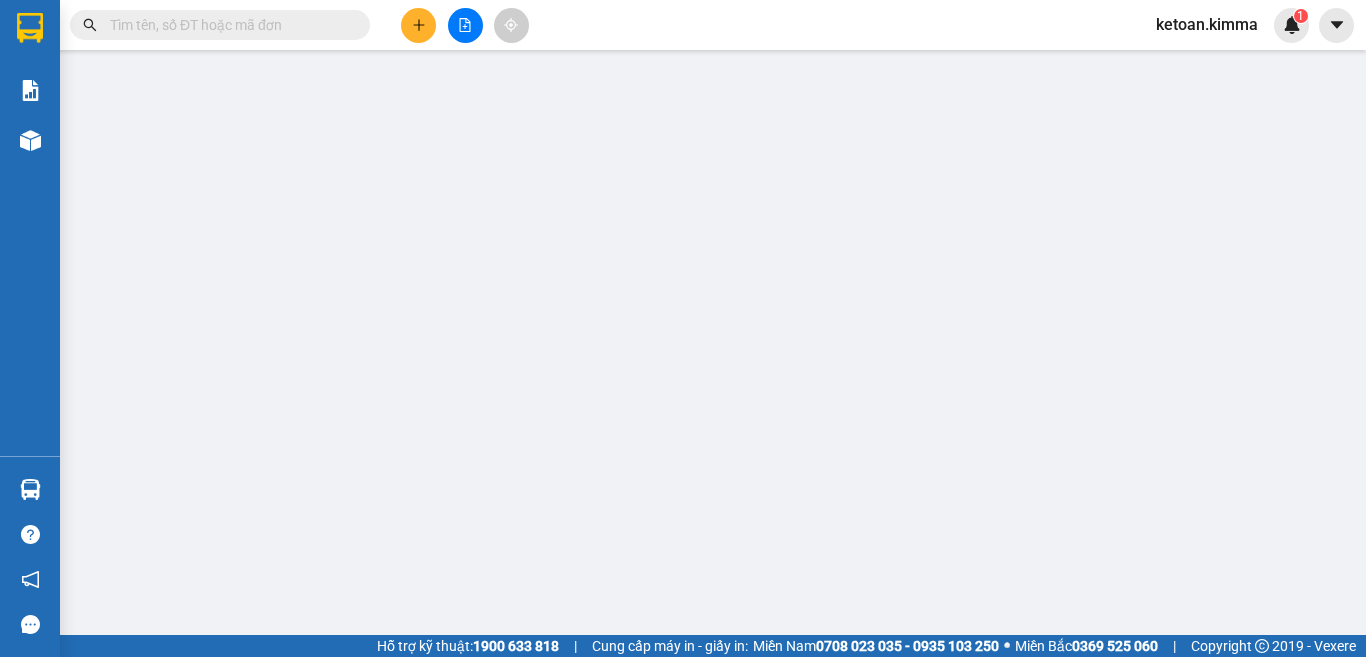 type on "BÁN LẺ KHÔNG GIAO HÓA ĐƠN" 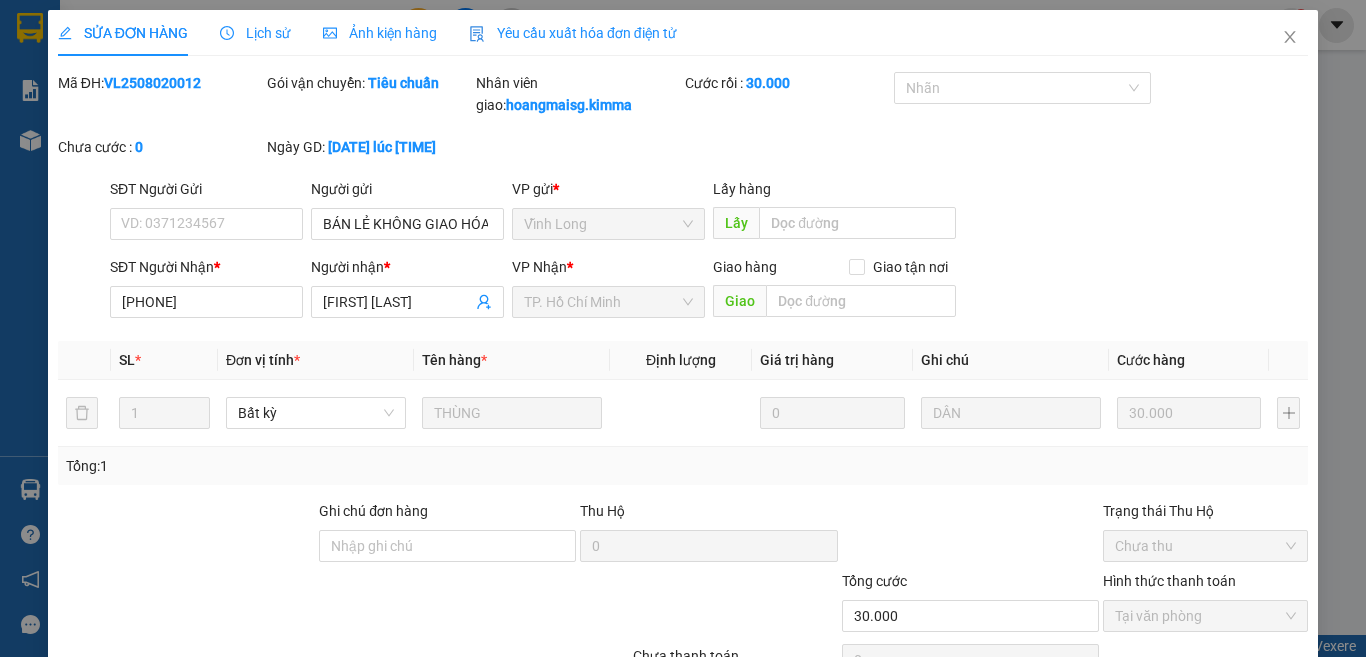 click on "Yêu cầu xuất hóa đơn điện tử" at bounding box center (573, 33) 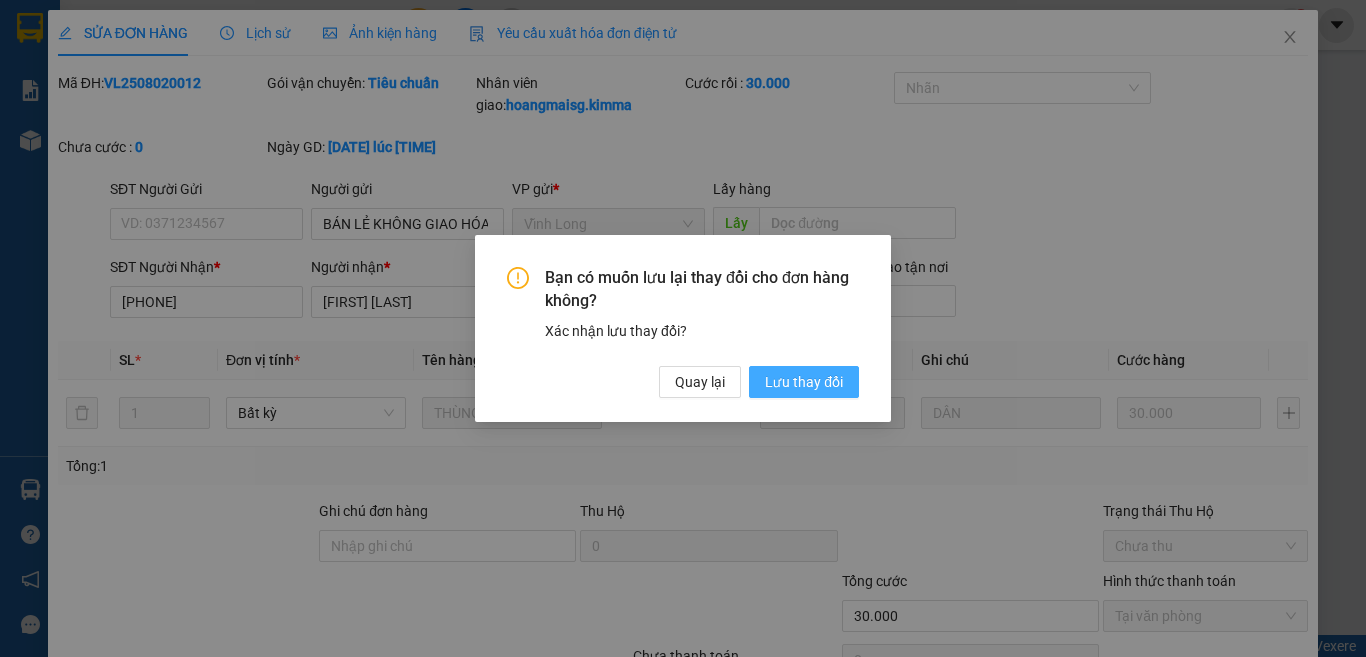 click on "Lưu thay đổi" at bounding box center (804, 382) 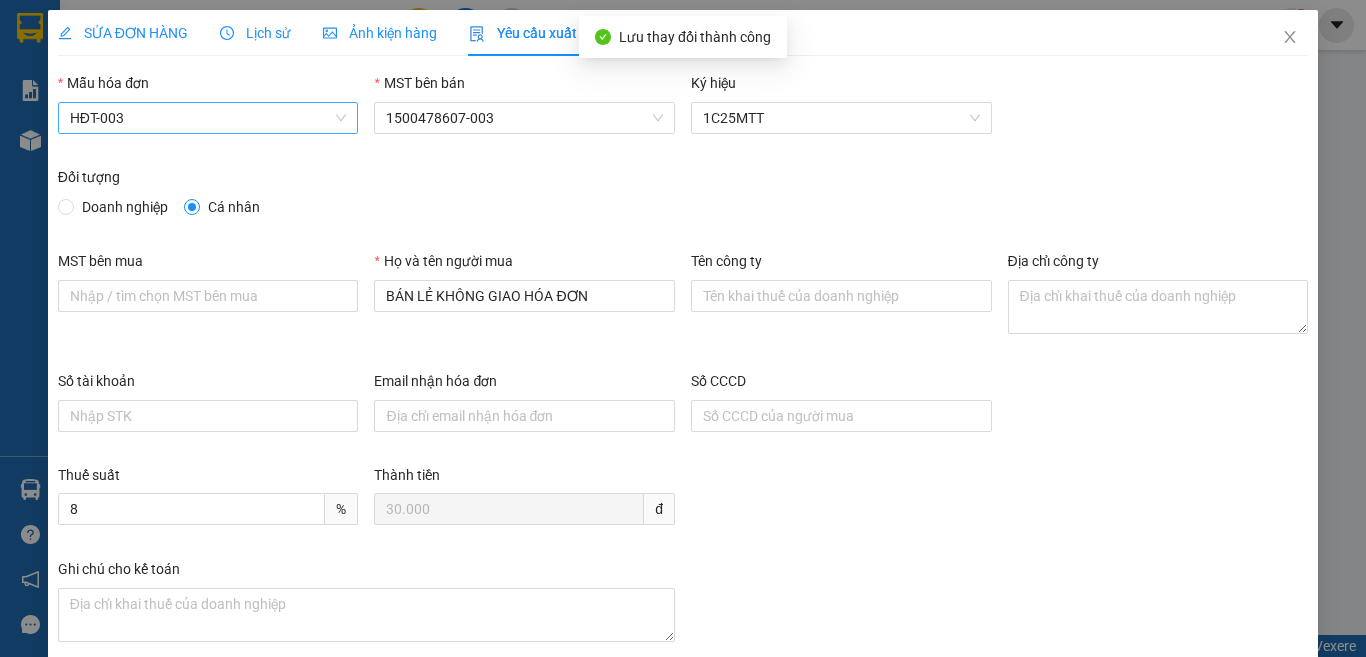 click on "HĐT-003" at bounding box center [208, 118] 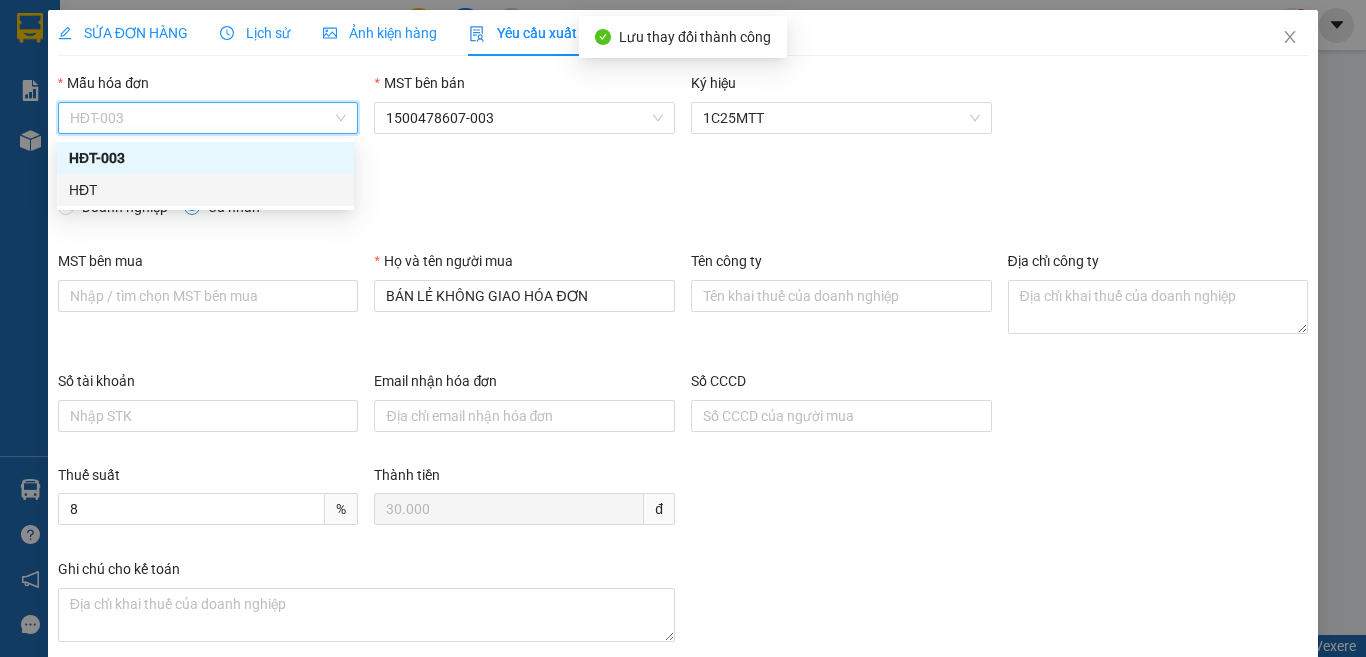click on "HĐT" at bounding box center [205, 190] 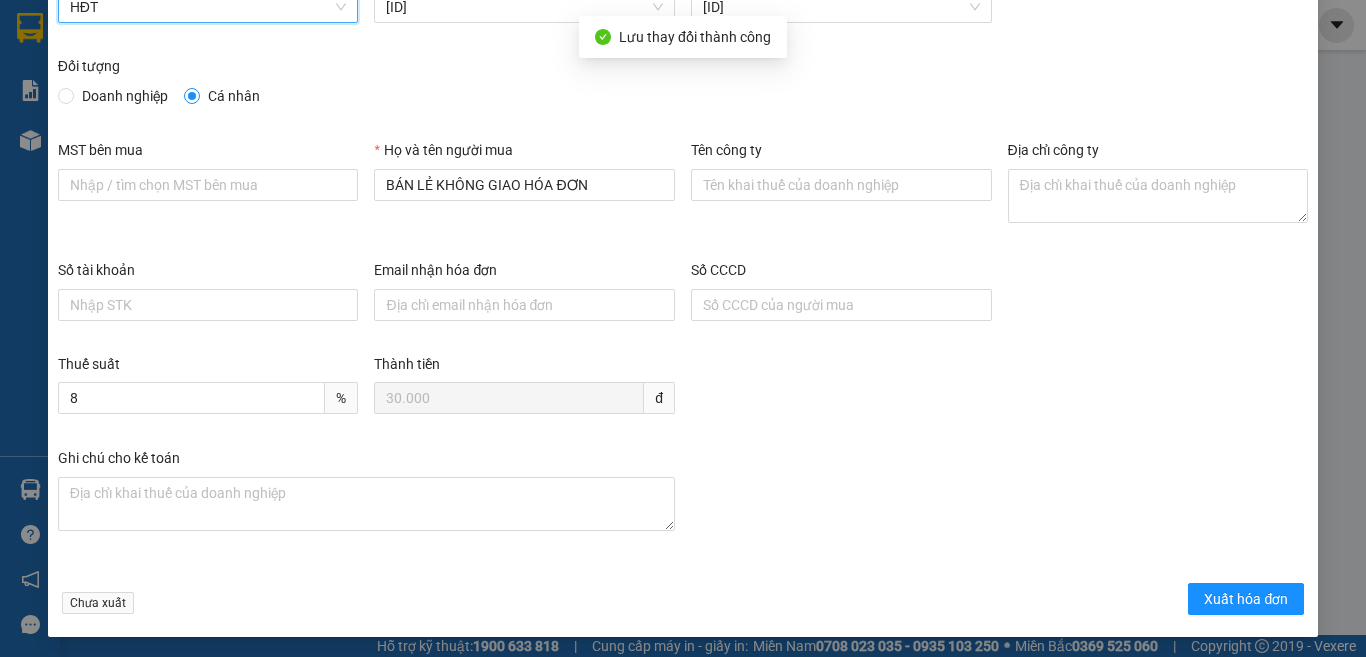 scroll, scrollTop: 114, scrollLeft: 0, axis: vertical 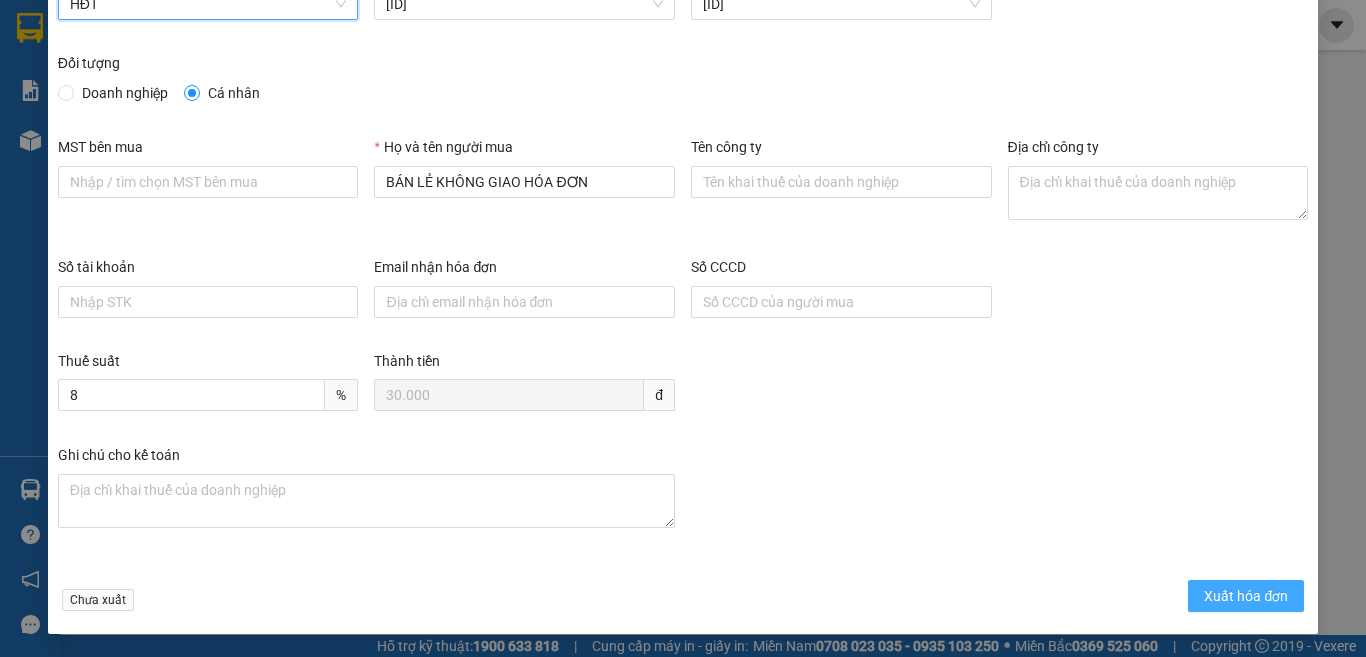 click on "Xuất hóa đơn" at bounding box center (1246, 596) 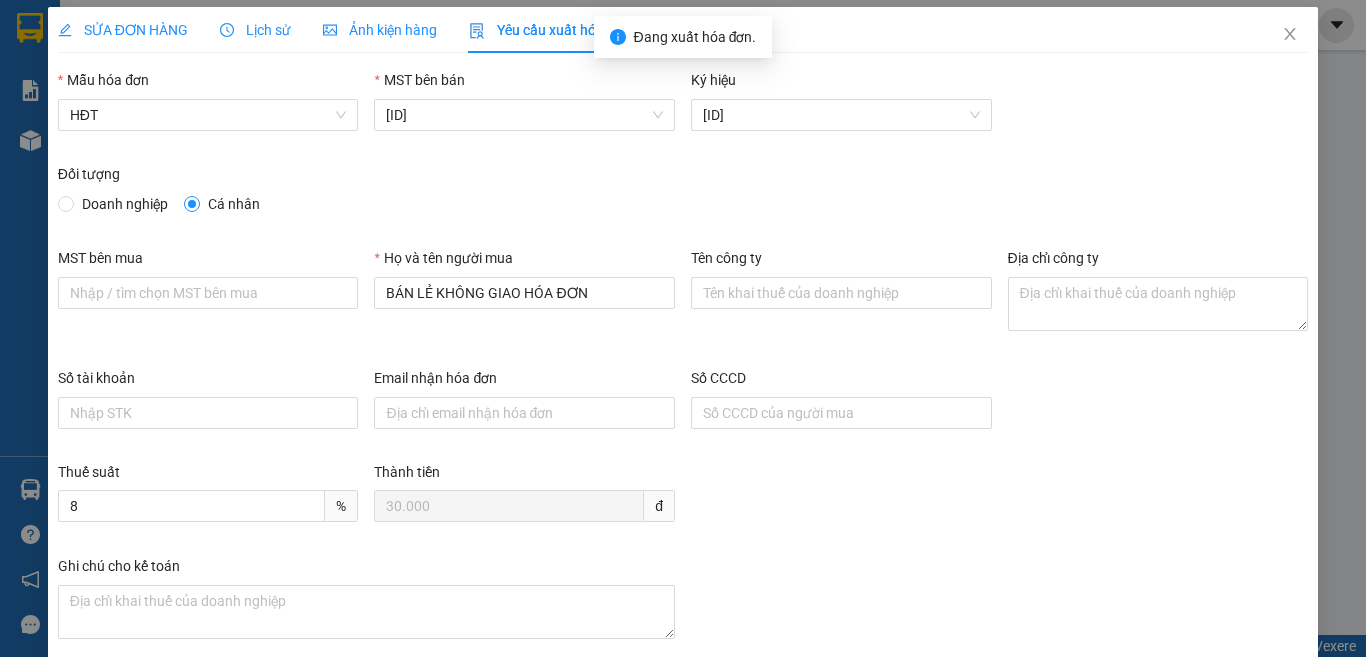 scroll, scrollTop: 0, scrollLeft: 0, axis: both 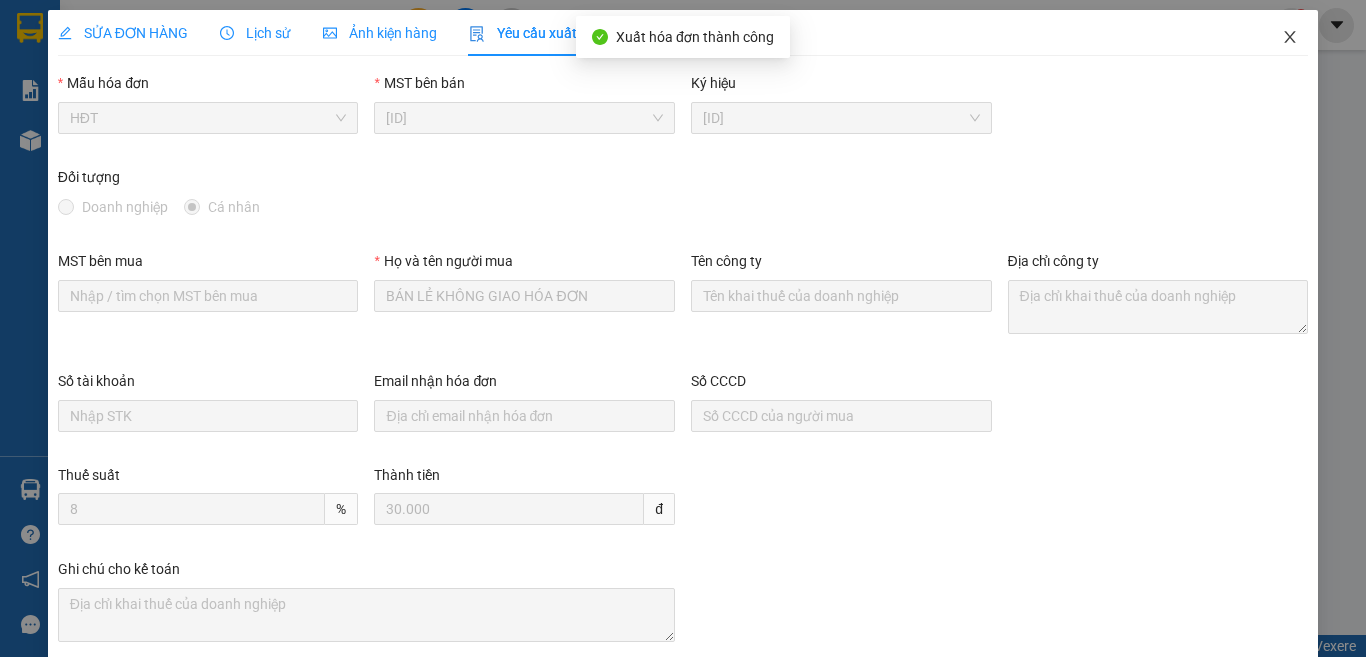 click 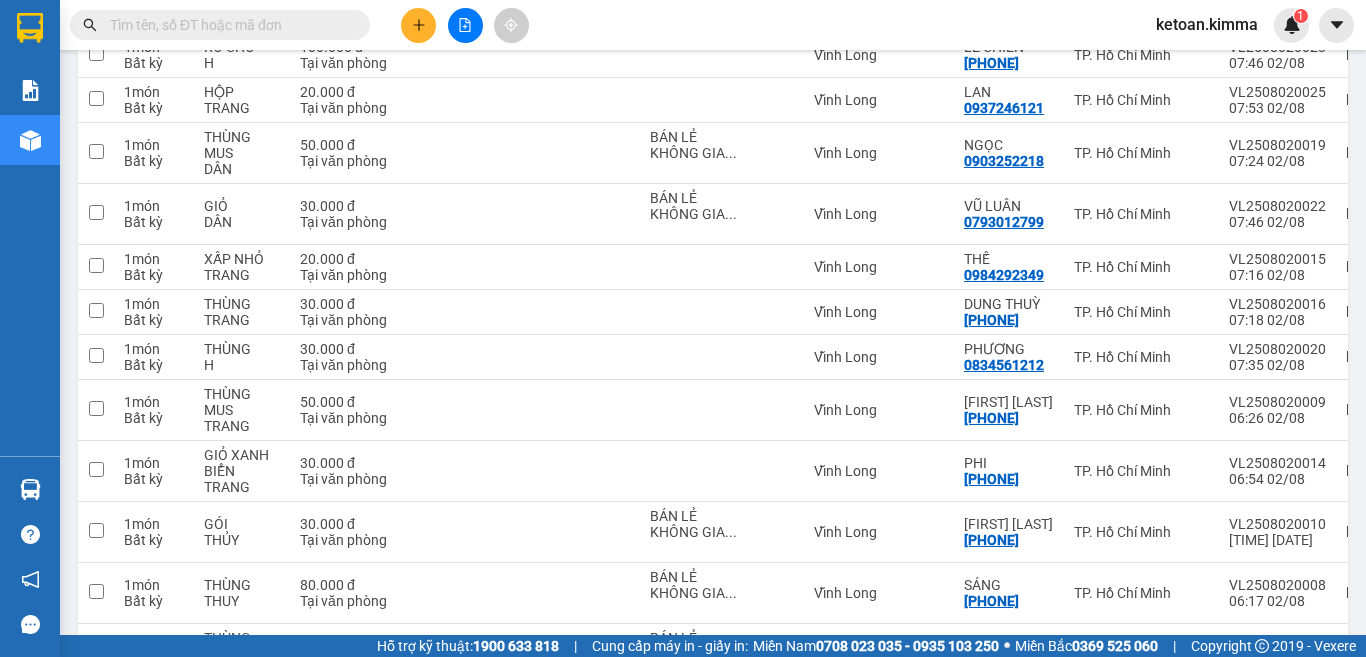 scroll, scrollTop: 3008, scrollLeft: 0, axis: vertical 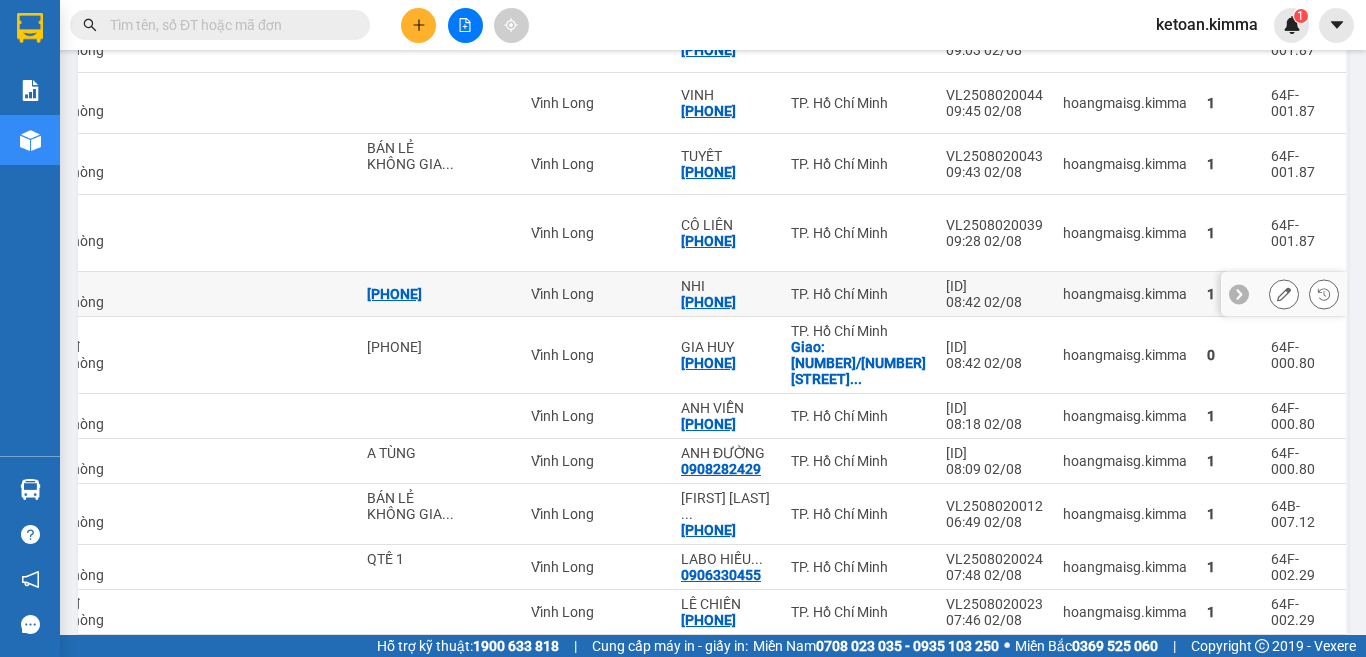 click 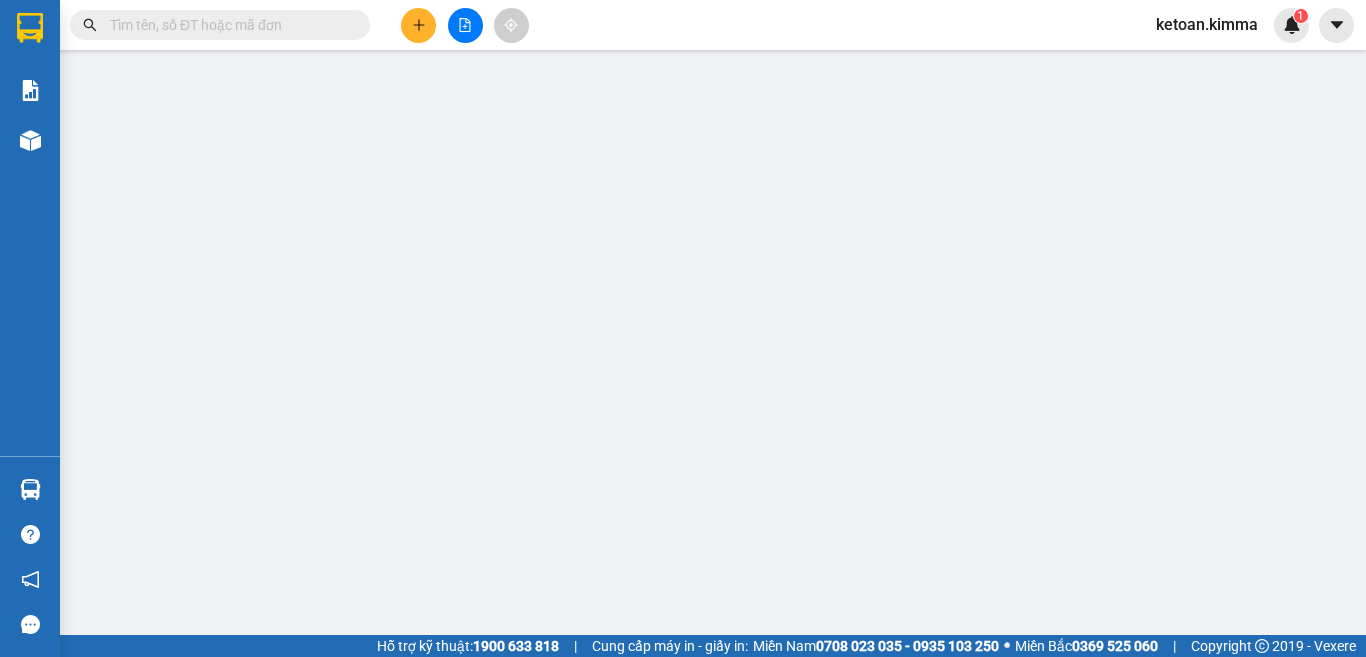 scroll, scrollTop: 0, scrollLeft: 0, axis: both 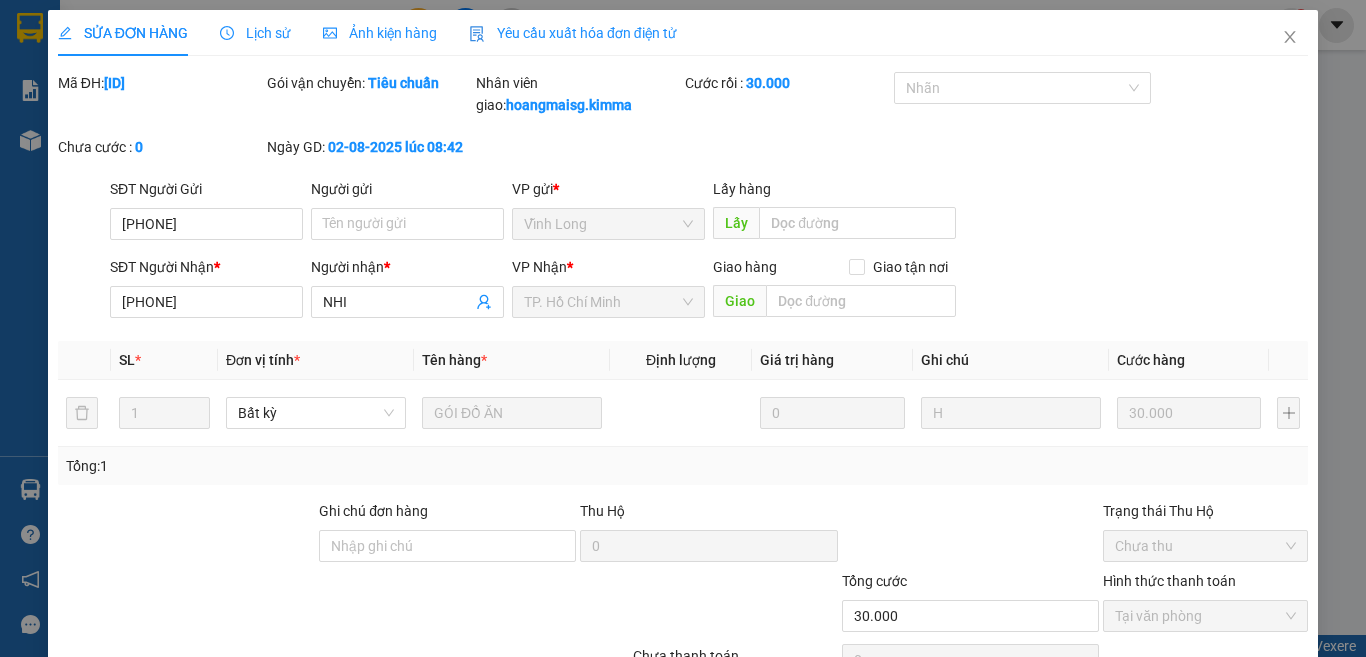 click on "Yêu cầu xuất hóa đơn điện tử" at bounding box center [573, 33] 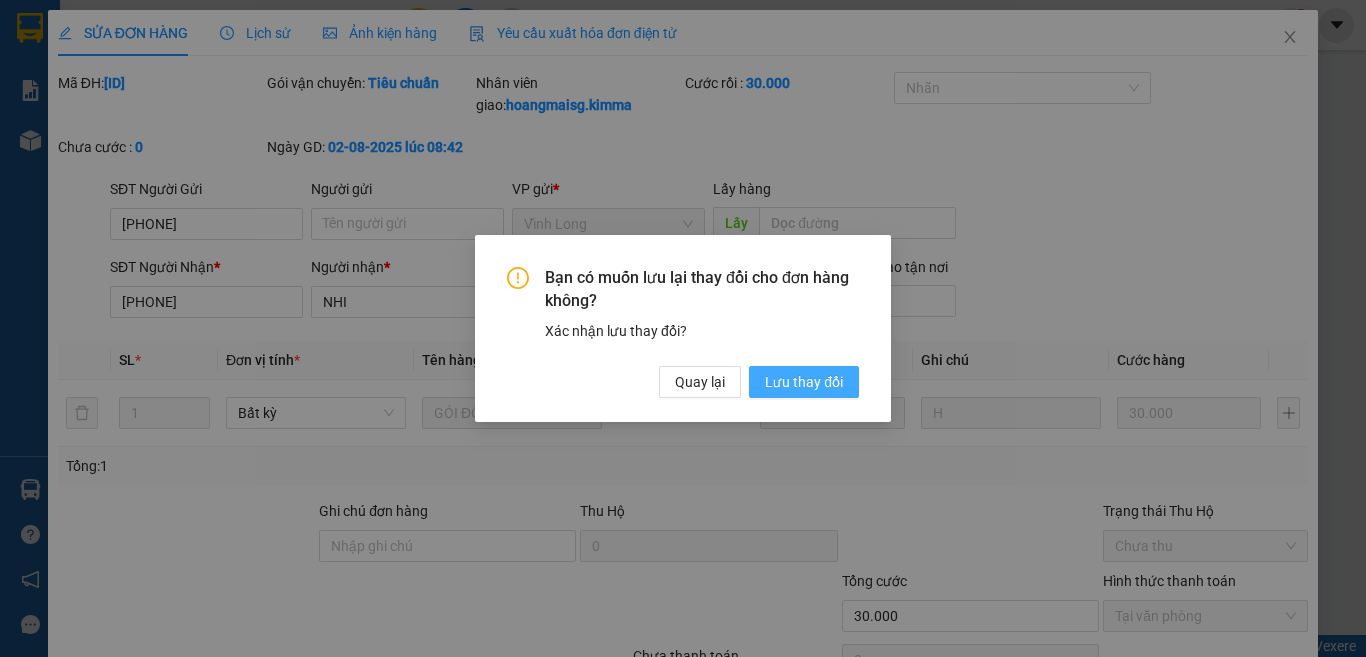 click on "Lưu thay đổi" at bounding box center [804, 382] 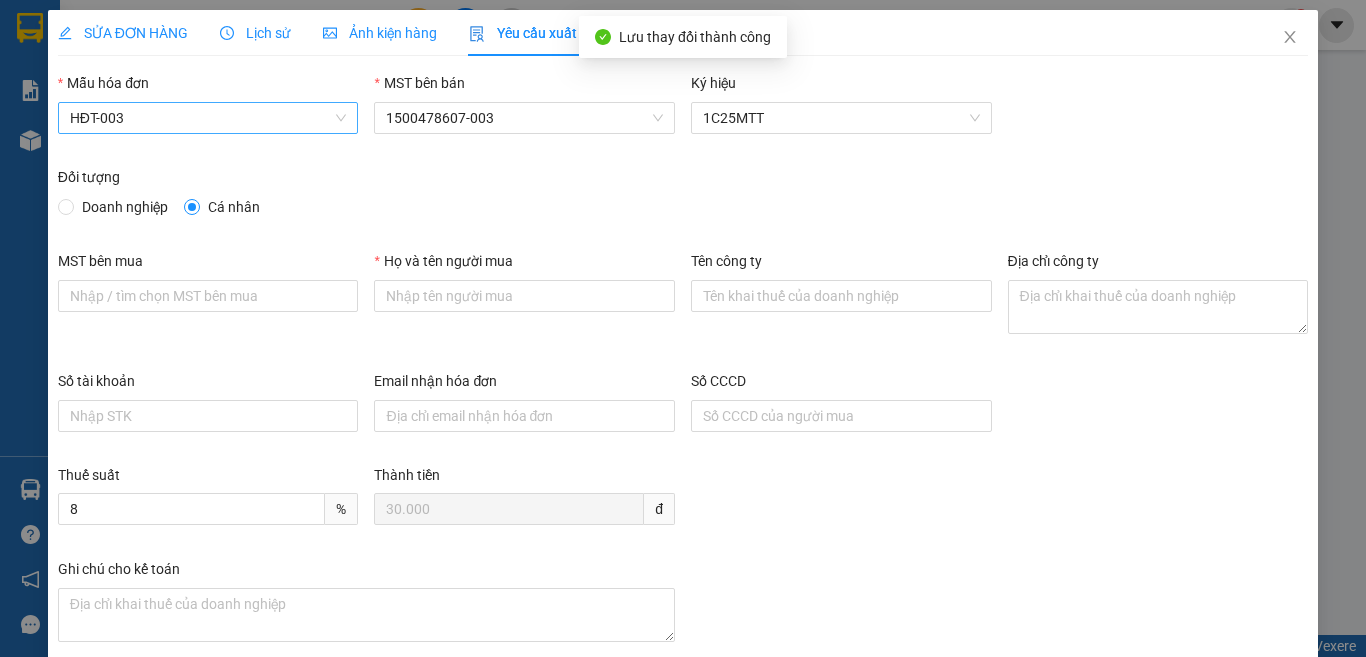 click on "HĐT-003" at bounding box center (208, 118) 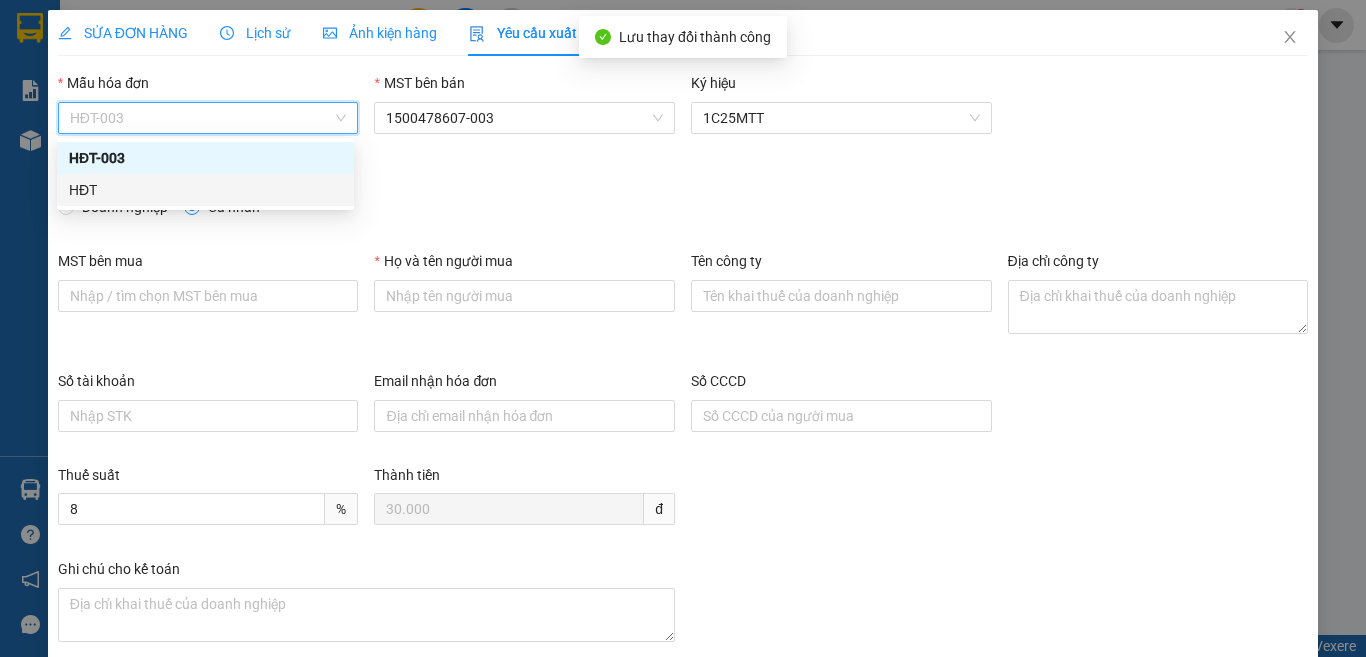 click on "HĐT" at bounding box center [205, 190] 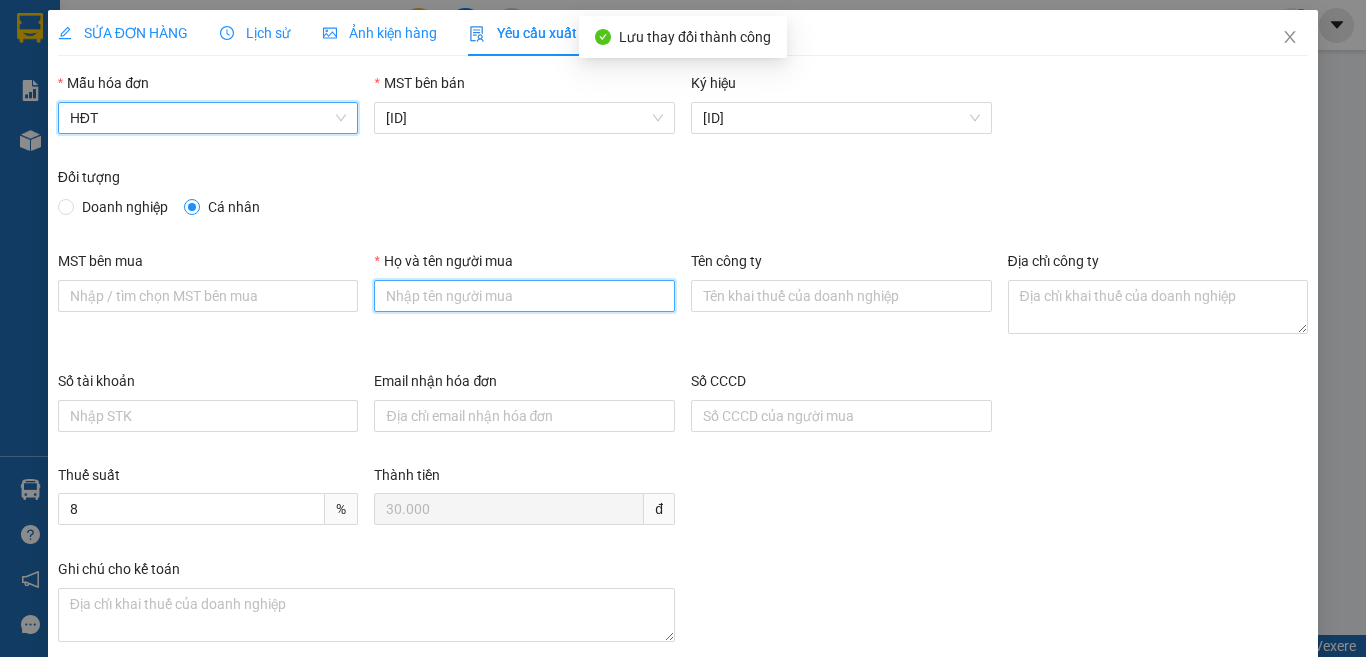 click on "Họ và tên người mua" at bounding box center [524, 296] 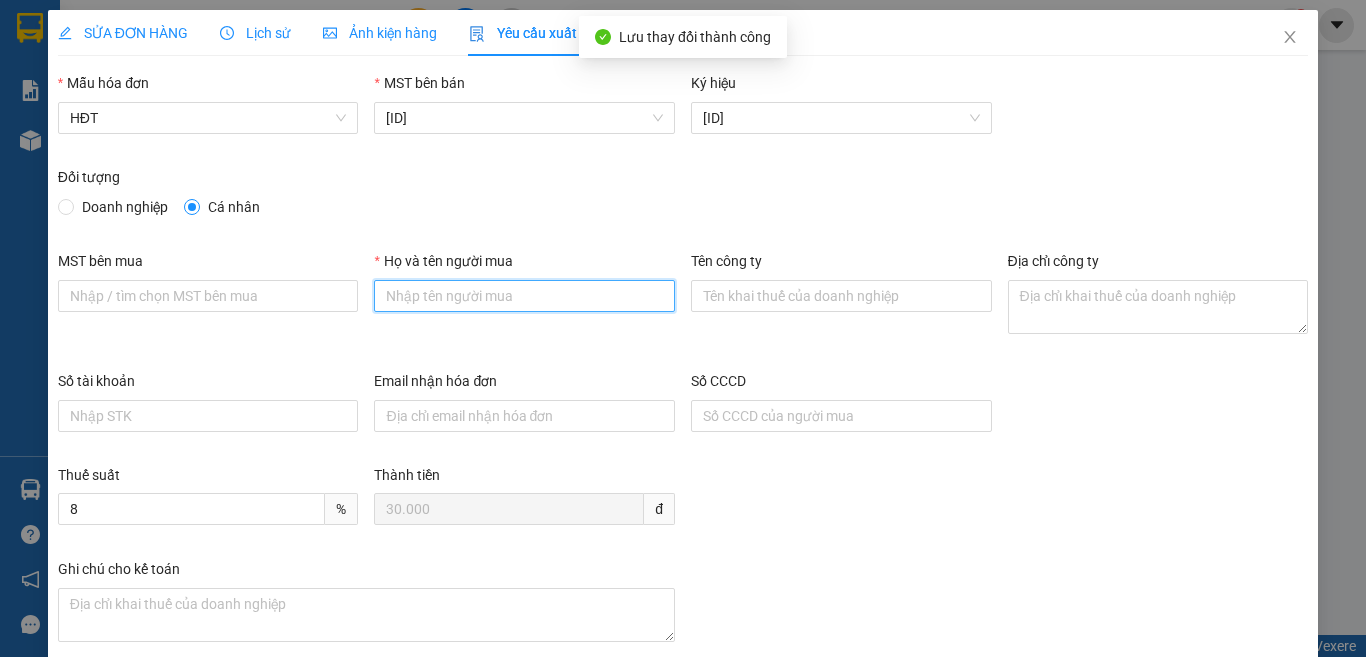 type on "Bán lẻ không giao hóa đơn" 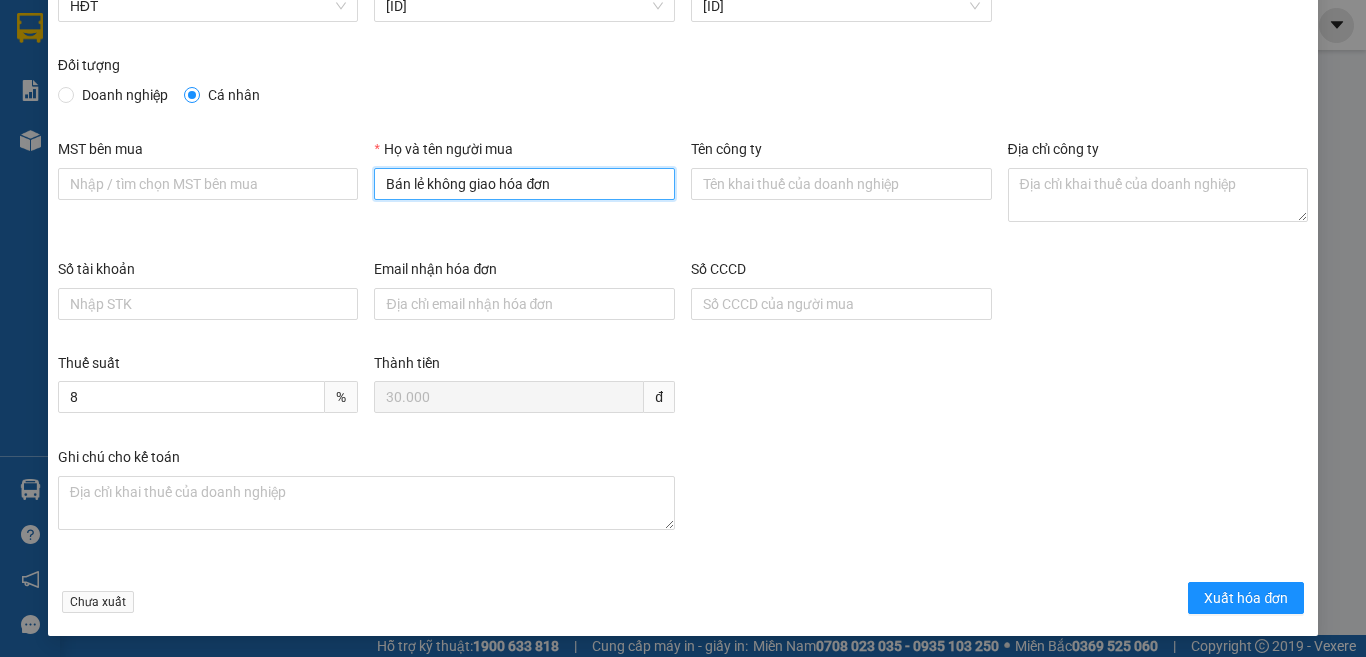 scroll, scrollTop: 114, scrollLeft: 0, axis: vertical 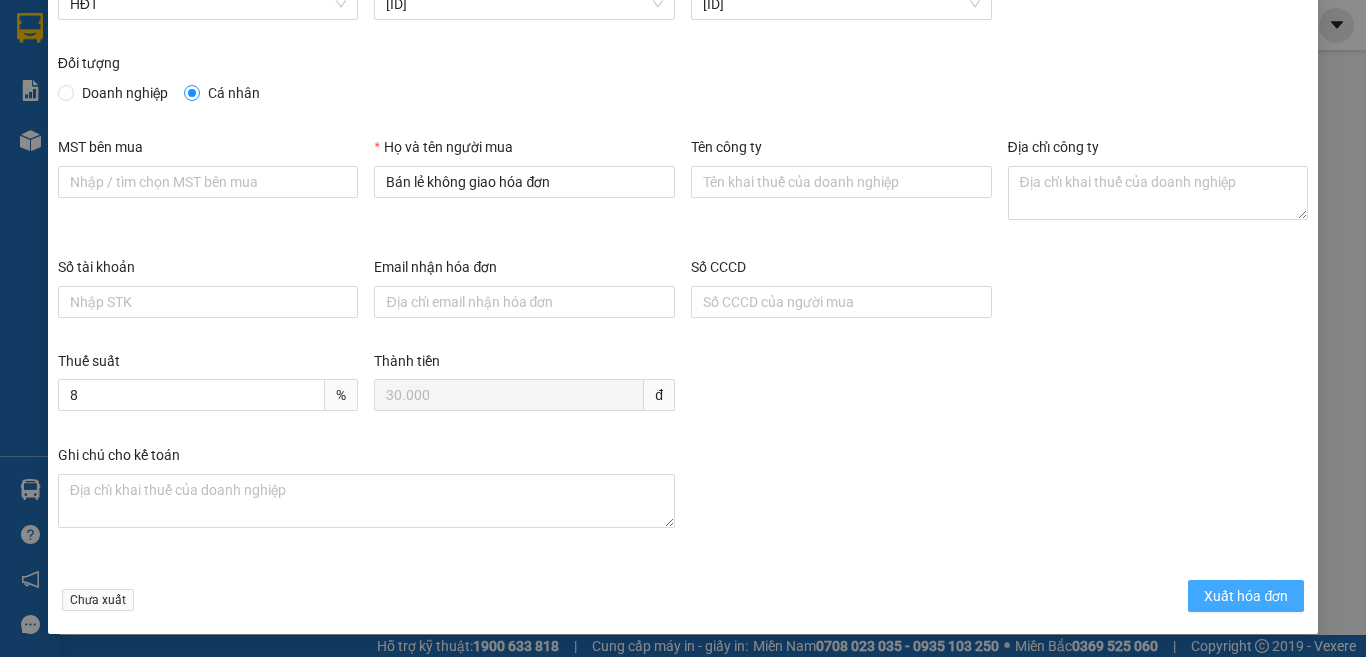 click on "Xuất hóa đơn" at bounding box center (1246, 596) 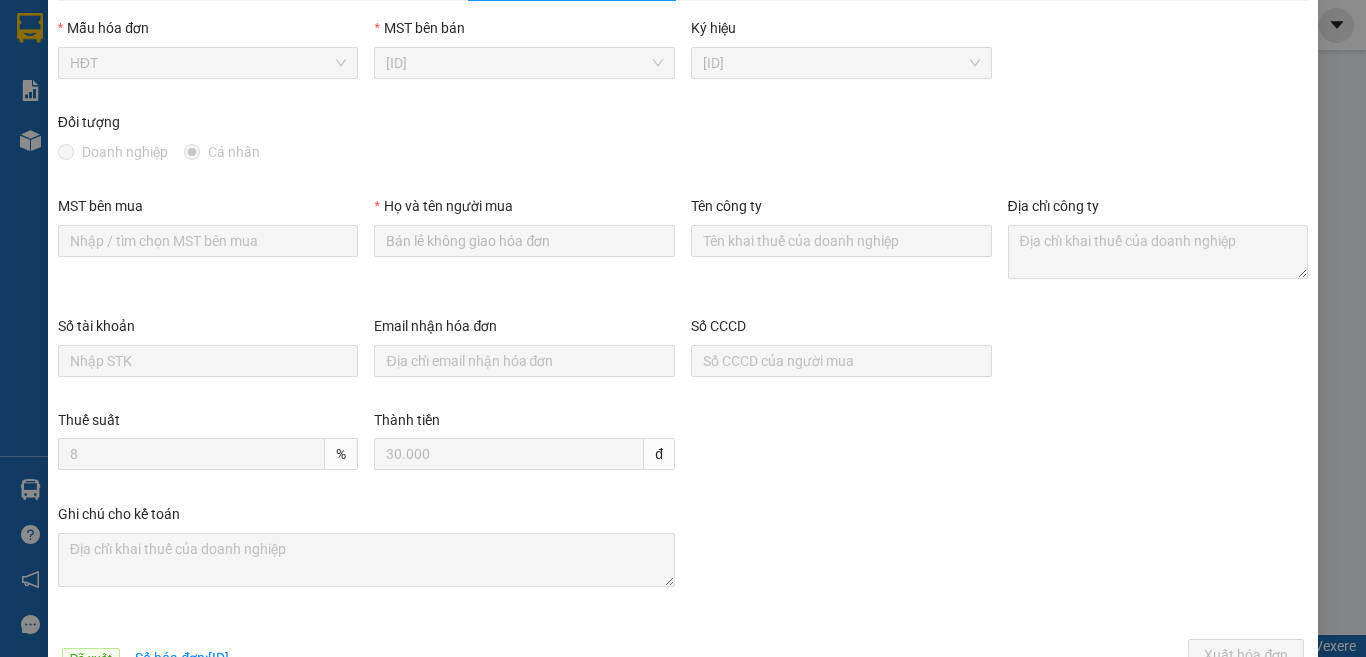 scroll, scrollTop: 0, scrollLeft: 0, axis: both 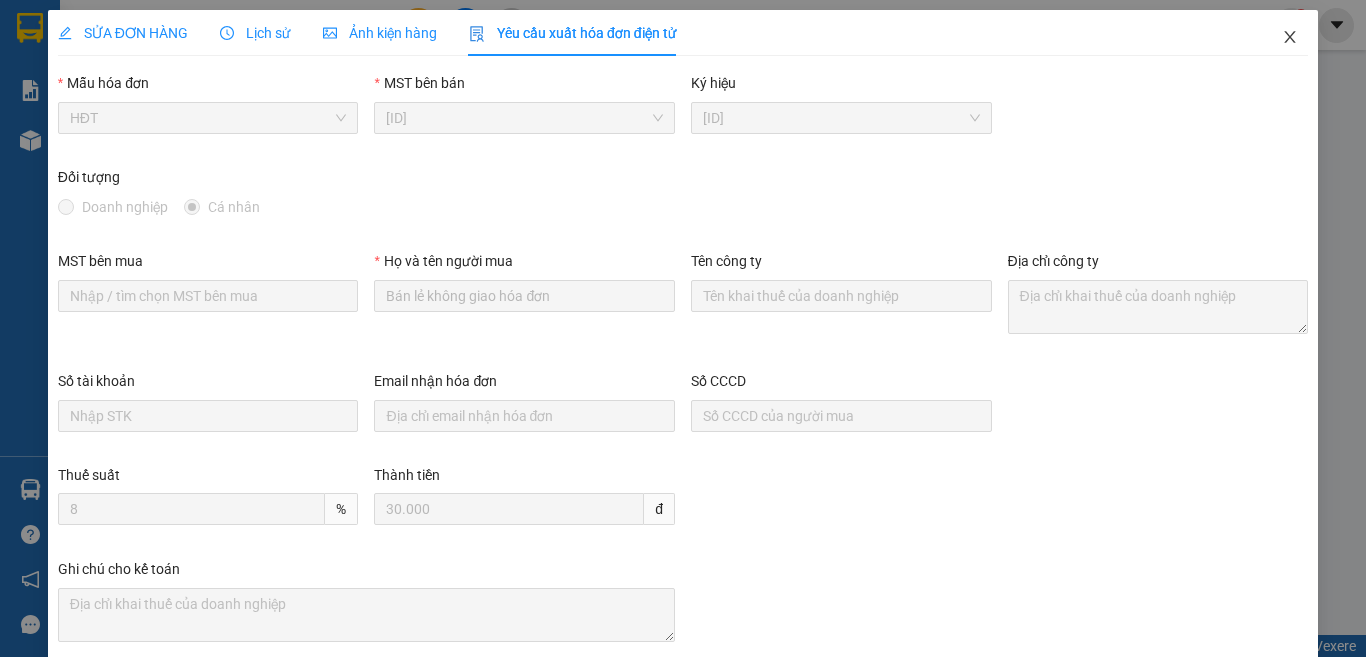 click 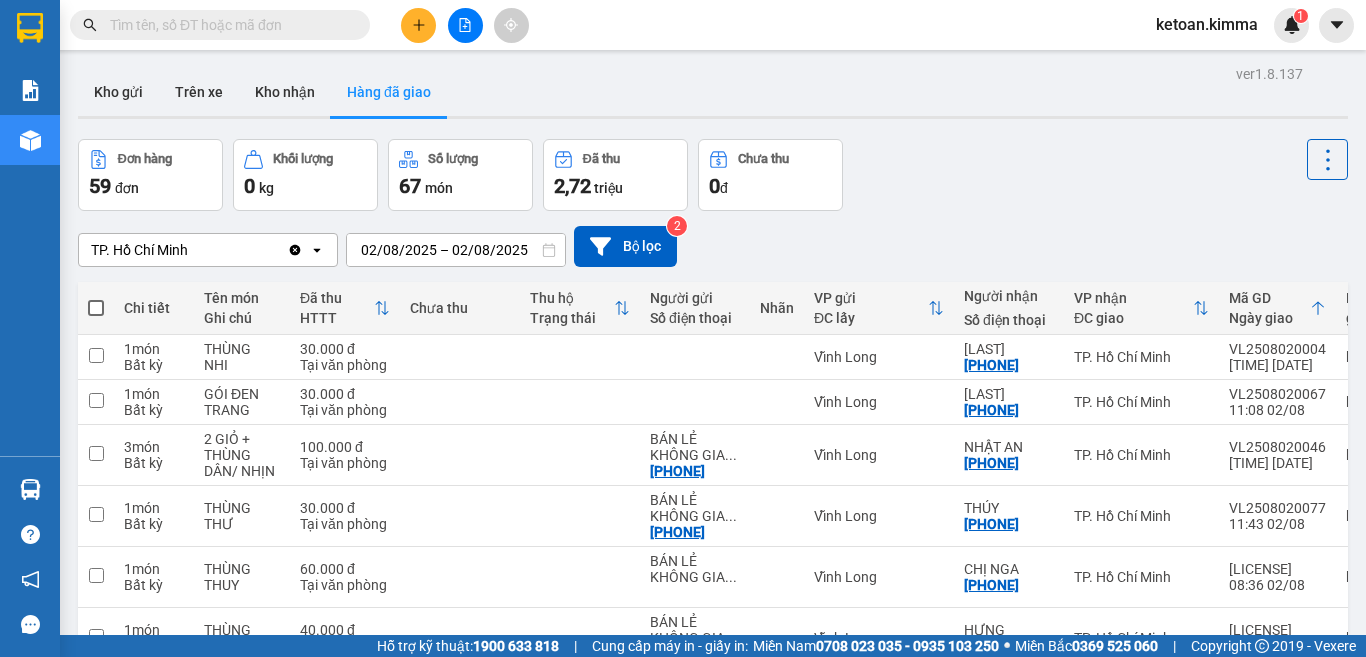 scroll, scrollTop: 0, scrollLeft: 0, axis: both 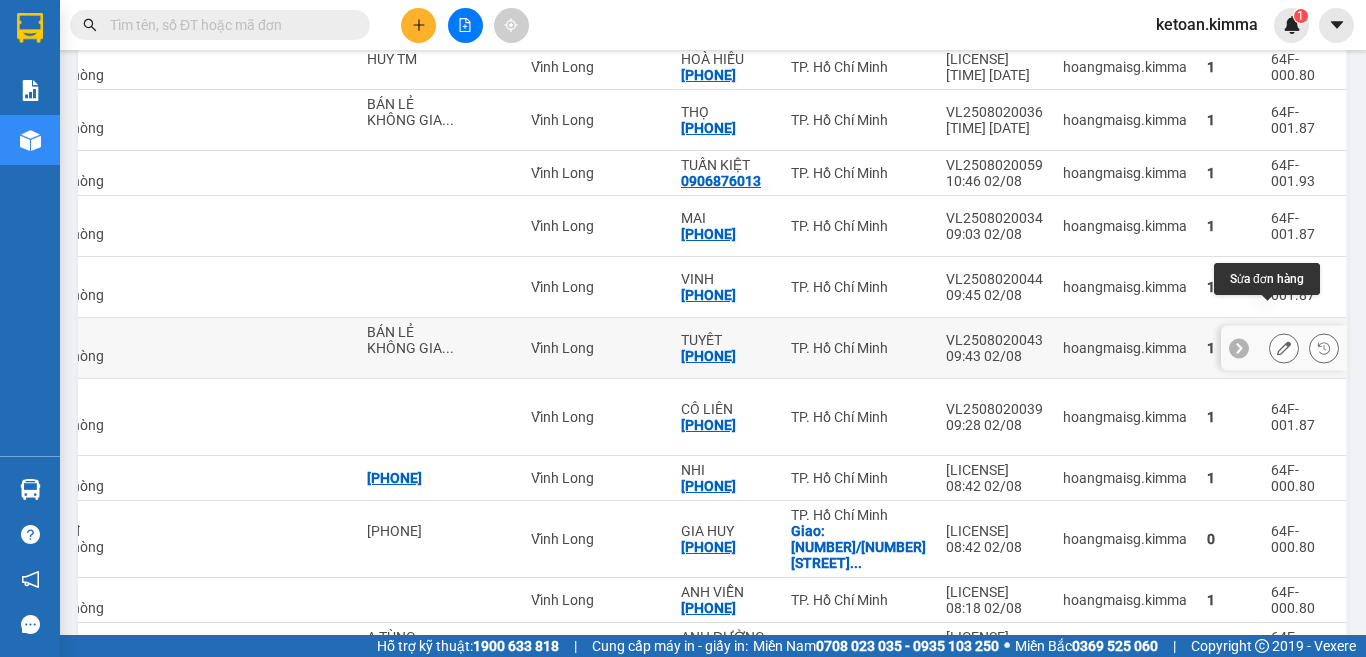 click at bounding box center (1284, 348) 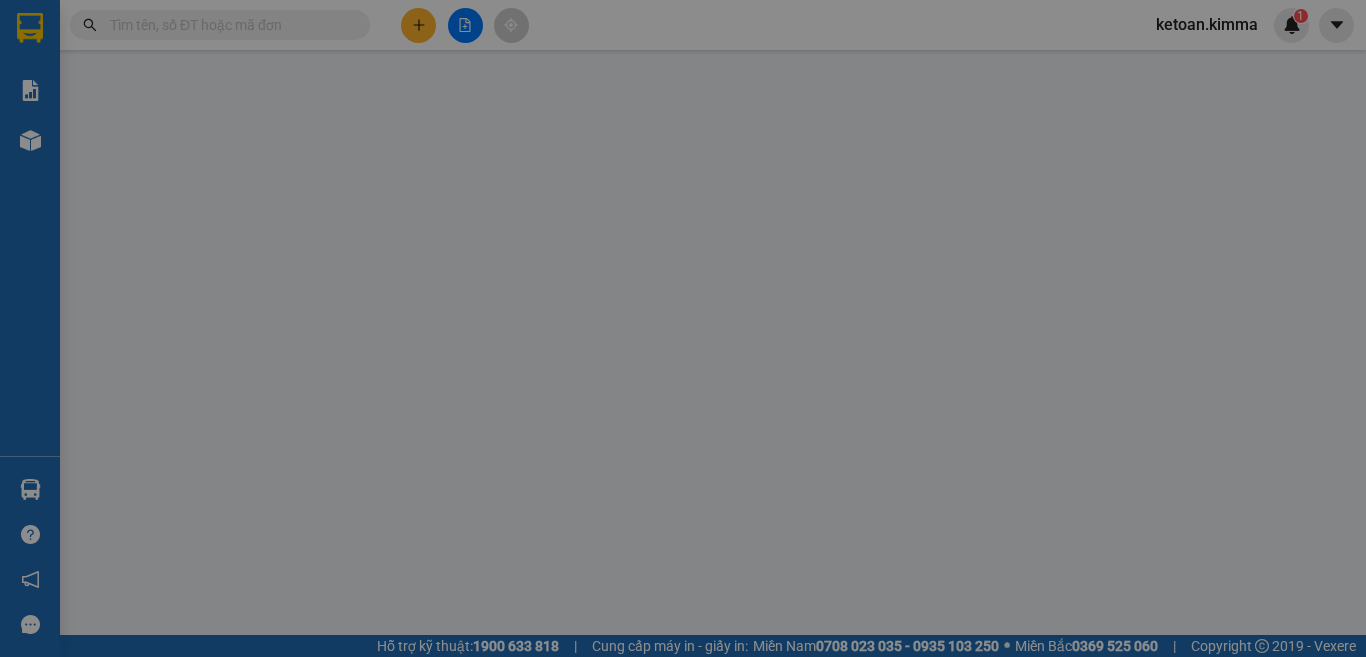 scroll, scrollTop: 0, scrollLeft: 0, axis: both 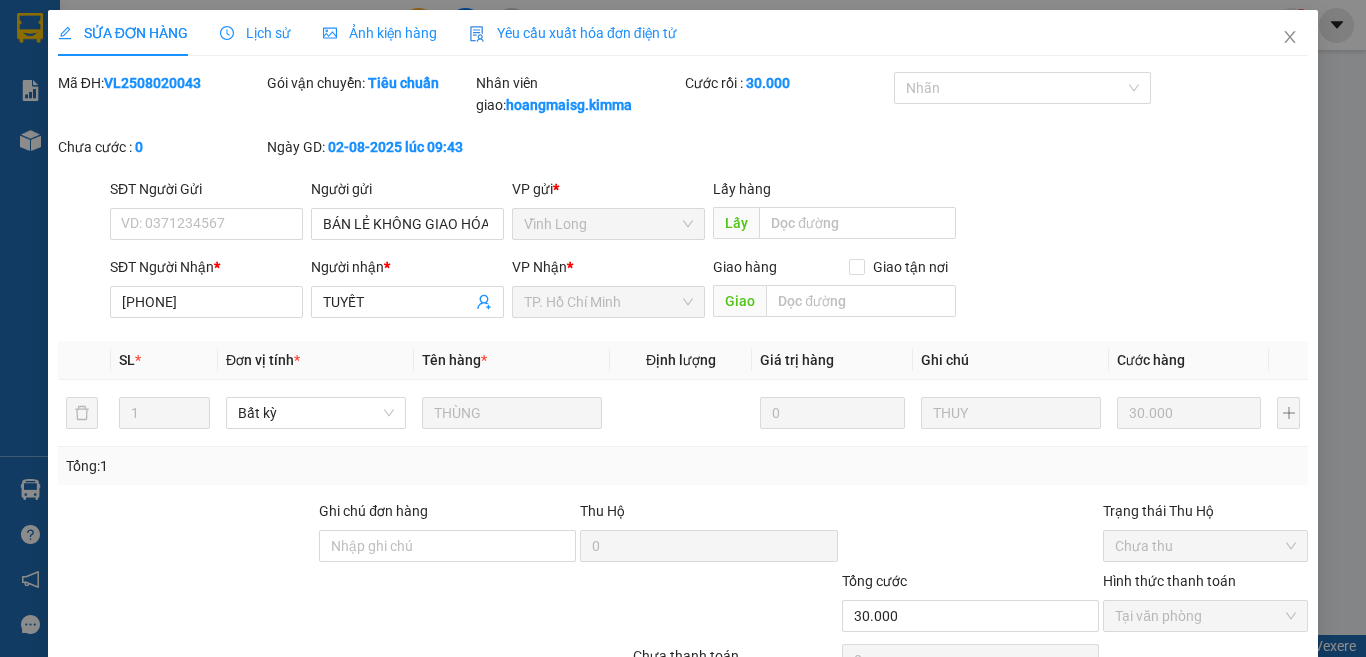 drag, startPoint x: 599, startPoint y: 30, endPoint x: 571, endPoint y: 60, distance: 41.036568 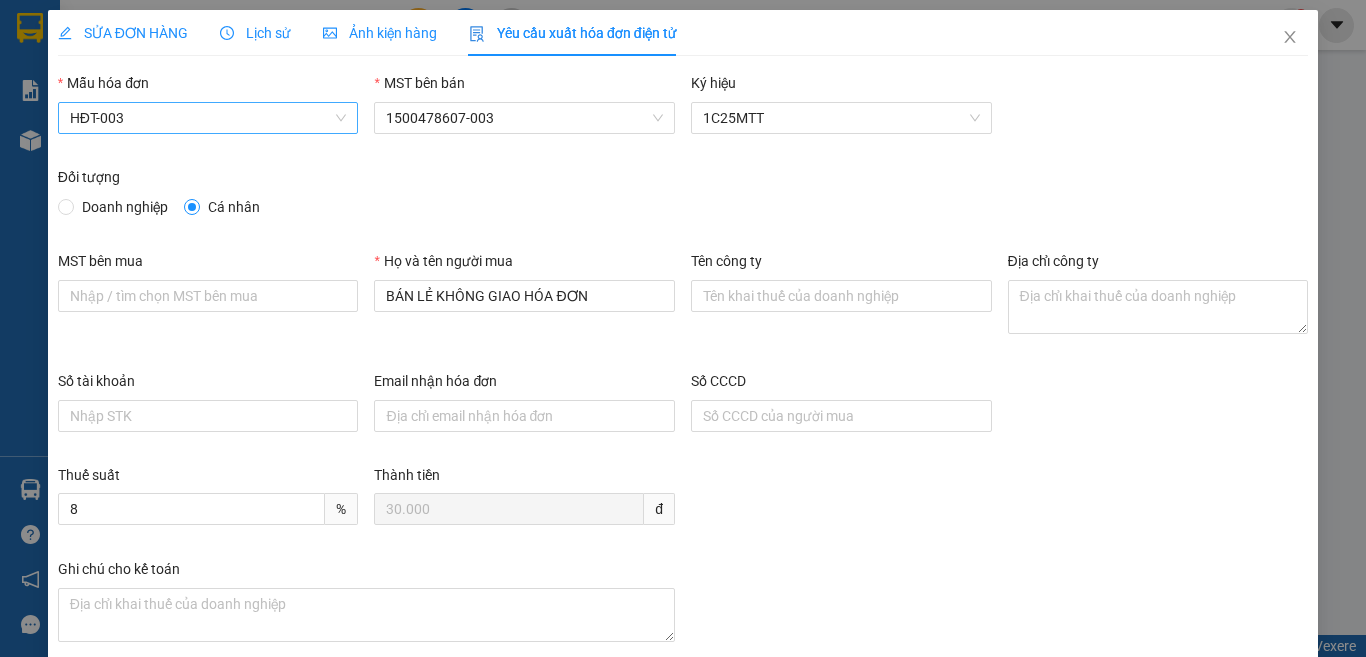 click on "HĐT-003" at bounding box center (208, 118) 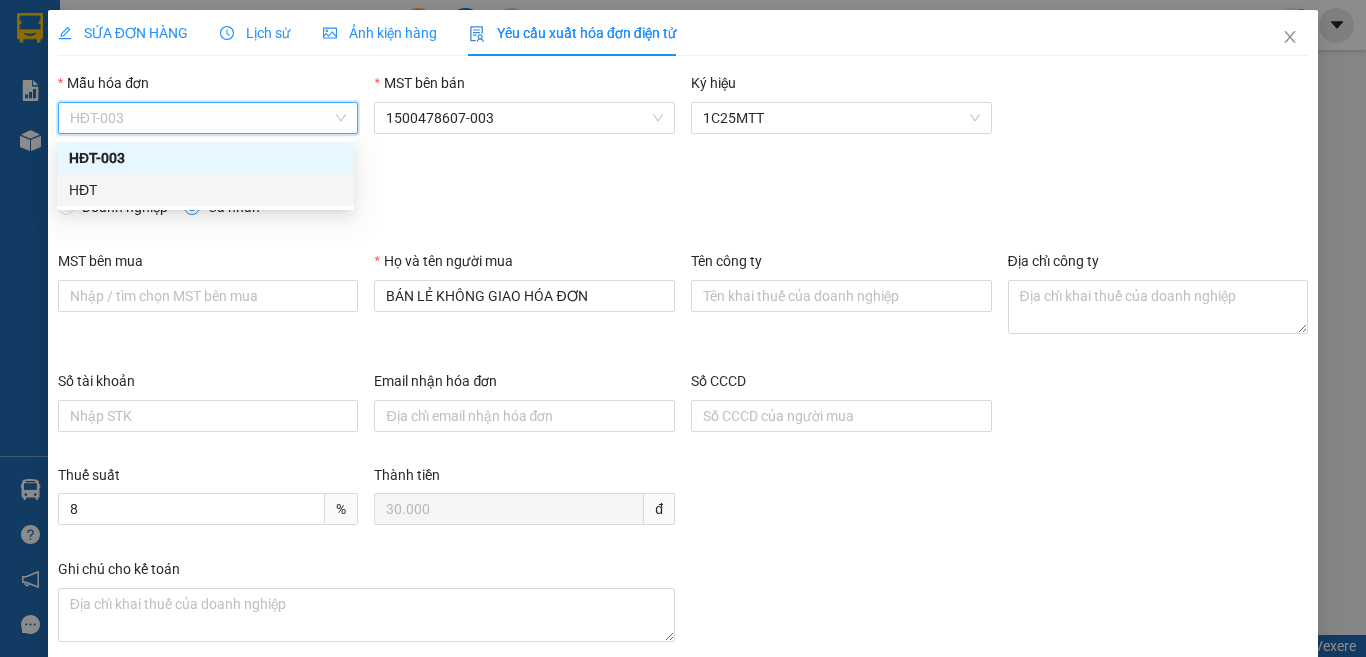 click on "HĐT" at bounding box center (205, 190) 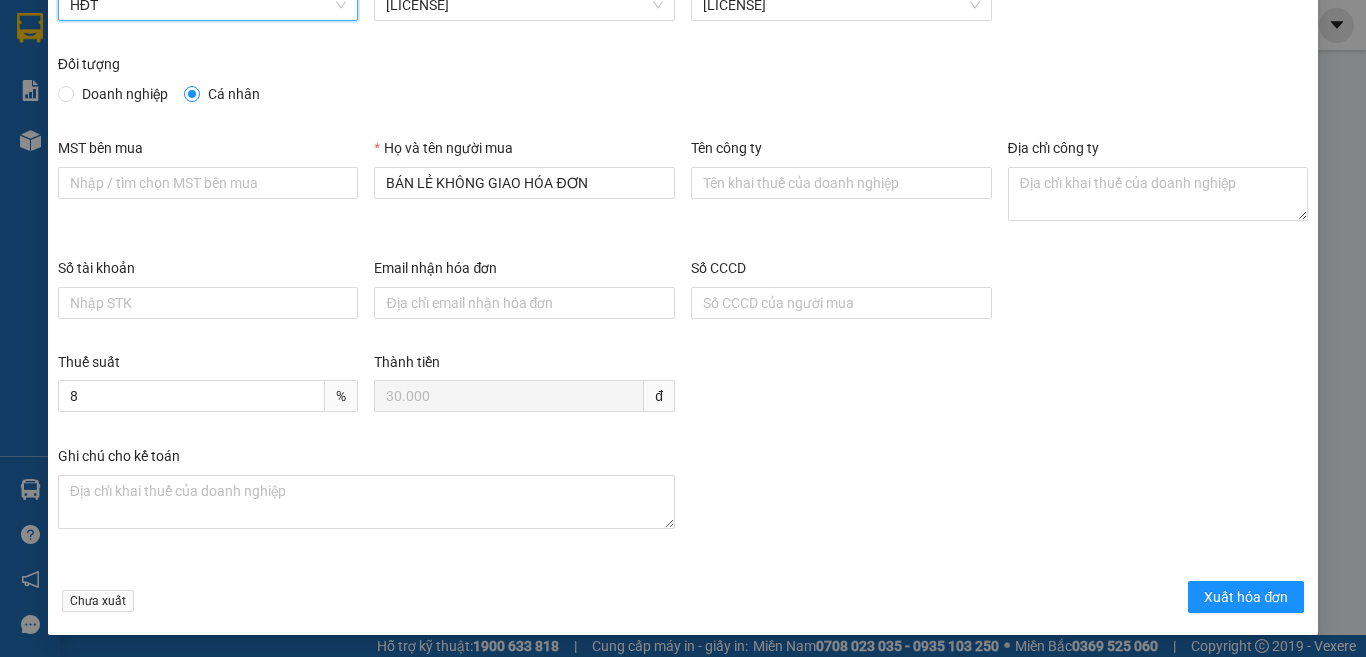 scroll, scrollTop: 114, scrollLeft: 0, axis: vertical 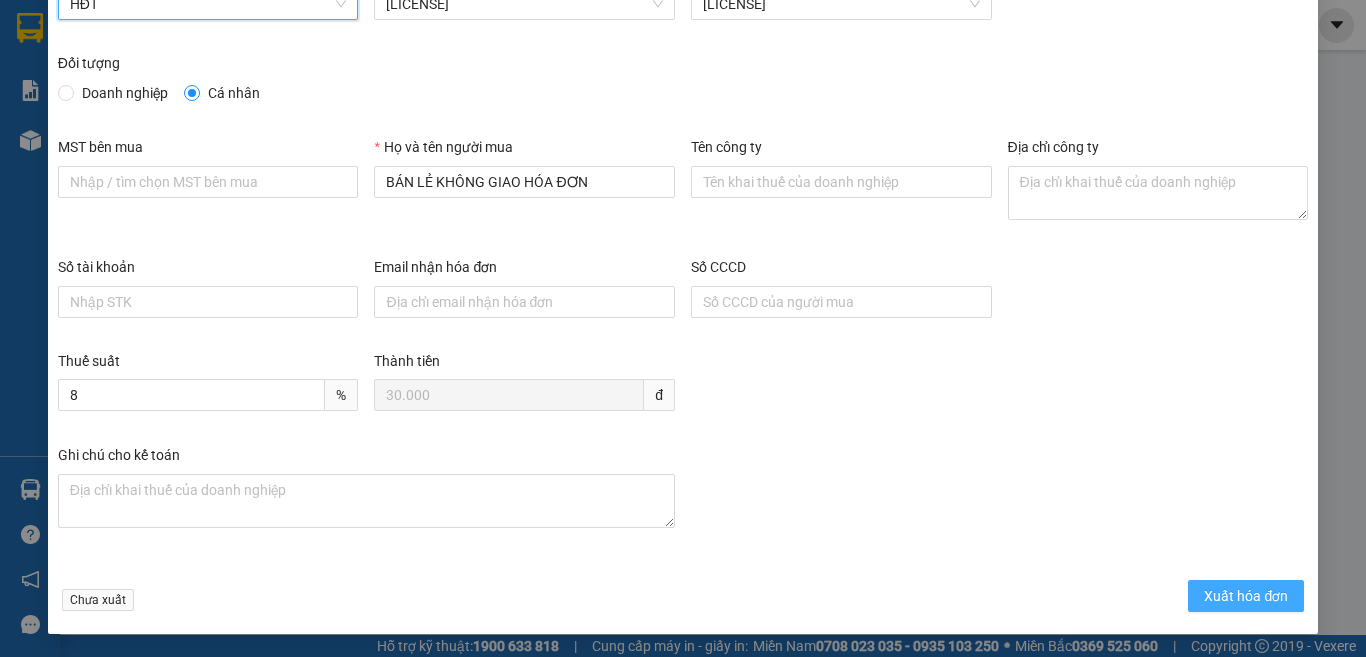 click on "Xuất hóa đơn" at bounding box center (1246, 596) 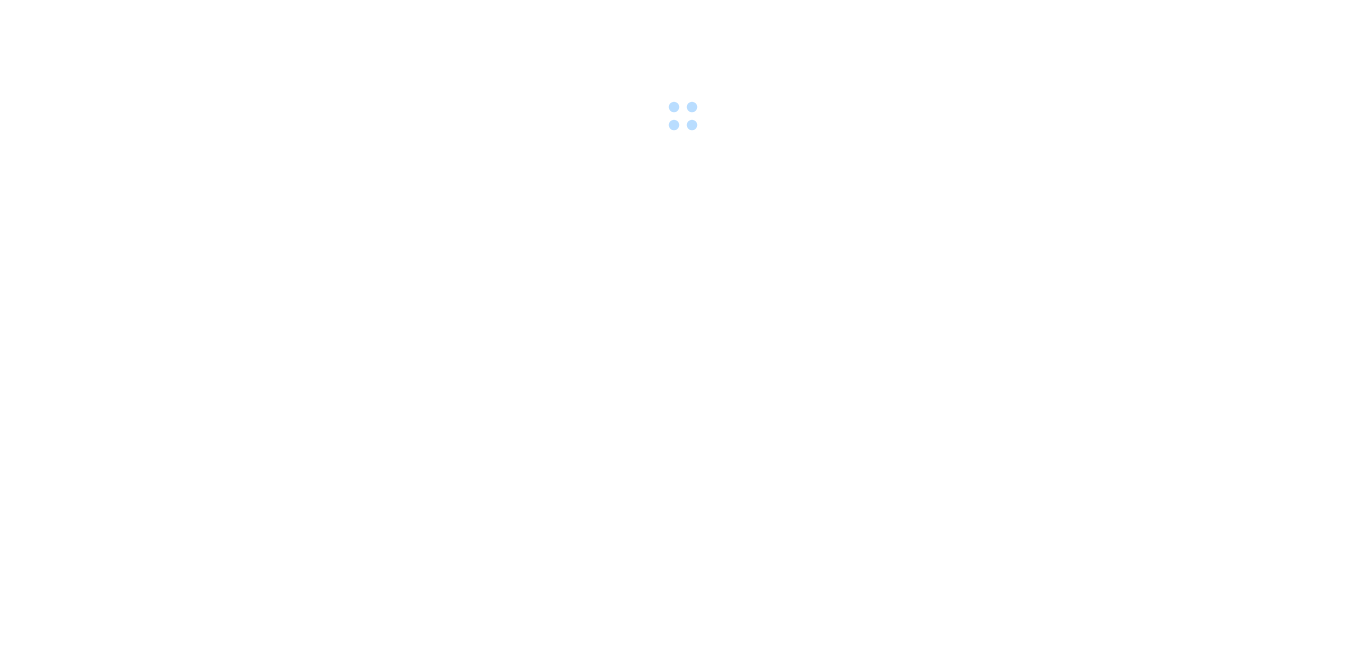 scroll, scrollTop: 0, scrollLeft: 0, axis: both 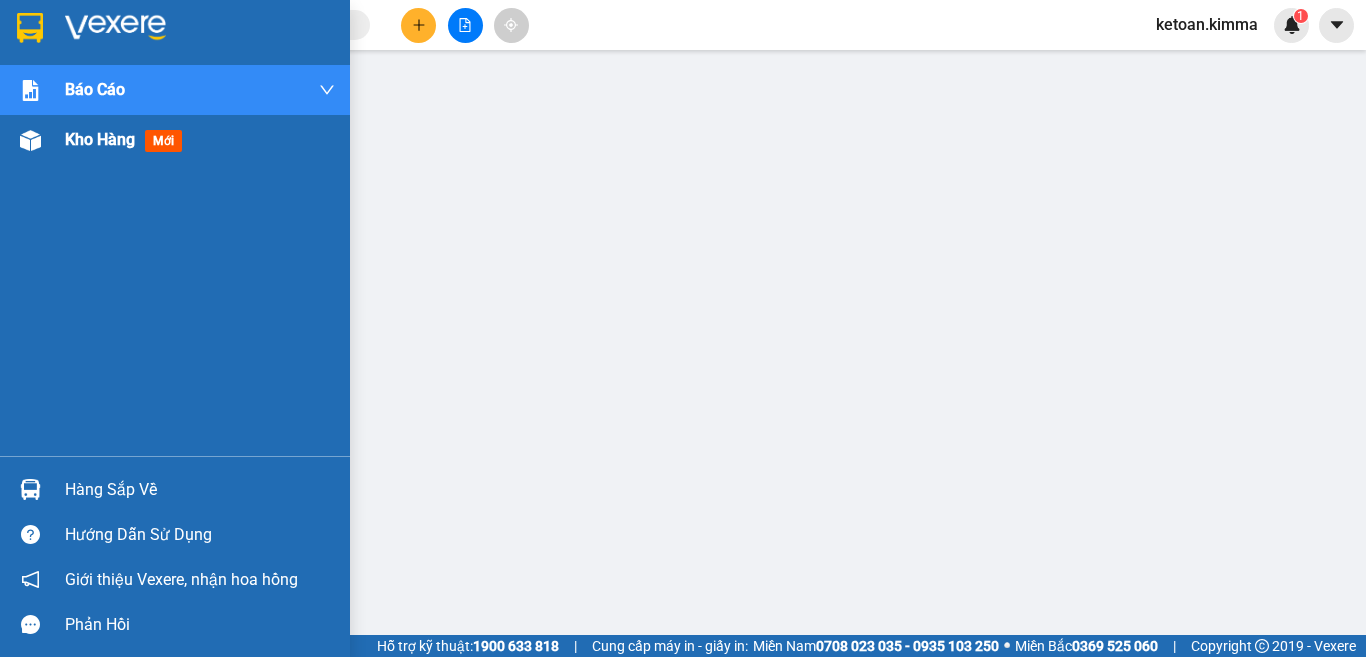 click on "Kho hàng" at bounding box center [100, 139] 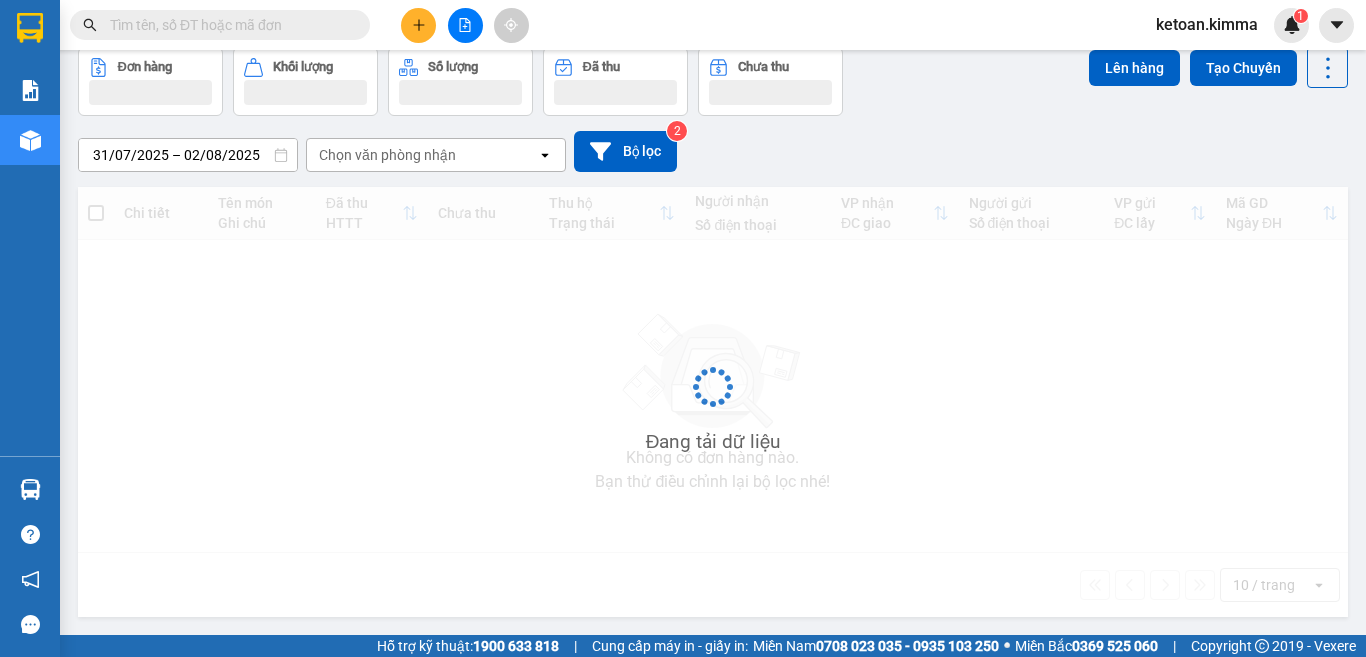 scroll, scrollTop: 0, scrollLeft: 0, axis: both 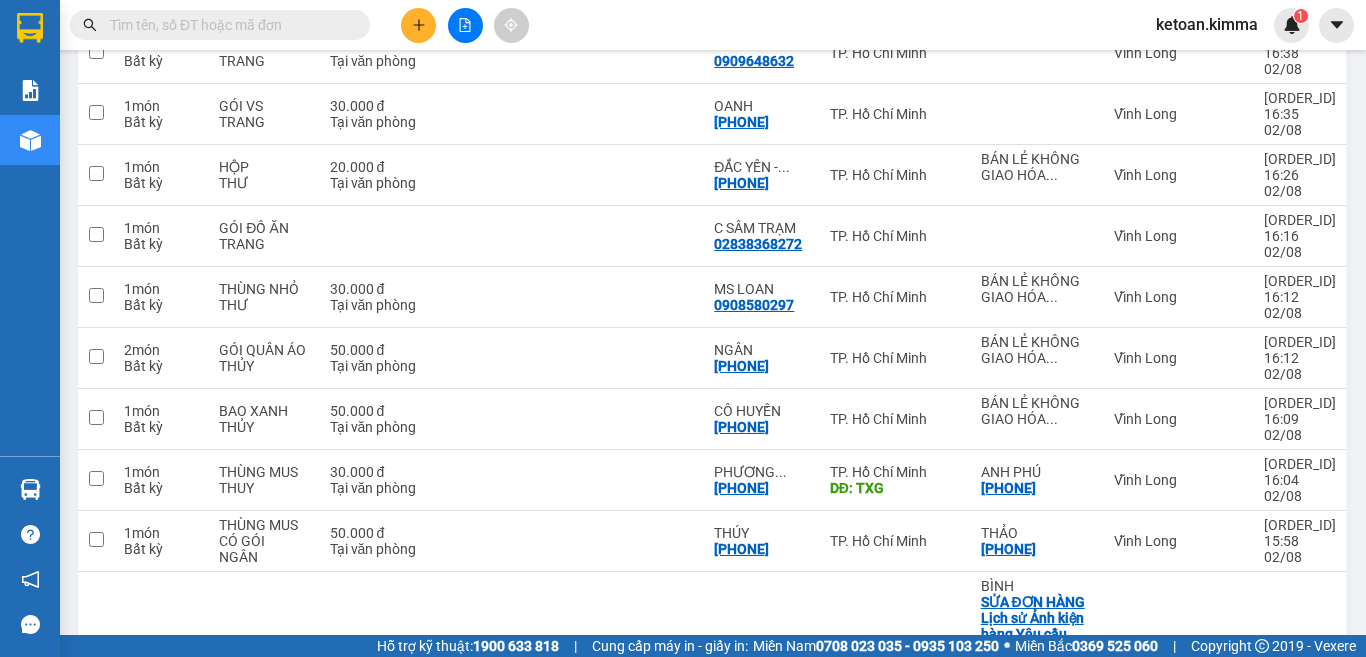 click on "10 / trang" at bounding box center [1264, 1465] 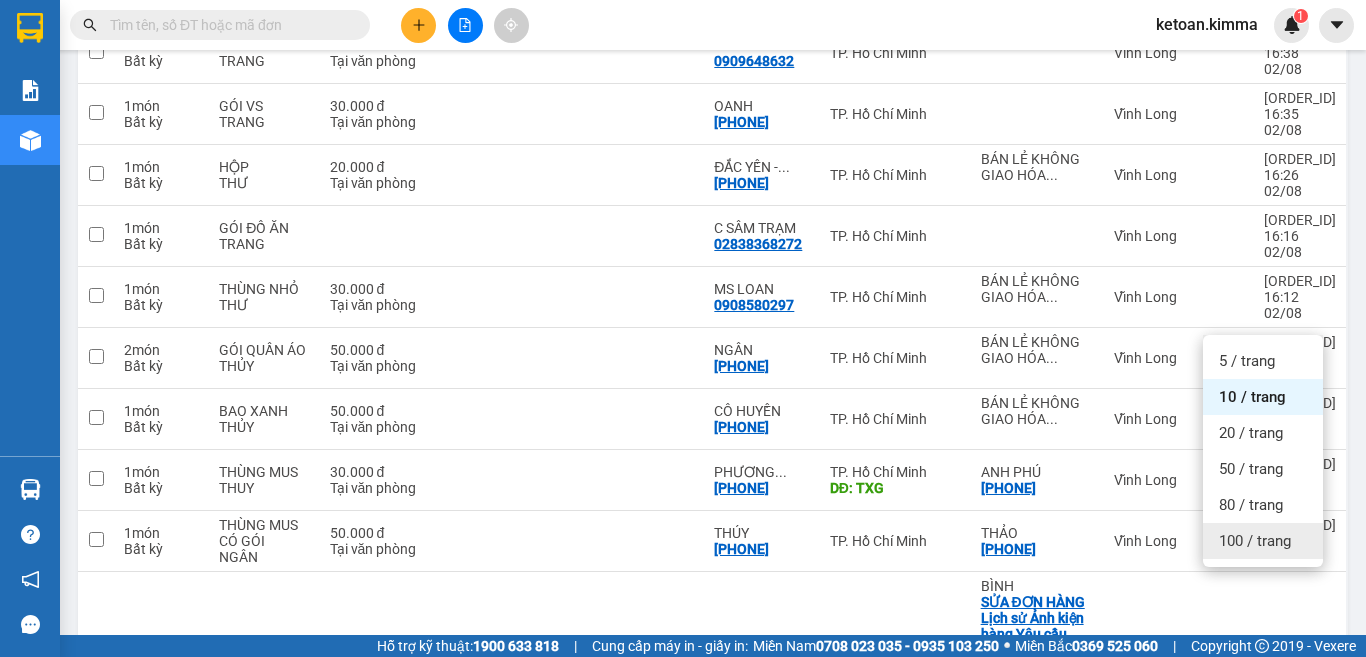 click on "100 / trang" at bounding box center (1255, 541) 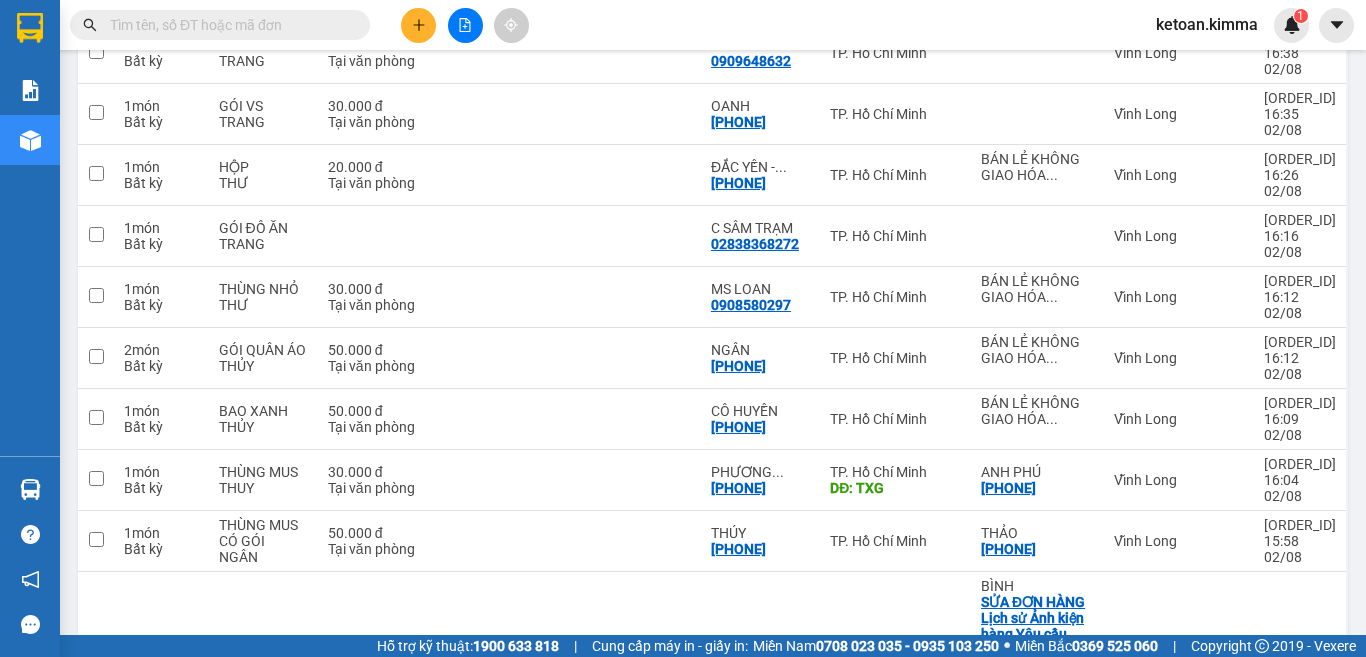 scroll, scrollTop: 691, scrollLeft: 0, axis: vertical 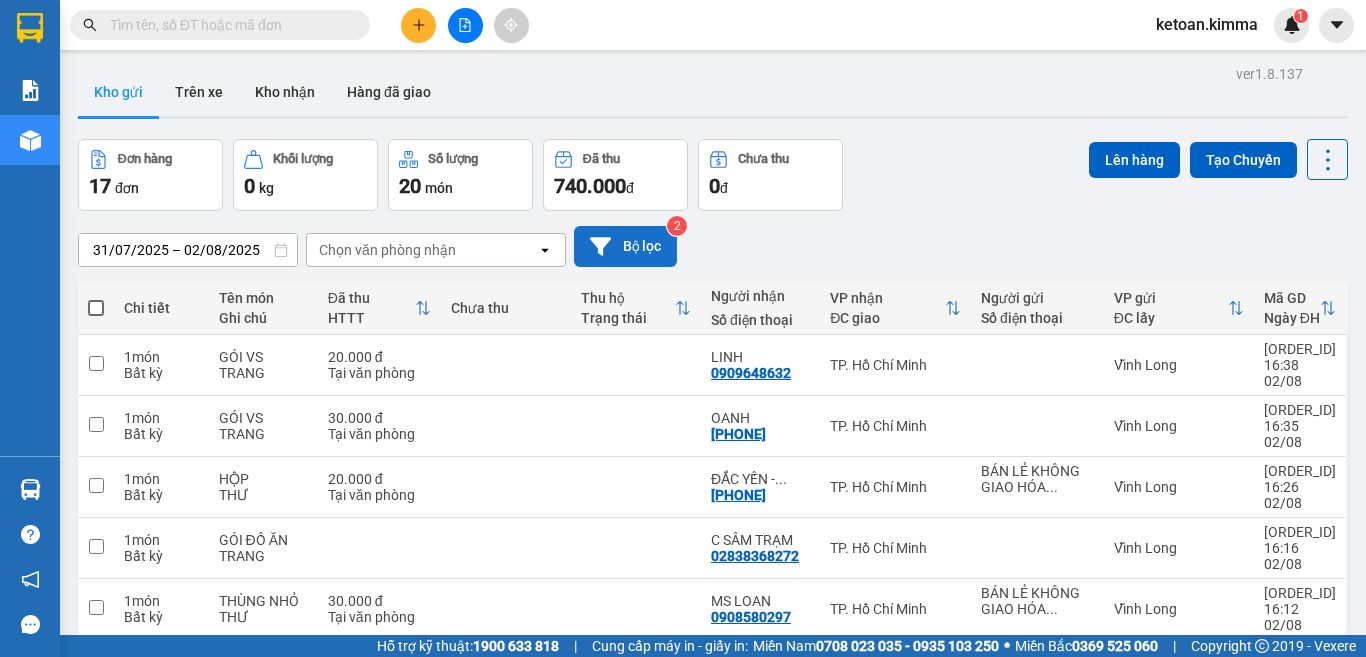 click on "Bộ lọc" at bounding box center [625, 246] 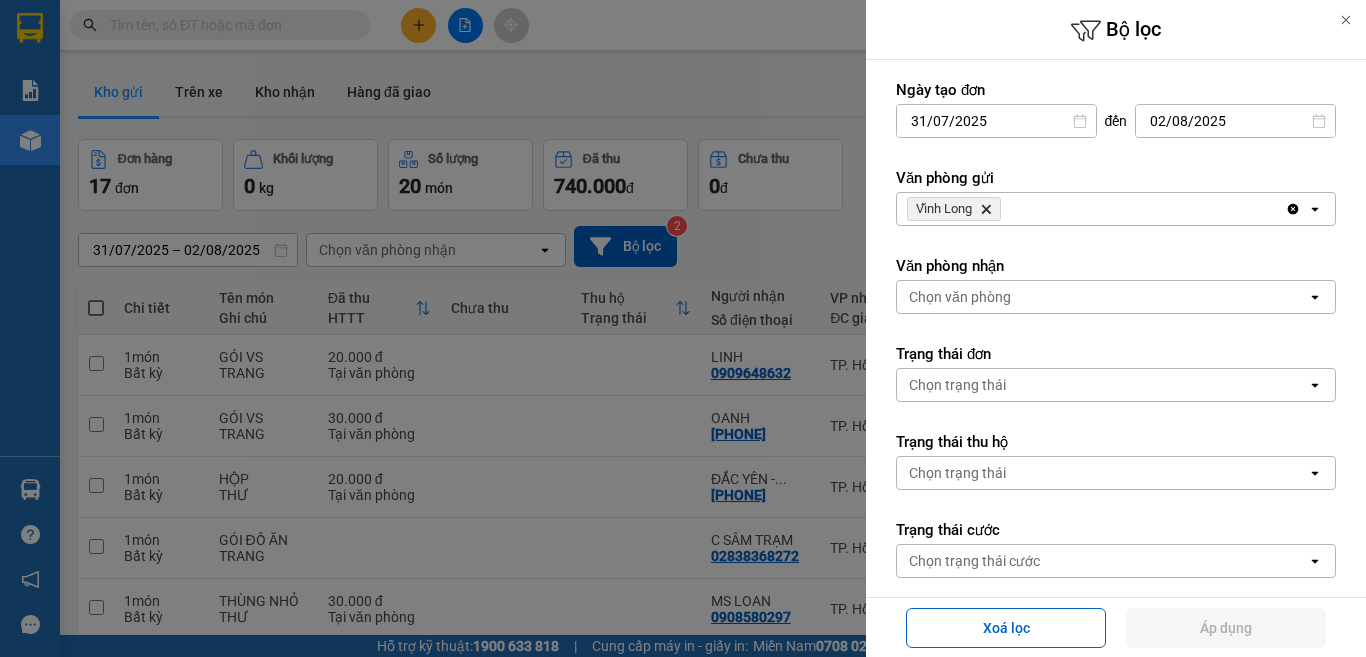 click at bounding box center [683, 328] 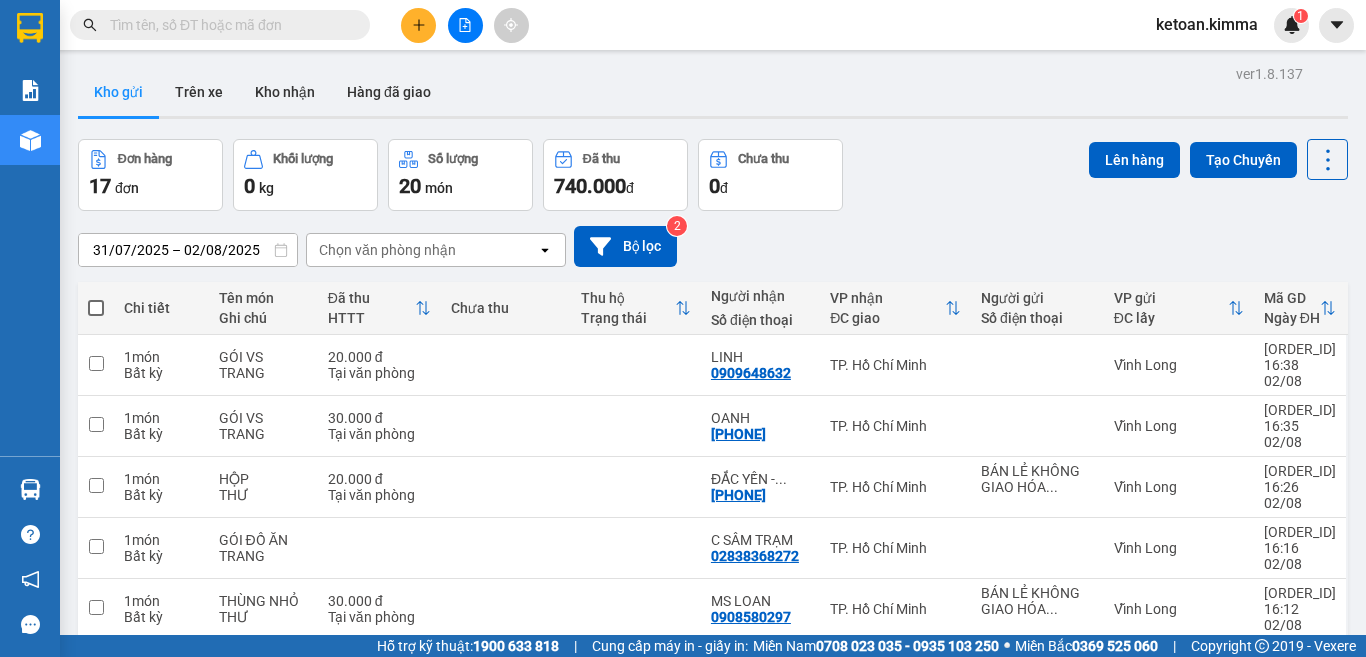 click on "31/07/2025 – 02/08/2025" at bounding box center (188, 250) 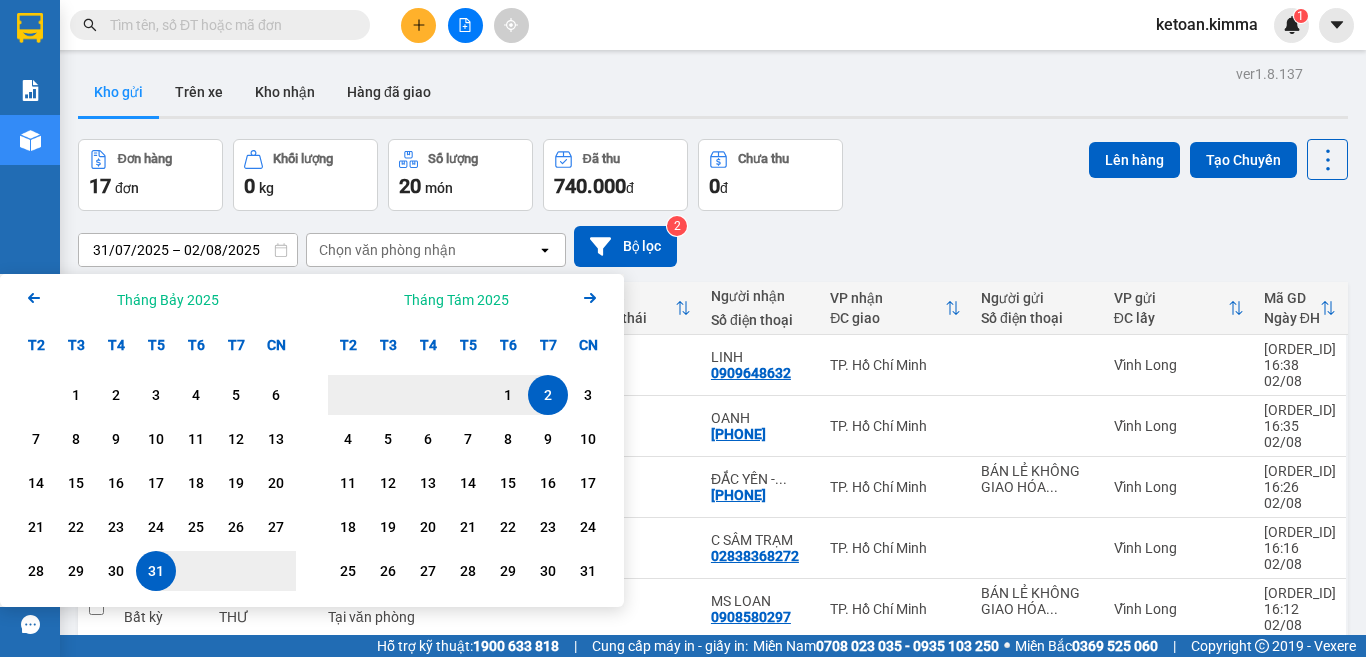 click on "2" at bounding box center (548, 395) 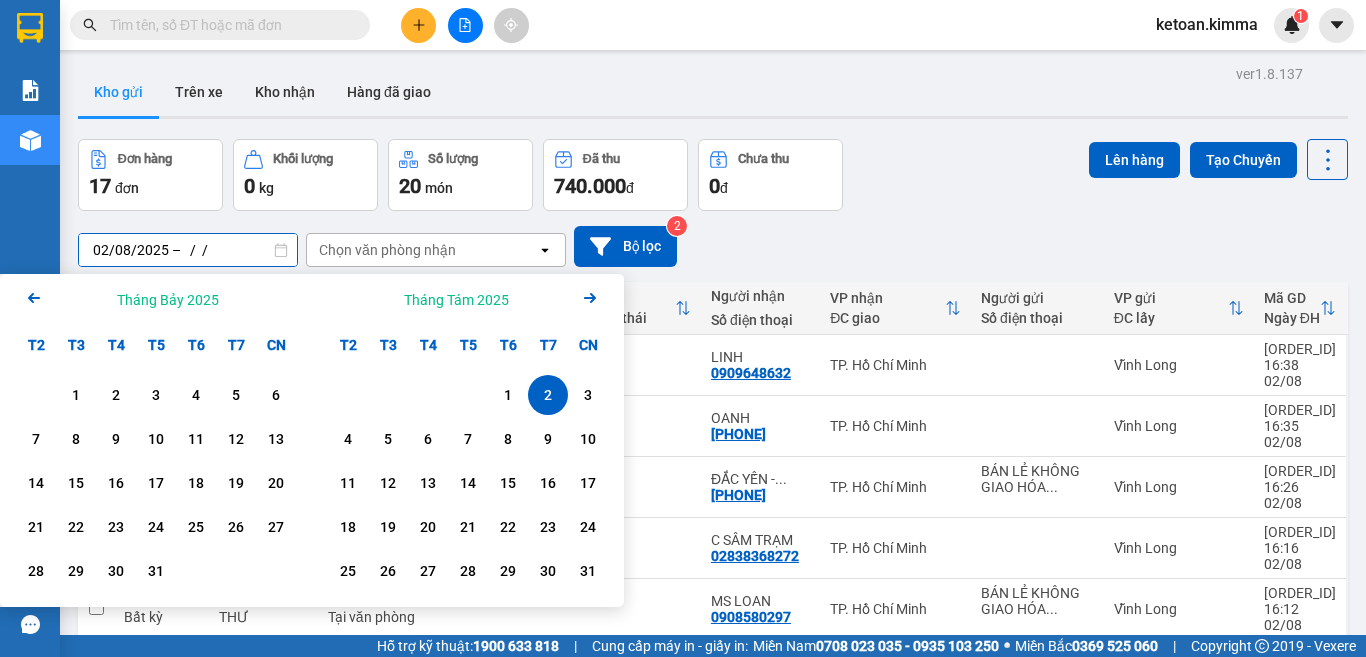 click on "02/08/2025 –   /  /" at bounding box center (188, 250) 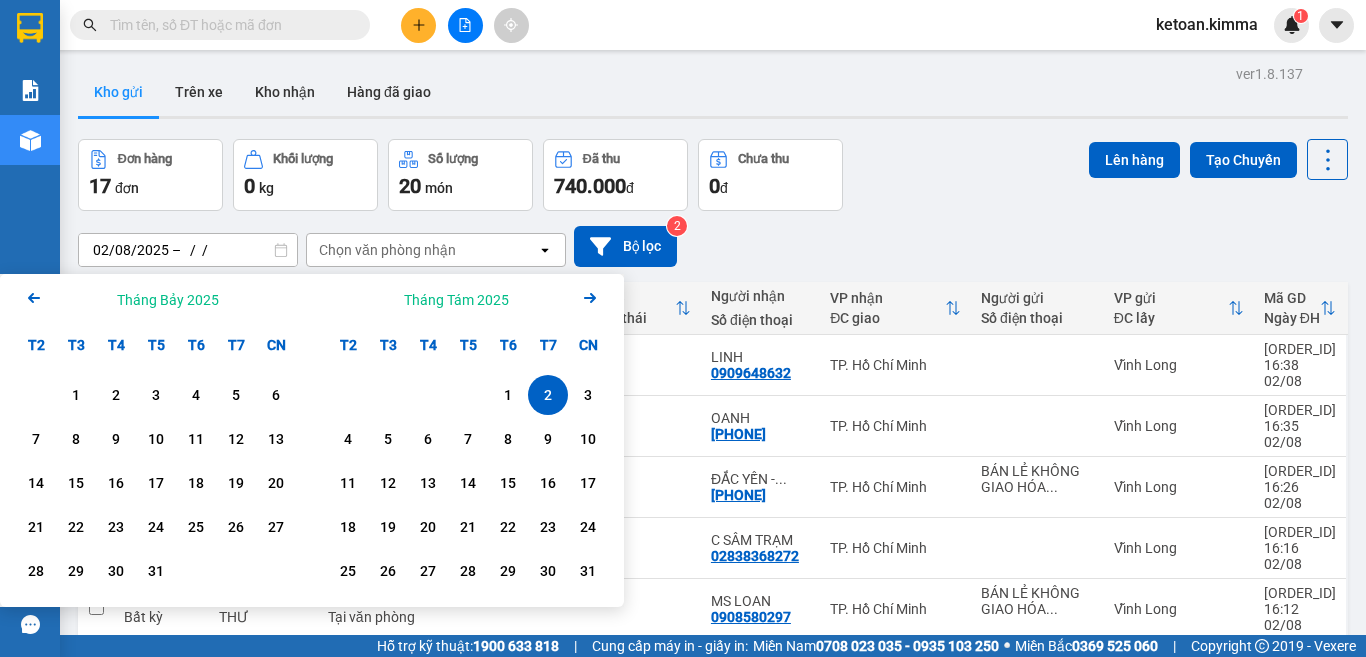 click on "2" at bounding box center [548, 395] 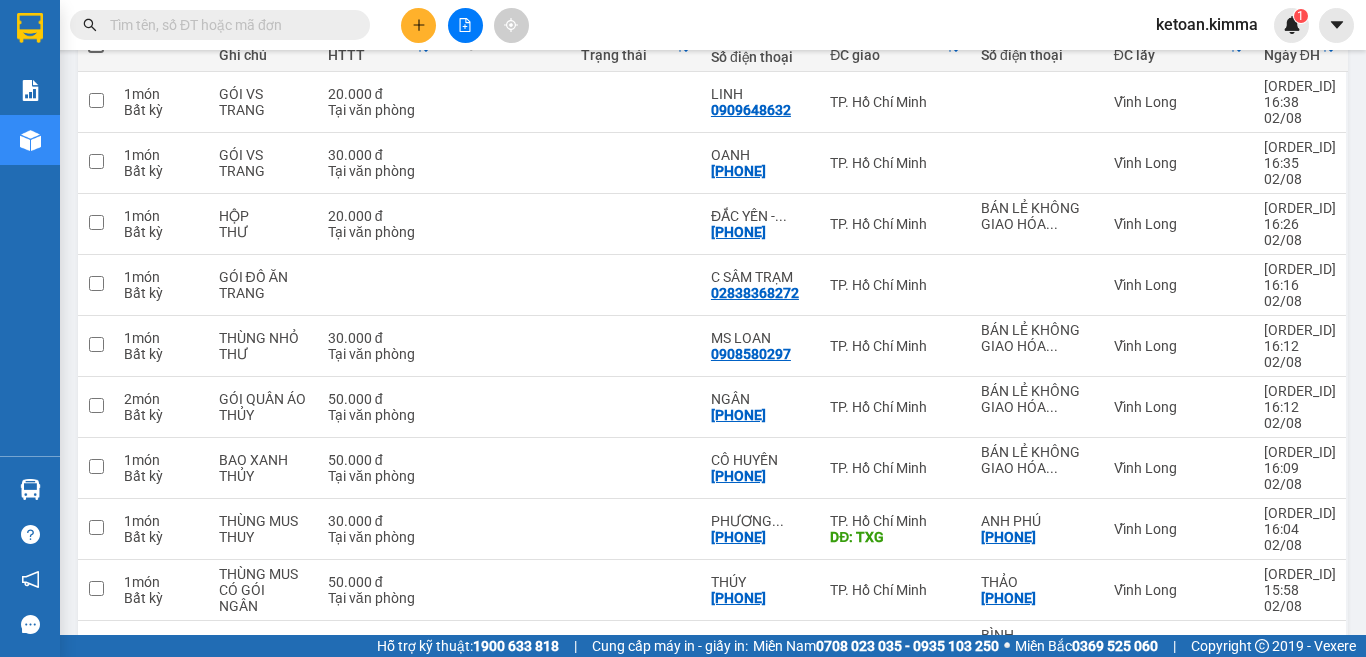 scroll, scrollTop: 691, scrollLeft: 0, axis: vertical 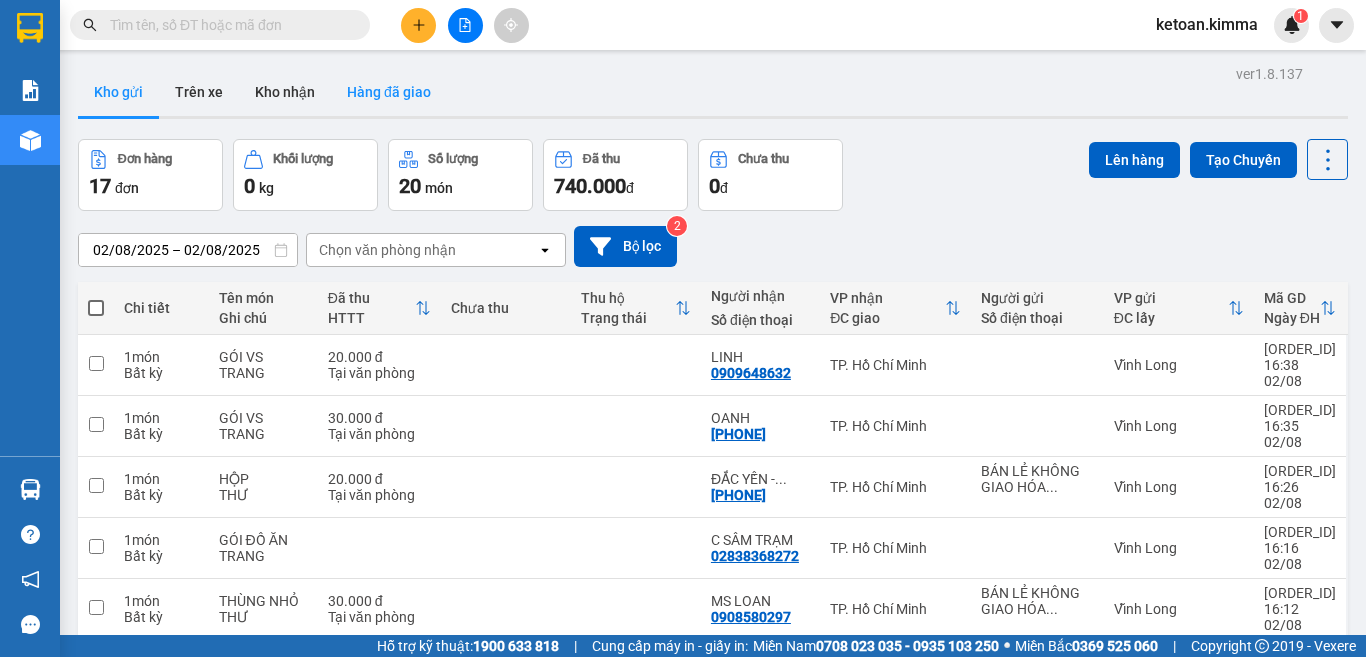 click on "Hàng đã giao" at bounding box center [389, 92] 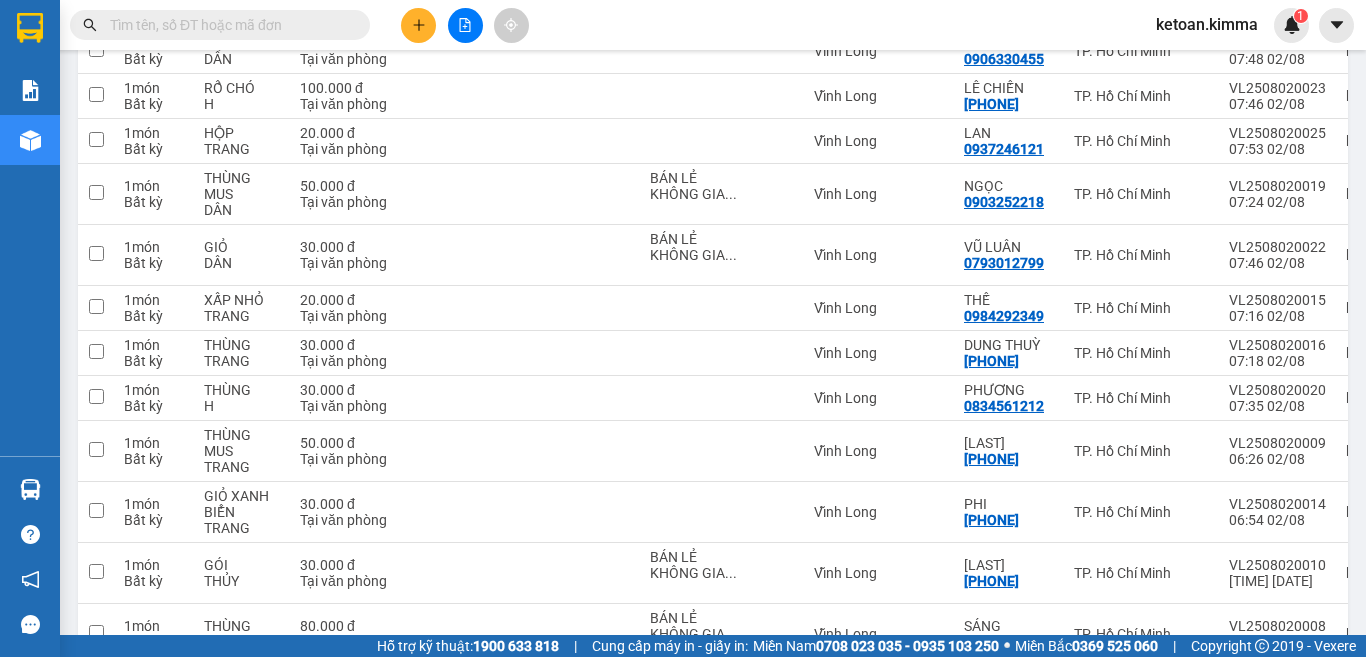 scroll, scrollTop: 3053, scrollLeft: 0, axis: vertical 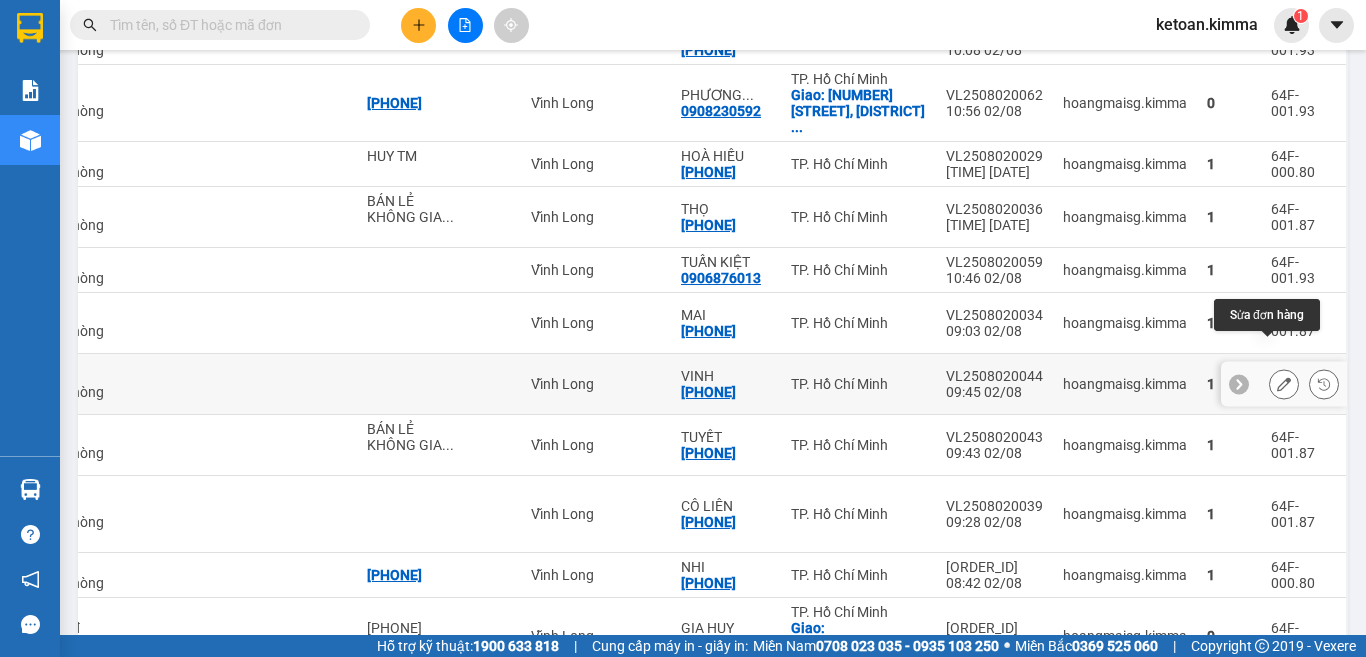 drag, startPoint x: 1266, startPoint y: 348, endPoint x: 1210, endPoint y: 350, distance: 56.0357 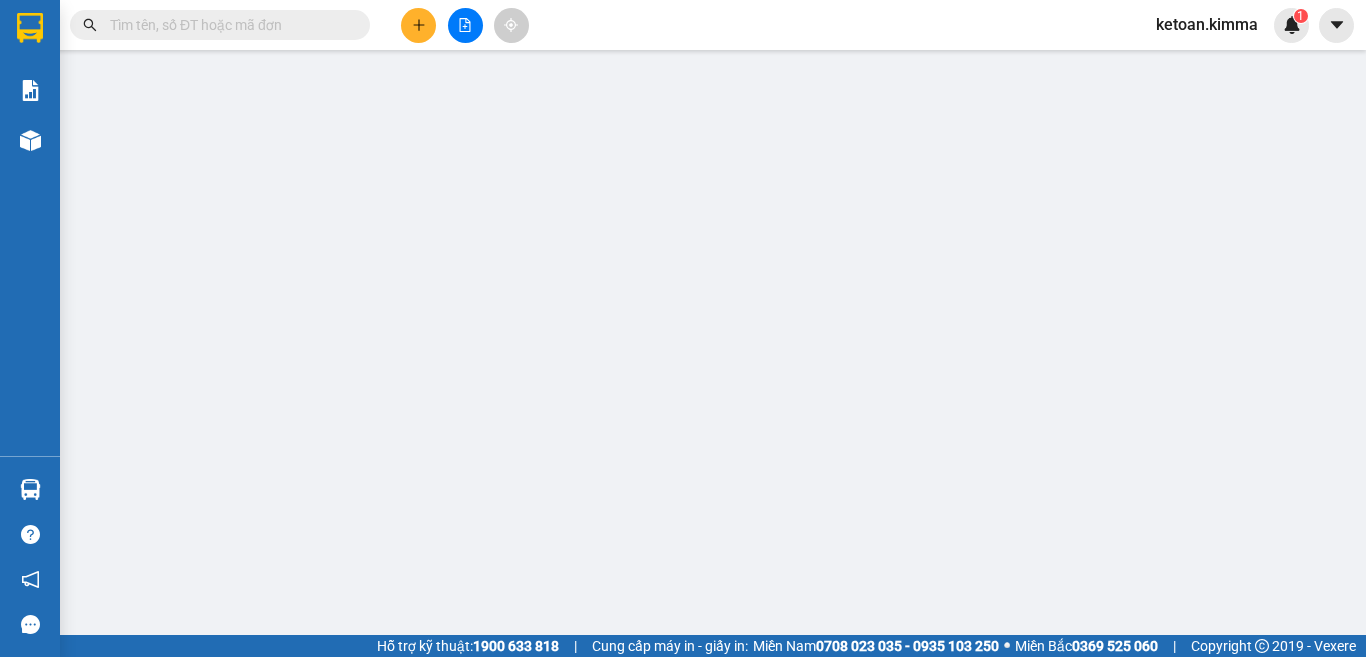 scroll, scrollTop: 0, scrollLeft: 0, axis: both 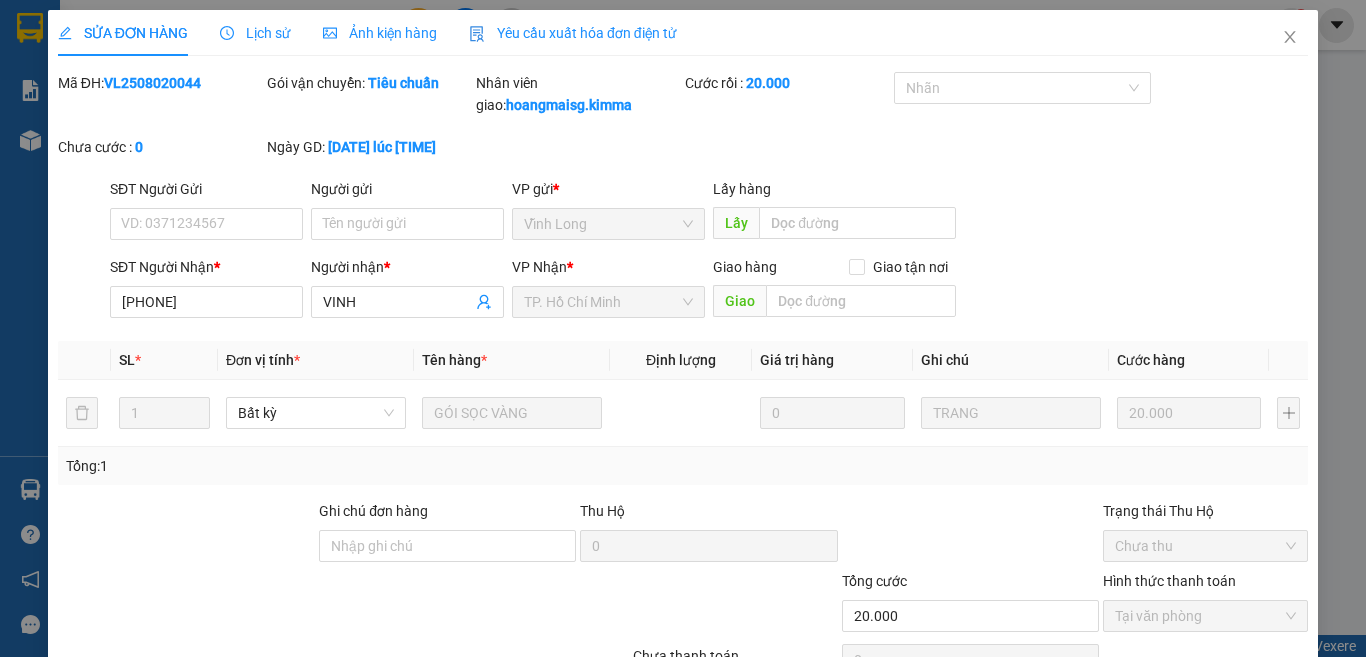 click on "Yêu cầu xuất hóa đơn điện tử" at bounding box center [573, 33] 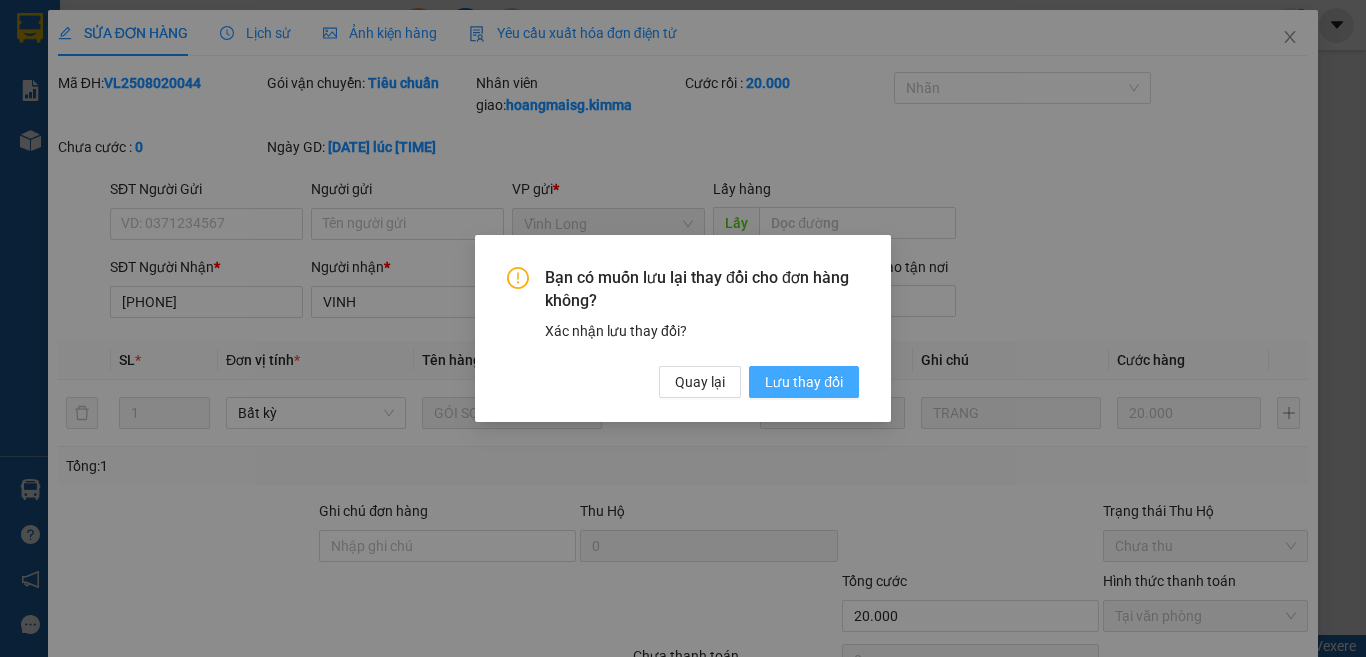 click on "Lưu thay đổi" at bounding box center (804, 382) 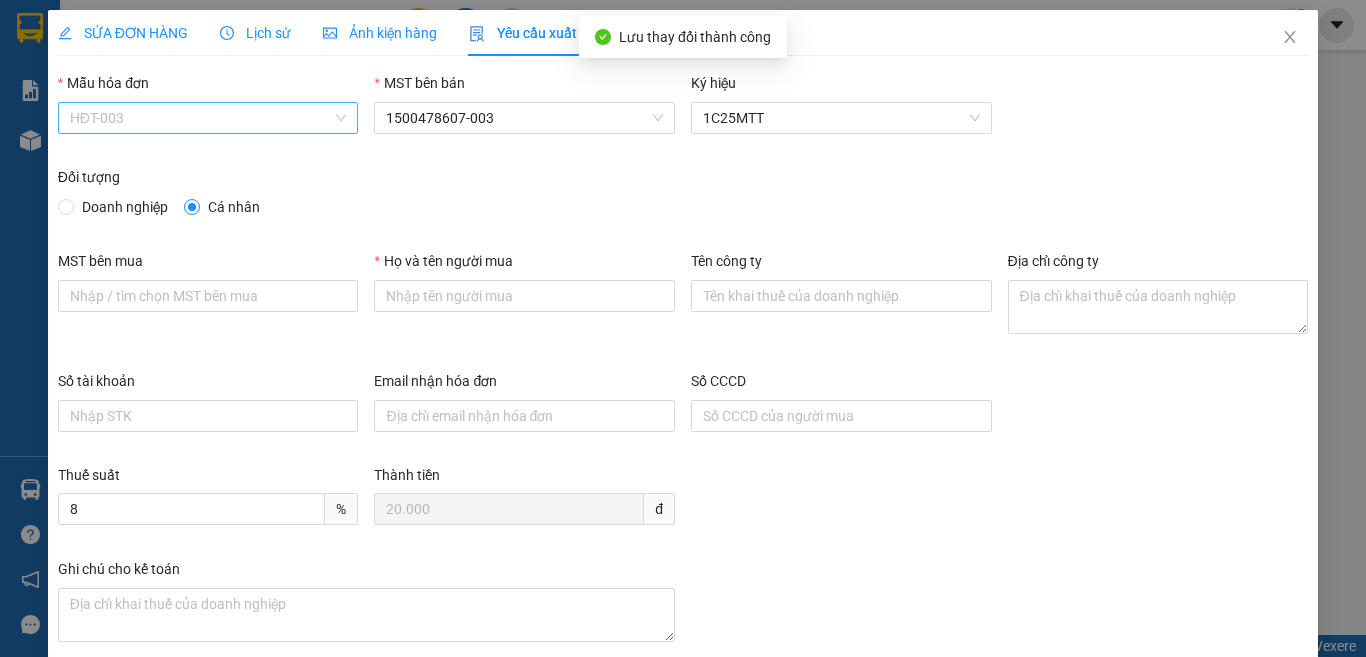 click on "HĐT-003" at bounding box center [208, 118] 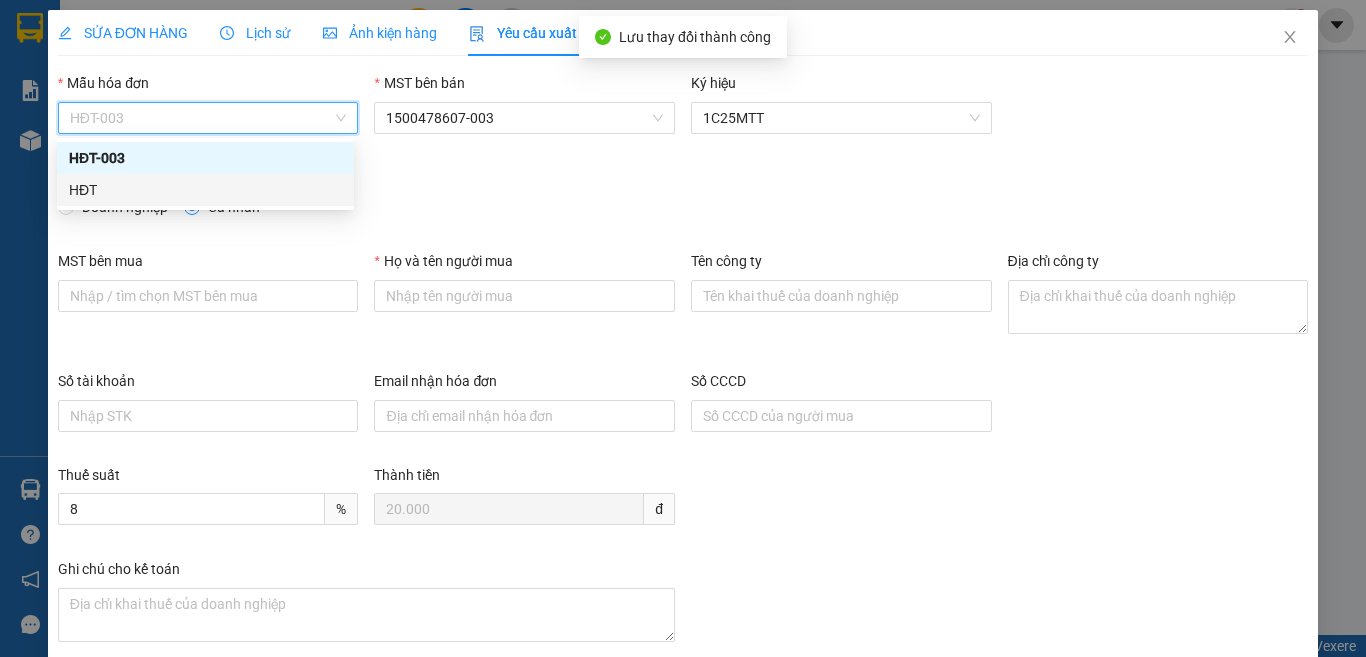 click on "HĐT" at bounding box center (205, 190) 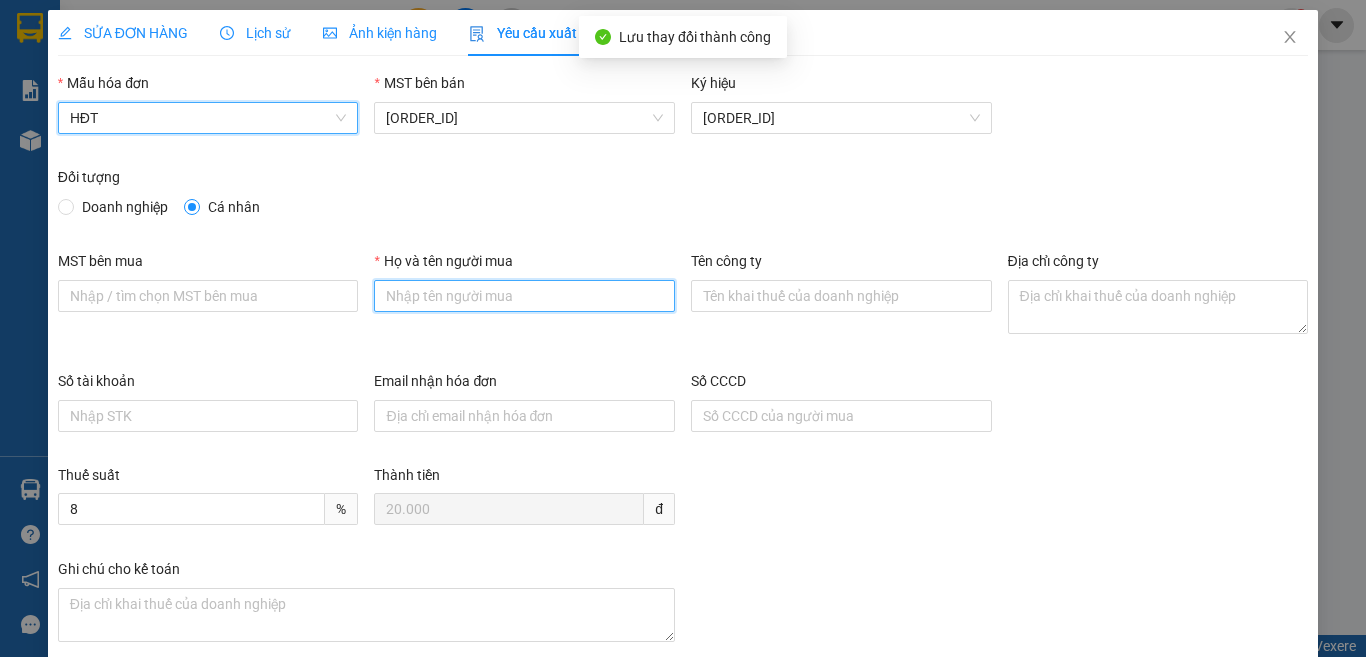 click on "Họ và tên người mua" at bounding box center [524, 296] 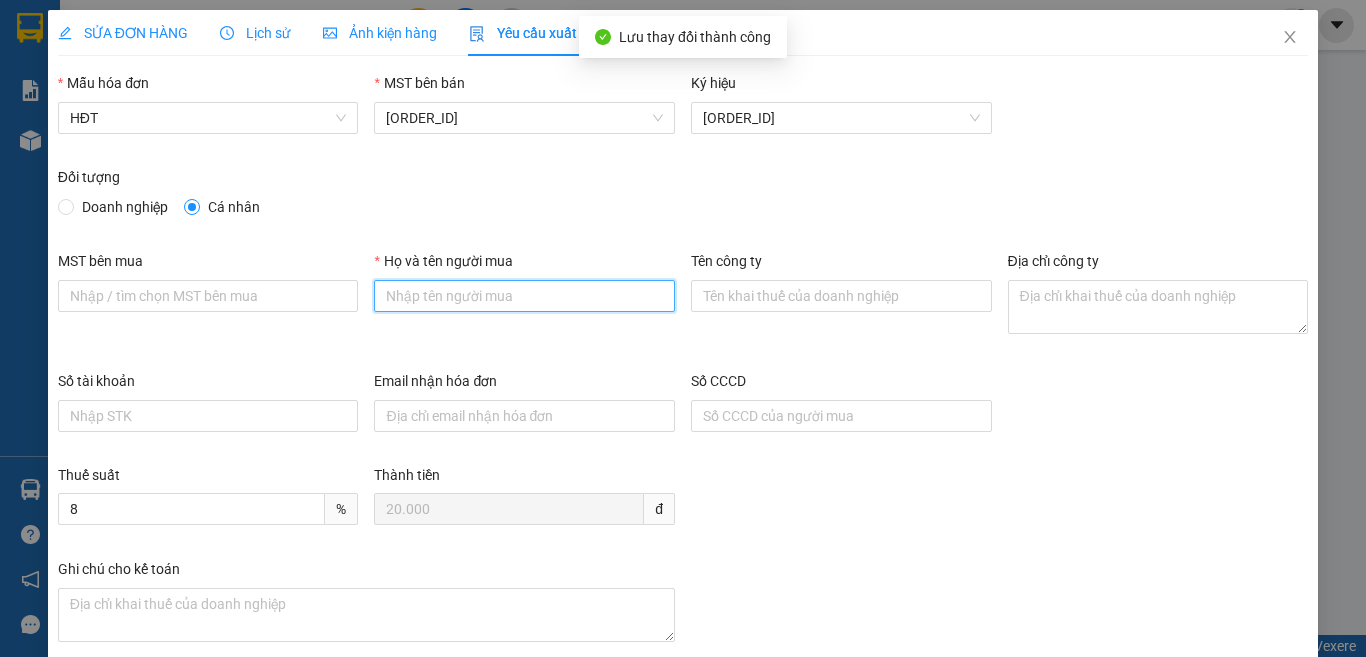 type on "Bán lẻ không giao hóa đơn" 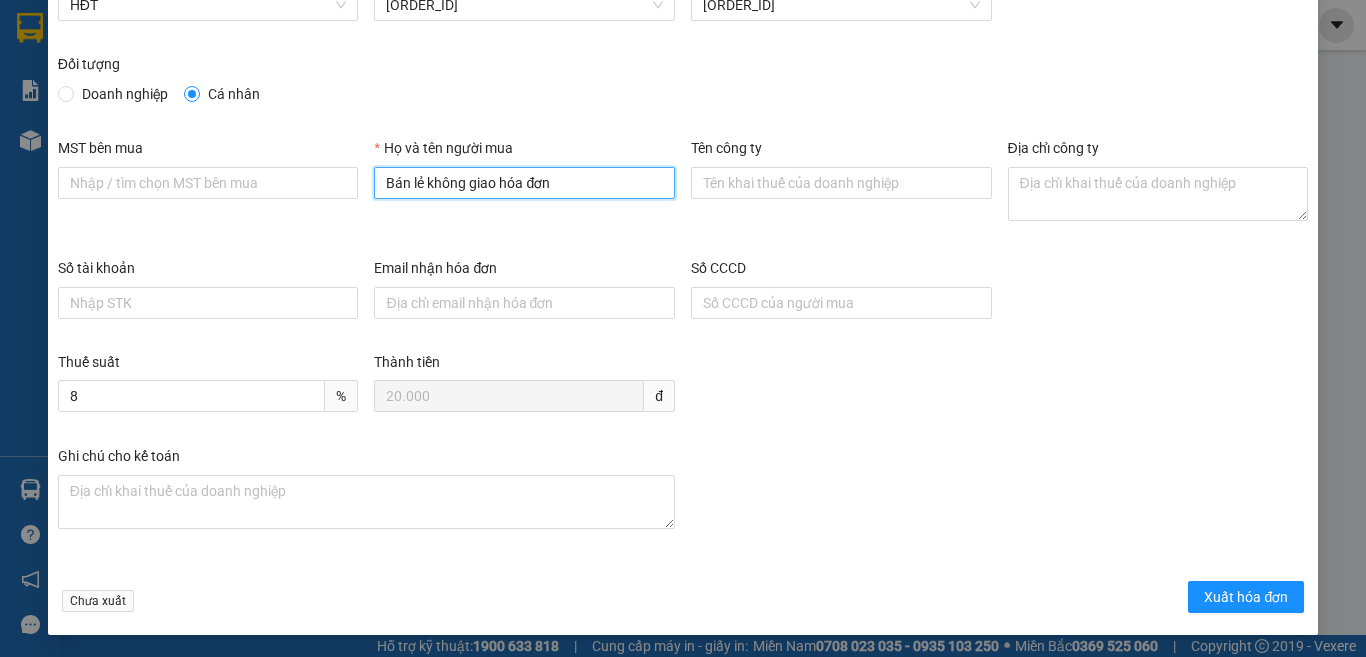 scroll, scrollTop: 114, scrollLeft: 0, axis: vertical 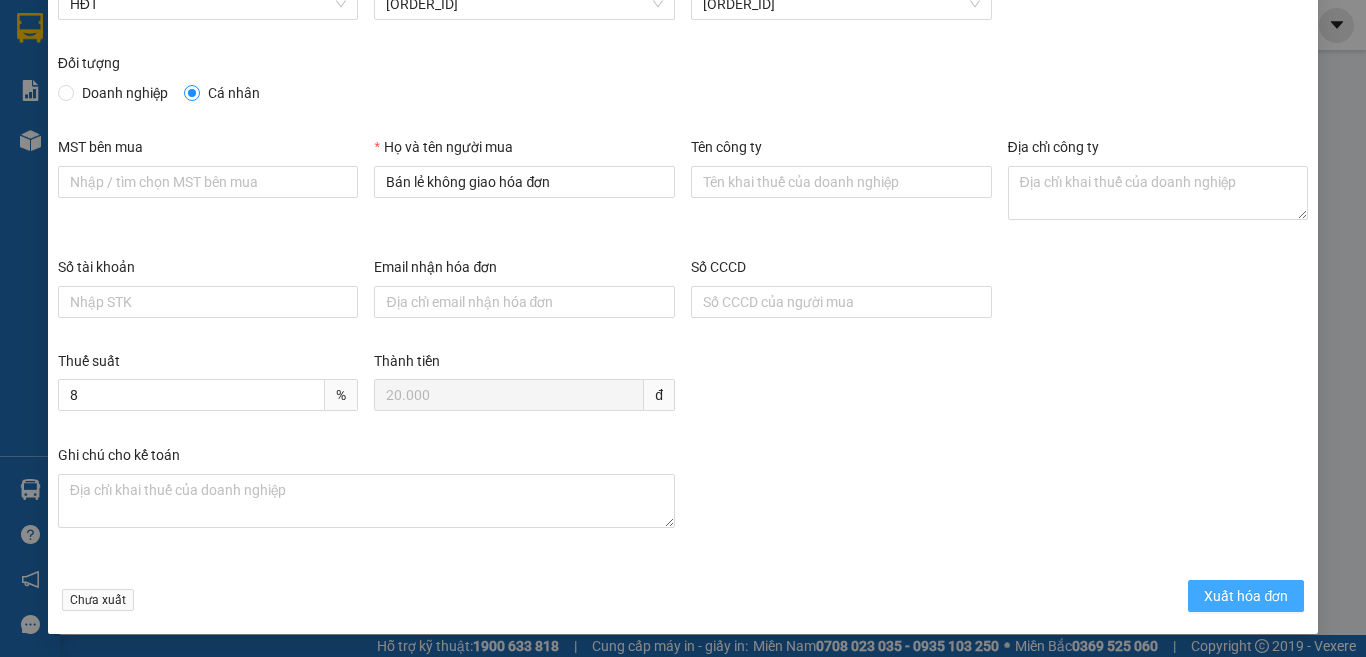 click on "Xuất hóa đơn" at bounding box center [1246, 596] 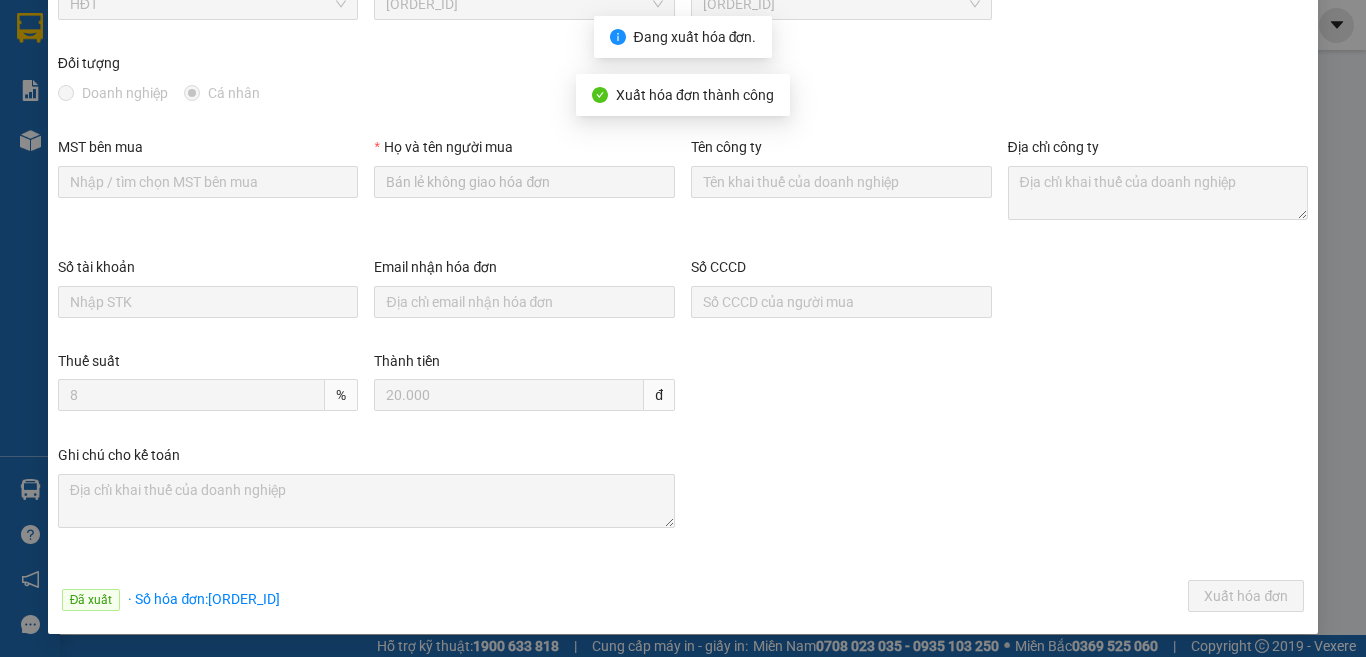 scroll, scrollTop: 0, scrollLeft: 0, axis: both 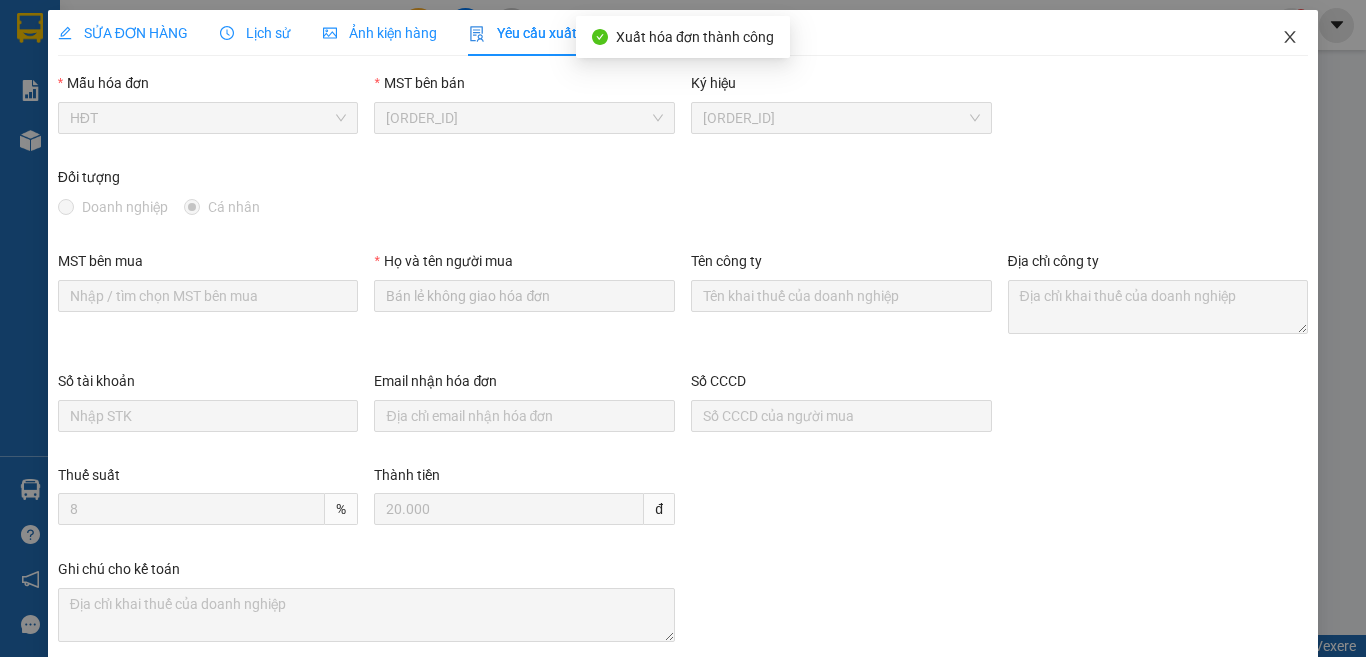 click 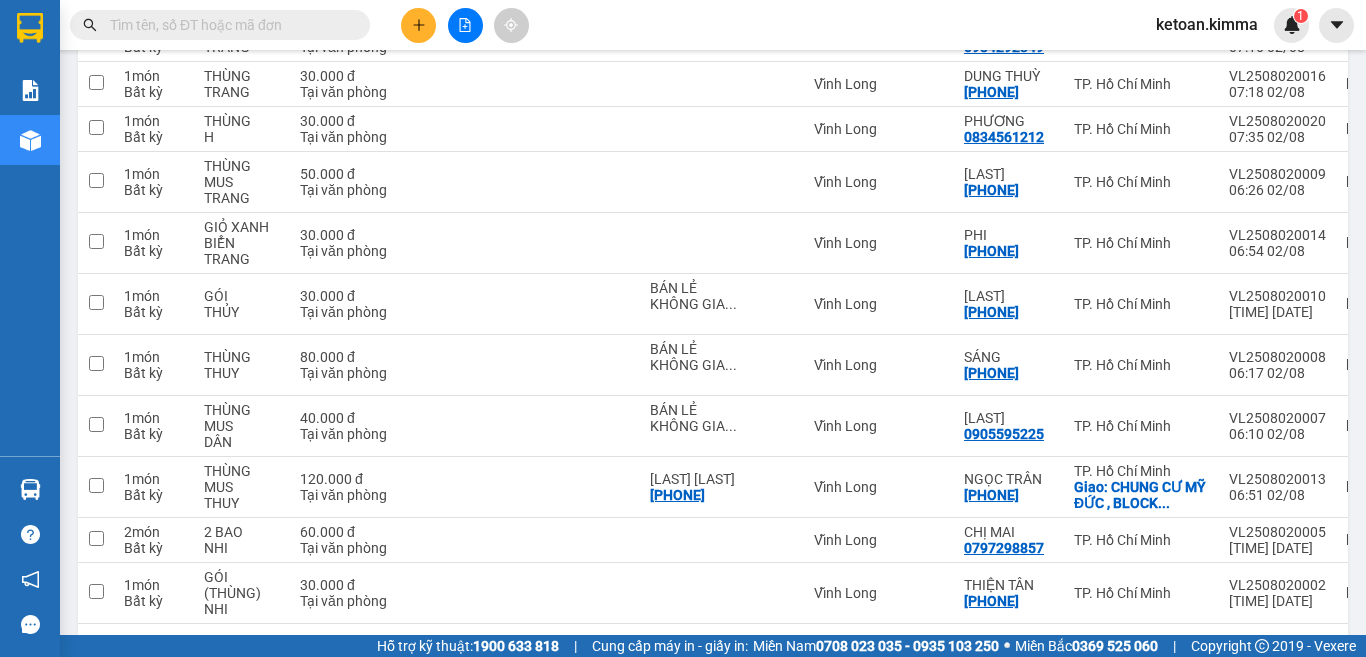 scroll, scrollTop: 3053, scrollLeft: 0, axis: vertical 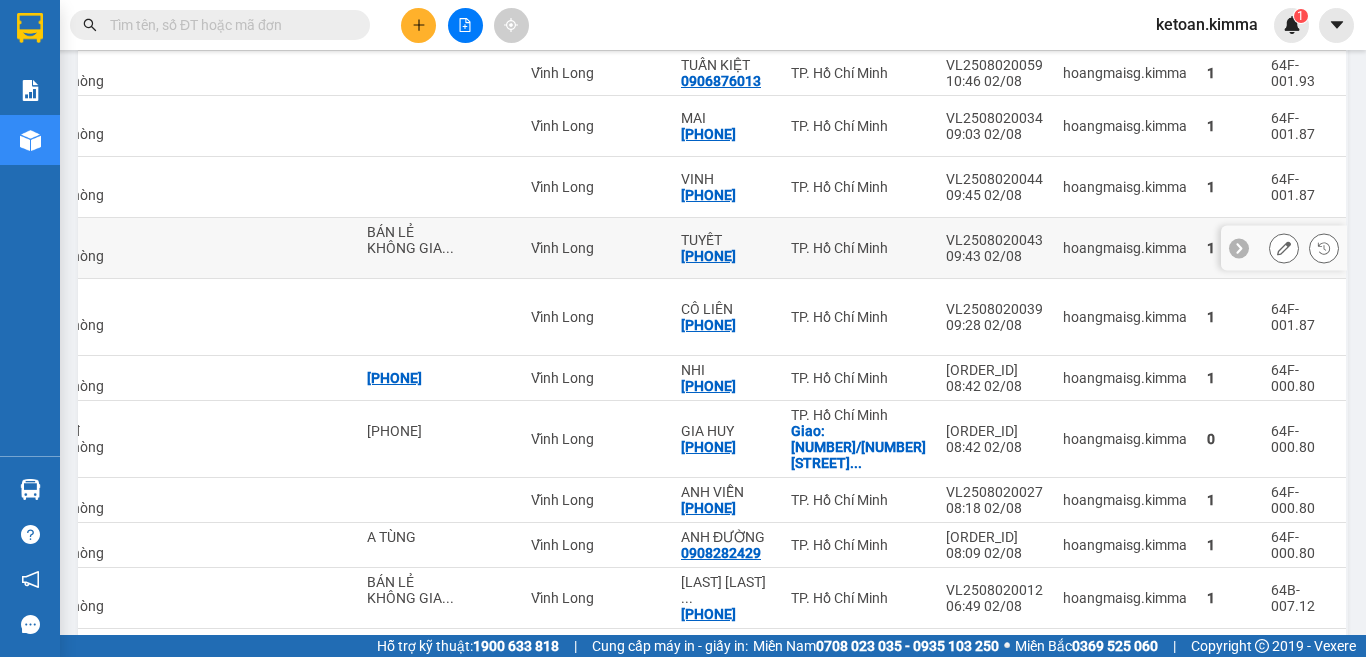 click 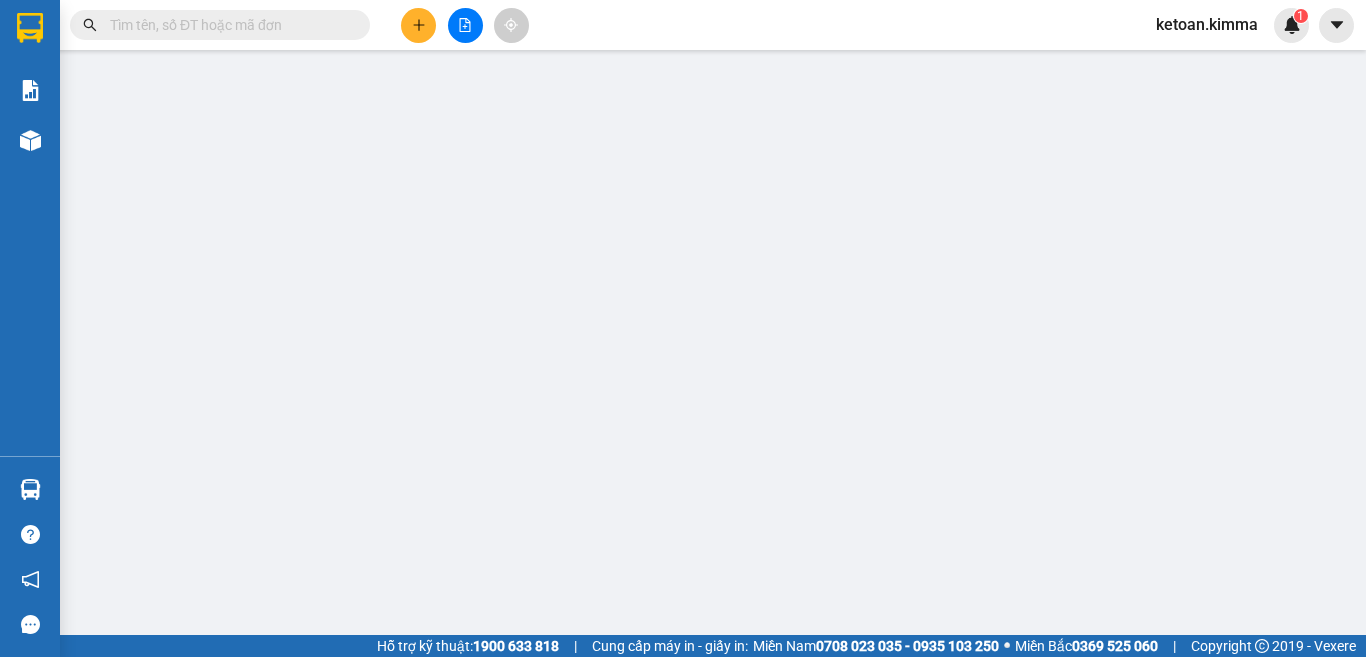 scroll, scrollTop: 0, scrollLeft: 0, axis: both 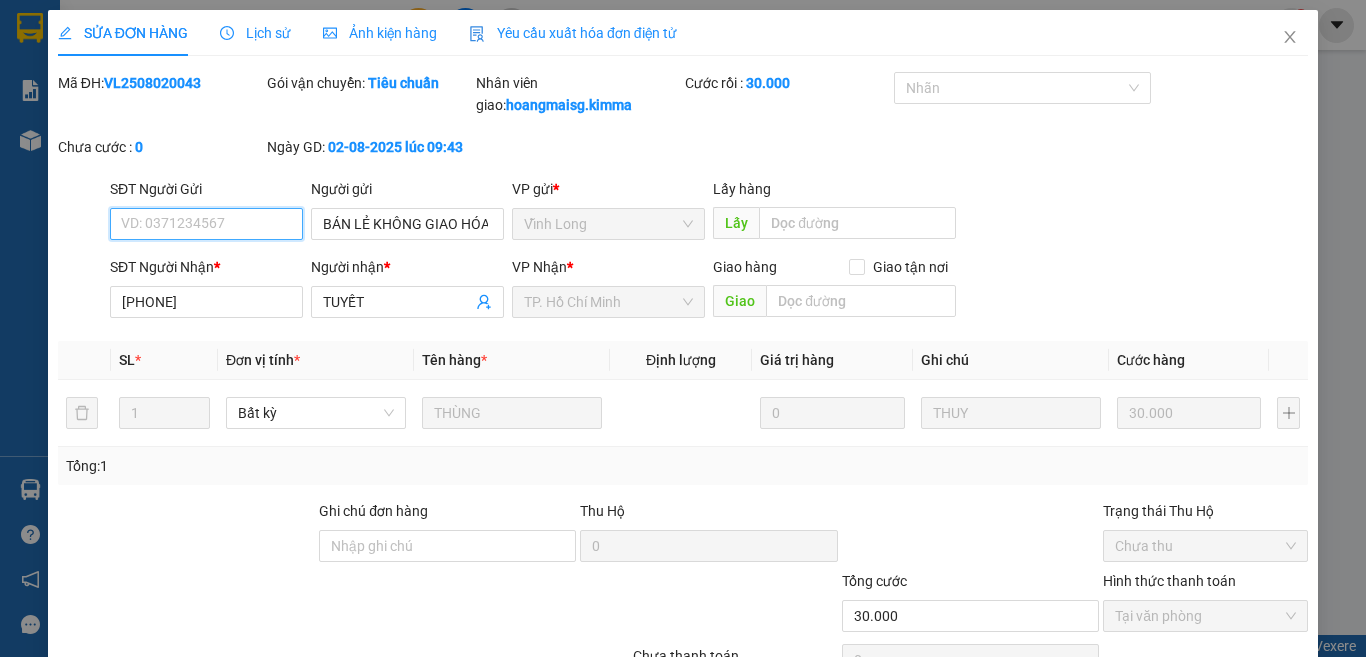 checkbox on "true" 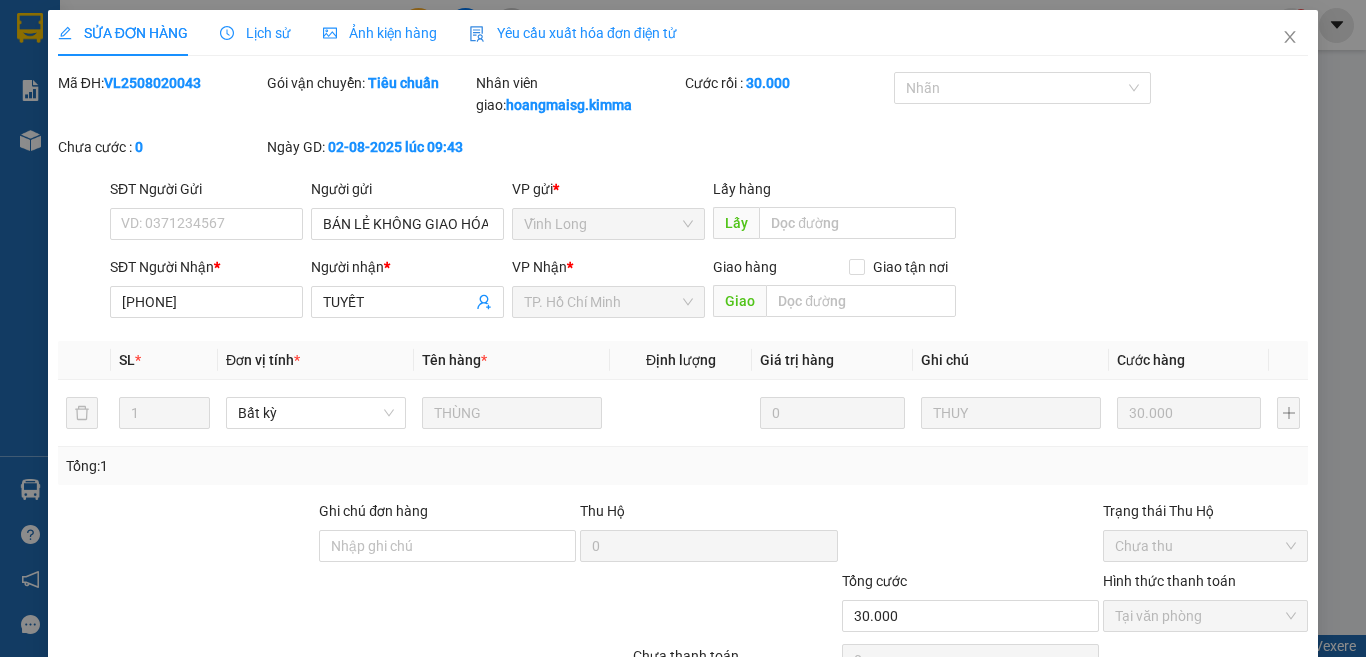 click on "Yêu cầu xuất hóa đơn điện tử" at bounding box center [573, 33] 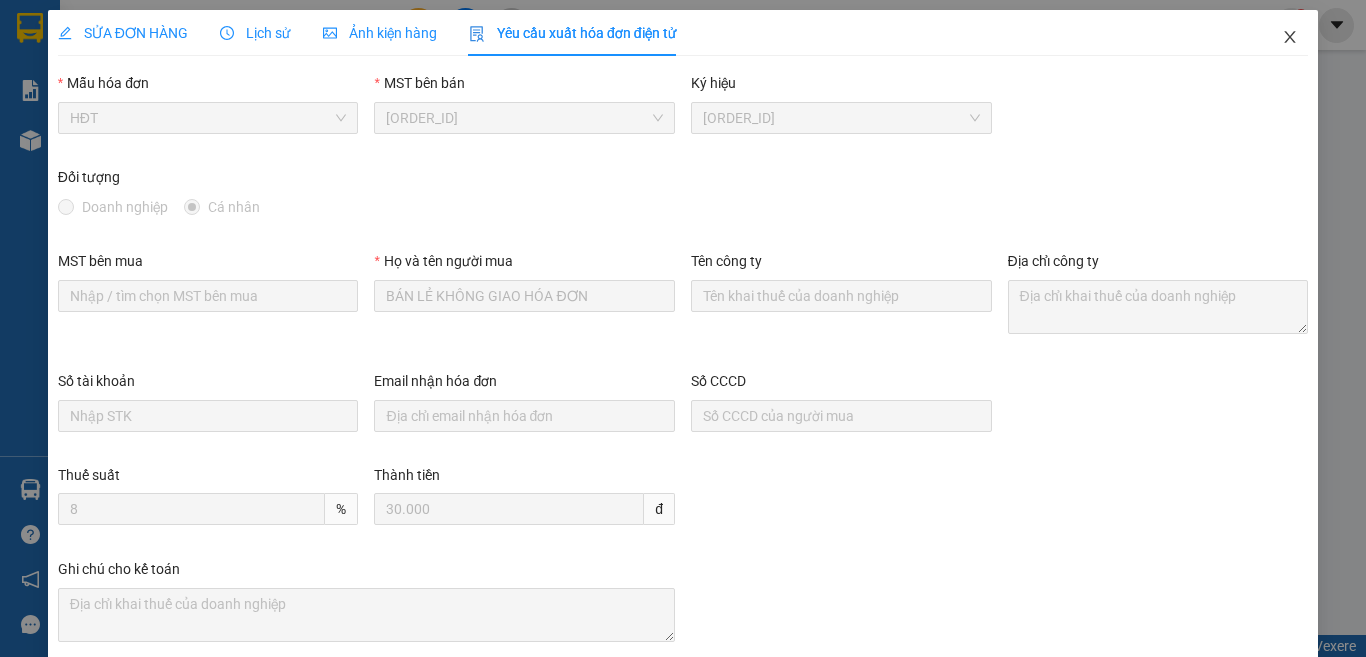 click 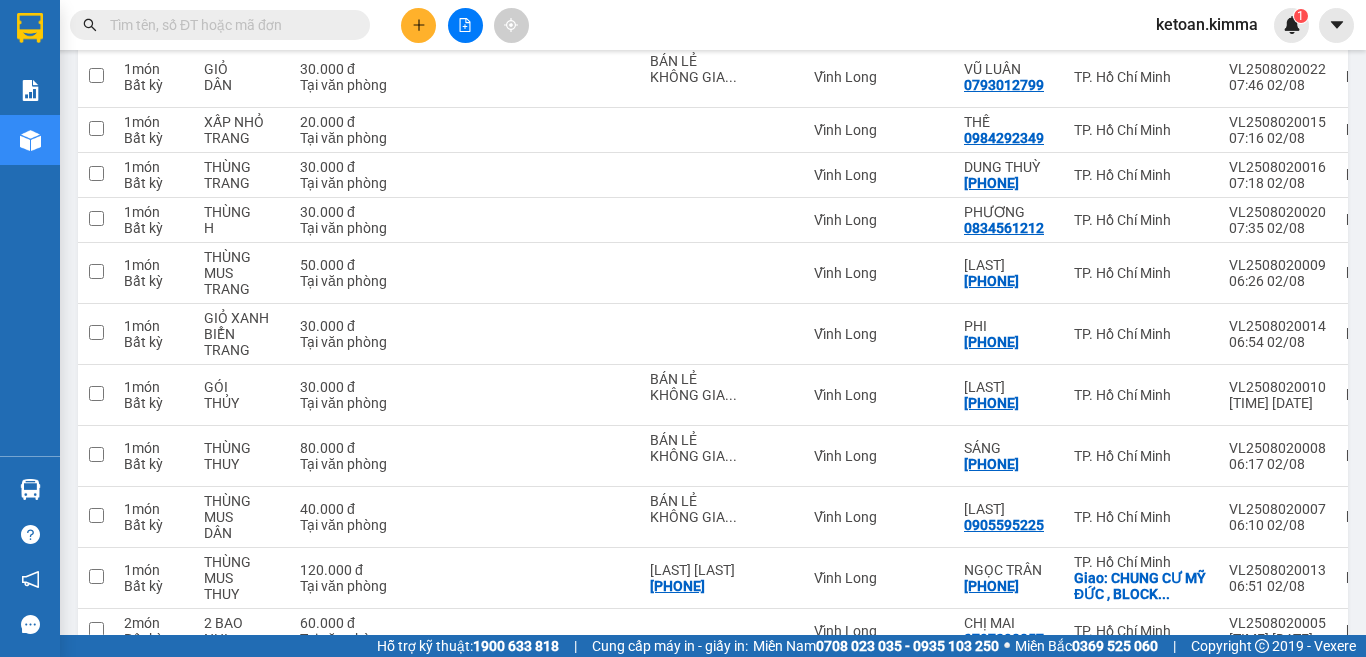 scroll, scrollTop: 3053, scrollLeft: 0, axis: vertical 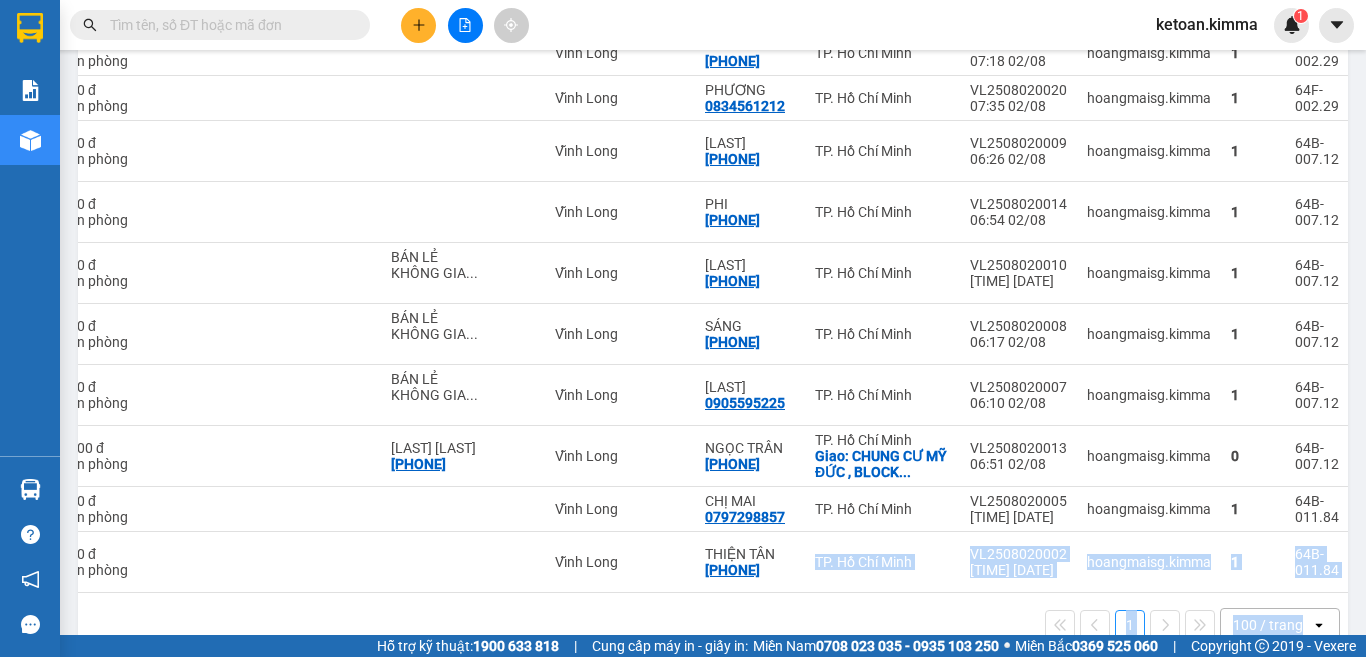 drag, startPoint x: 1070, startPoint y: 543, endPoint x: 1341, endPoint y: 553, distance: 271.18445 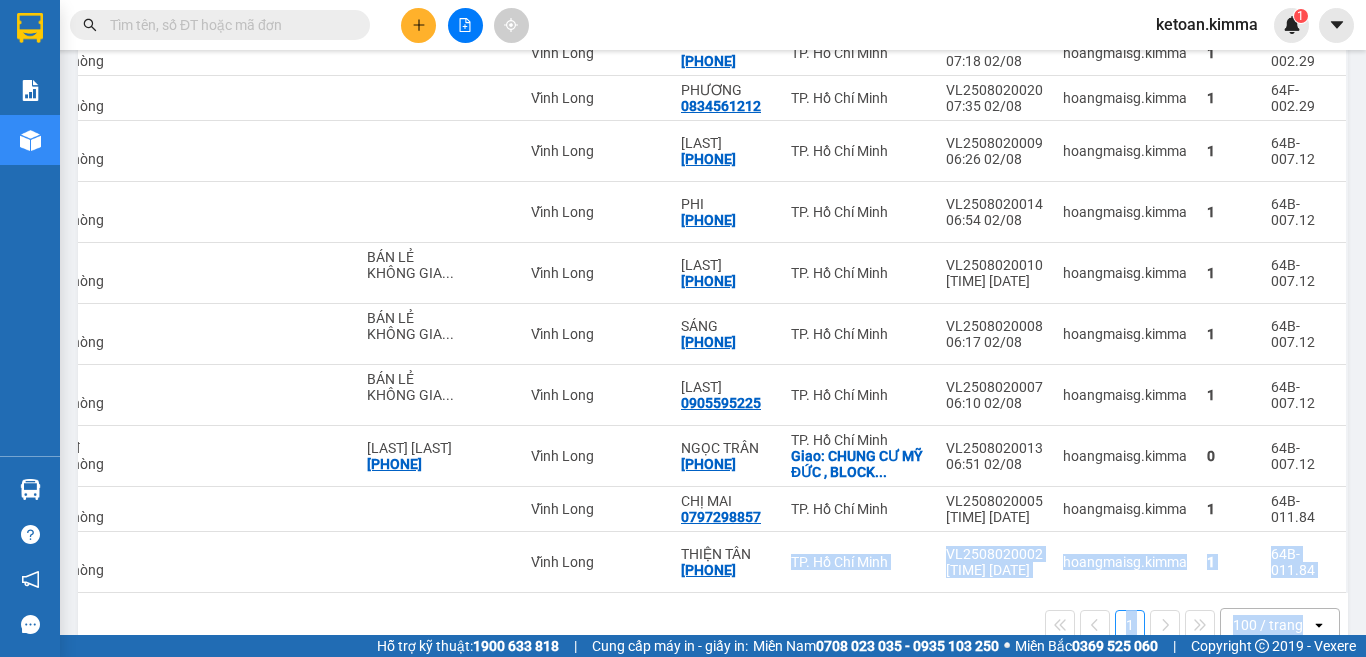 click on "1 100 / trang open" at bounding box center (713, 625) 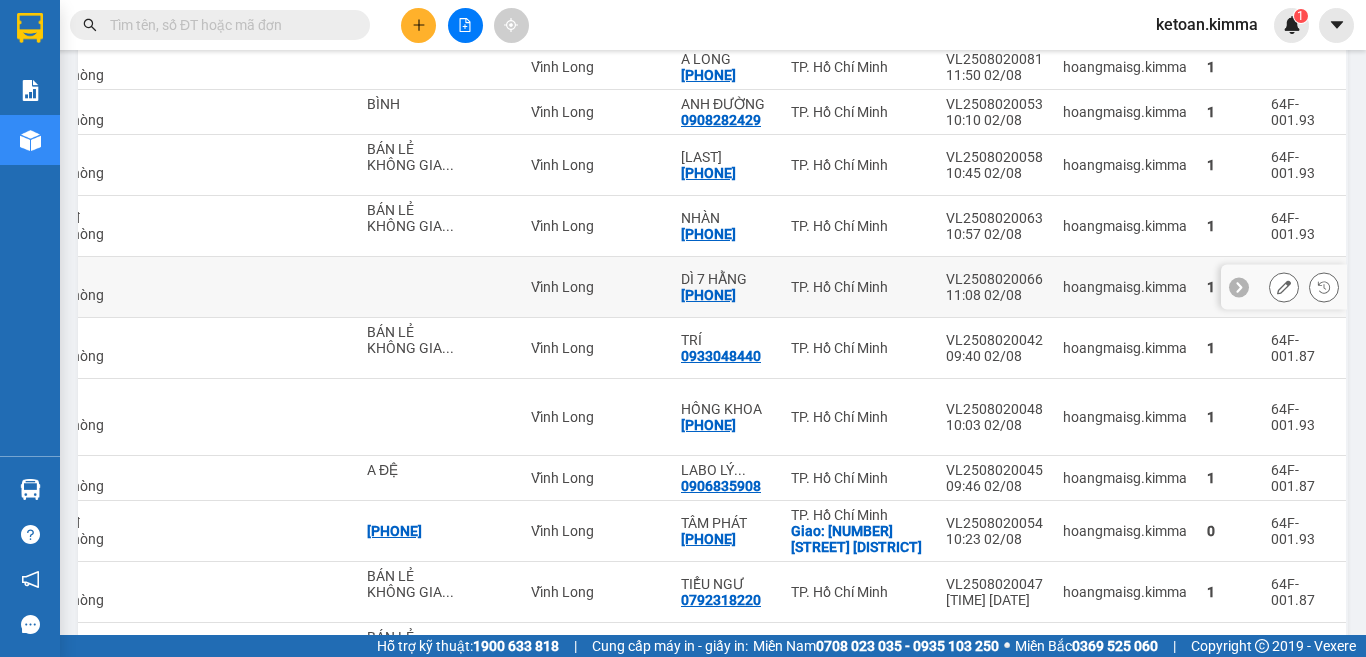 scroll, scrollTop: 1253, scrollLeft: 0, axis: vertical 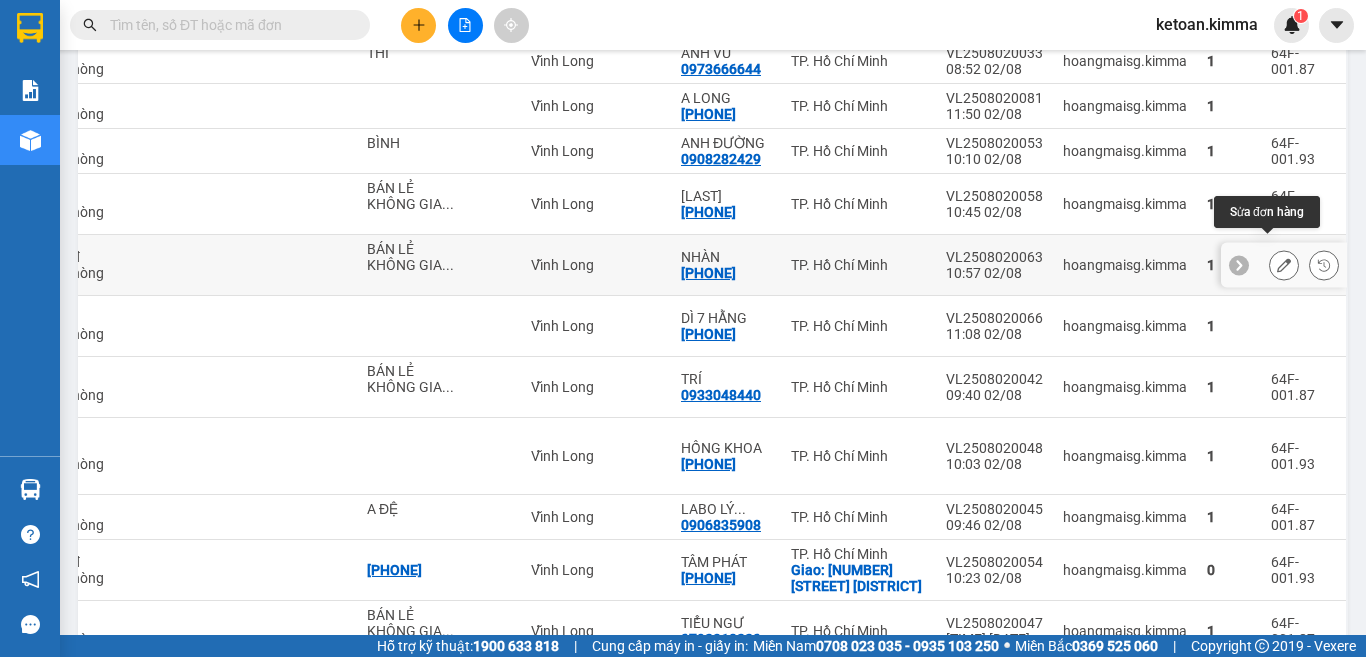 click at bounding box center (1284, 265) 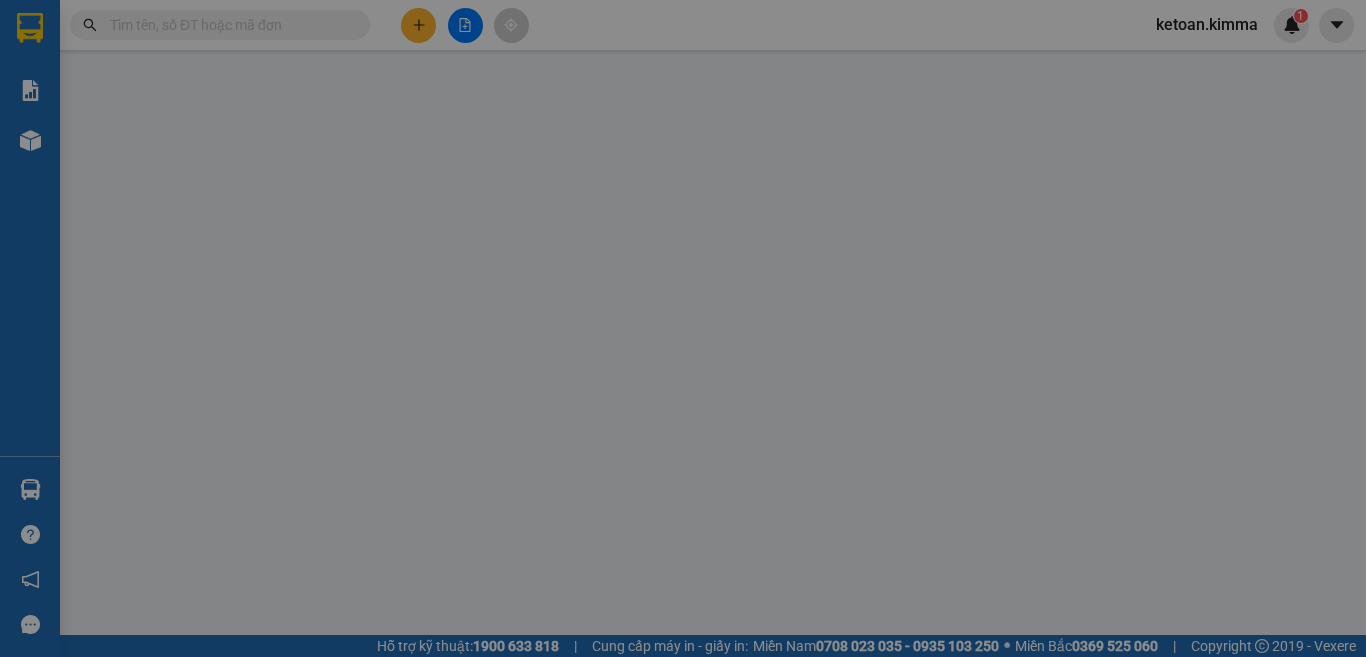 scroll, scrollTop: 0, scrollLeft: 0, axis: both 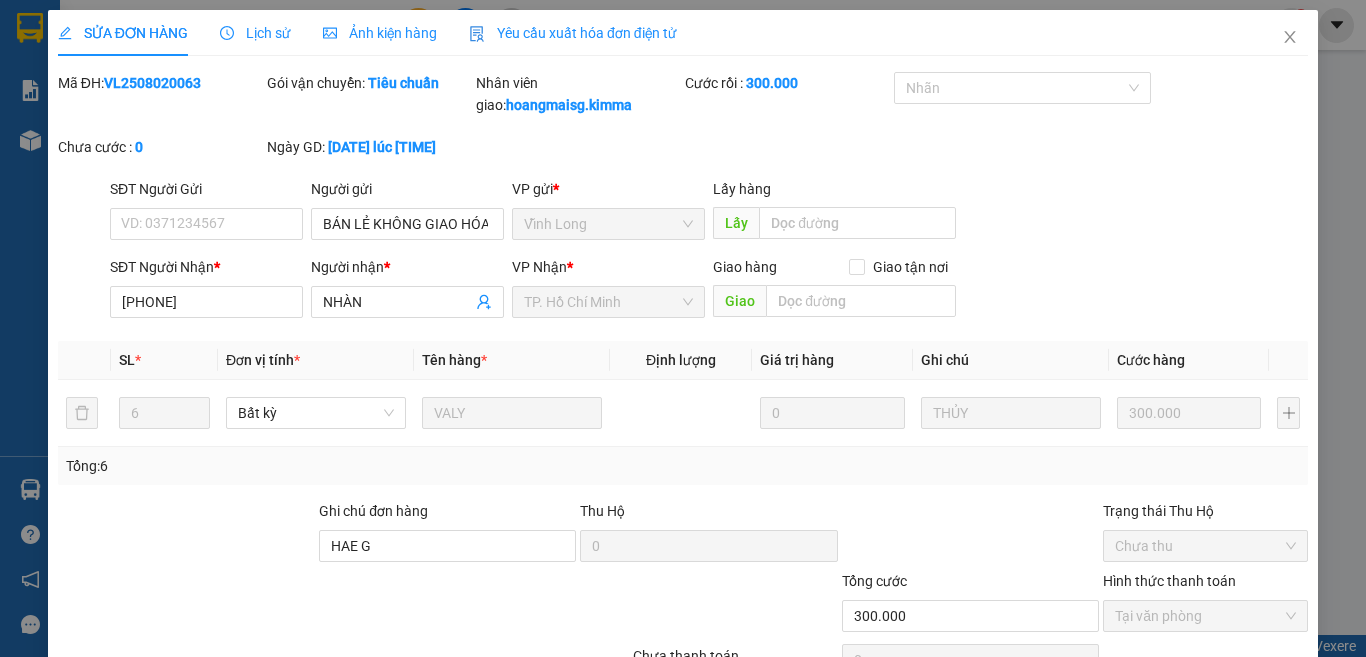 click on "Yêu cầu xuất hóa đơn điện tử" at bounding box center (573, 33) 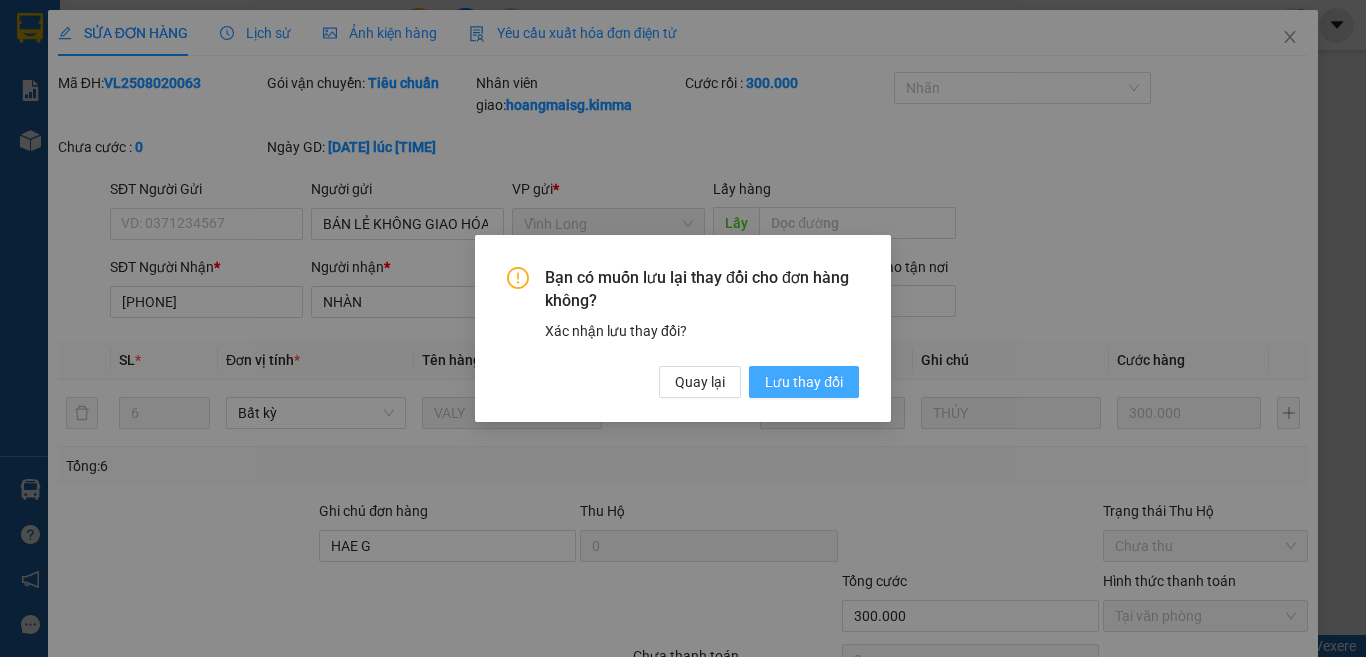 click on "Lưu thay đổi" at bounding box center [804, 382] 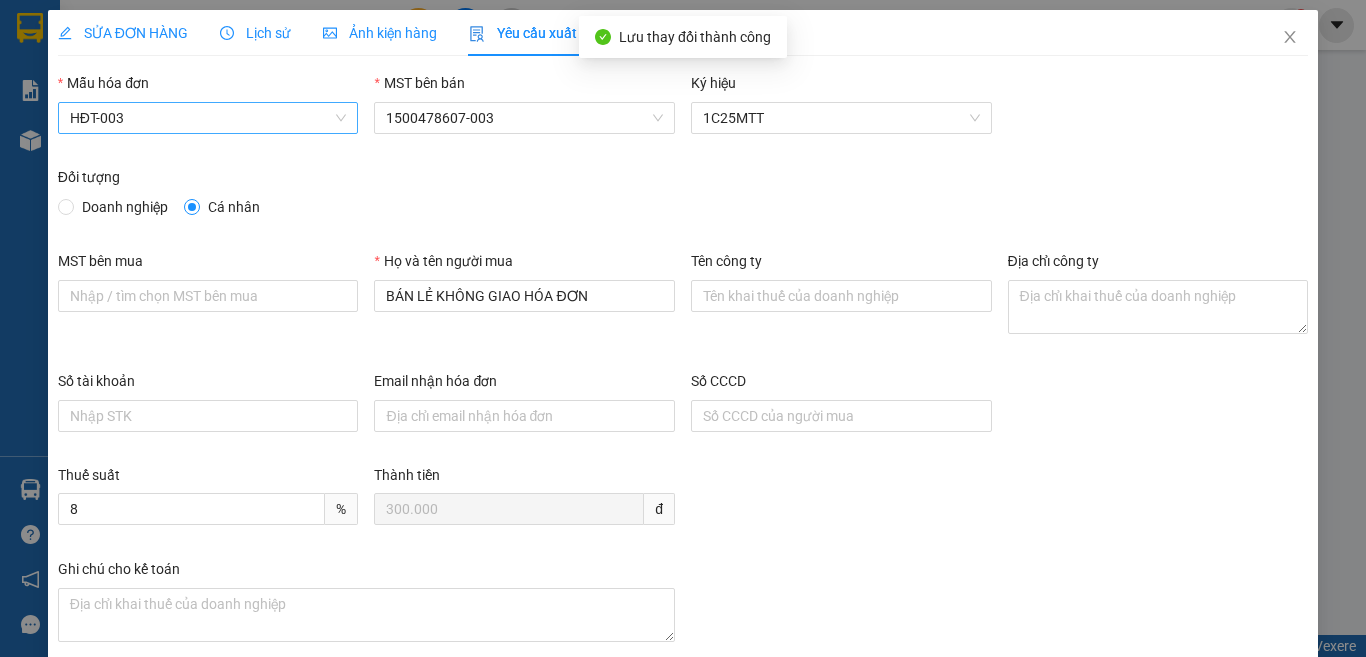 click on "HĐT-003" at bounding box center [208, 118] 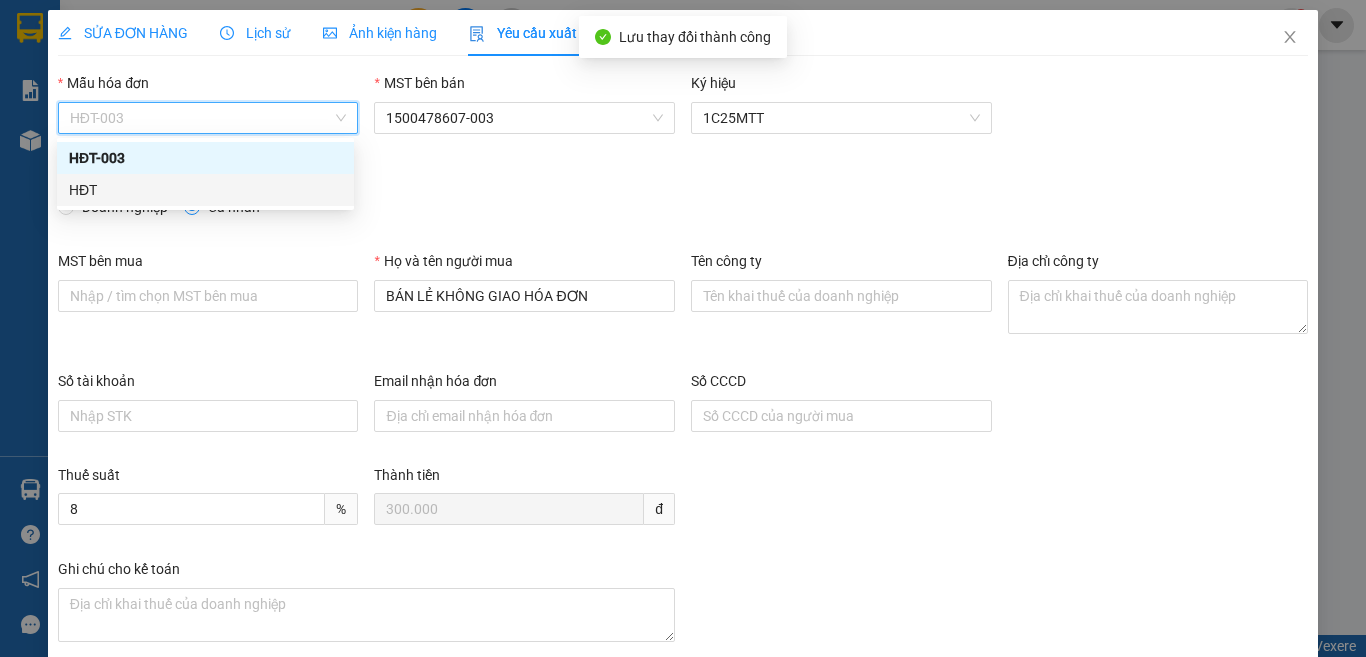 click on "HĐT" at bounding box center (205, 190) 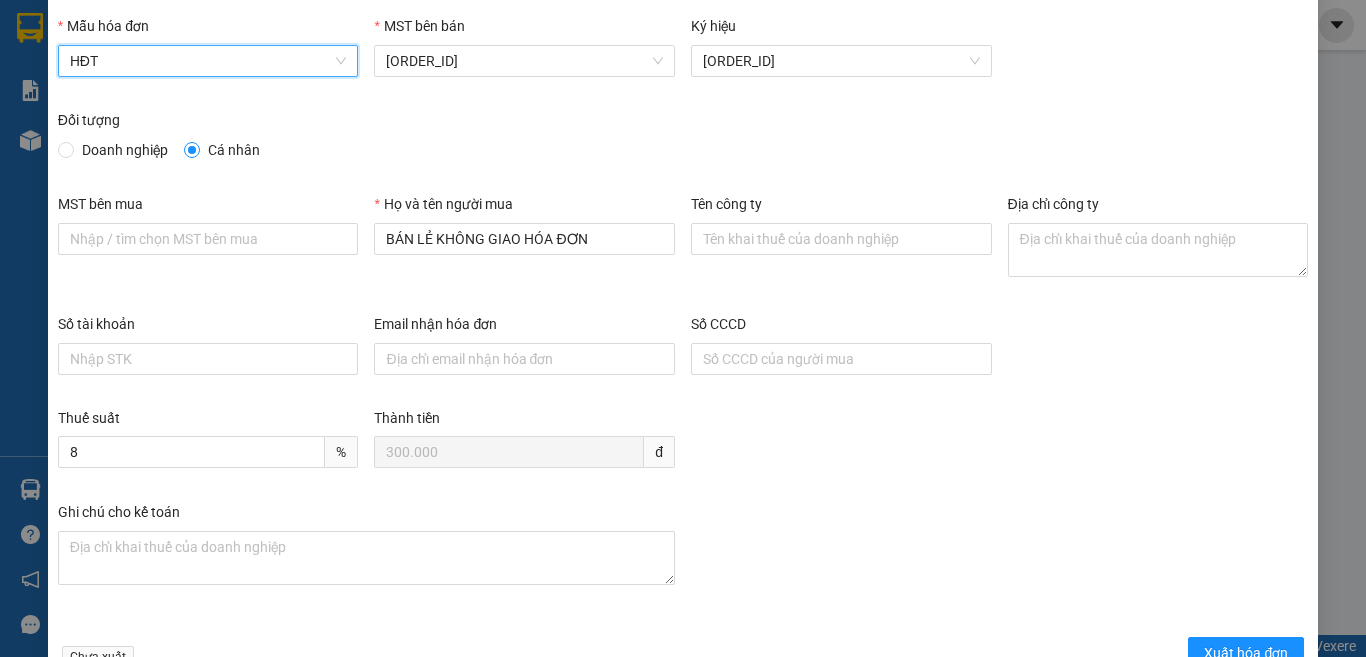 scroll, scrollTop: 0, scrollLeft: 0, axis: both 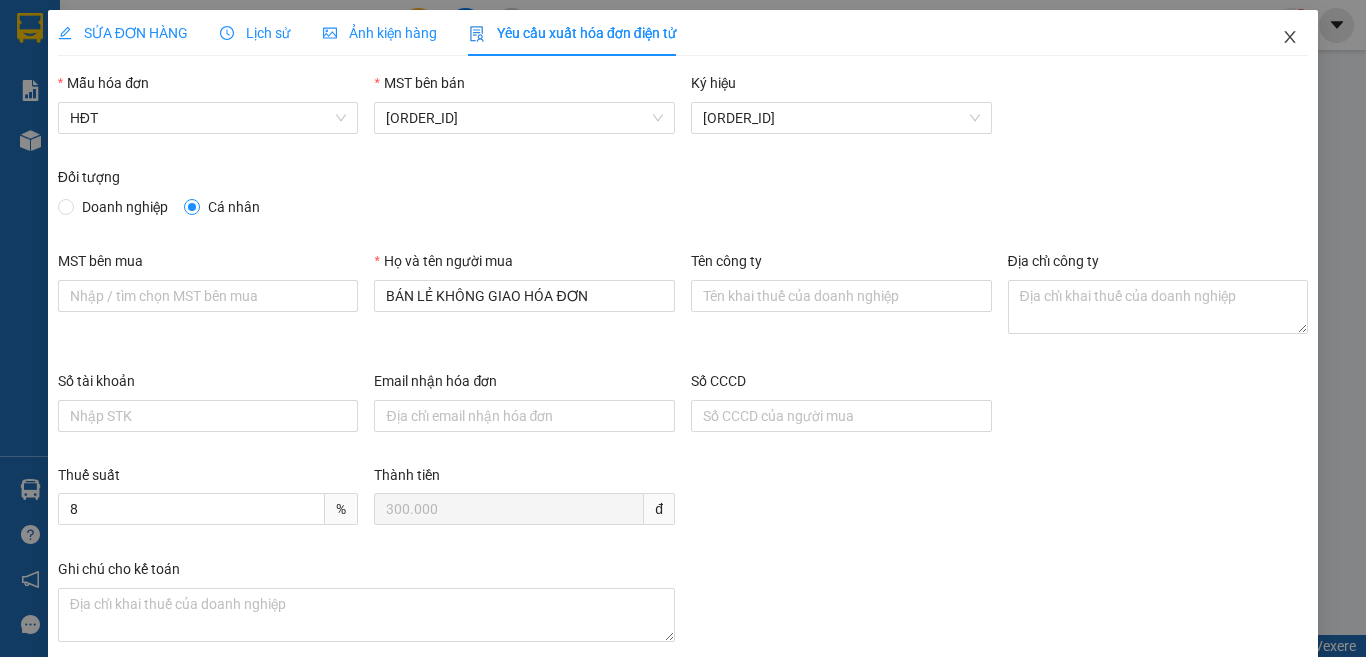 click 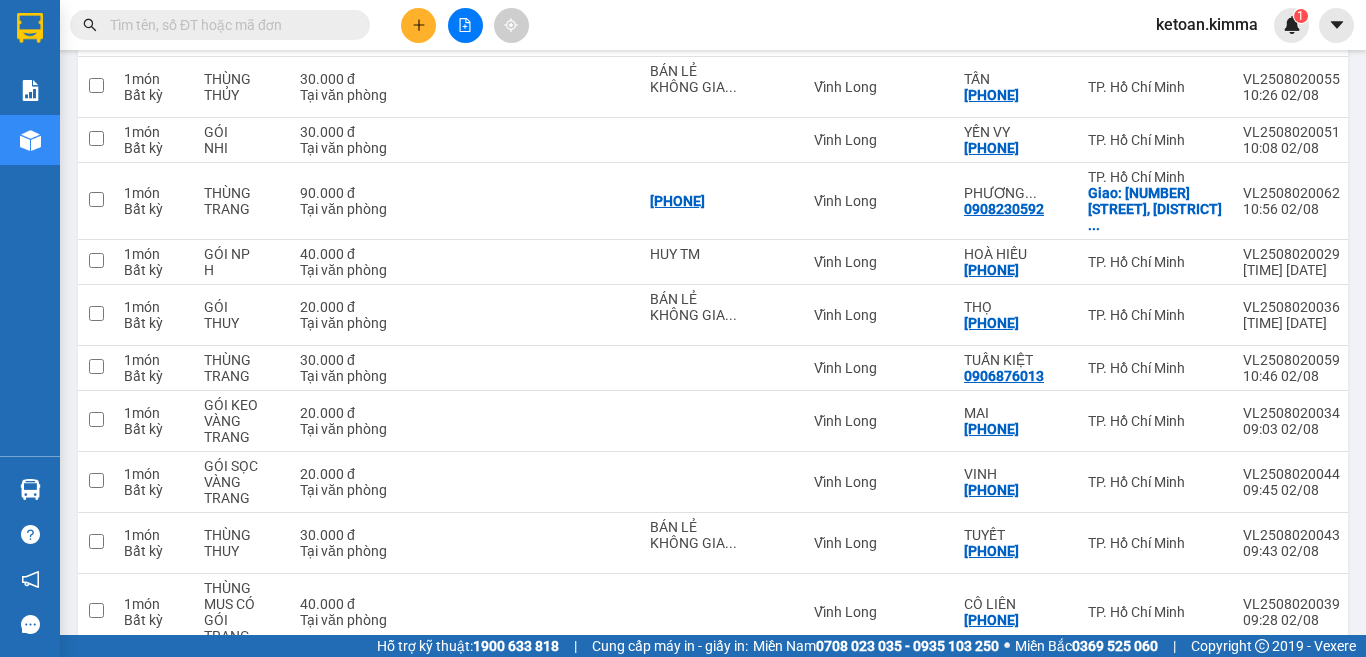 scroll, scrollTop: 3114, scrollLeft: 0, axis: vertical 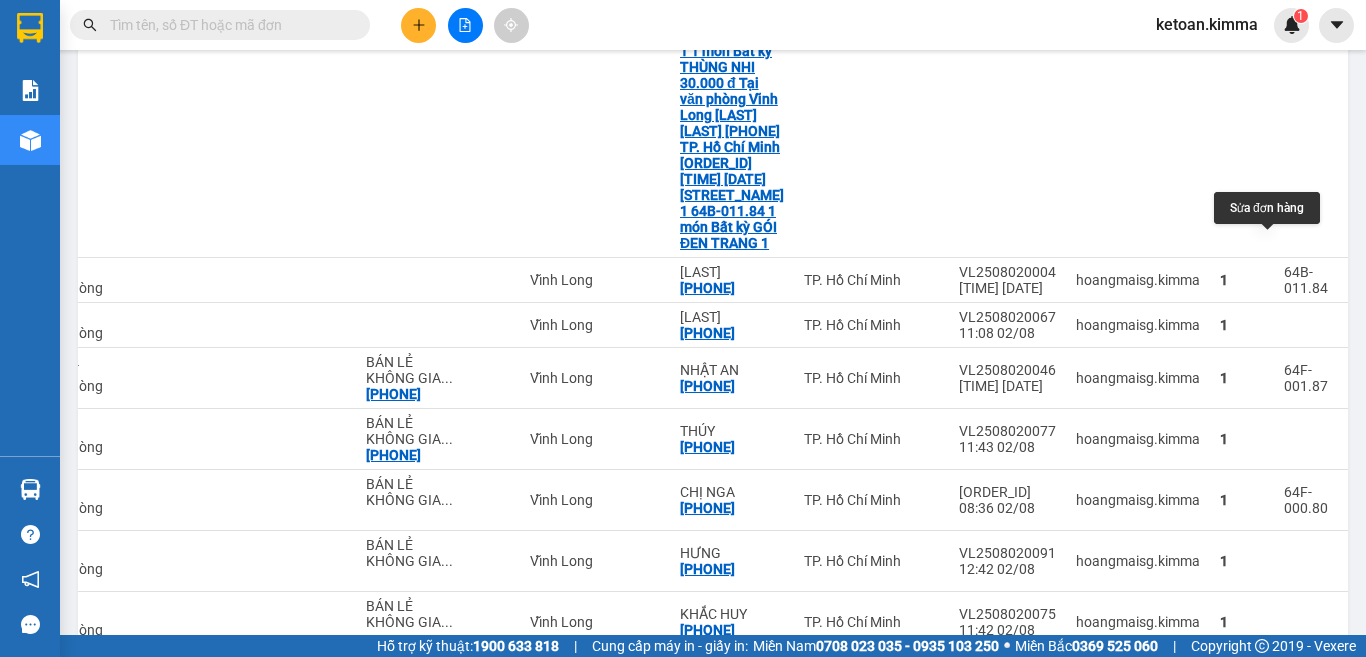 click 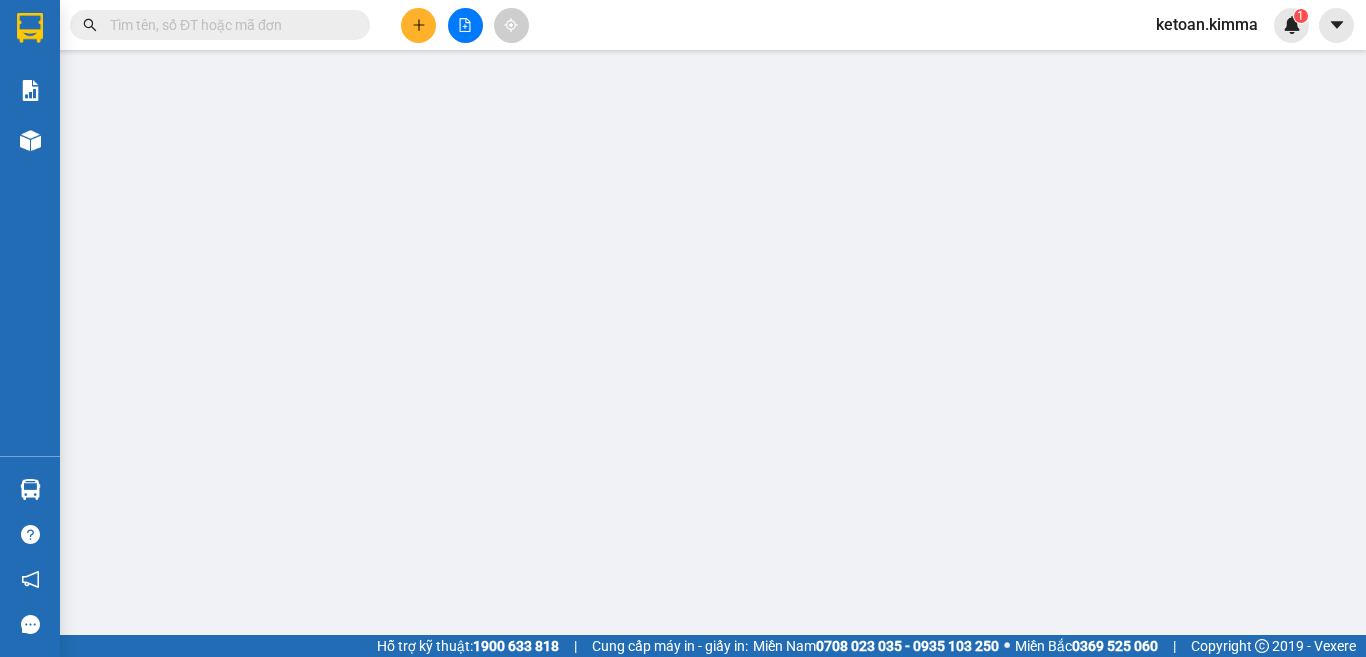 scroll, scrollTop: 0, scrollLeft: 0, axis: both 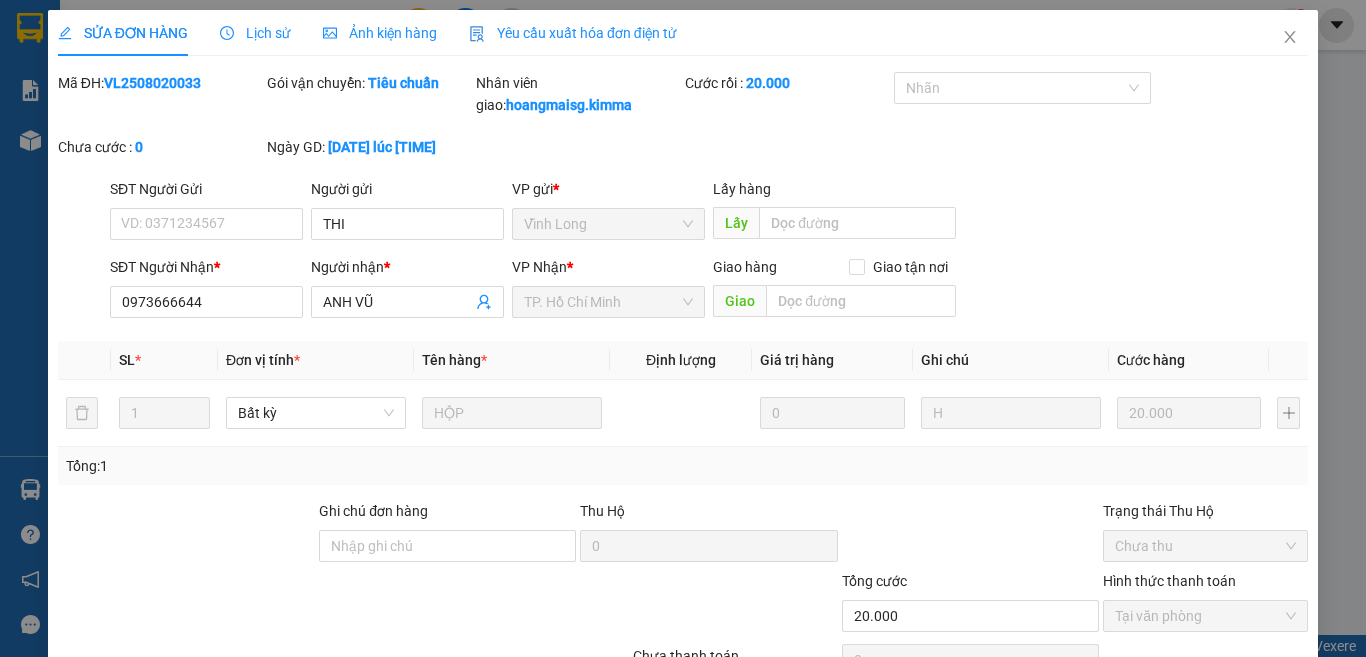 click on "Yêu cầu xuất hóa đơn điện tử" at bounding box center [573, 33] 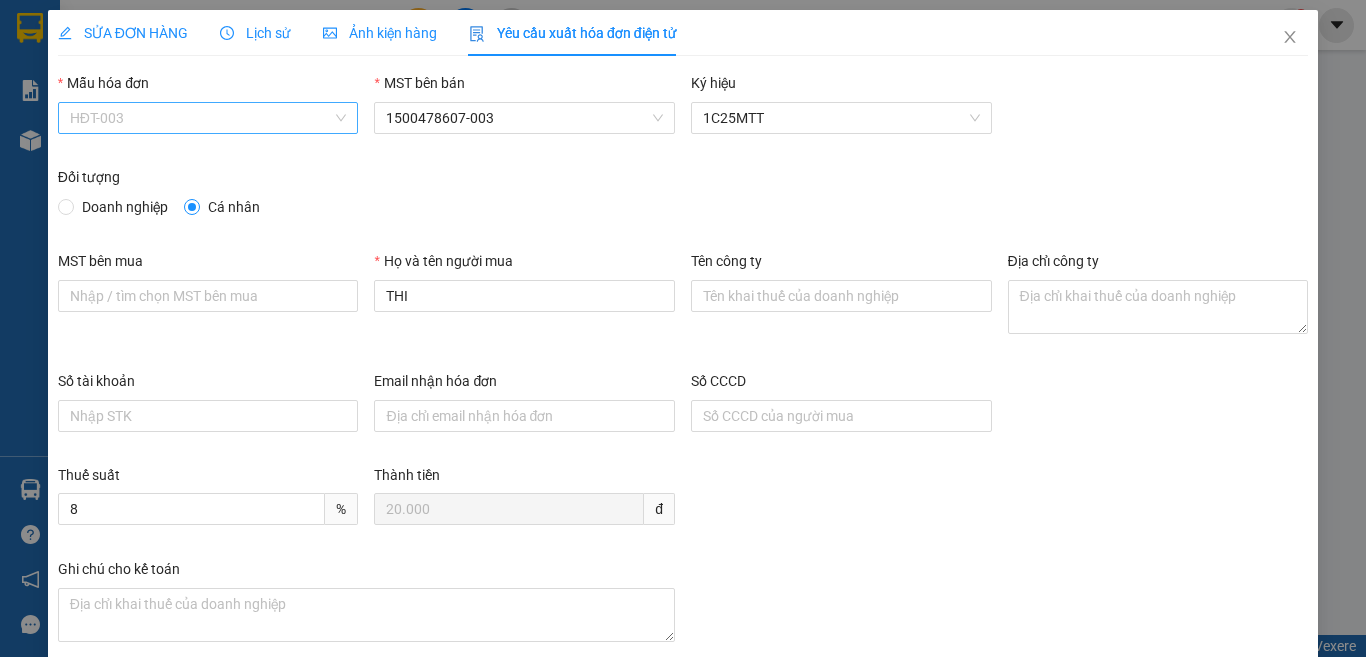 click on "HĐT-003" at bounding box center [208, 118] 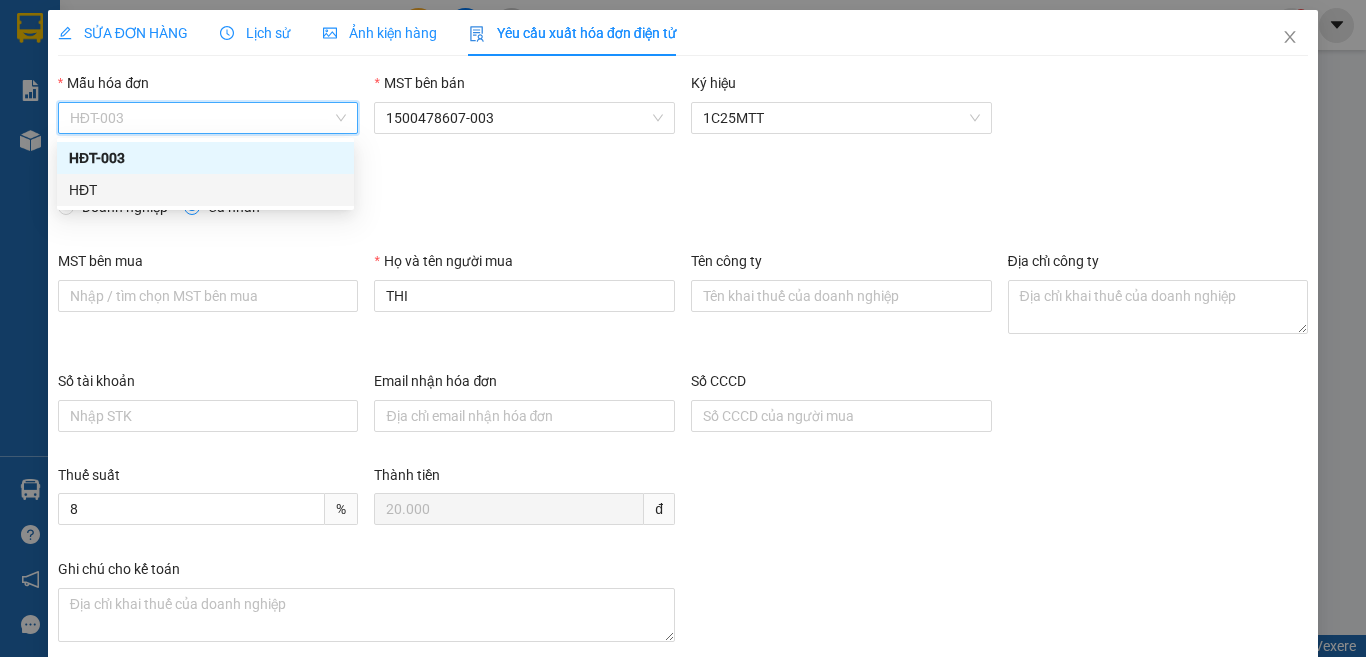 click on "HĐT" at bounding box center (205, 190) 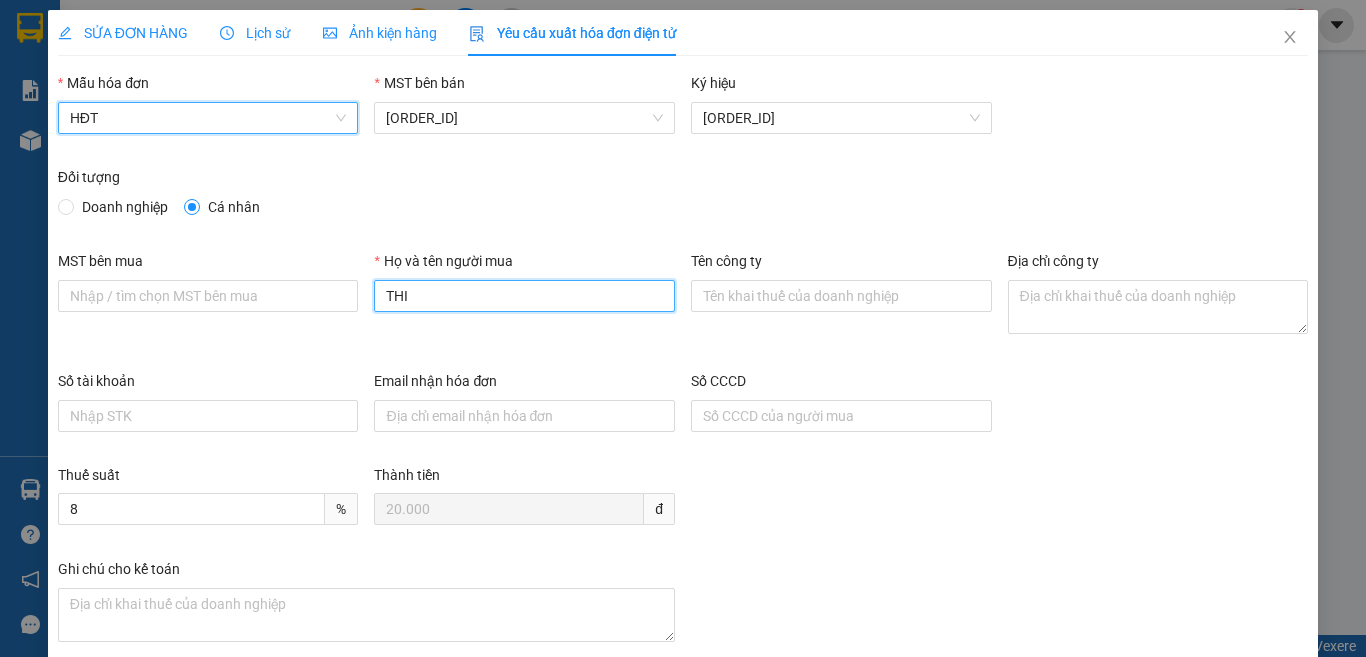 click on "THI" at bounding box center [524, 296] 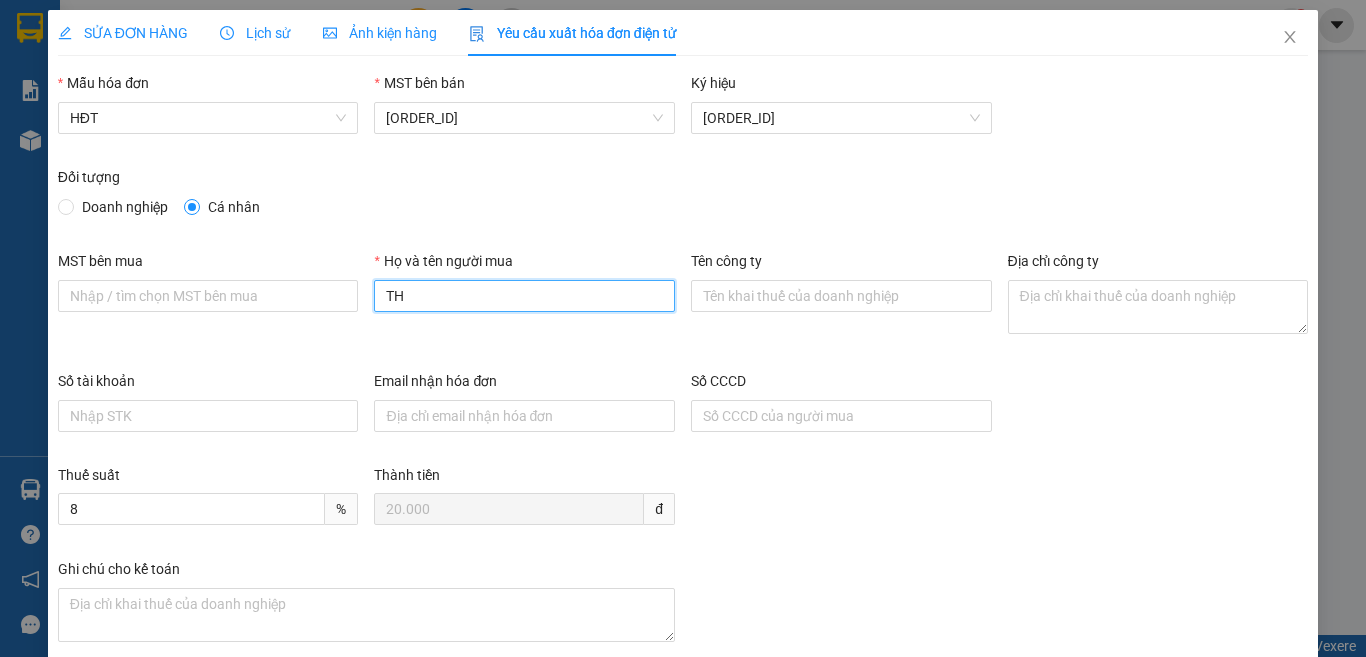 type on "T" 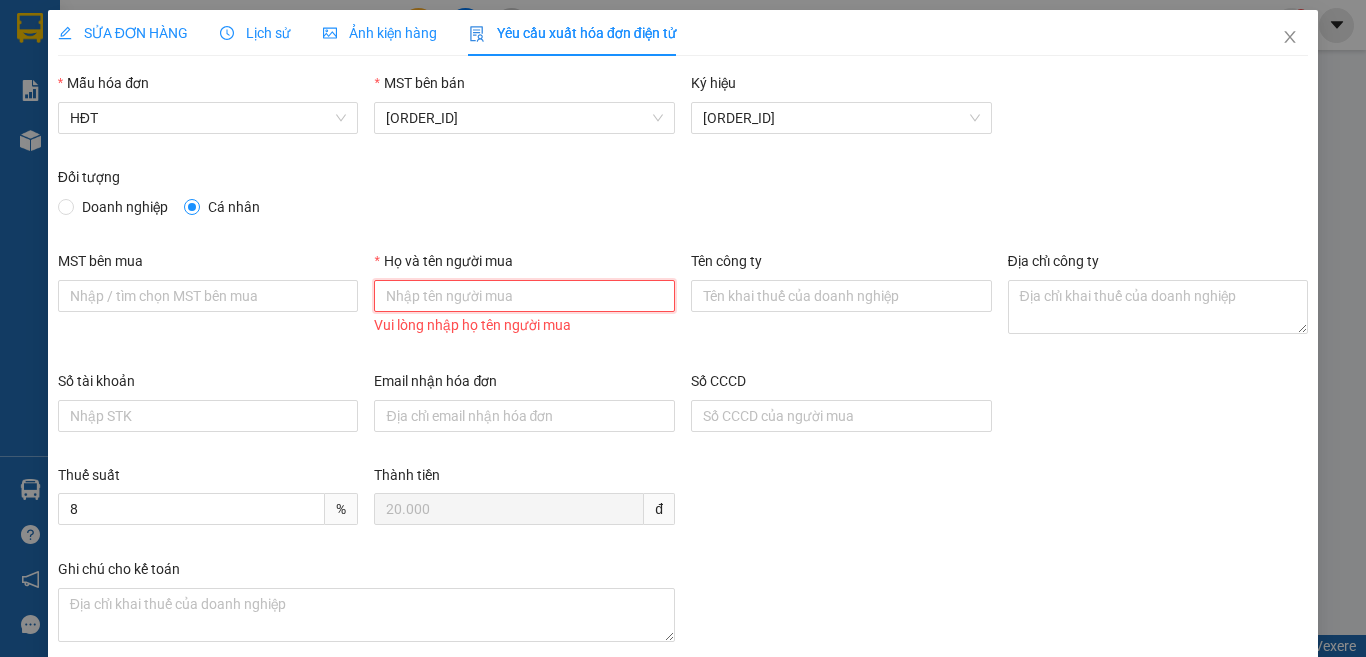 click on "Họ và tên người mua" at bounding box center (524, 296) 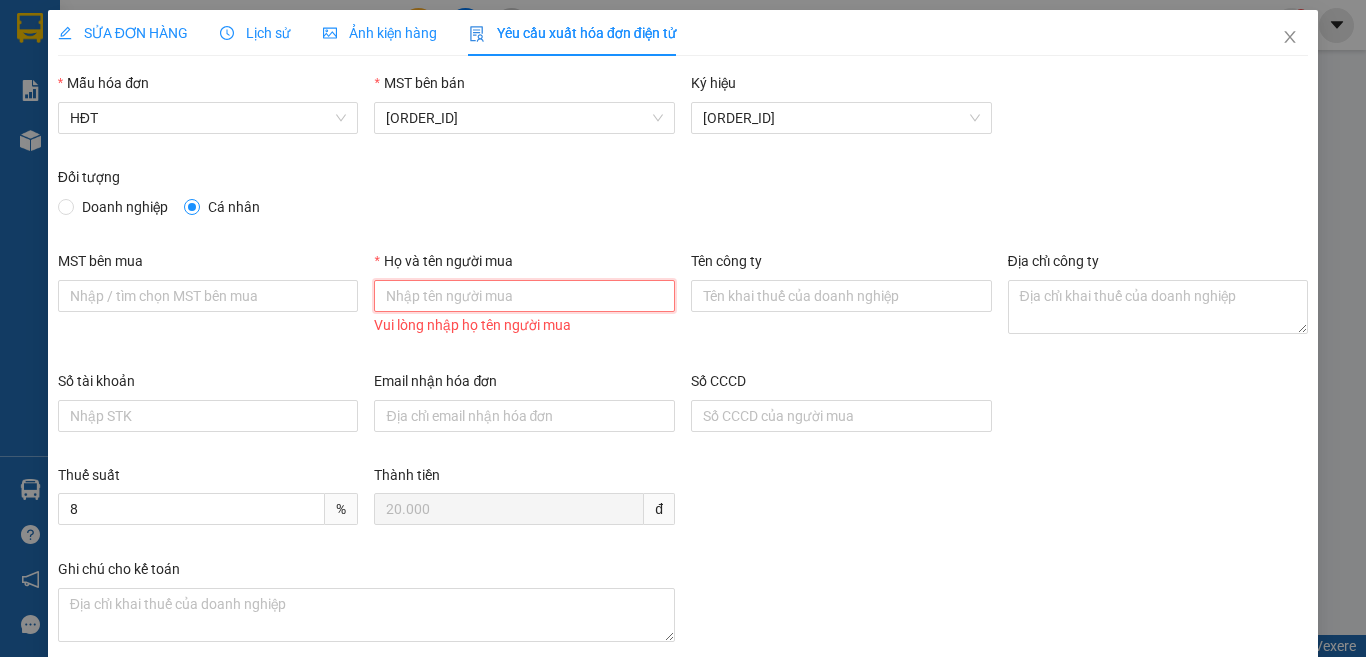 type on "Bán lẻ không giao hóa đơn" 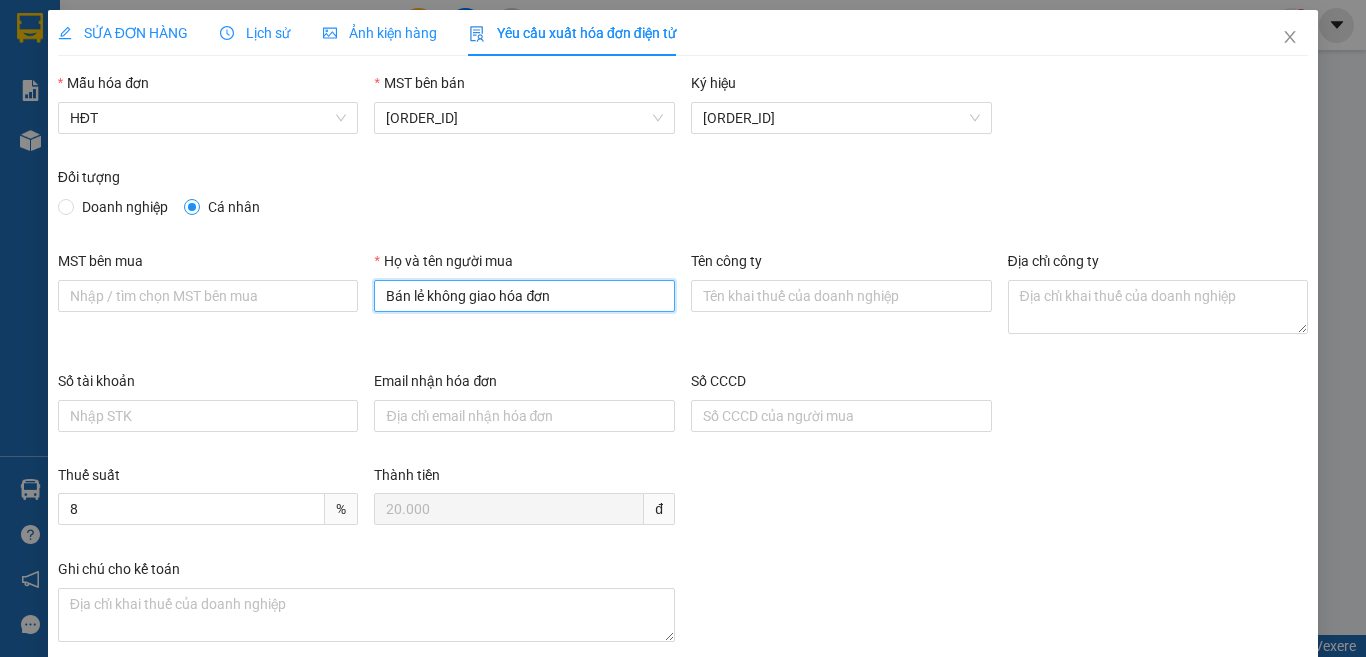 scroll, scrollTop: 114, scrollLeft: 0, axis: vertical 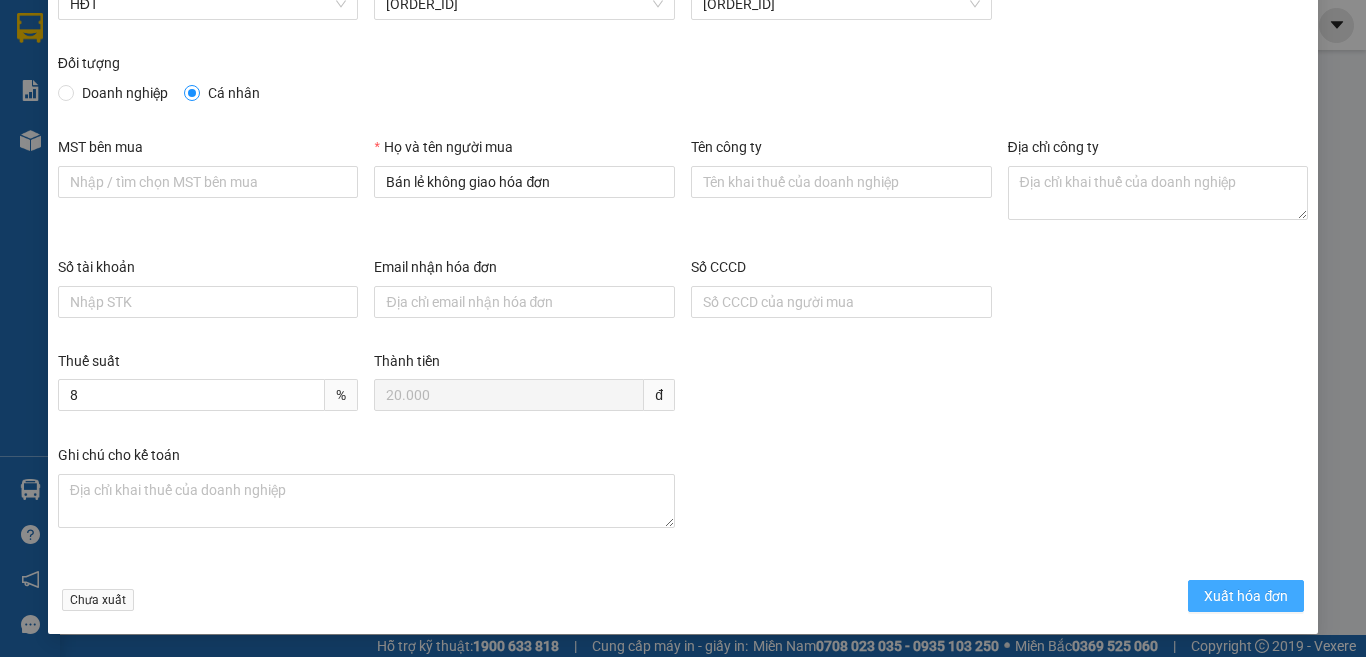 click on "Xuất hóa đơn" at bounding box center [1246, 596] 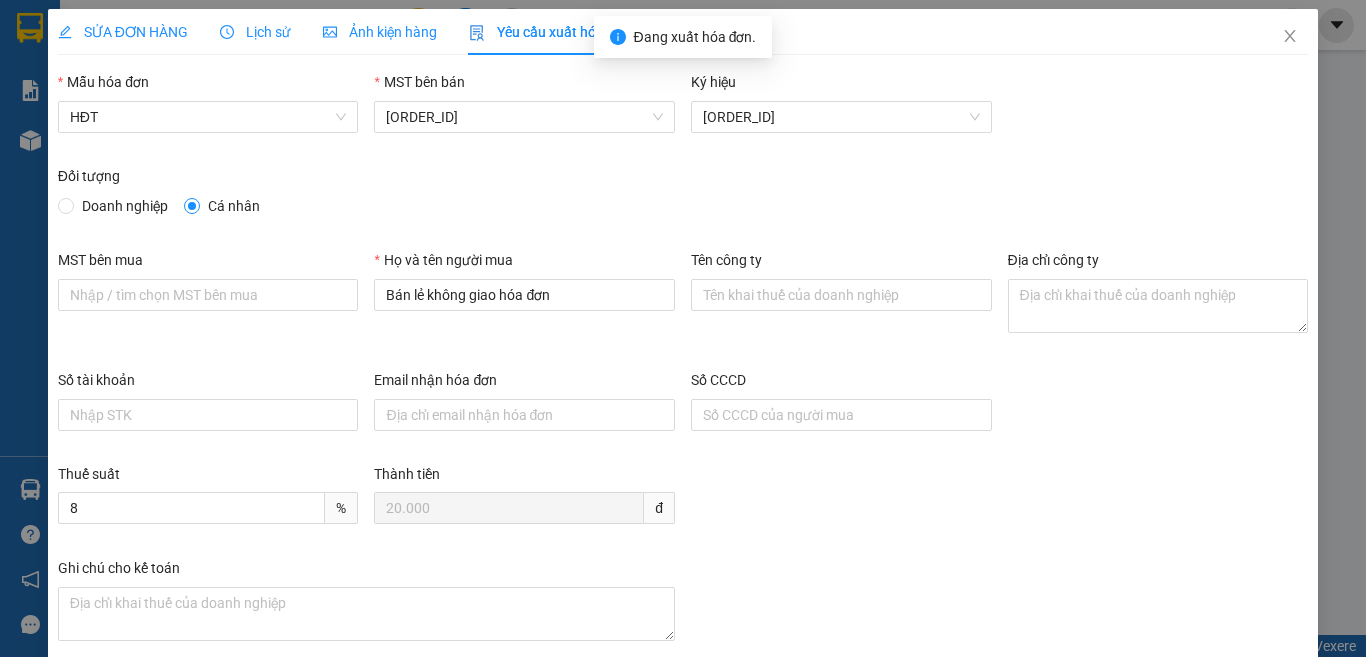 scroll, scrollTop: 0, scrollLeft: 0, axis: both 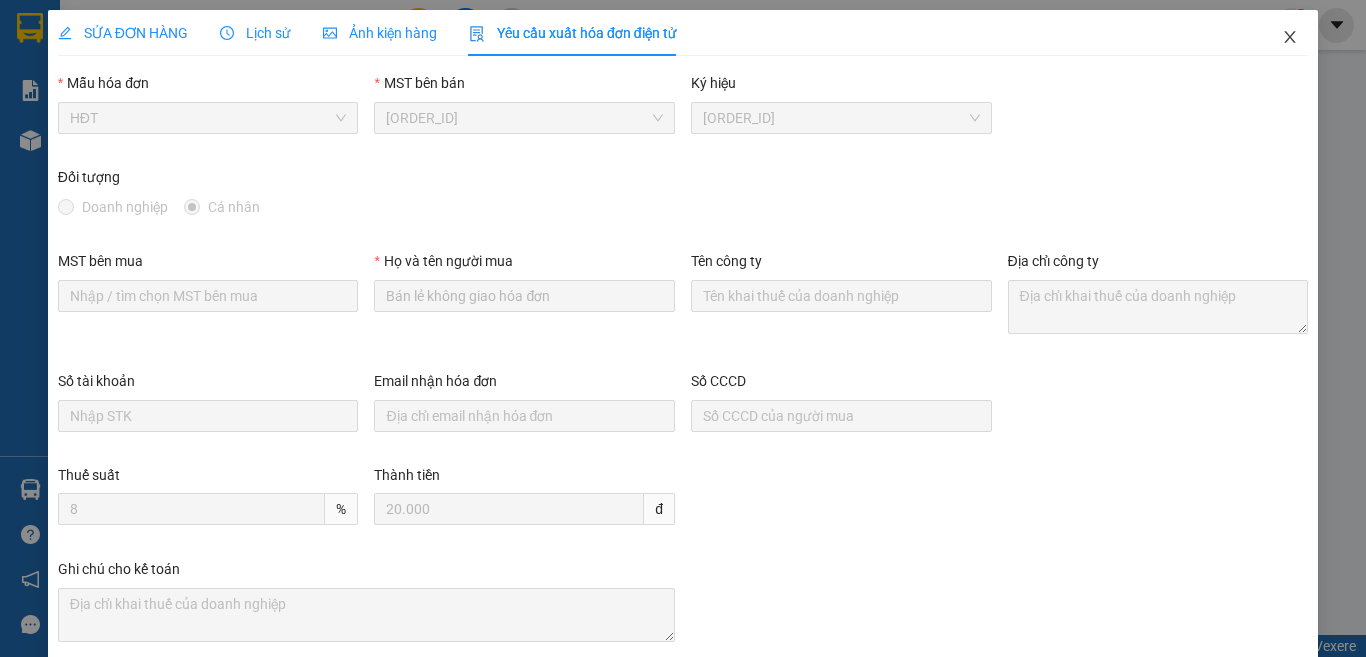 click 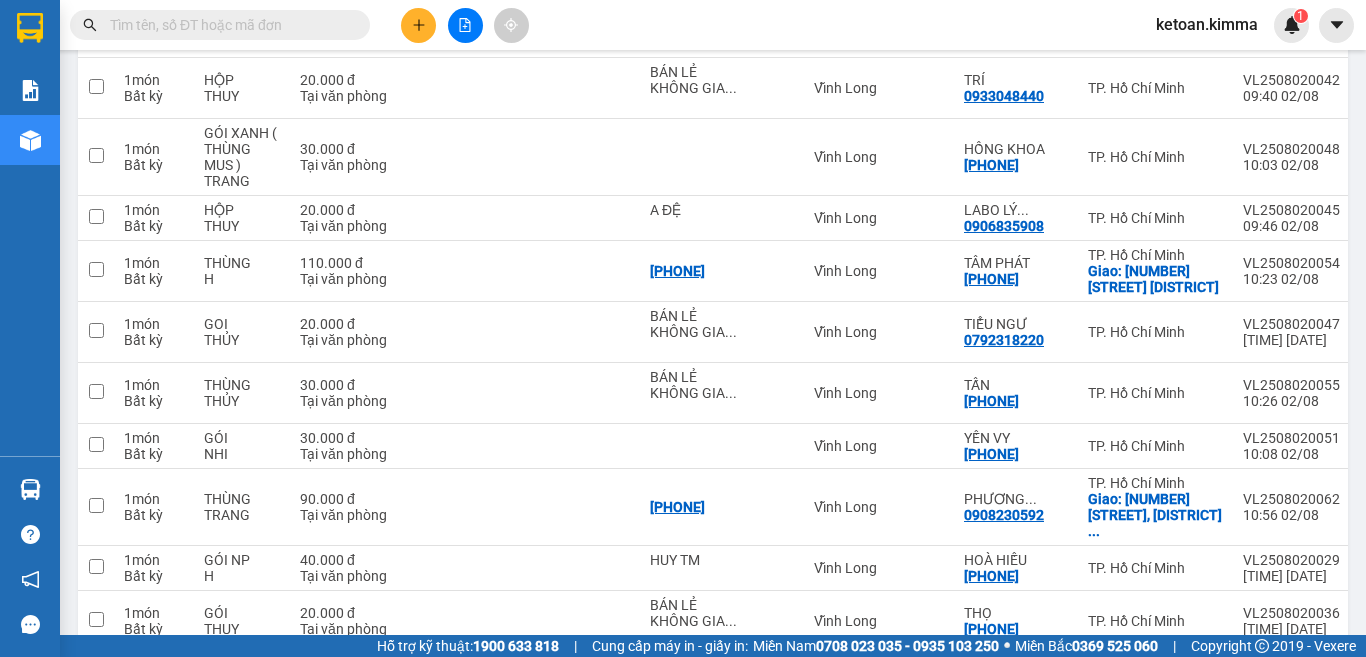 scroll, scrollTop: 3114, scrollLeft: 0, axis: vertical 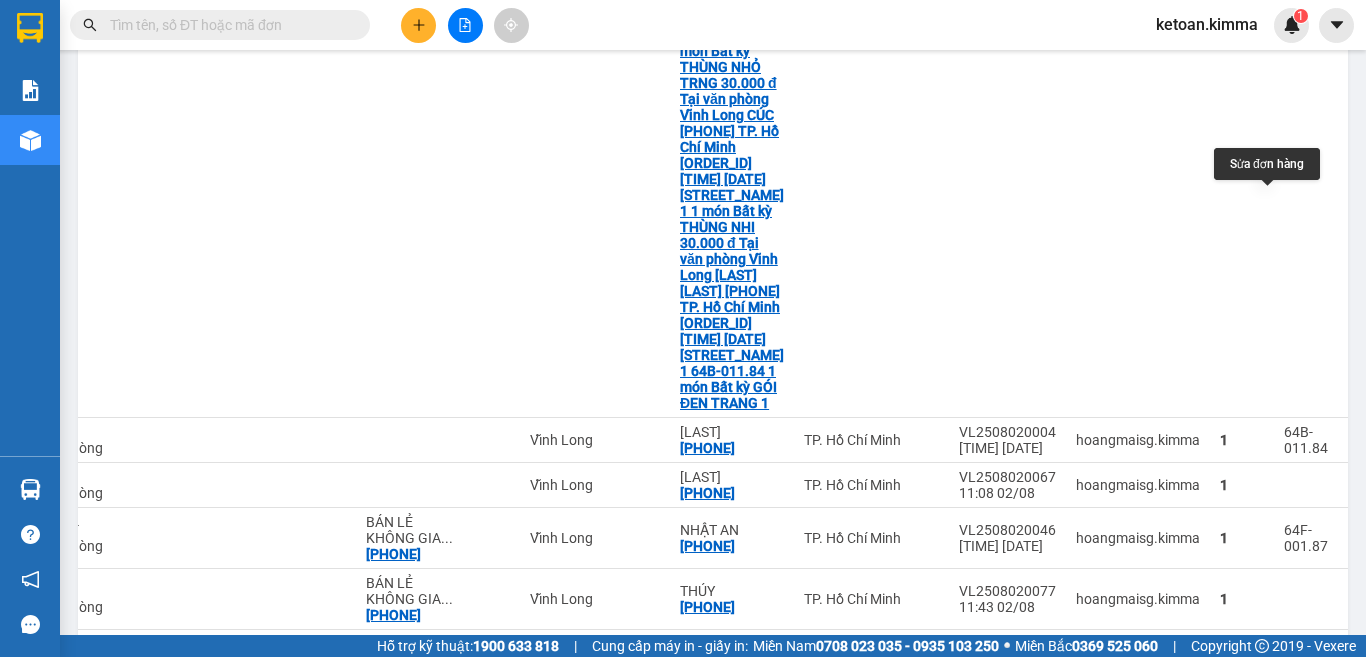 click 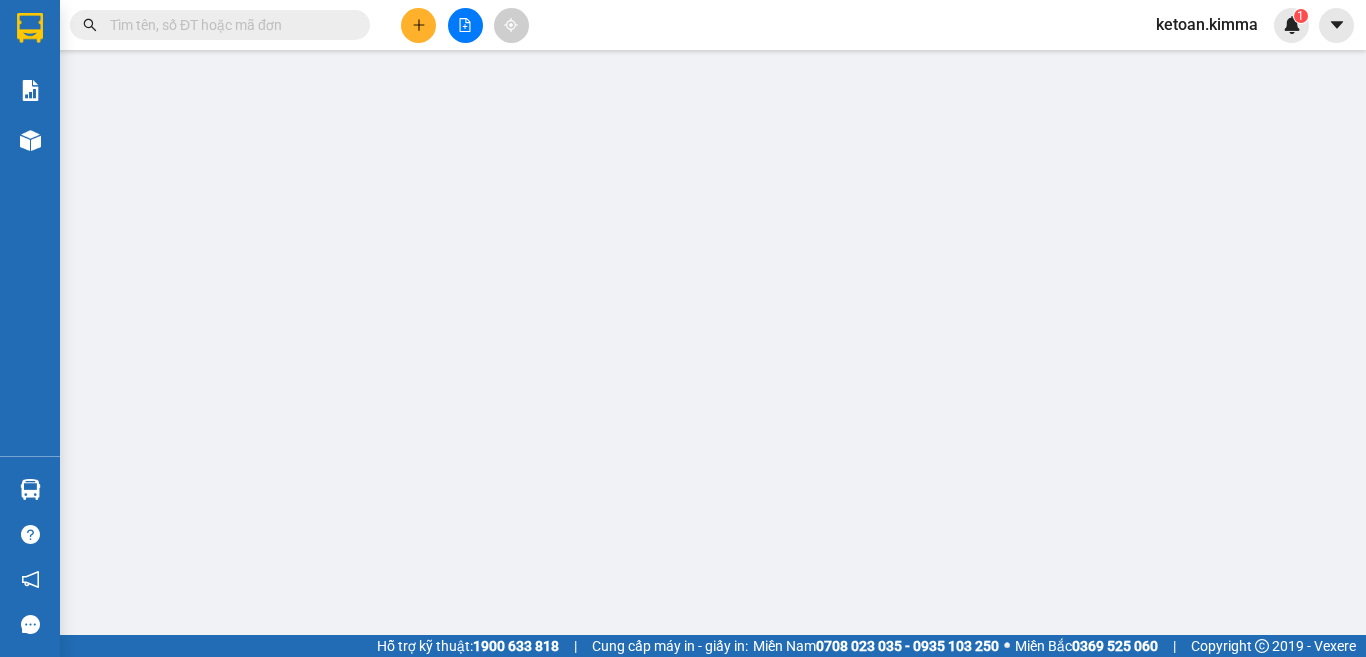 scroll, scrollTop: 0, scrollLeft: 0, axis: both 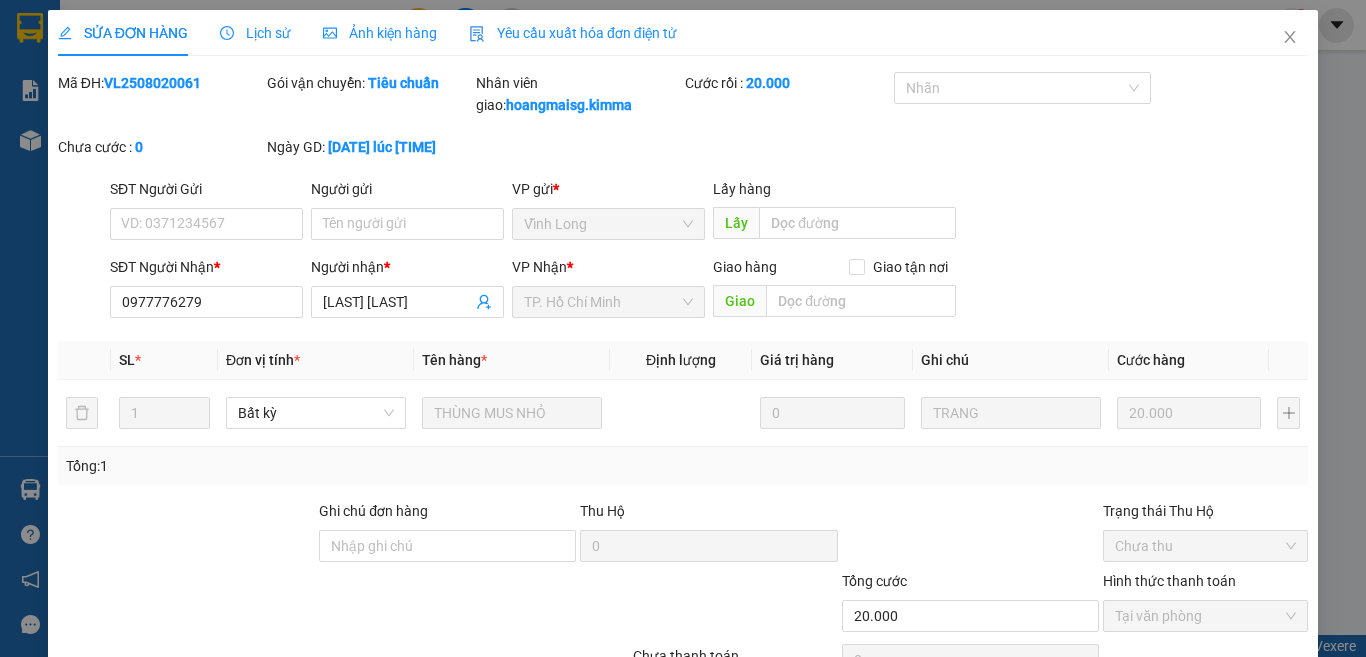 click on "Yêu cầu xuất hóa đơn điện tử" at bounding box center [573, 33] 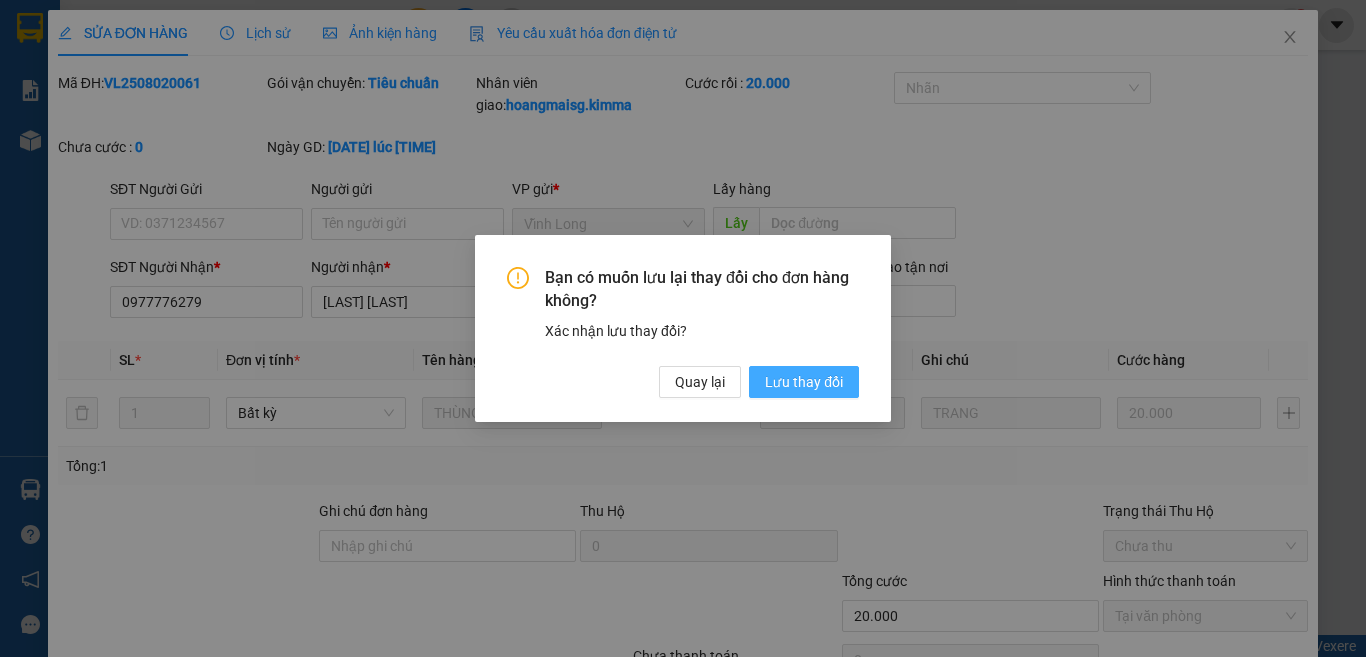 click on "Lưu thay đổi" at bounding box center (804, 382) 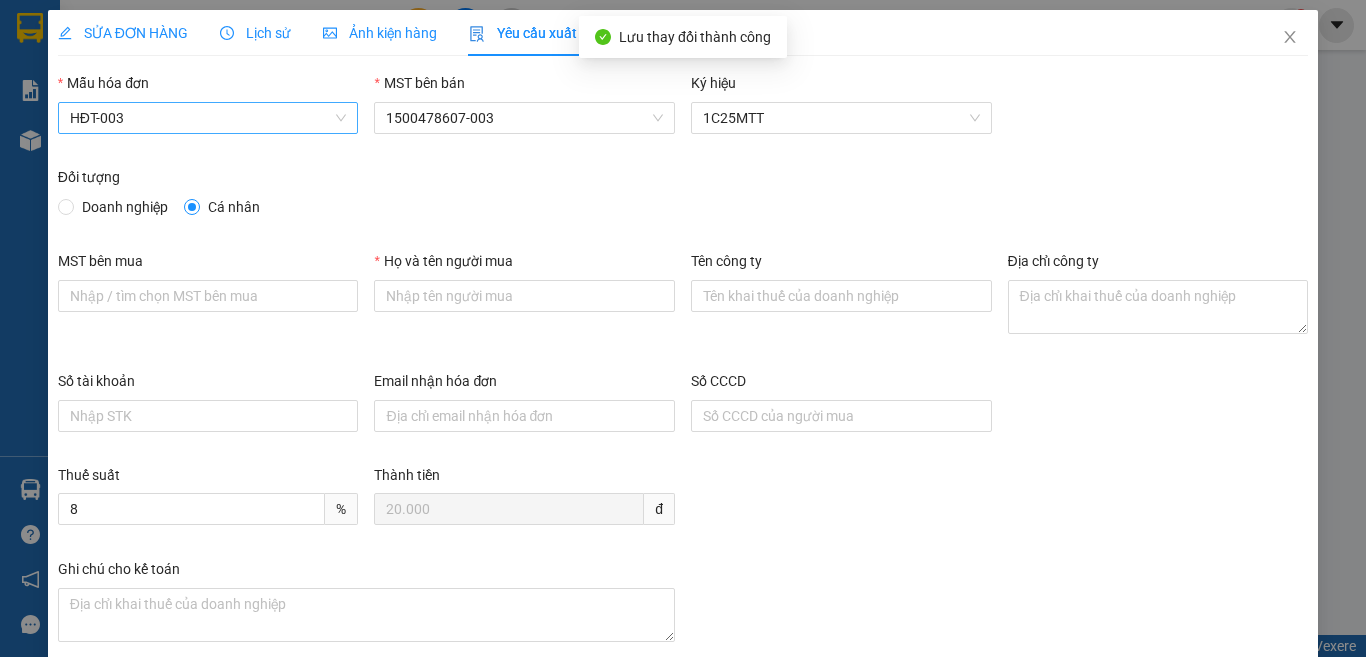 click on "HĐT-003" at bounding box center (208, 118) 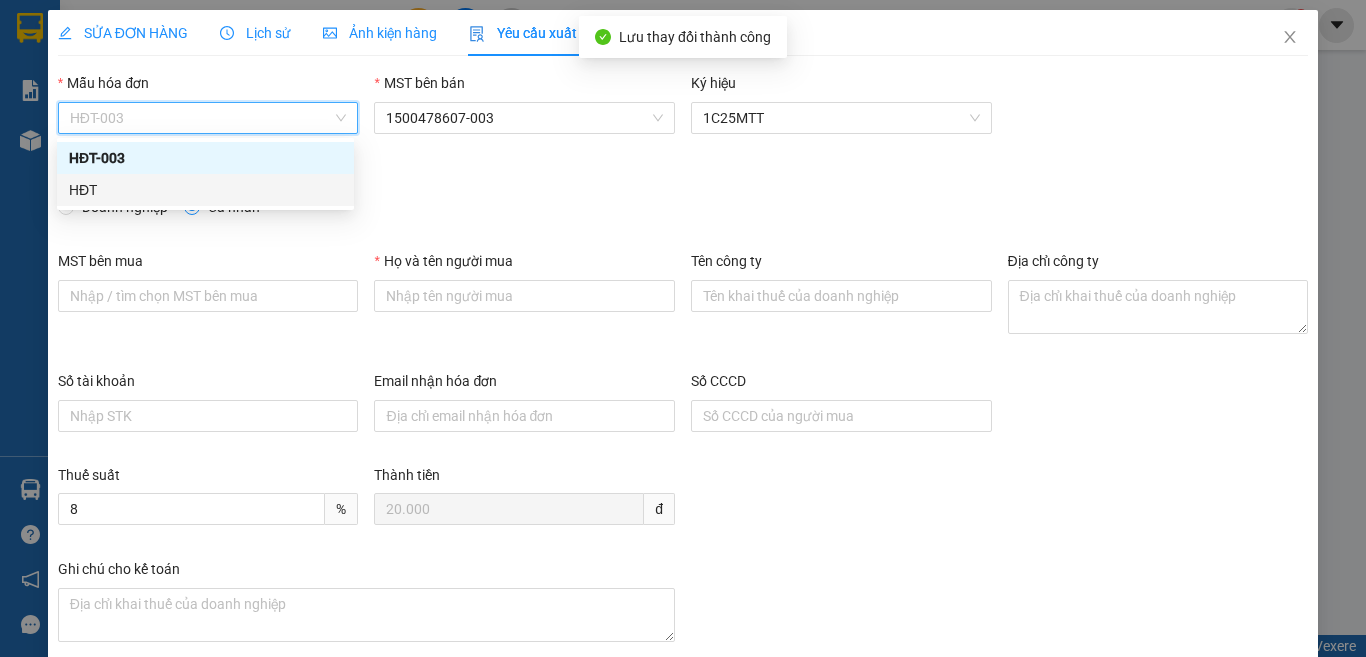 click on "HĐT" at bounding box center [205, 190] 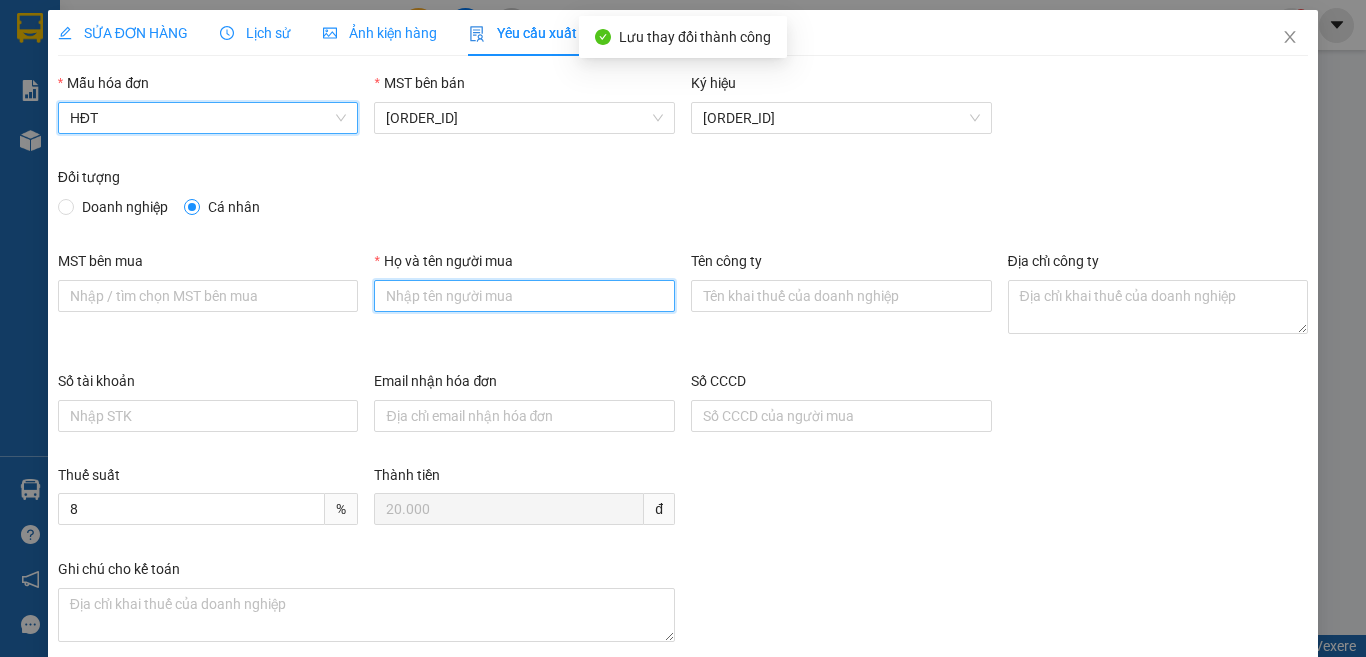 click on "Họ và tên người mua" at bounding box center (524, 296) 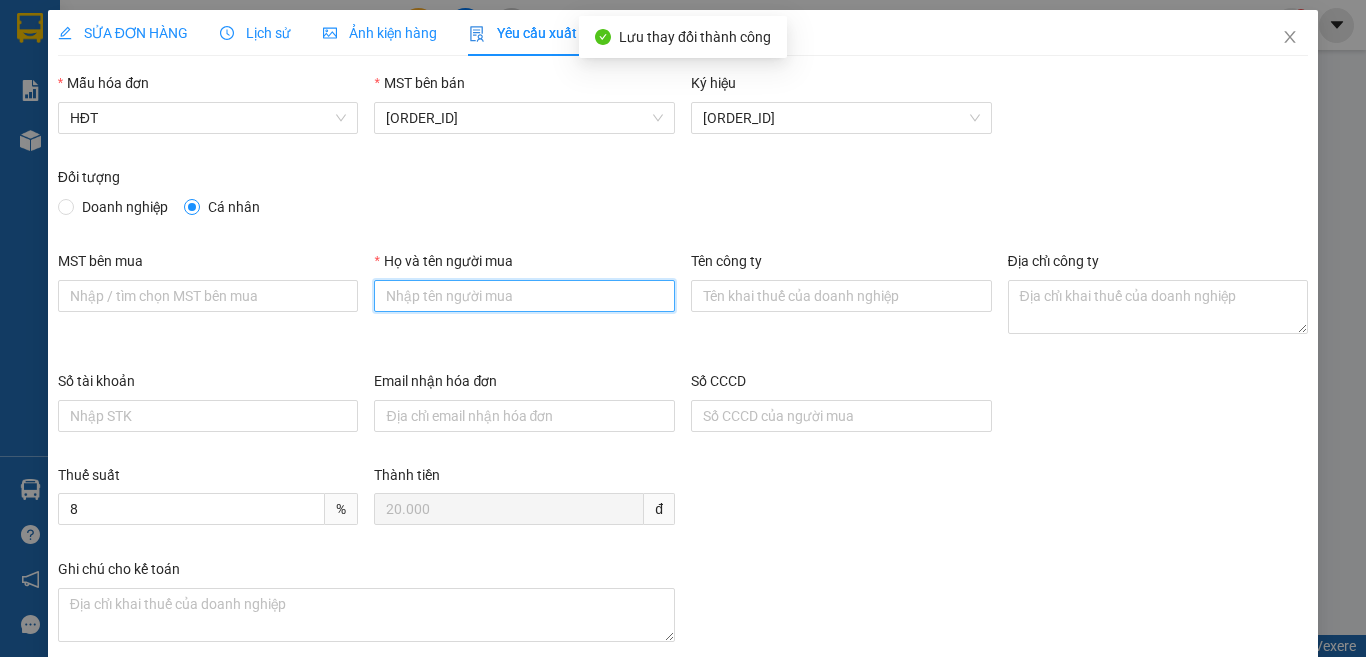 type on "Bán lẻ không giao hóa đơn" 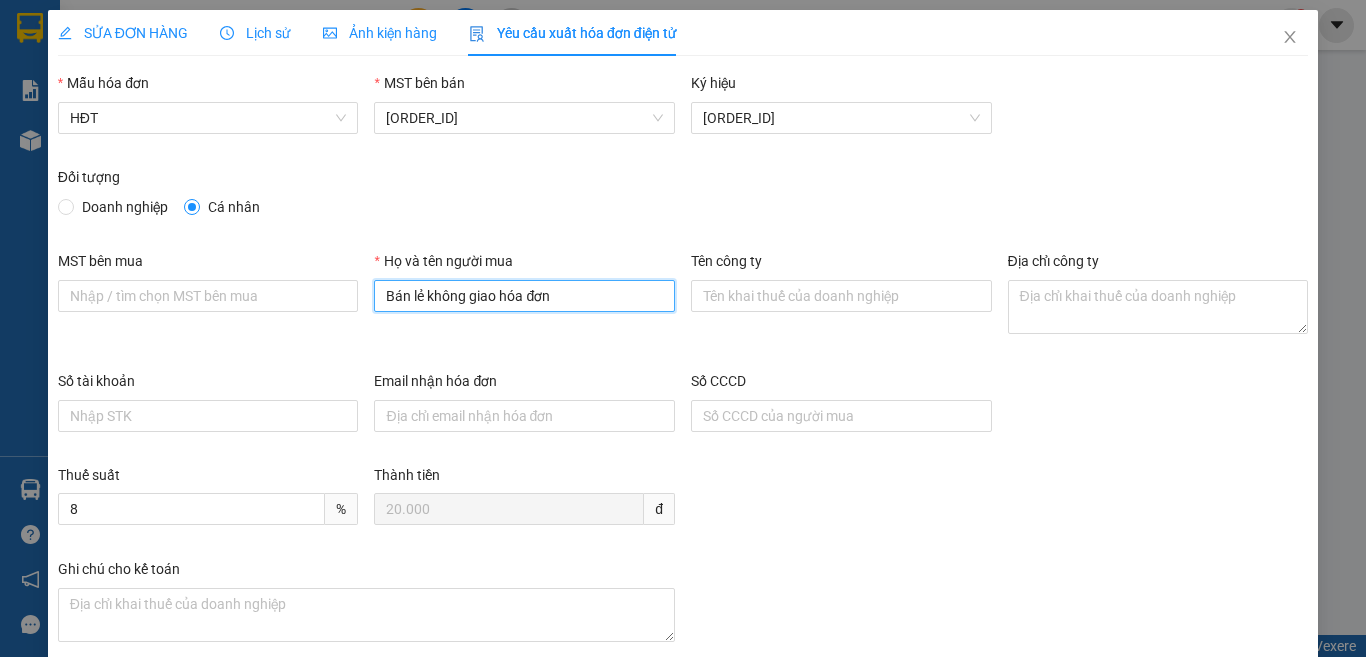 scroll, scrollTop: 114, scrollLeft: 0, axis: vertical 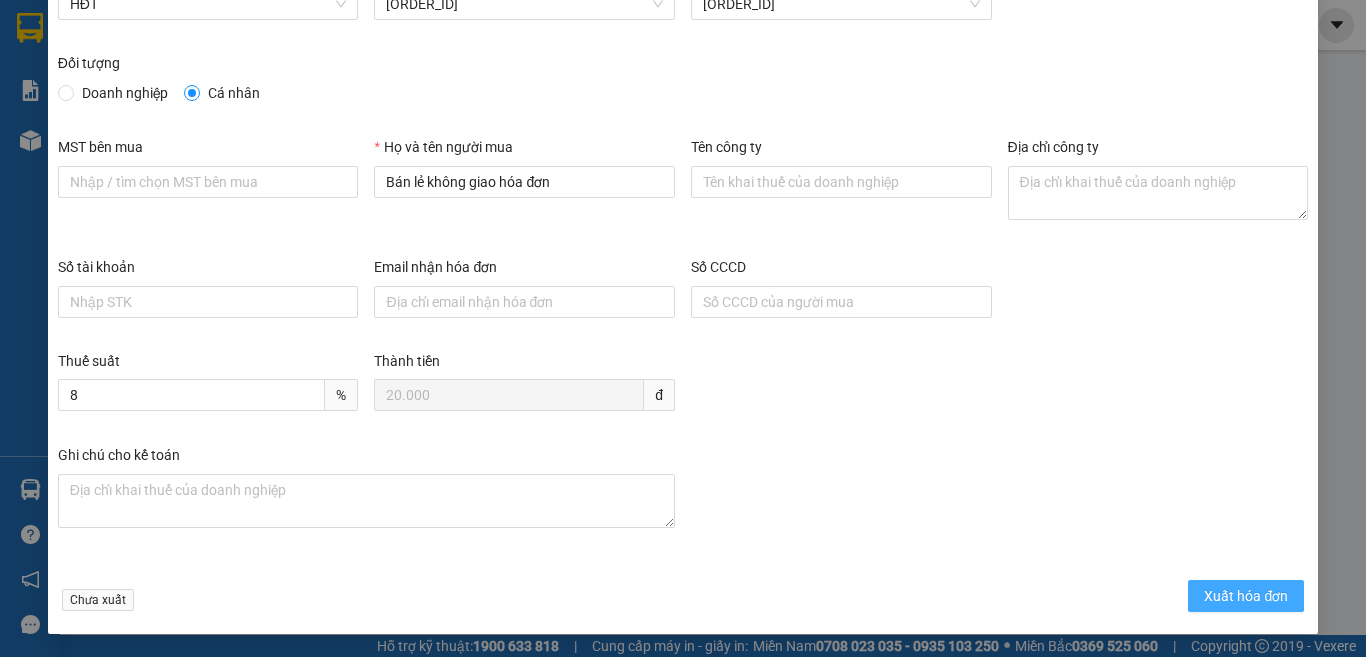 click on "Xuất hóa đơn" at bounding box center (1246, 596) 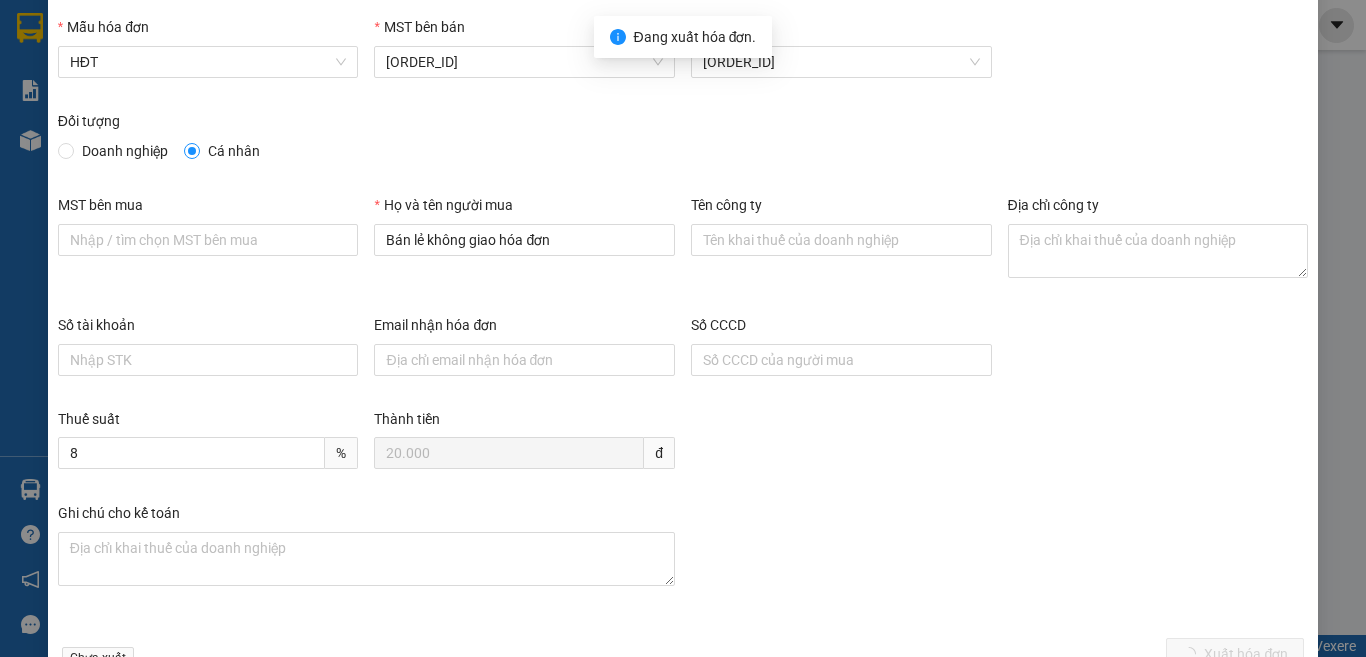 scroll, scrollTop: 0, scrollLeft: 0, axis: both 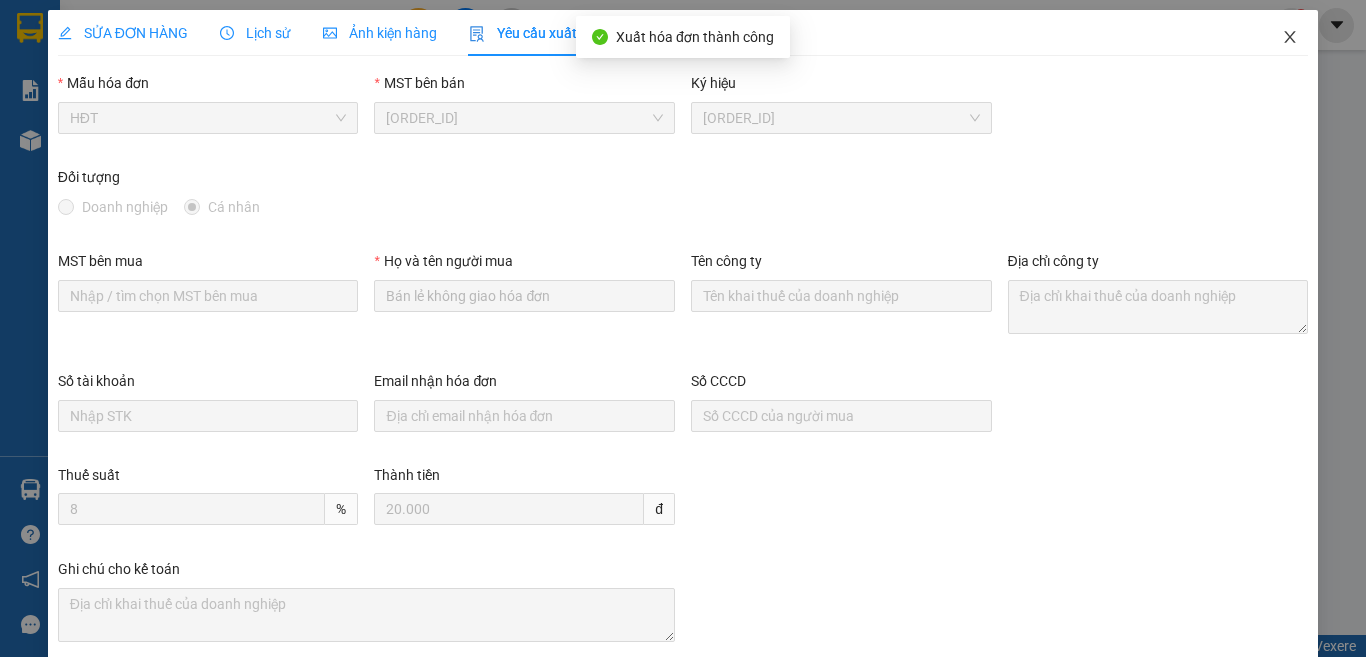click 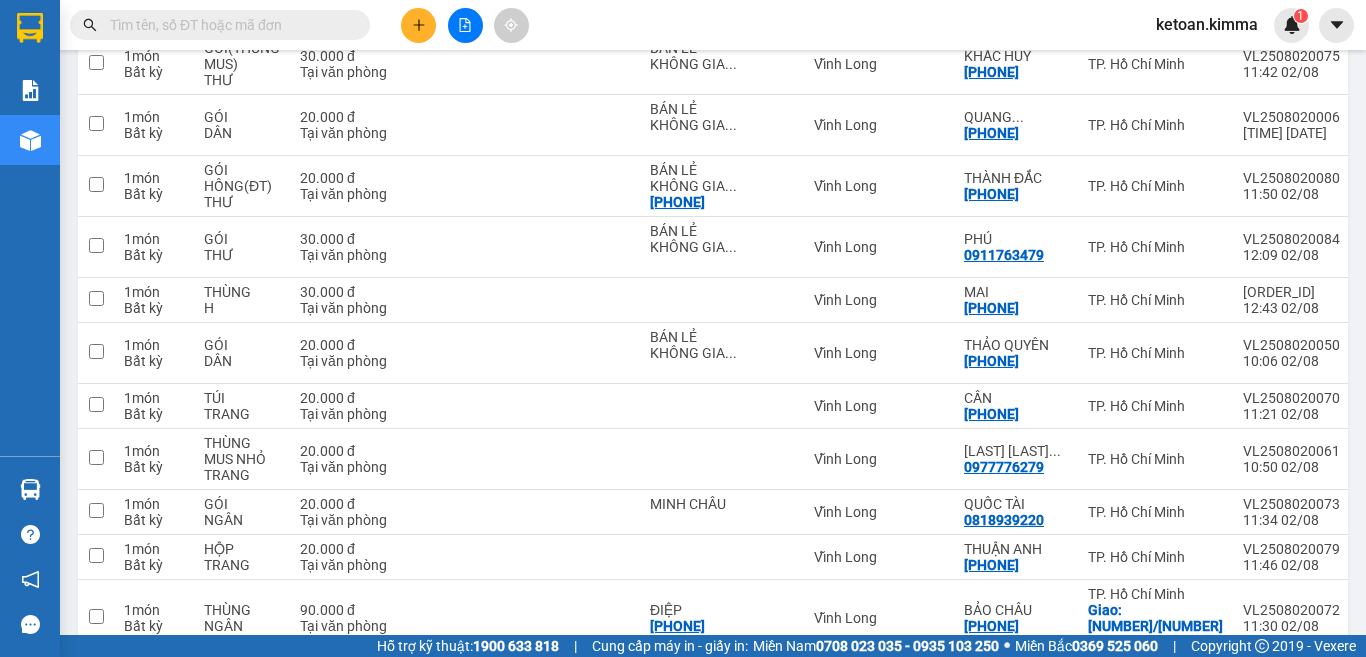 scroll, scrollTop: 3114, scrollLeft: 0, axis: vertical 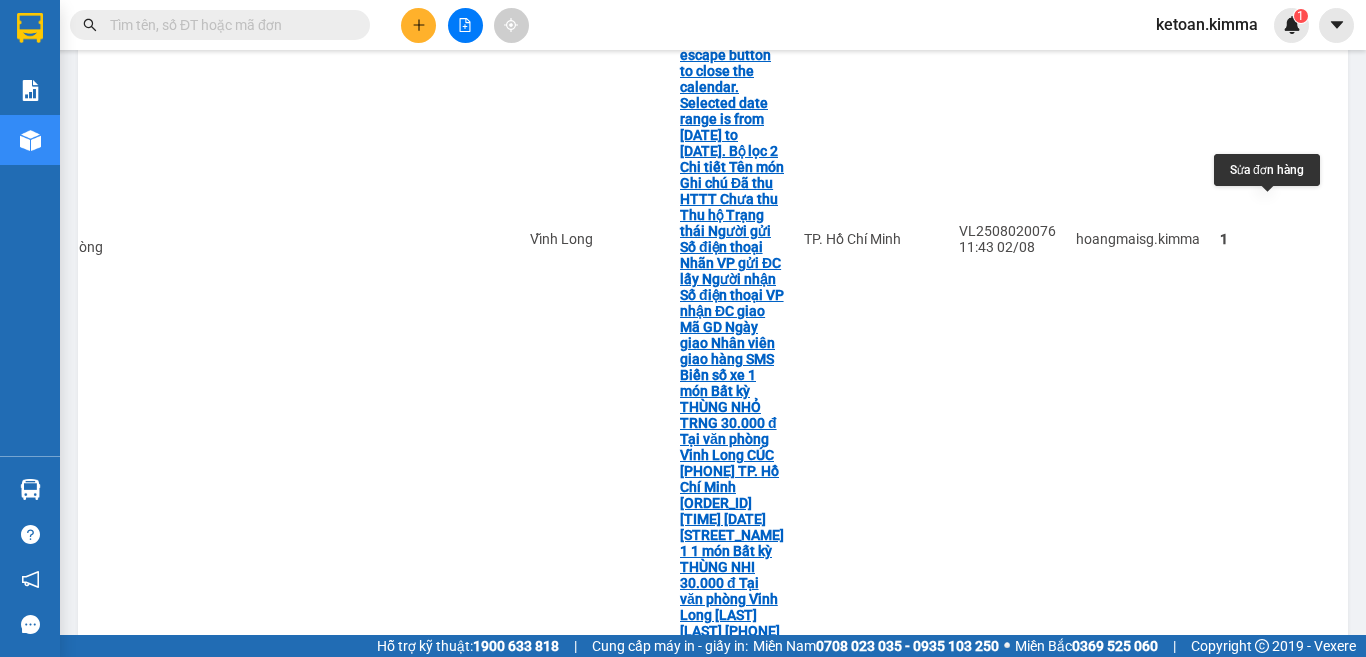 click 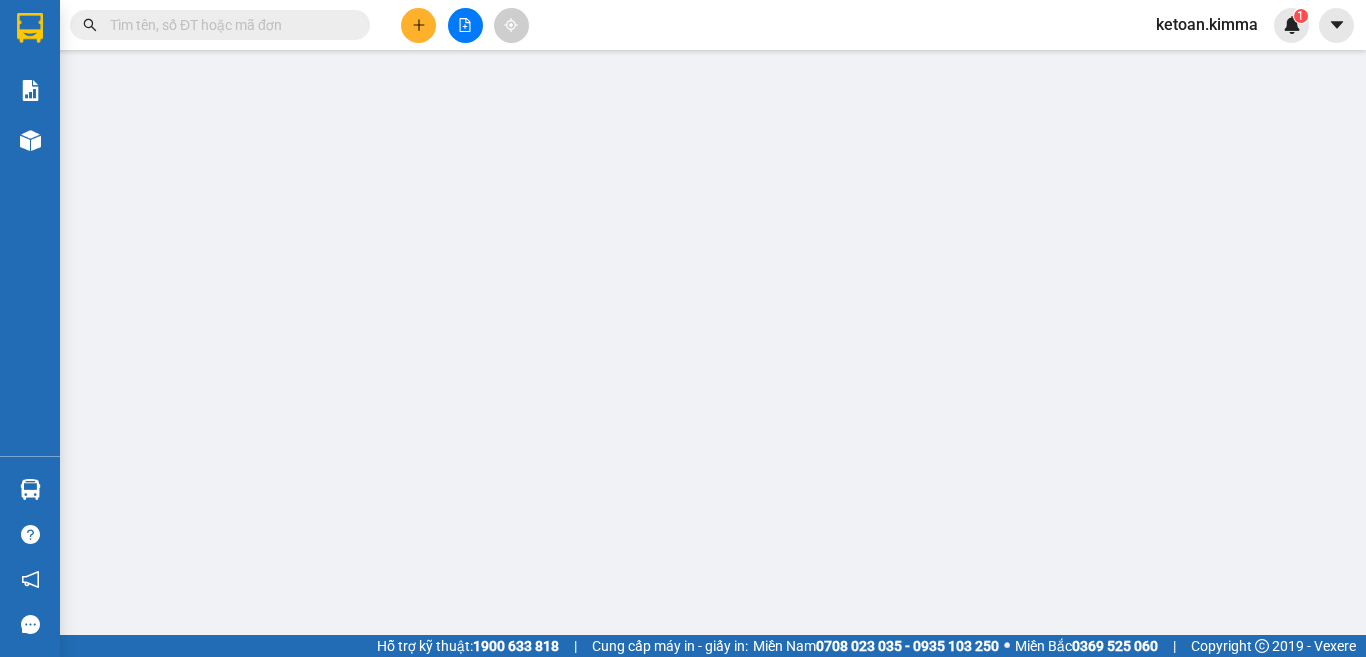 scroll, scrollTop: 0, scrollLeft: 0, axis: both 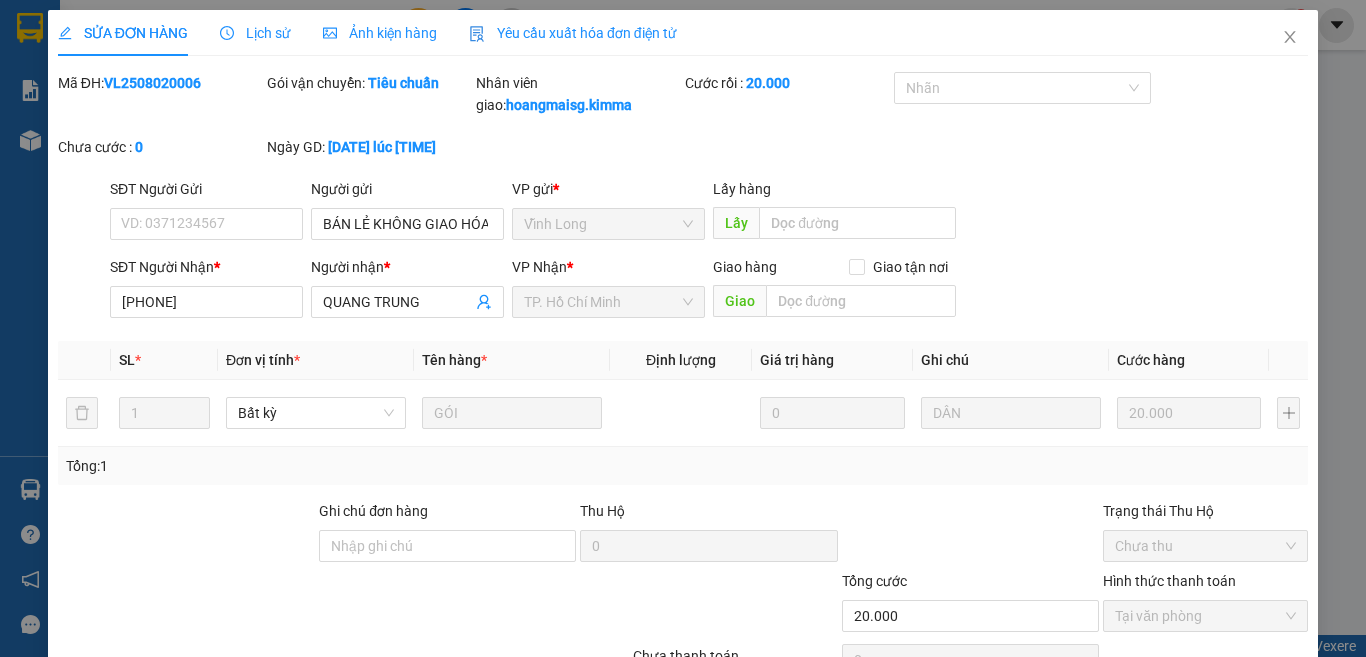 click on "Yêu cầu xuất hóa đơn điện tử" at bounding box center [573, 33] 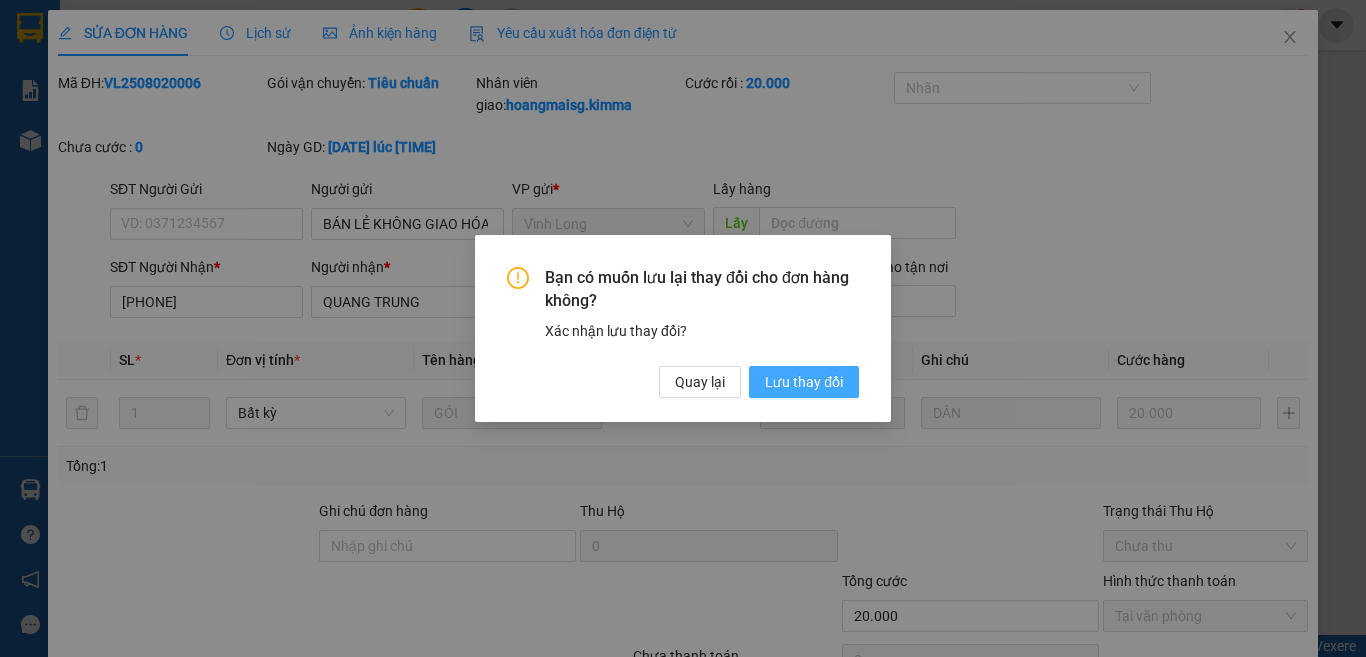 click on "Lưu thay đổi" at bounding box center [804, 382] 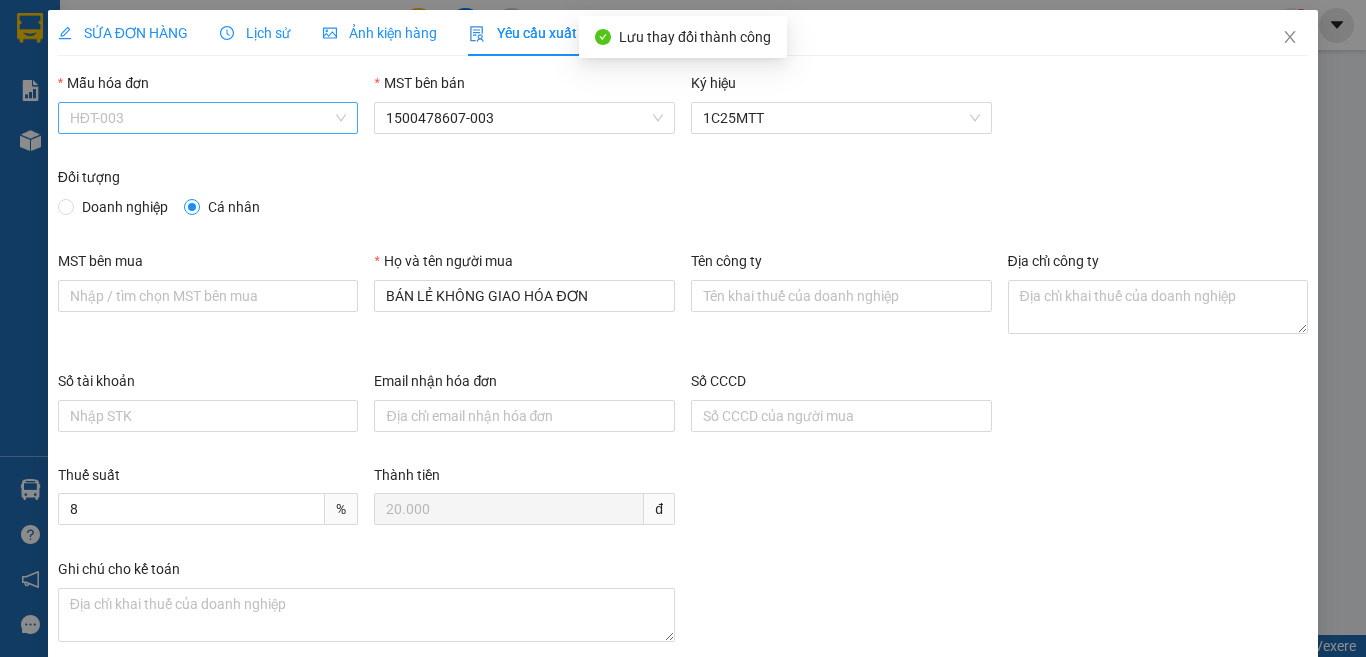 click on "HĐT-003" at bounding box center (208, 118) 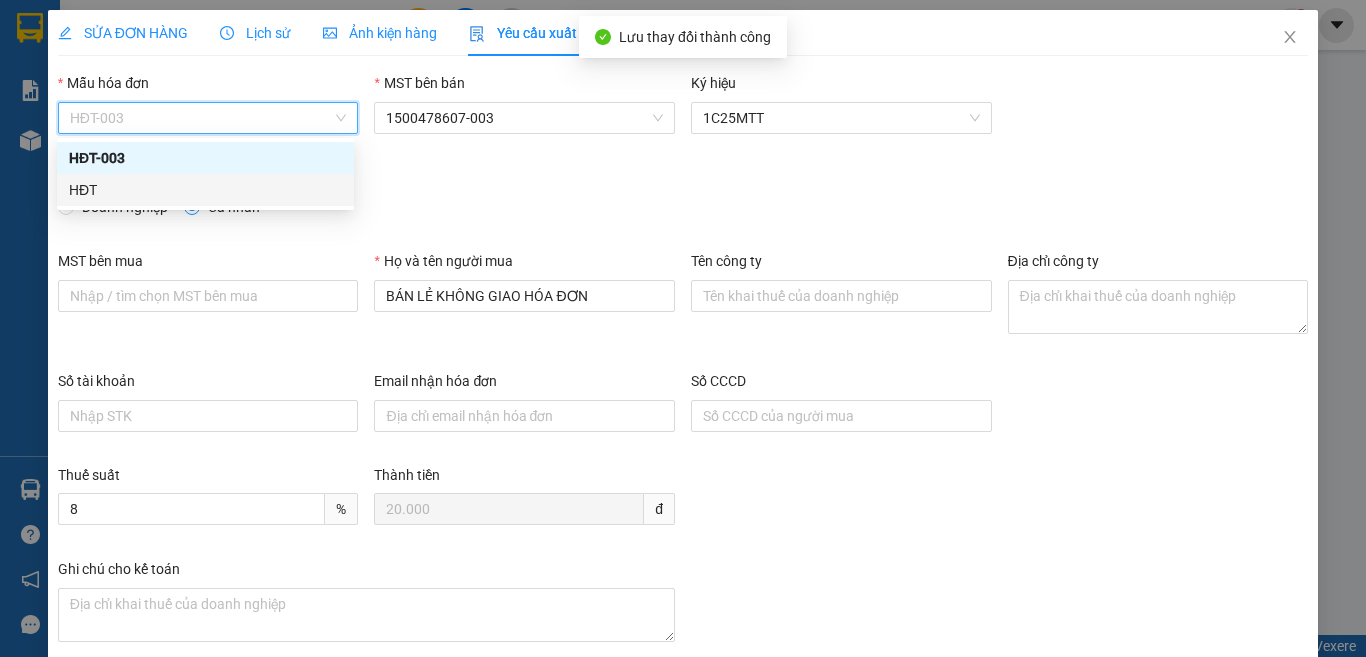 click on "HĐT" at bounding box center [205, 190] 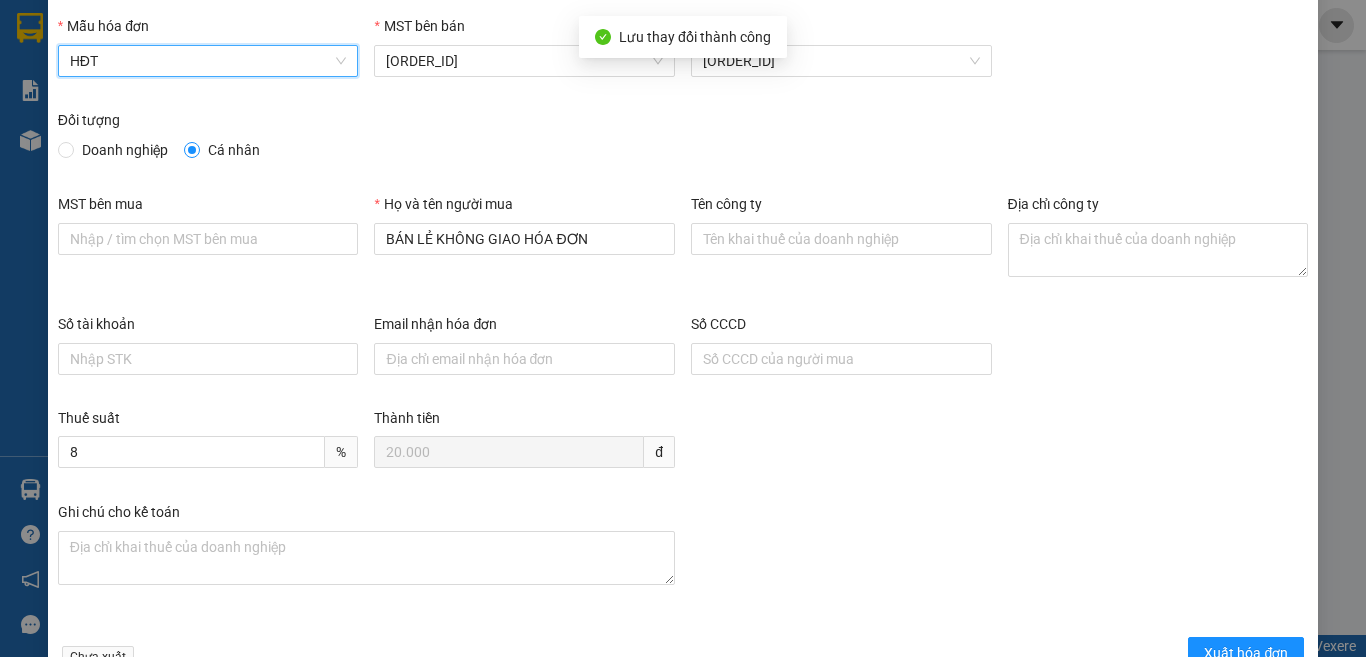 scroll, scrollTop: 114, scrollLeft: 0, axis: vertical 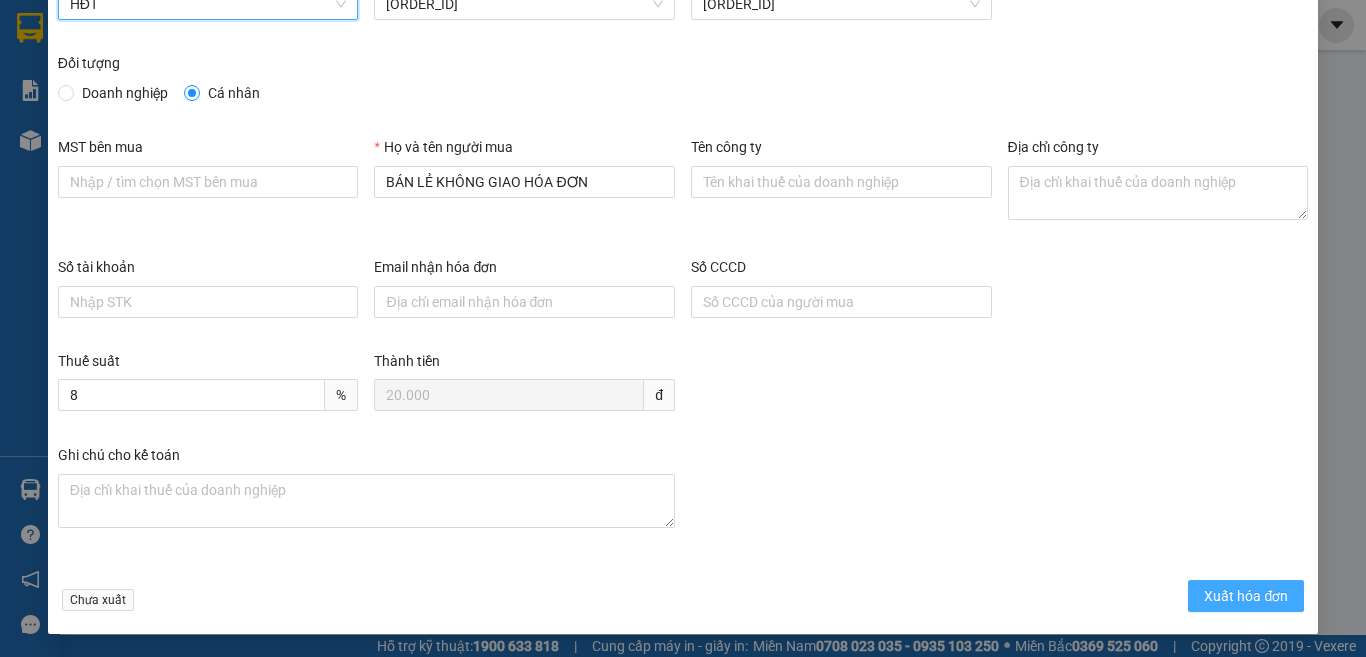click on "Xuất hóa đơn" at bounding box center [1246, 596] 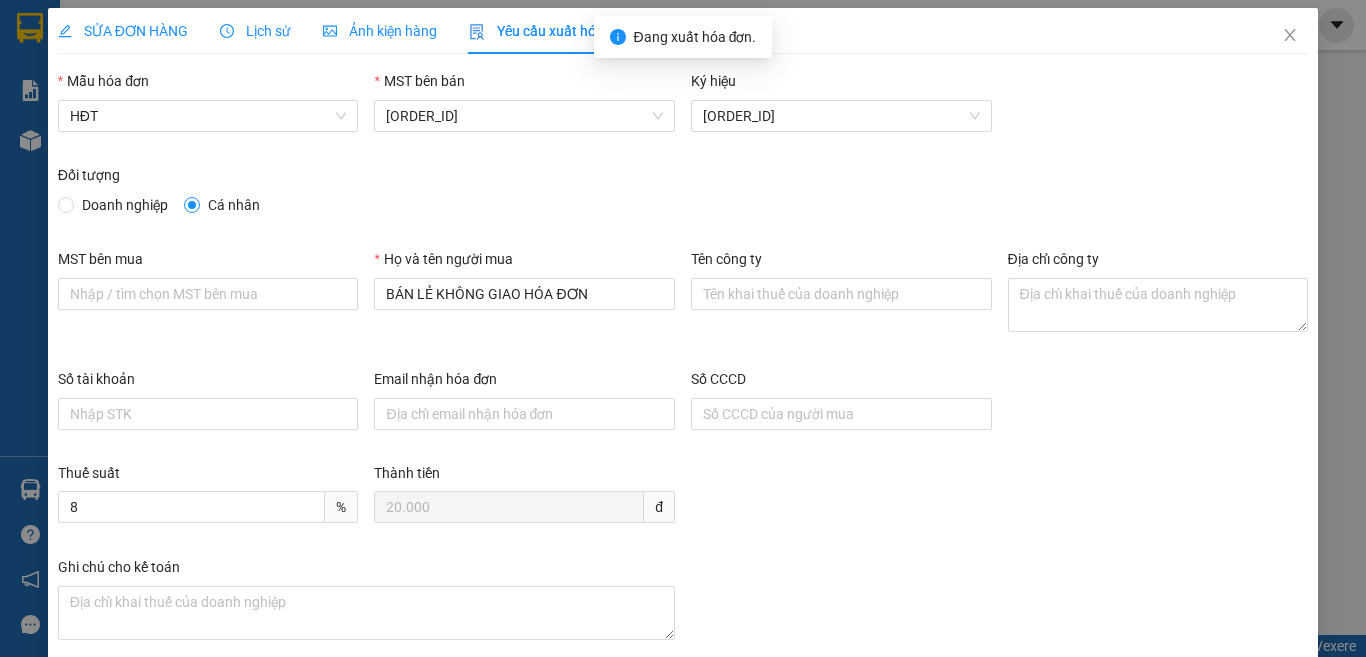 scroll, scrollTop: 0, scrollLeft: 0, axis: both 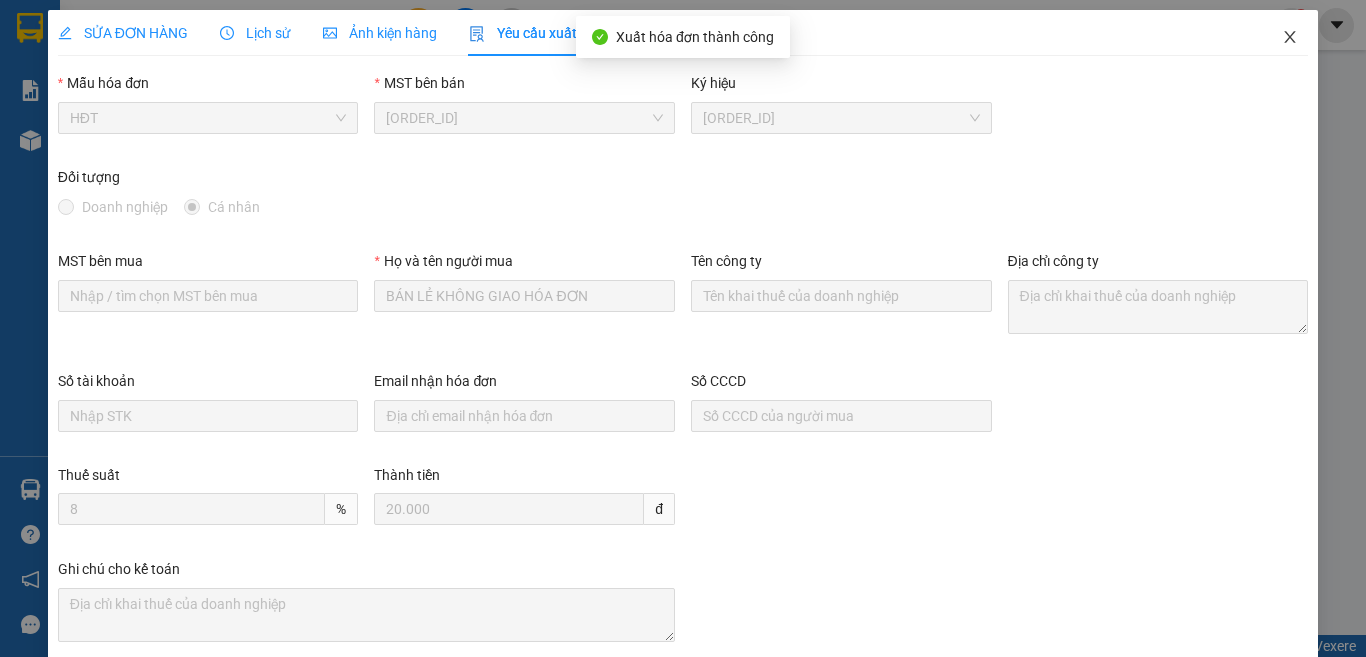click 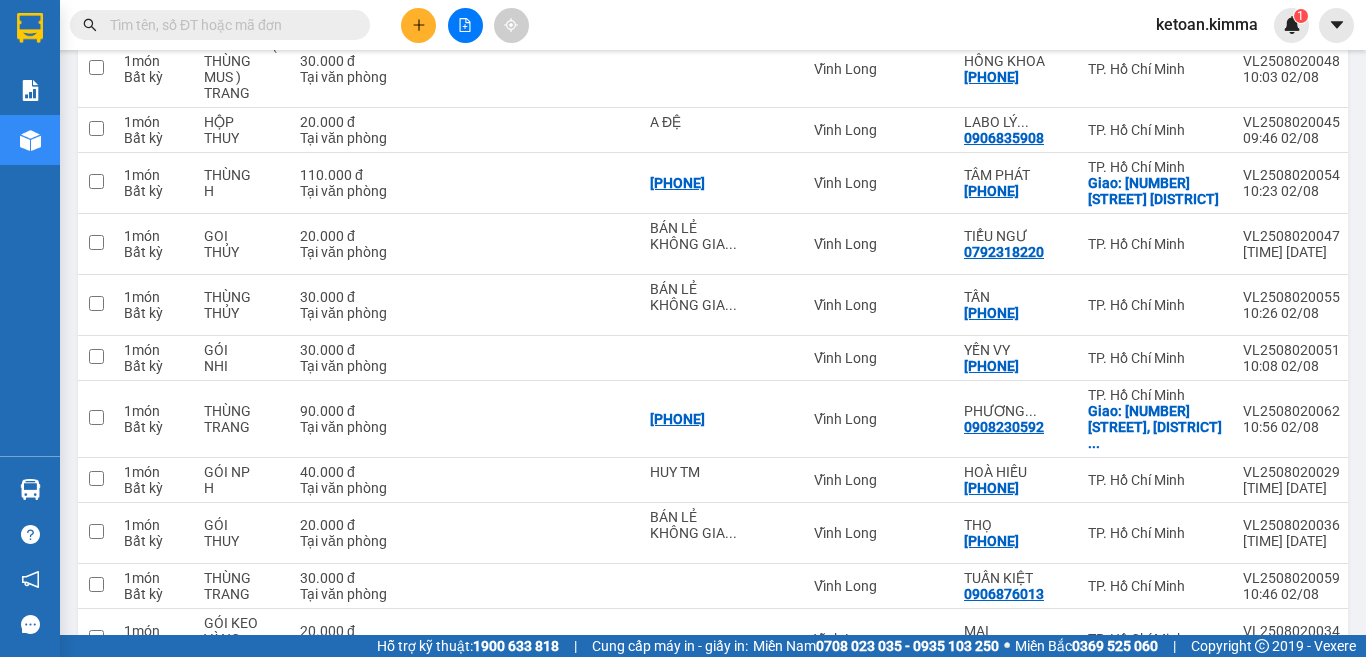 scroll, scrollTop: 3114, scrollLeft: 0, axis: vertical 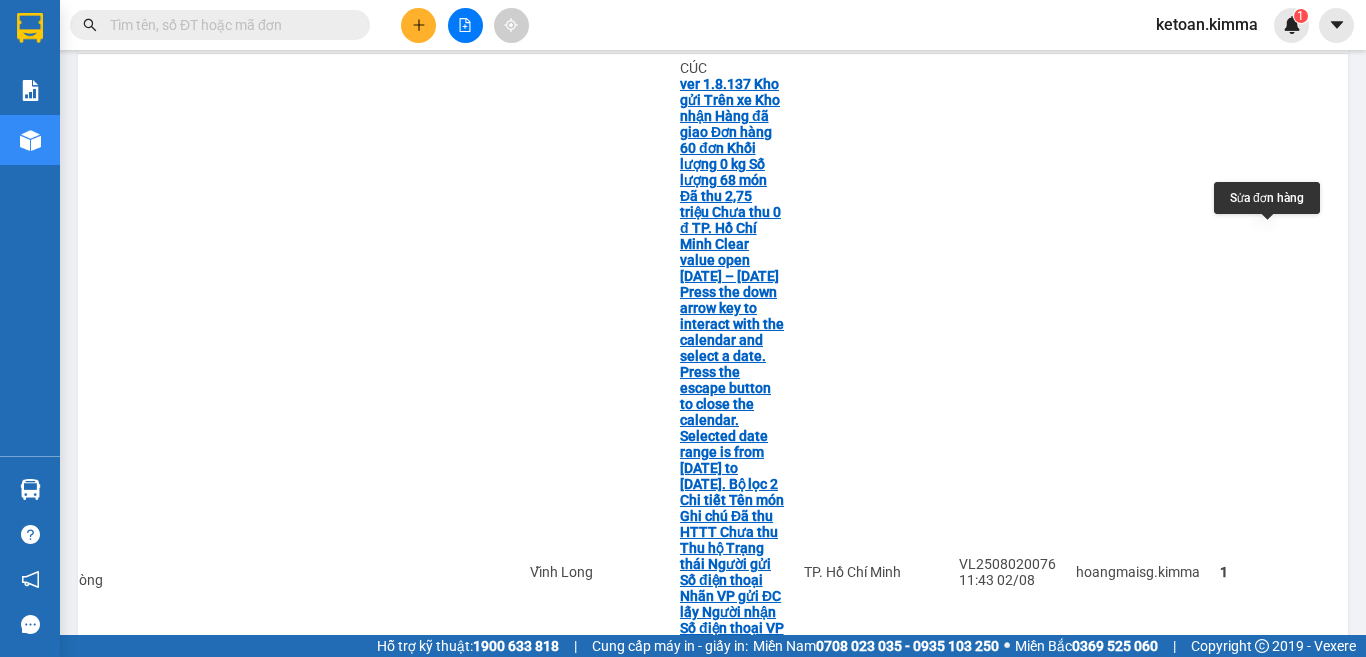 click 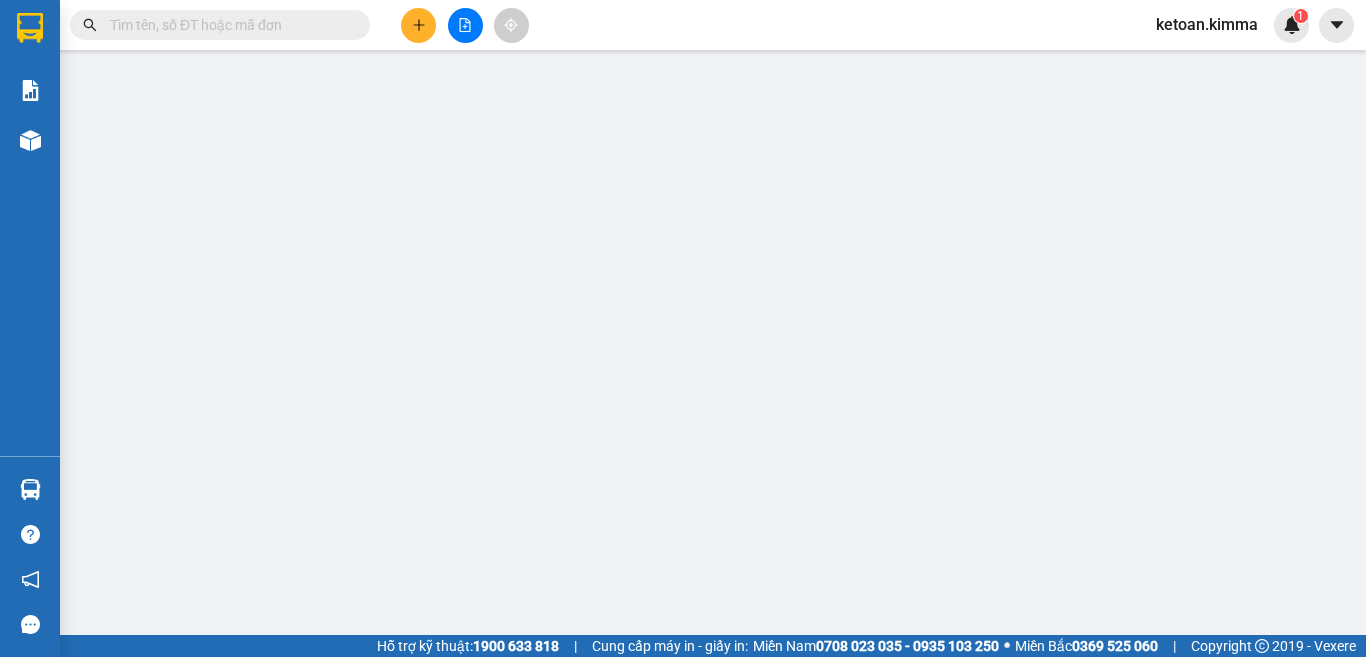 scroll, scrollTop: 0, scrollLeft: 0, axis: both 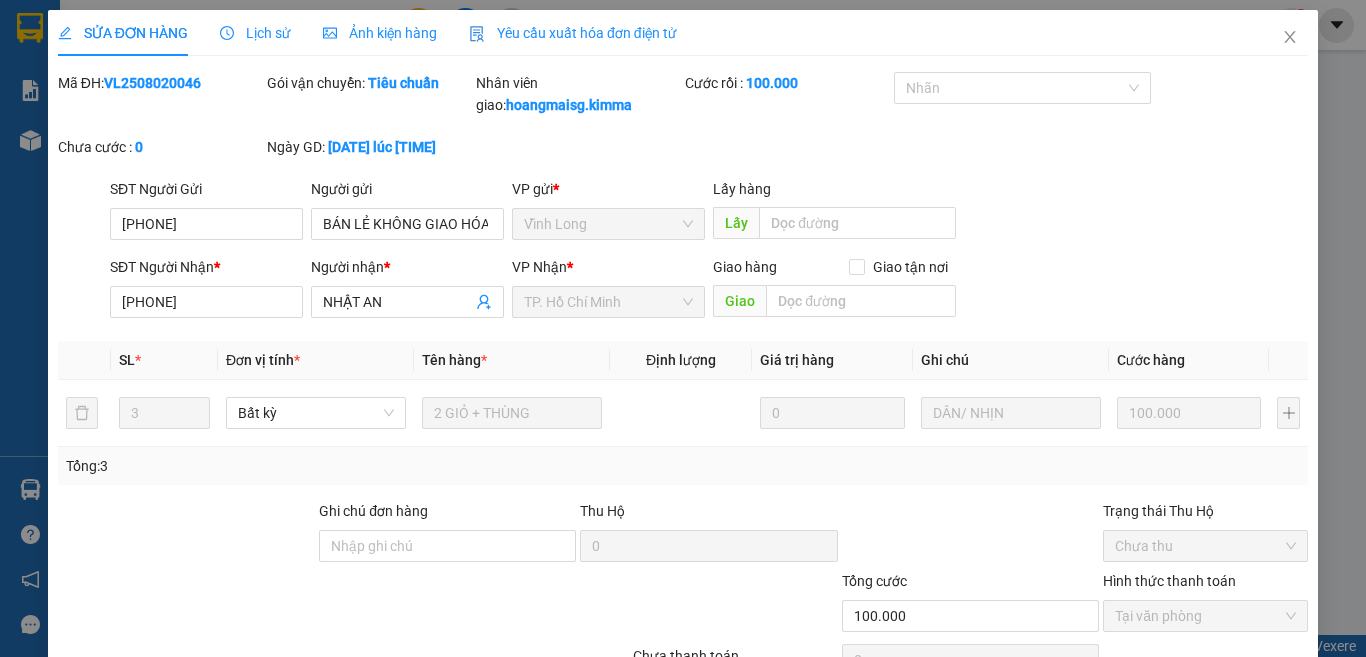 click on "Yêu cầu xuất hóa đơn điện tử" at bounding box center (573, 33) 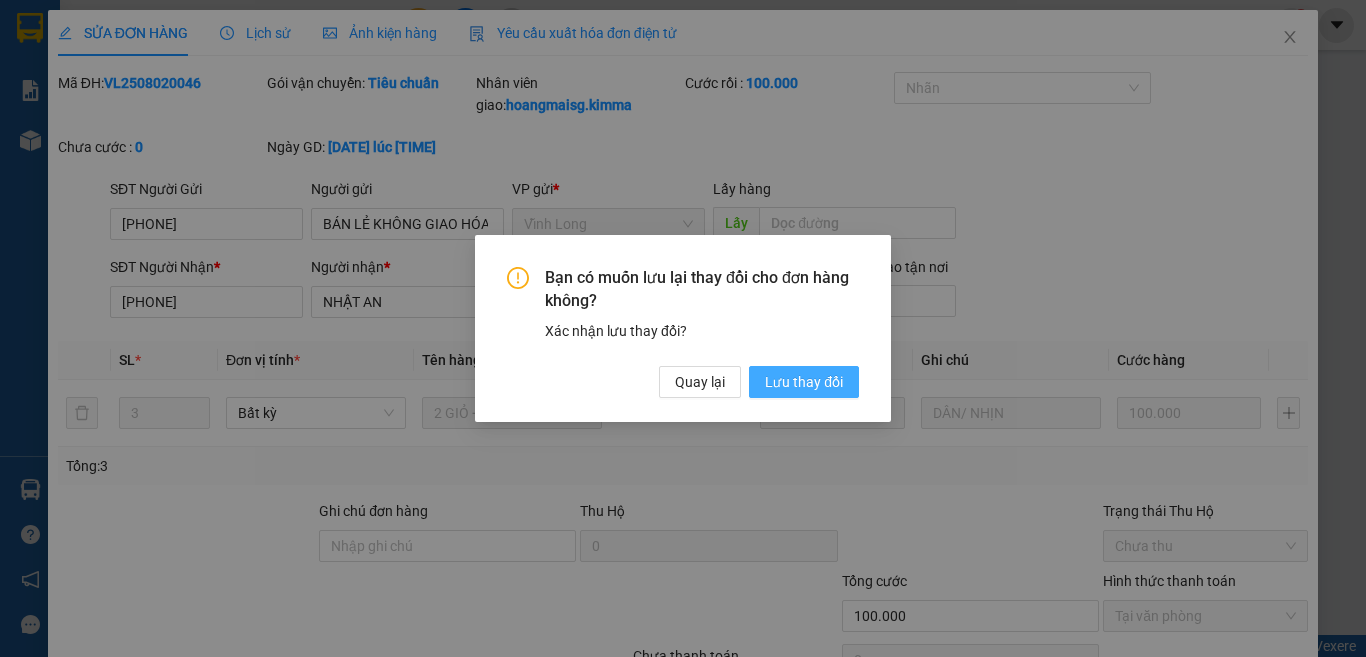 click on "Lưu thay đổi" at bounding box center (804, 382) 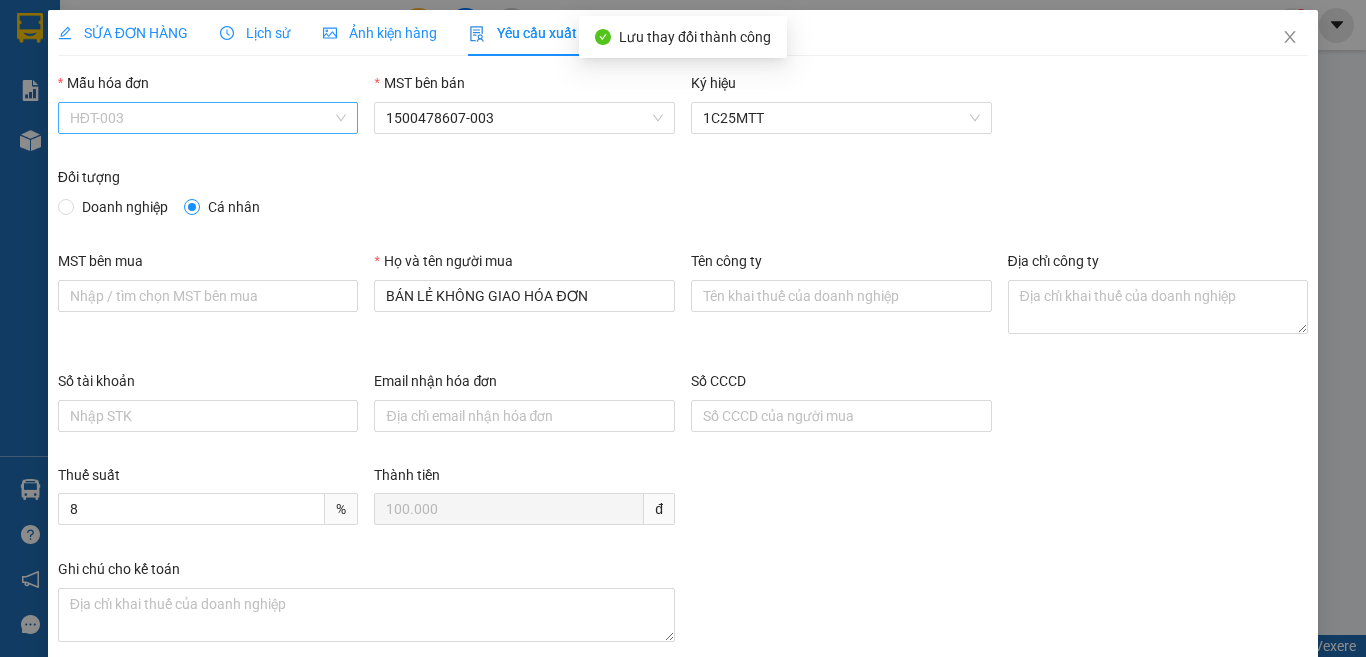 click on "HĐT-003" at bounding box center [208, 118] 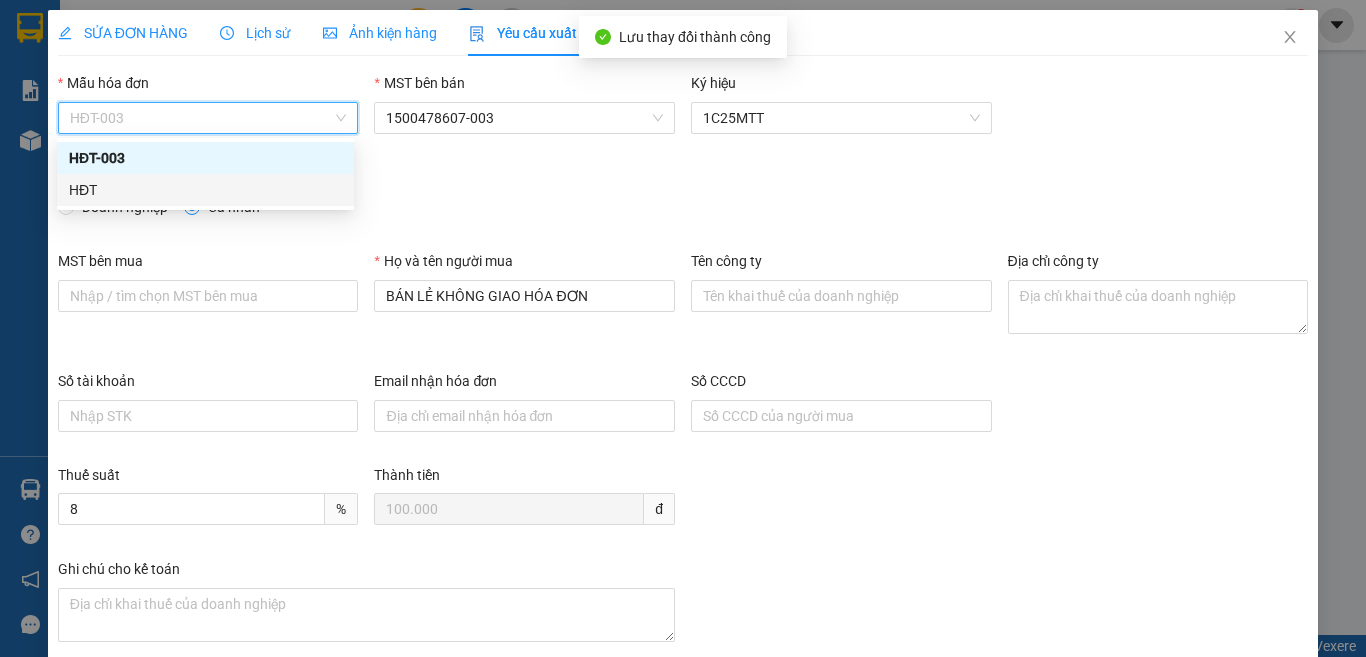 click on "HĐT" at bounding box center (205, 190) 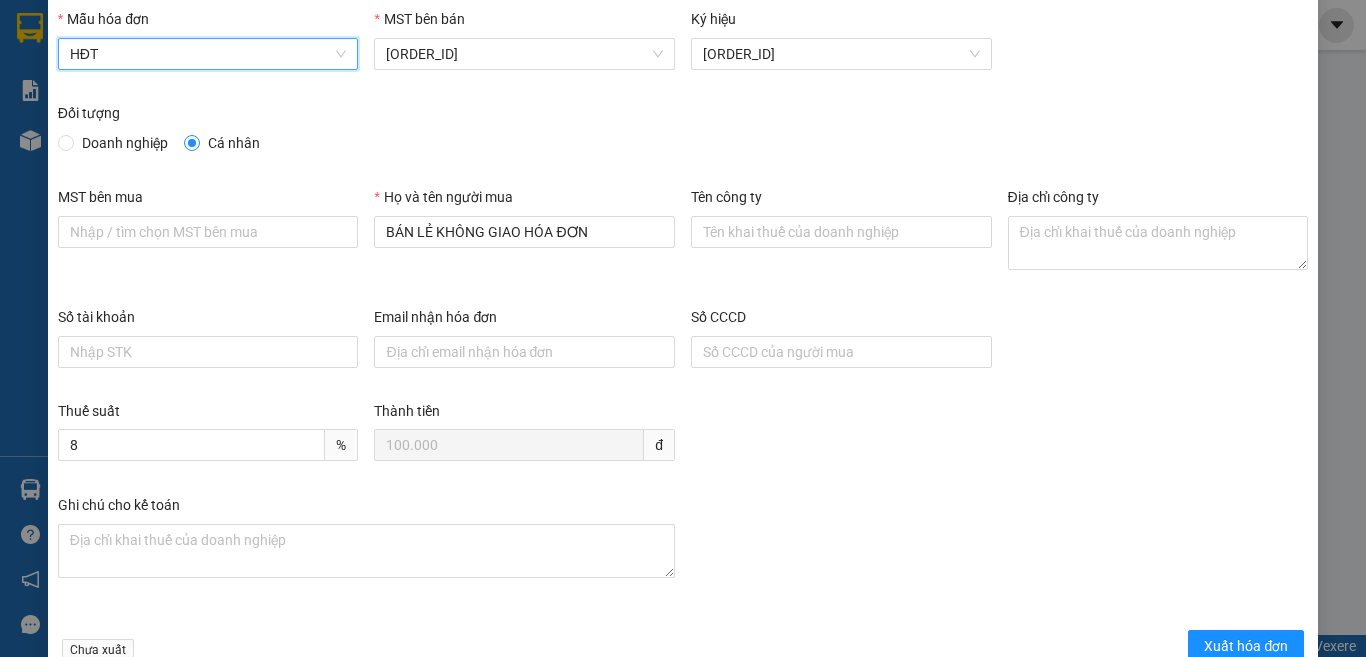 scroll, scrollTop: 114, scrollLeft: 0, axis: vertical 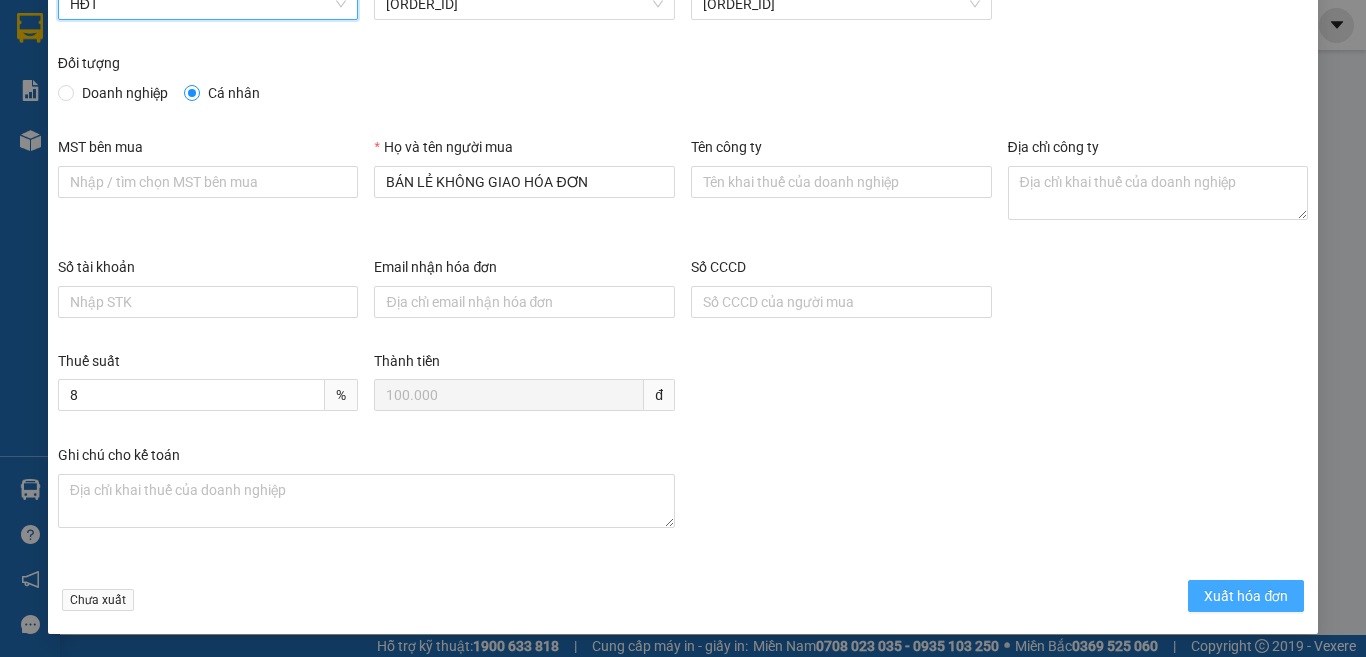 click on "Xuất hóa đơn" at bounding box center [1246, 596] 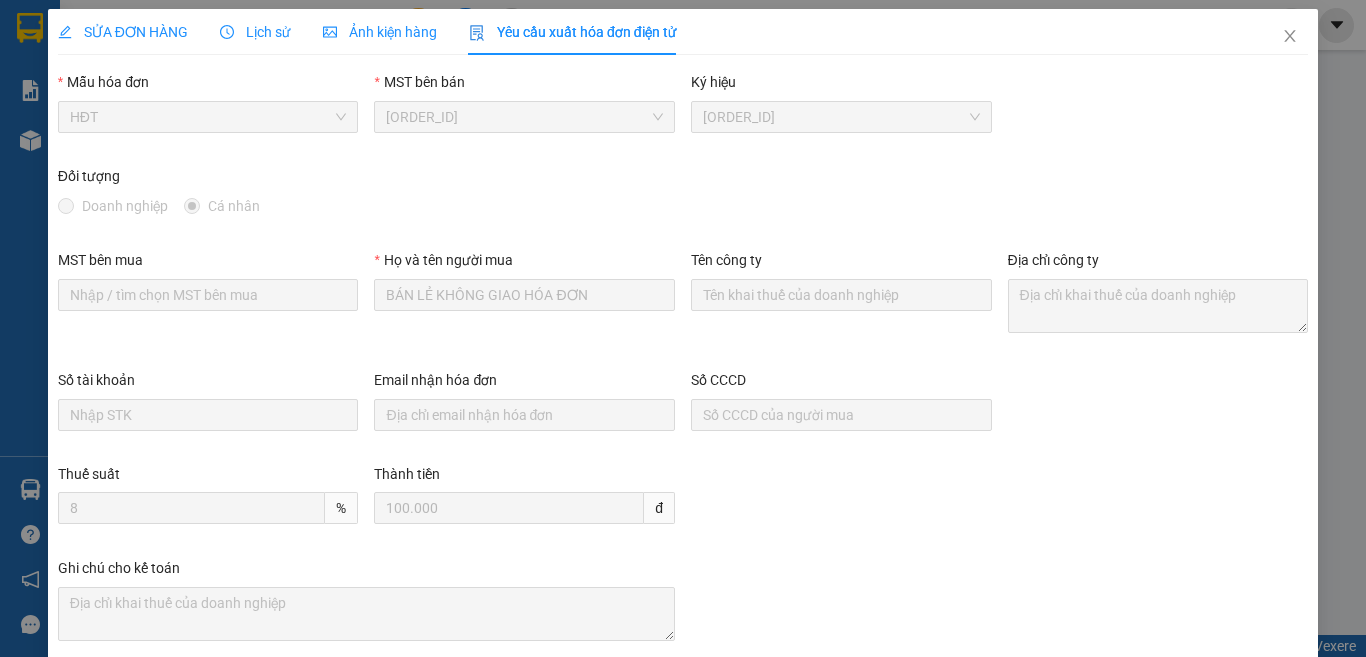 scroll, scrollTop: 0, scrollLeft: 0, axis: both 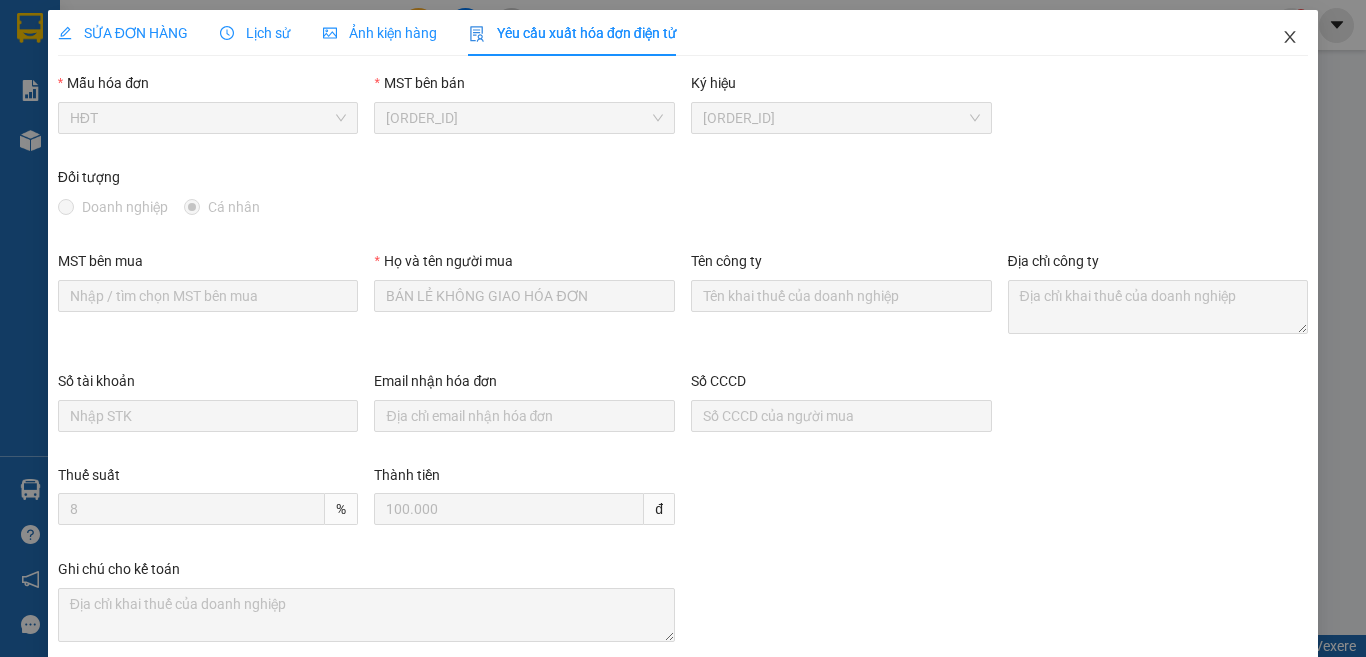 click 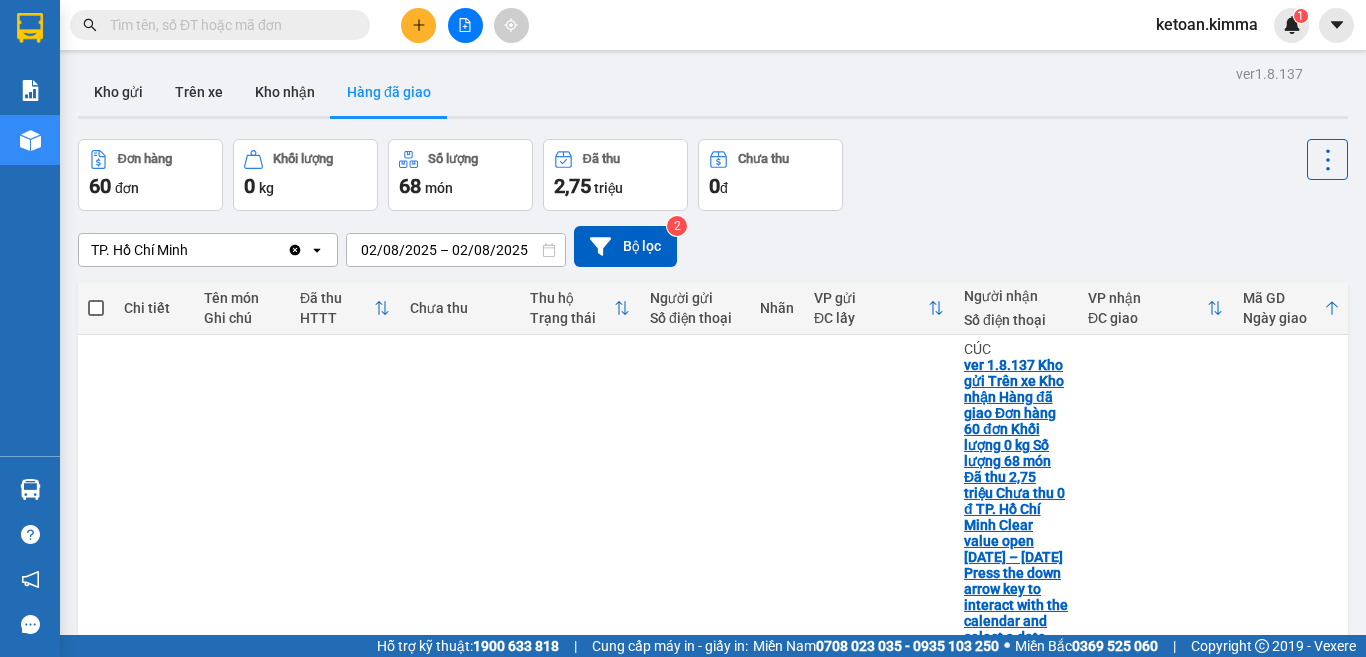 scroll, scrollTop: 3114, scrollLeft: 0, axis: vertical 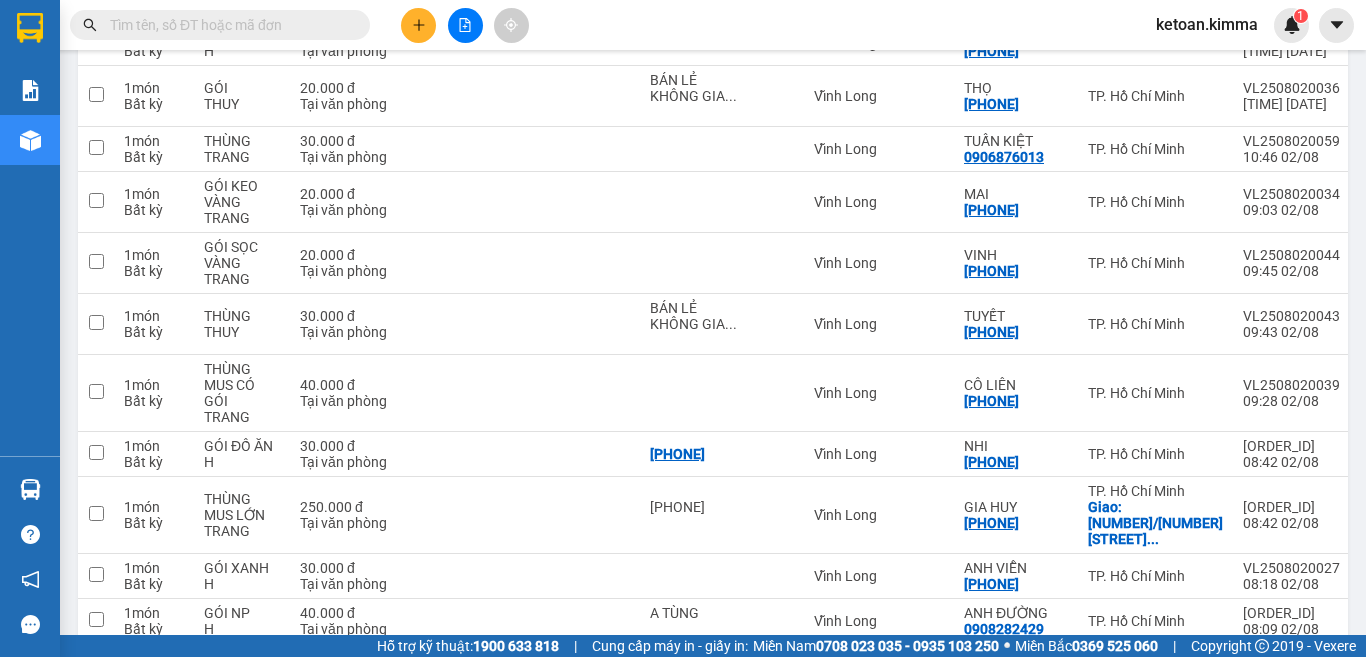 click on "ver  1.8.137 Kho gửi Trên xe Kho nhận Hàng đã giao Đơn hàng 60 đơn Khối lượng 0 kg Số lượng 68 món Đã thu 2,75   triệu Chưa thu 0  đ TP. Hồ Chí Minh Clear value open 02/08/2025 – 02/08/2025 Press the down arrow key to interact with the calendar and select a date. Press the escape button to close the calendar. Selected date range is from 02/08/2025 to 02/08/2025. Bộ lọc 2 Chi tiết Tên món Ghi chú Đã thu HTTT Chưa thu Thu hộ Trạng thái Người gửi Số điện thoại Nhãn VP gửi ĐC lấy Người nhận Số điện thoại VP nhận ĐC giao Mã GD Ngày giao Nhân viên giao hàng SMS Biển số xe 1  món Bất kỳ THÙNG NHỎ TRNG 30.000 đ Tại văn phòng Vĩnh Long CÚC 0938651371 TP. Hồ Chí Minh VL2508020076 11:43 02/08 hoangmaisg.kimma 1 1  món Bất kỳ THÙNG NHI 30.000 đ Tại văn phòng Vĩnh Long THẢO AN 0773639584 TP. Hồ Chí Minh VL2508020004 04:48 02/08 hoangmaisg.kimma 1 64B-011.84 1  món Bất kỳ GÓI ĐEN TRANG 1" at bounding box center [683, 317] 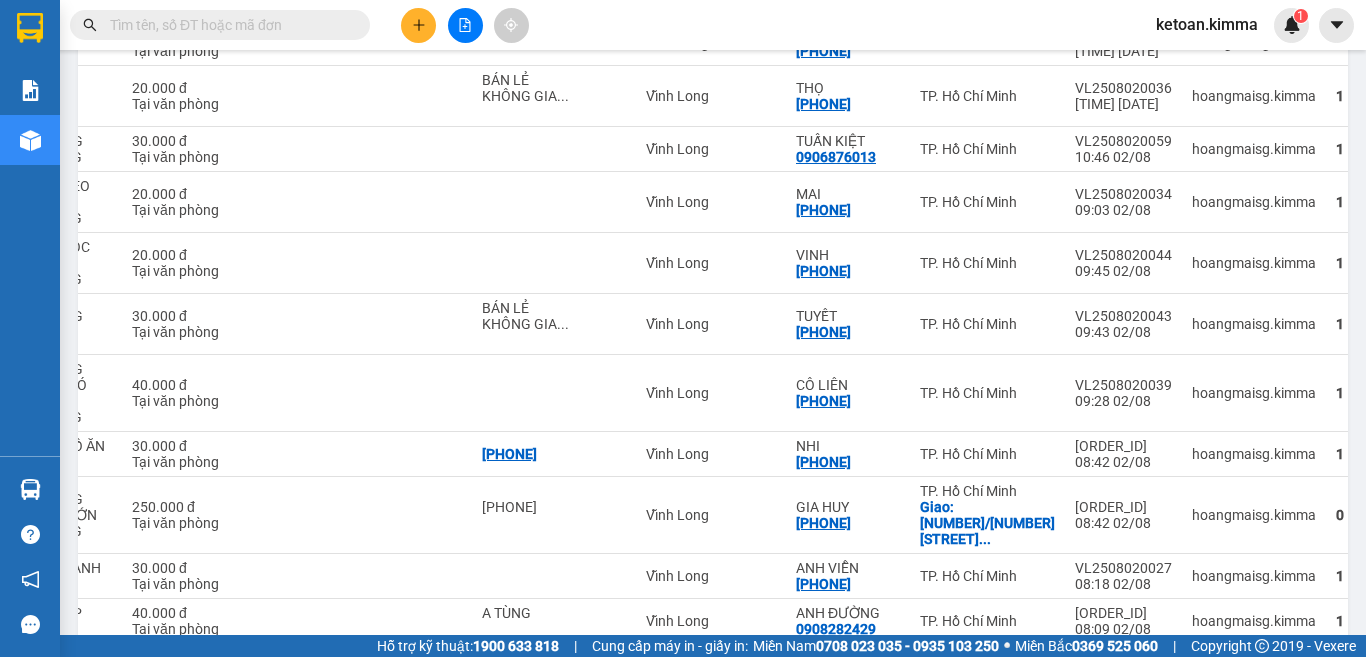 scroll, scrollTop: 0, scrollLeft: 284, axis: horizontal 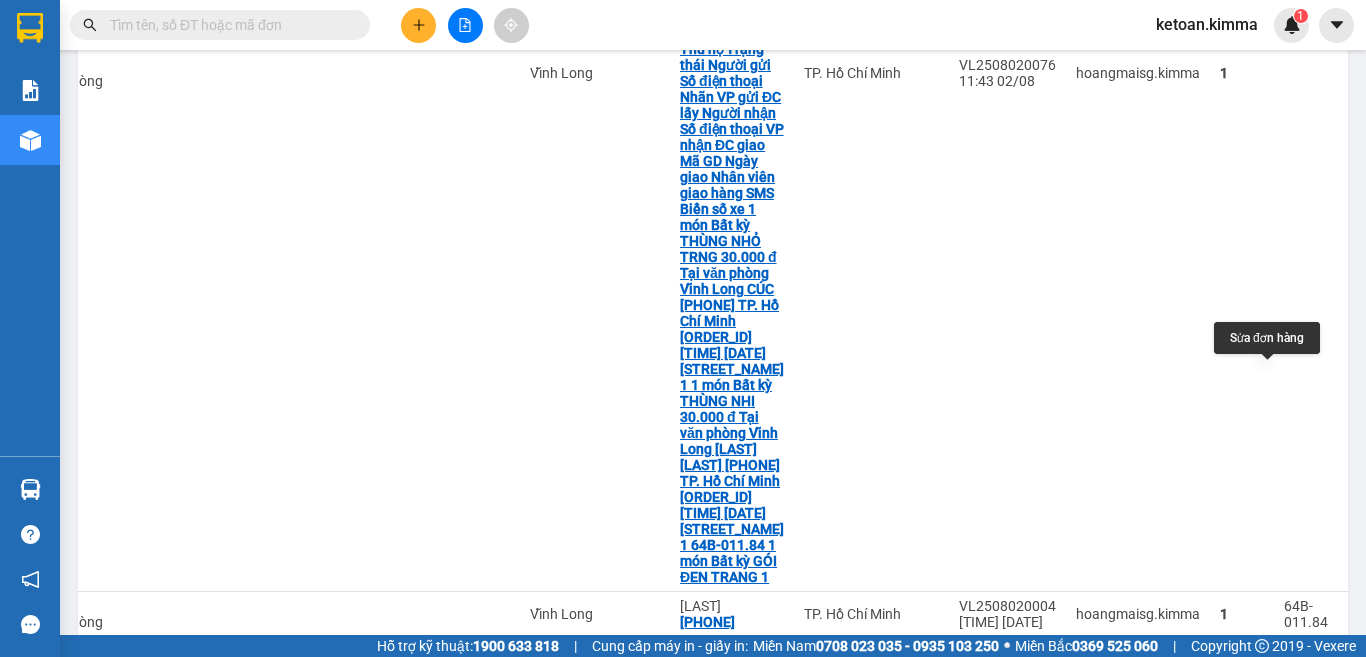 click 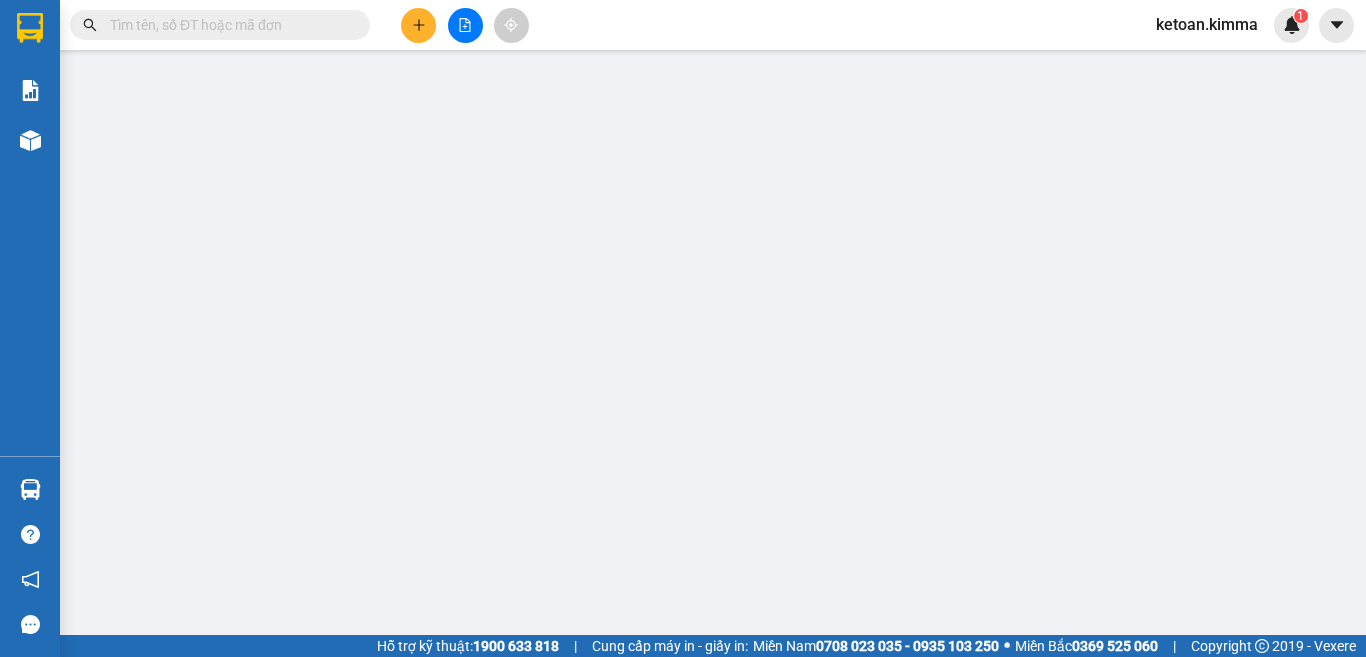 scroll, scrollTop: 0, scrollLeft: 0, axis: both 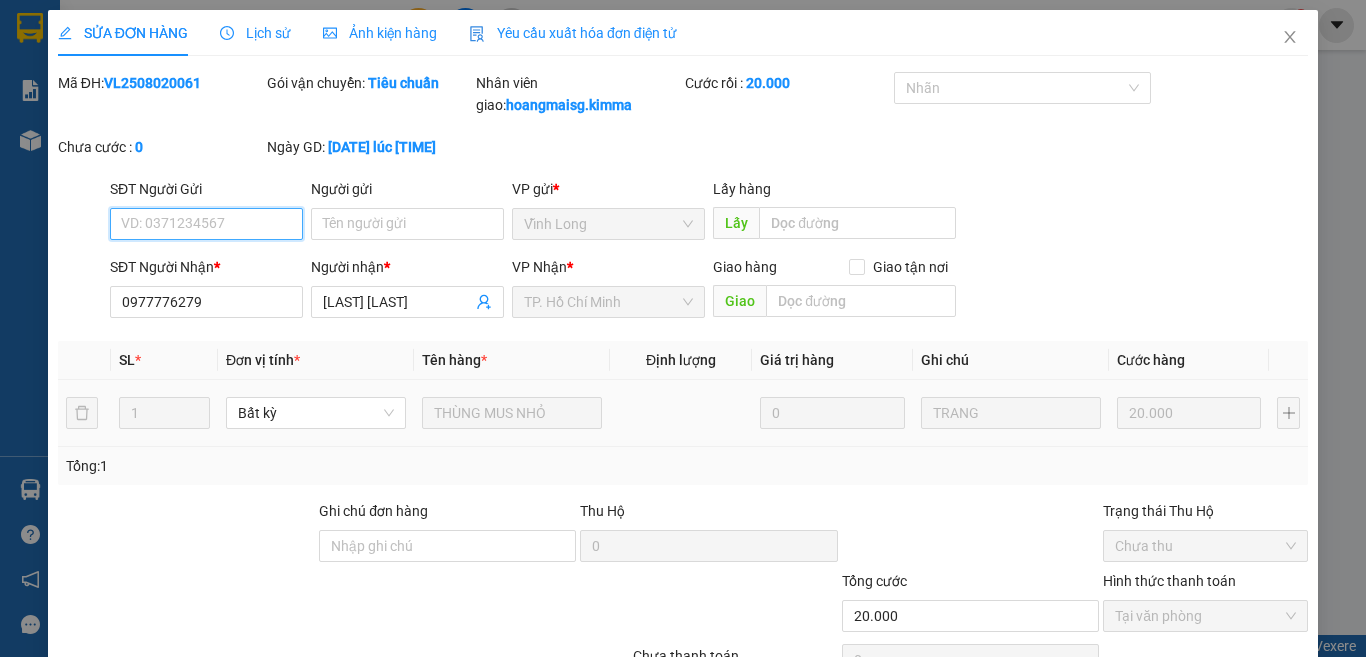 checkbox on "true" 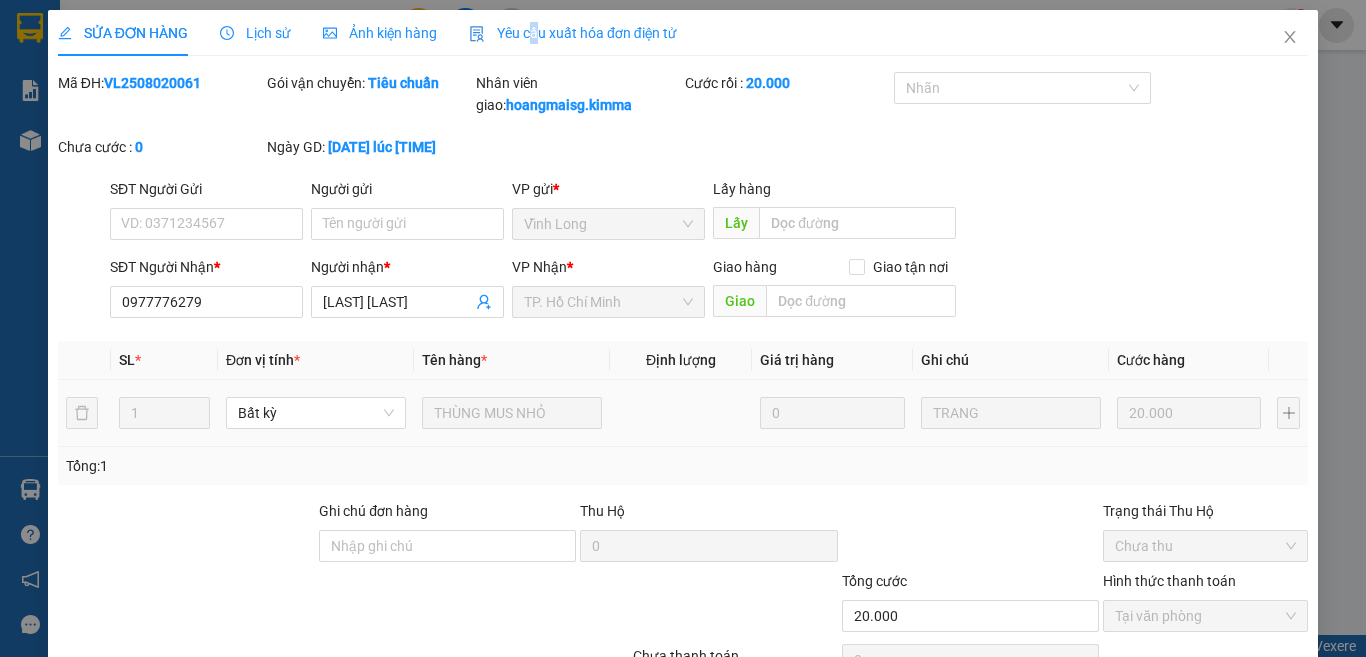 click on "Yêu cầu xuất hóa đơn điện tử" at bounding box center [573, 33] 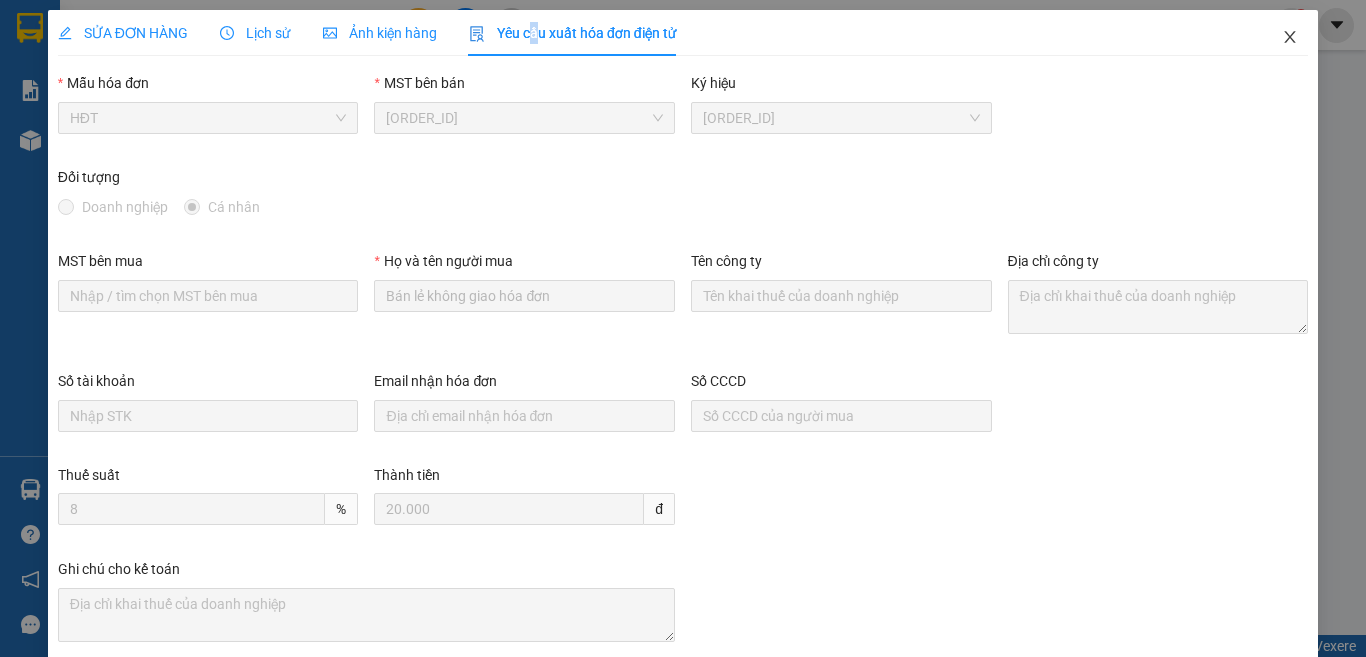 click 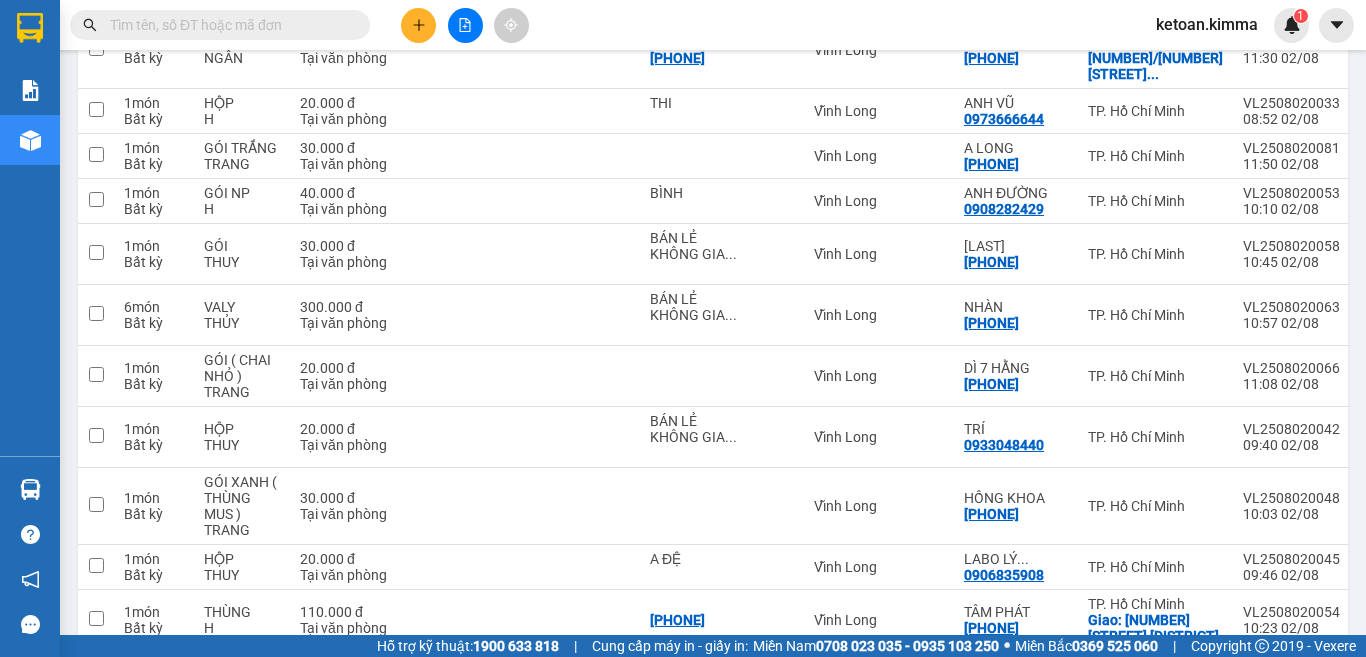scroll, scrollTop: 3114, scrollLeft: 0, axis: vertical 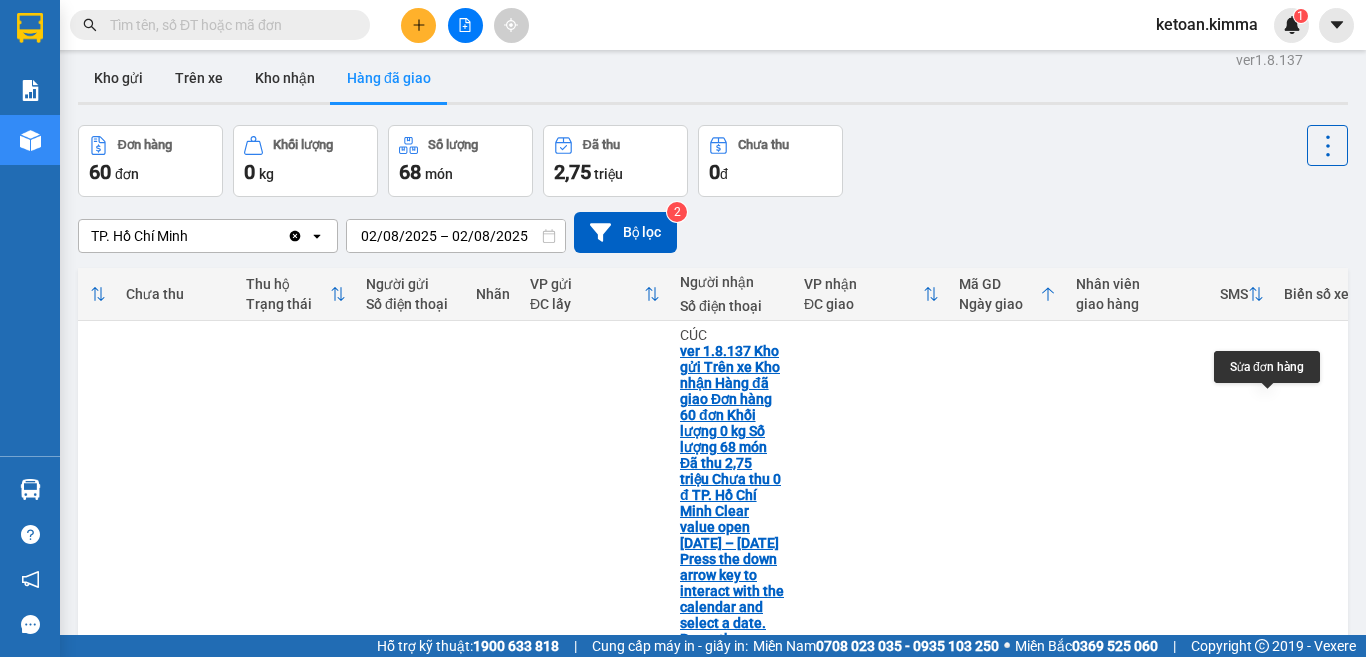 click 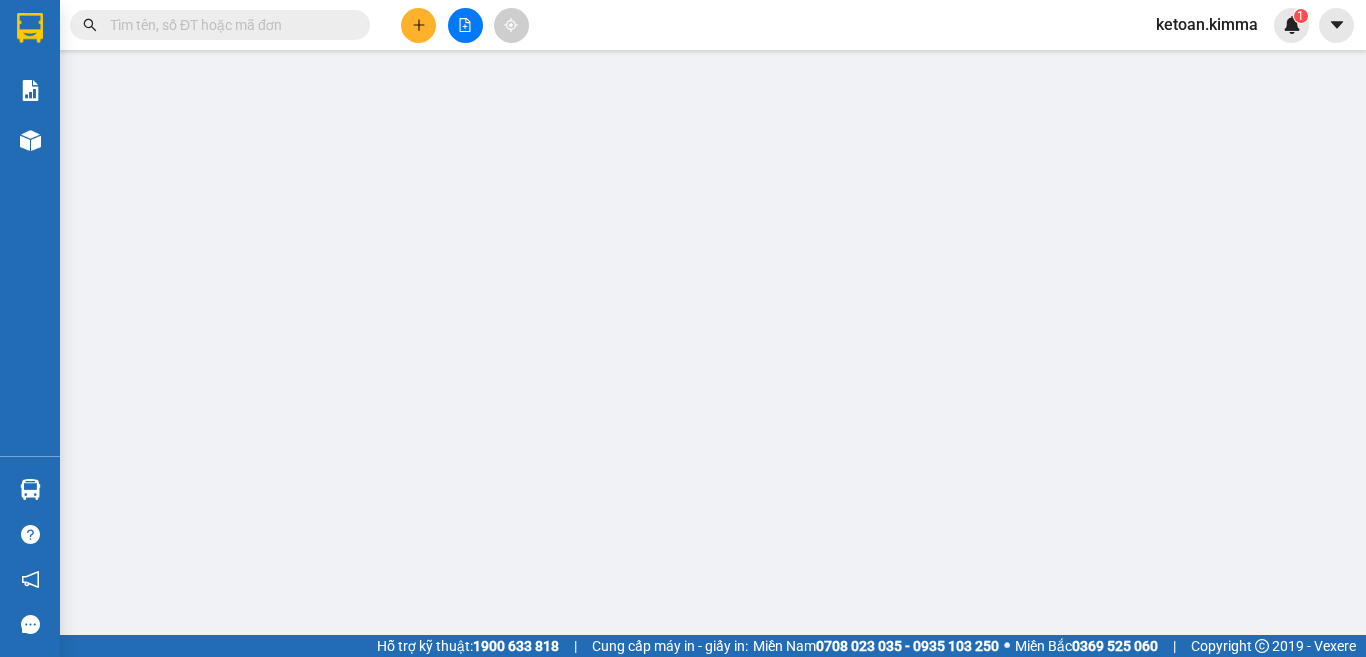 type on "[PHONE]" 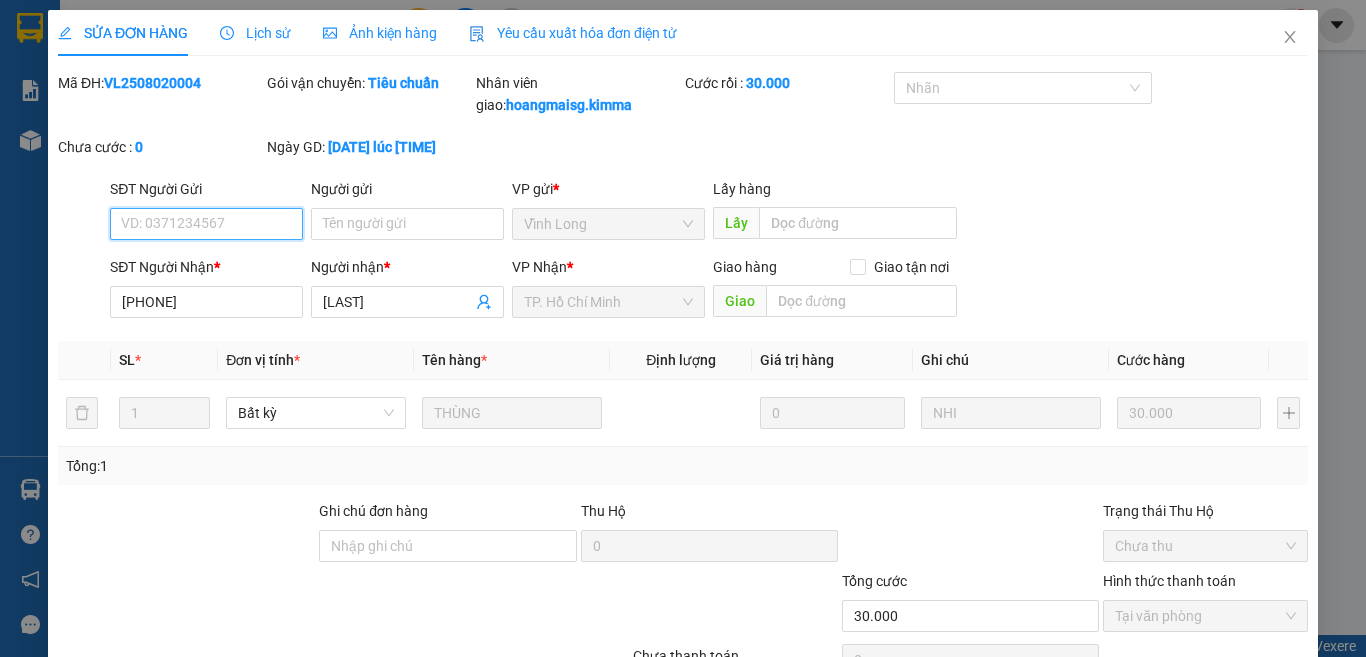 scroll, scrollTop: 0, scrollLeft: 0, axis: both 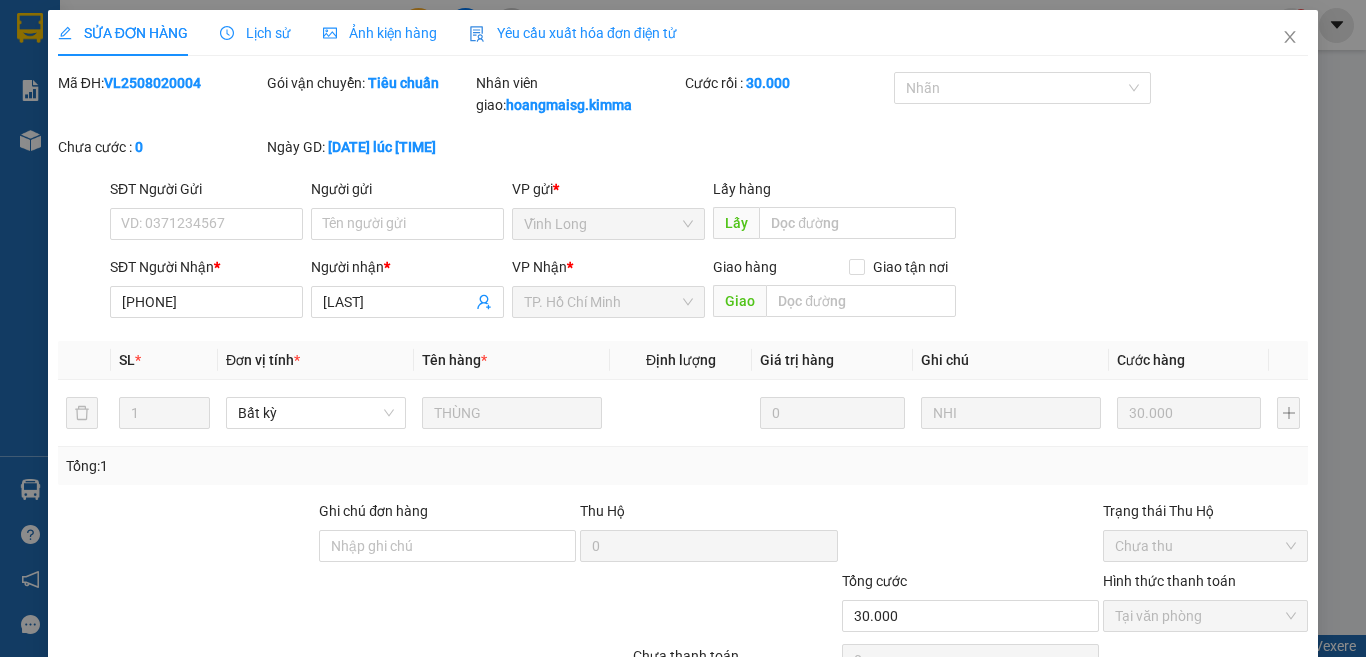 click on "Yêu cầu xuất hóa đơn điện tử" at bounding box center (573, 33) 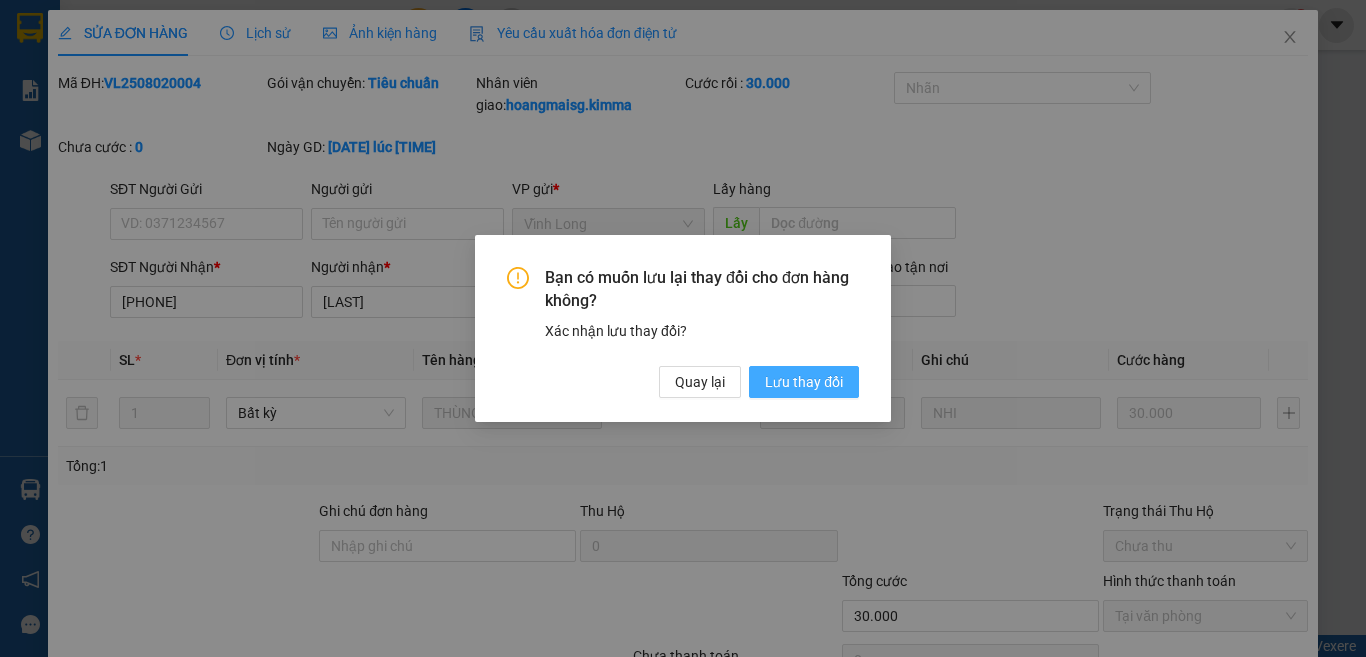click on "Lưu thay đổi" at bounding box center [804, 382] 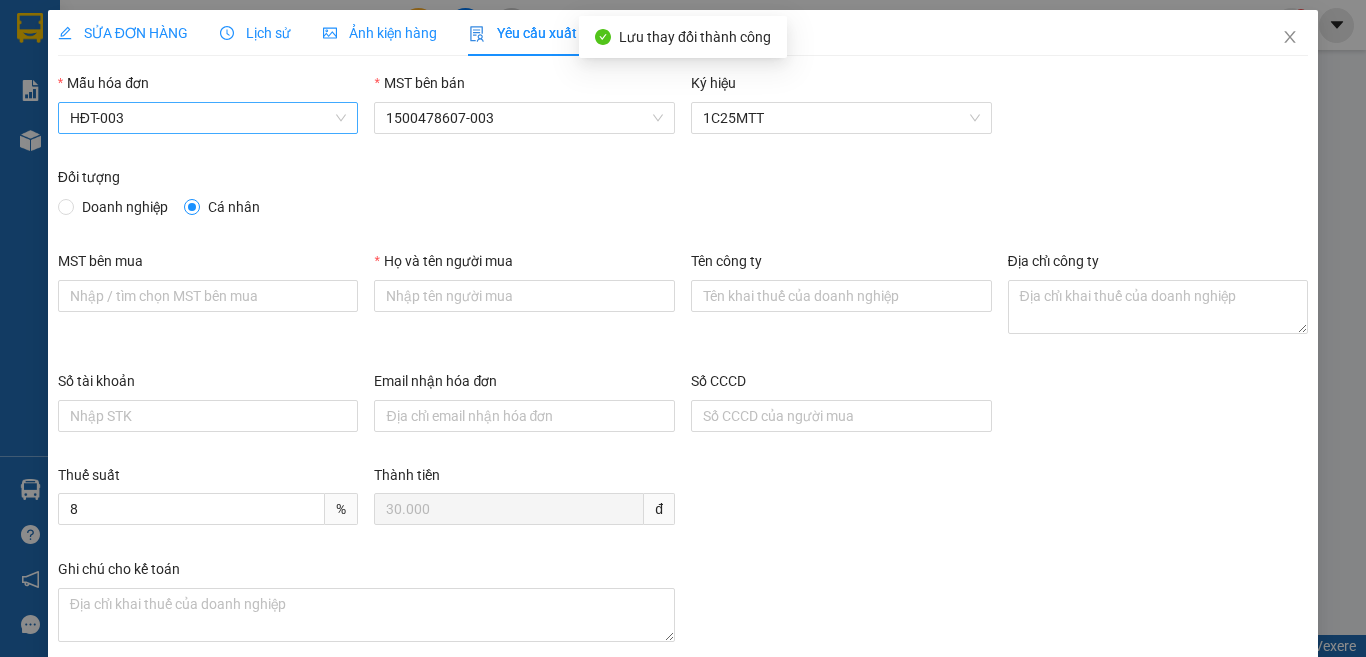 click on "HĐT-003" at bounding box center [208, 118] 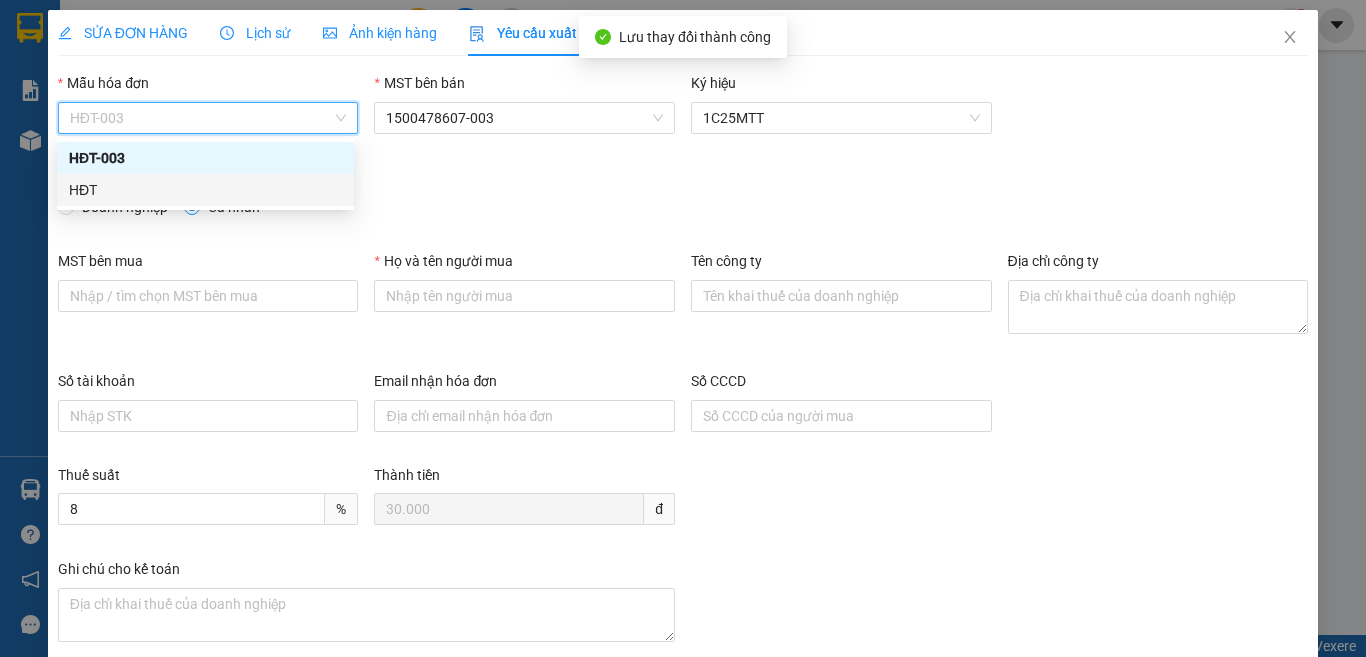 click on "HĐT" at bounding box center (205, 190) 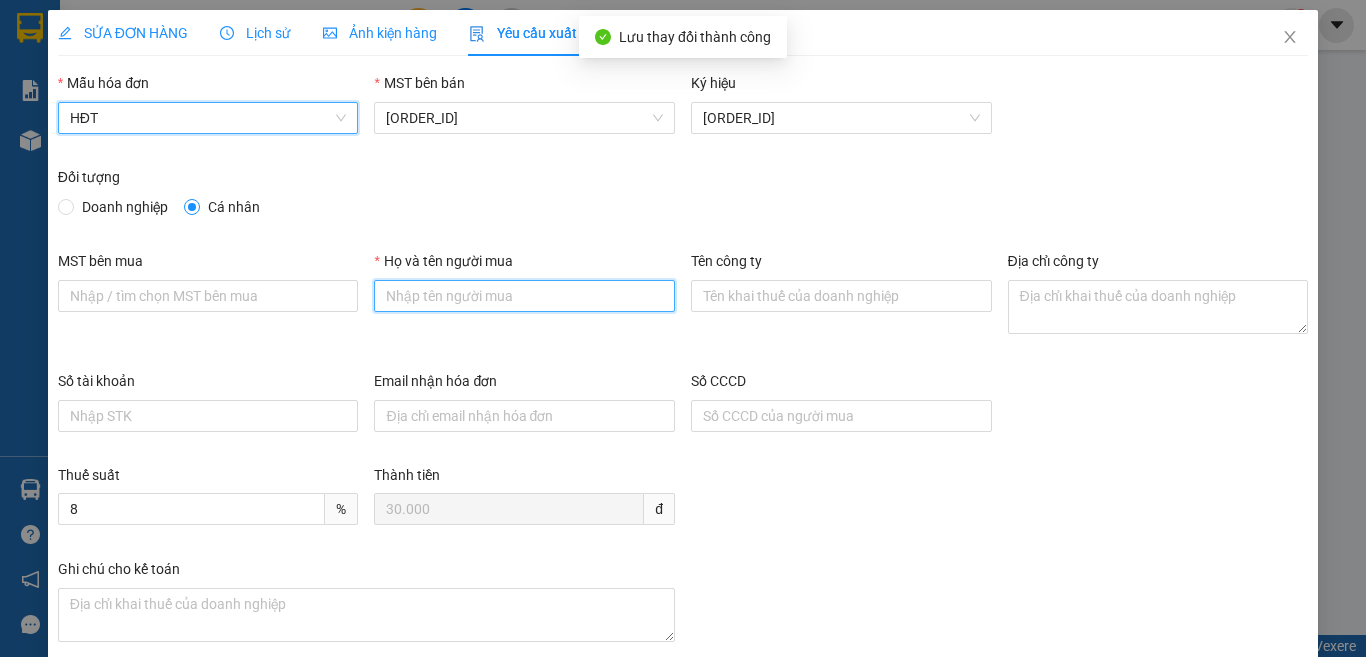 click on "Họ và tên người mua" at bounding box center (524, 296) 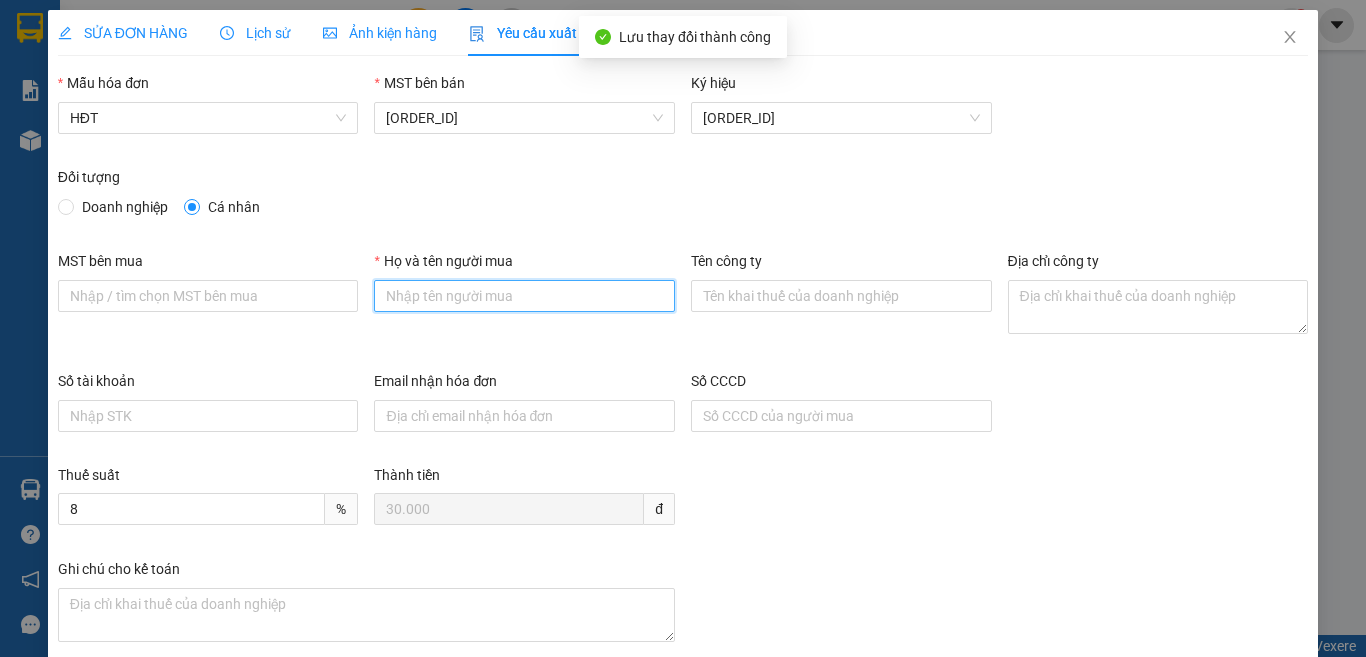 type on "Bán lẻ không giao hóa đơn" 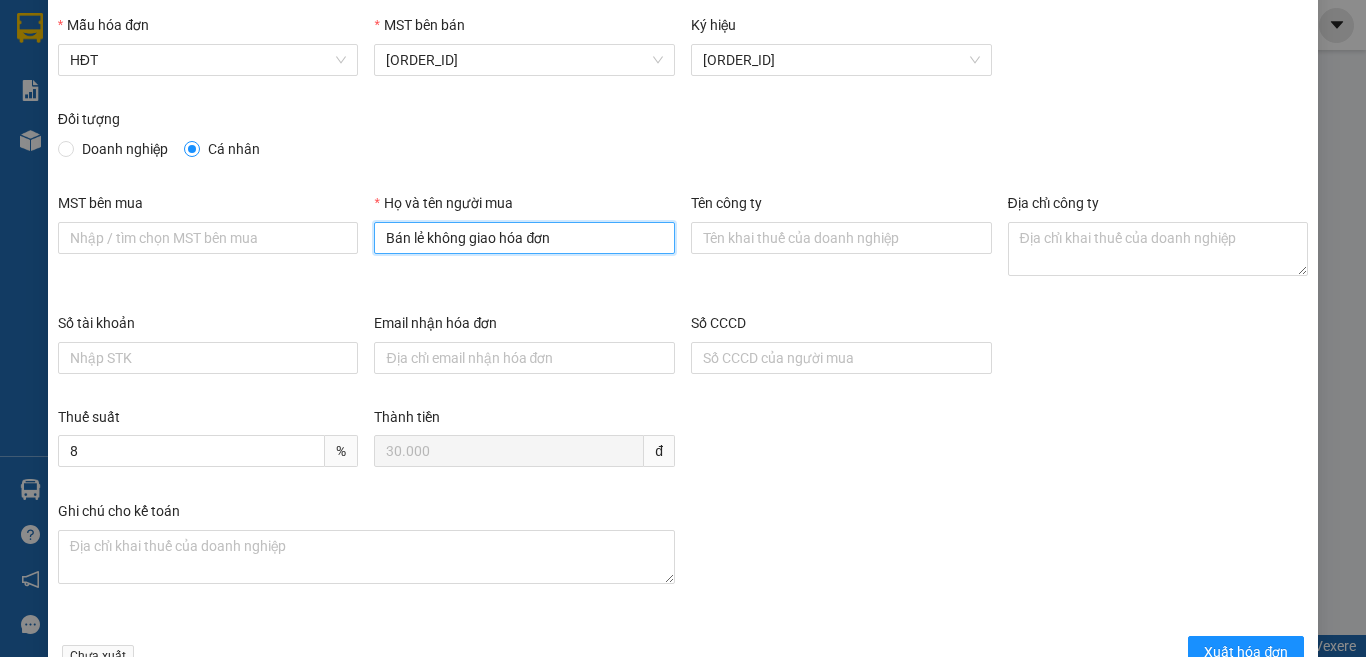 scroll, scrollTop: 114, scrollLeft: 0, axis: vertical 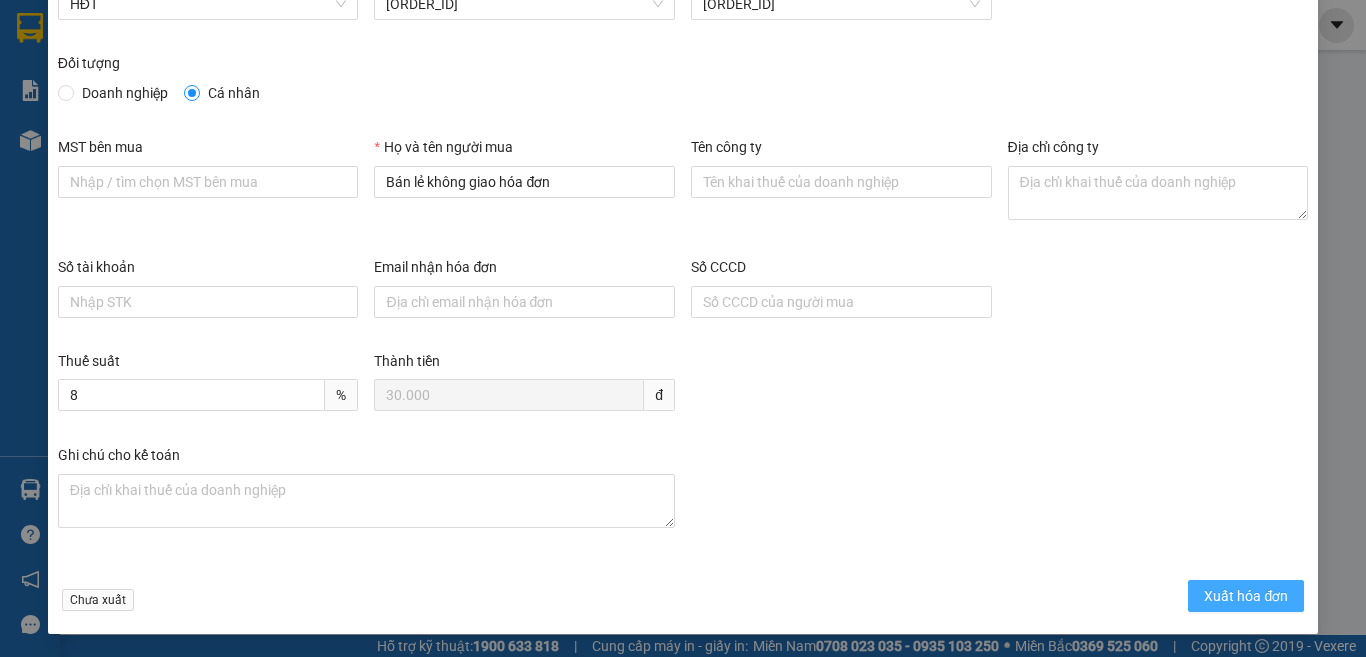 click on "Xuất hóa đơn" at bounding box center (1246, 596) 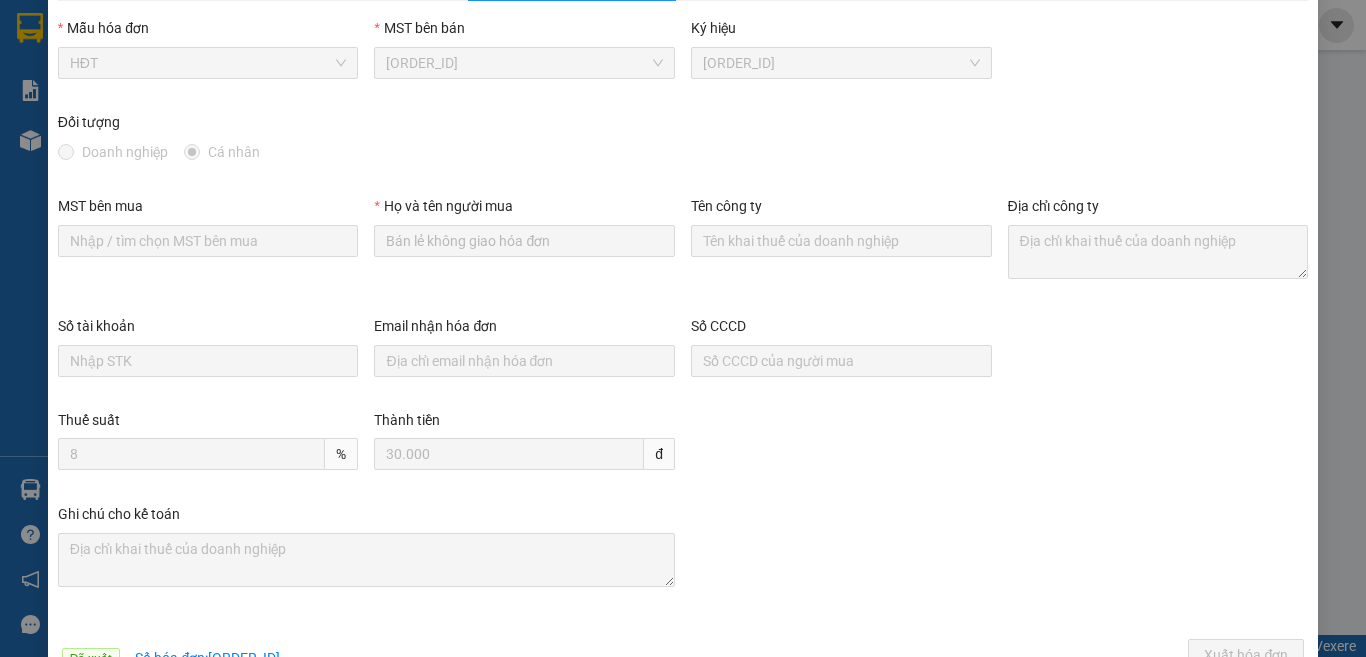 scroll, scrollTop: 0, scrollLeft: 0, axis: both 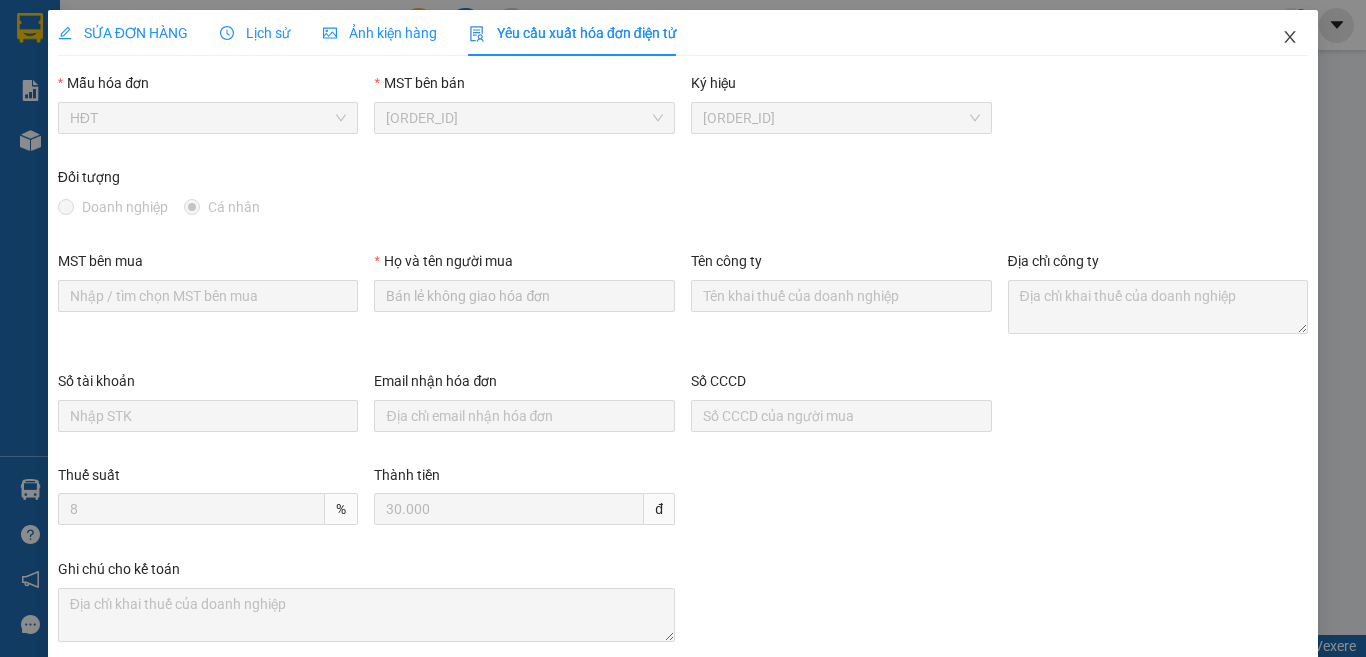 click 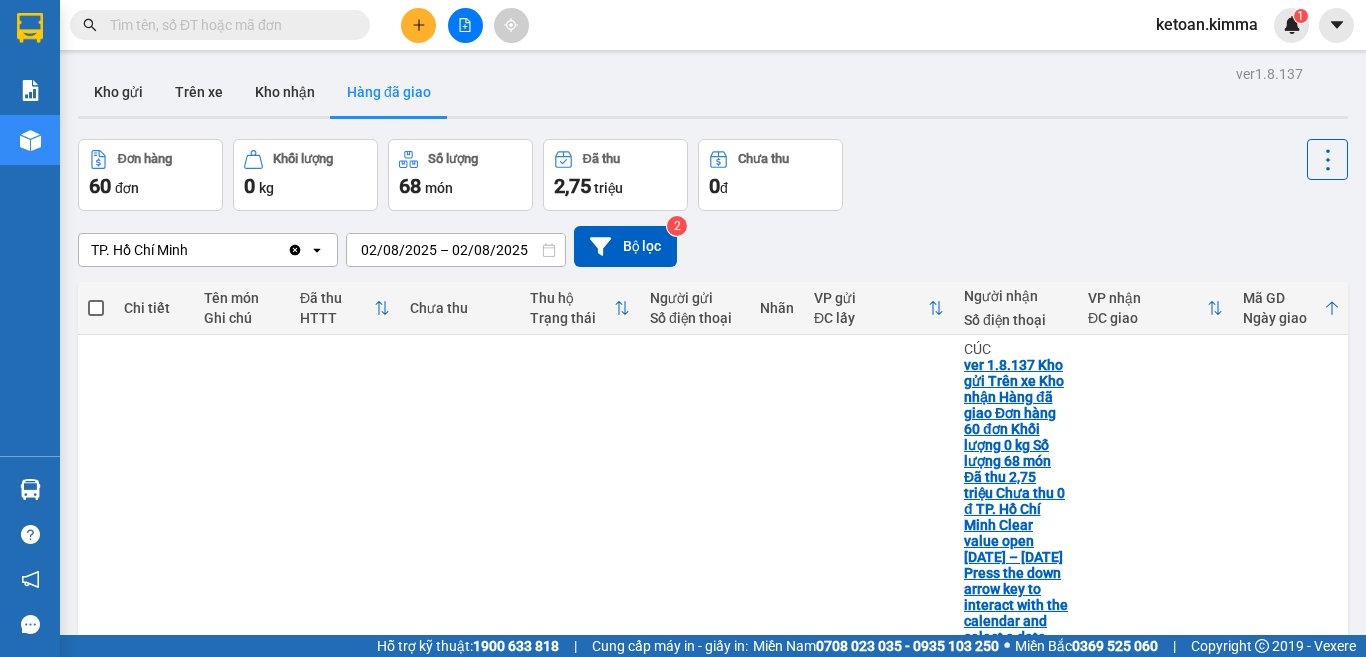 scroll, scrollTop: 3114, scrollLeft: 0, axis: vertical 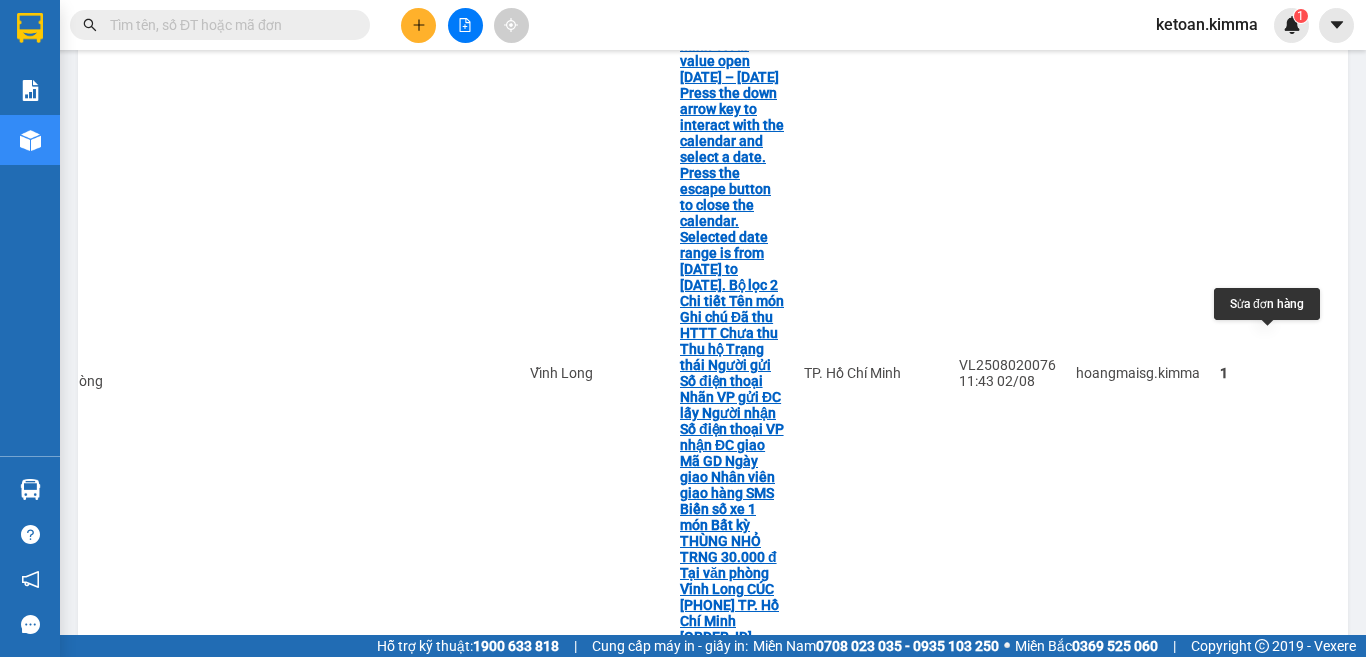 click 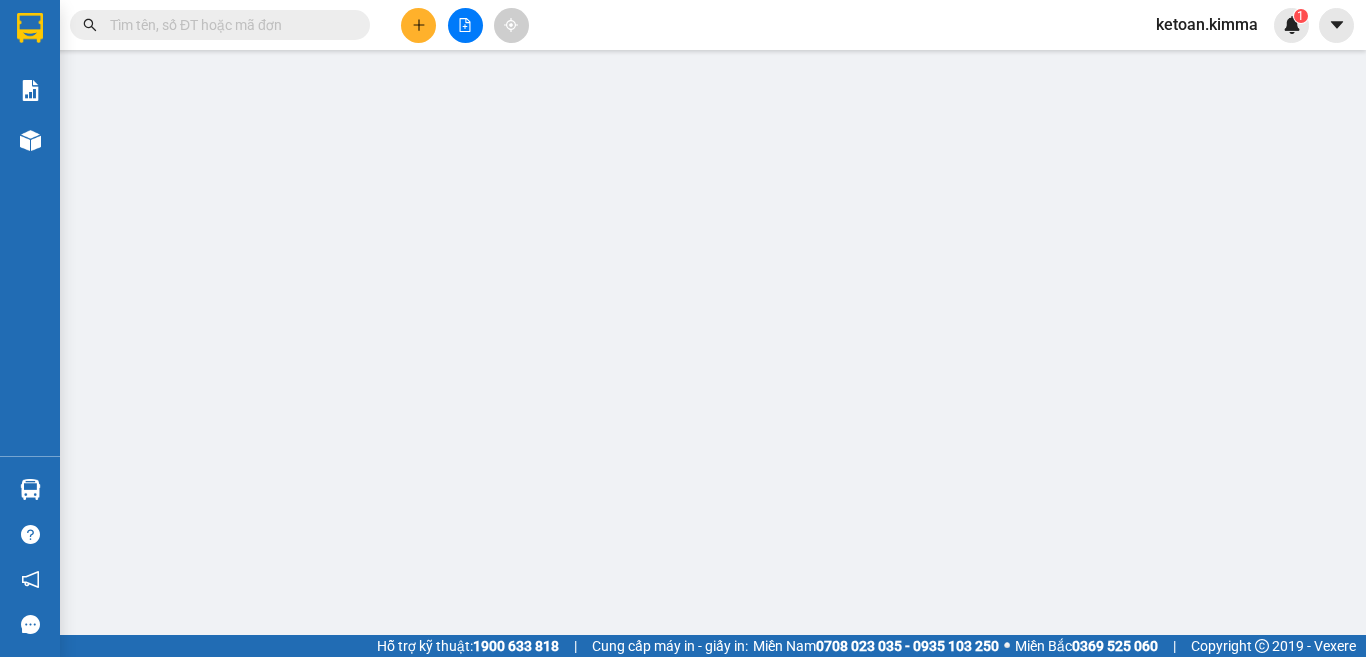 scroll, scrollTop: 0, scrollLeft: 0, axis: both 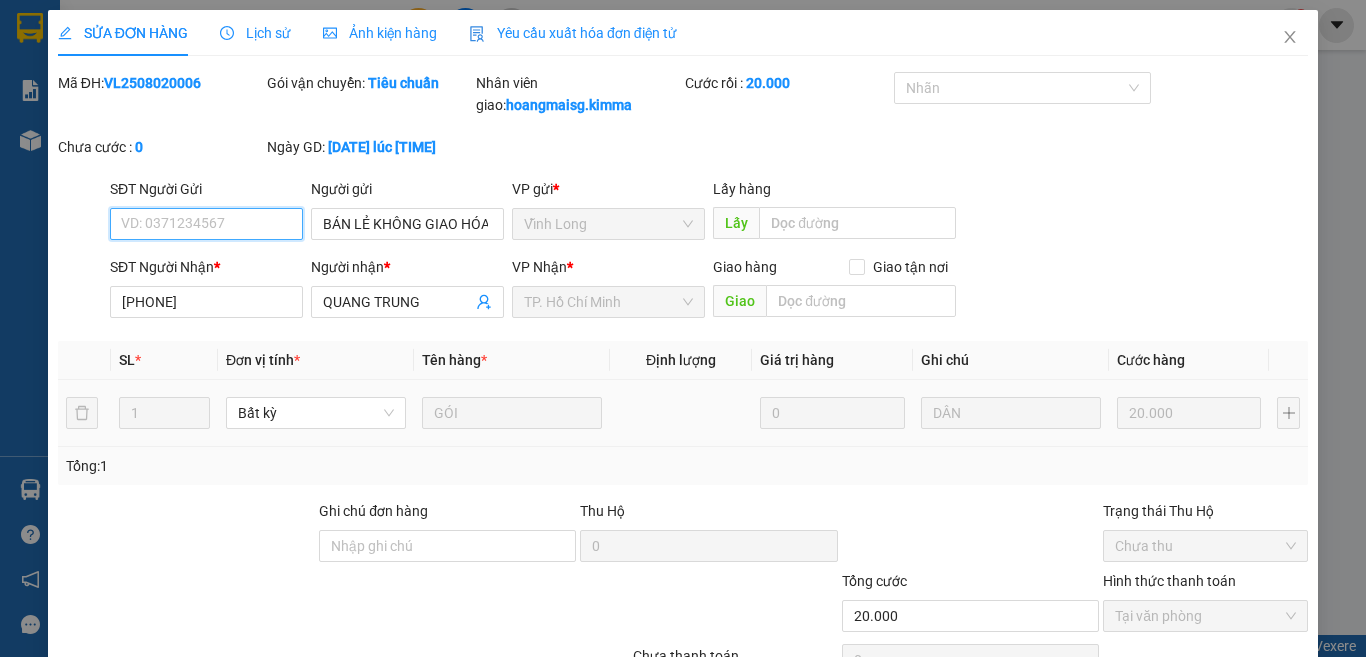 checkbox on "true" 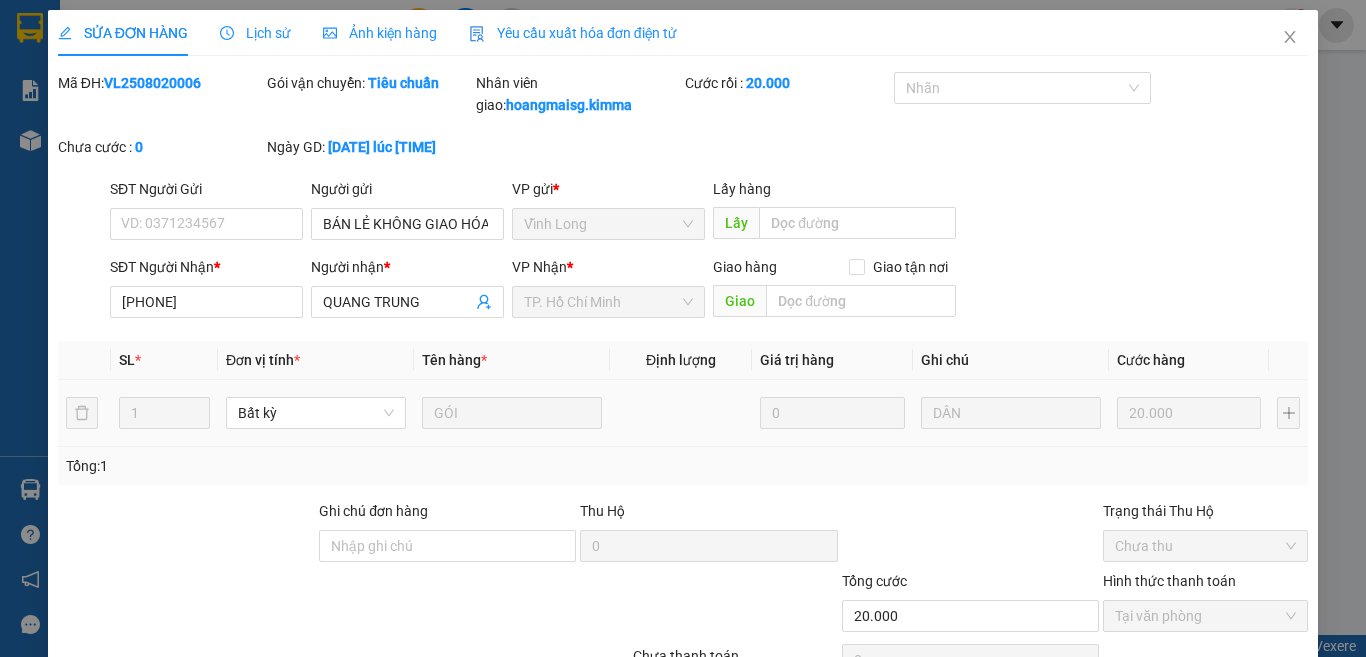 click on "Yêu cầu xuất hóa đơn điện tử" at bounding box center [573, 33] 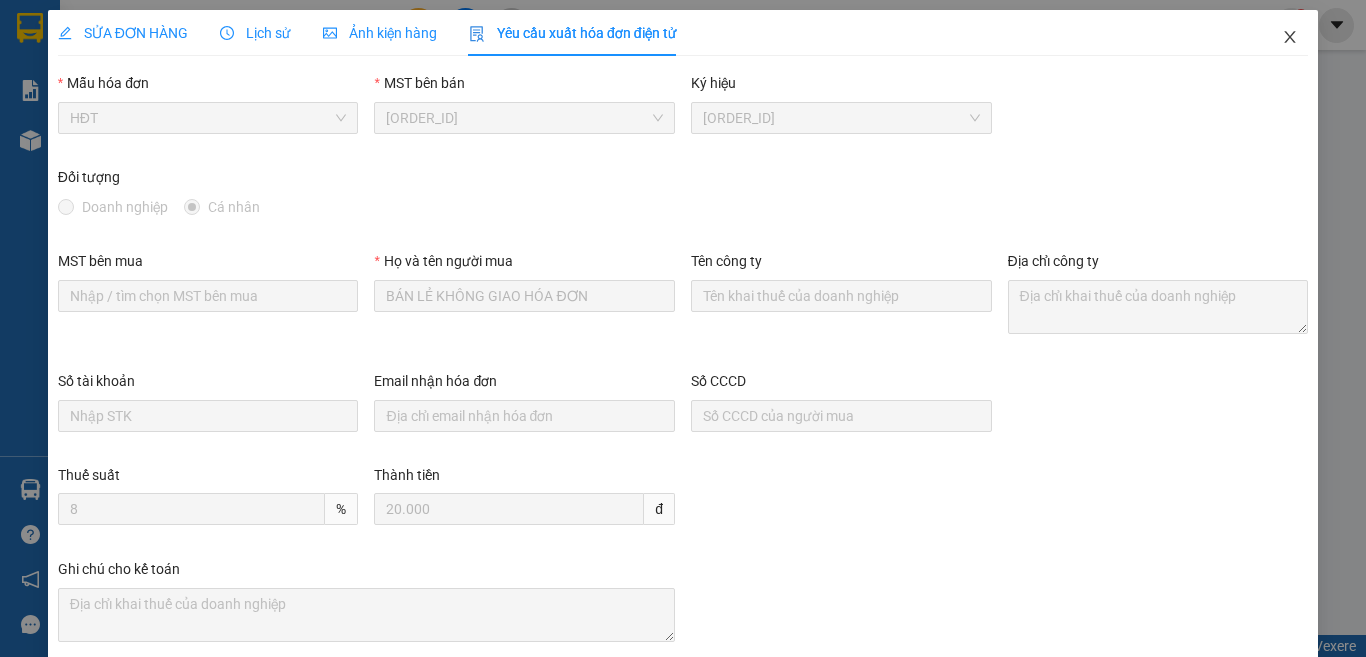 click 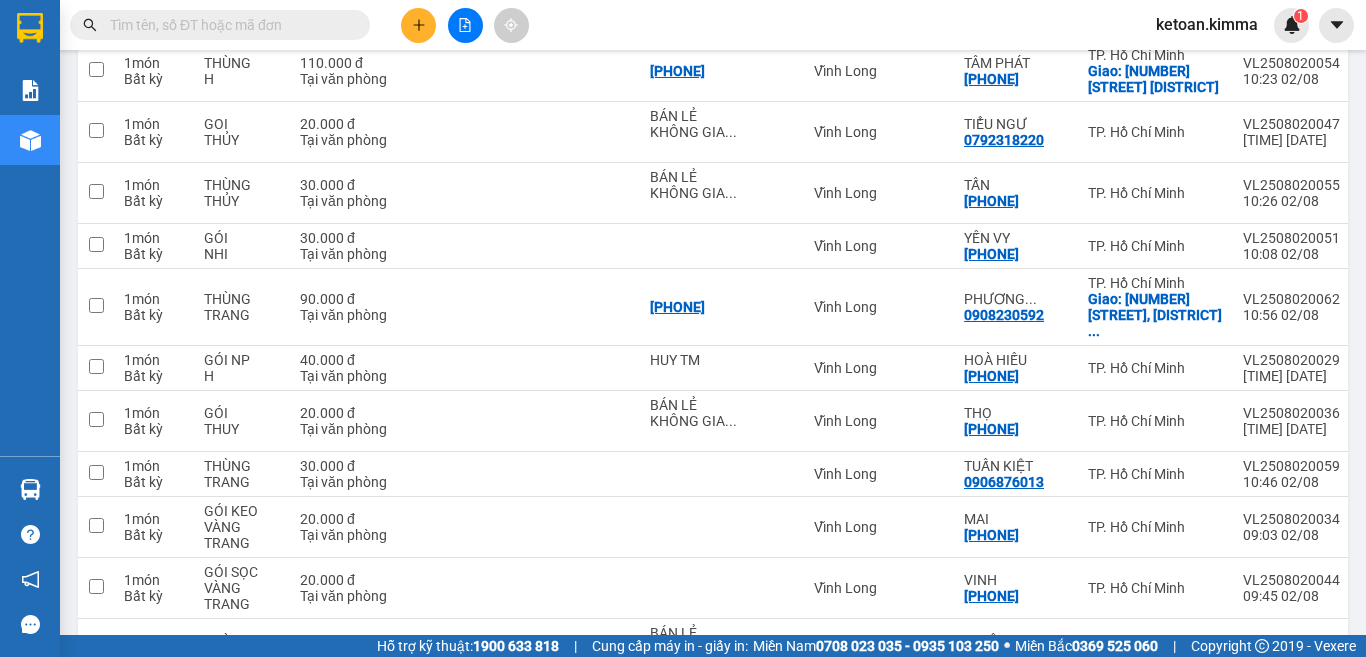 scroll, scrollTop: 3114, scrollLeft: 0, axis: vertical 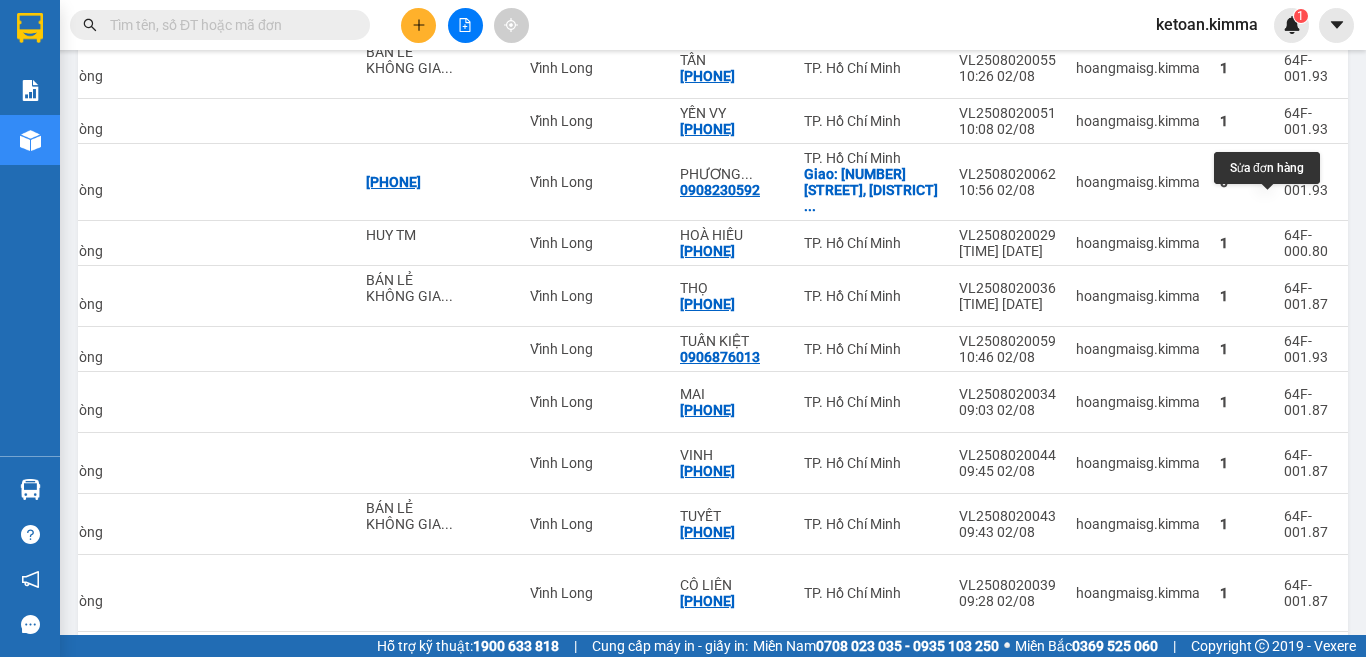 click 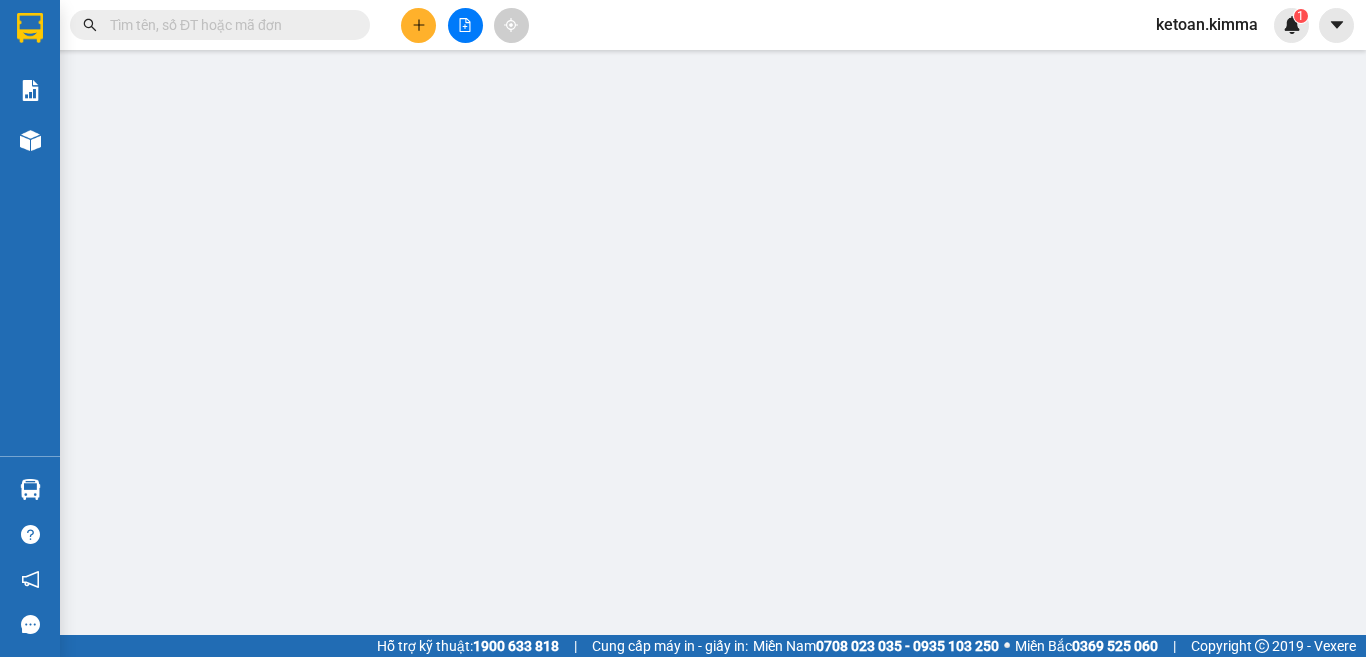 scroll, scrollTop: 0, scrollLeft: 0, axis: both 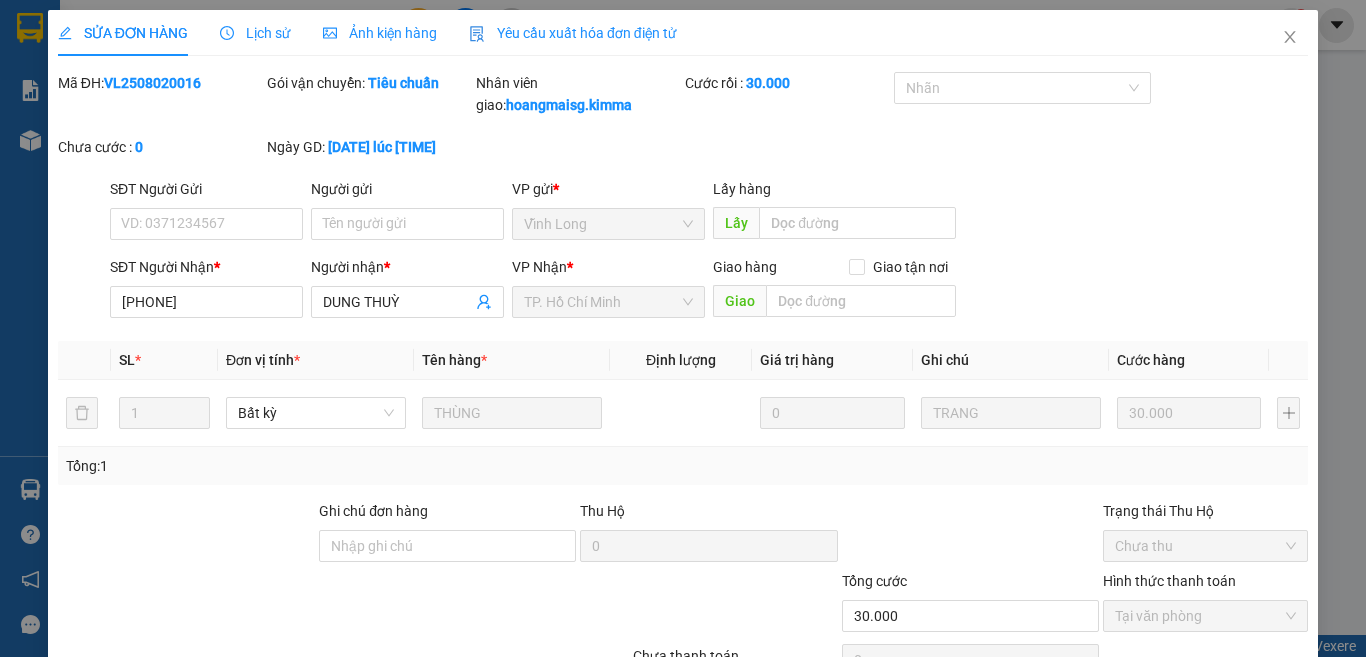 click on "Yêu cầu xuất hóa đơn điện tử" at bounding box center [573, 33] 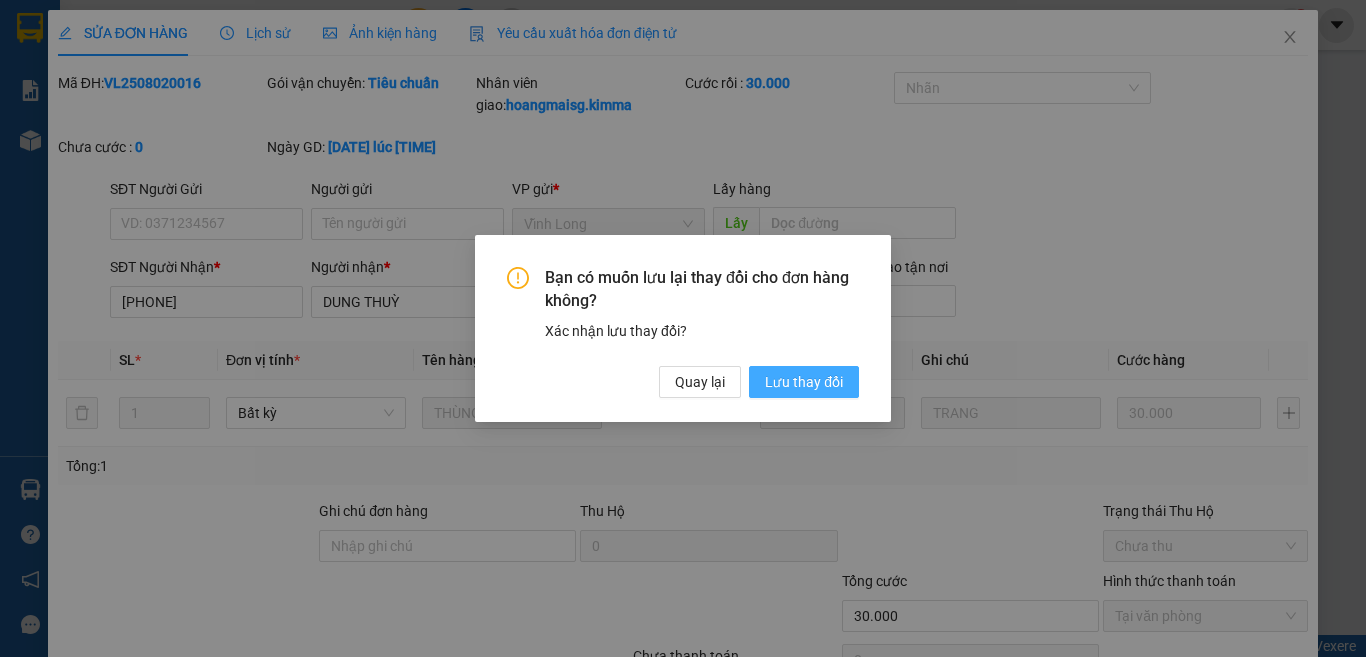 click on "Lưu thay đổi" at bounding box center [804, 382] 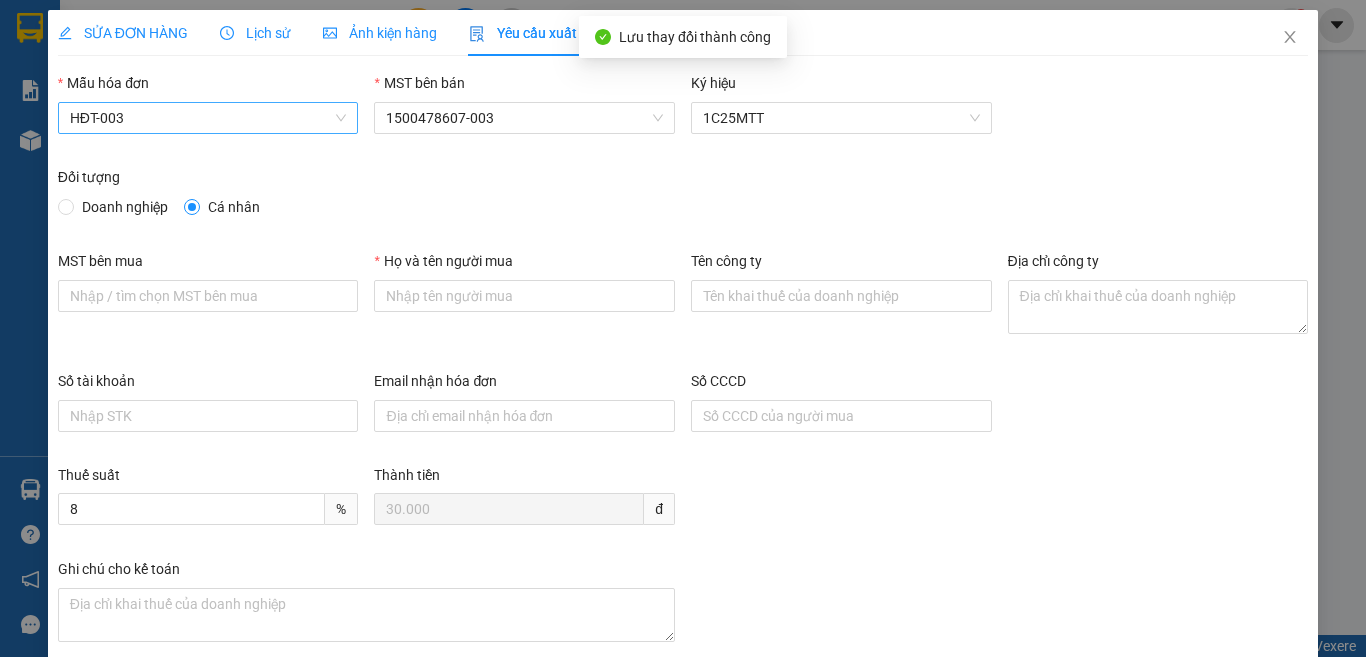 click on "HĐT-003" at bounding box center (208, 118) 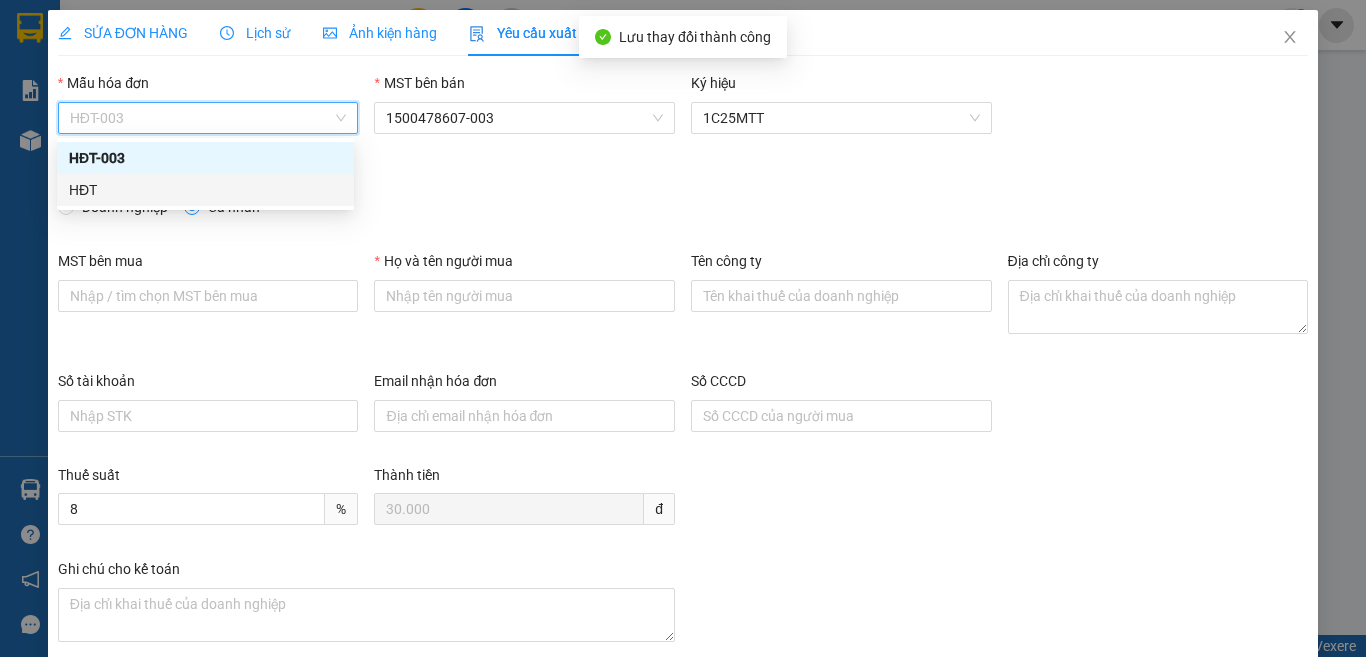 click on "HĐT" at bounding box center [205, 190] 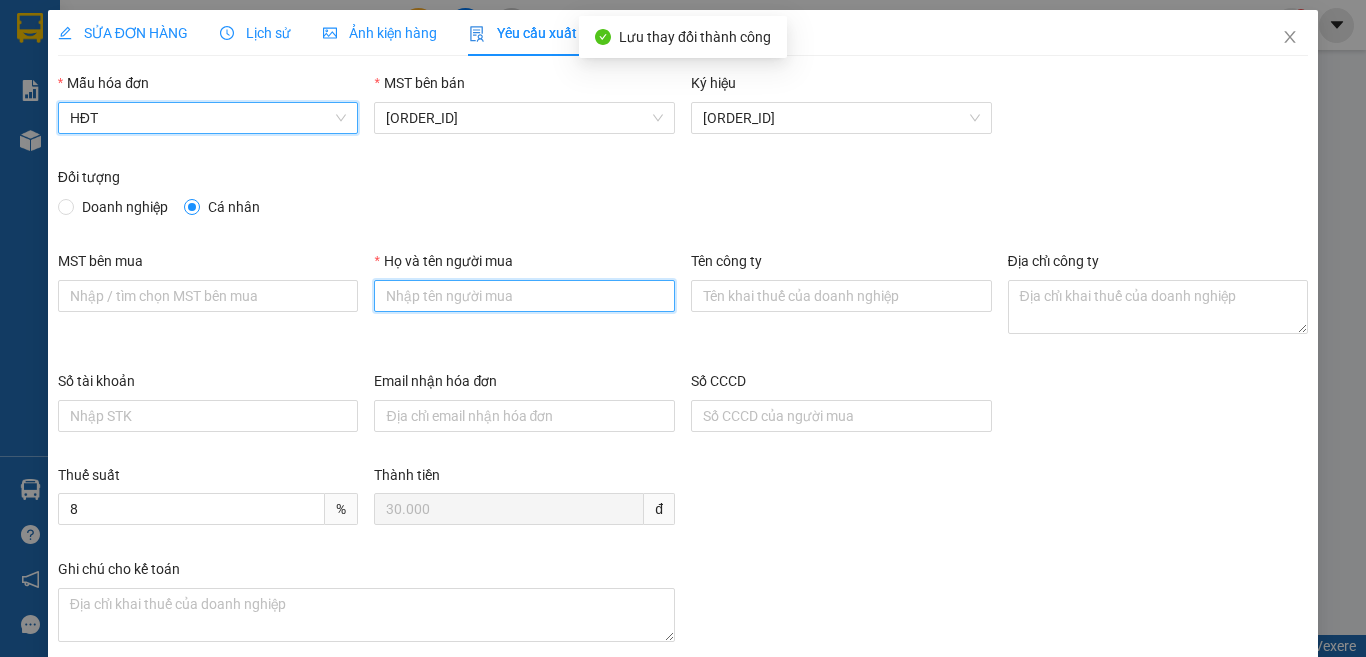 click on "Họ và tên người mua" at bounding box center [524, 296] 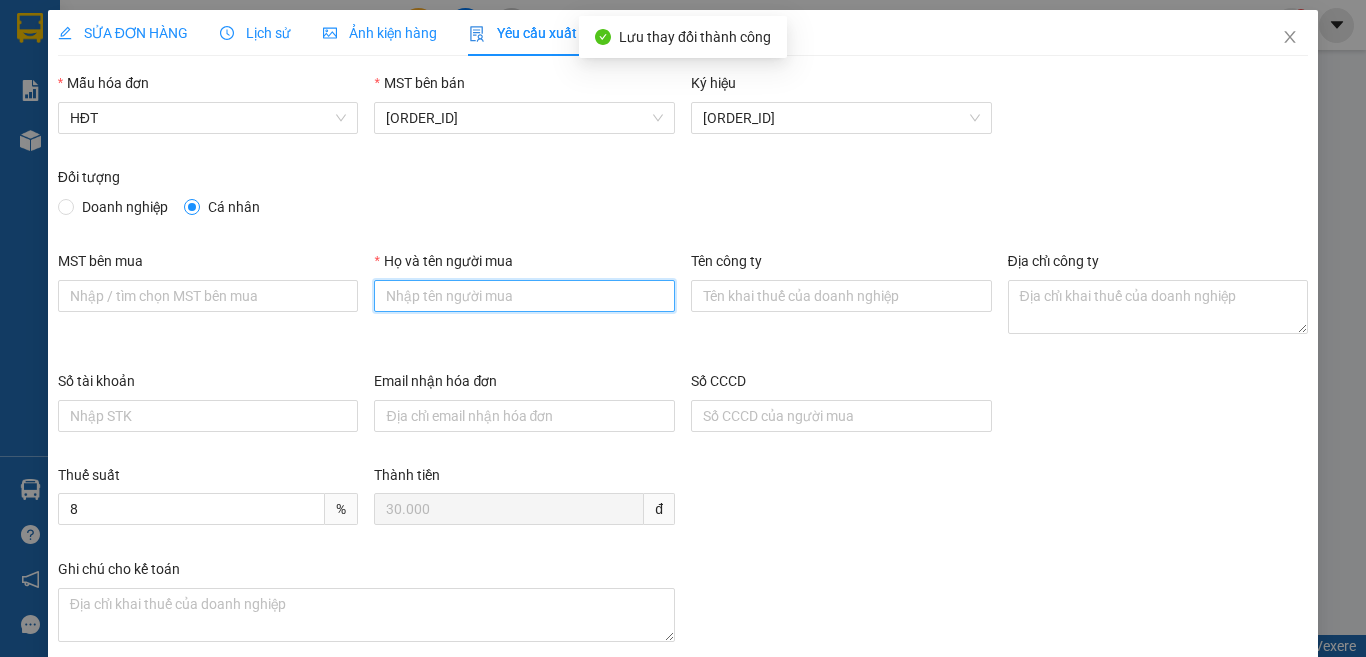 type on "Bán lẻ không giao hóa đơn" 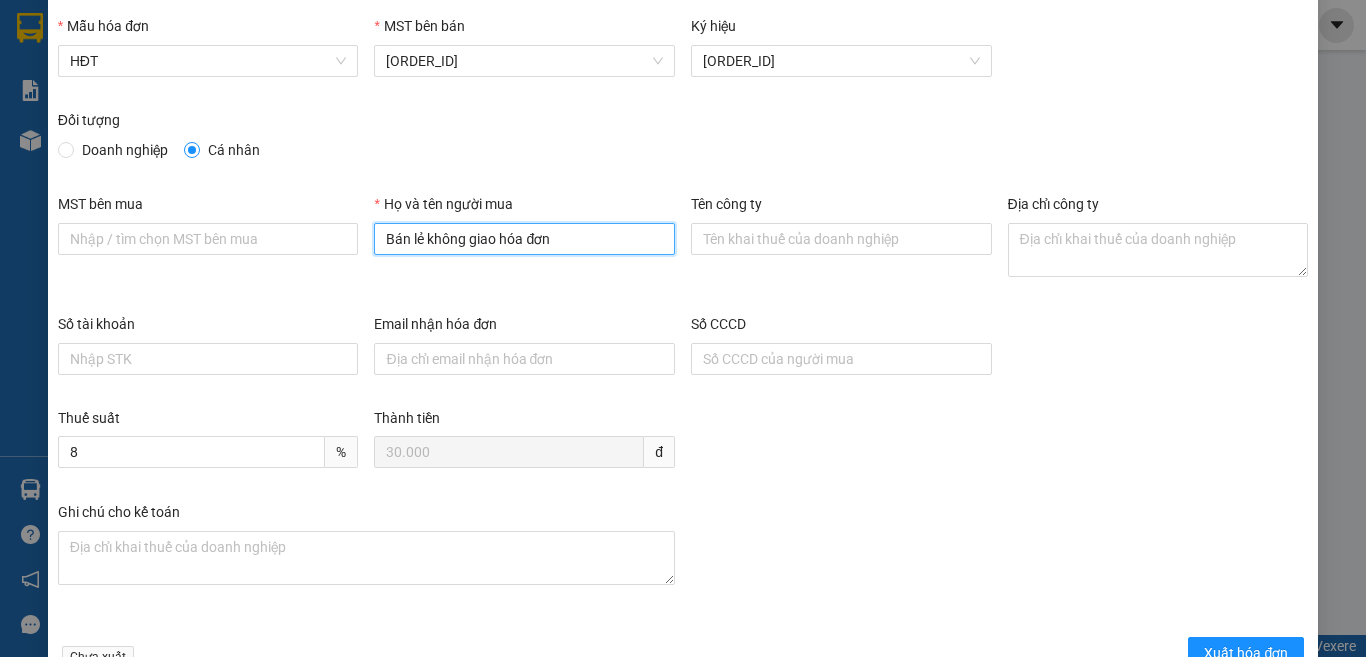scroll, scrollTop: 114, scrollLeft: 0, axis: vertical 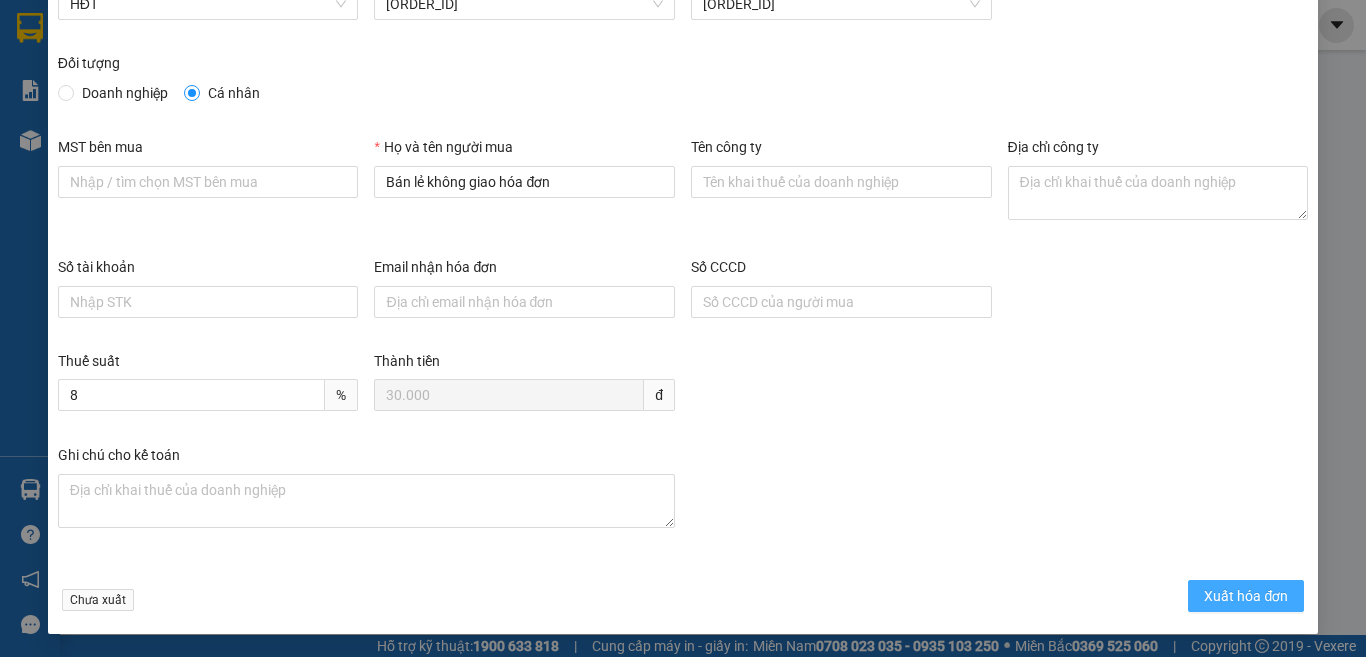 click on "Xuất hóa đơn" at bounding box center [1246, 596] 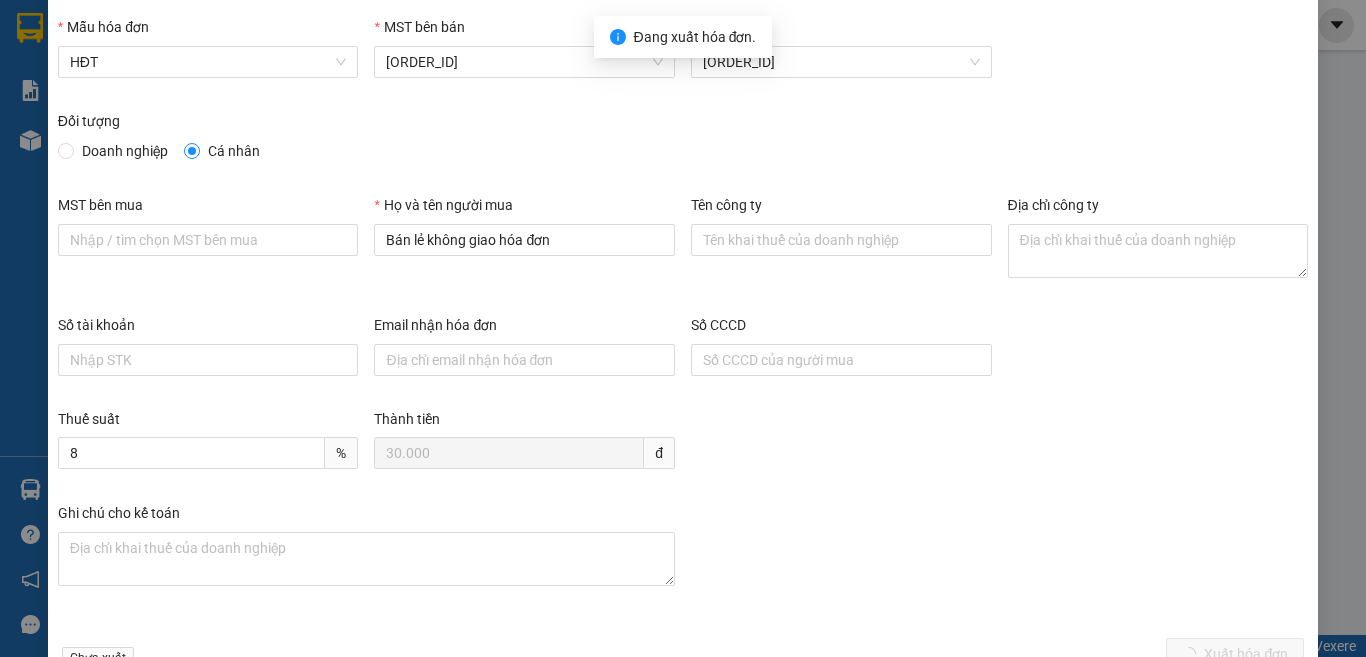 scroll, scrollTop: 0, scrollLeft: 0, axis: both 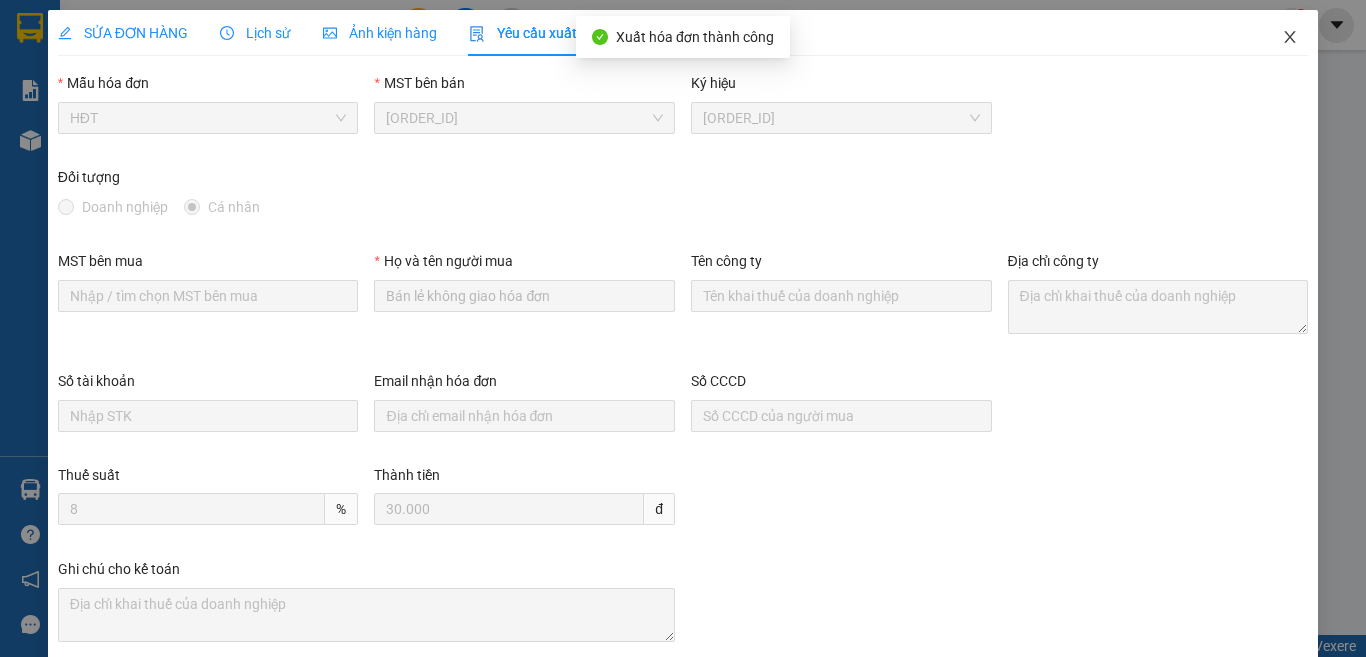 click 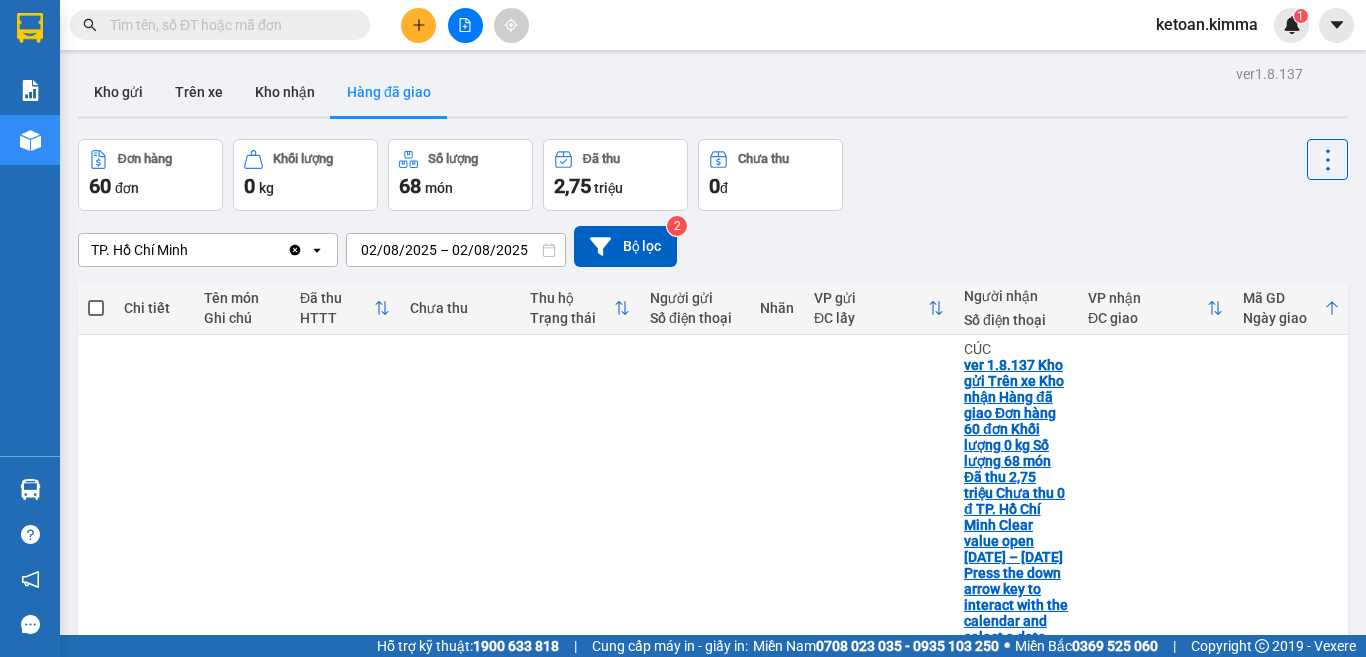 scroll, scrollTop: 3114, scrollLeft: 0, axis: vertical 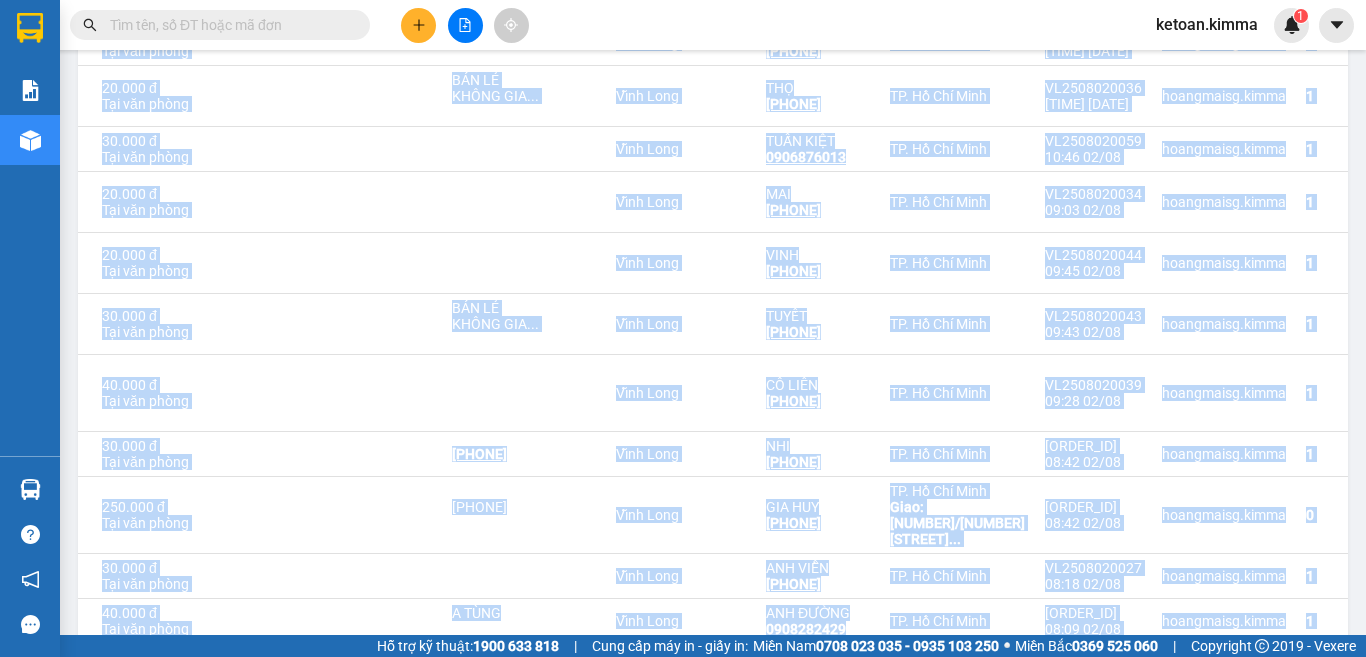 drag, startPoint x: 1087, startPoint y: 553, endPoint x: 1360, endPoint y: 551, distance: 273.00732 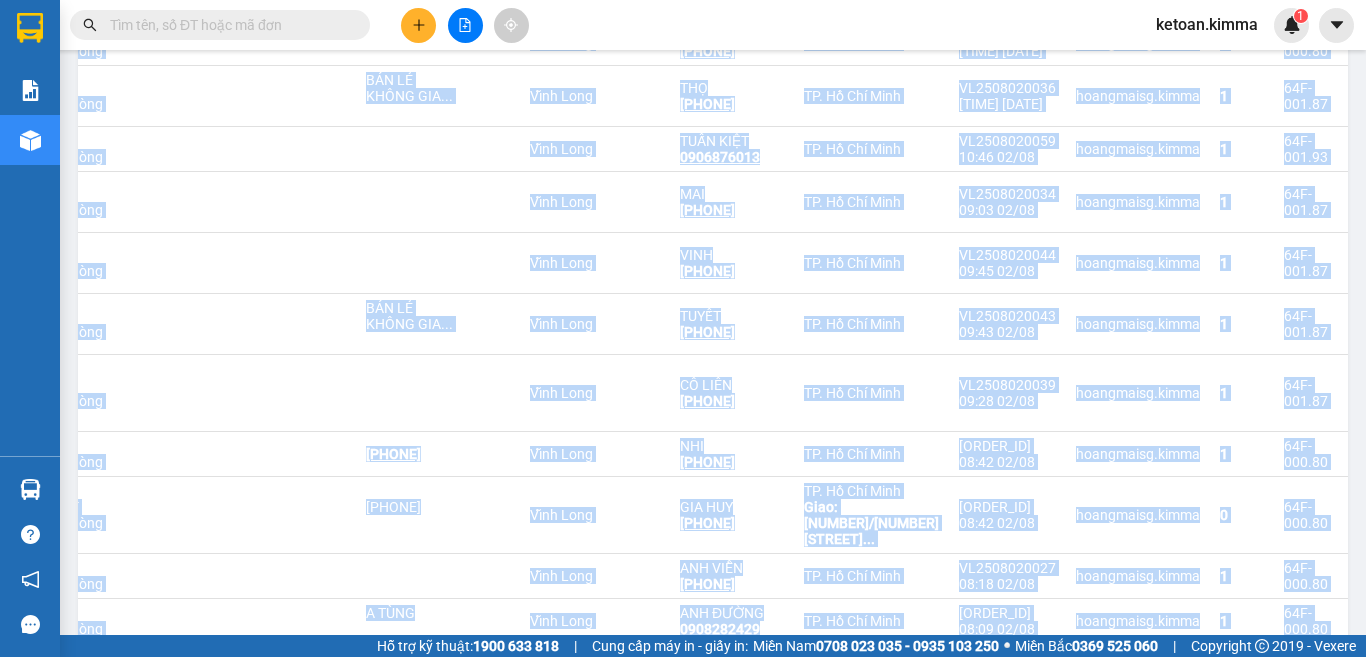 click on "1 100 / trang open" at bounding box center [713, 1601] 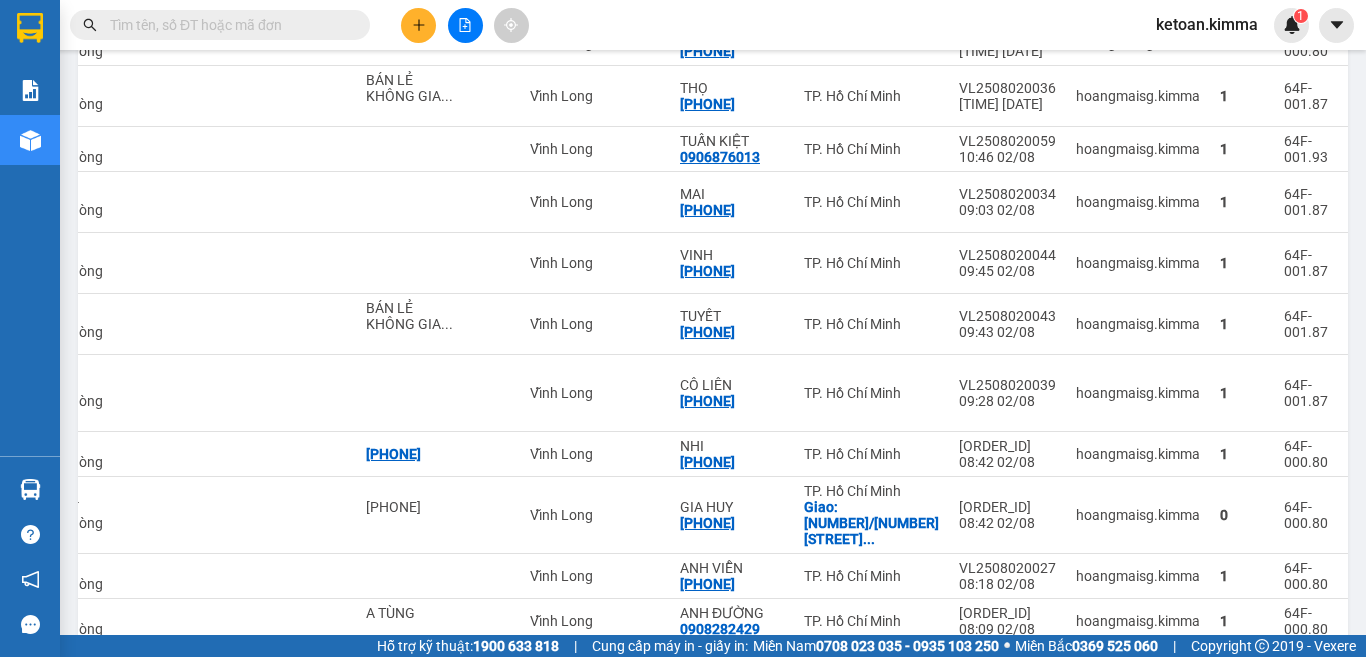 scroll, scrollTop: 2814, scrollLeft: 0, axis: vertical 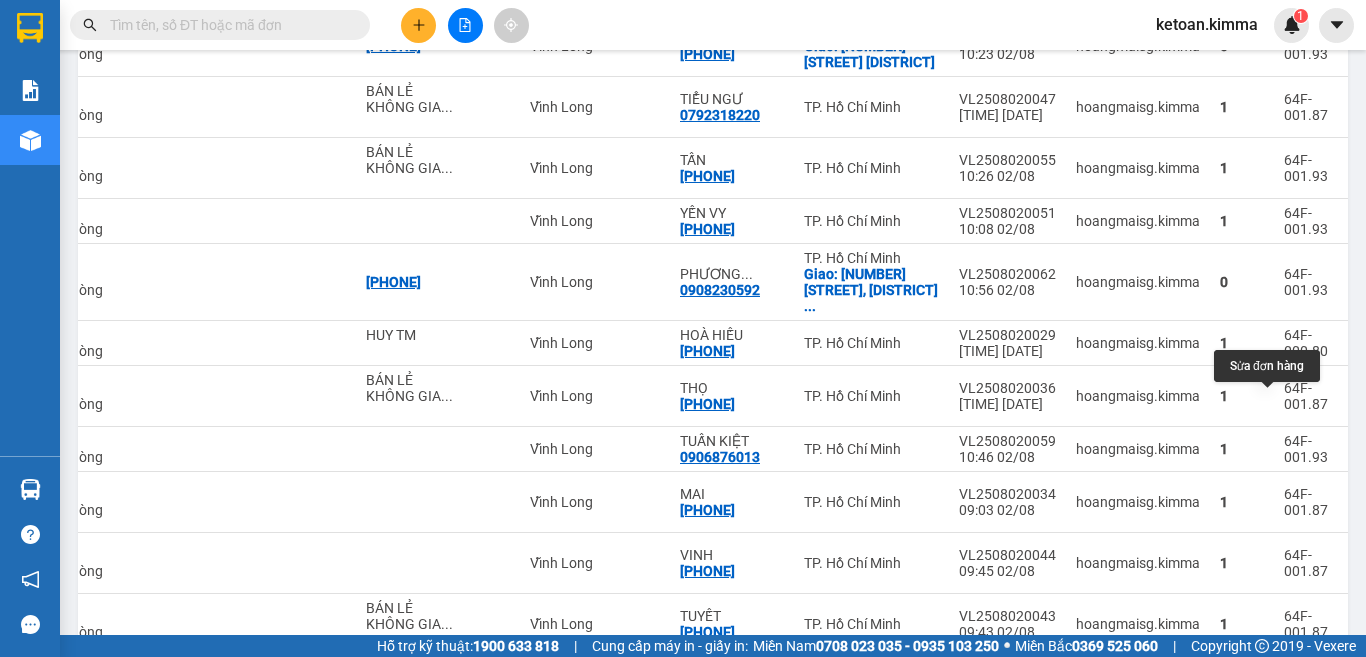 click 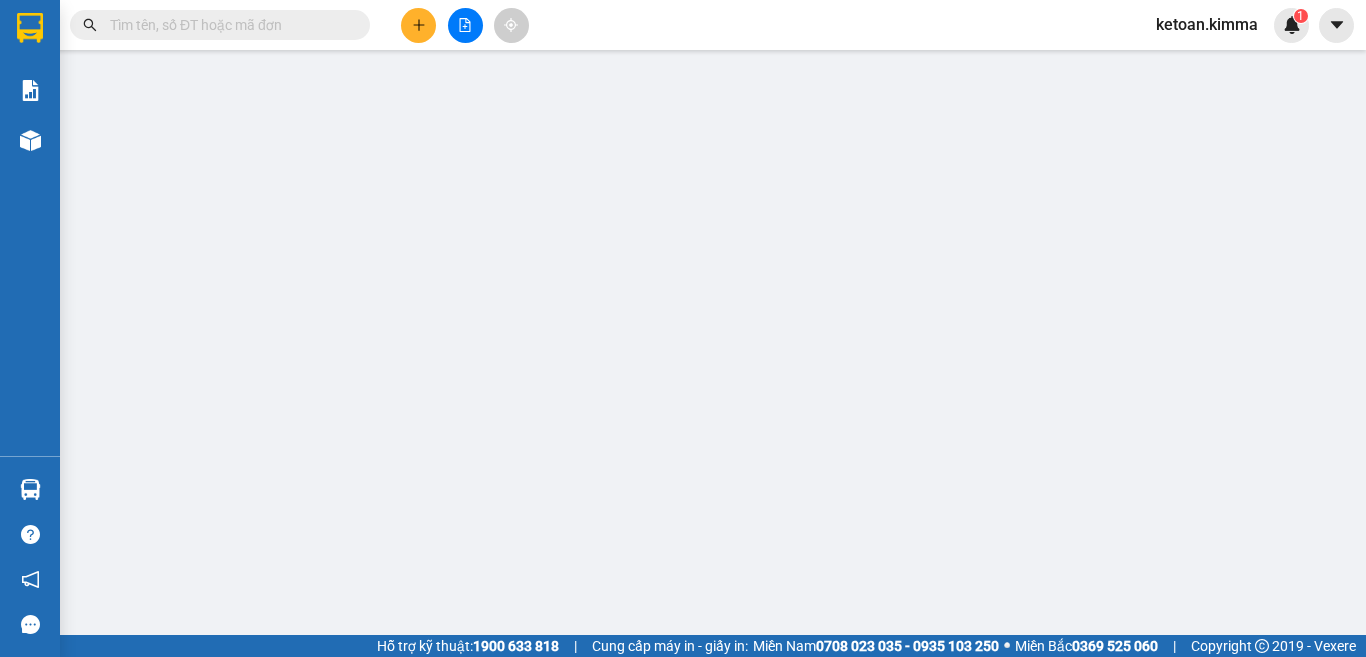 scroll, scrollTop: 0, scrollLeft: 0, axis: both 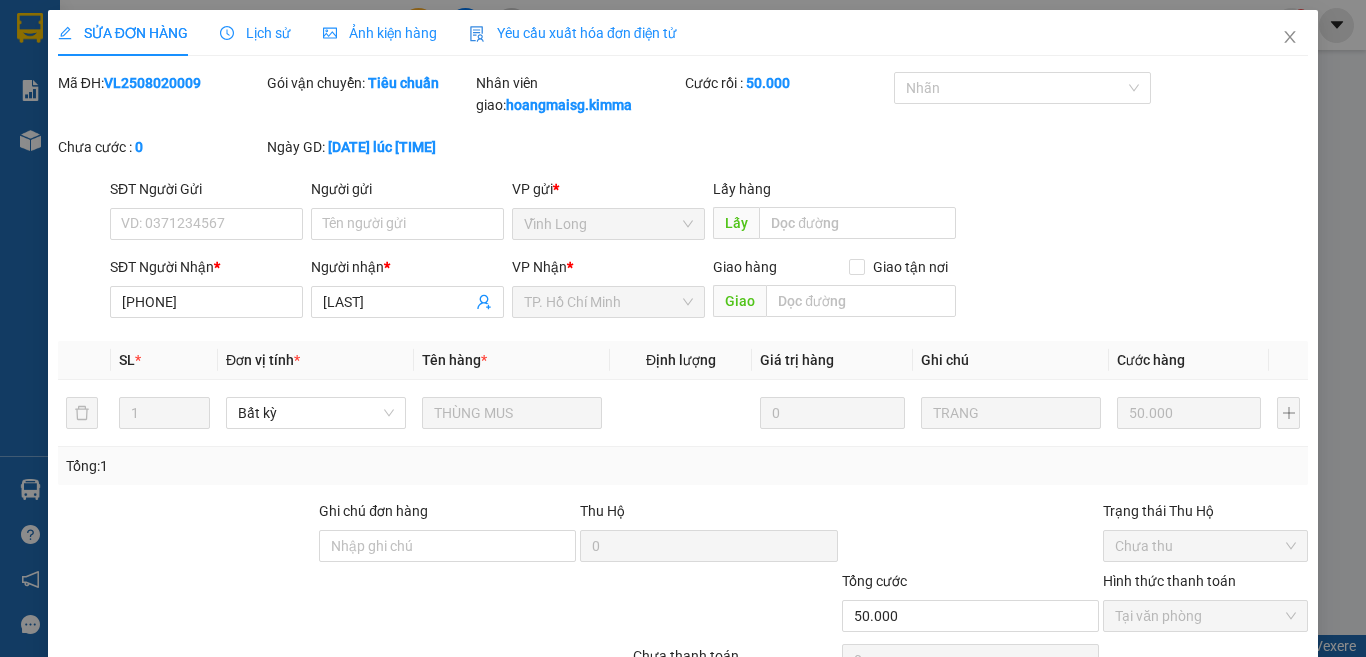 click on "Yêu cầu xuất hóa đơn điện tử" at bounding box center [573, 33] 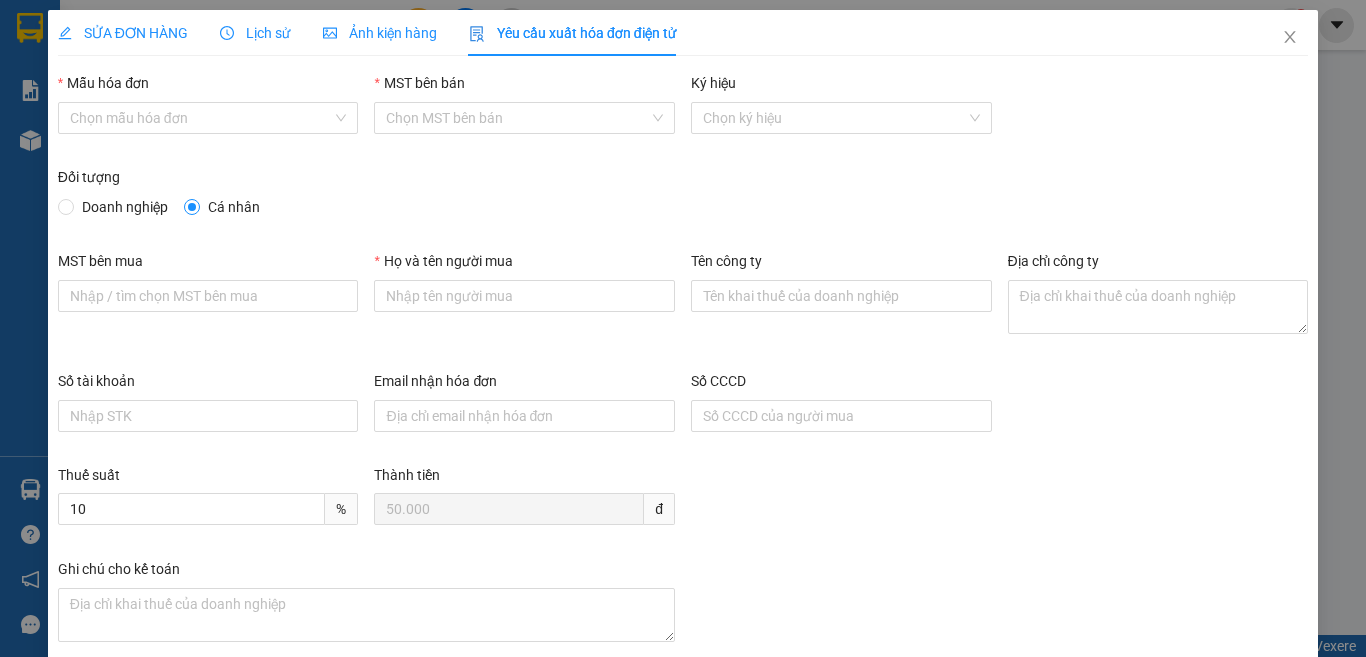 type on "8" 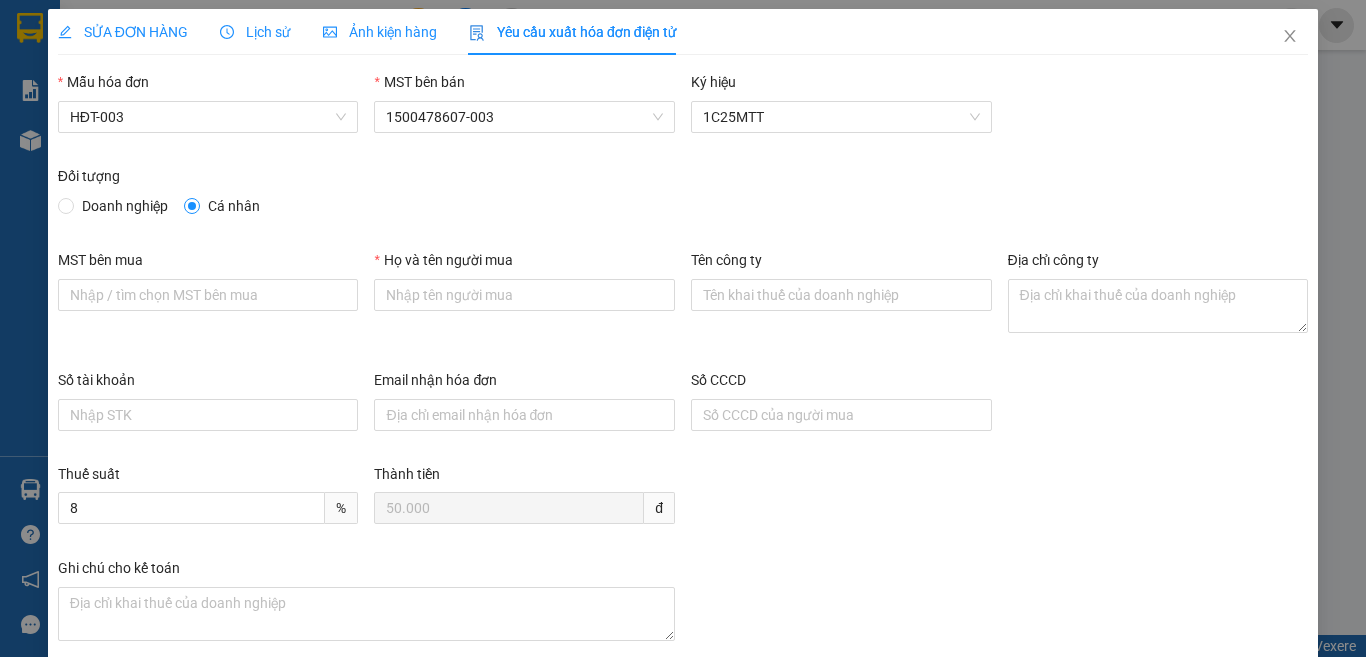 scroll, scrollTop: 0, scrollLeft: 0, axis: both 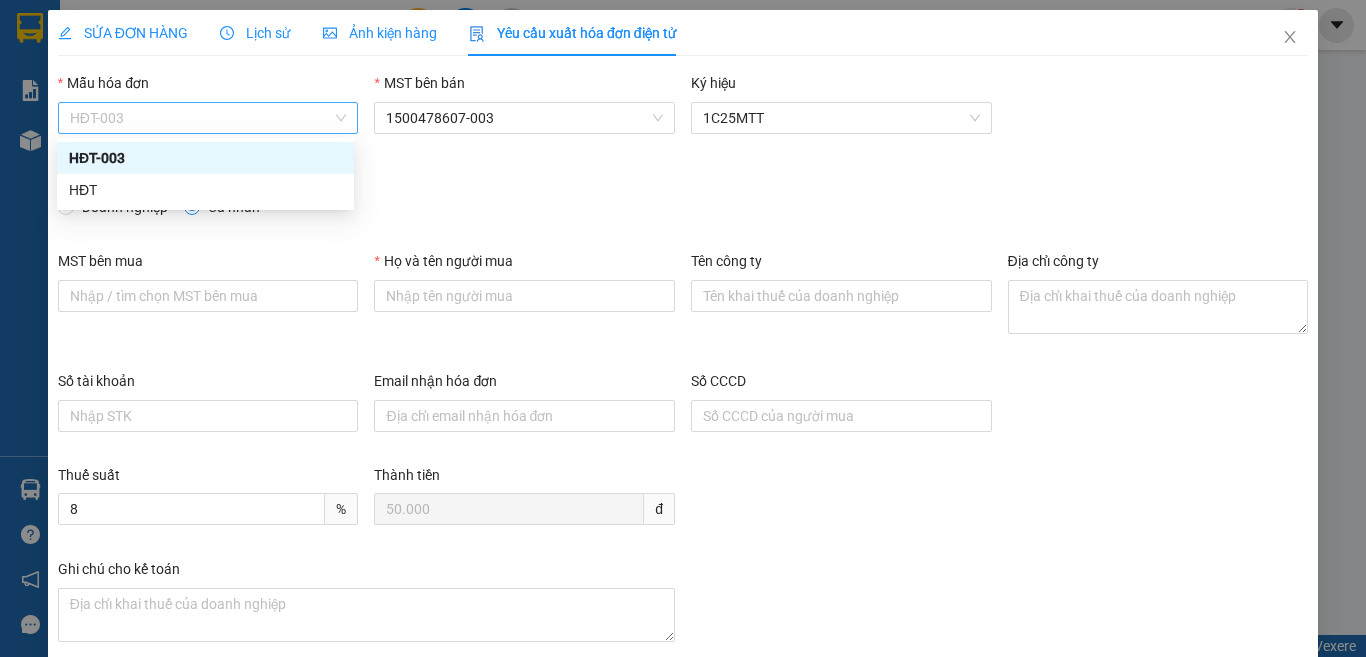 click on "HĐT-003" at bounding box center [208, 118] 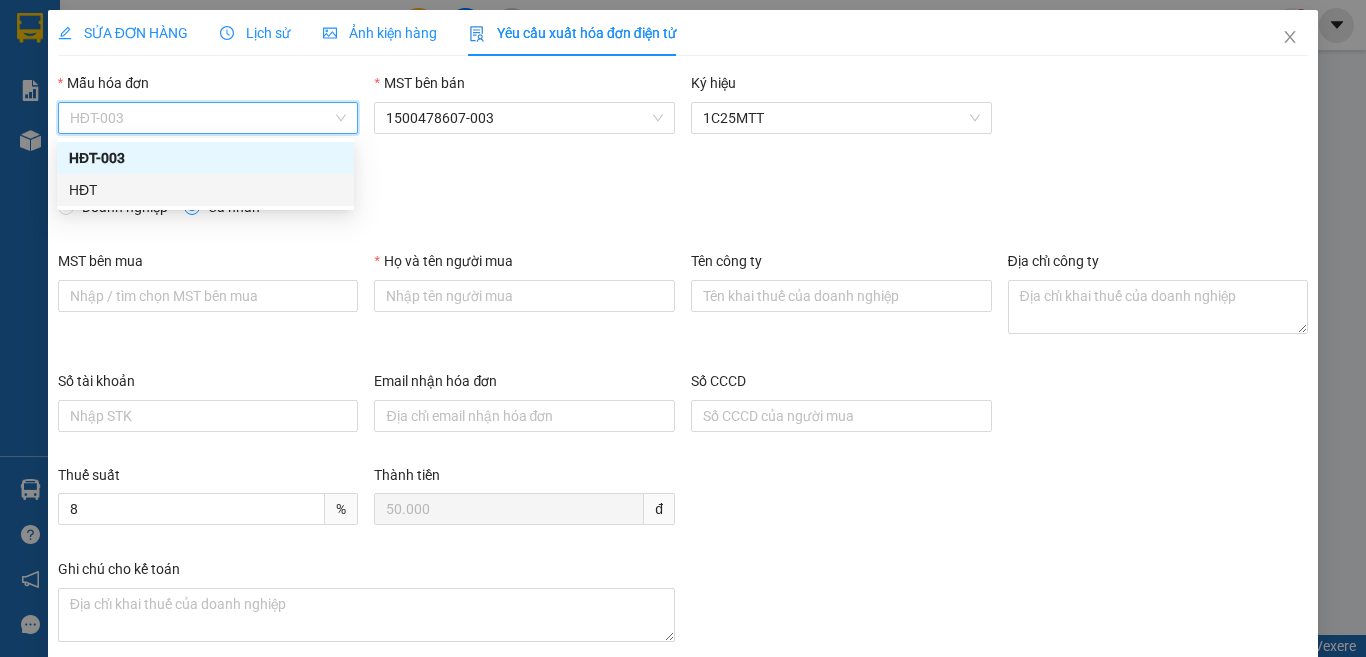 click on "HĐT" at bounding box center (205, 190) 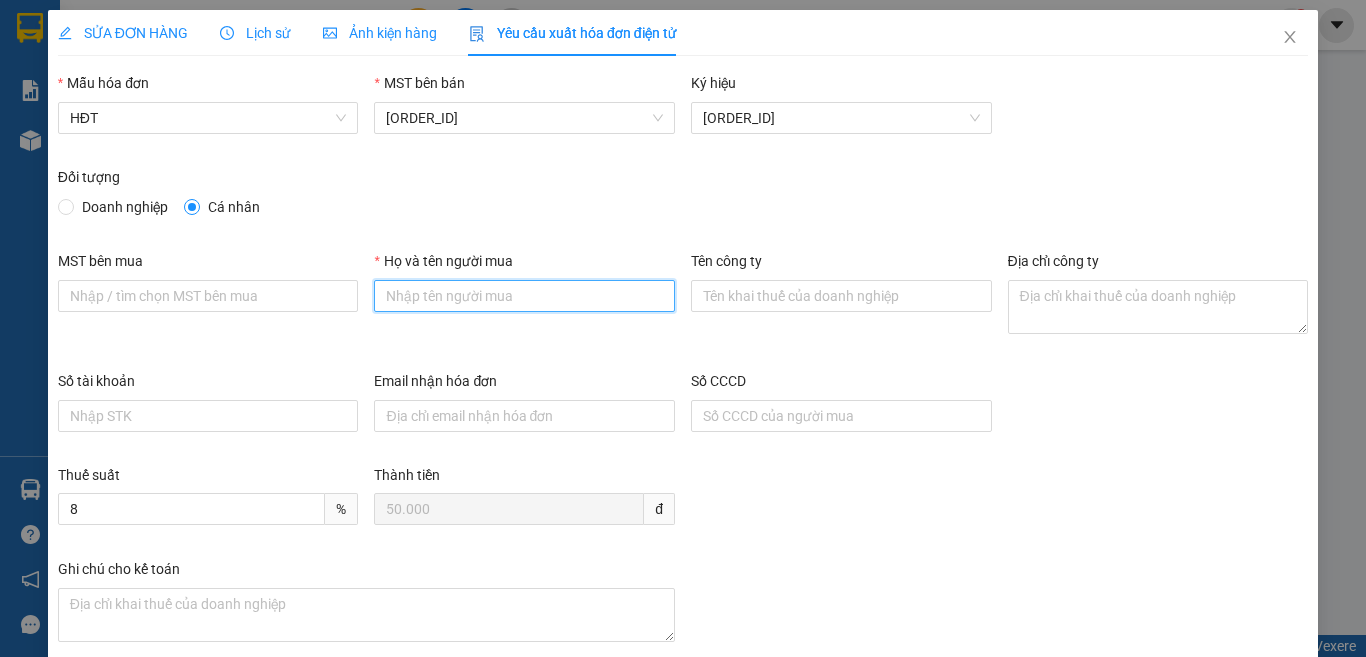 drag, startPoint x: 573, startPoint y: 300, endPoint x: 550, endPoint y: 309, distance: 24.698177 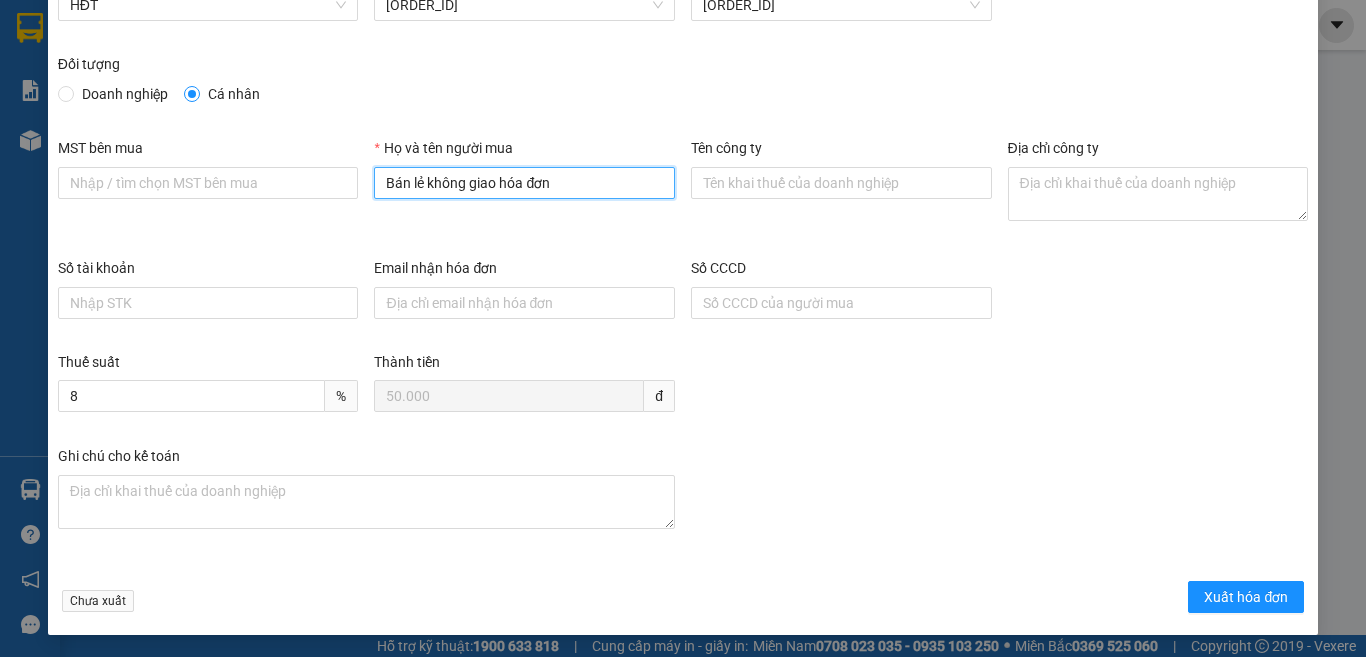 scroll, scrollTop: 114, scrollLeft: 0, axis: vertical 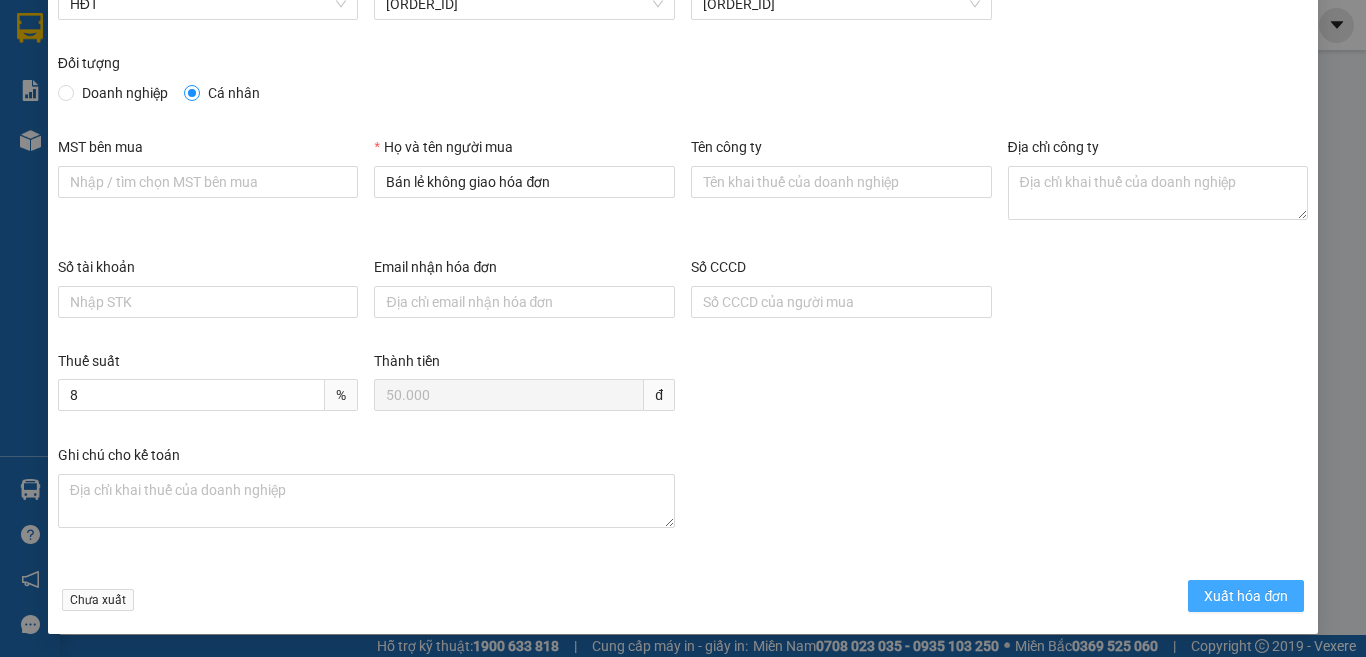 click on "Xuất hóa đơn" at bounding box center (1246, 596) 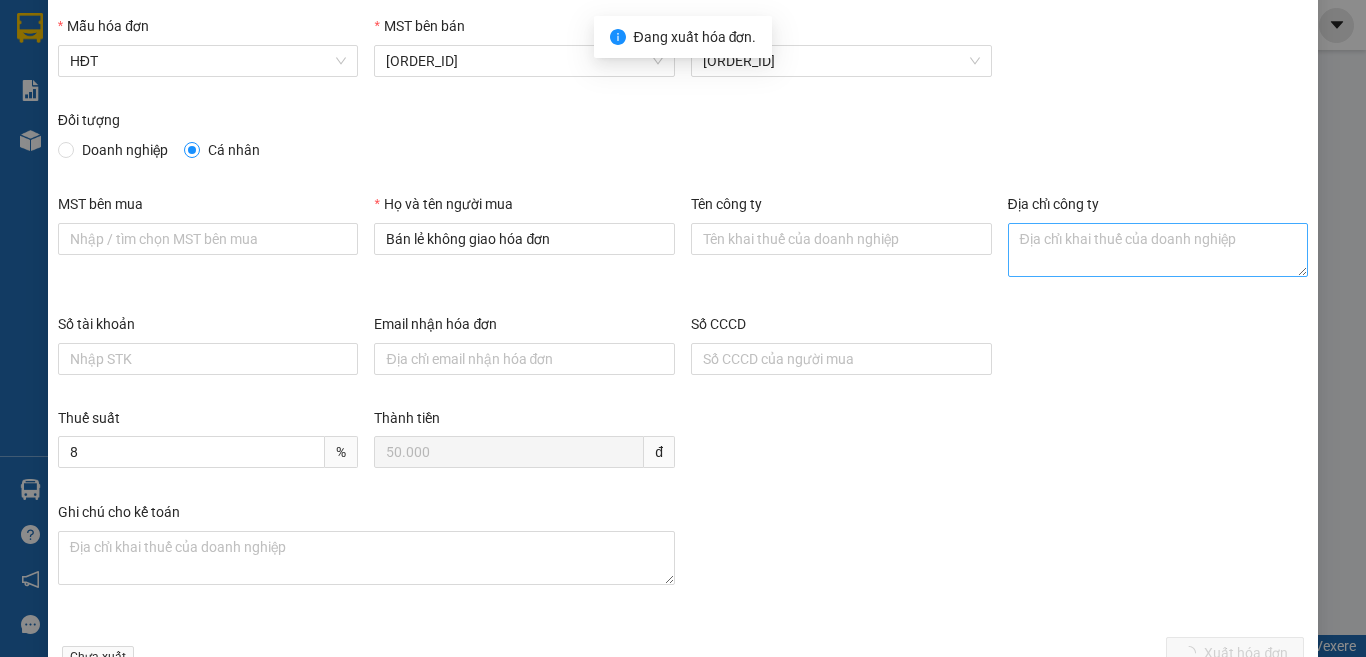 scroll, scrollTop: 0, scrollLeft: 0, axis: both 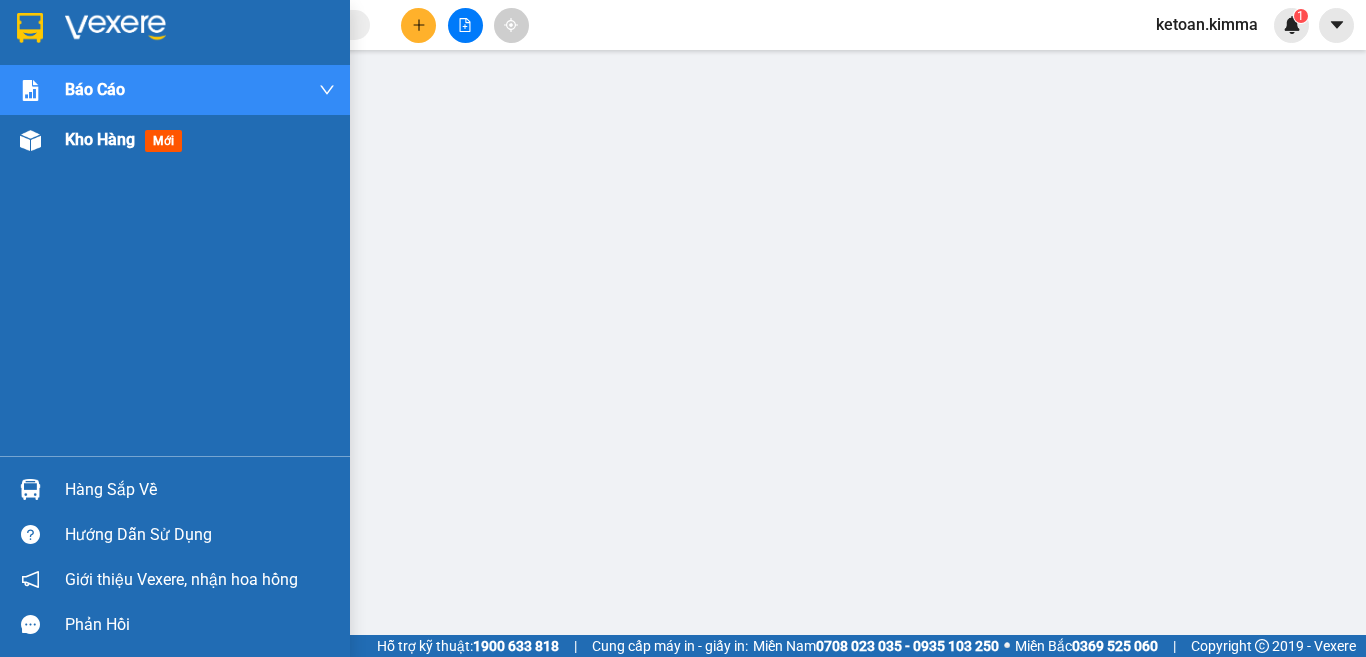 drag, startPoint x: 75, startPoint y: 137, endPoint x: 176, endPoint y: 142, distance: 101.12369 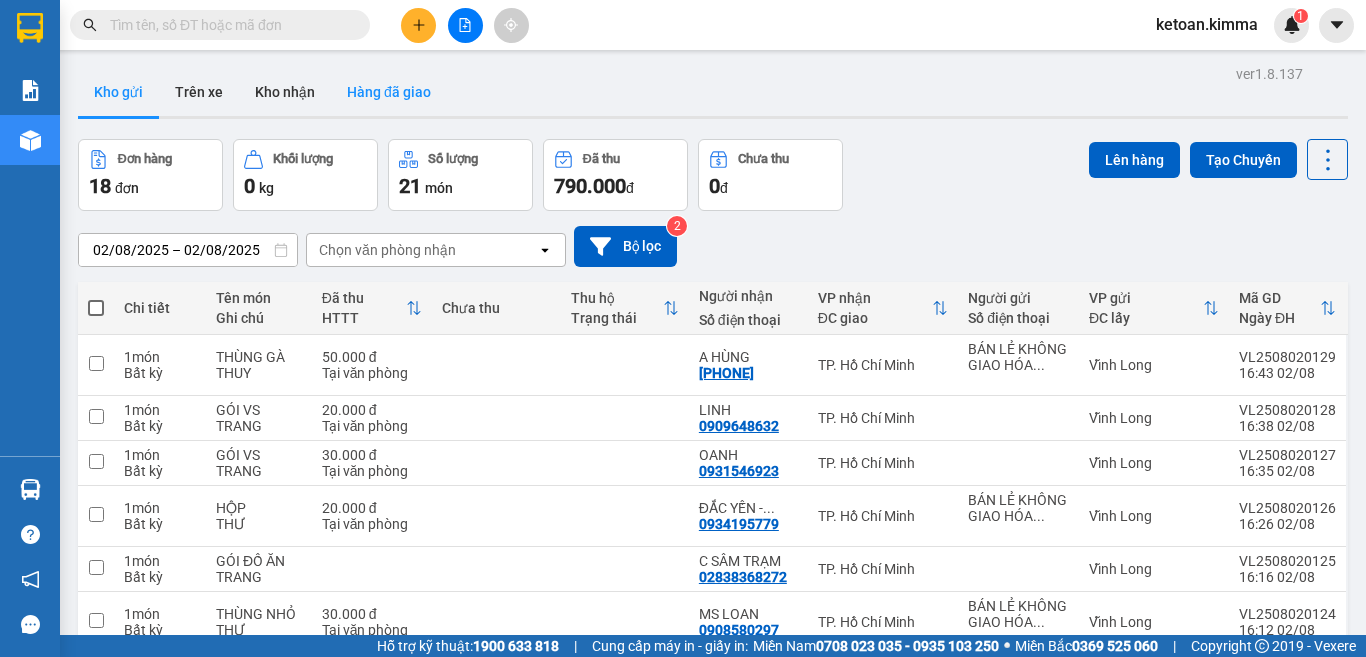 click on "Hàng đã giao" at bounding box center (389, 92) 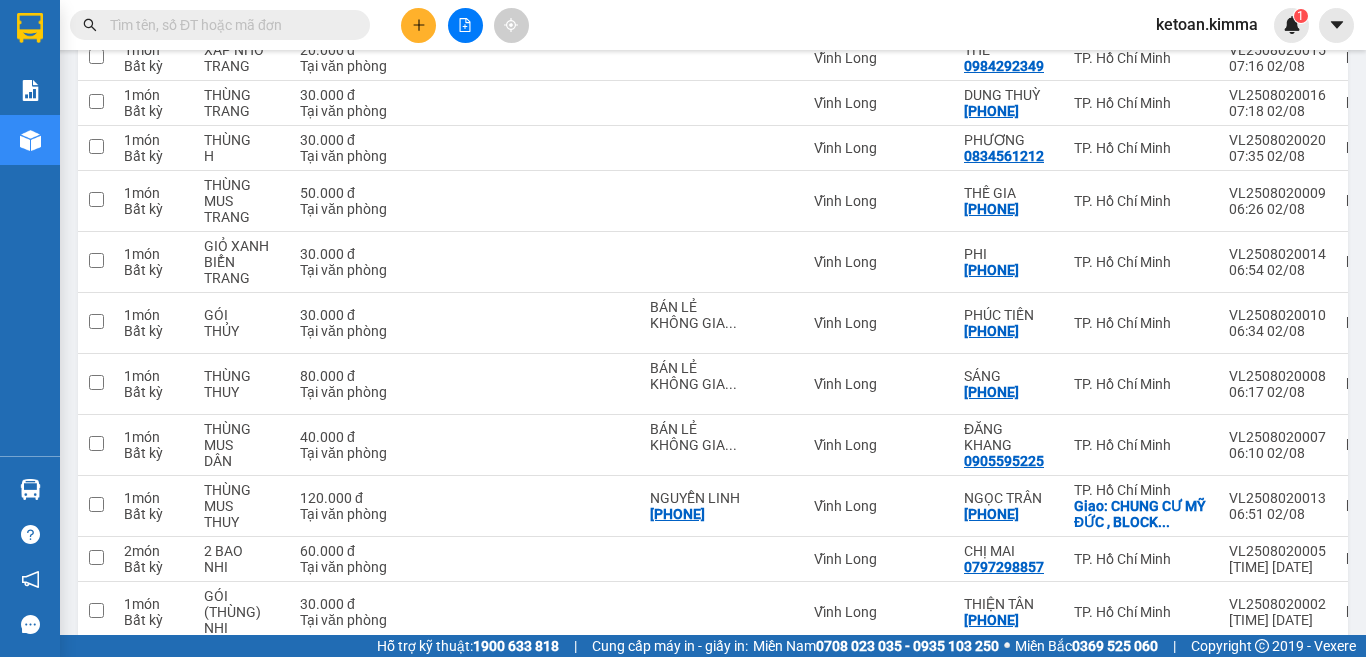 scroll, scrollTop: 3114, scrollLeft: 0, axis: vertical 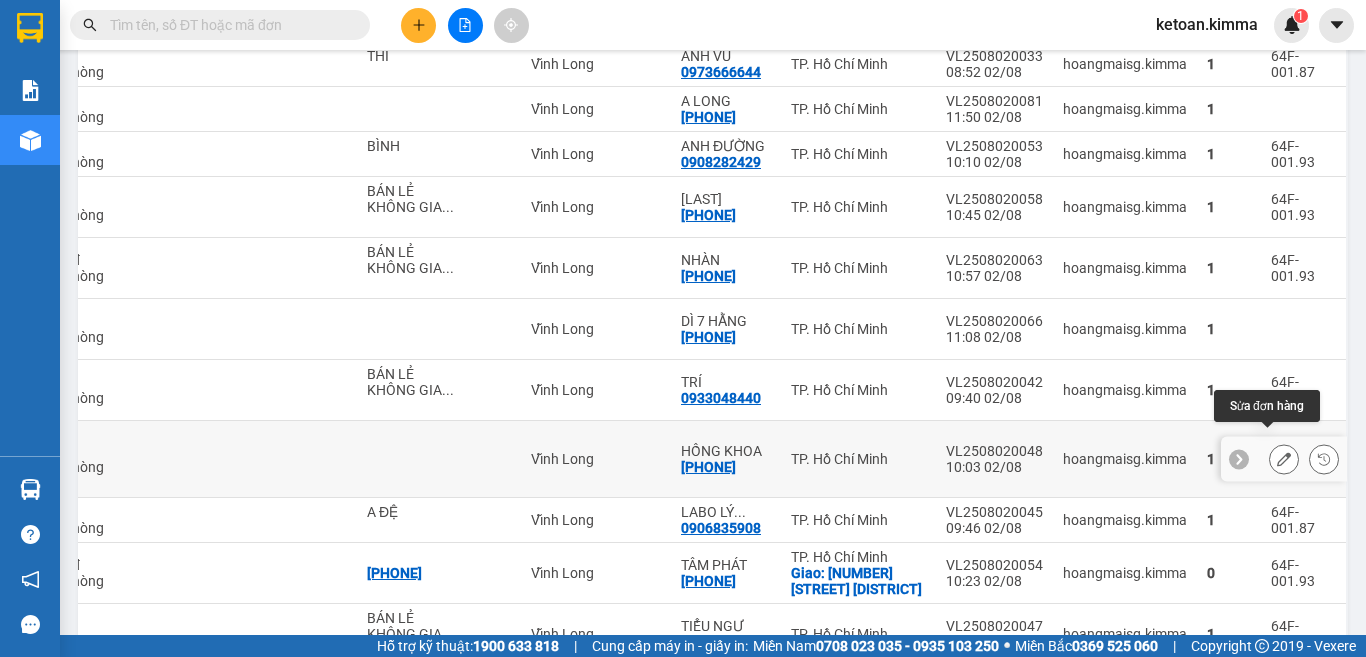 click 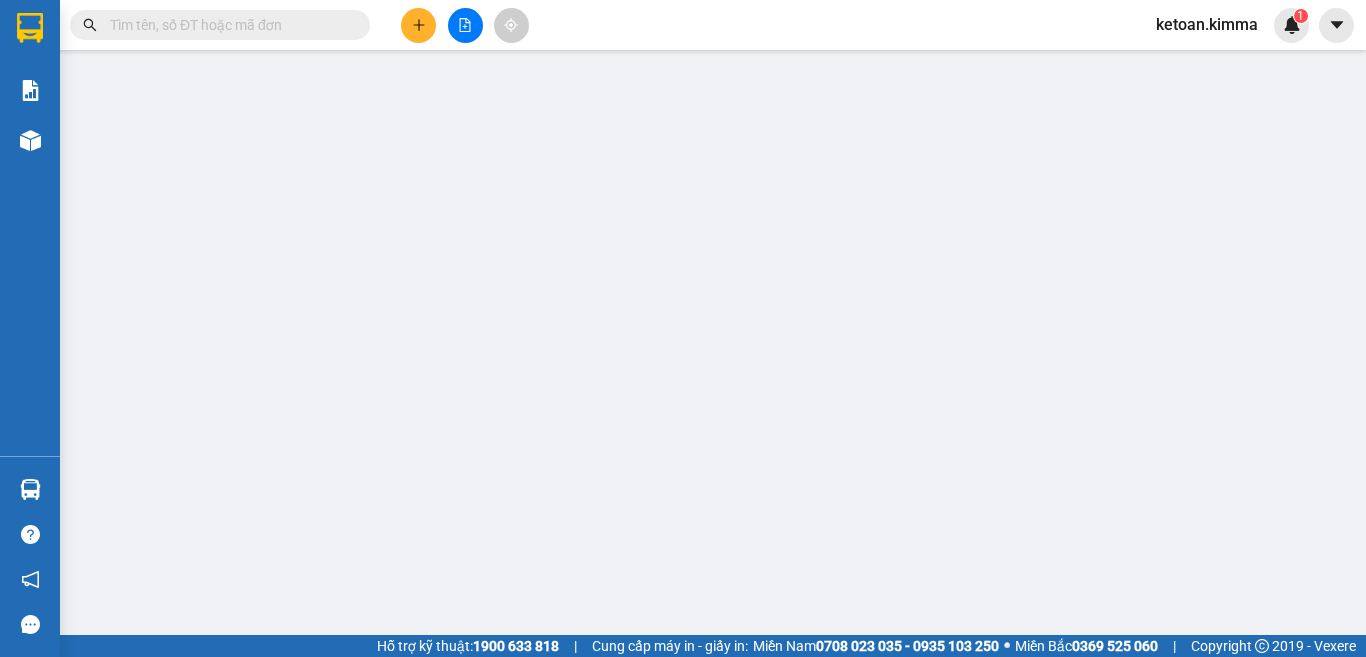 type on "[PHONE]" 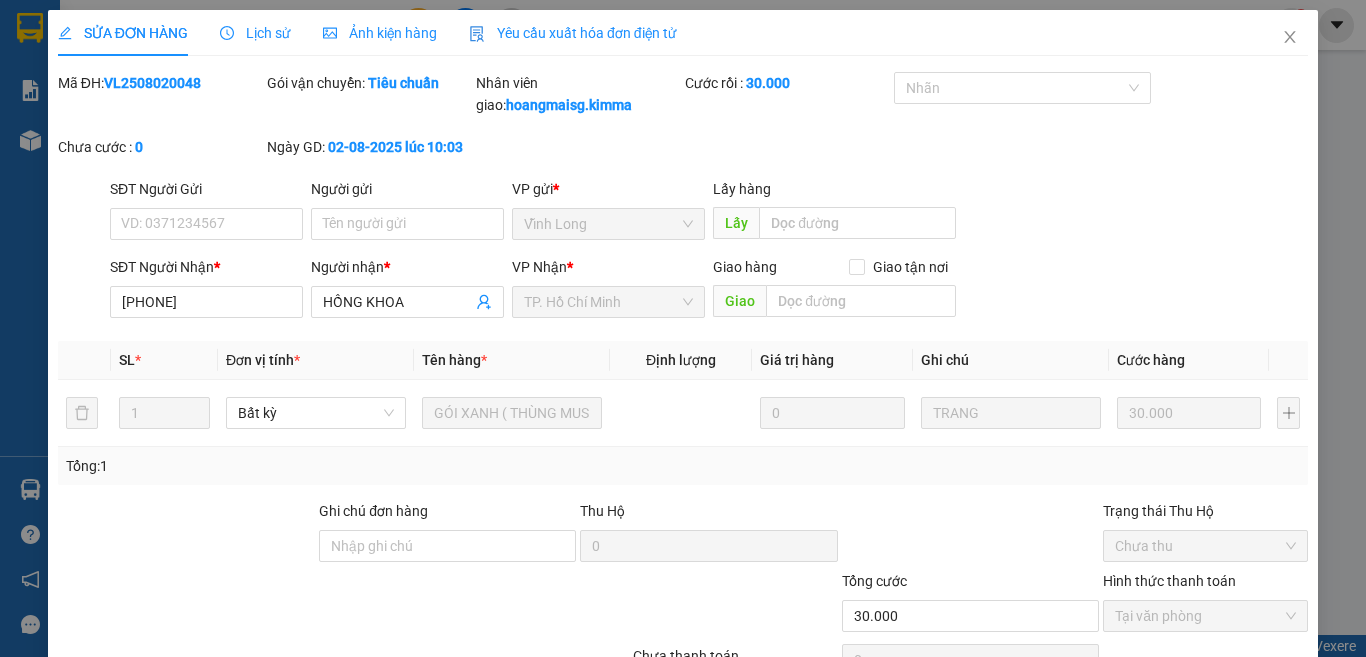 click on "Yêu cầu xuất hóa đơn điện tử" at bounding box center [573, 33] 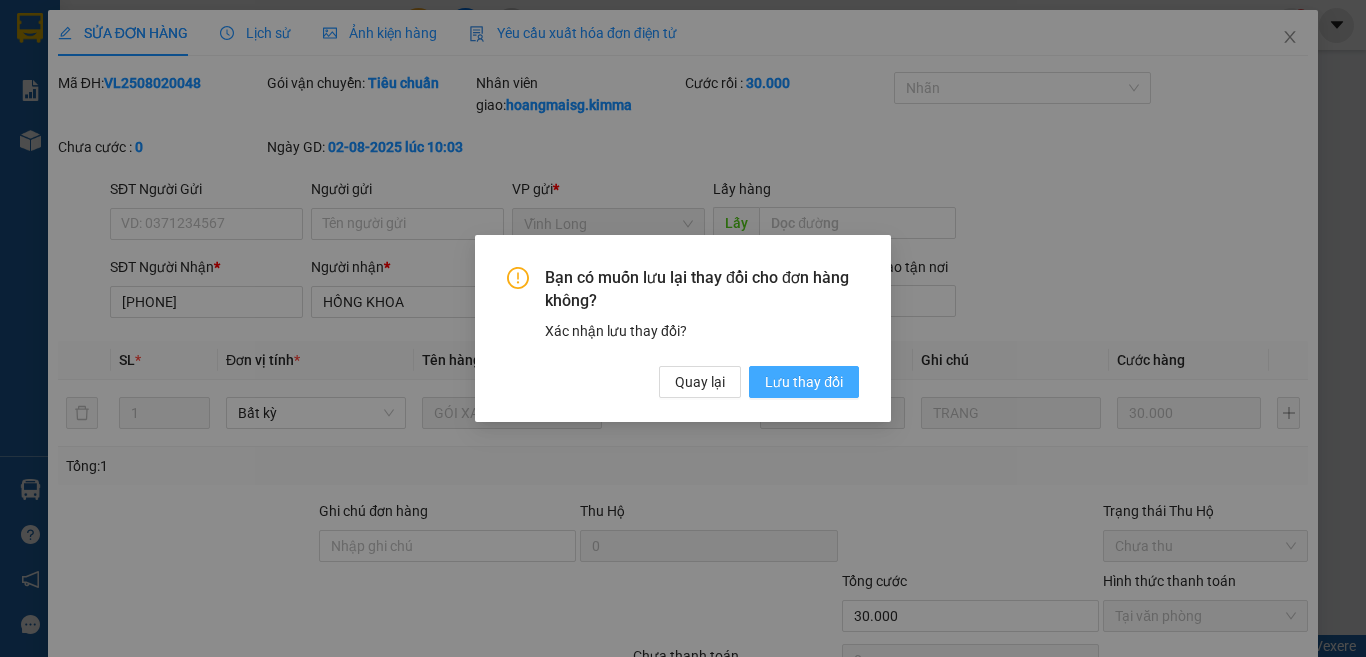 click on "Lưu thay đổi" at bounding box center [804, 382] 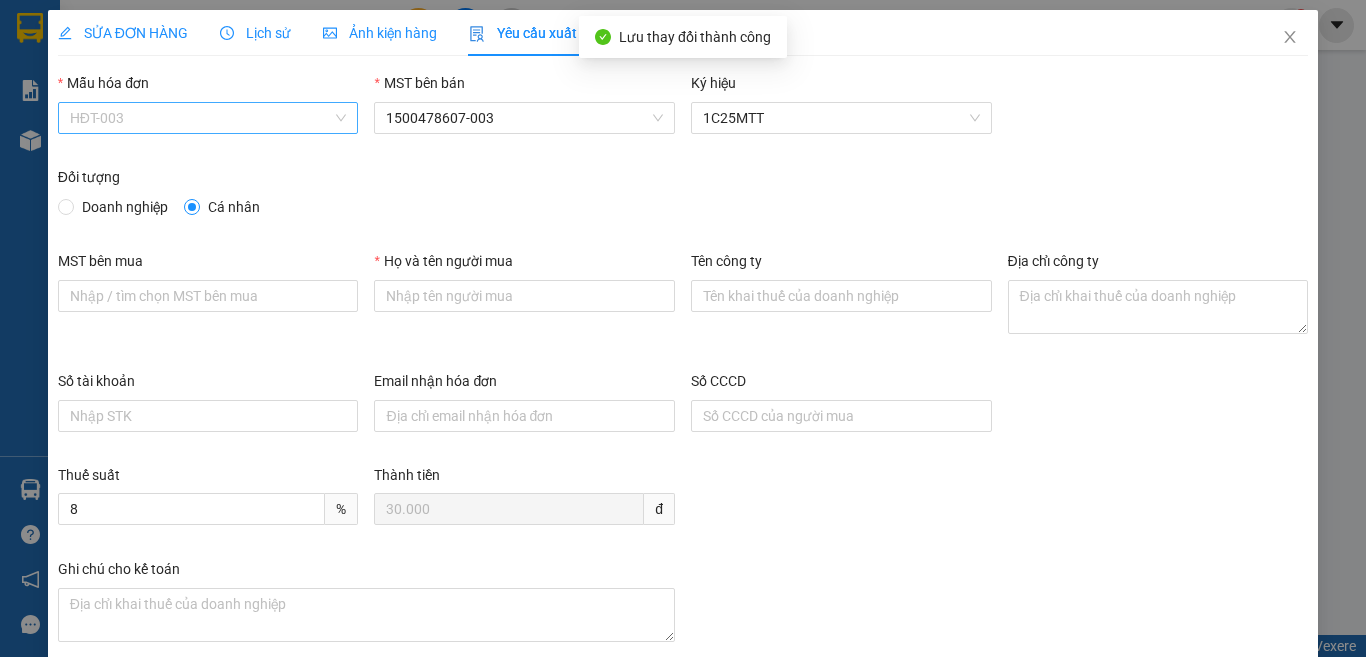 click on "HĐT-003" at bounding box center [208, 118] 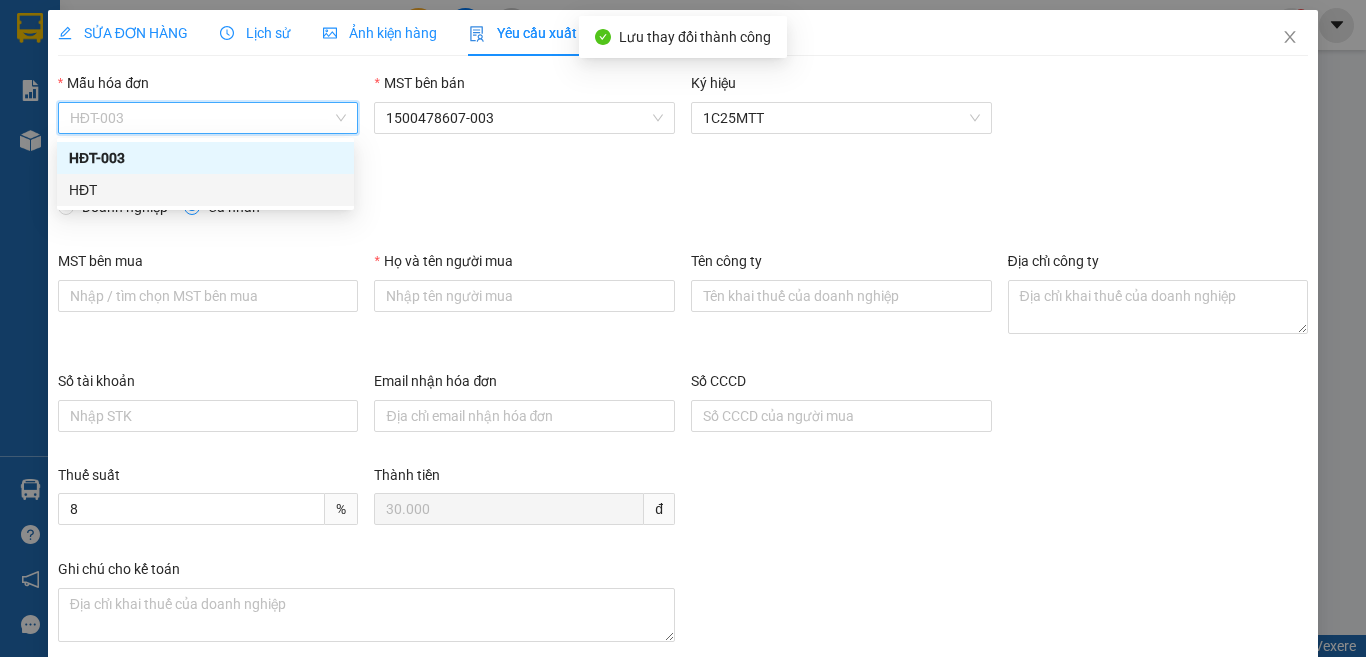 click on "HĐT" at bounding box center (205, 190) 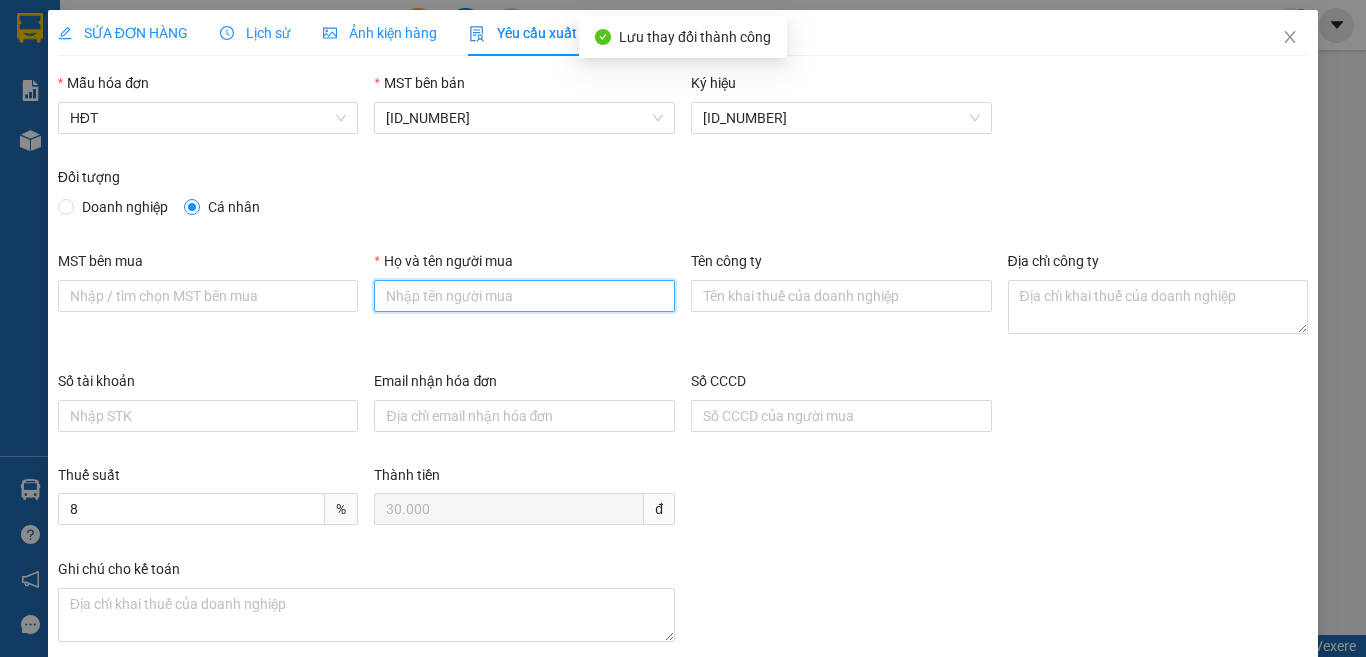 click on "Họ và tên người mua" at bounding box center (524, 296) 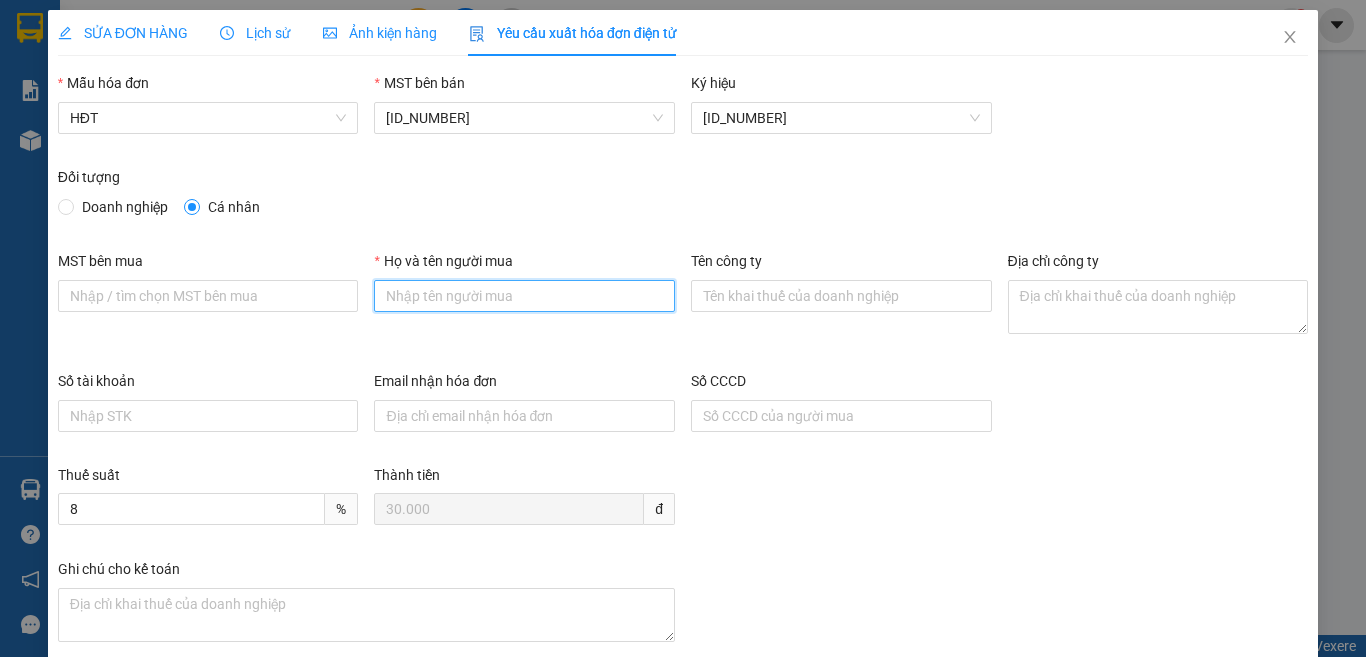 type on "Bán lẻ không giao hóa đơn" 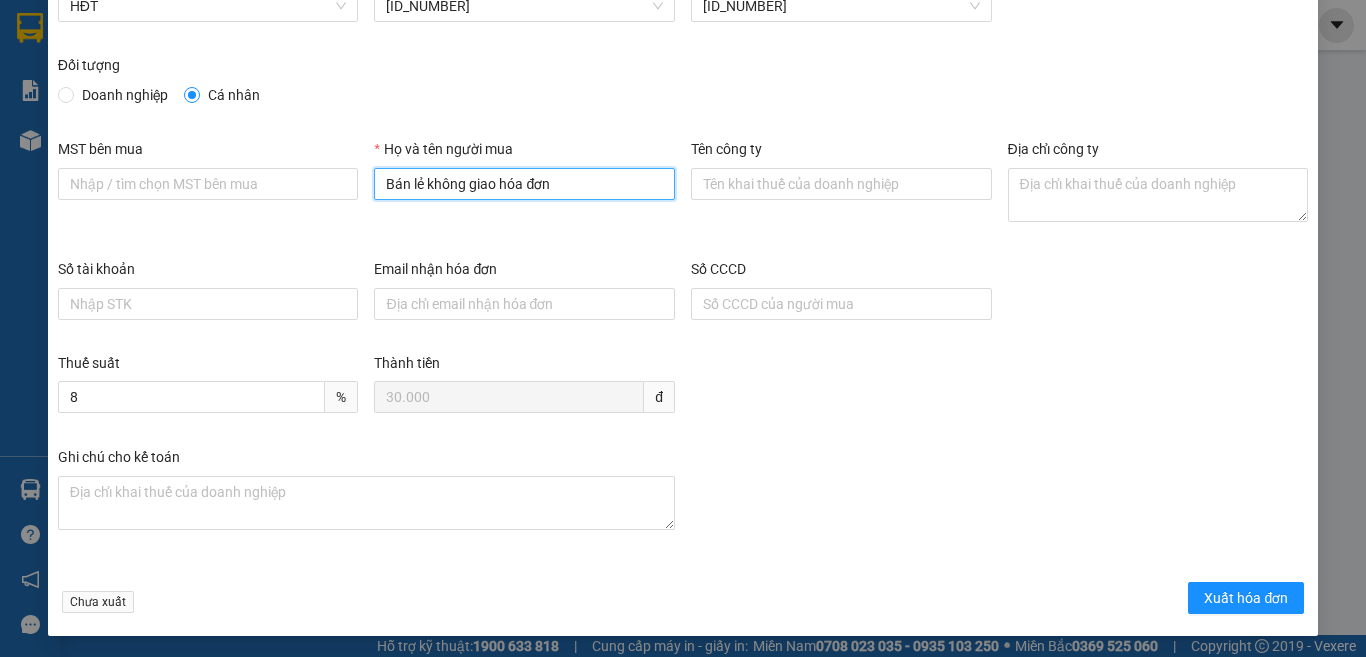 scroll, scrollTop: 114, scrollLeft: 0, axis: vertical 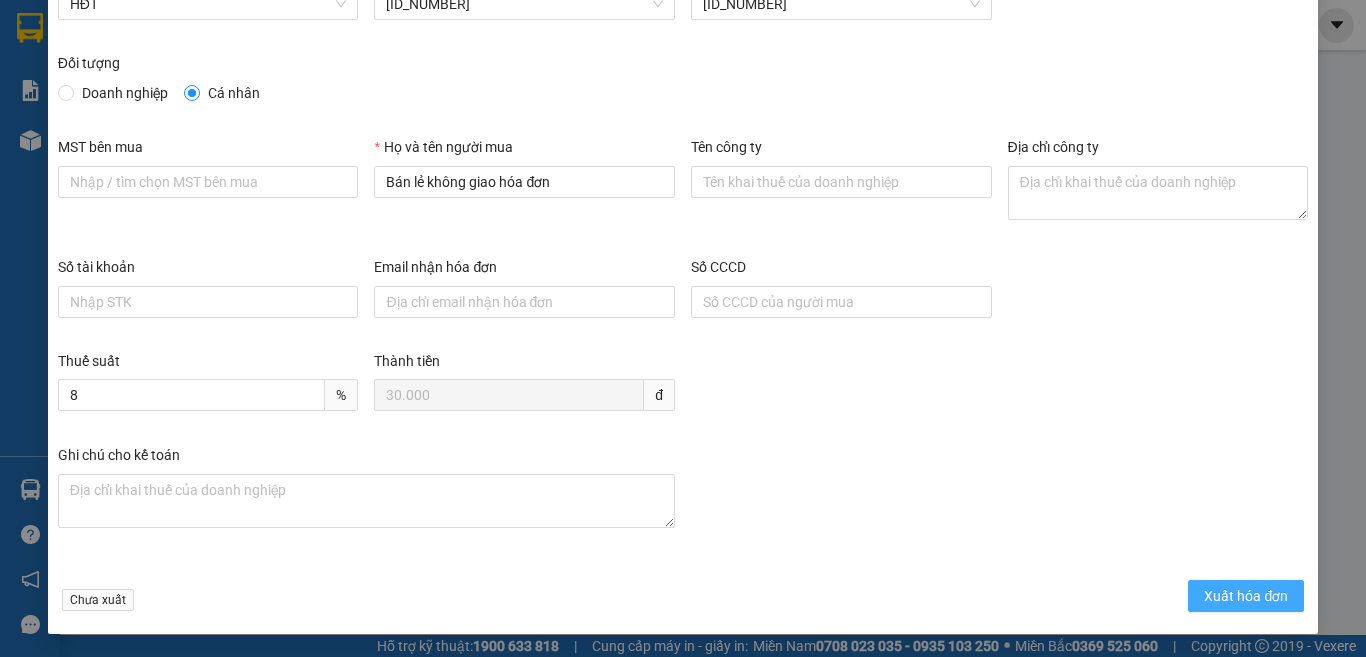 click on "Xuất hóa đơn" at bounding box center (1246, 596) 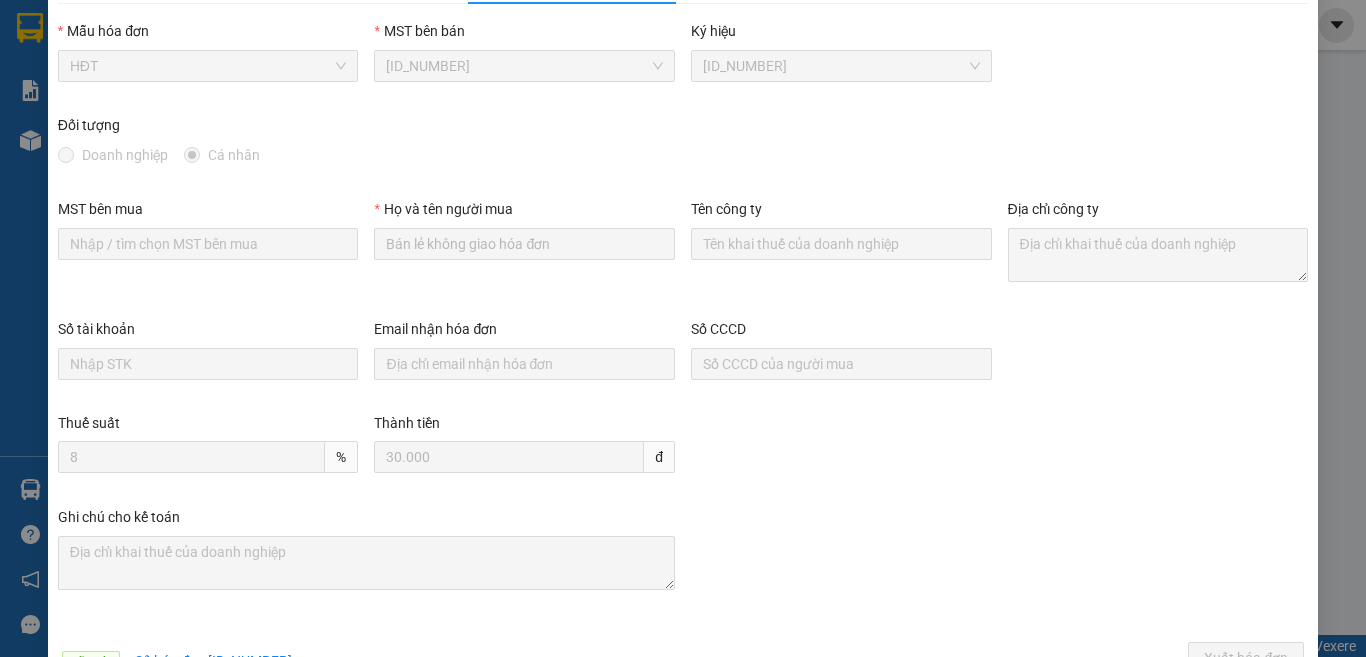 scroll, scrollTop: 0, scrollLeft: 0, axis: both 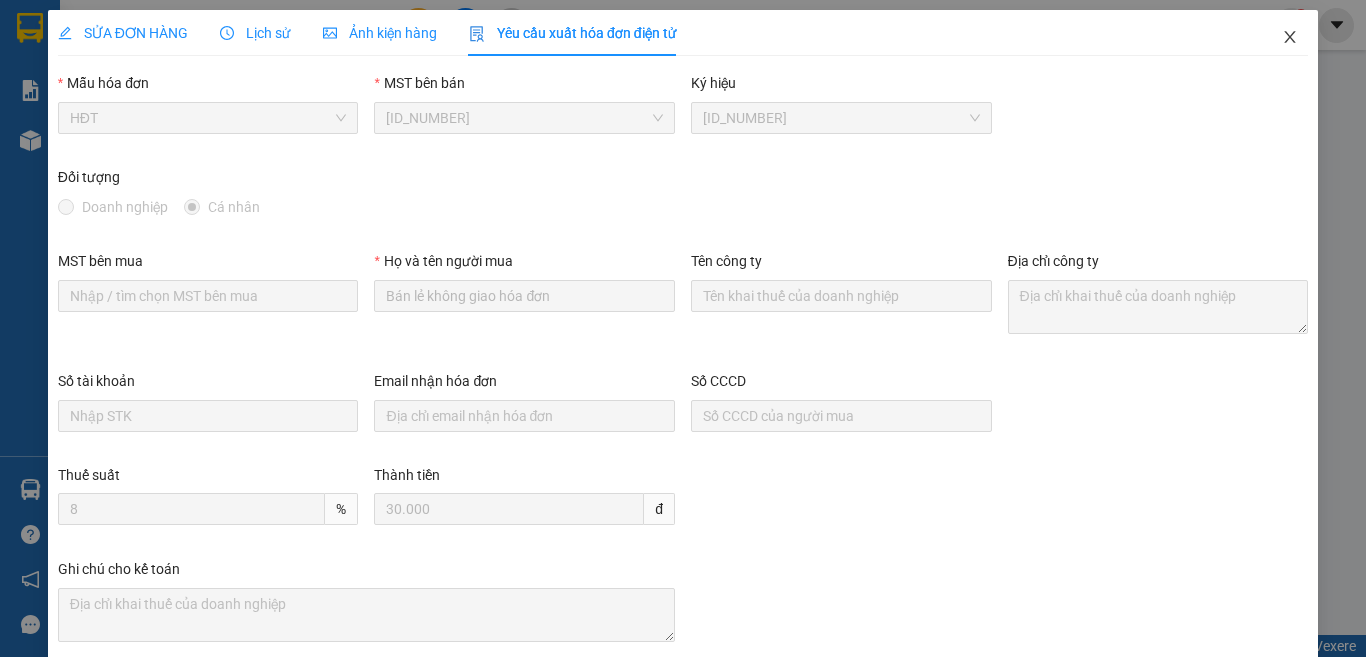 click 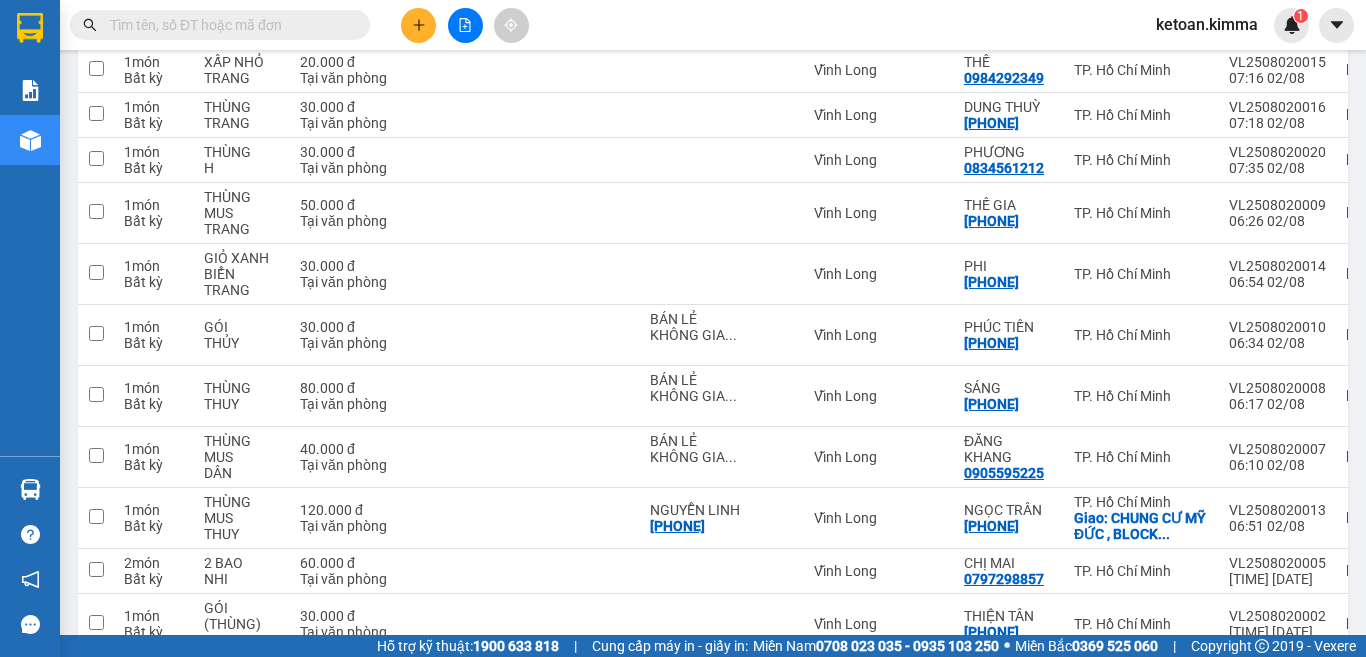 scroll, scrollTop: 3114, scrollLeft: 0, axis: vertical 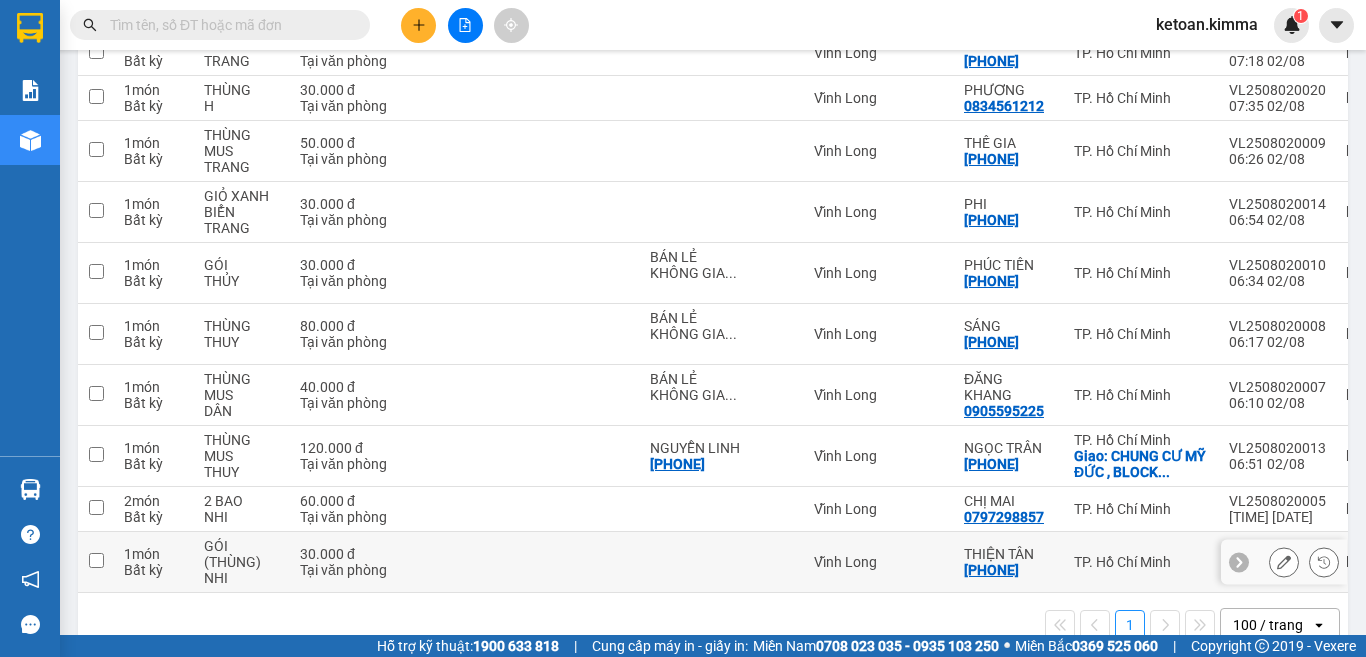 drag, startPoint x: 1032, startPoint y: 542, endPoint x: 1025, endPoint y: 550, distance: 10.630146 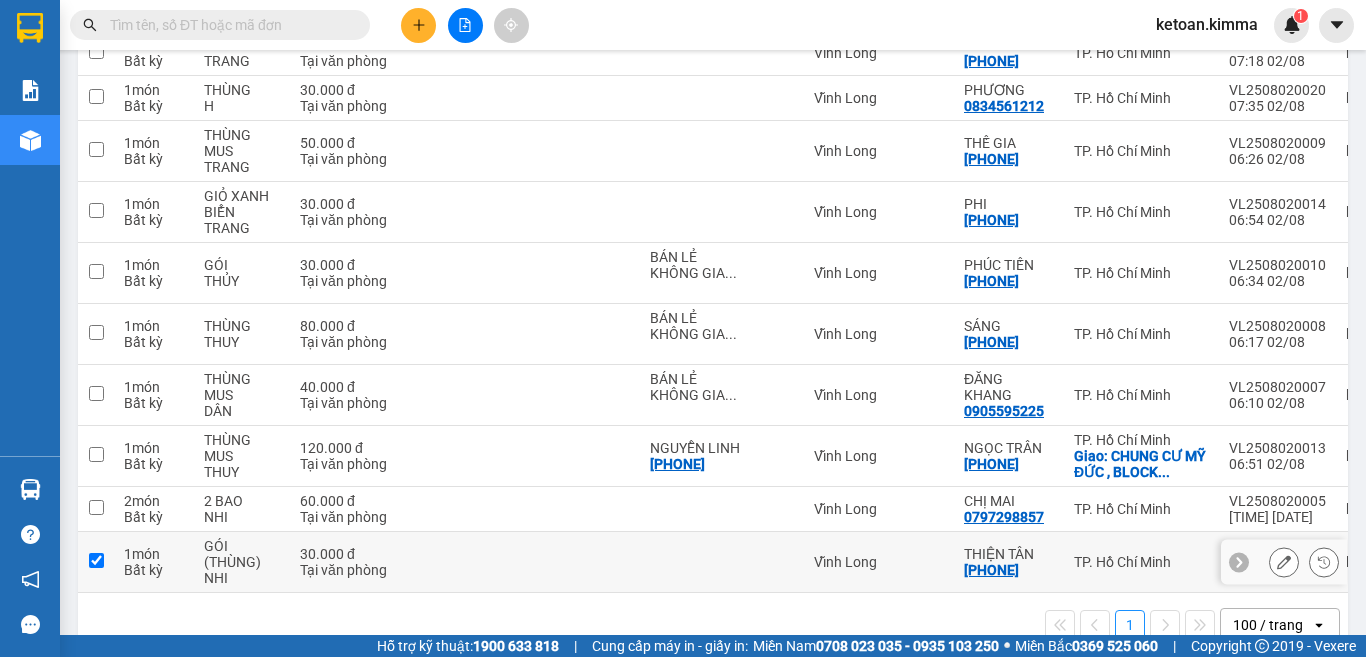 checkbox on "true" 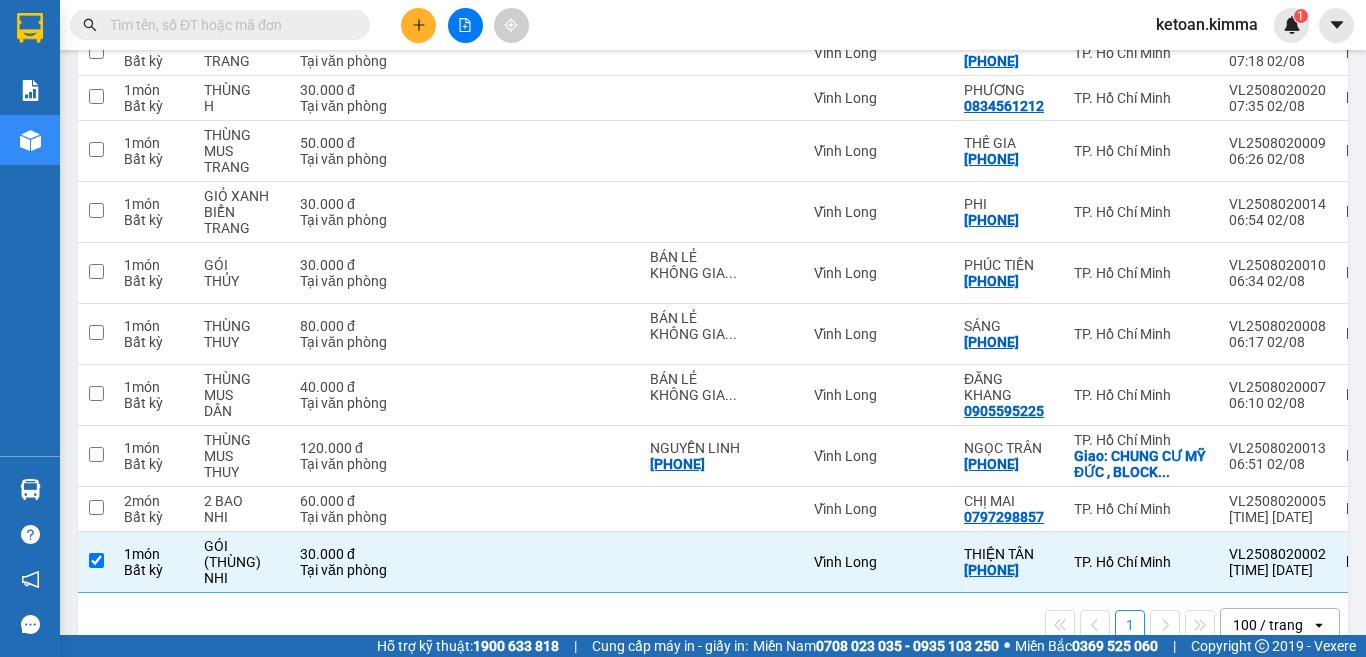 scroll, scrollTop: 0, scrollLeft: 284, axis: horizontal 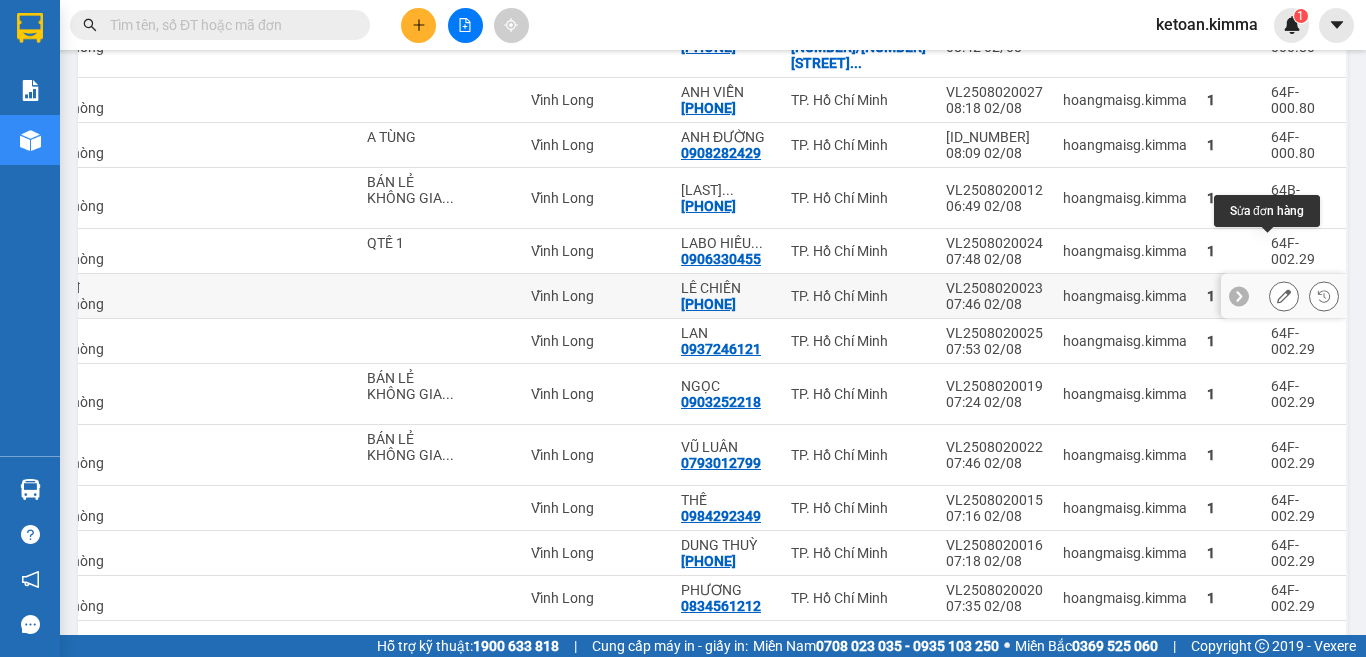 click at bounding box center [1284, 296] 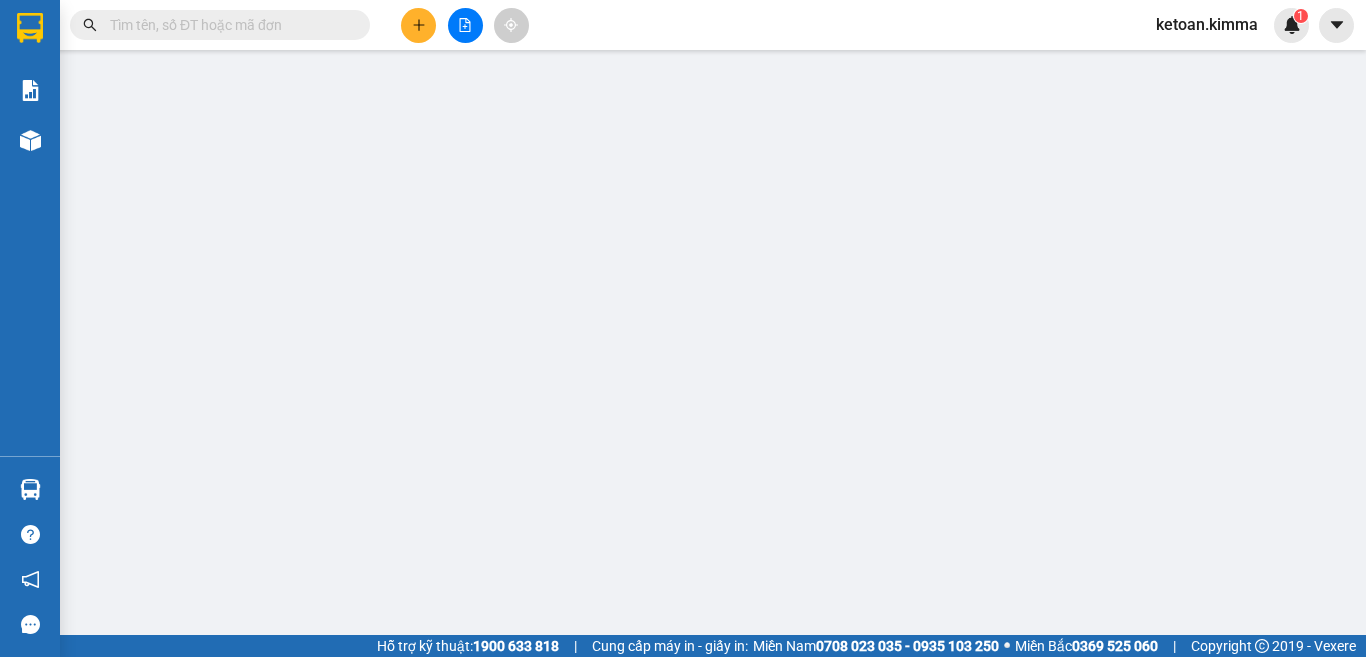 scroll, scrollTop: 0, scrollLeft: 0, axis: both 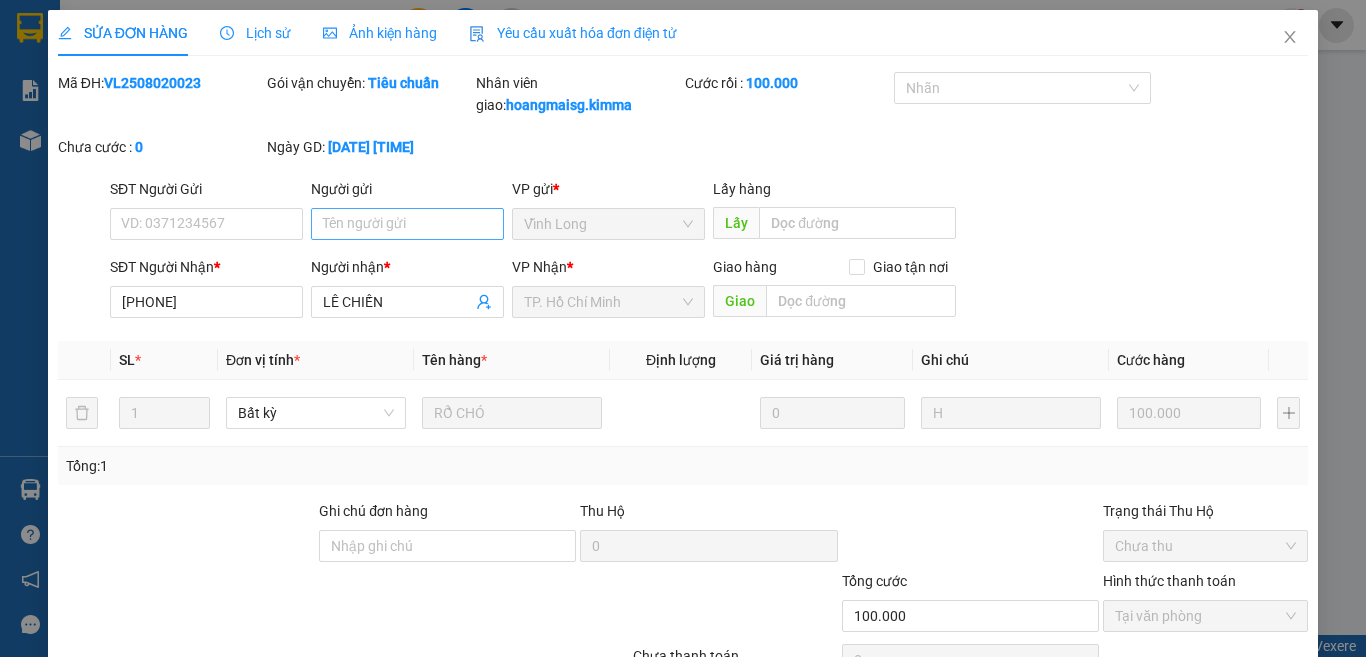 type on "[PHONE]" 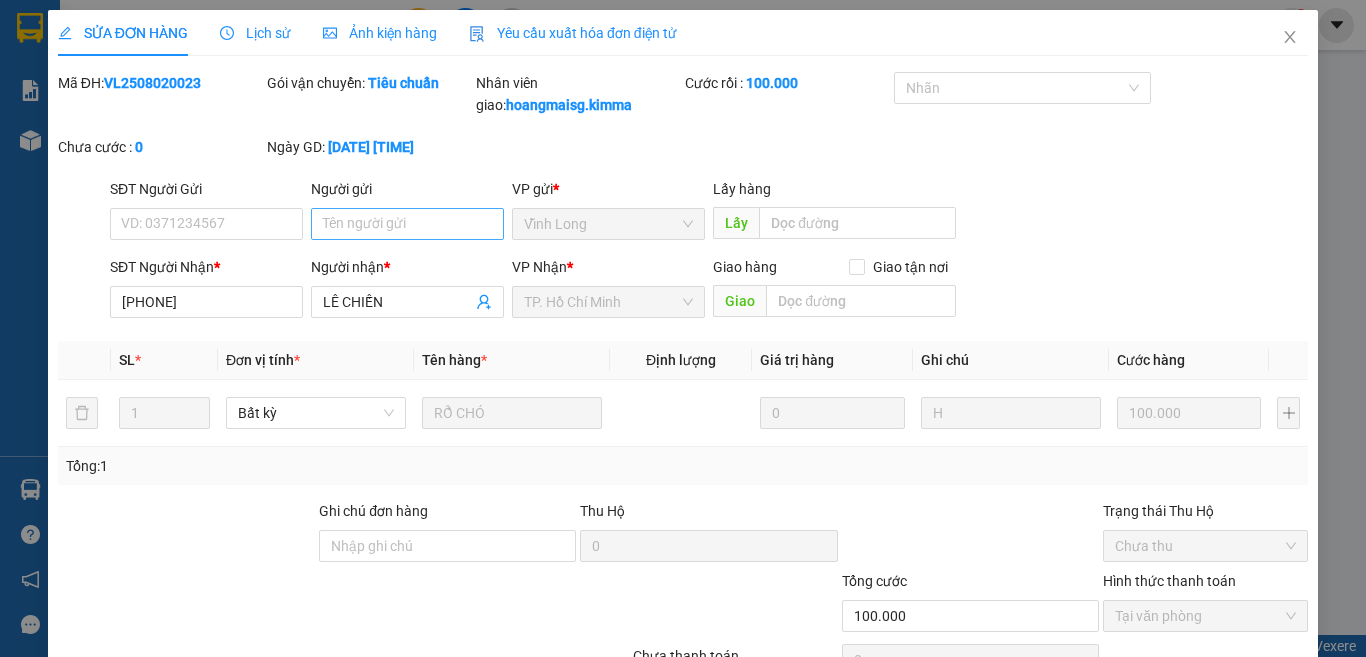 type on "LÊ CHIẾN" 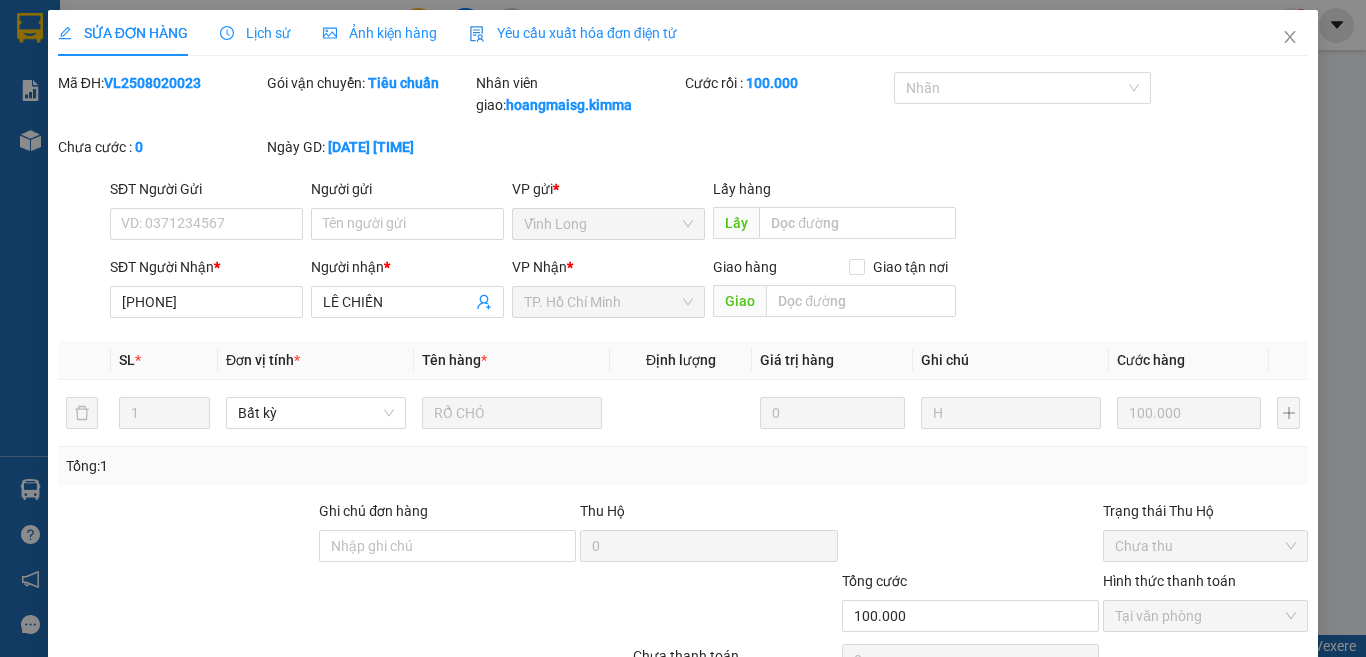 click on "Yêu cầu xuất hóa đơn điện tử" at bounding box center (573, 33) 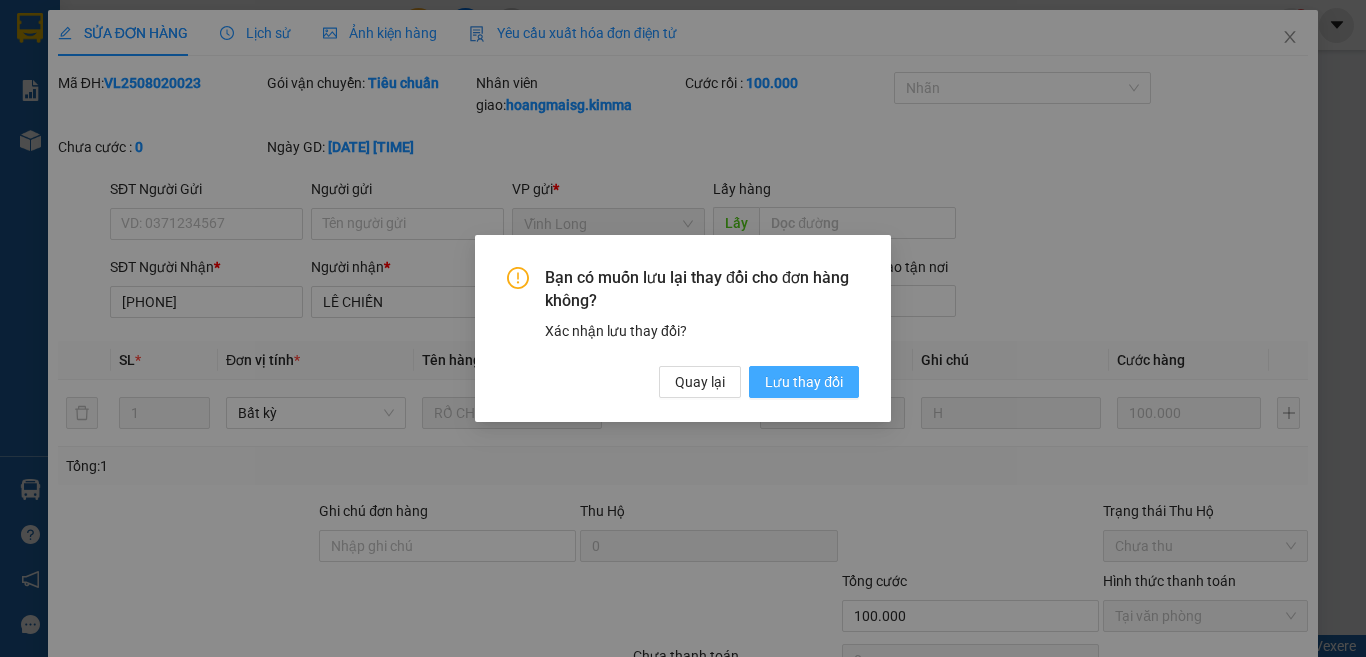 click on "Lưu thay đổi" at bounding box center [804, 382] 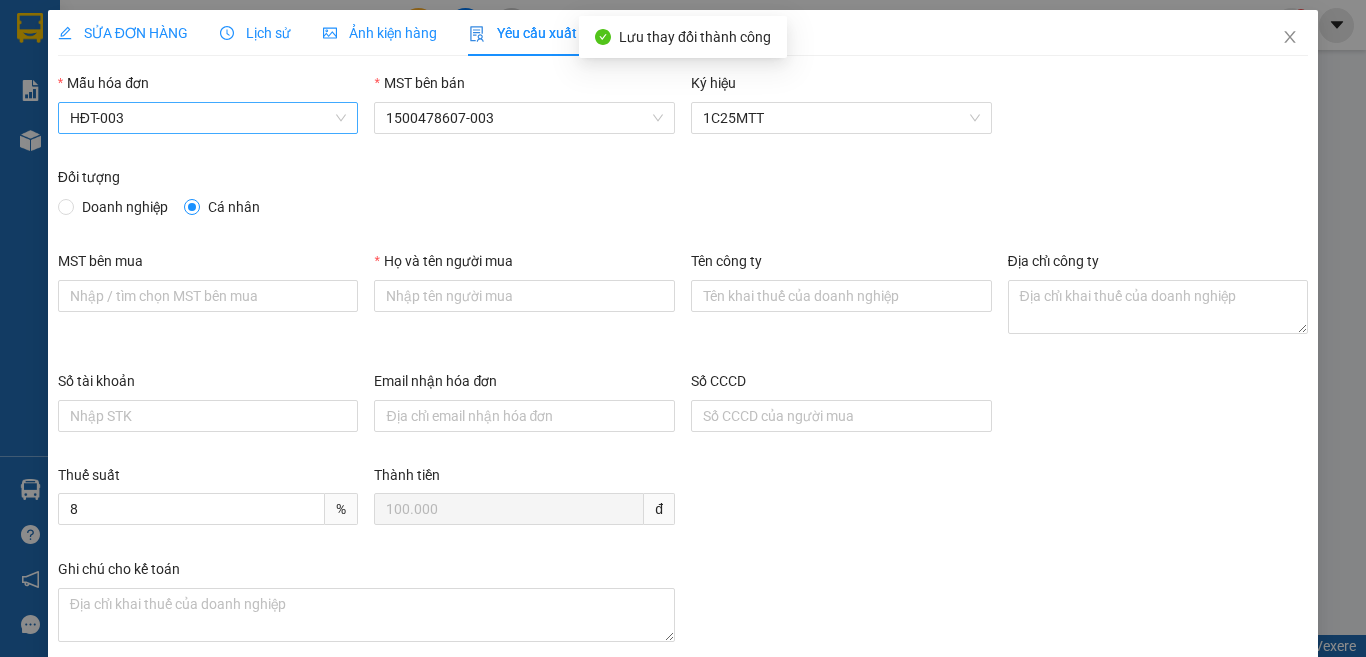 click on "HĐT-003" at bounding box center (208, 118) 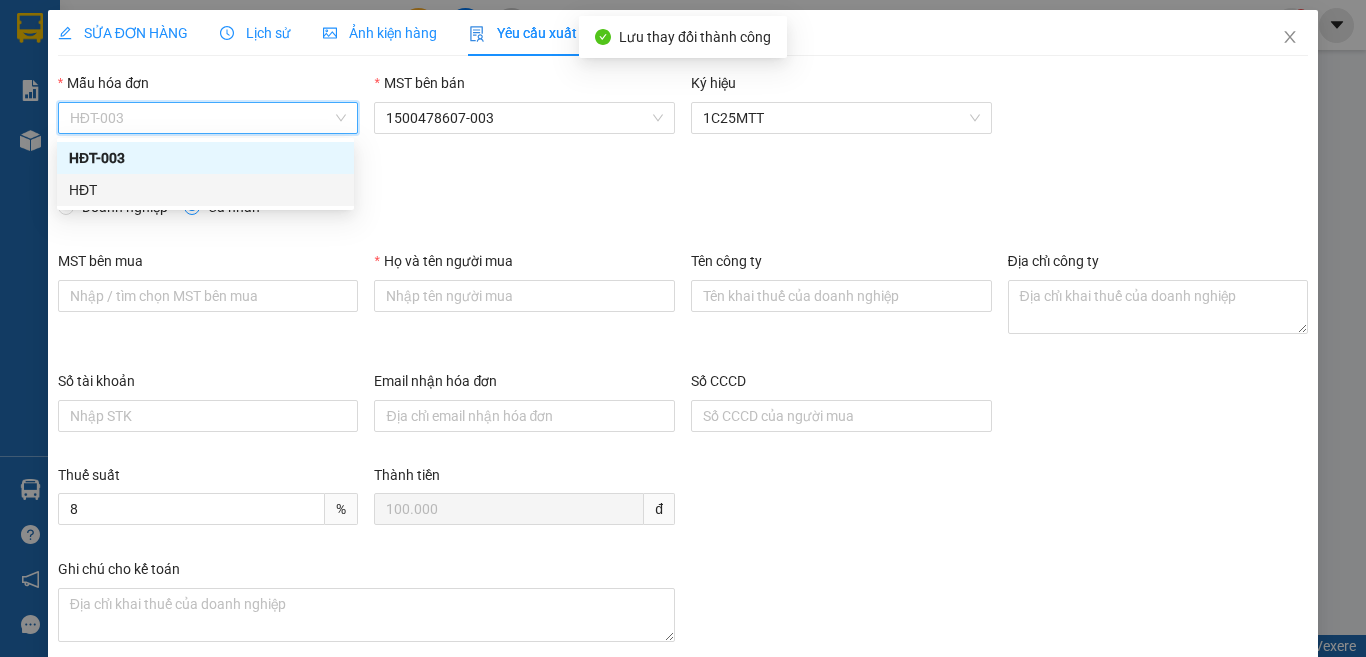 click on "HĐT" at bounding box center [205, 190] 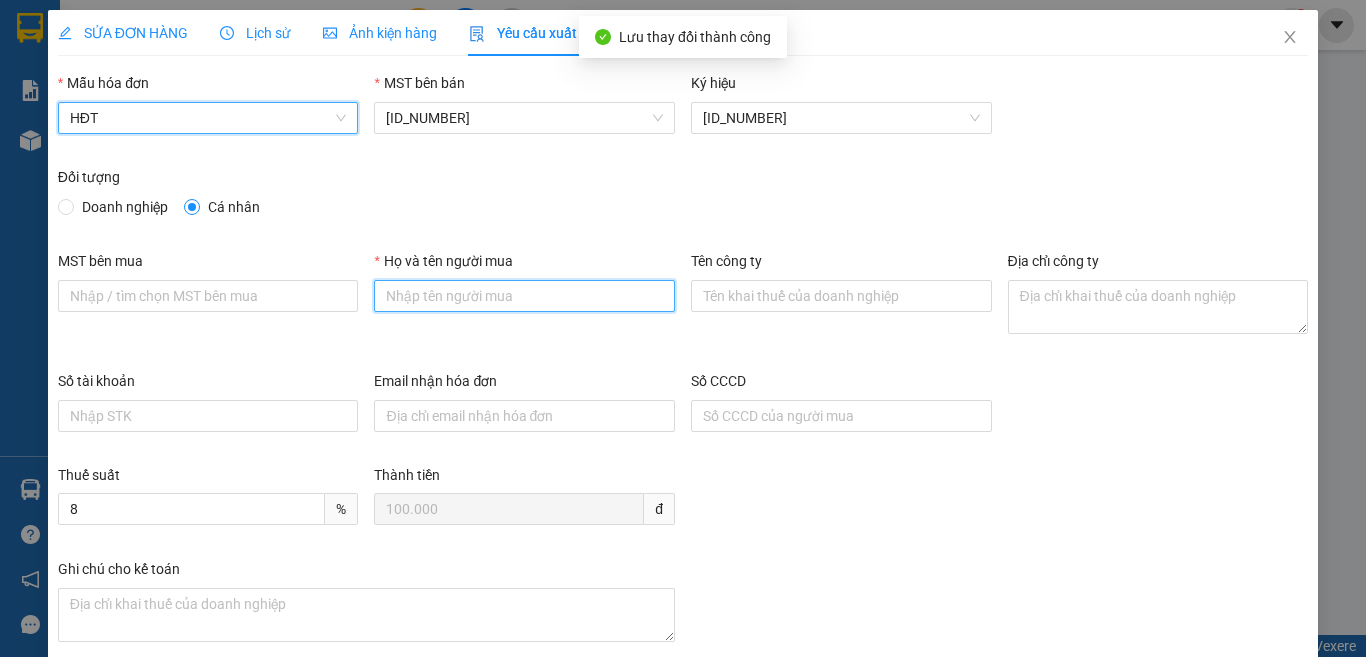 click on "Họ và tên người mua" at bounding box center [524, 296] 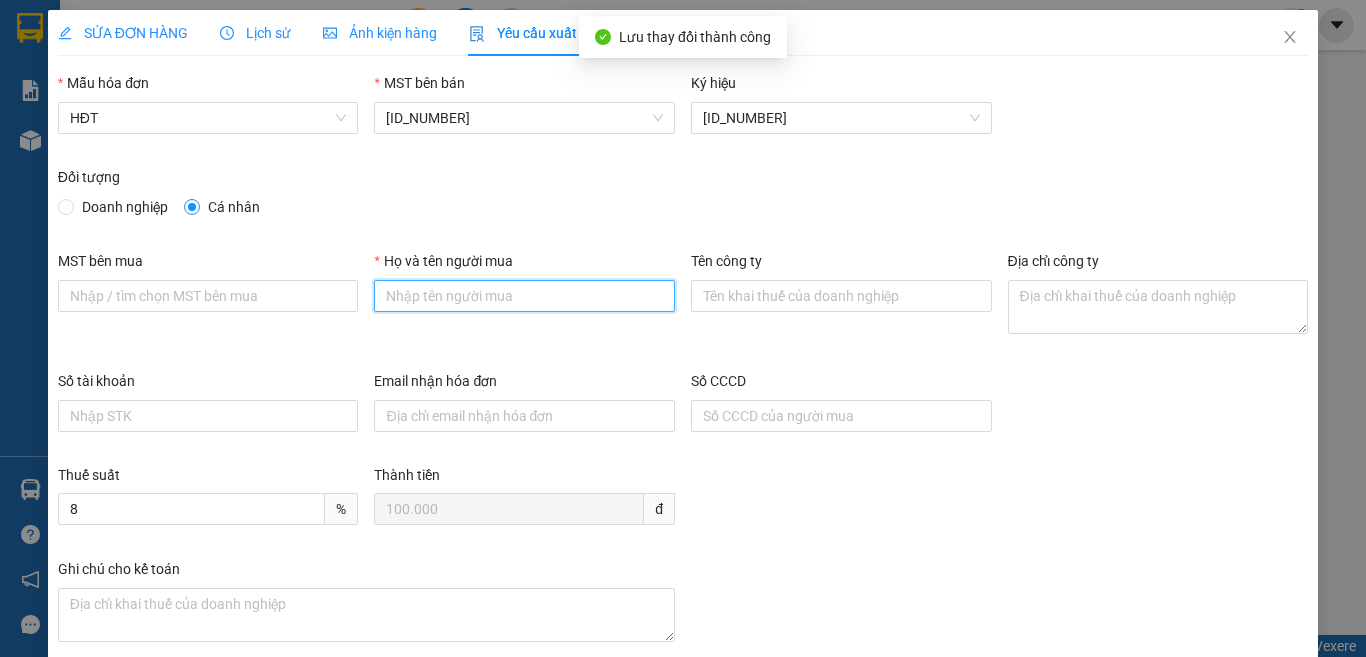 type on "Bán lẻ không giao hóa đơn" 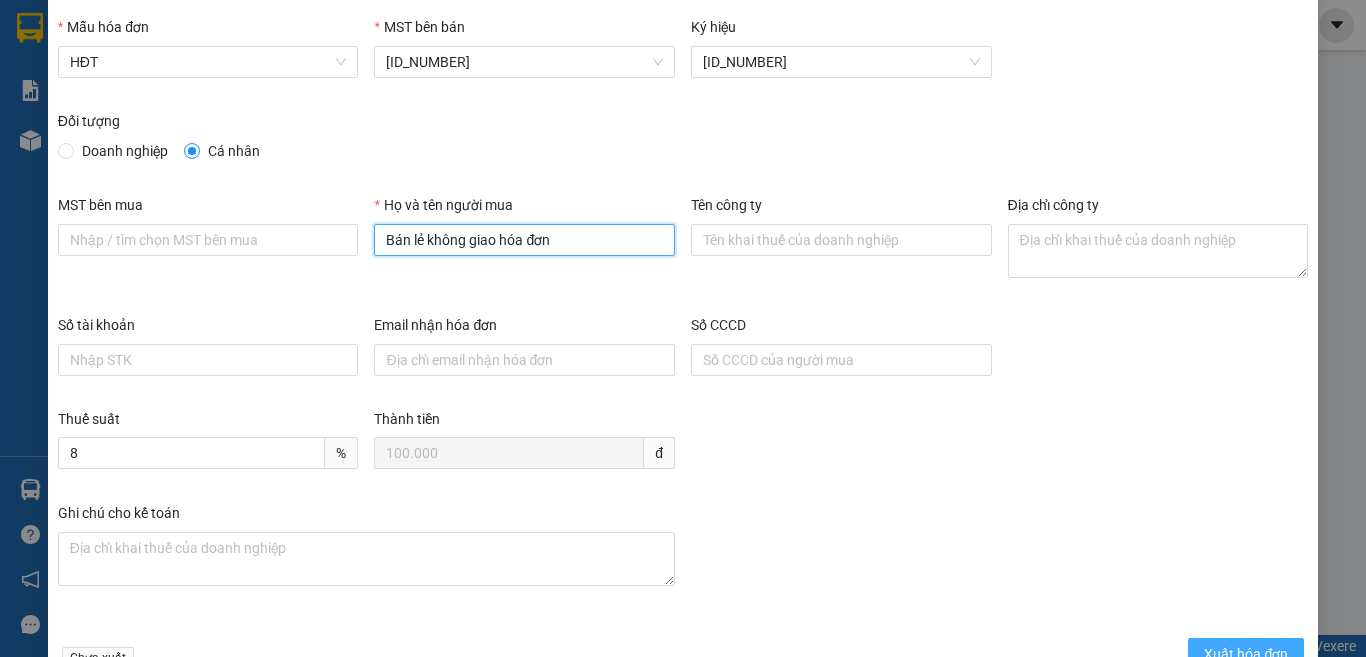 scroll, scrollTop: 114, scrollLeft: 0, axis: vertical 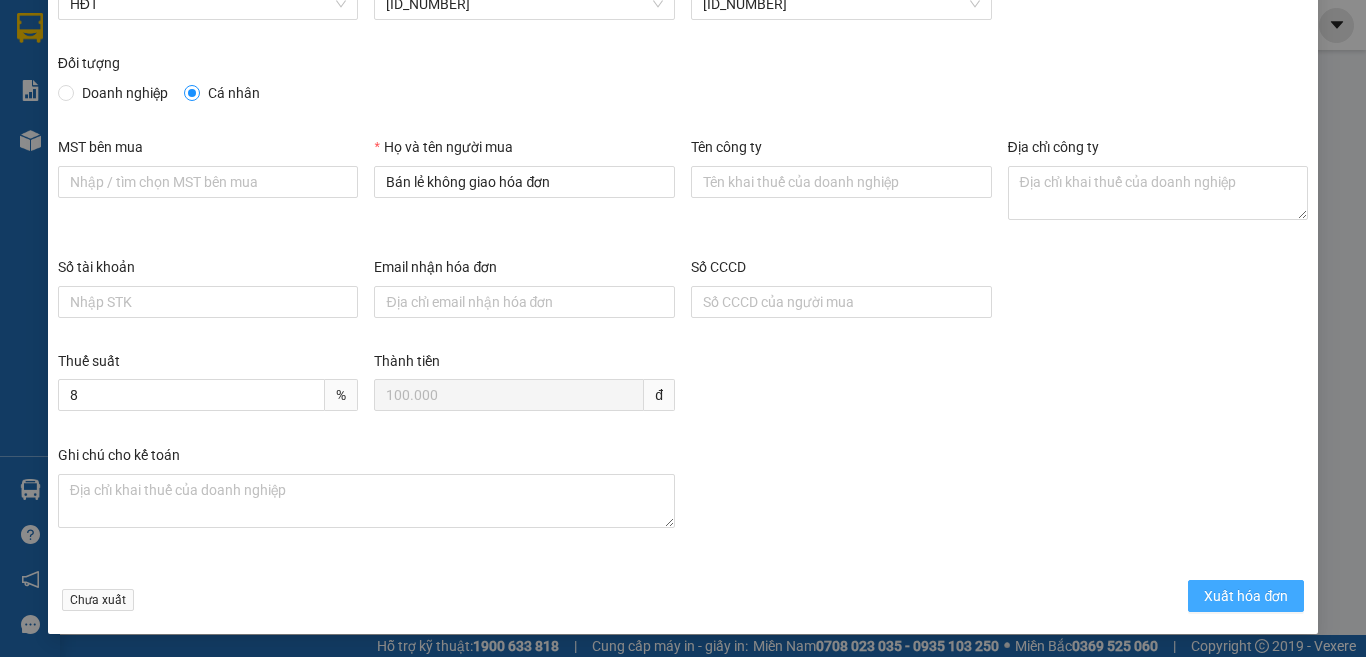 click on "Xuất hóa đơn" at bounding box center [1246, 596] 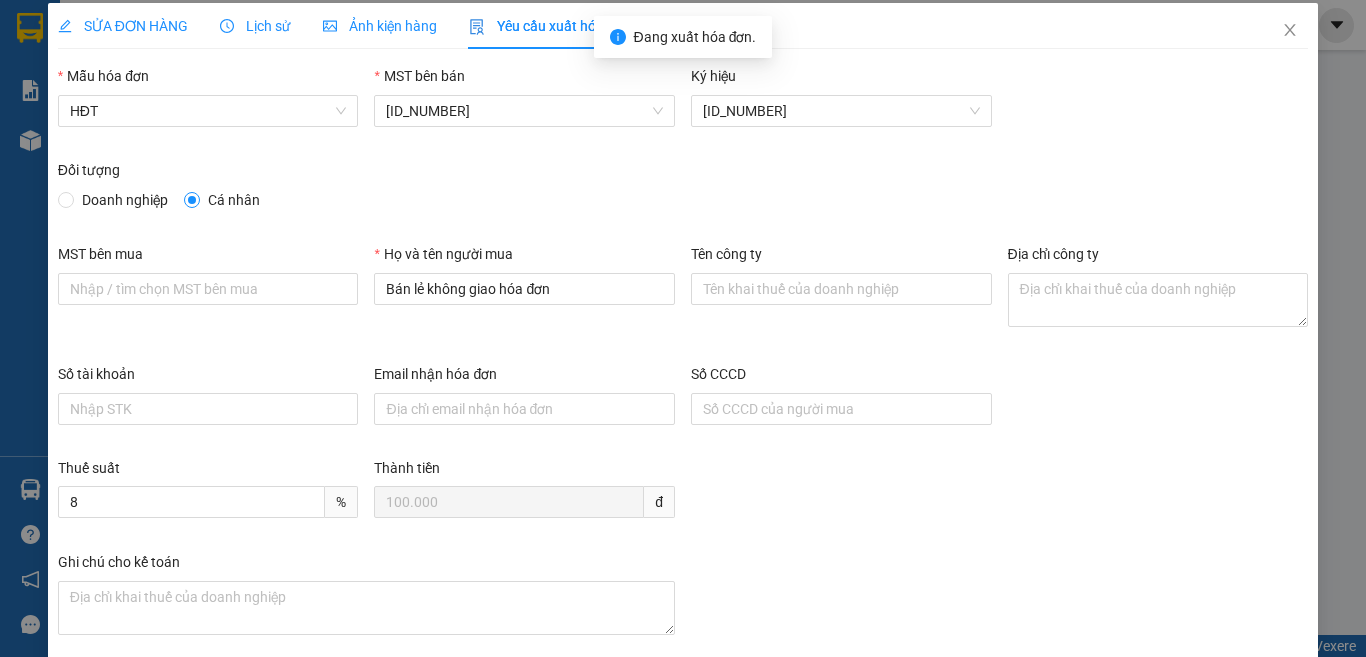 scroll, scrollTop: 0, scrollLeft: 0, axis: both 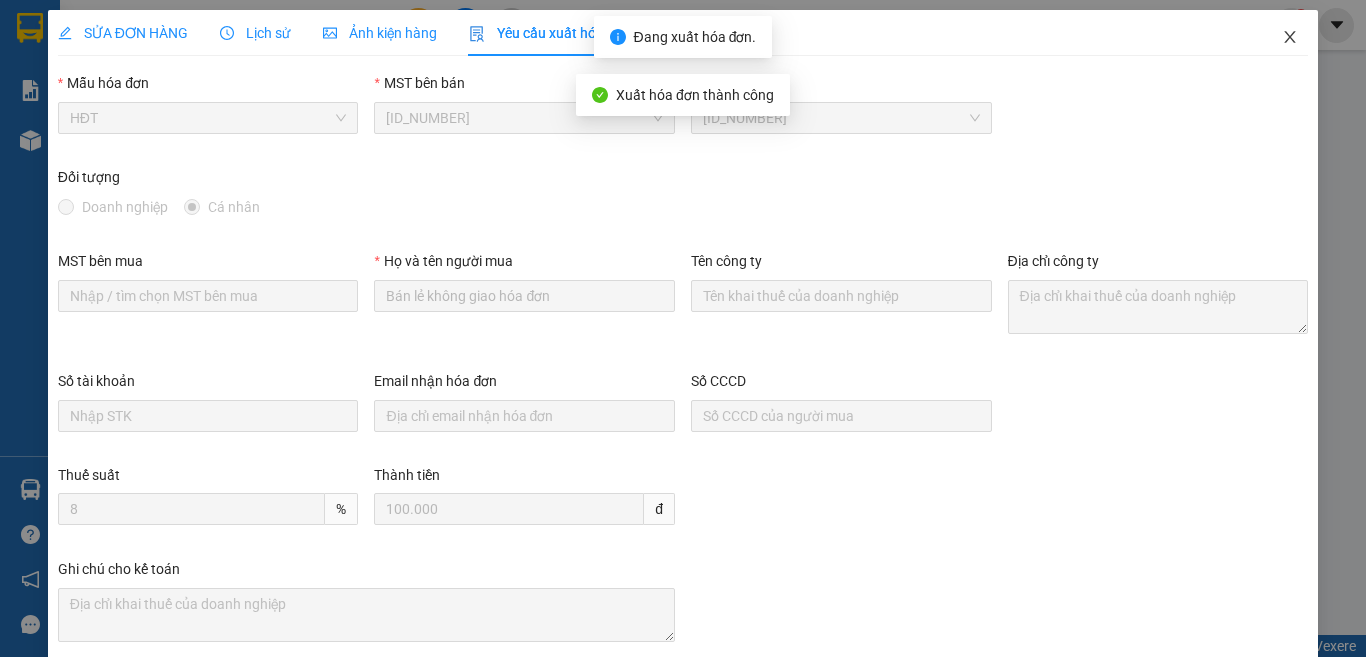 click 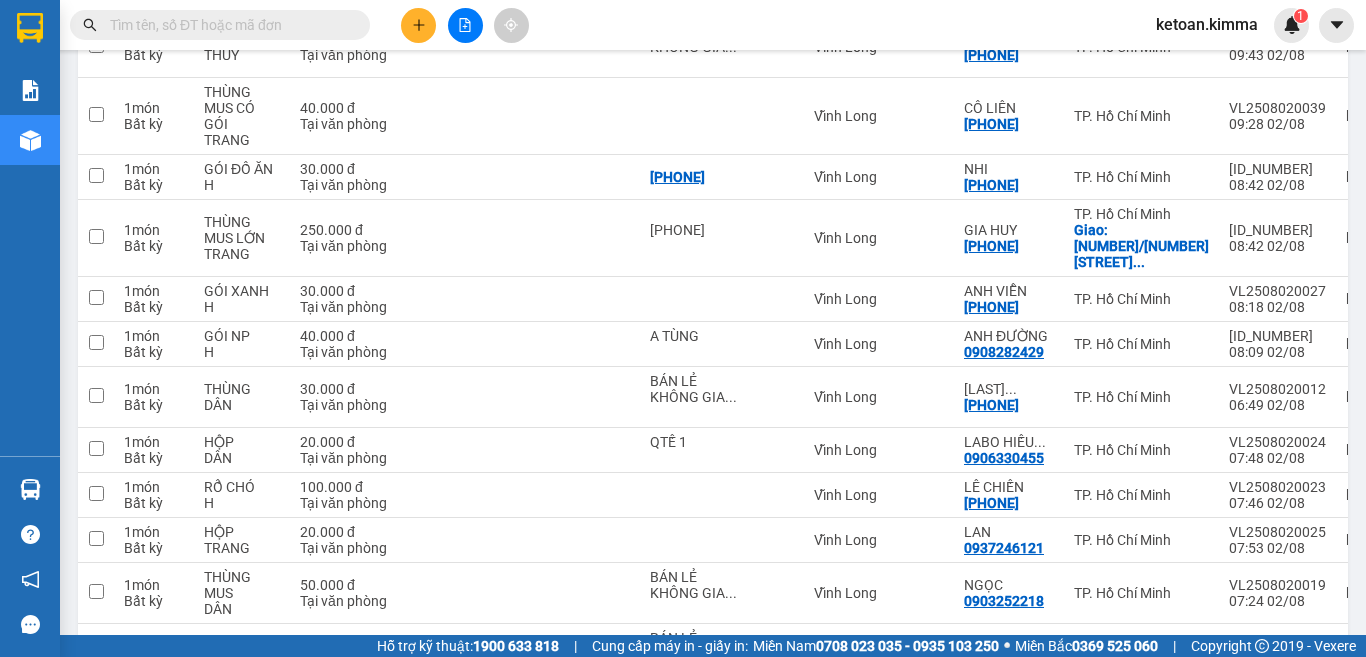 scroll, scrollTop: 3114, scrollLeft: 0, axis: vertical 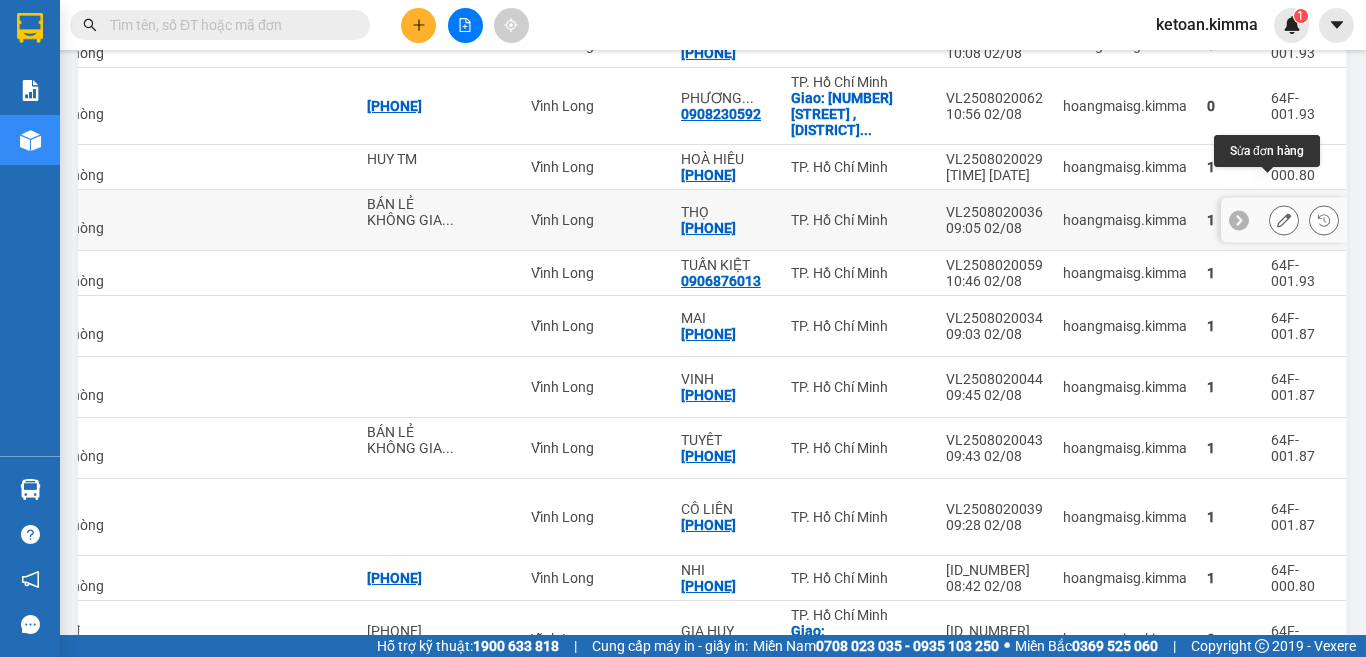 click 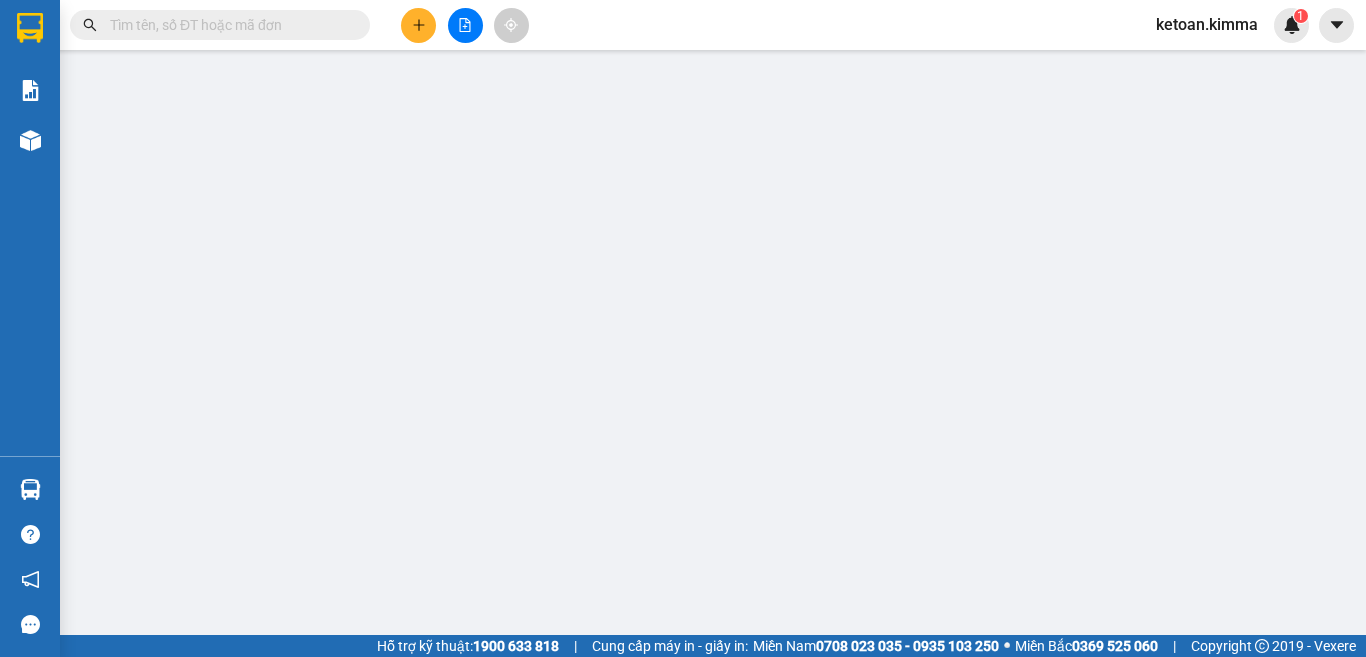 type on "BÁN LẺ KHÔNG GIAO HÓA ĐƠN" 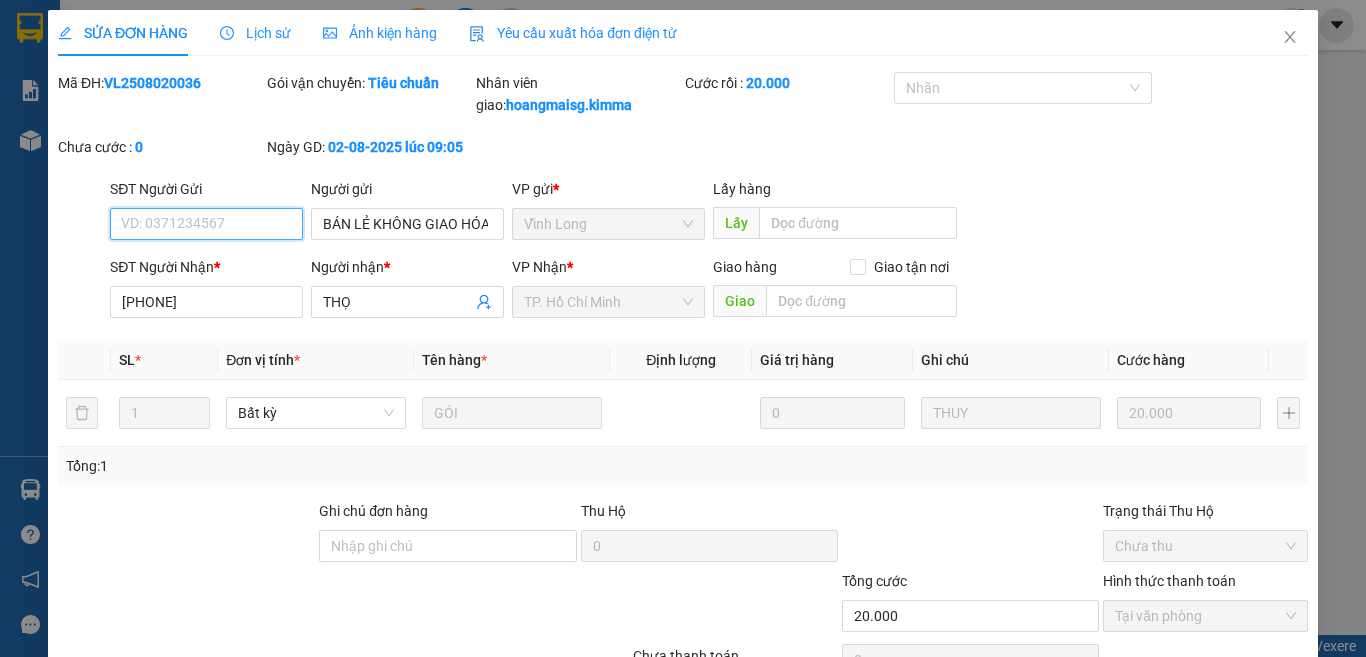 scroll, scrollTop: 0, scrollLeft: 0, axis: both 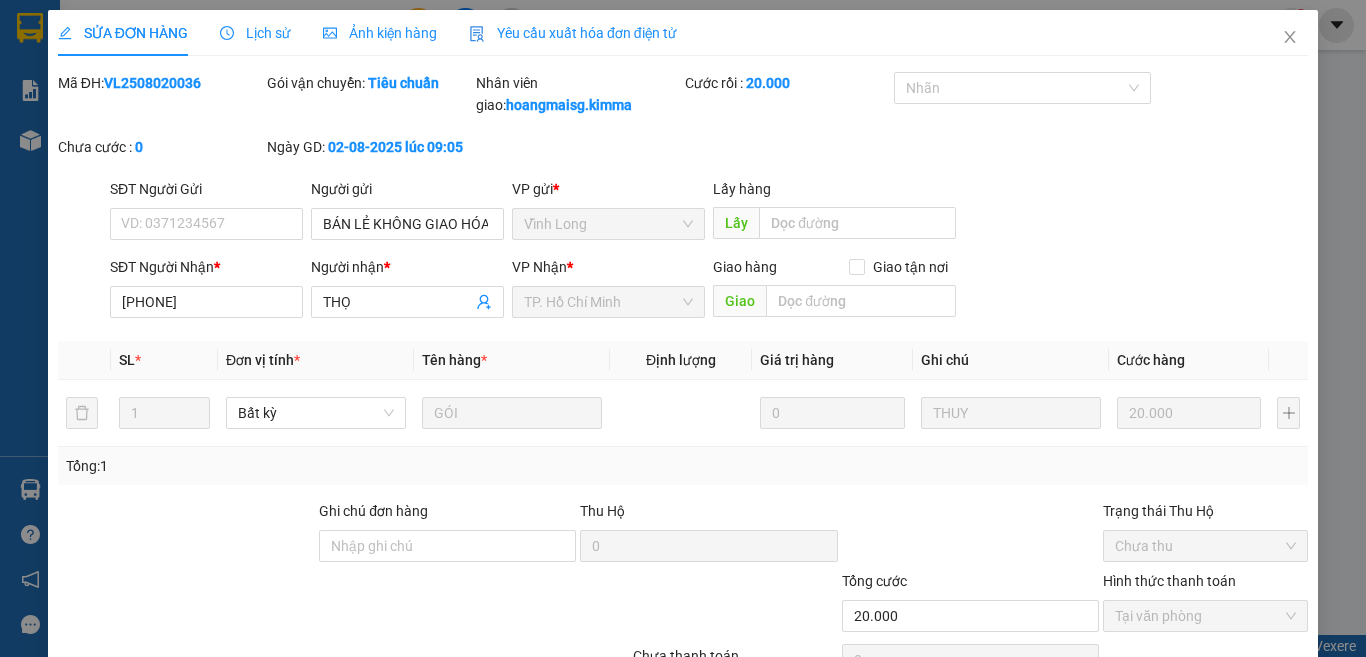 click on "Yêu cầu xuất hóa đơn điện tử" at bounding box center (573, 33) 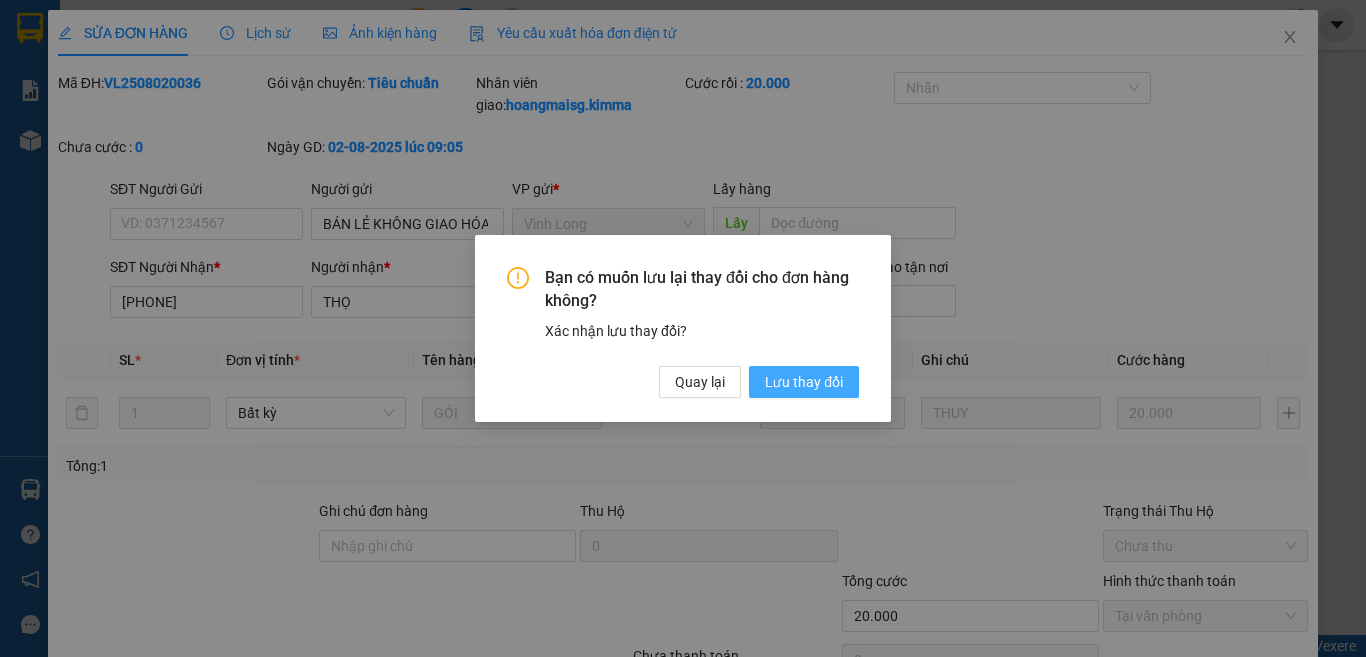 click on "Lưu thay đổi" at bounding box center (804, 382) 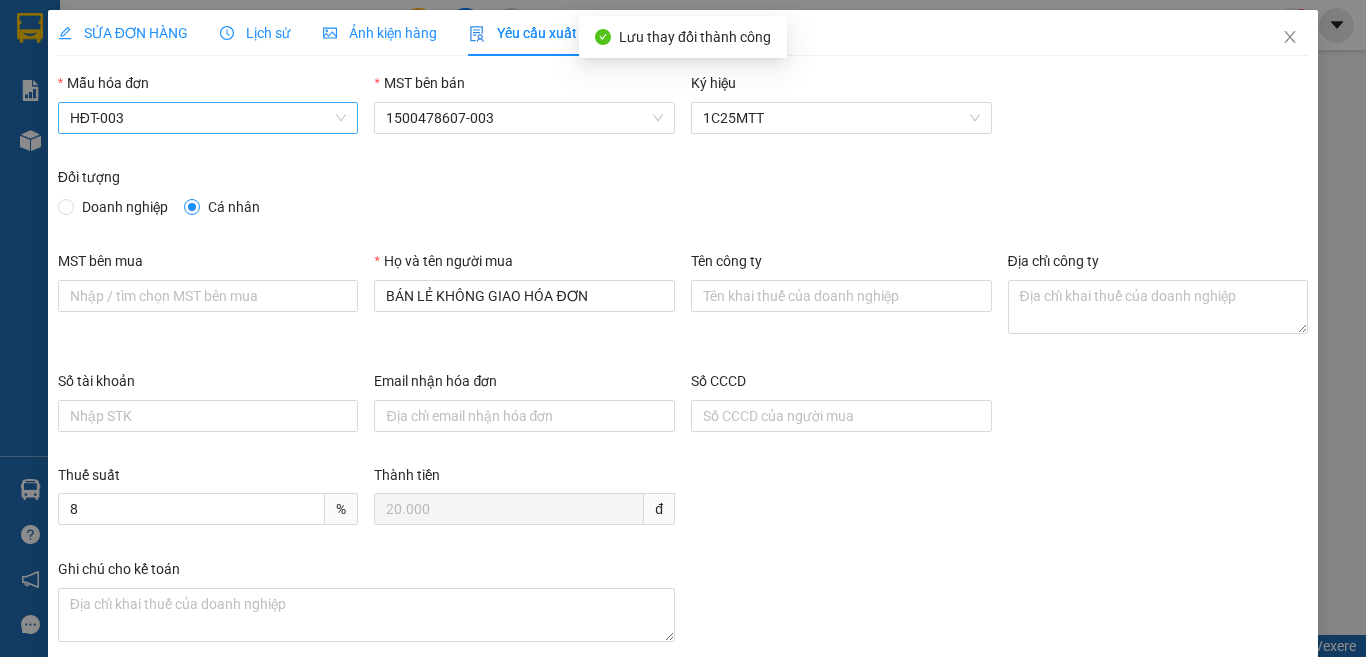 click on "HĐT-003" at bounding box center (208, 118) 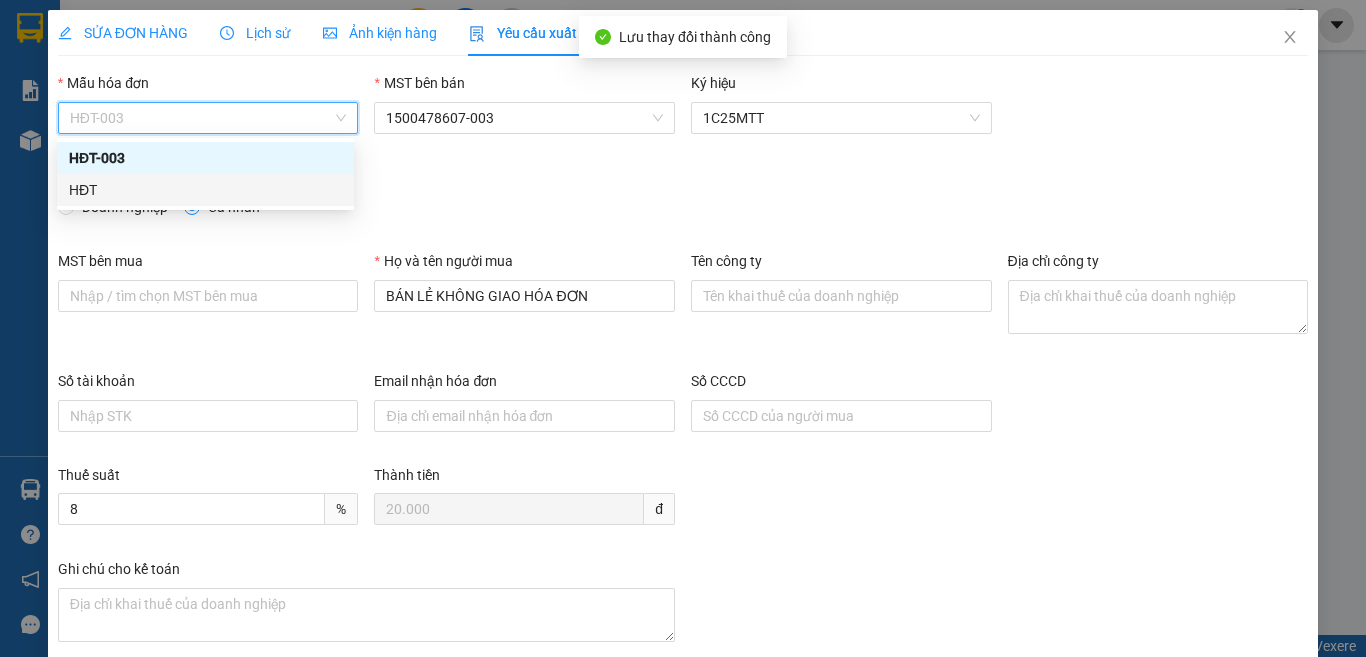 drag, startPoint x: 94, startPoint y: 189, endPoint x: 177, endPoint y: 217, distance: 87.595665 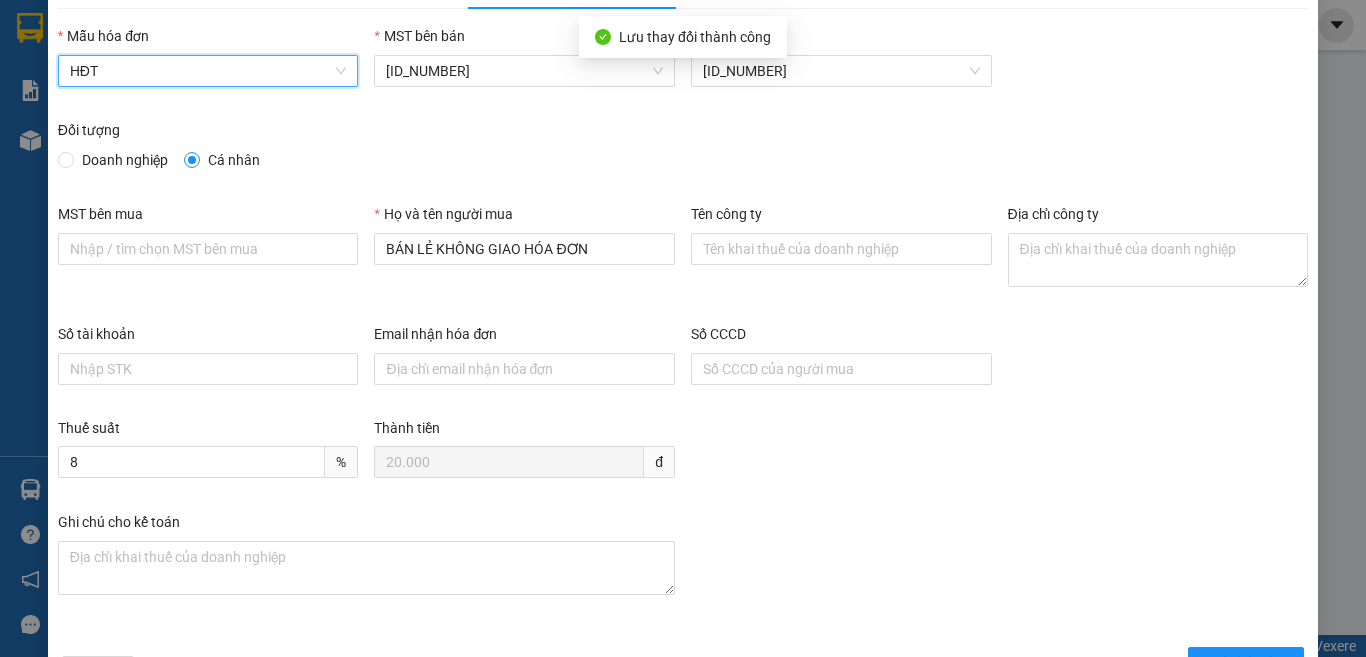 scroll, scrollTop: 114, scrollLeft: 0, axis: vertical 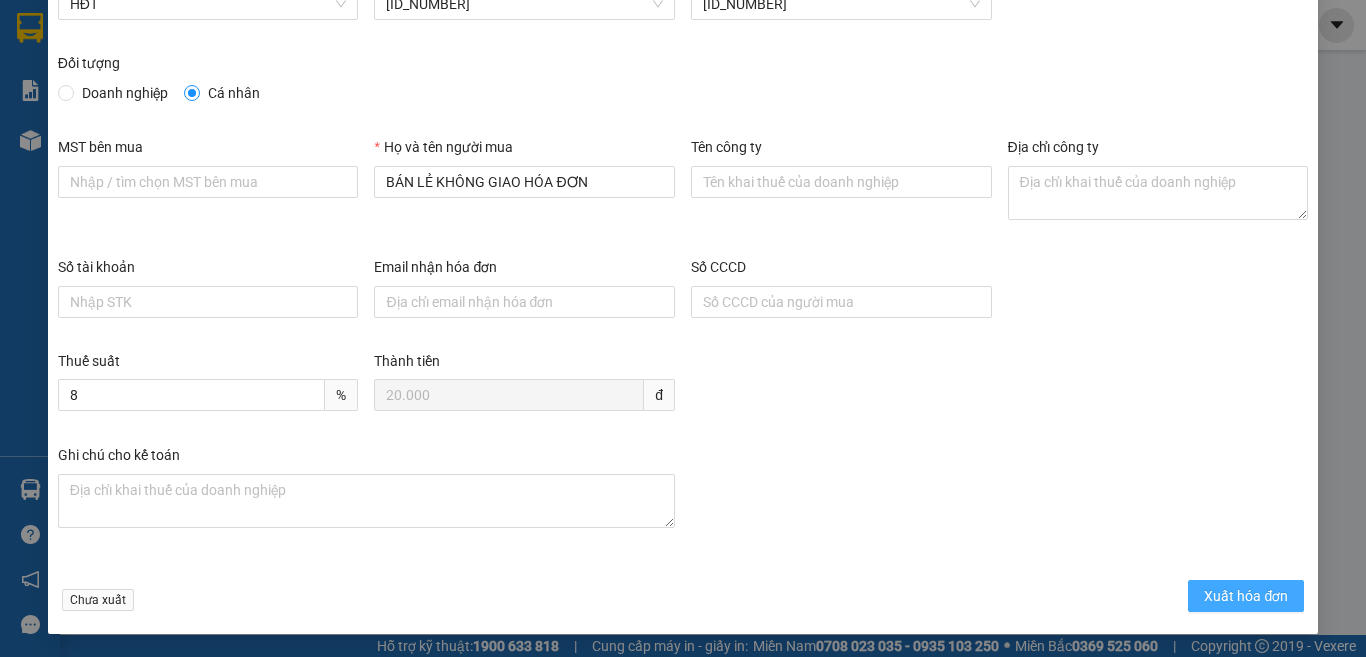 click on "Xuất hóa đơn" at bounding box center (1246, 596) 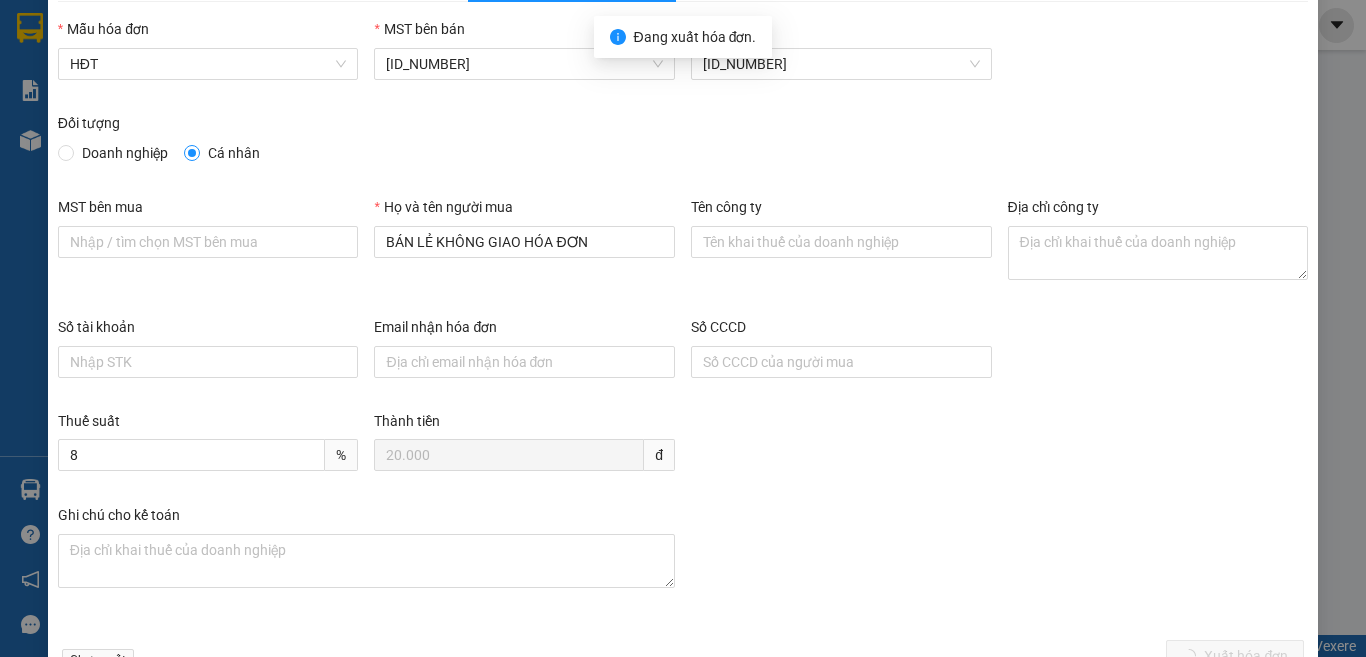 scroll, scrollTop: 0, scrollLeft: 0, axis: both 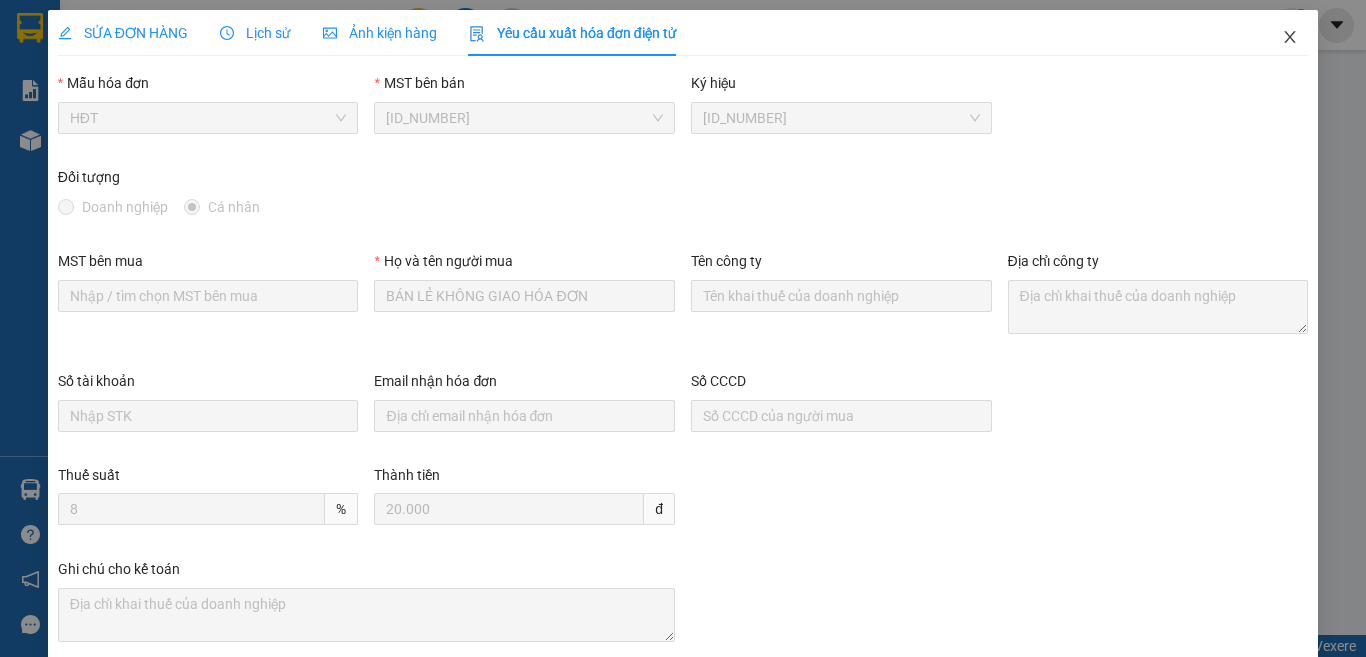 click 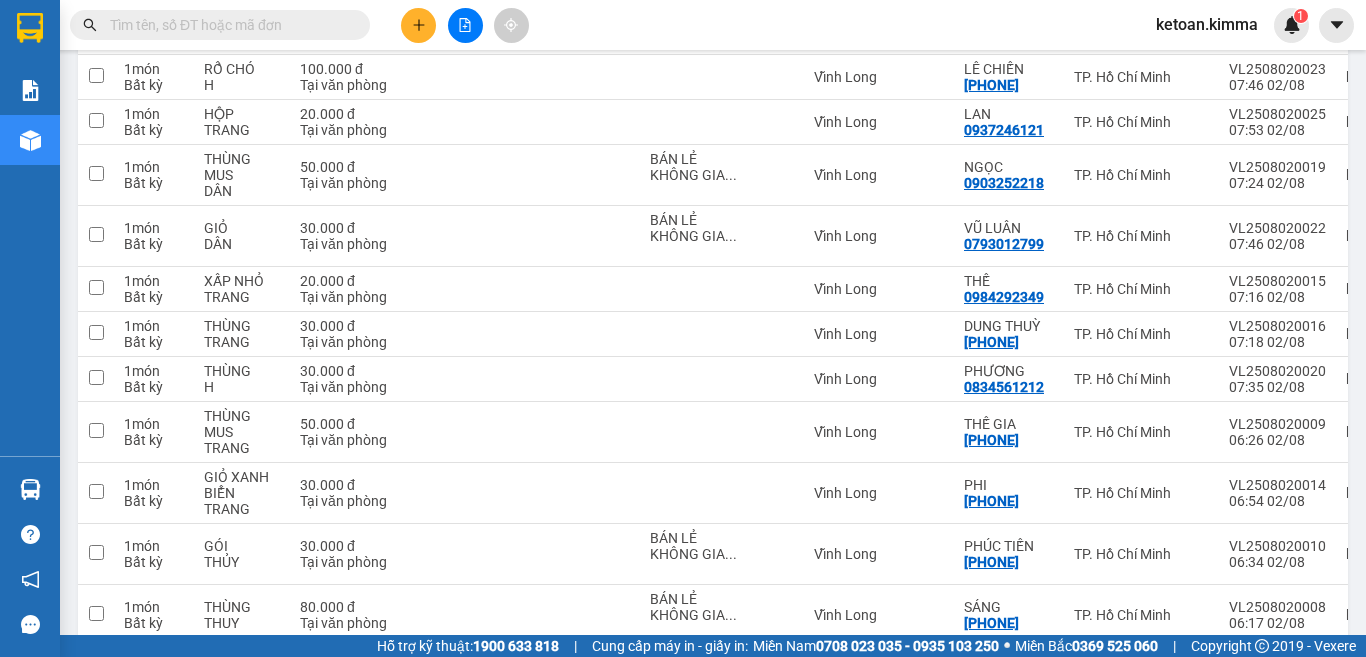 scroll, scrollTop: 3114, scrollLeft: 0, axis: vertical 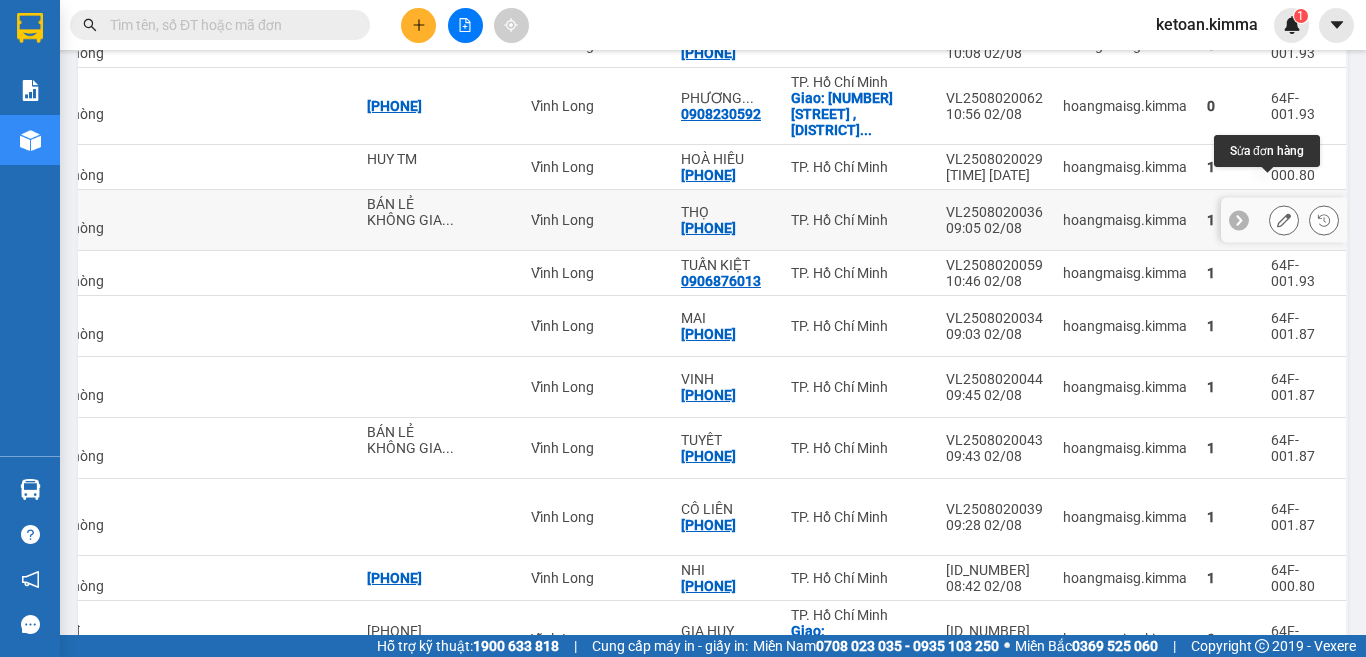 click 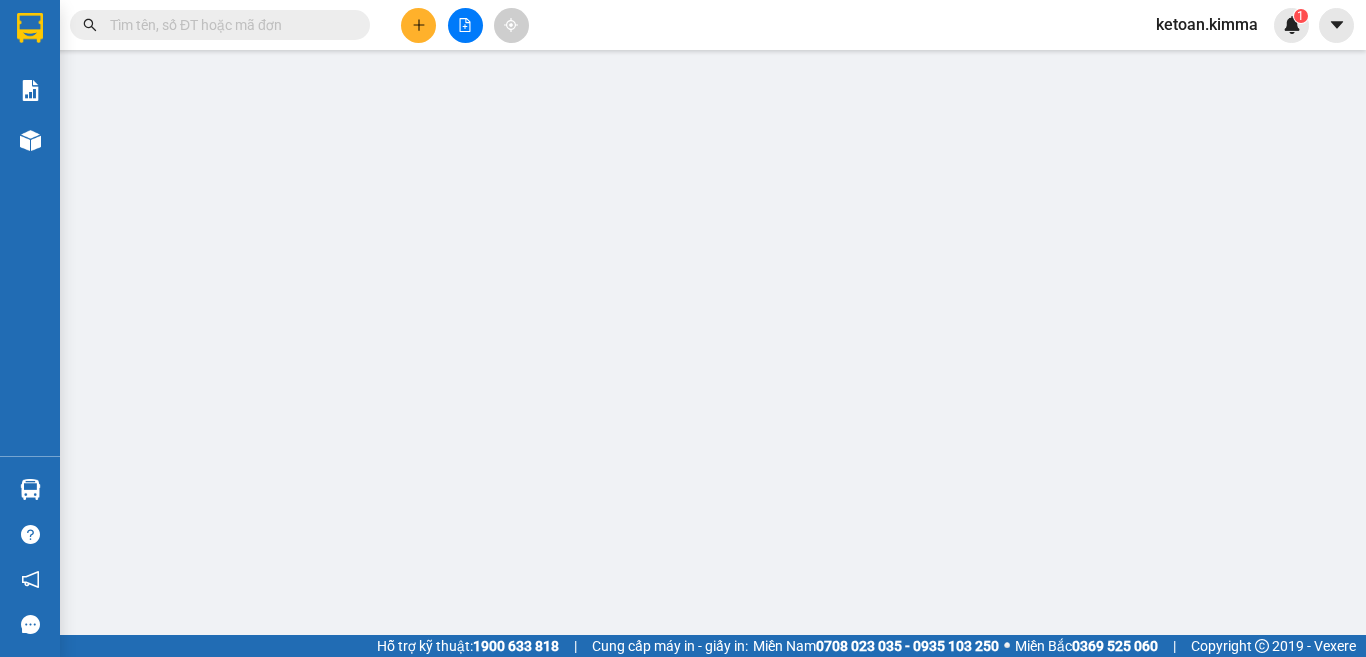 scroll, scrollTop: 0, scrollLeft: 0, axis: both 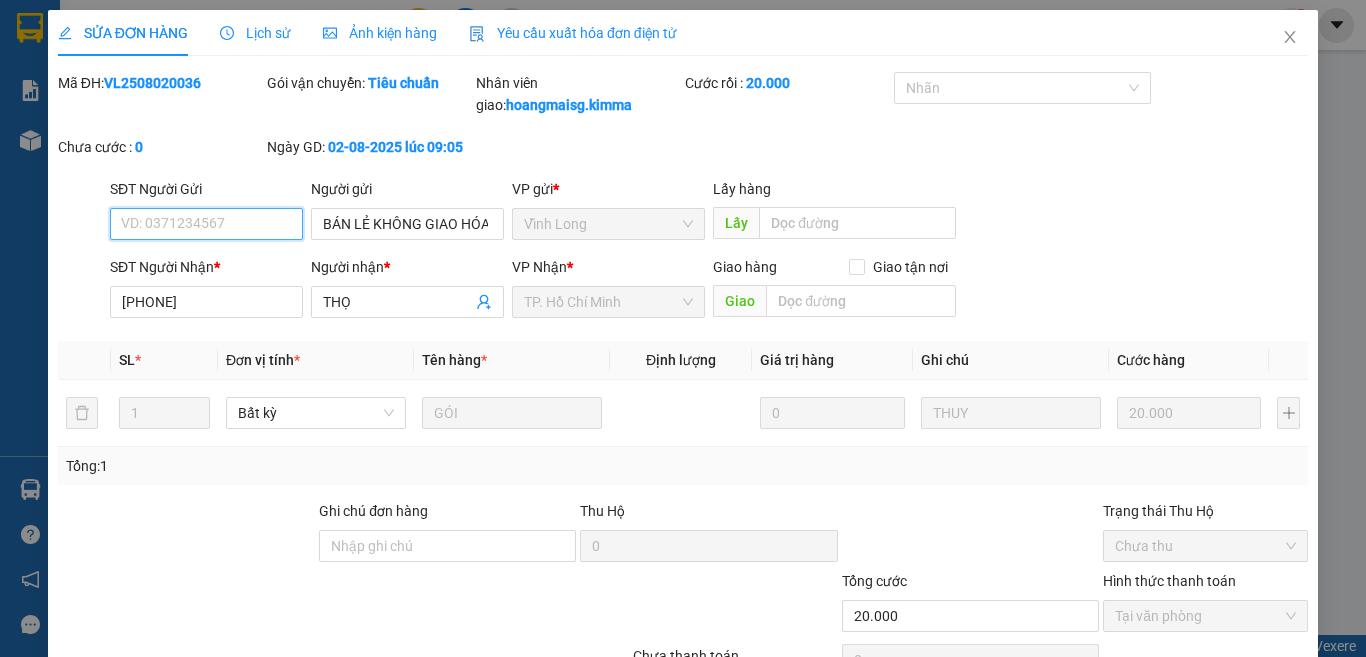 checkbox on "true" 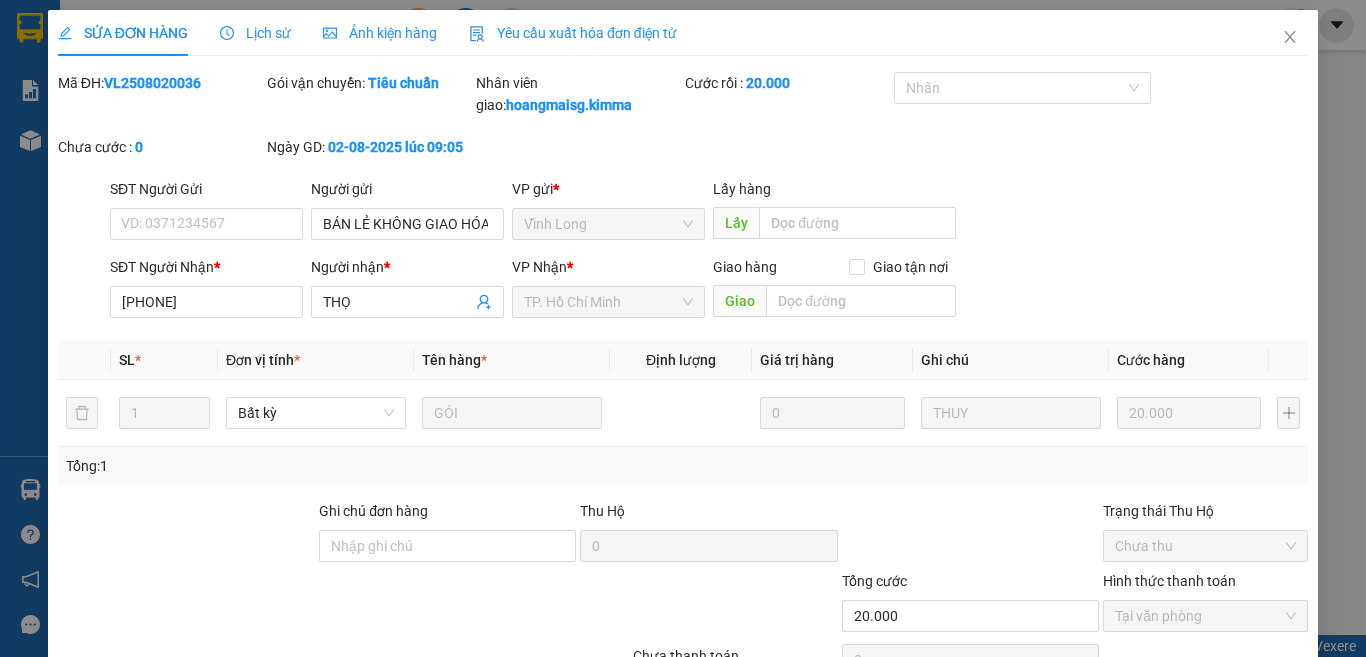 click on "Yêu cầu xuất hóa đơn điện tử" at bounding box center [573, 33] 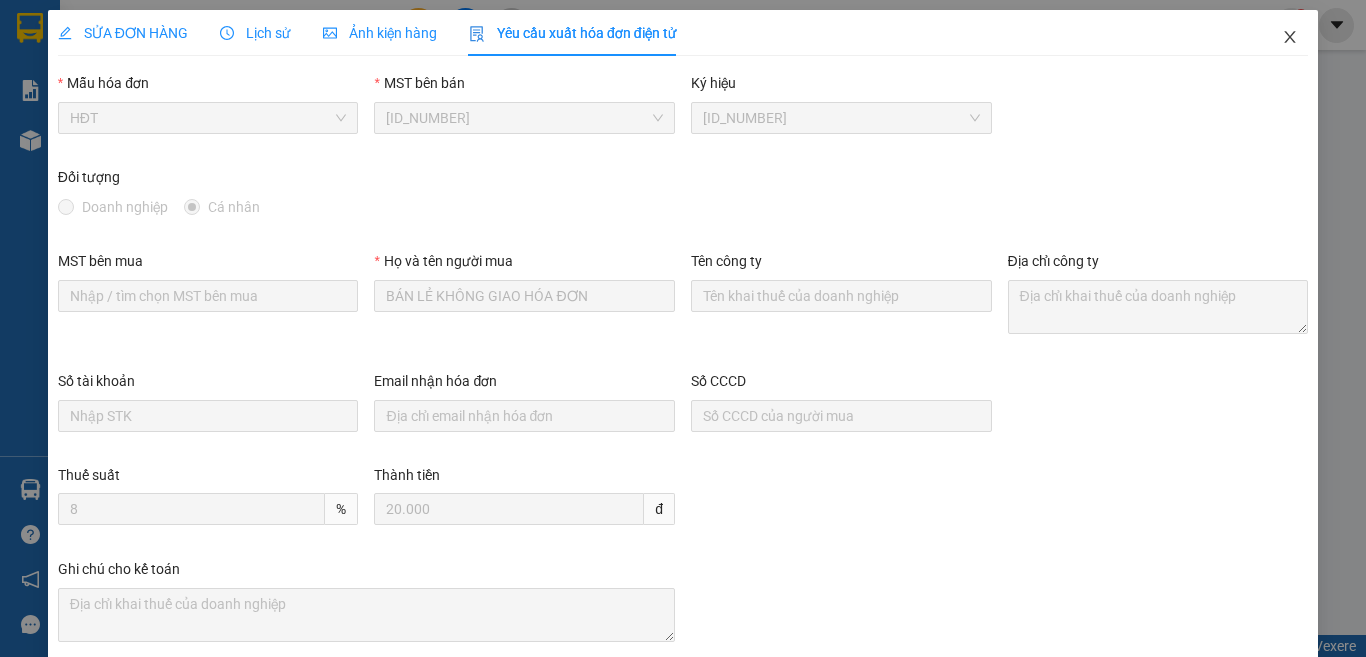 click at bounding box center (1290, 38) 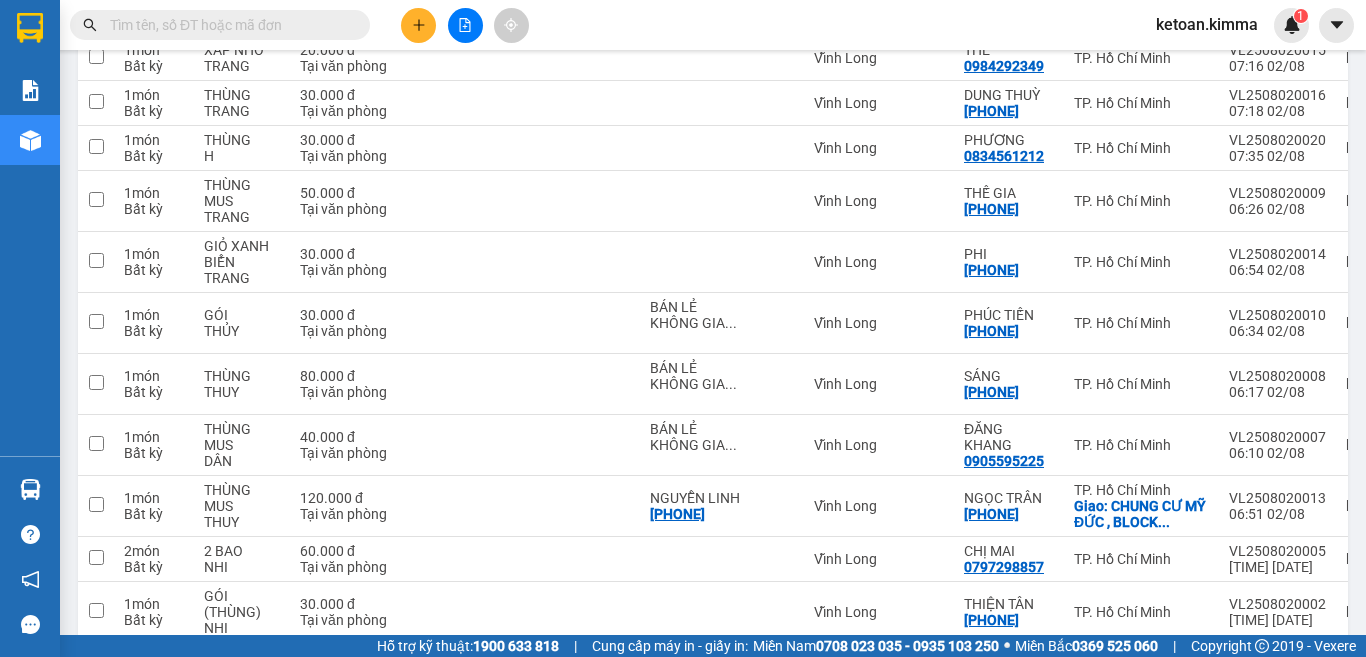 scroll, scrollTop: 3114, scrollLeft: 0, axis: vertical 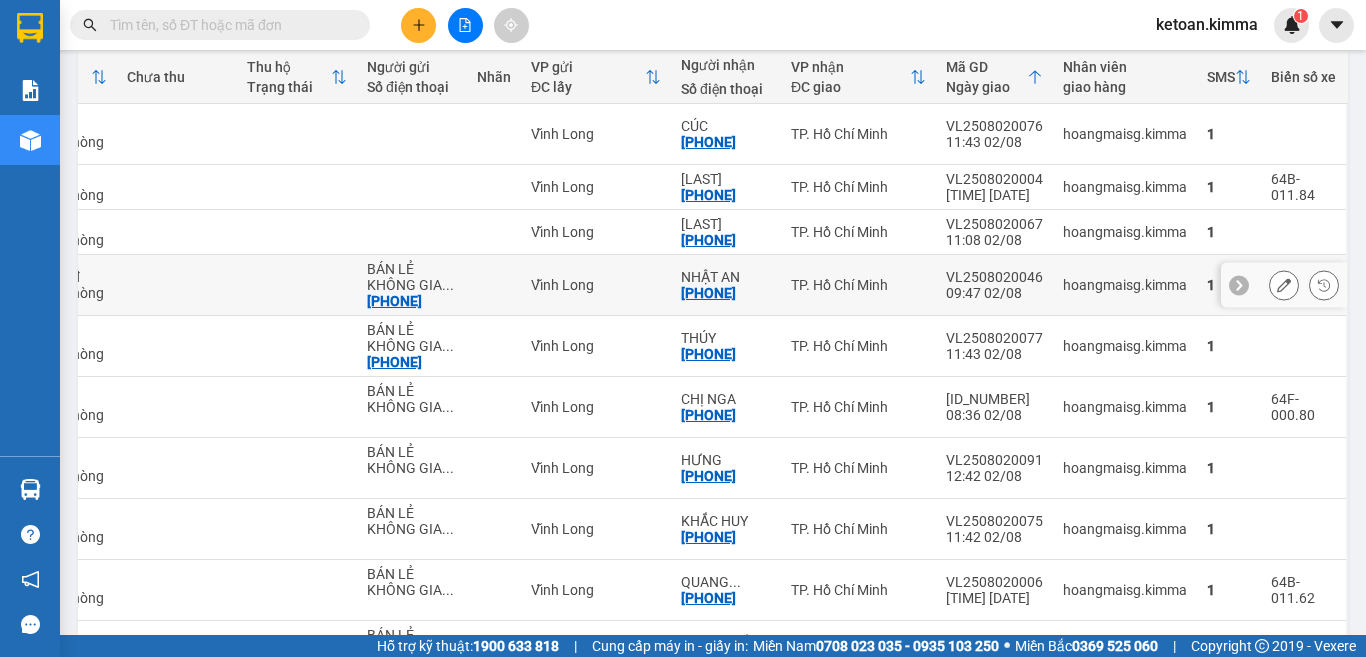 click 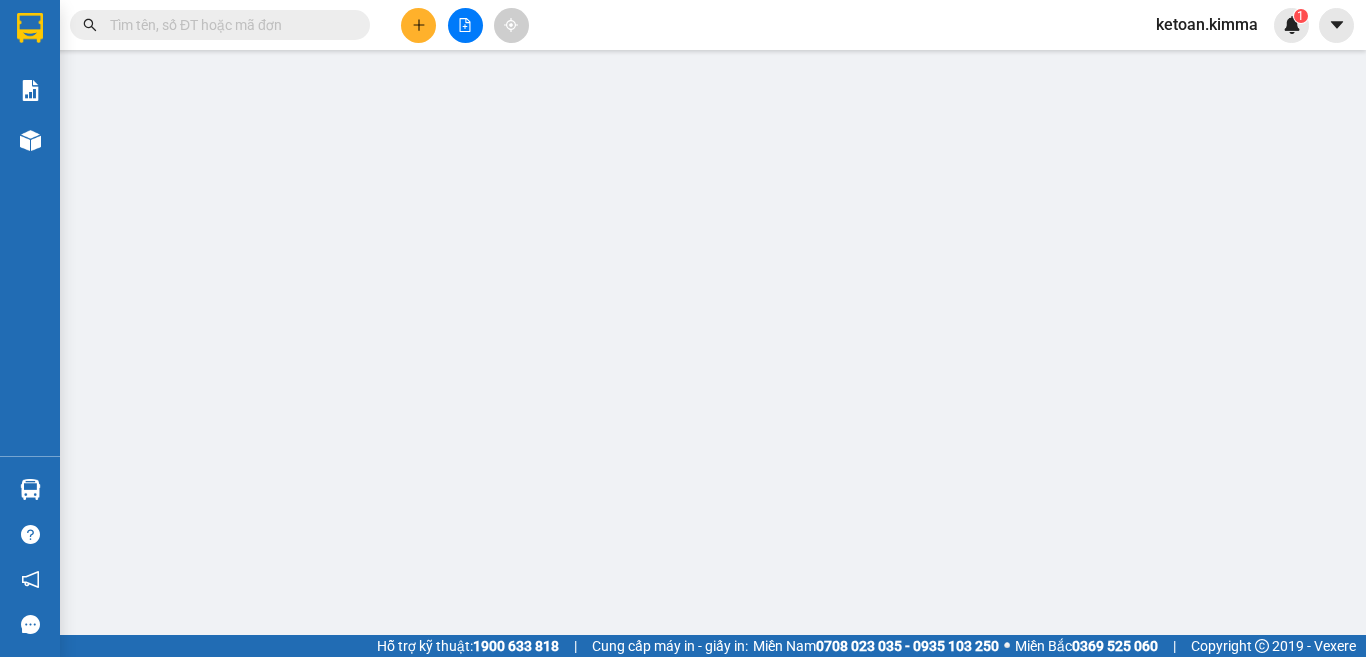 scroll, scrollTop: 0, scrollLeft: 0, axis: both 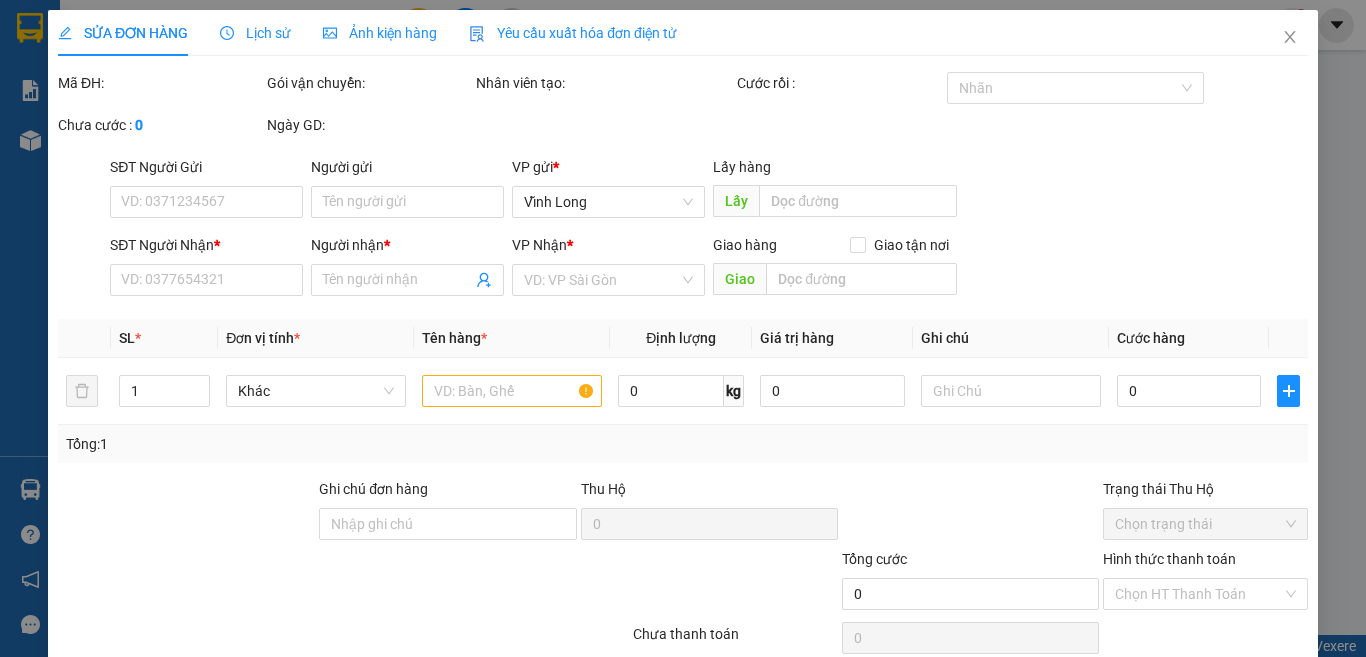 type on "[PHONE]" 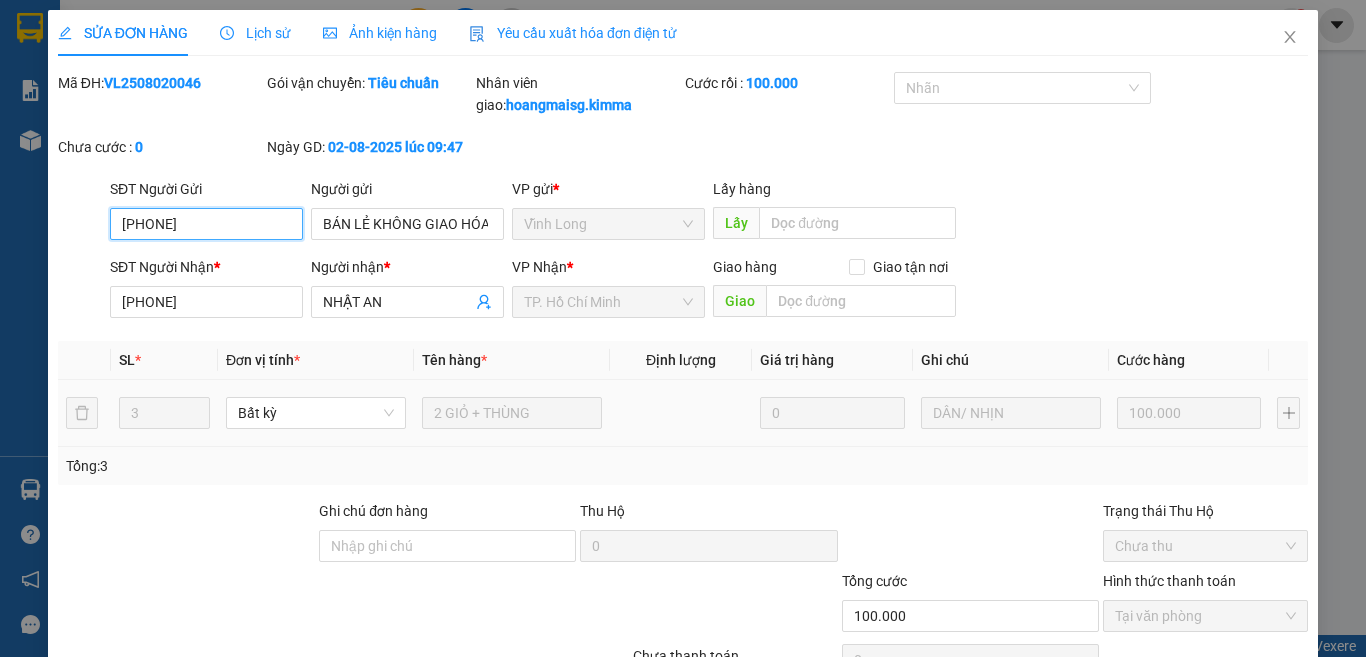 checkbox on "true" 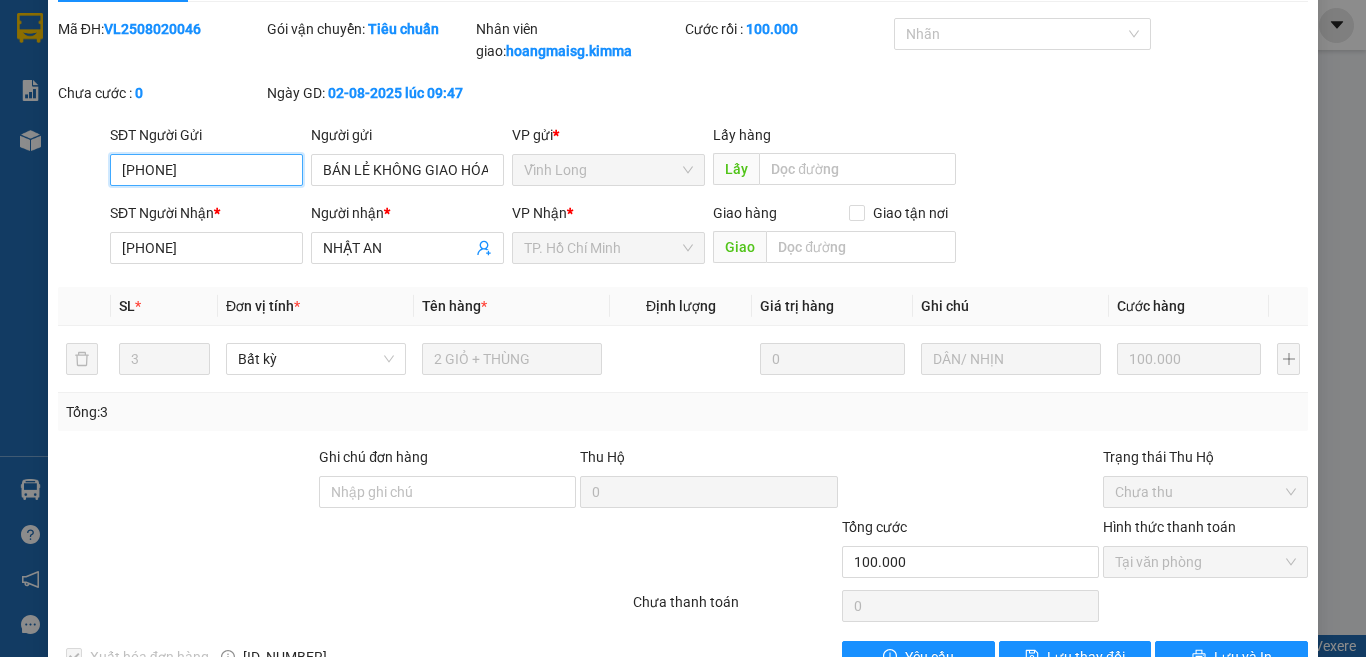 scroll, scrollTop: 0, scrollLeft: 0, axis: both 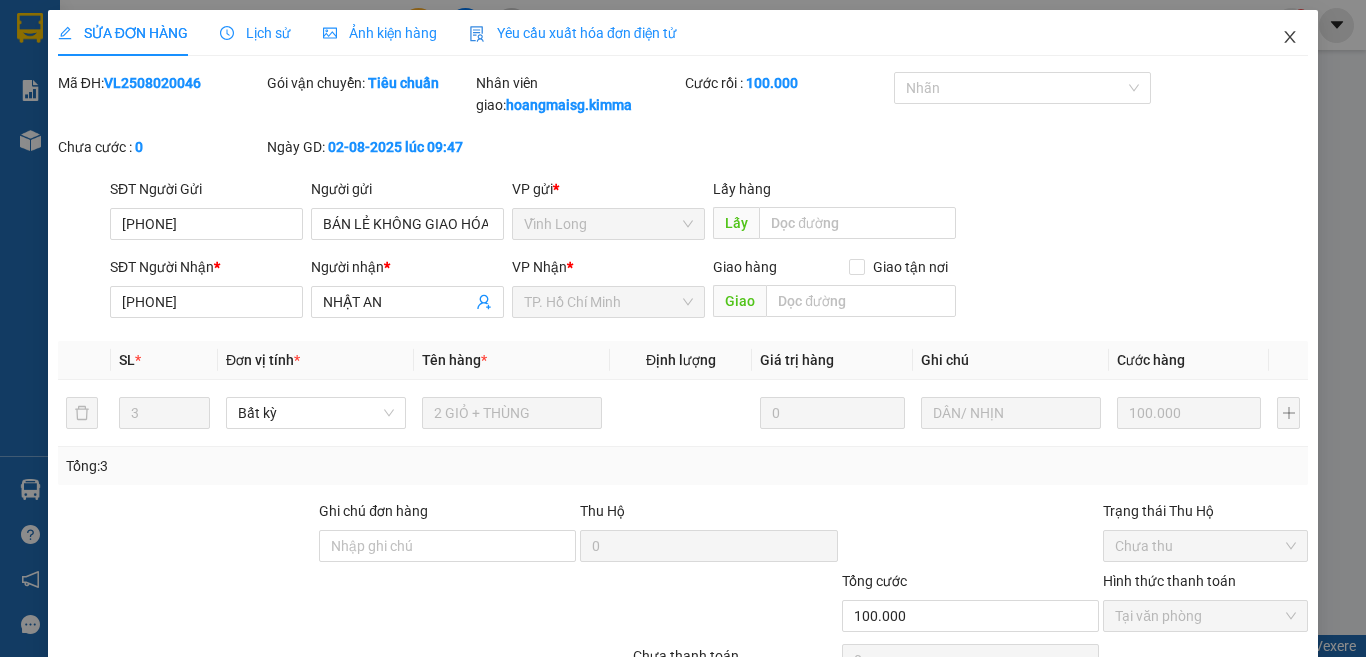 click 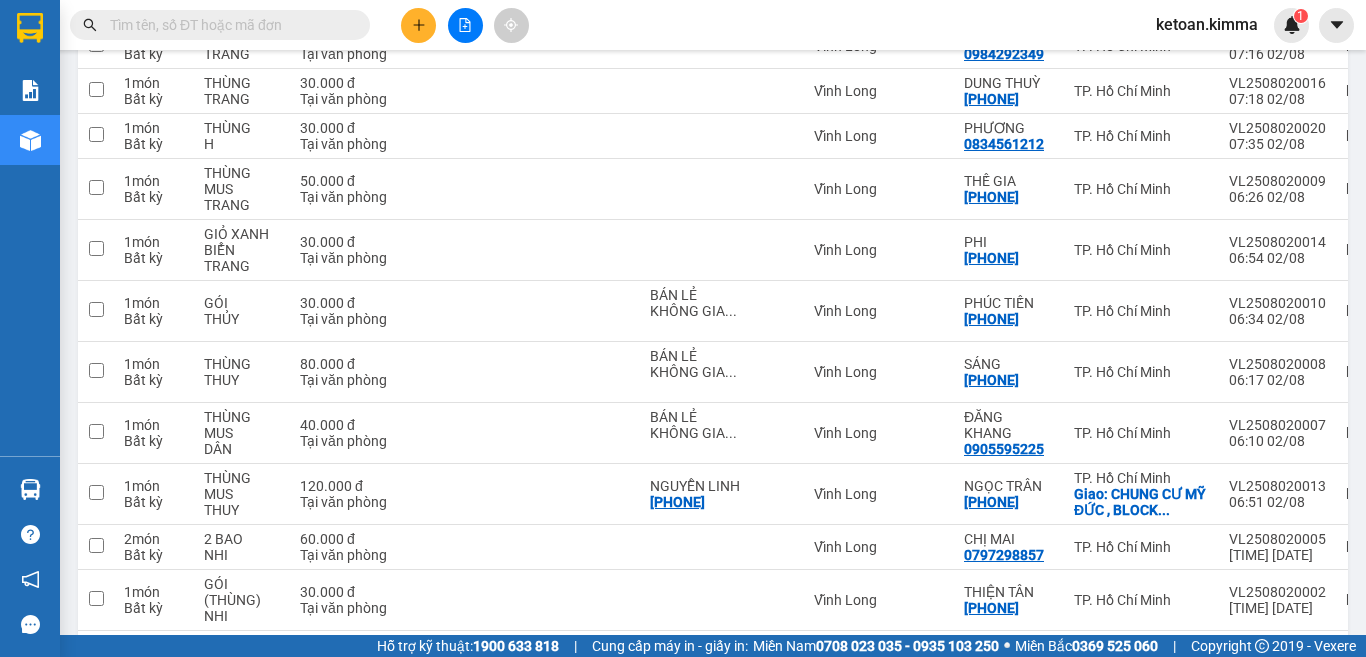 scroll, scrollTop: 3204, scrollLeft: 0, axis: vertical 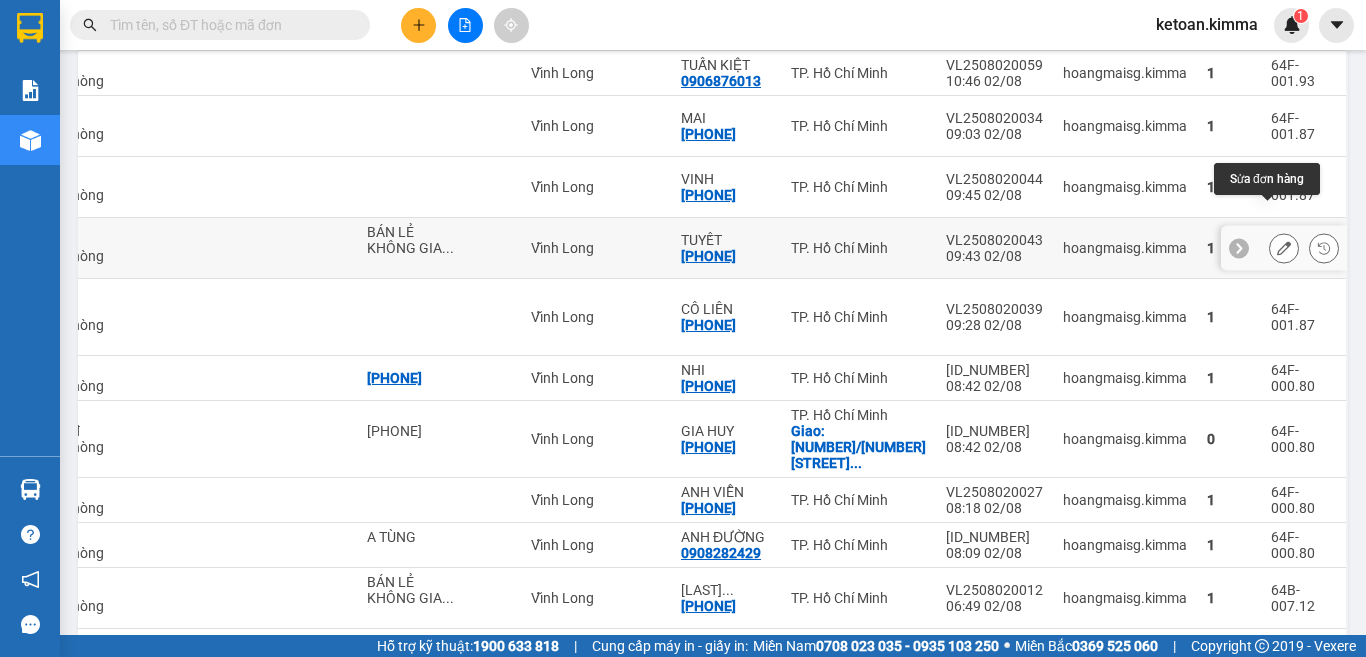 click 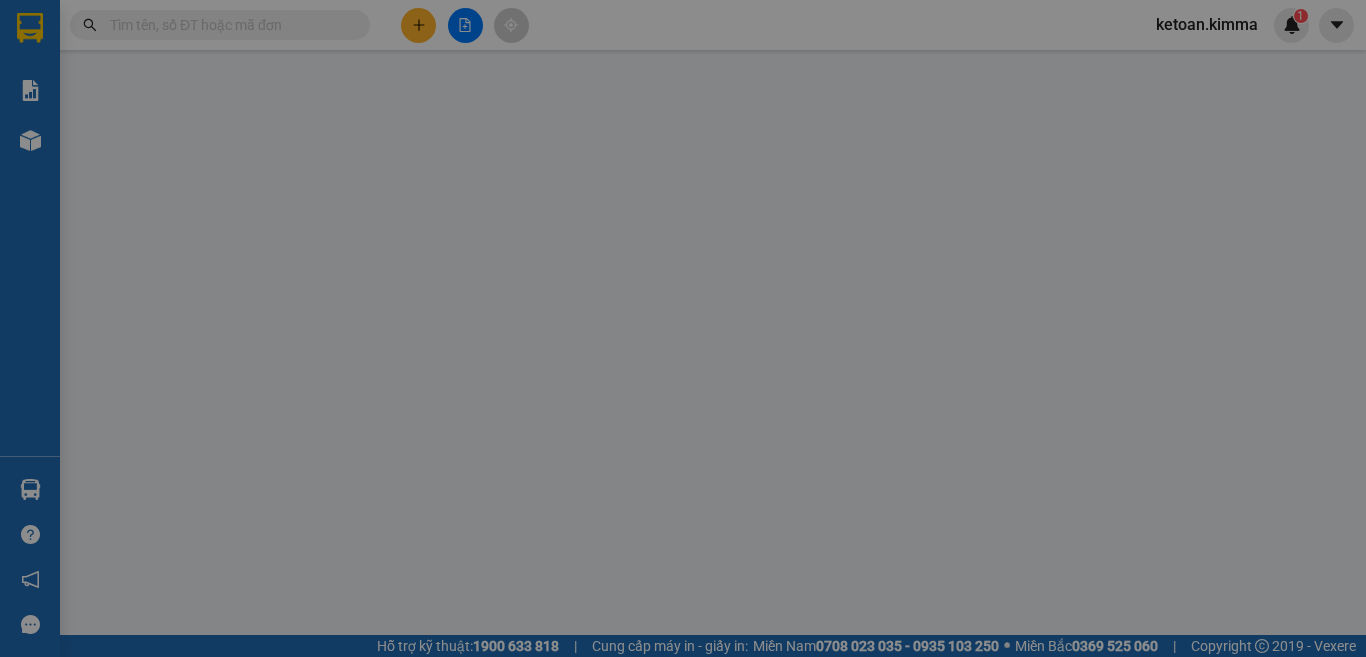 scroll, scrollTop: 0, scrollLeft: 0, axis: both 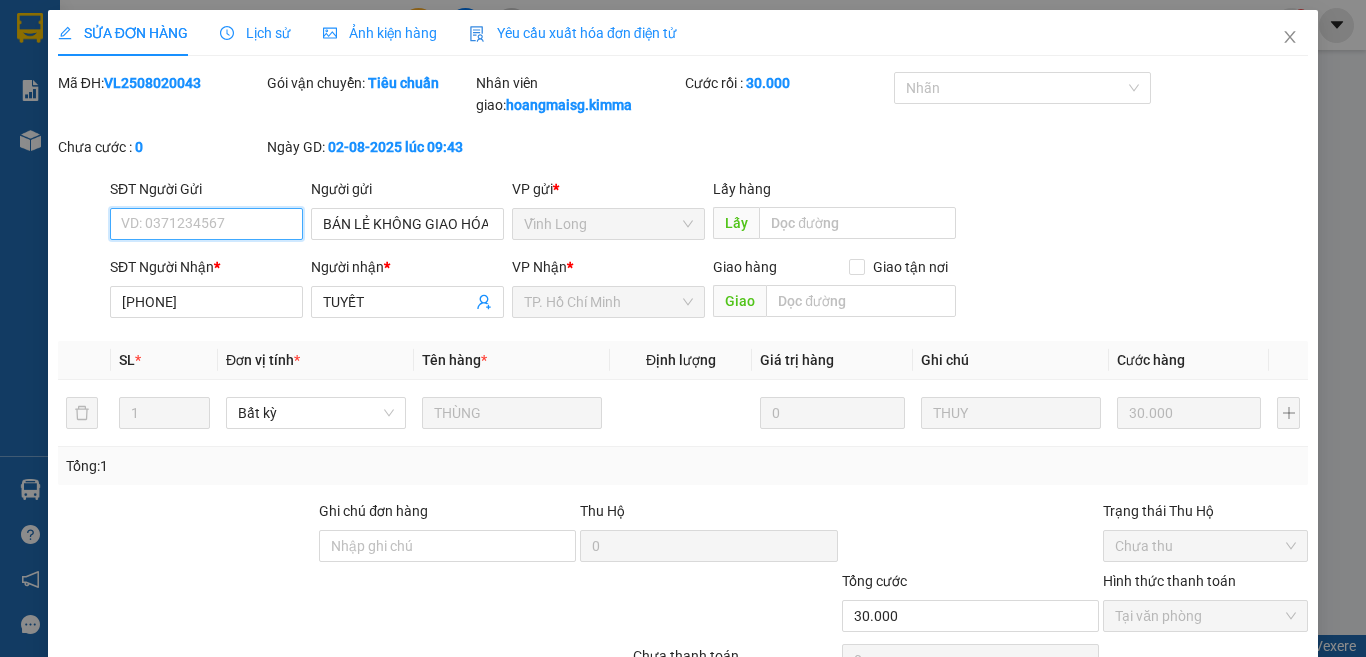 checkbox on "true" 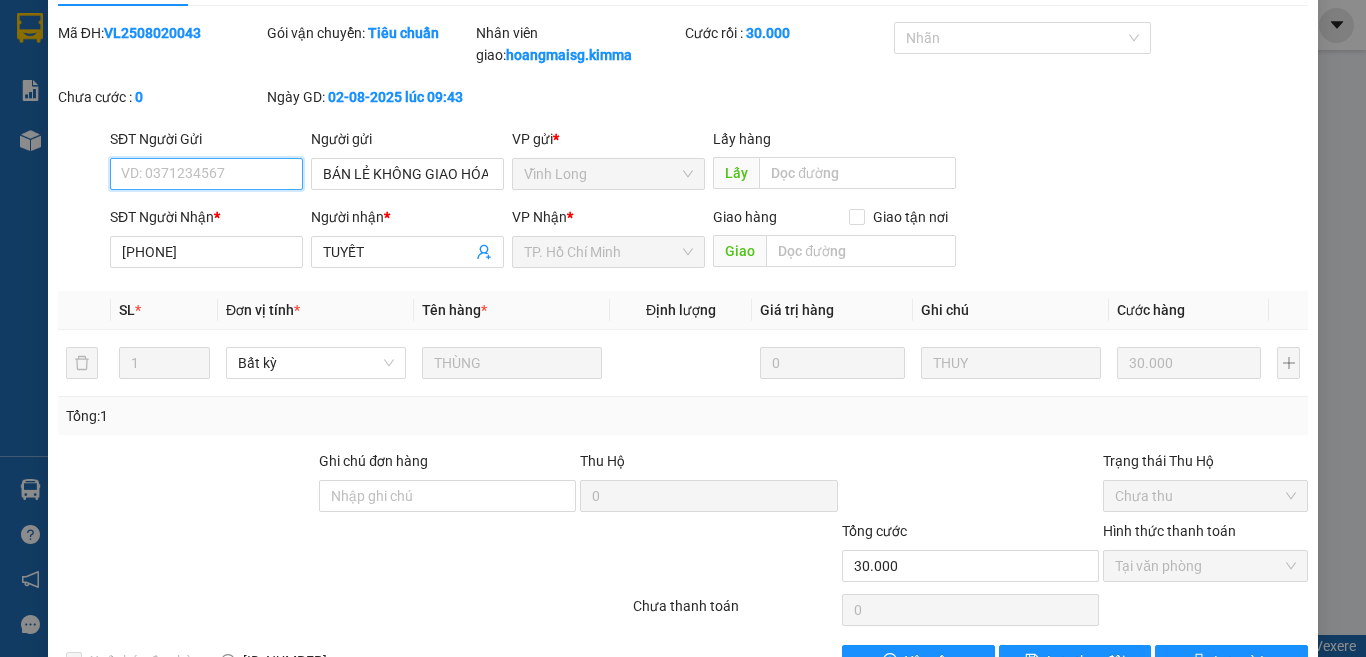 scroll, scrollTop: 0, scrollLeft: 0, axis: both 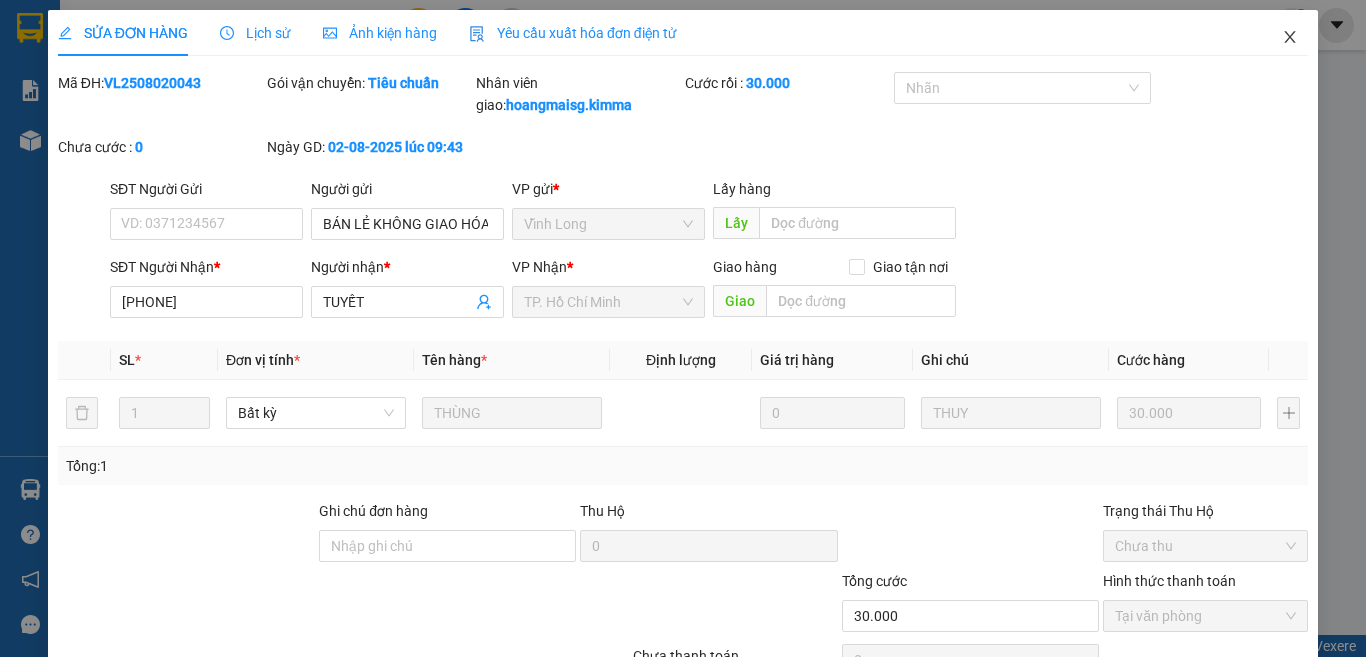 click 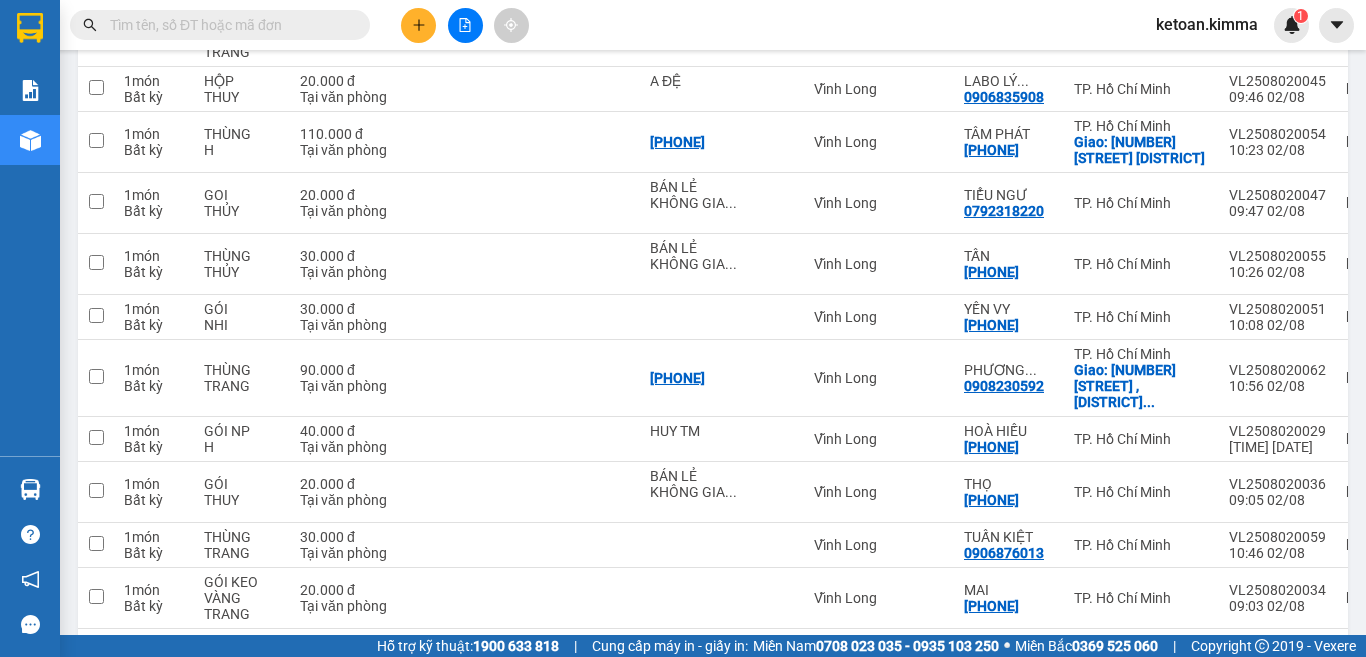 scroll, scrollTop: 3204, scrollLeft: 0, axis: vertical 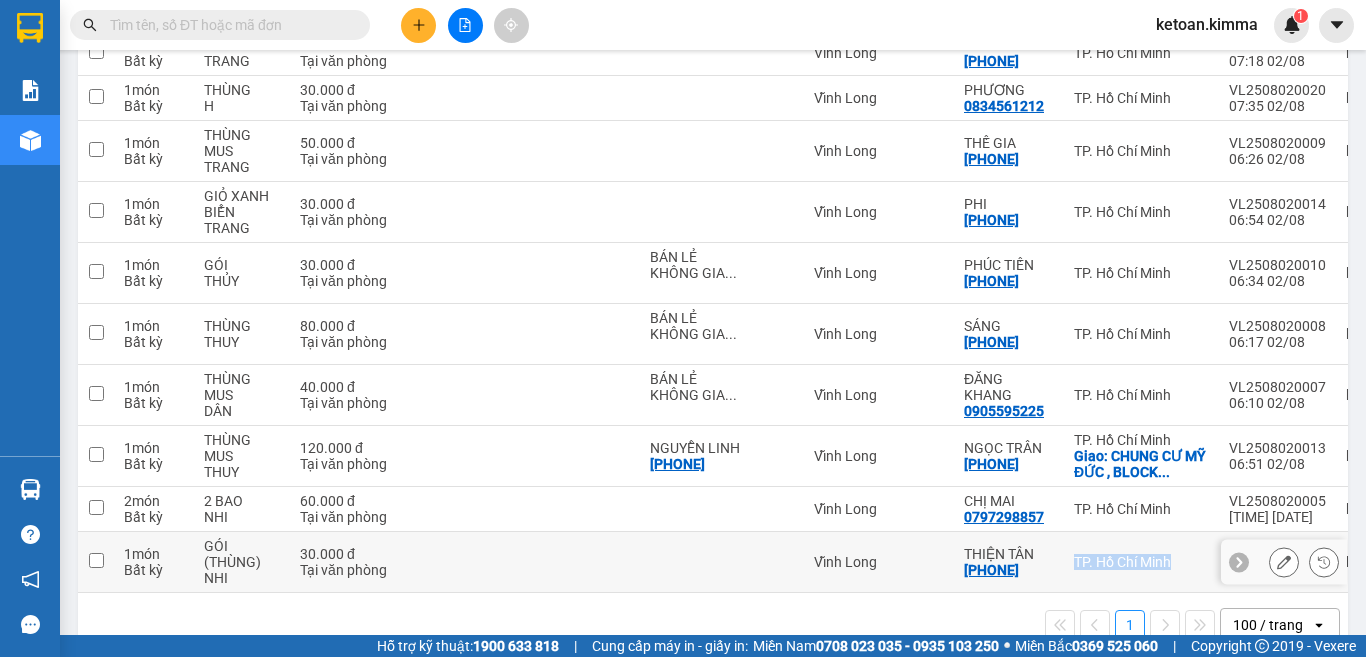 drag, startPoint x: 1068, startPoint y: 543, endPoint x: 1161, endPoint y: 550, distance: 93.26307 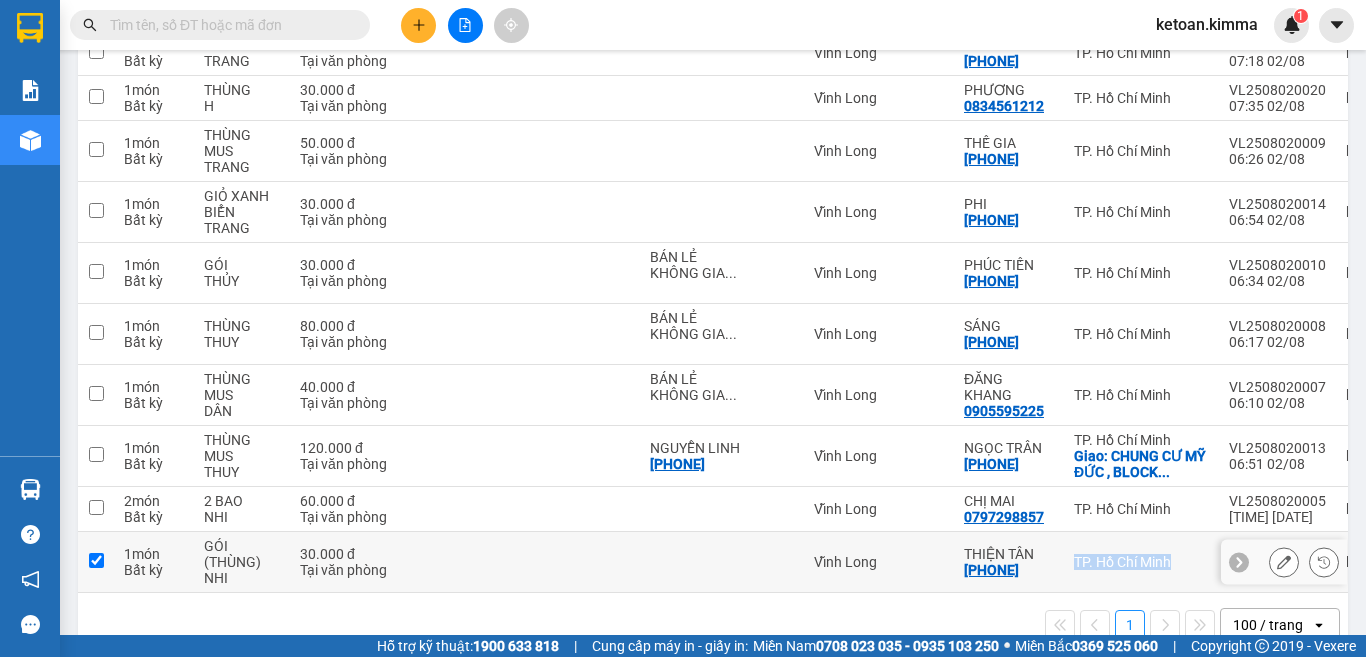 checkbox on "true" 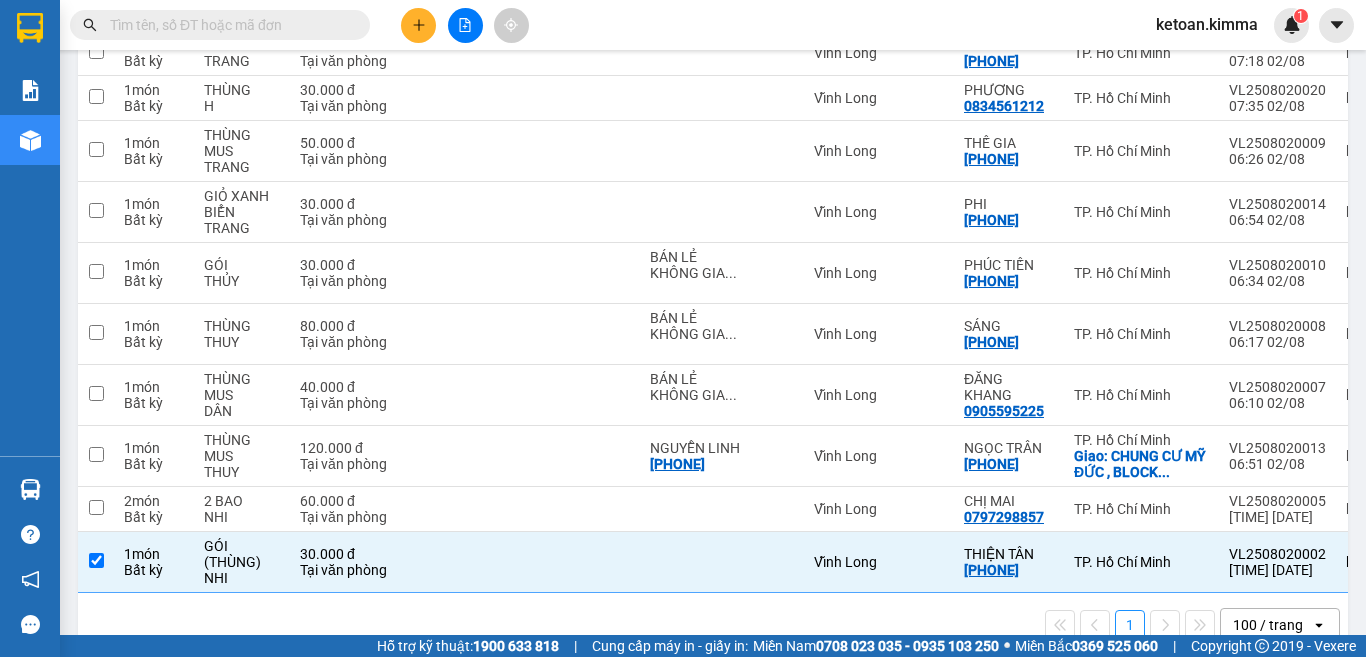 drag, startPoint x: 872, startPoint y: 582, endPoint x: 932, endPoint y: 577, distance: 60.207973 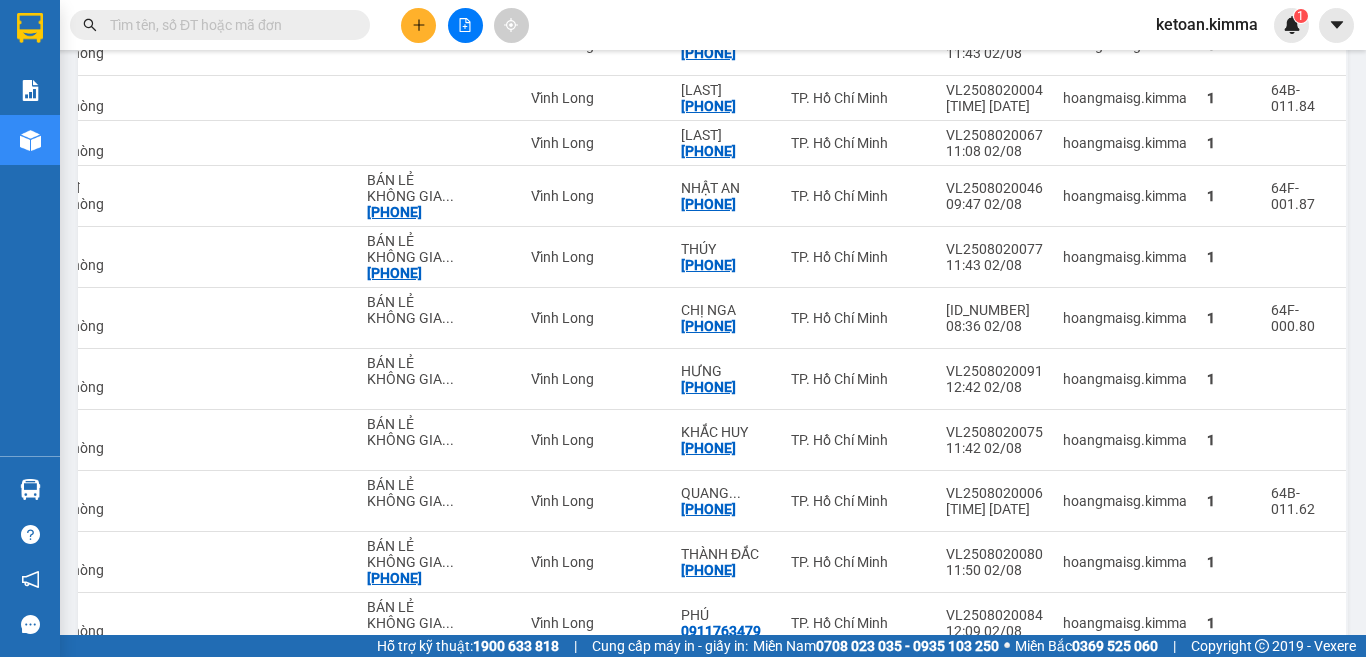 scroll, scrollTop: 404, scrollLeft: 0, axis: vertical 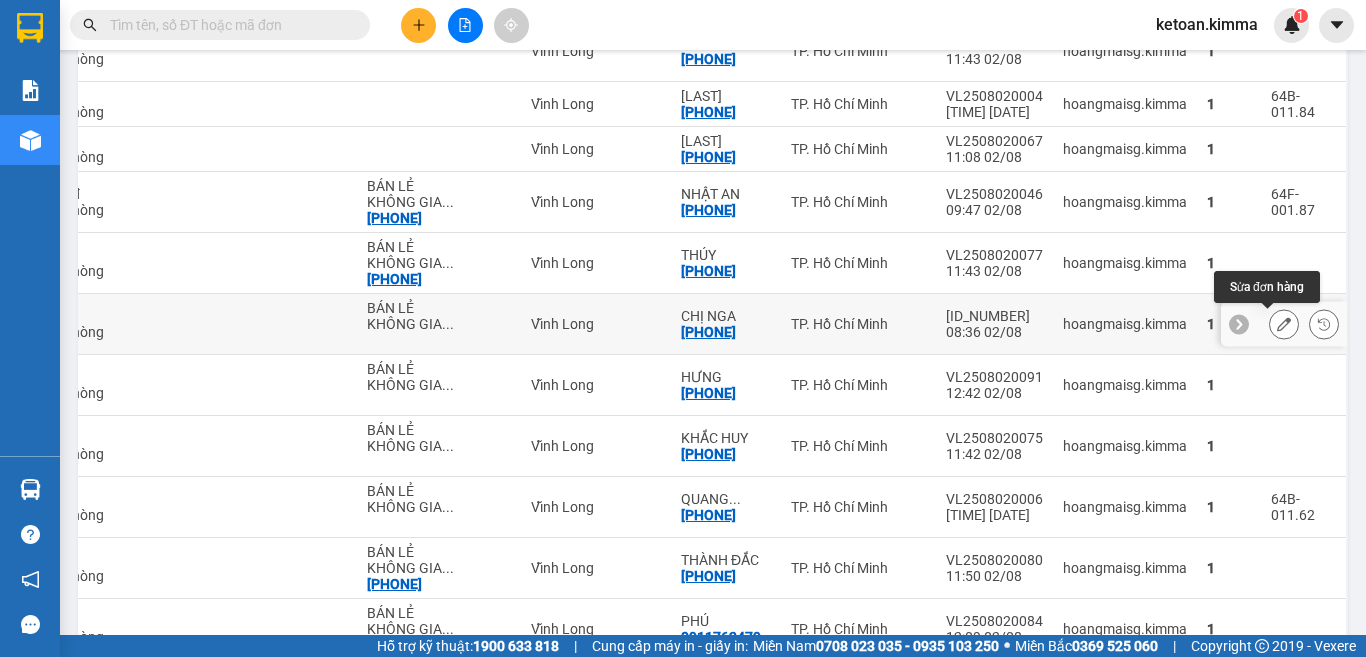 click 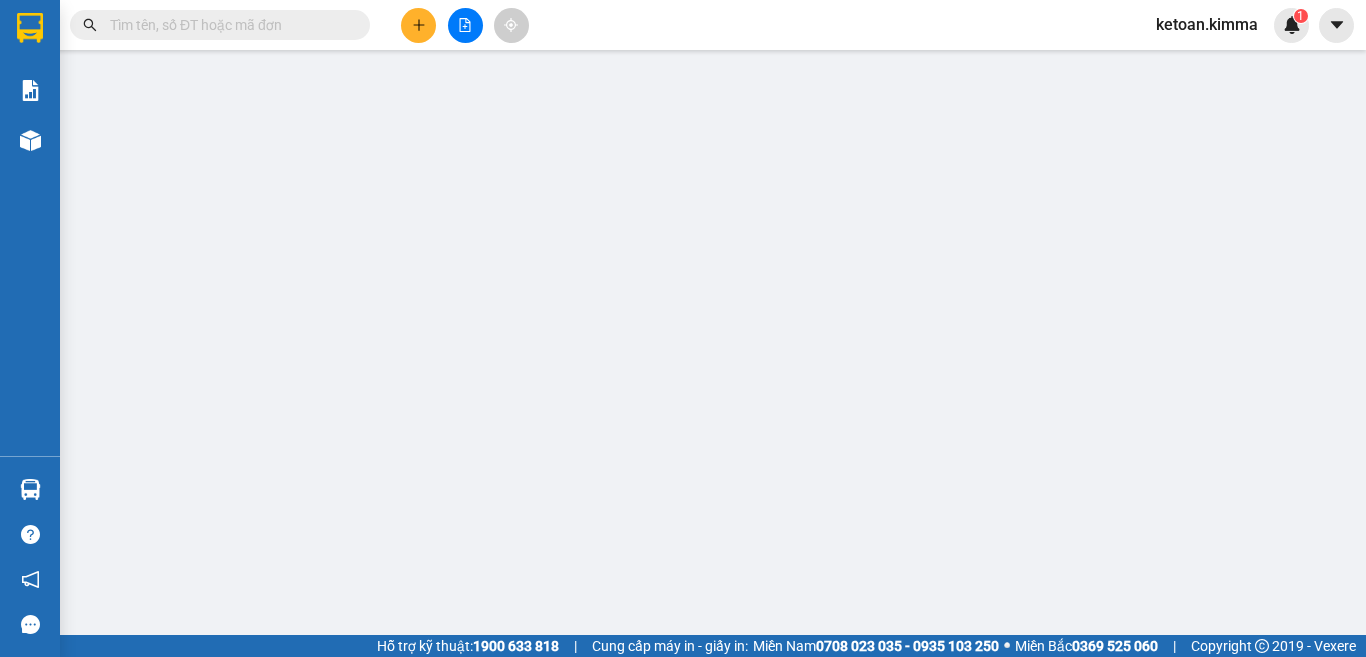 scroll, scrollTop: 0, scrollLeft: 0, axis: both 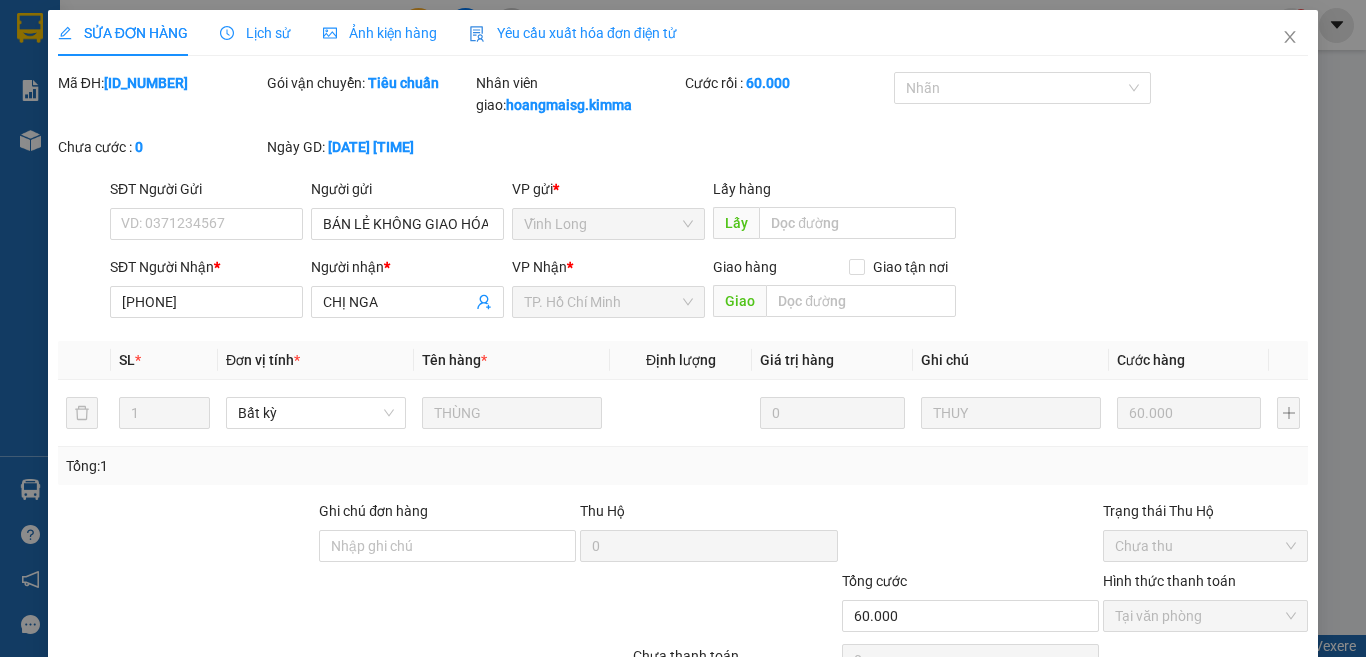 click on "Yêu cầu xuất hóa đơn điện tử" at bounding box center (573, 33) 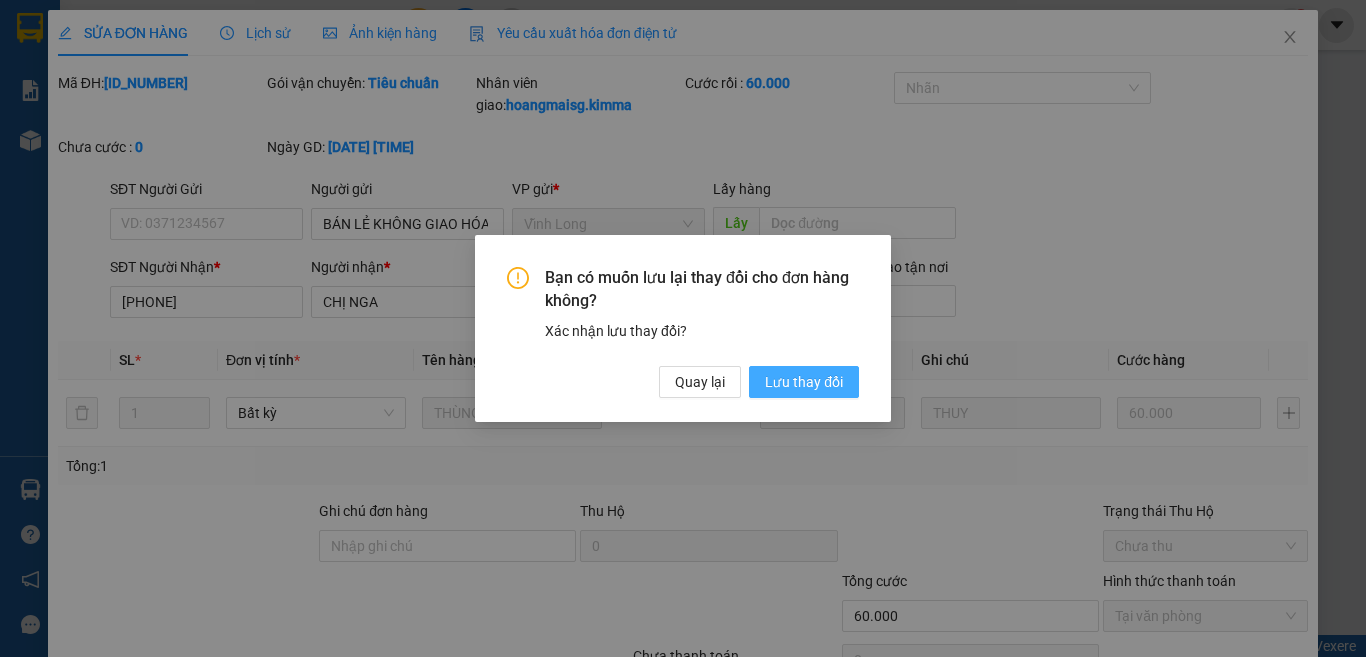 click on "Lưu thay đổi" at bounding box center (804, 382) 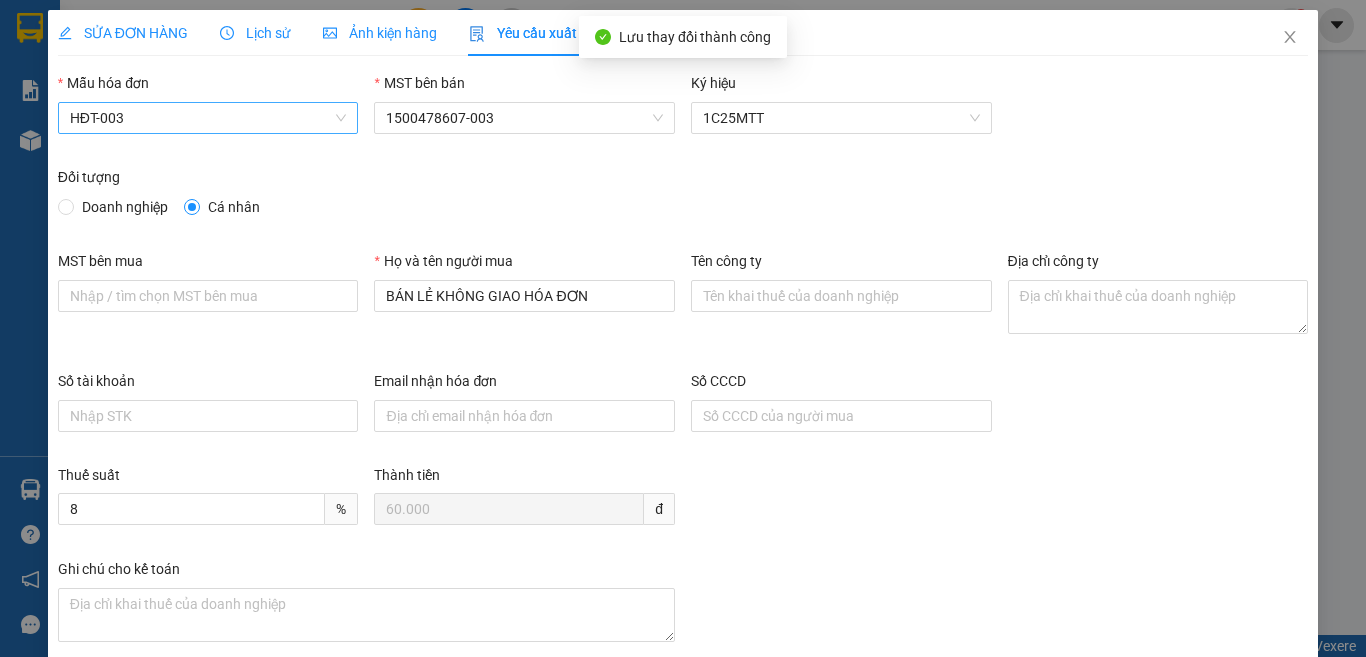 click on "HĐT-003" at bounding box center [208, 118] 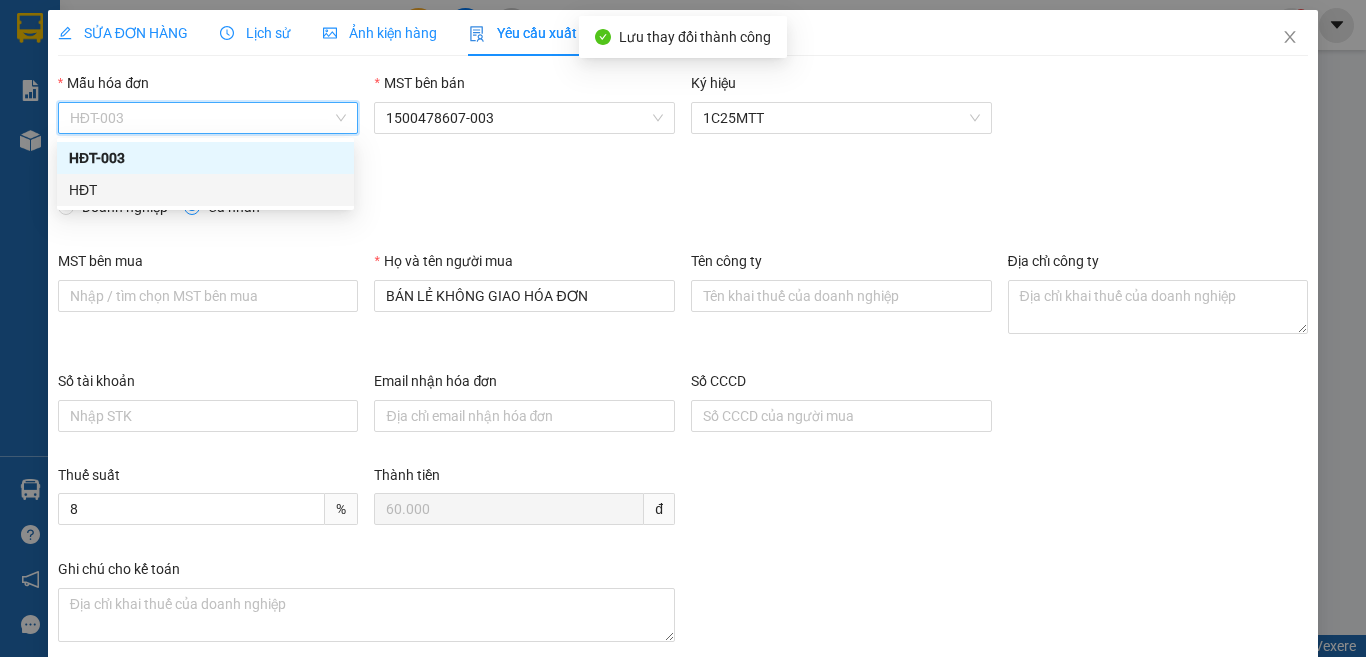 click on "HĐT" at bounding box center (205, 190) 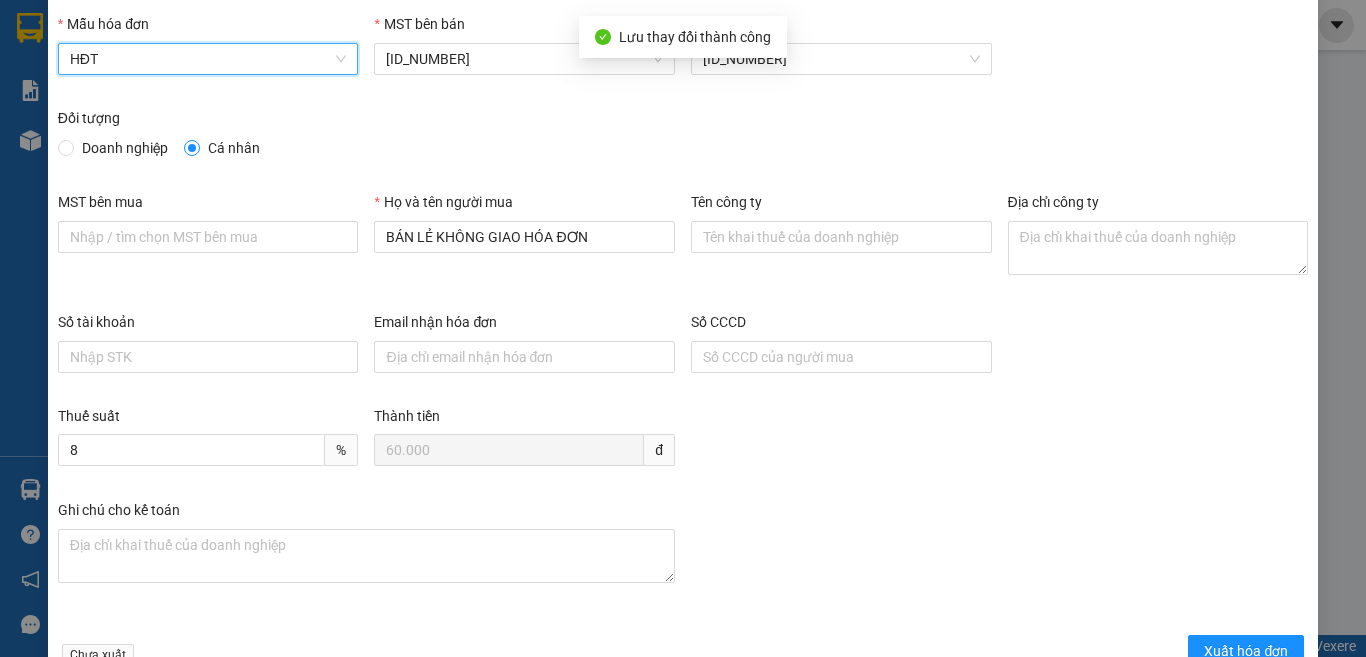 scroll, scrollTop: 114, scrollLeft: 0, axis: vertical 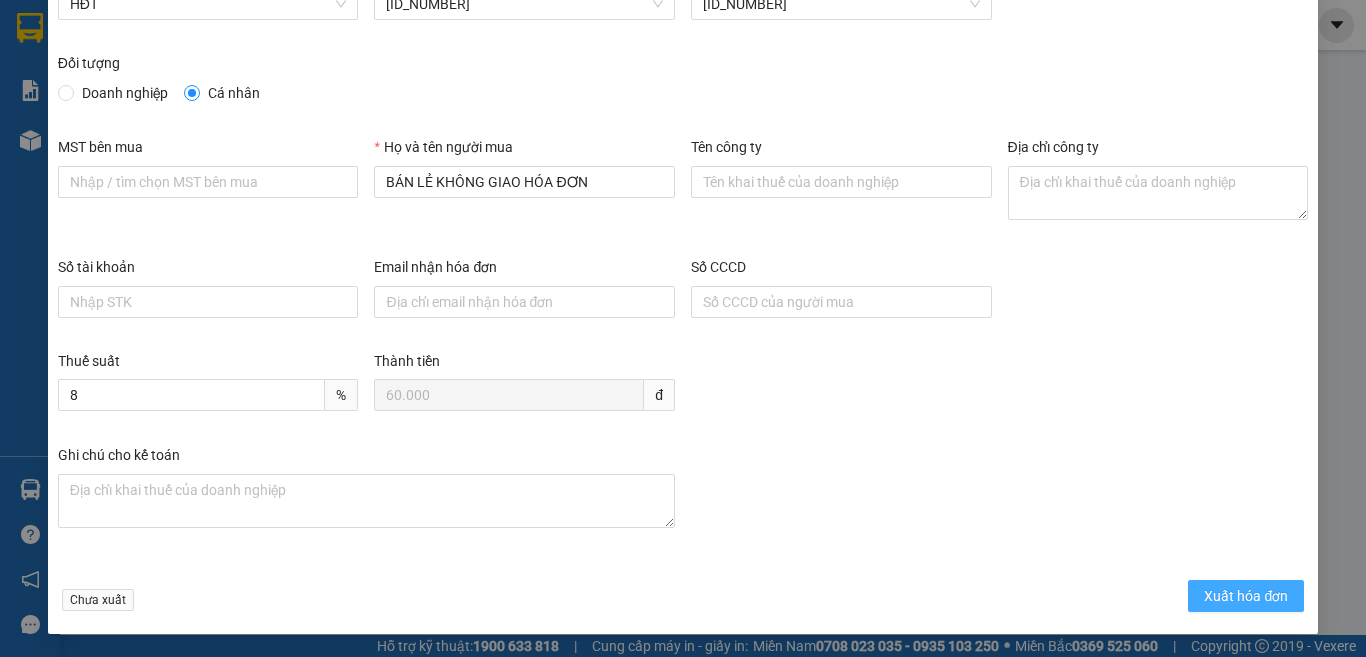 click on "Xuất hóa đơn" at bounding box center [1246, 596] 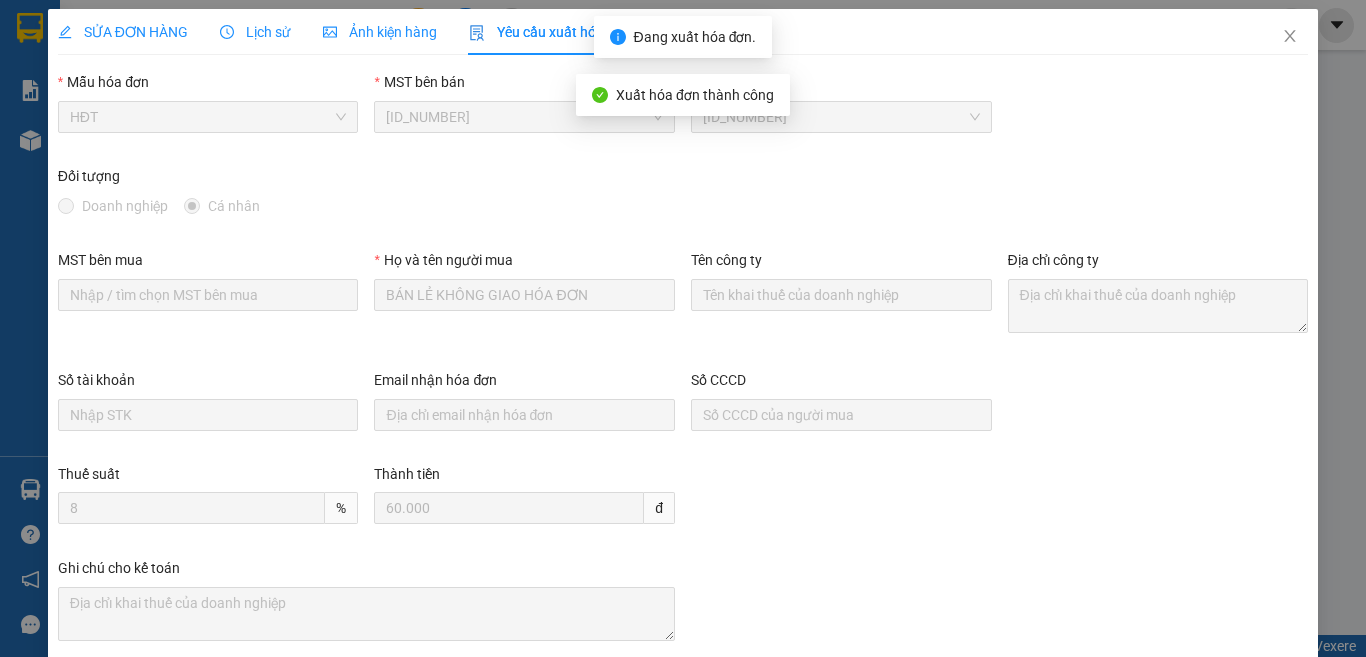 scroll, scrollTop: 0, scrollLeft: 0, axis: both 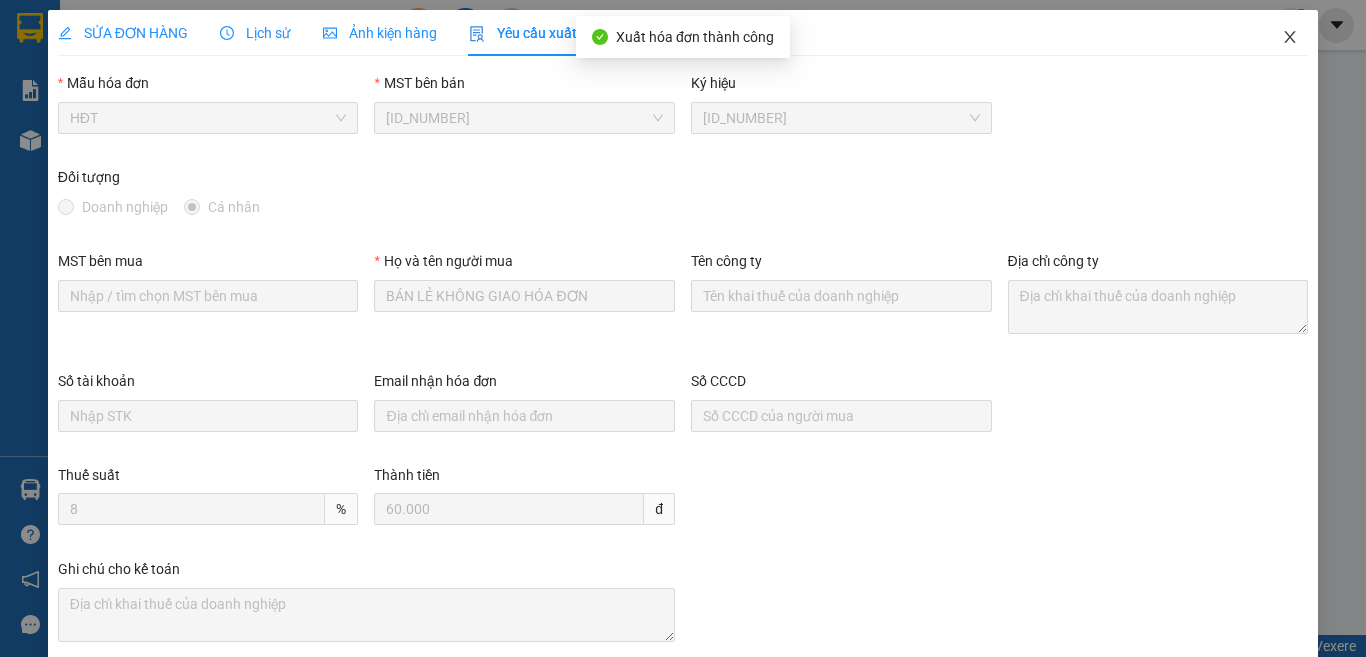 click 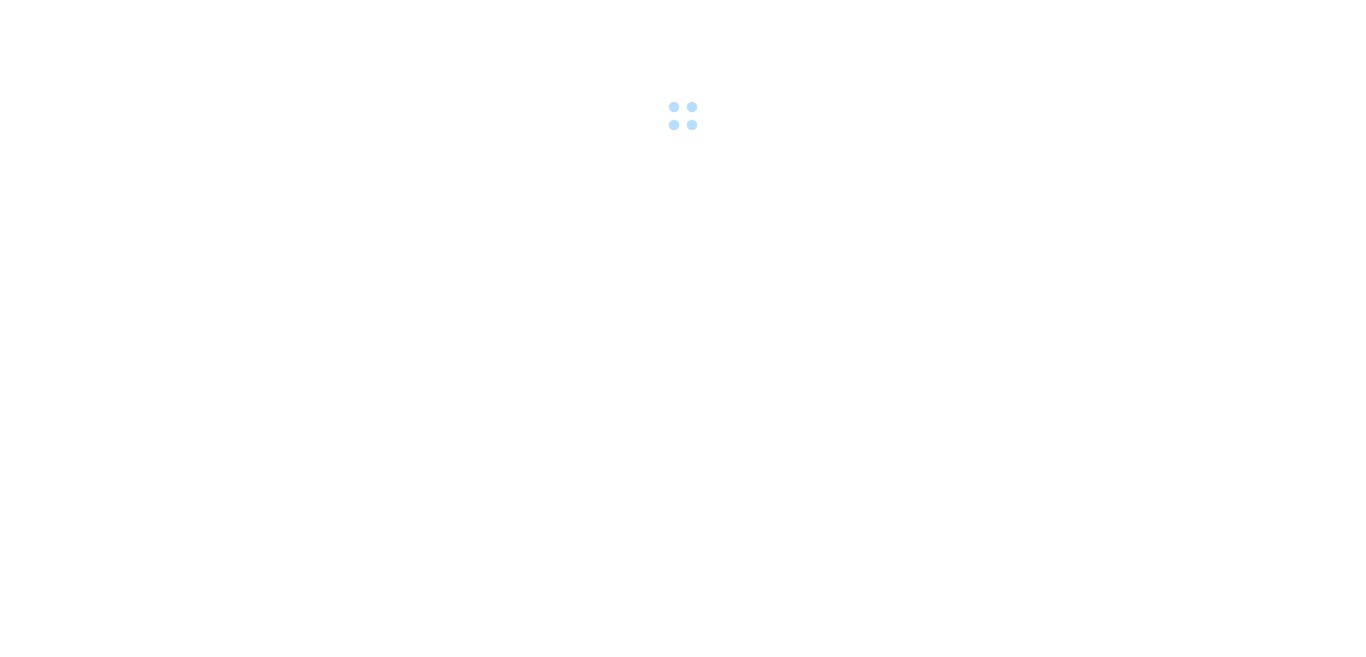 scroll, scrollTop: 0, scrollLeft: 0, axis: both 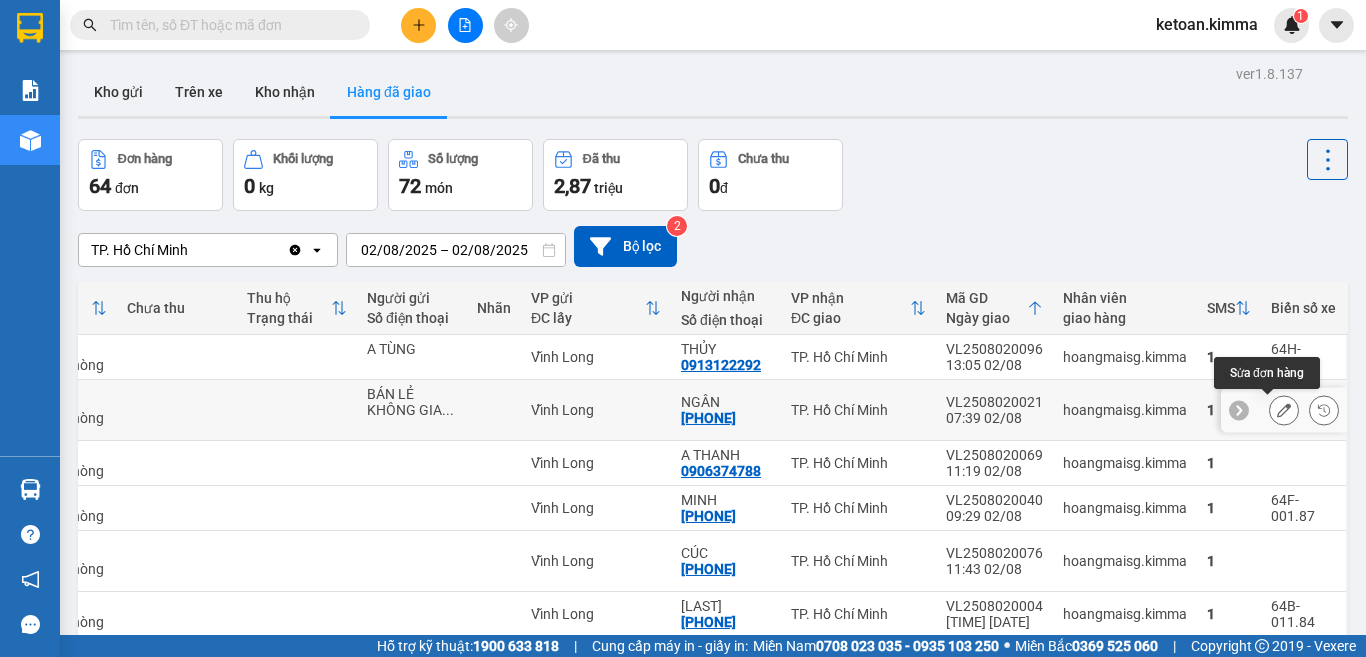 click 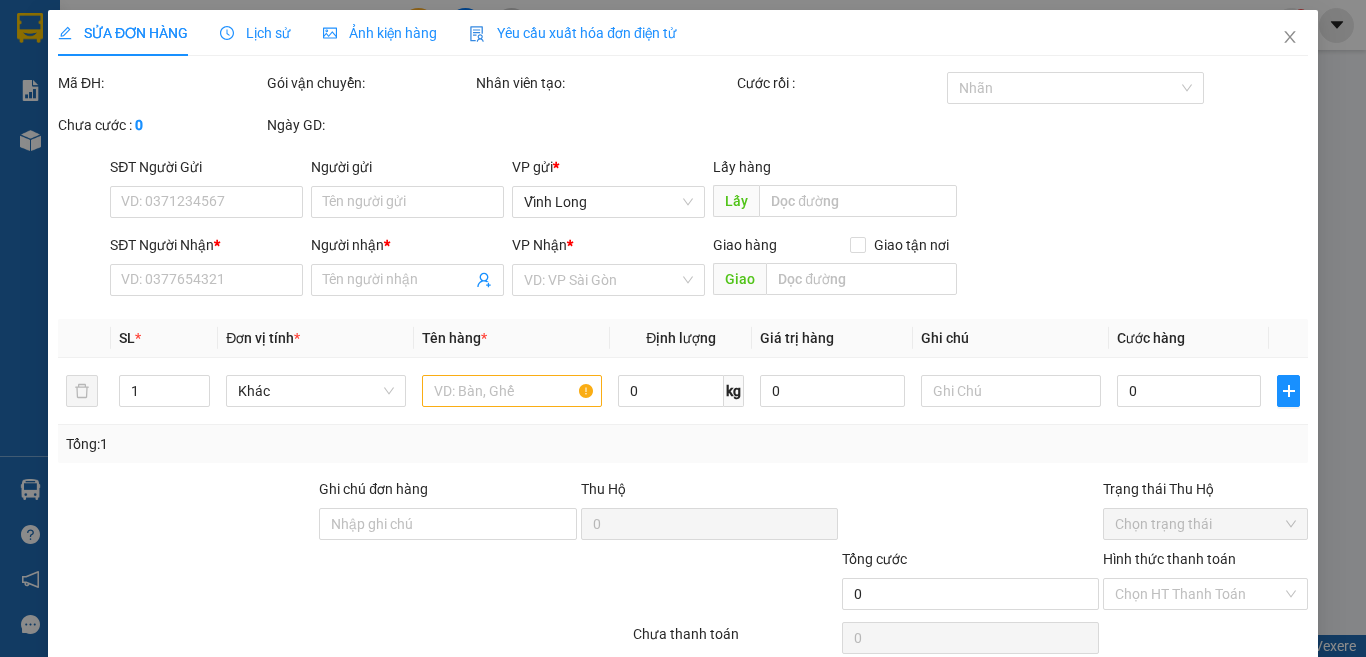 type on "BÁN LẺ KHÔNG GIAO HÓA ĐƠN" 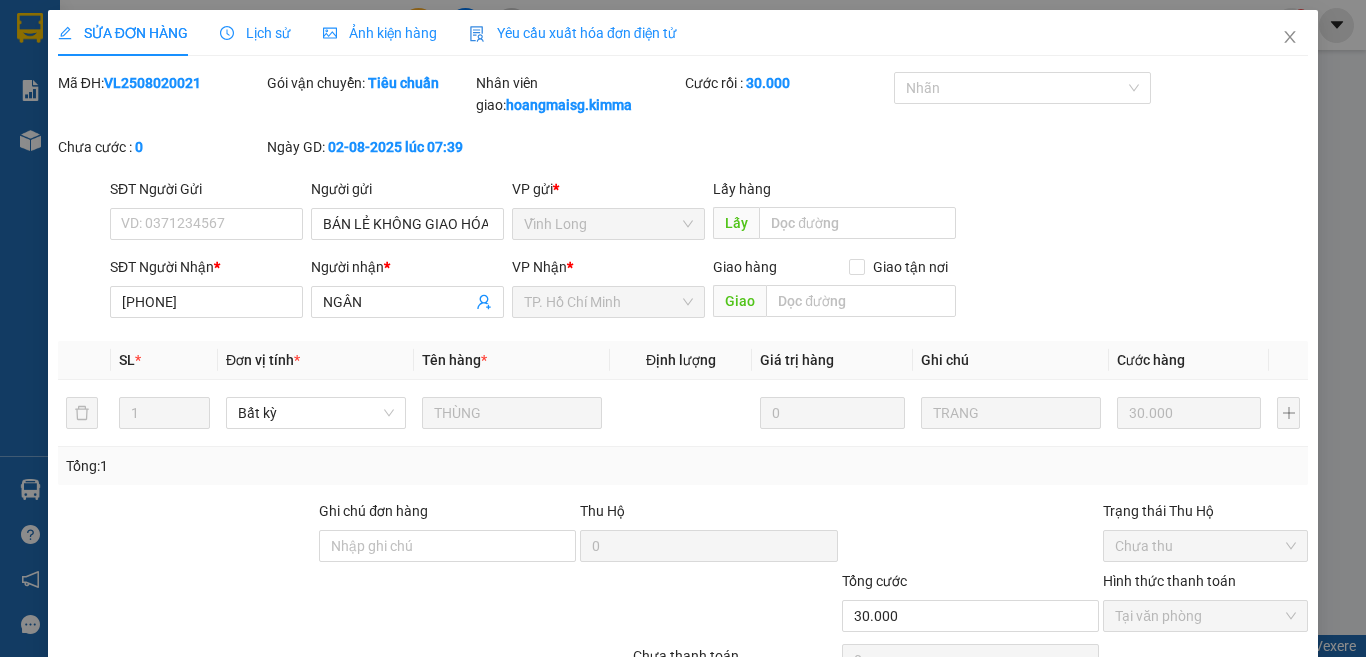 click on "Yêu cầu xuất hóa đơn điện tử" at bounding box center [573, 33] 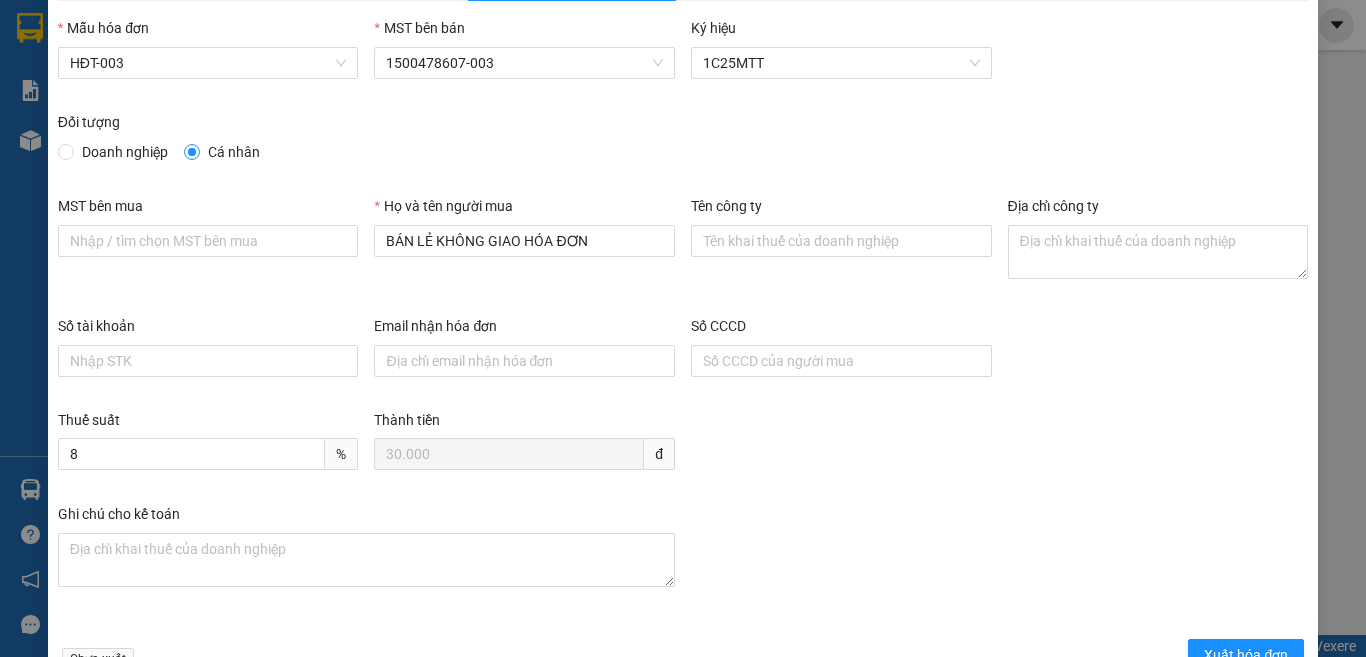 scroll, scrollTop: 0, scrollLeft: 0, axis: both 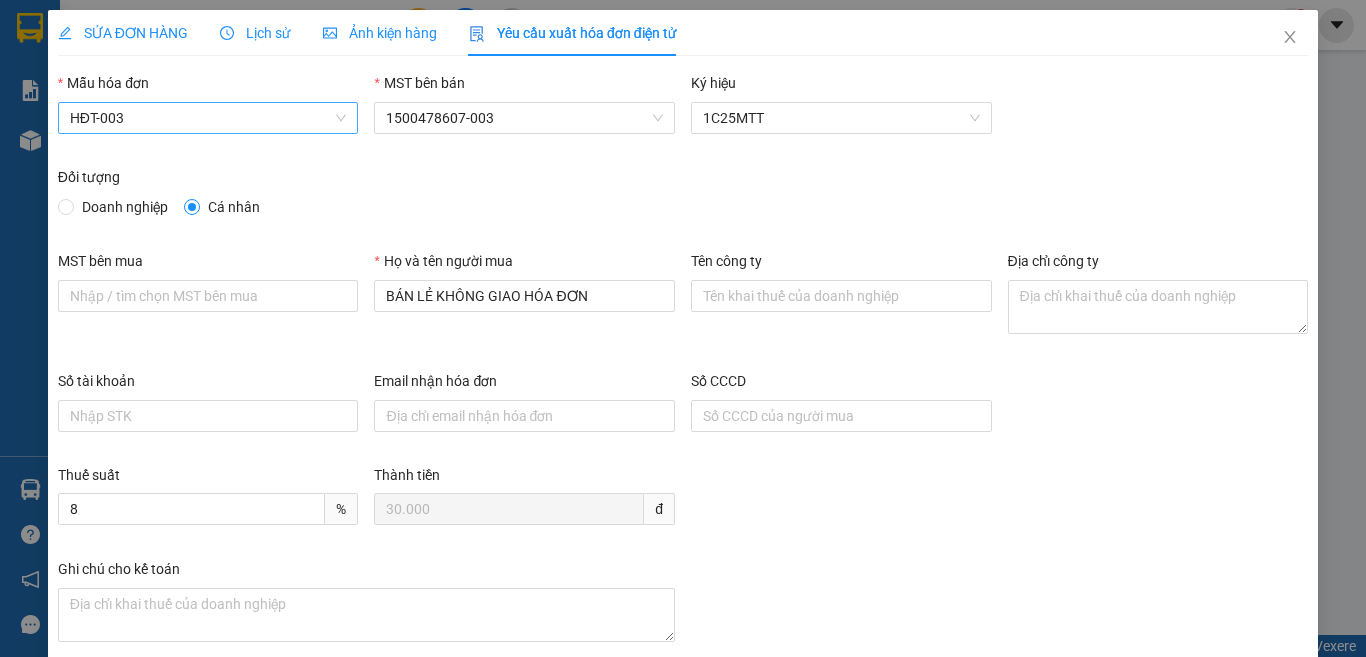 click on "HĐT-003" at bounding box center [208, 118] 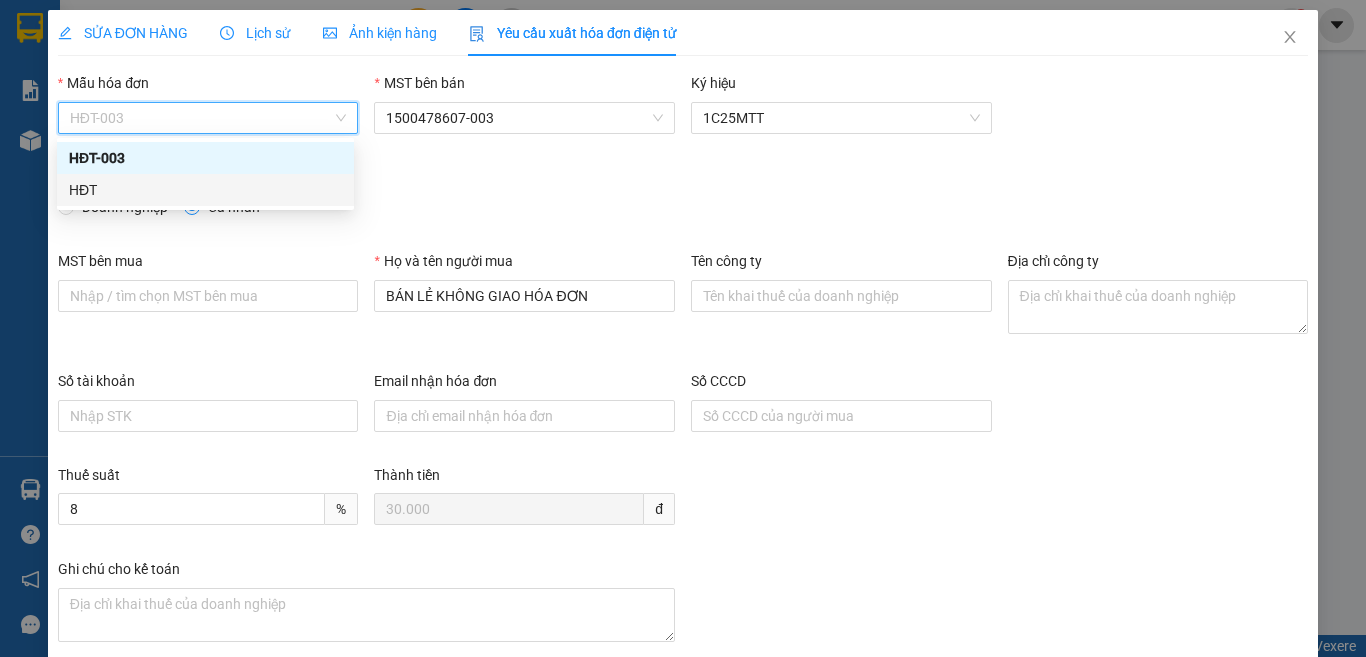 click on "HĐT" at bounding box center (205, 190) 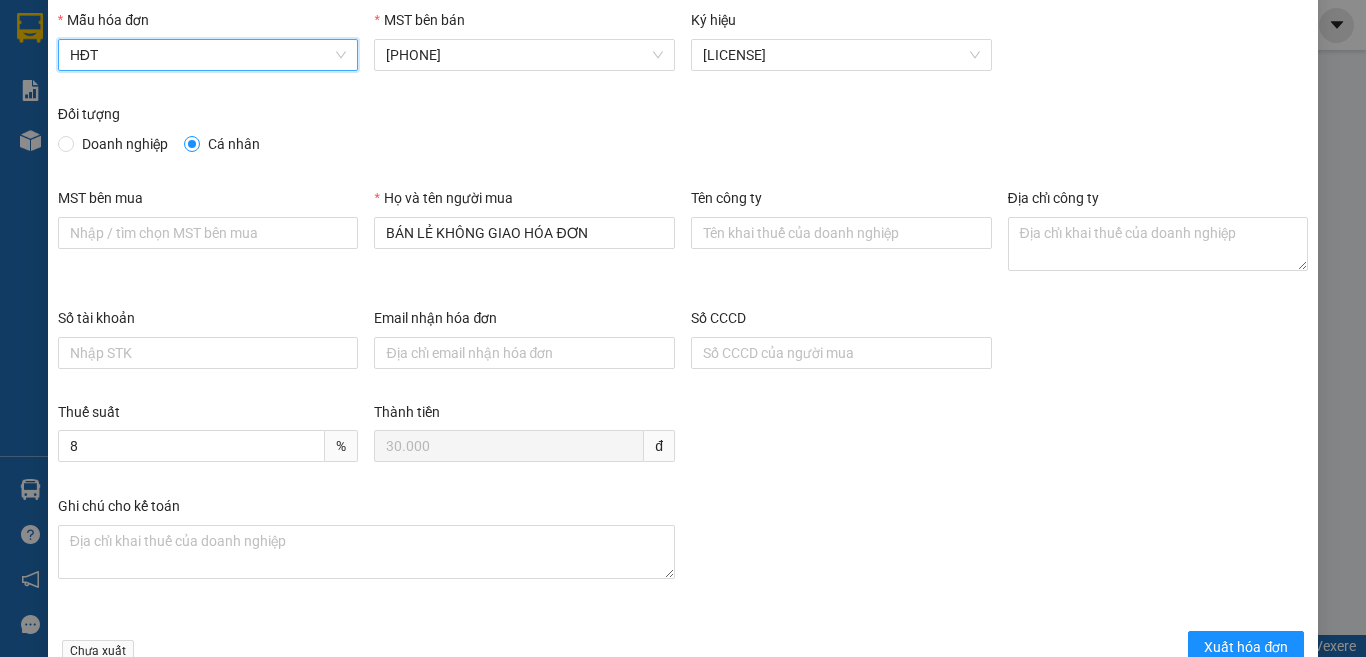 scroll, scrollTop: 114, scrollLeft: 0, axis: vertical 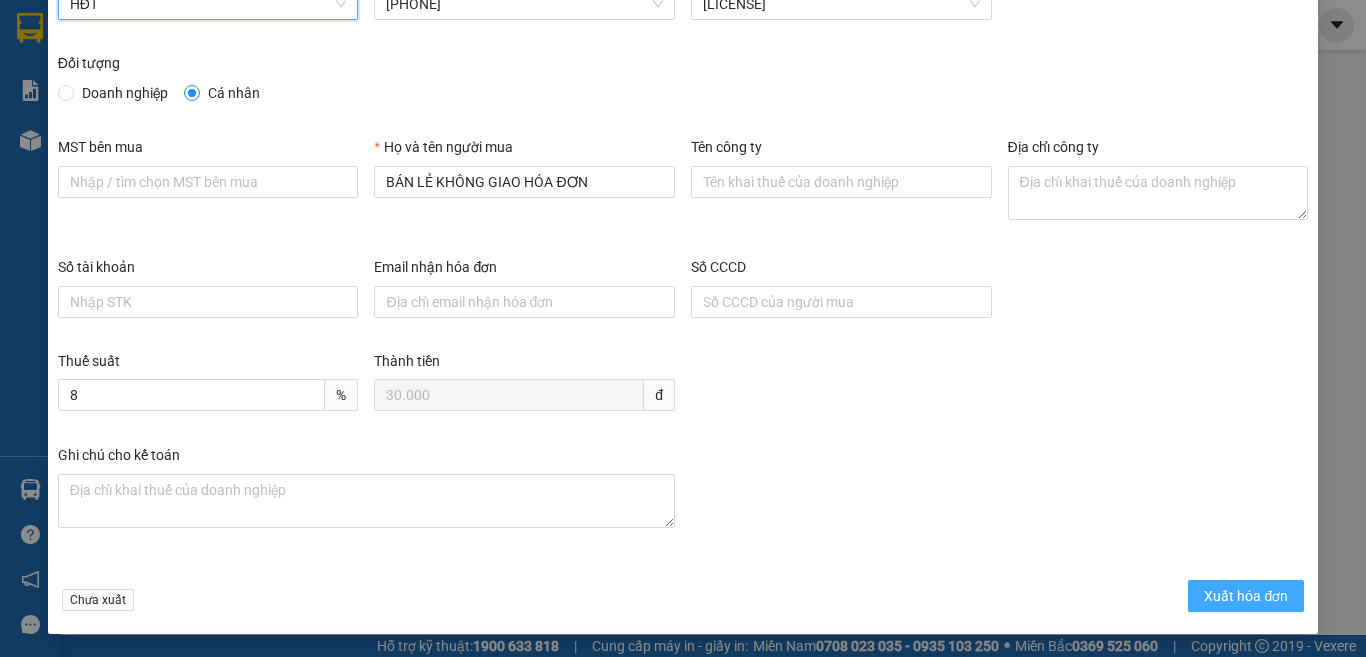 click on "Xuất hóa đơn" at bounding box center [1246, 596] 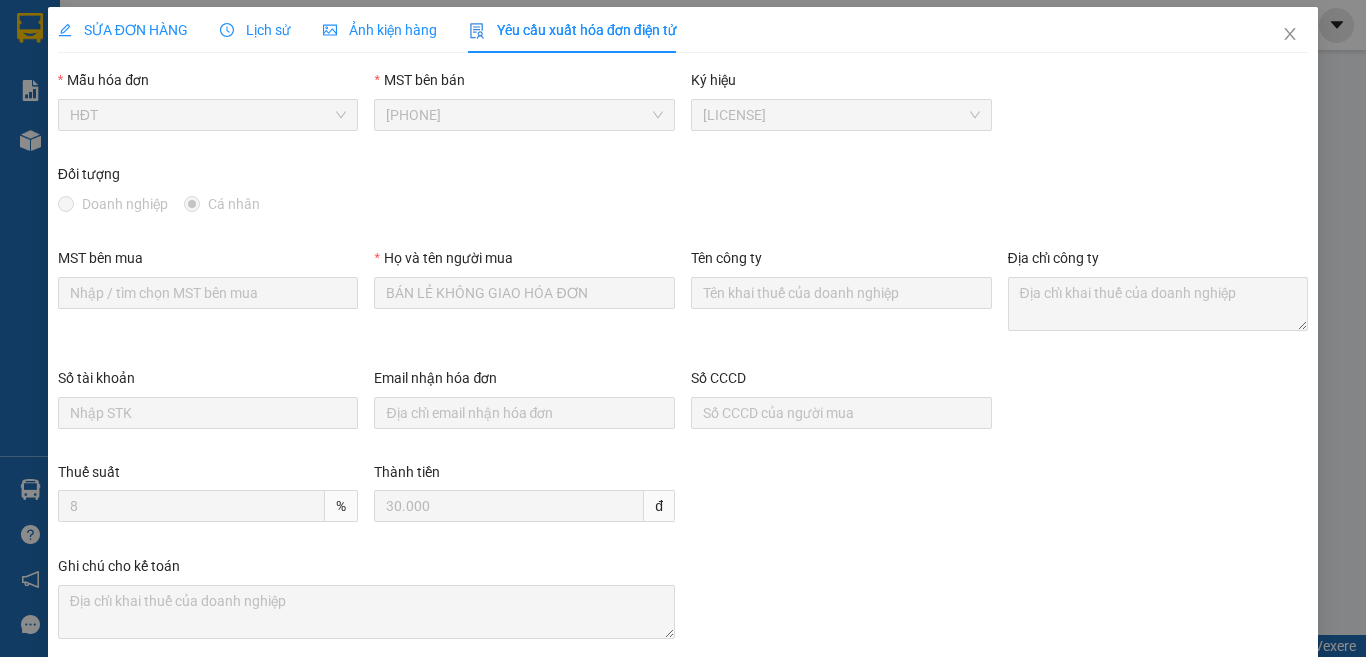 scroll, scrollTop: 0, scrollLeft: 0, axis: both 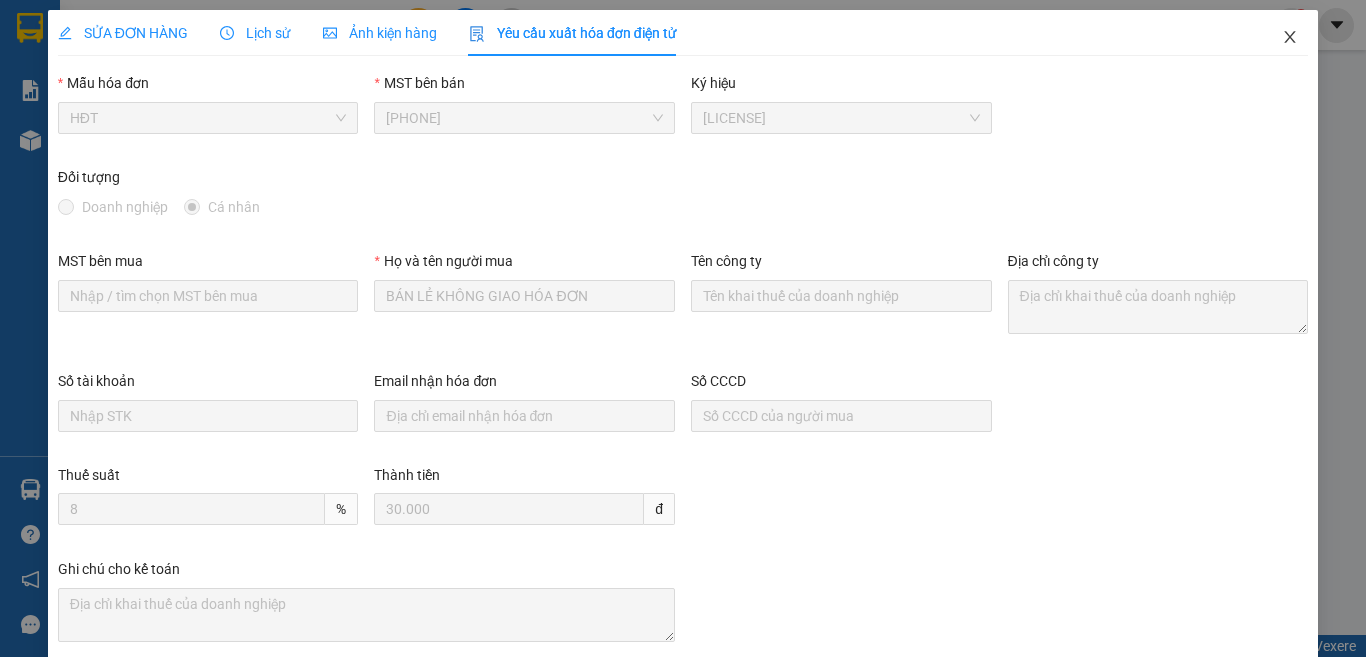 click 